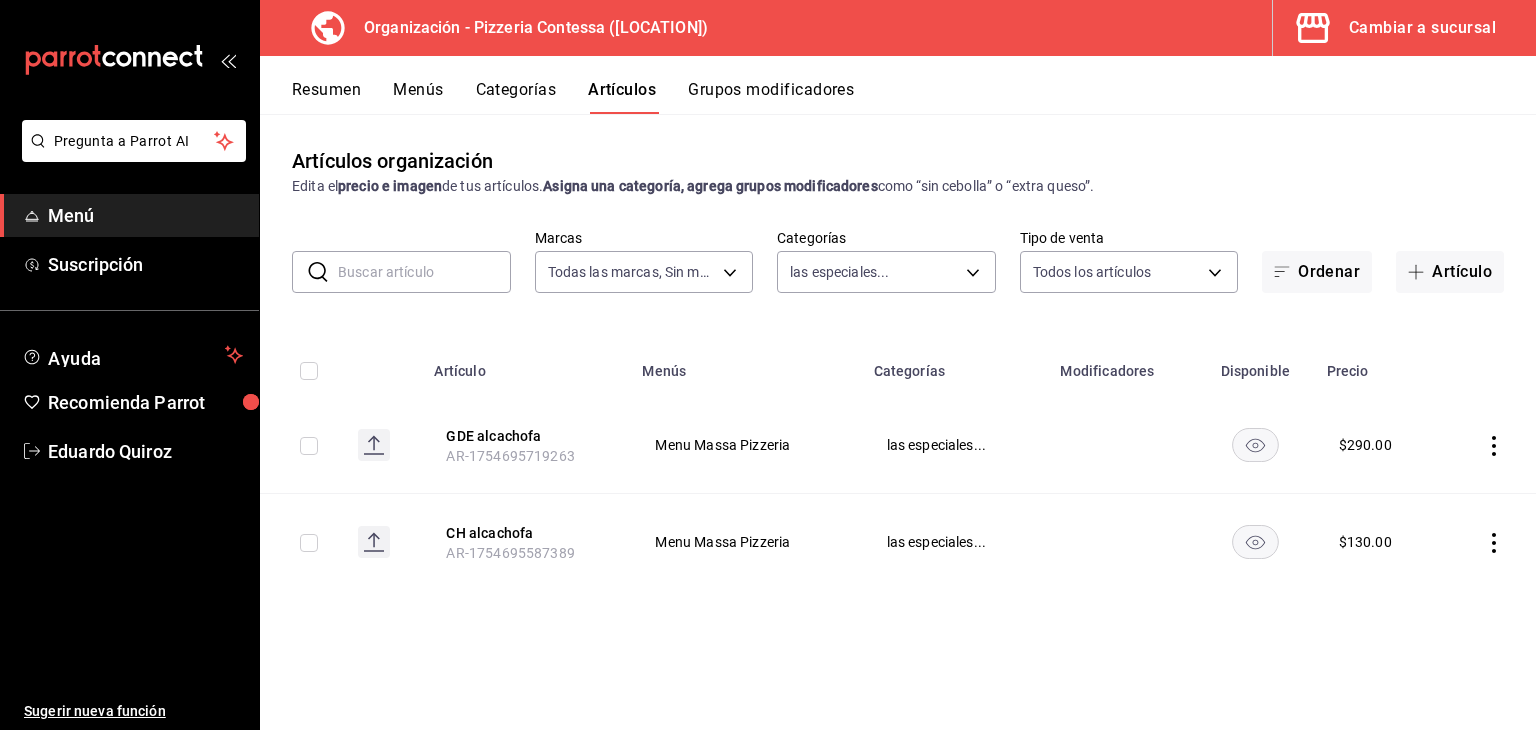 scroll, scrollTop: 0, scrollLeft: 0, axis: both 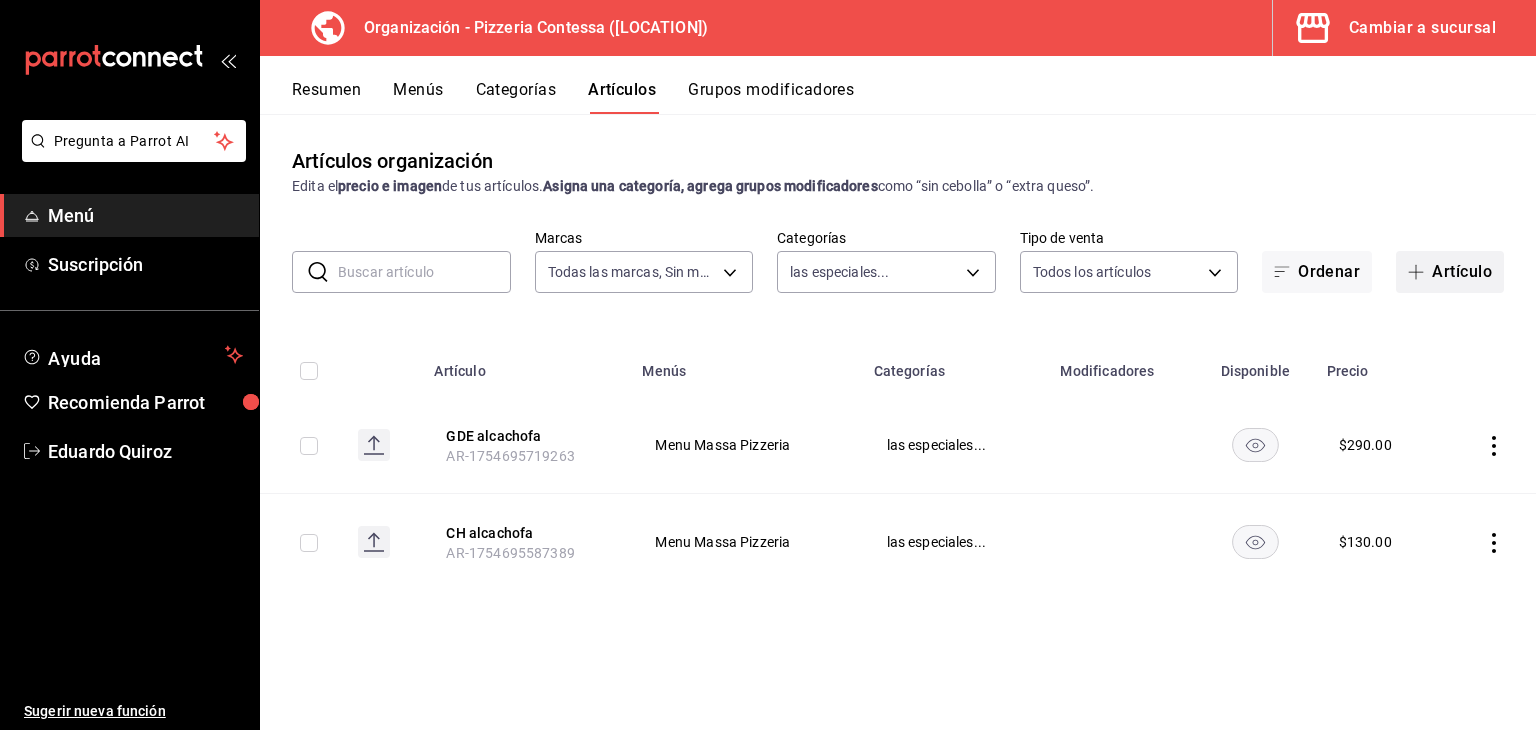 click on "Artículo" at bounding box center (1450, 272) 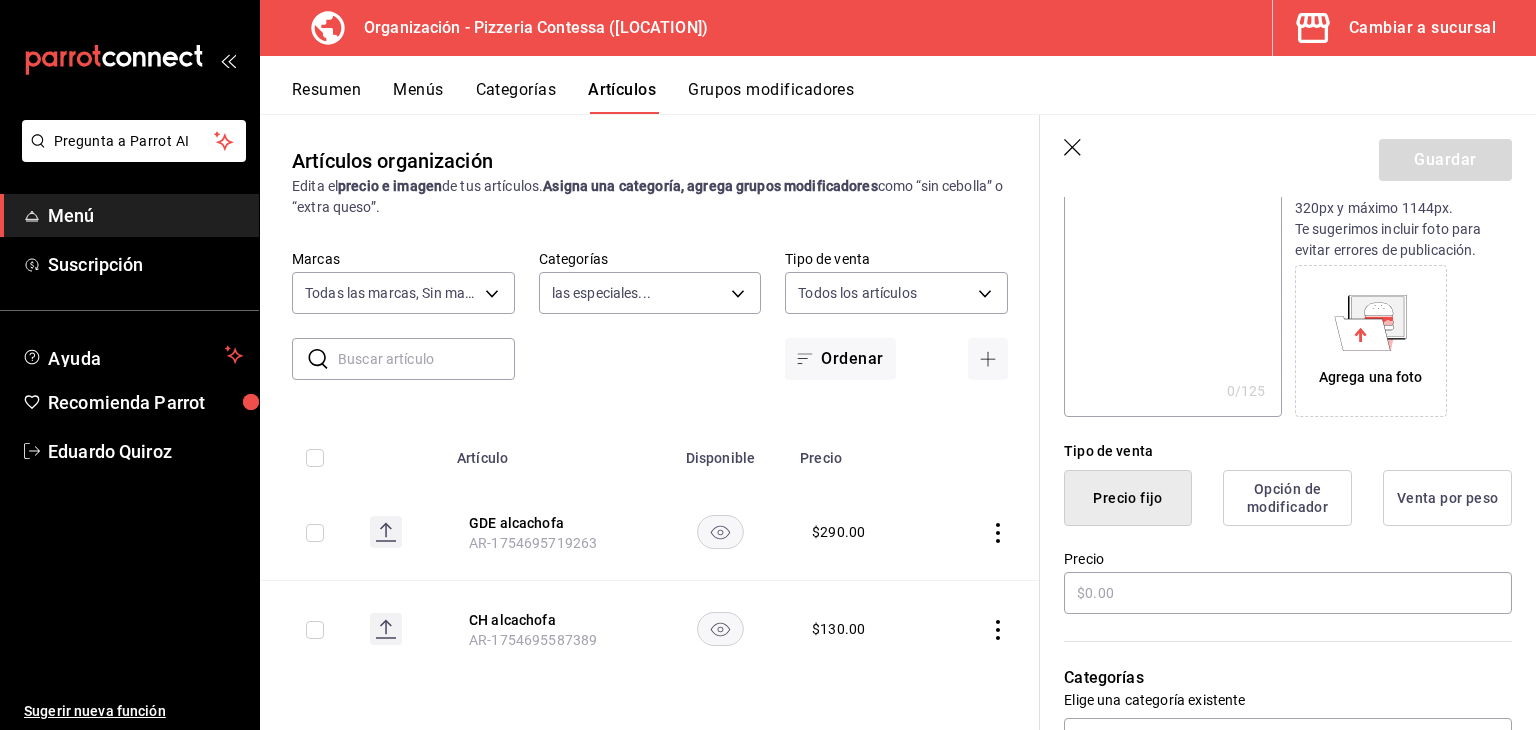 scroll, scrollTop: 255, scrollLeft: 0, axis: vertical 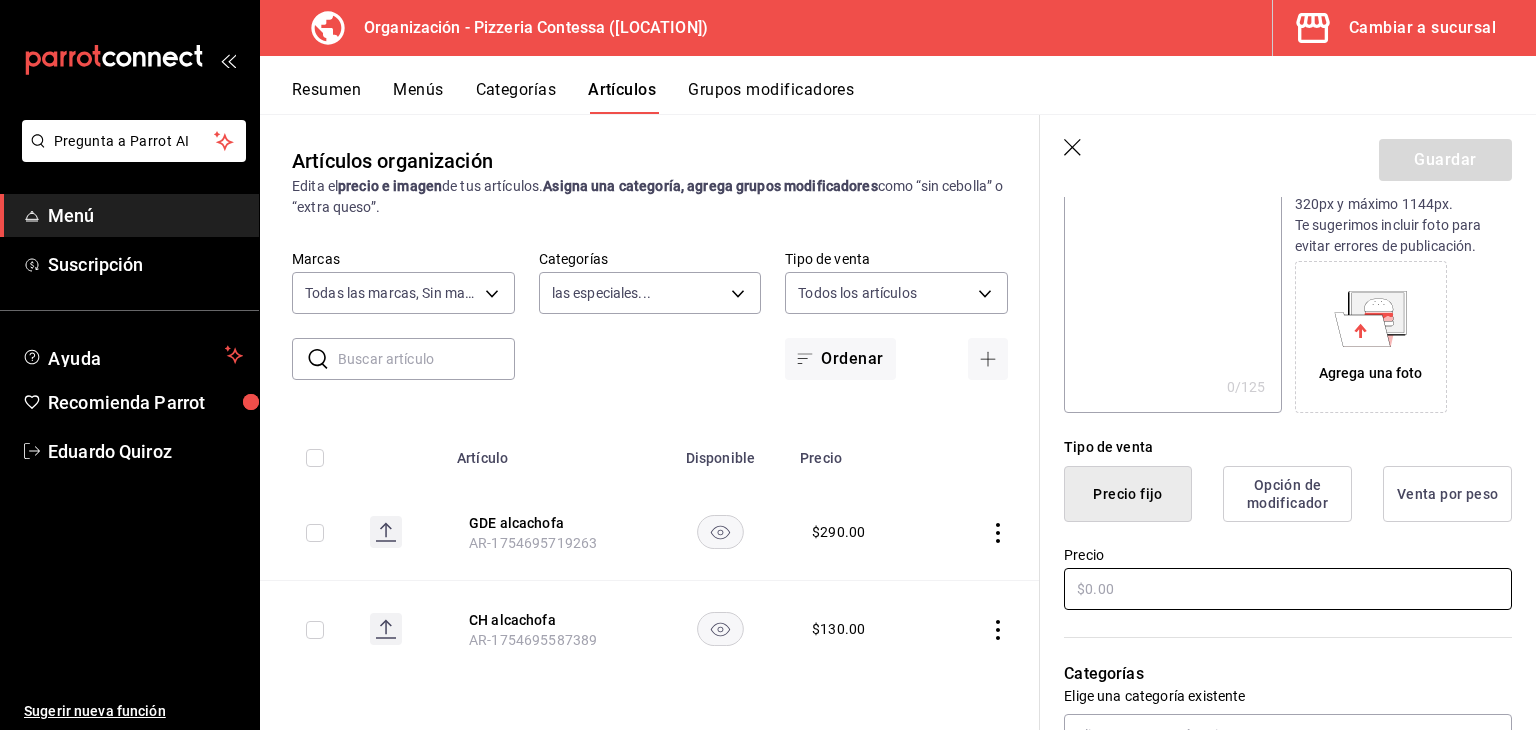 type on "CH veggie" 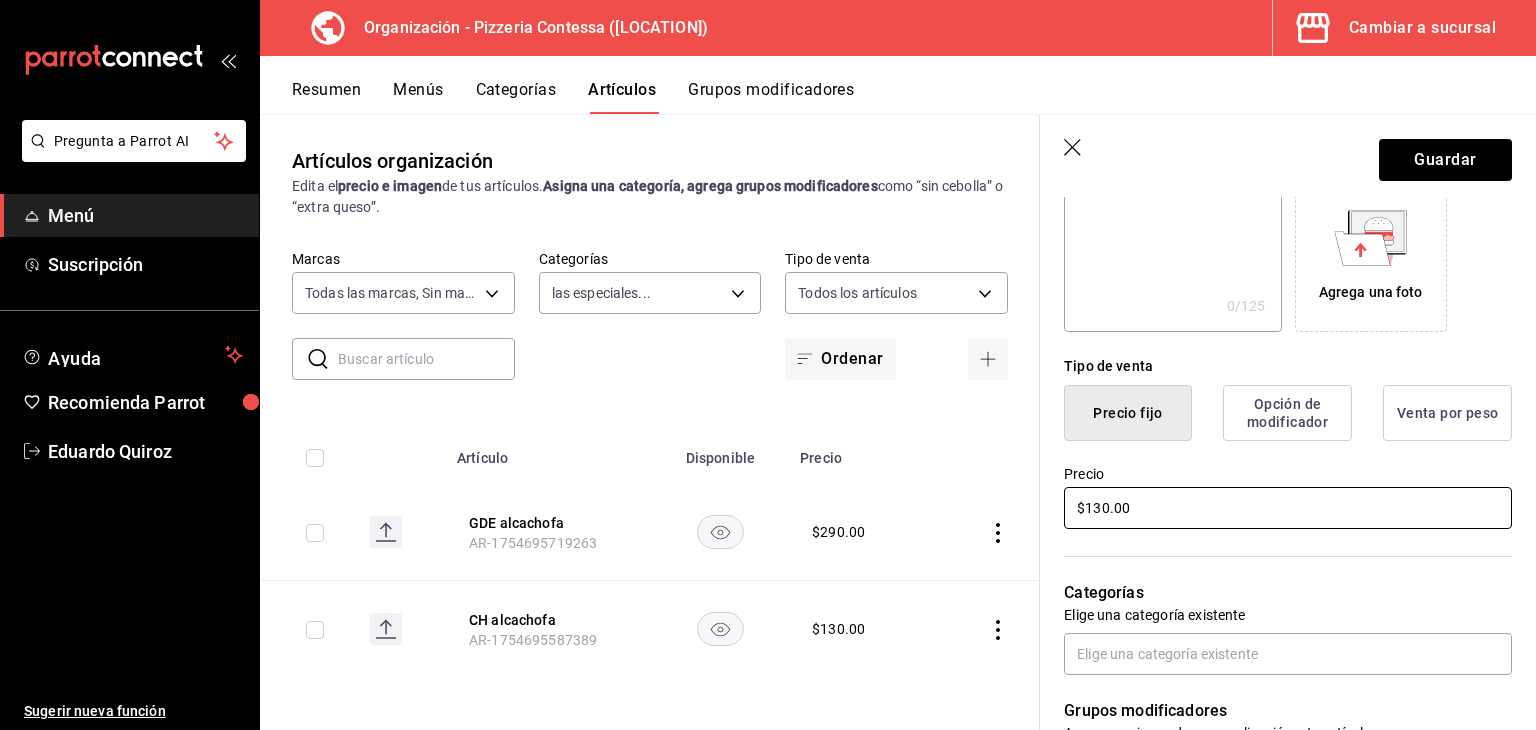 scroll, scrollTop: 339, scrollLeft: 0, axis: vertical 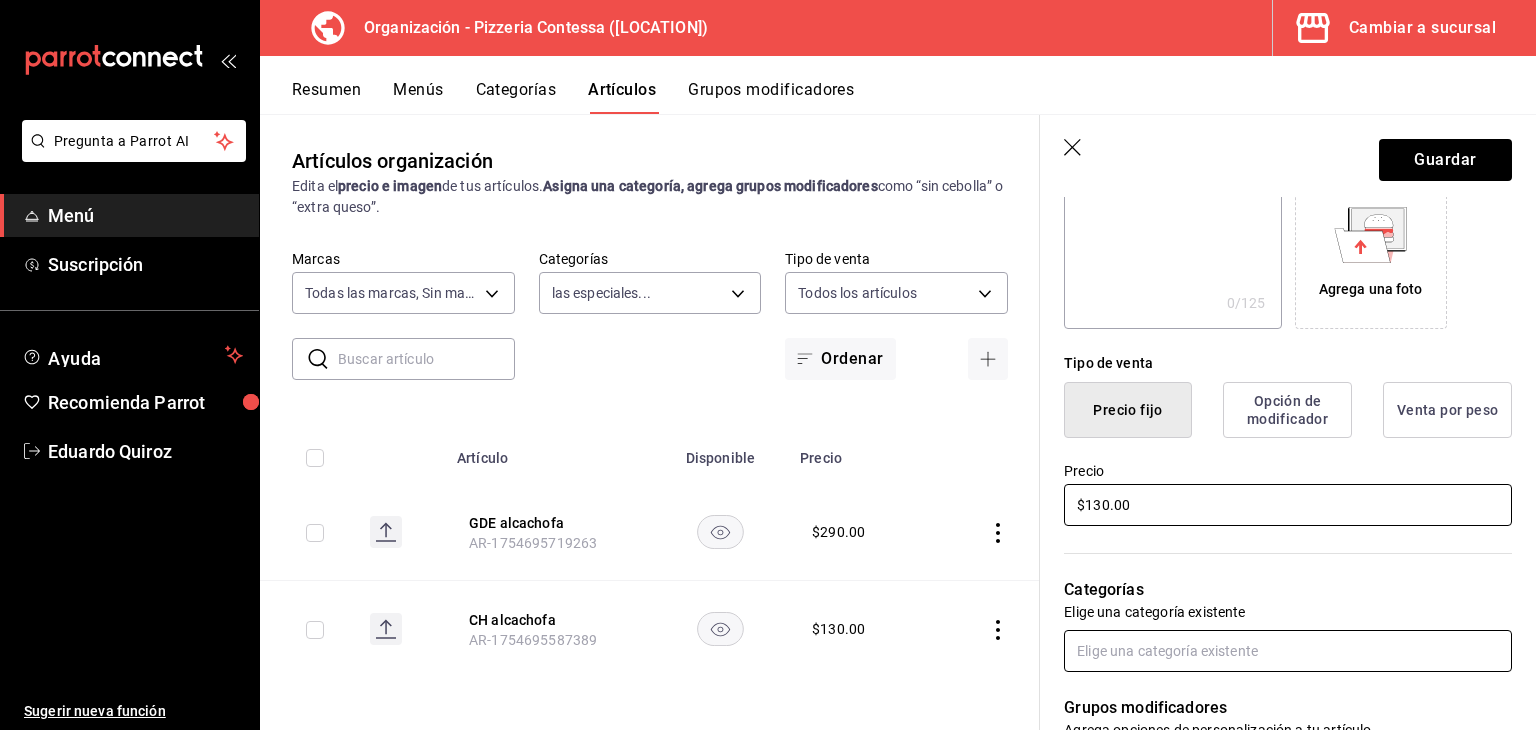 type on "$130.00" 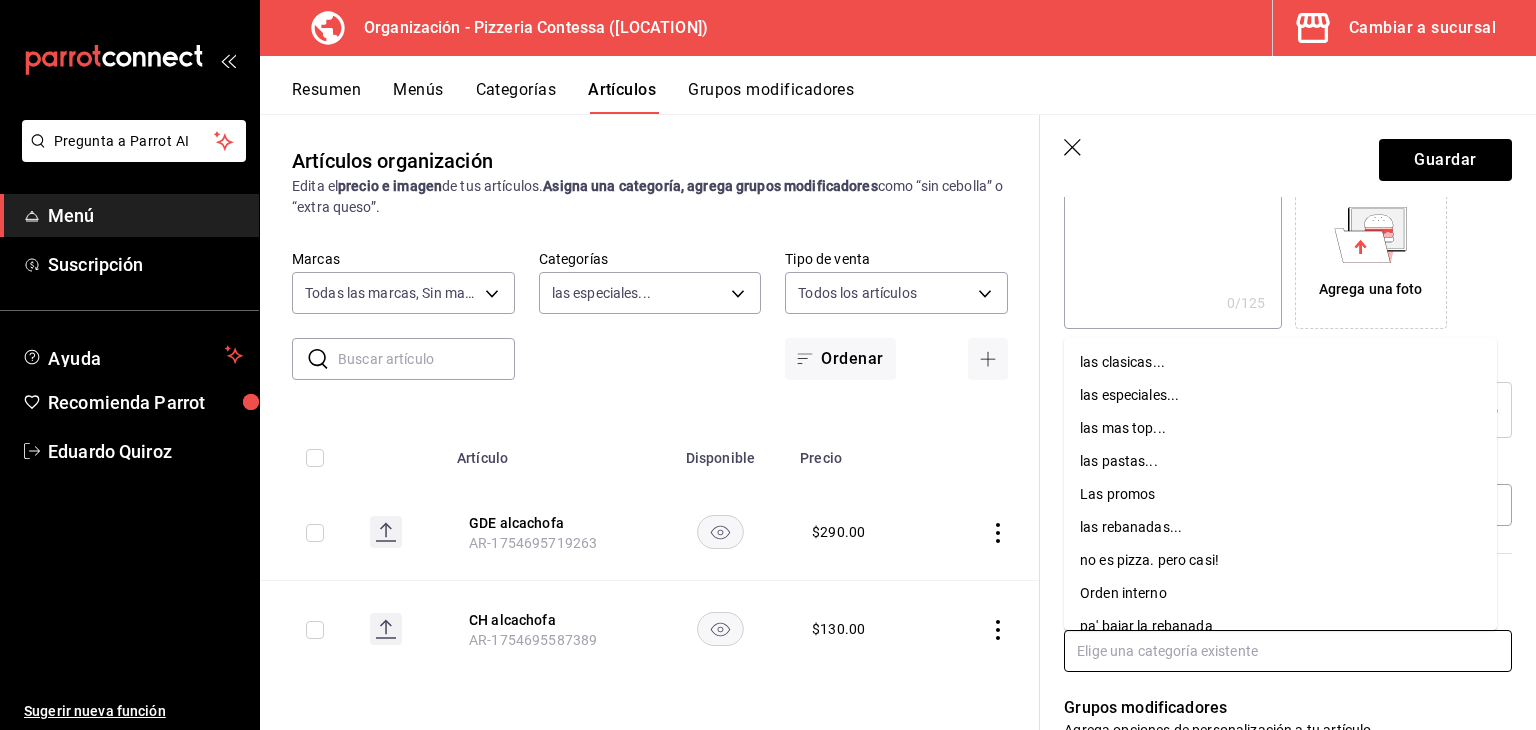 click at bounding box center [1288, 651] 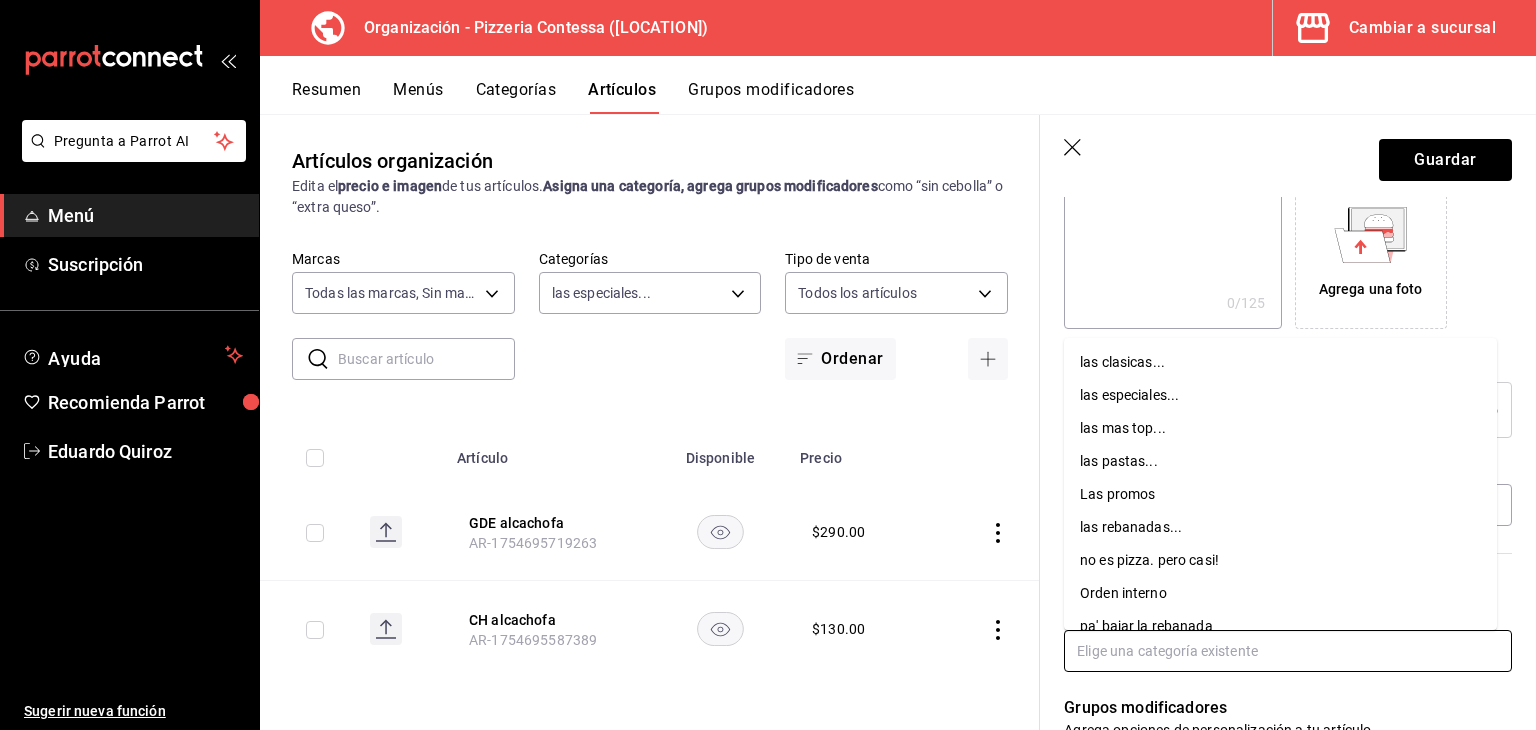 click on "las especiales..." at bounding box center [1280, 395] 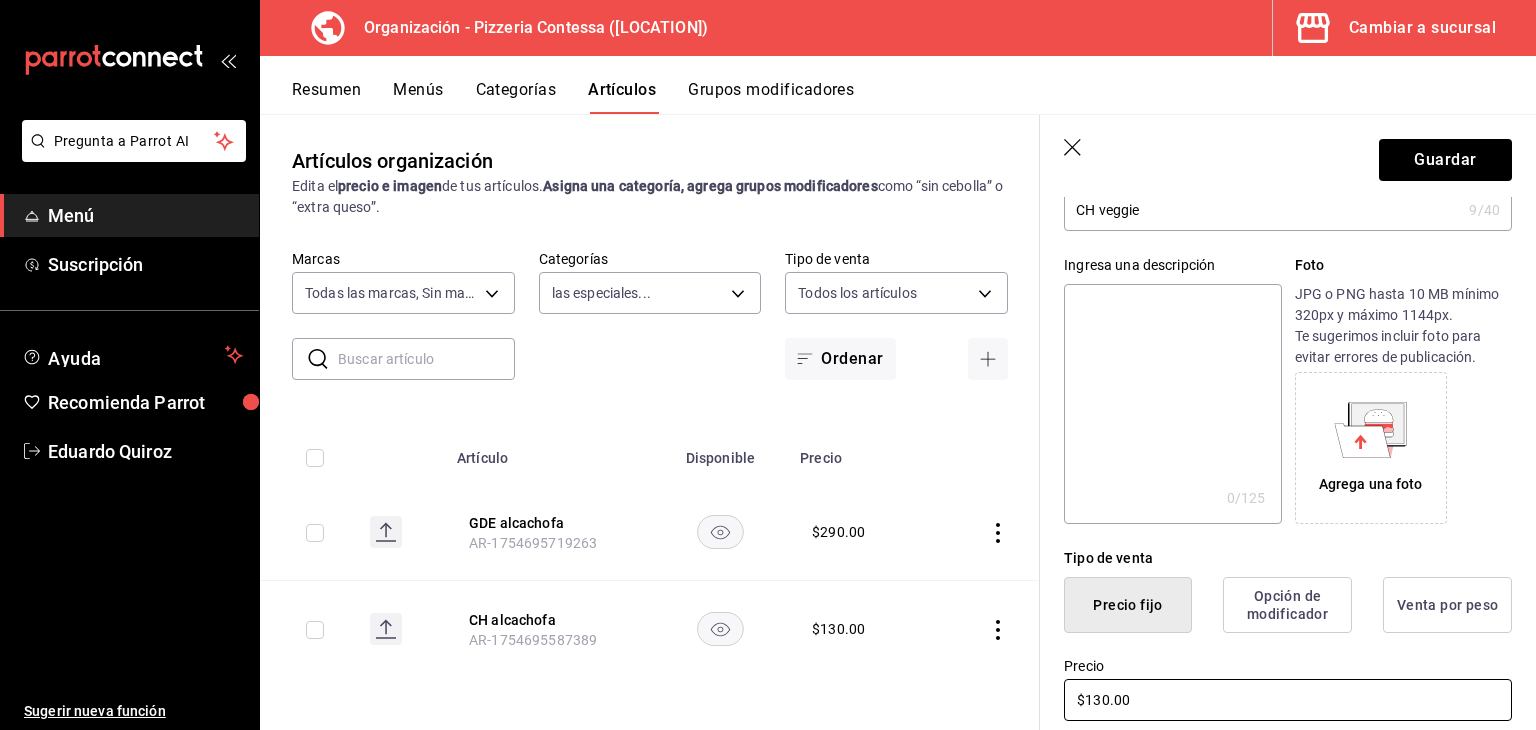 scroll, scrollTop: 0, scrollLeft: 0, axis: both 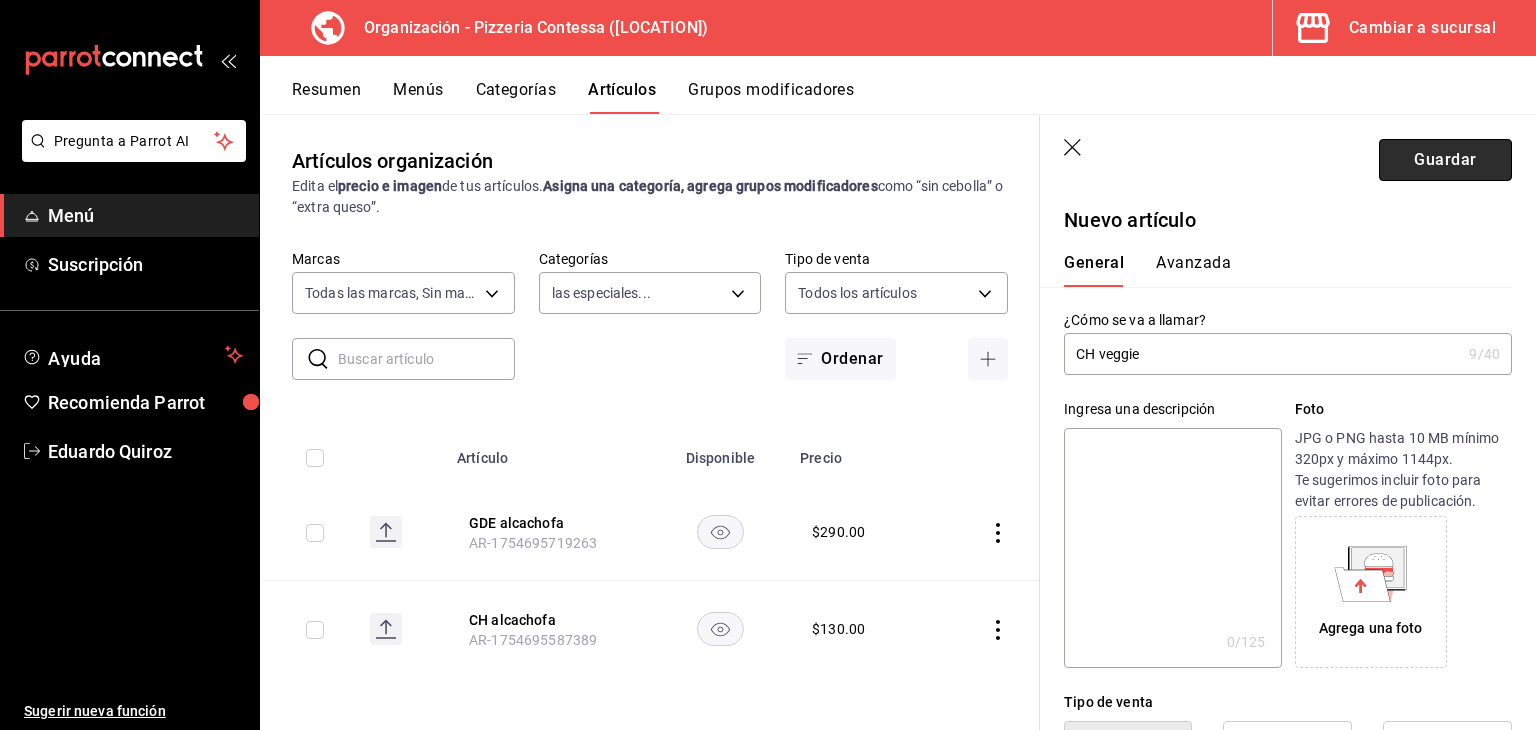 click on "Guardar" at bounding box center [1445, 160] 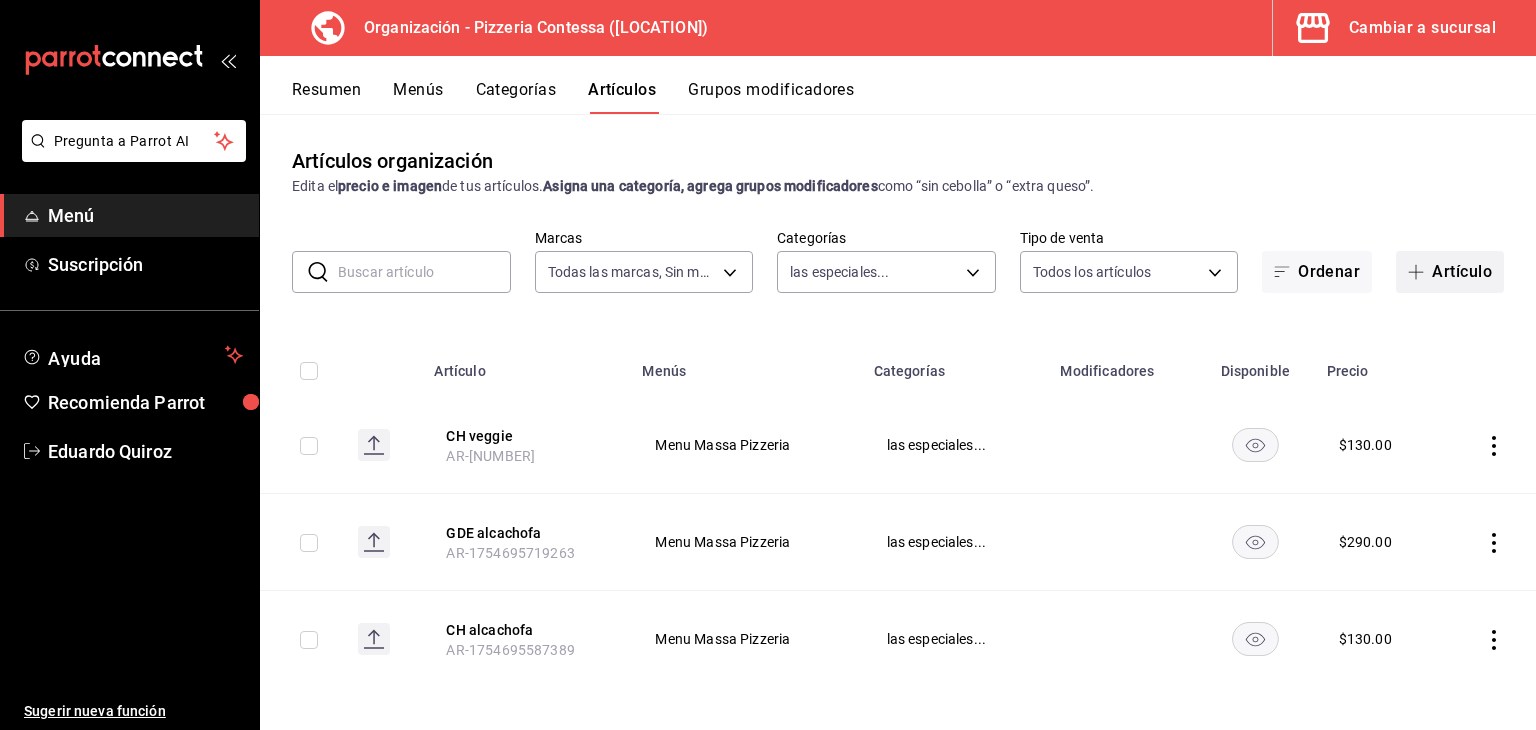 click on "Artículo" at bounding box center [1450, 272] 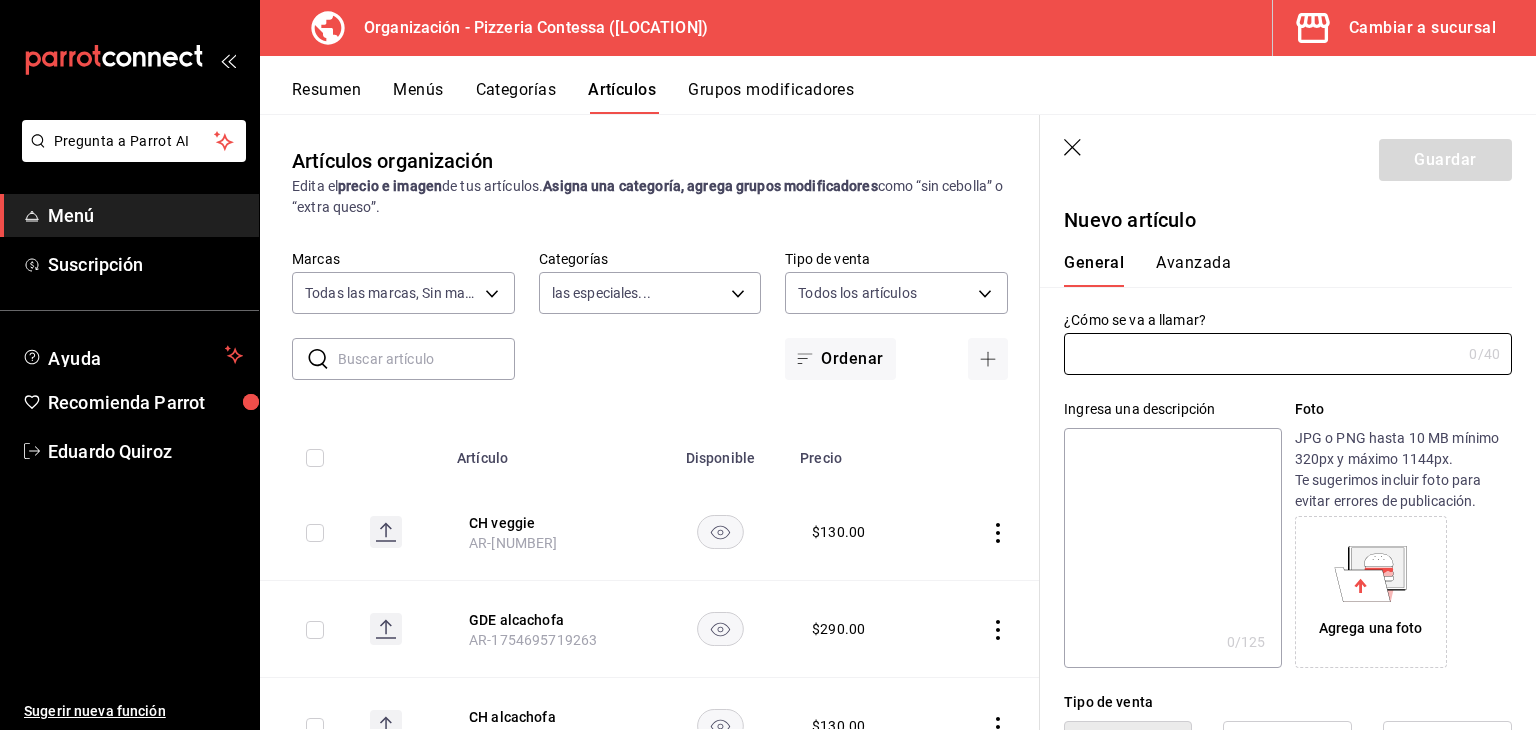 type on "AR-[NUMBER]" 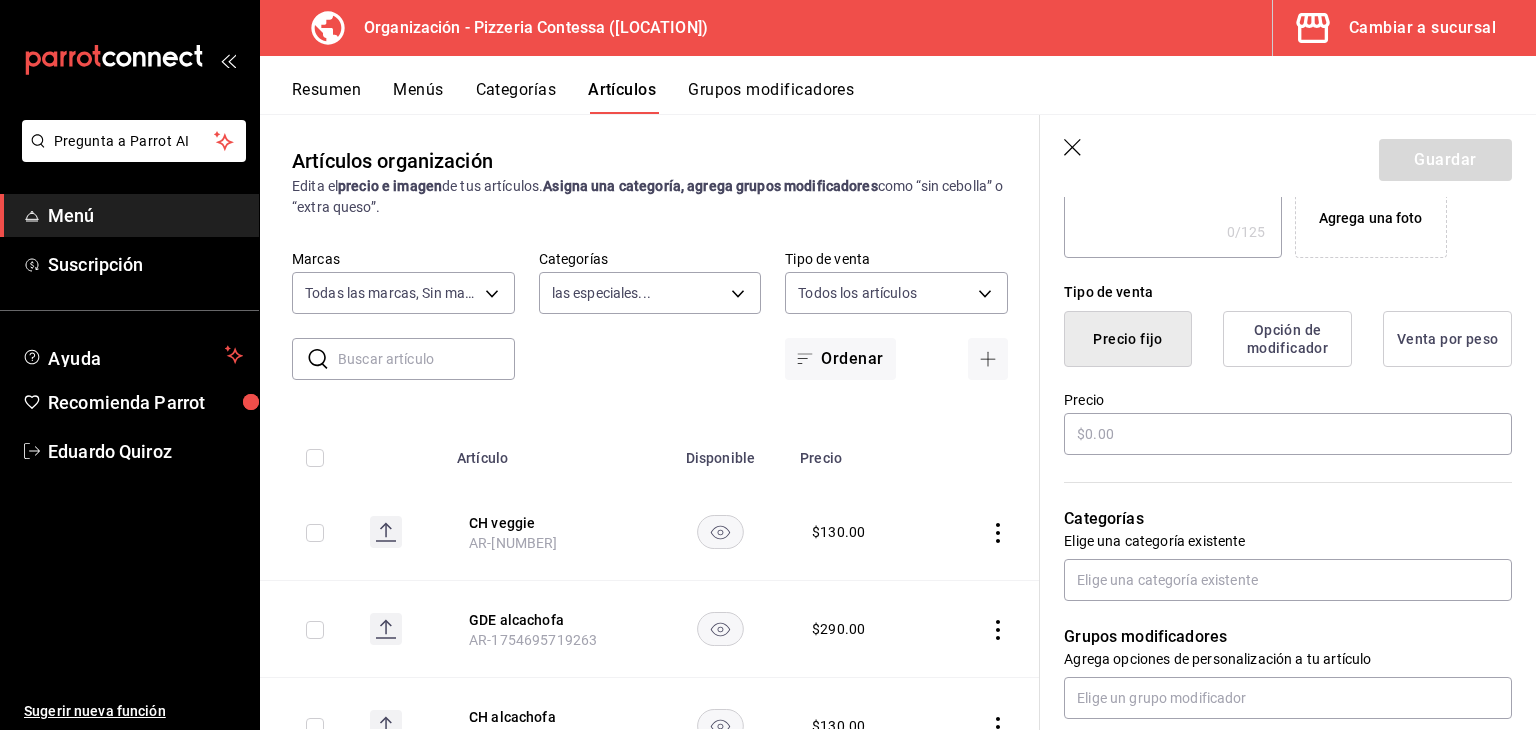 scroll, scrollTop: 412, scrollLeft: 0, axis: vertical 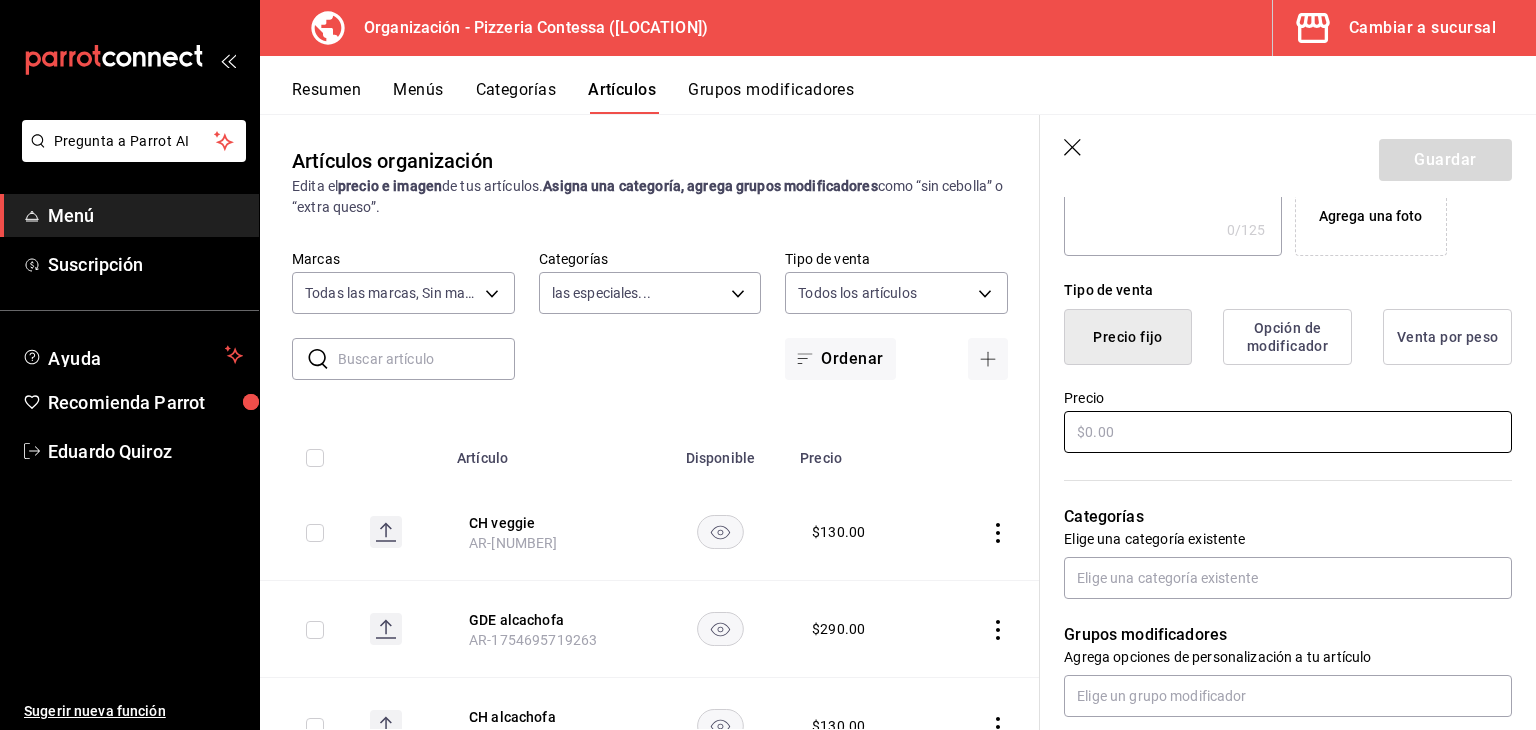 type on "GDE veggie" 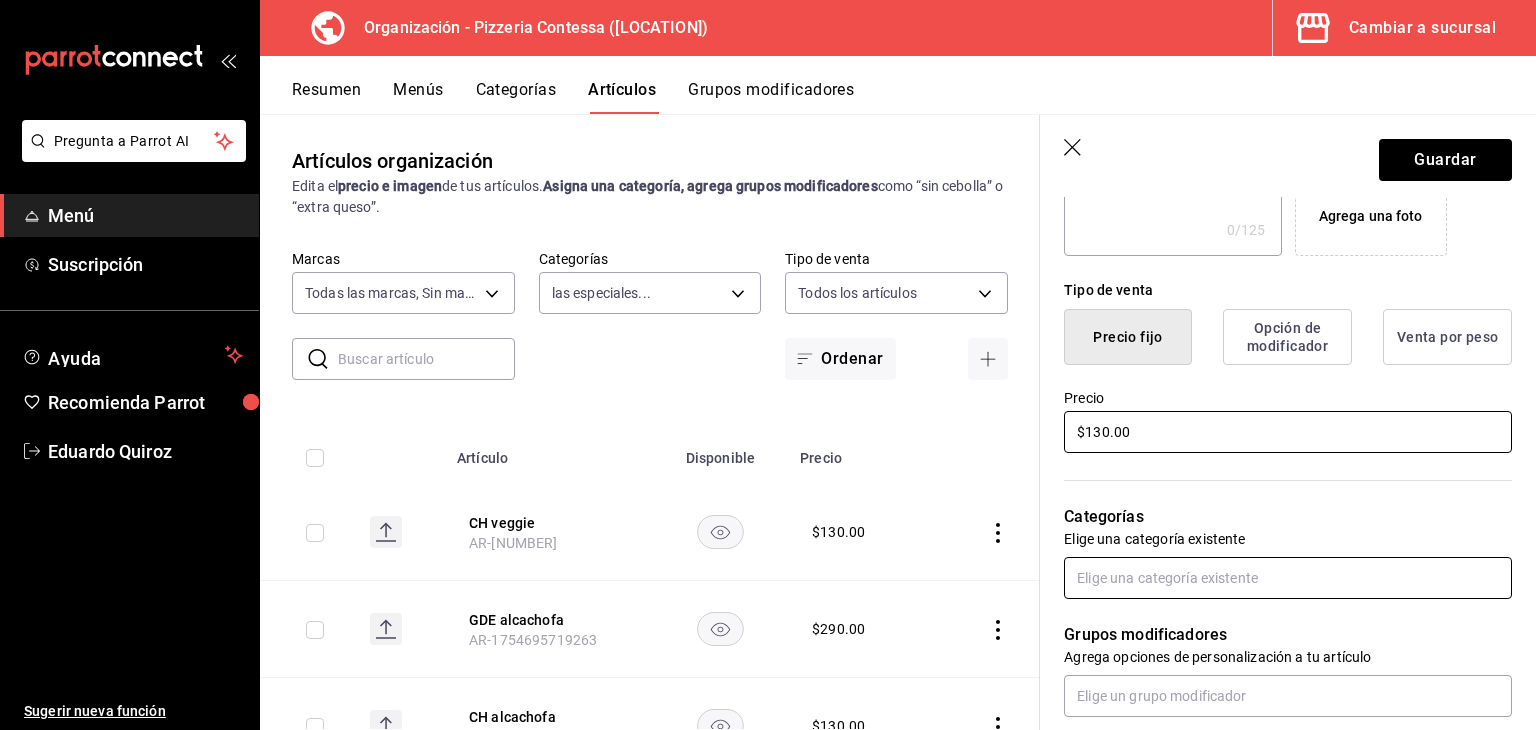 type on "$130.00" 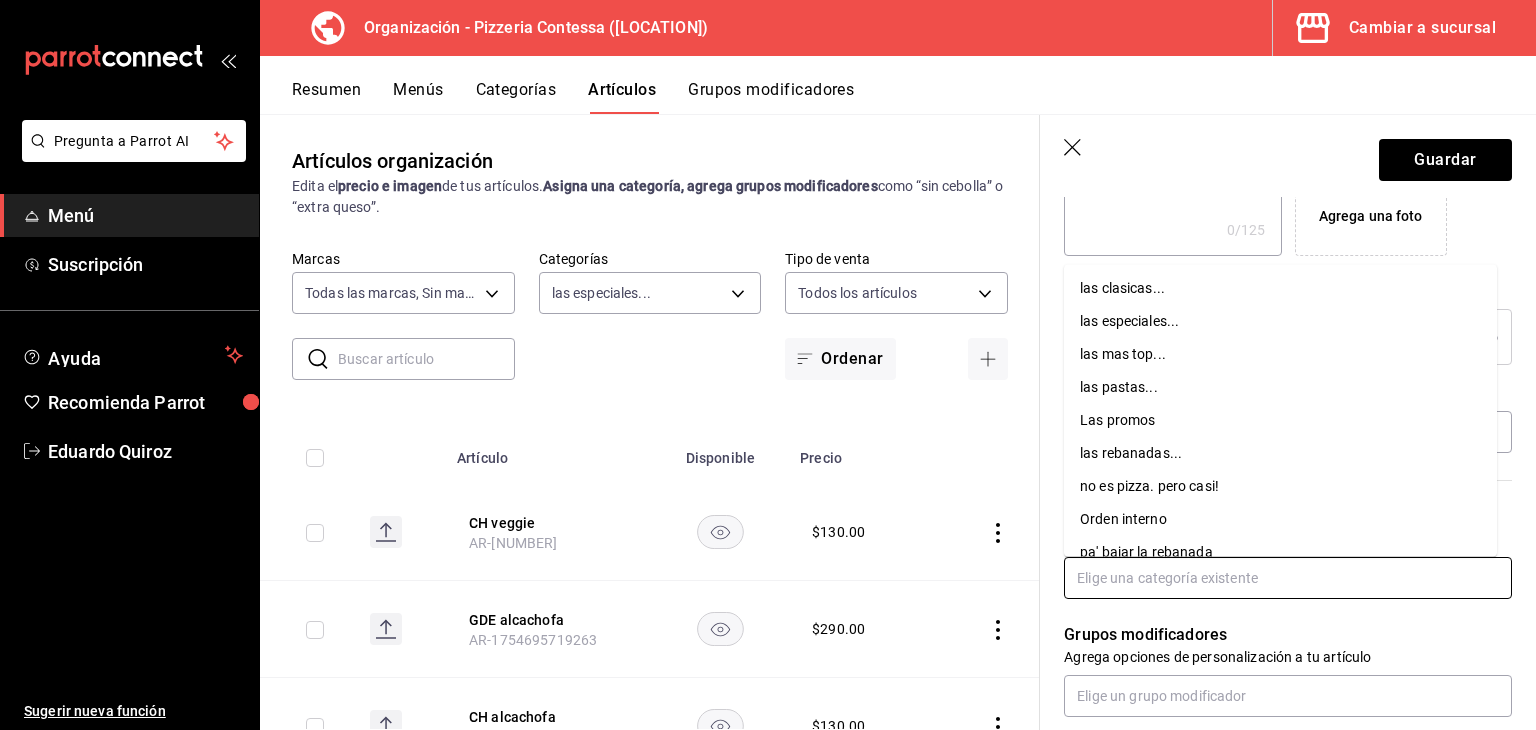 click at bounding box center [1288, 578] 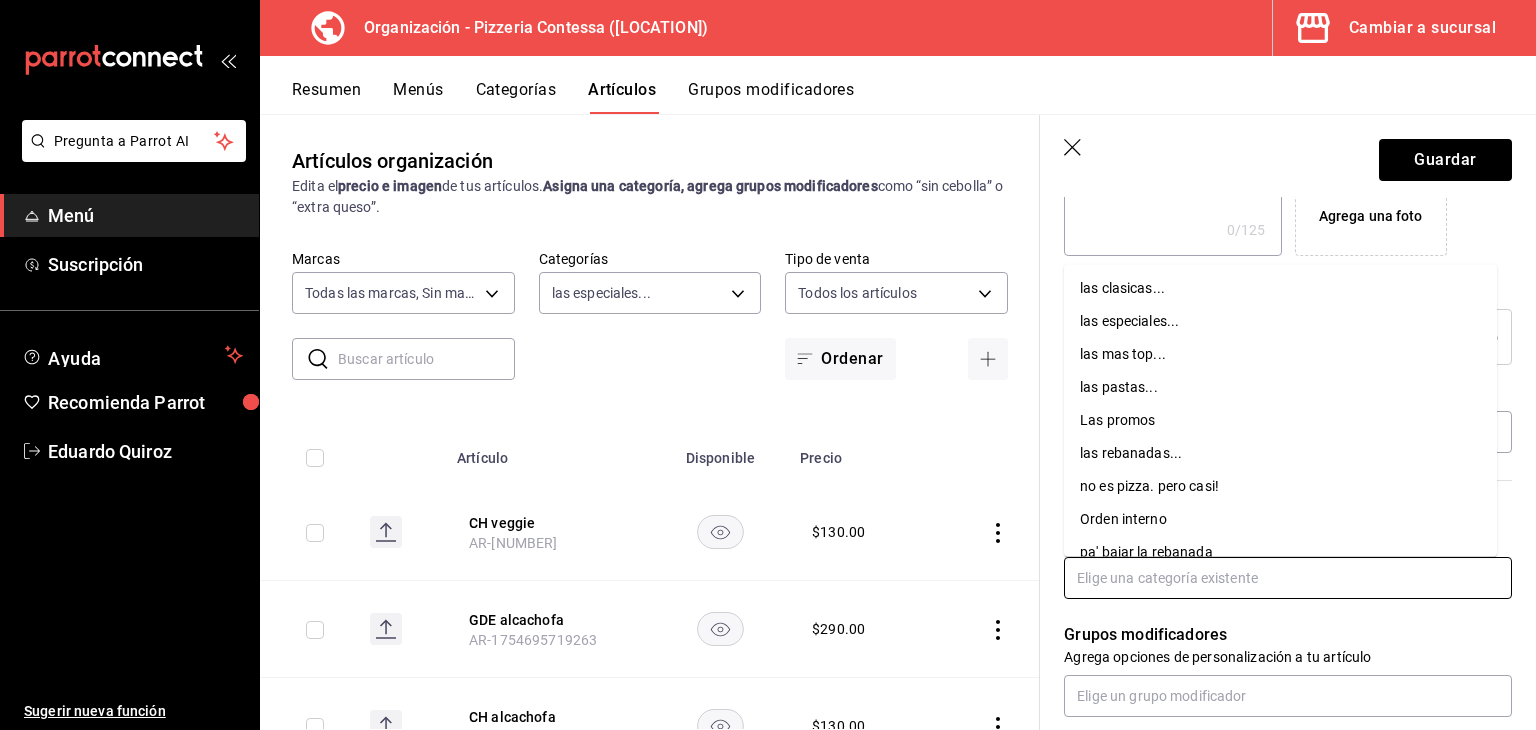 click on "las especiales..." at bounding box center [1280, 321] 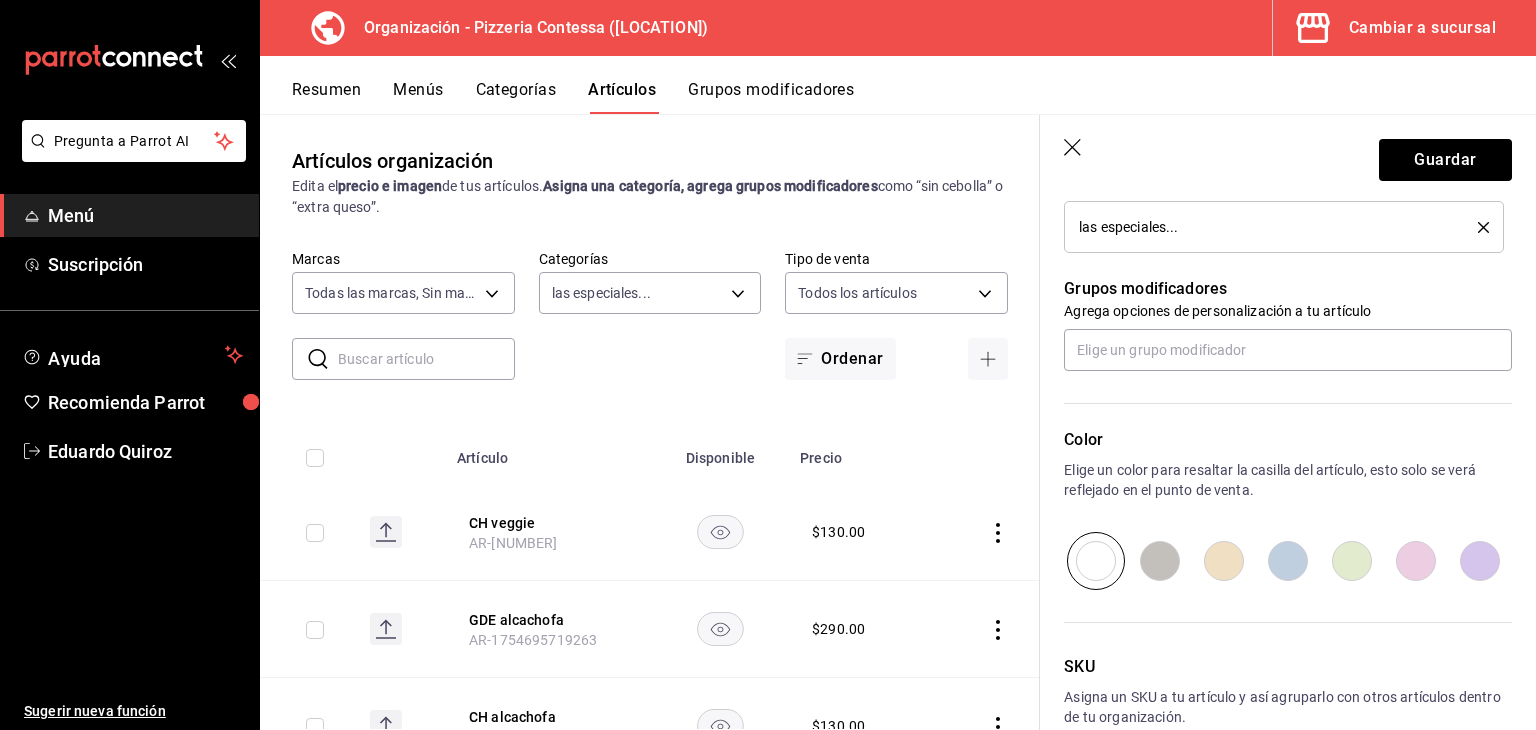 scroll, scrollTop: 934, scrollLeft: 0, axis: vertical 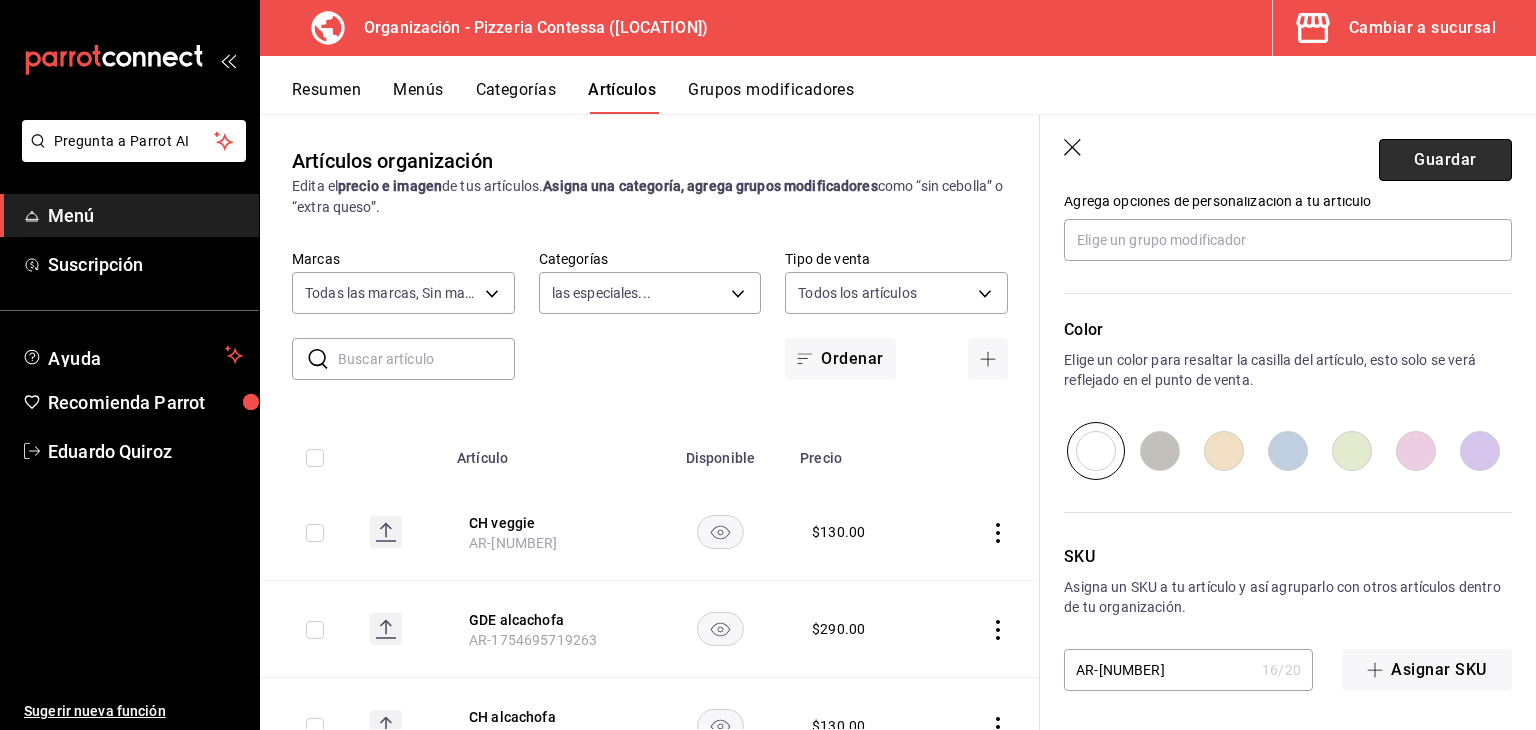 click on "Guardar" at bounding box center [1445, 160] 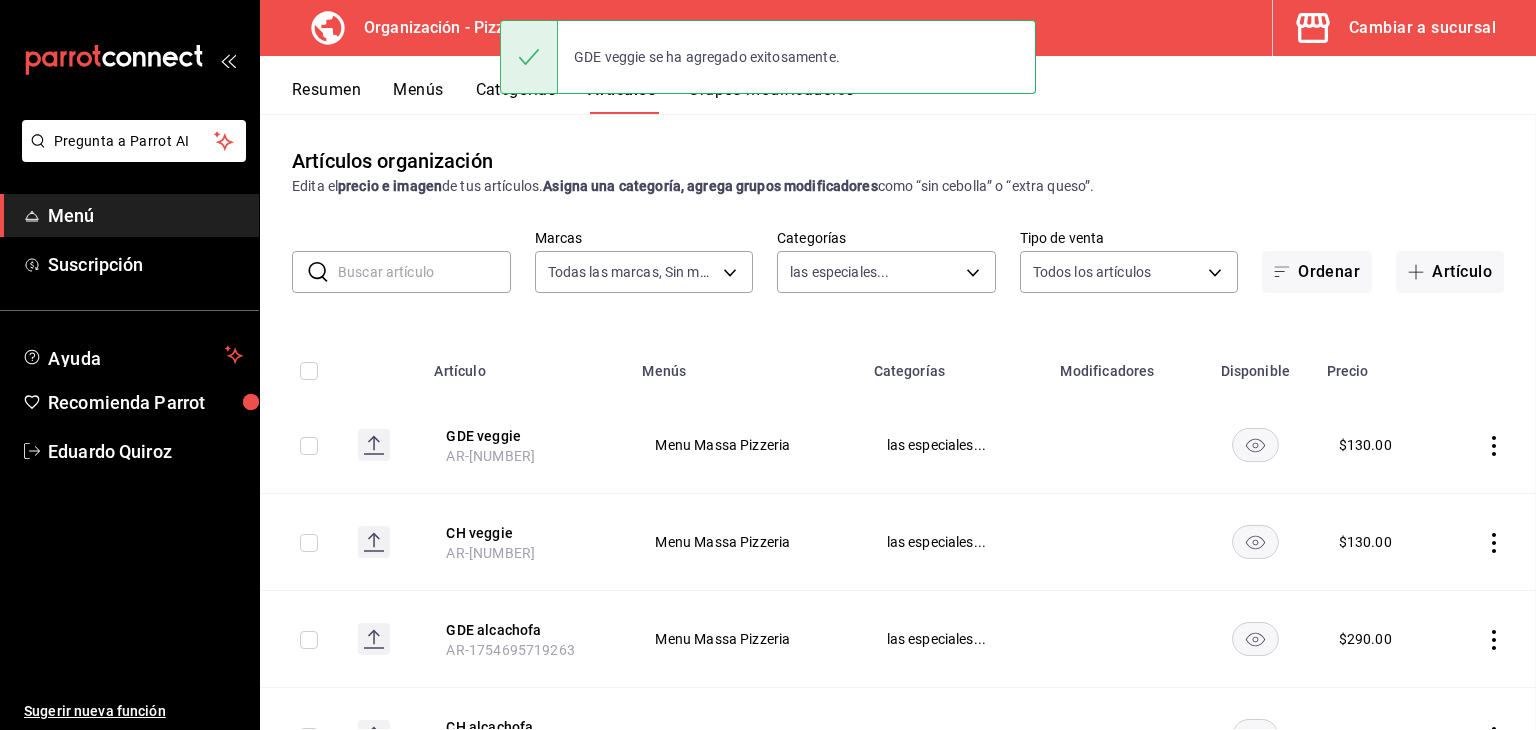 scroll, scrollTop: 0, scrollLeft: 0, axis: both 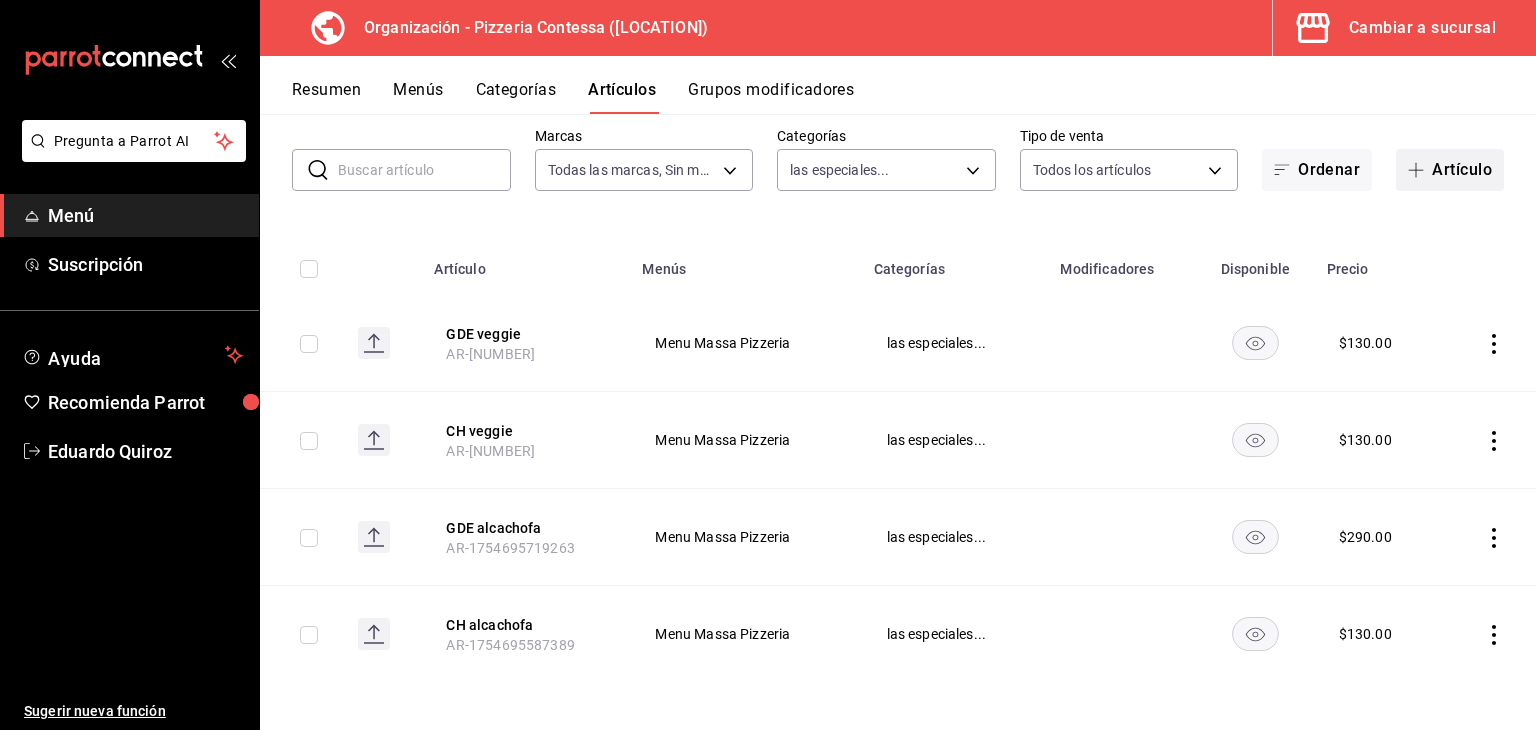 click at bounding box center (1420, 170) 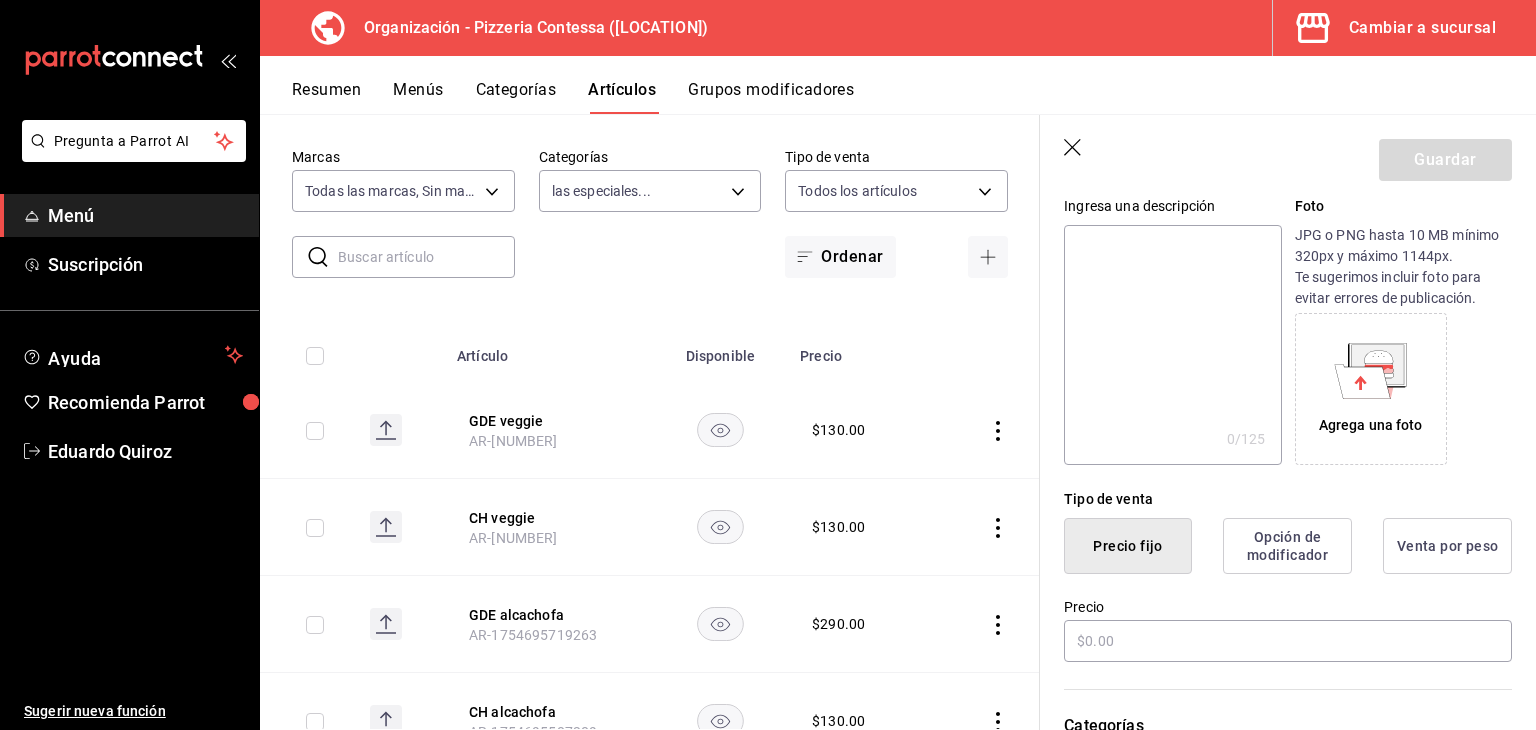 scroll, scrollTop: 204, scrollLeft: 0, axis: vertical 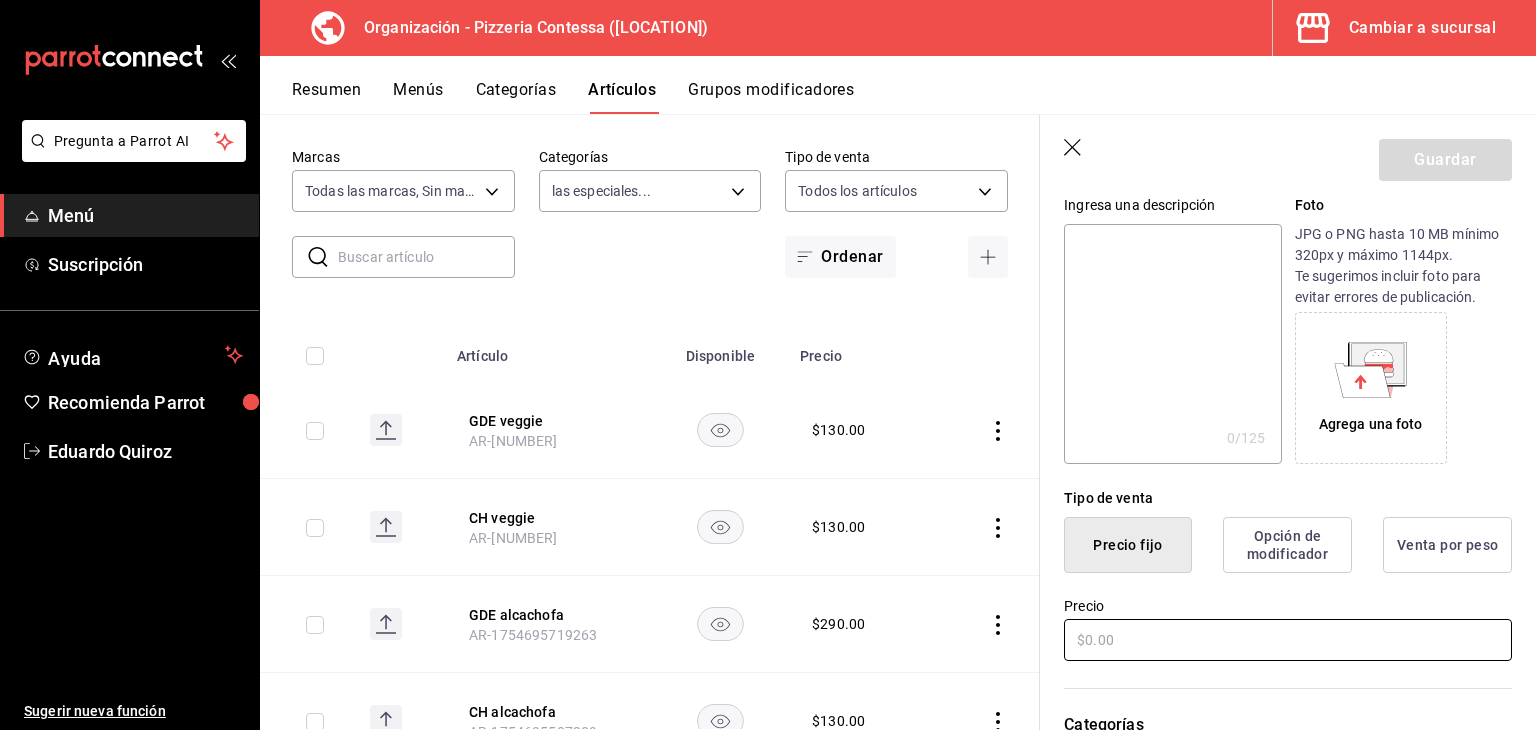 type on "CH 4 quesos" 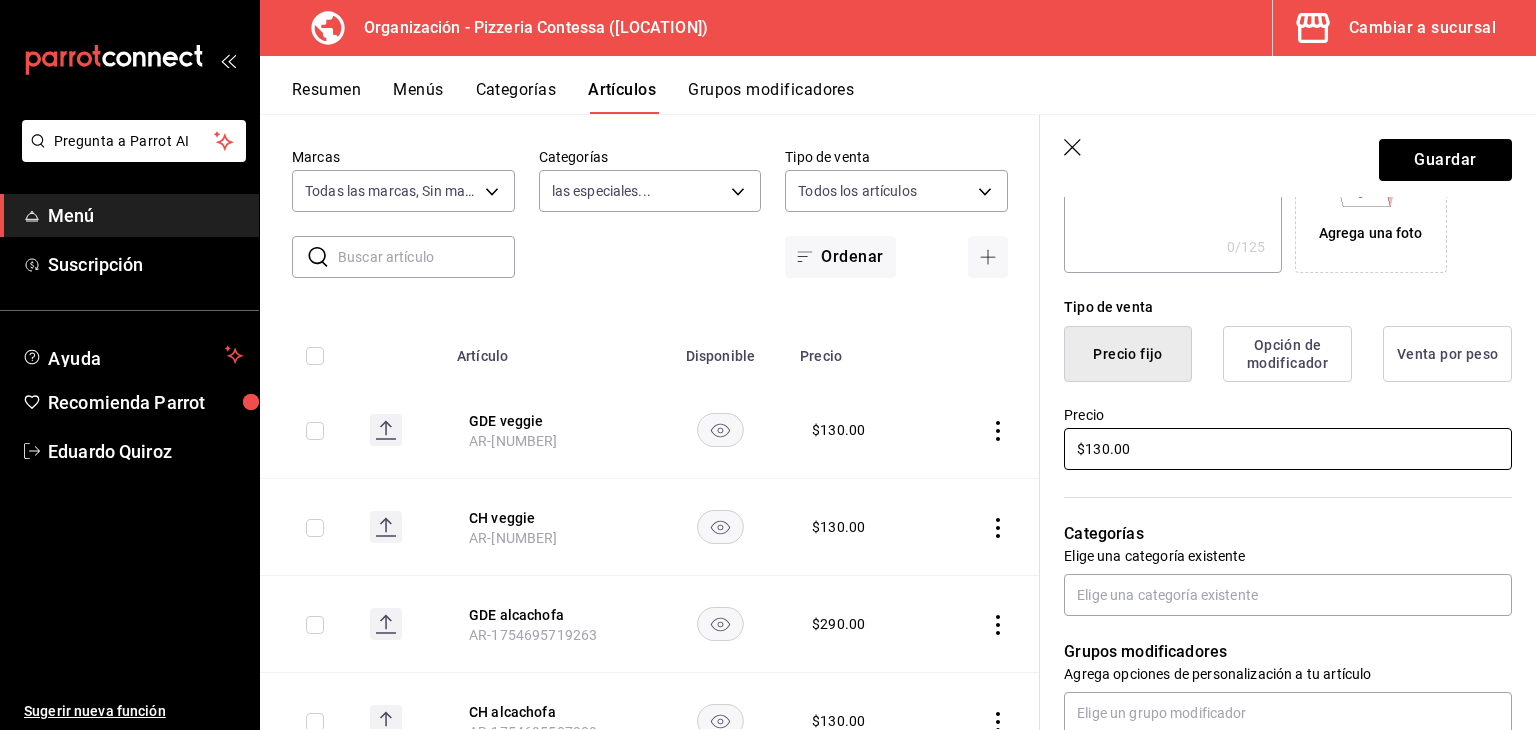 scroll, scrollTop: 396, scrollLeft: 0, axis: vertical 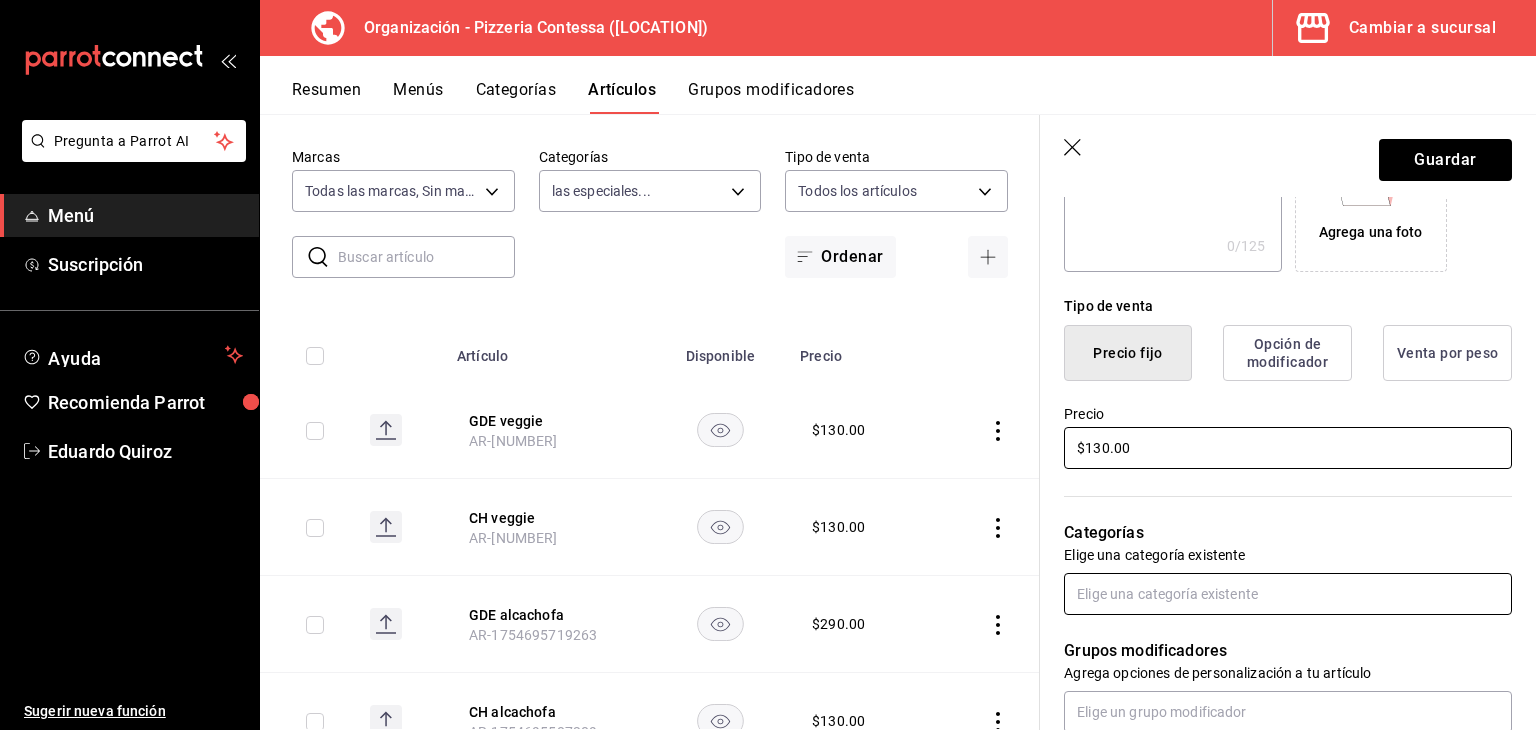 type on "$130.00" 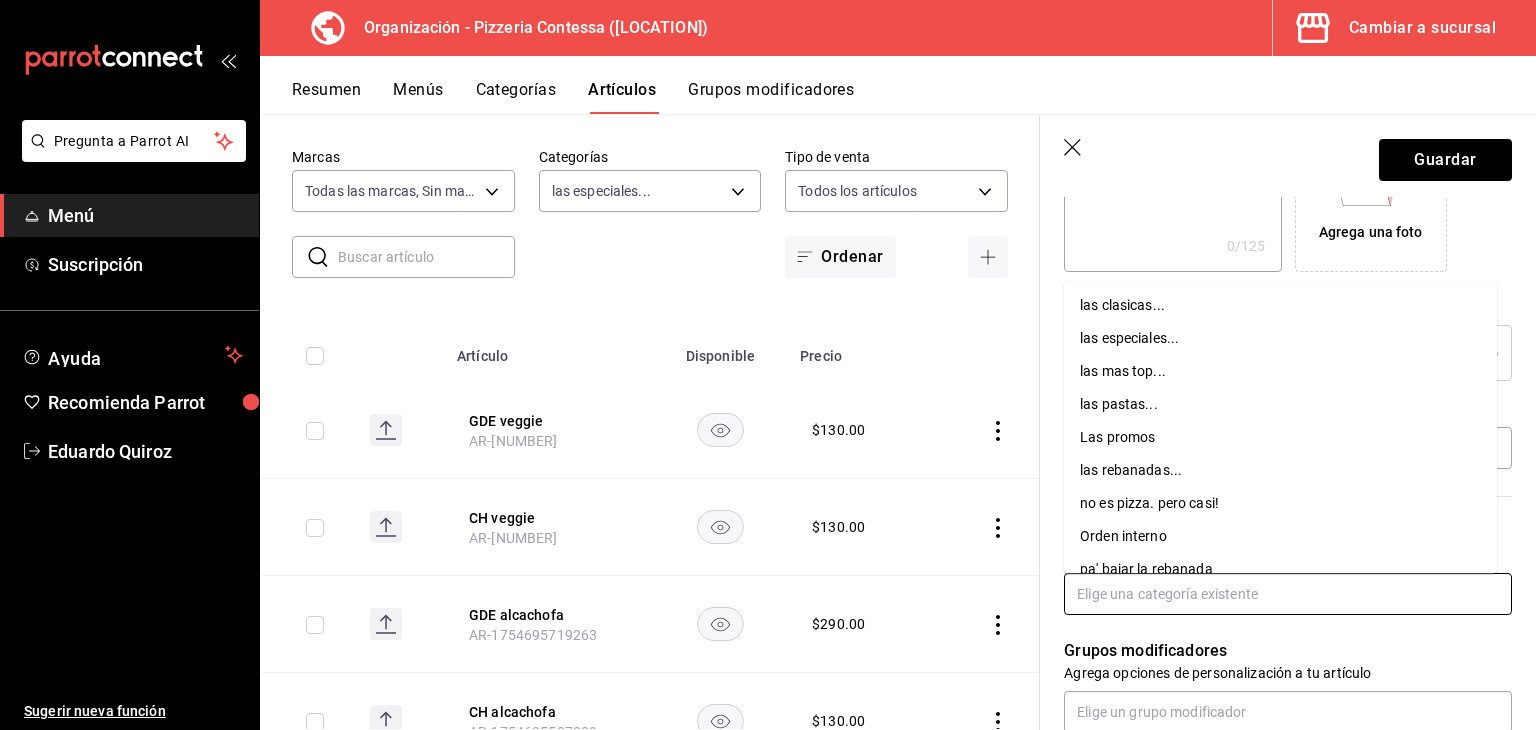 click at bounding box center (1288, 594) 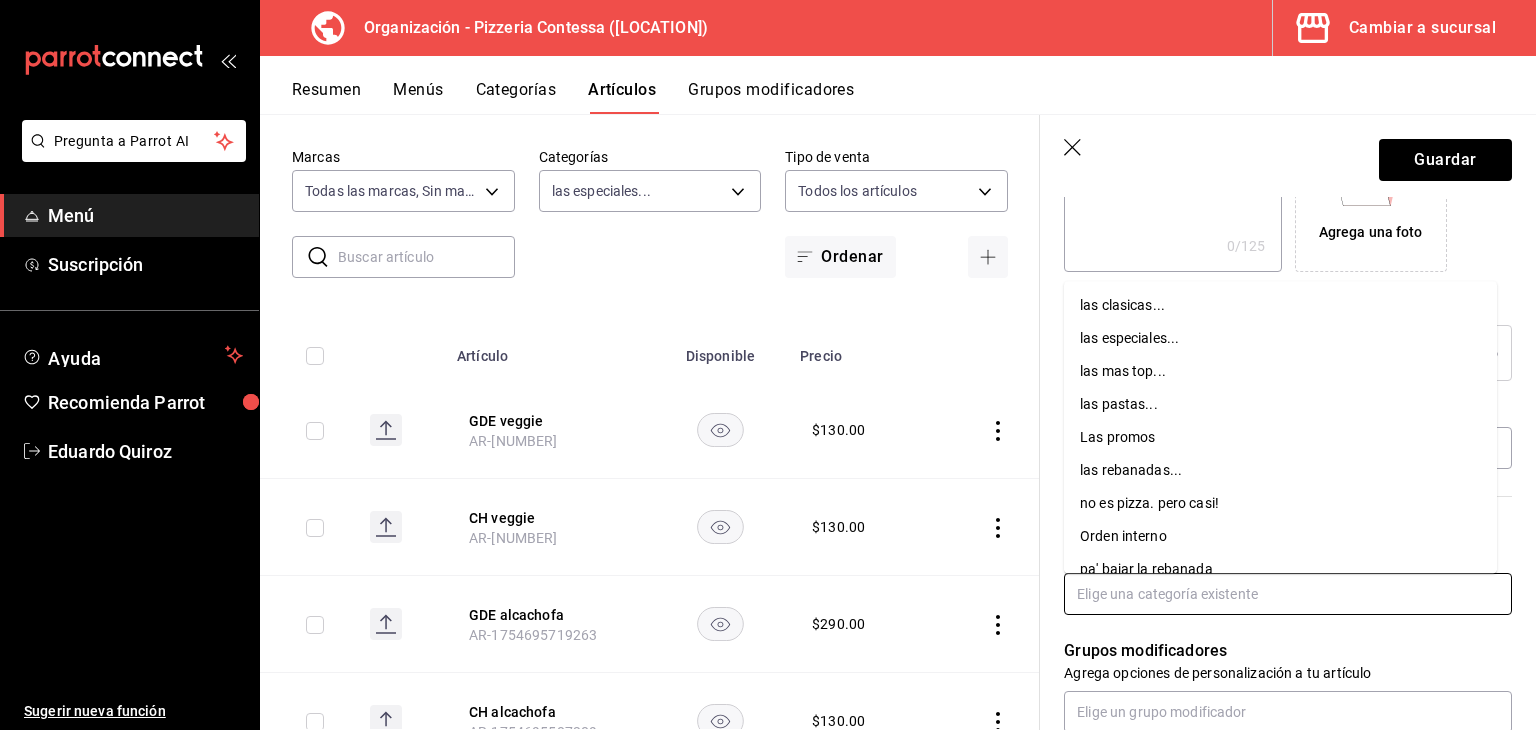 click on "las especiales..." at bounding box center (1280, 338) 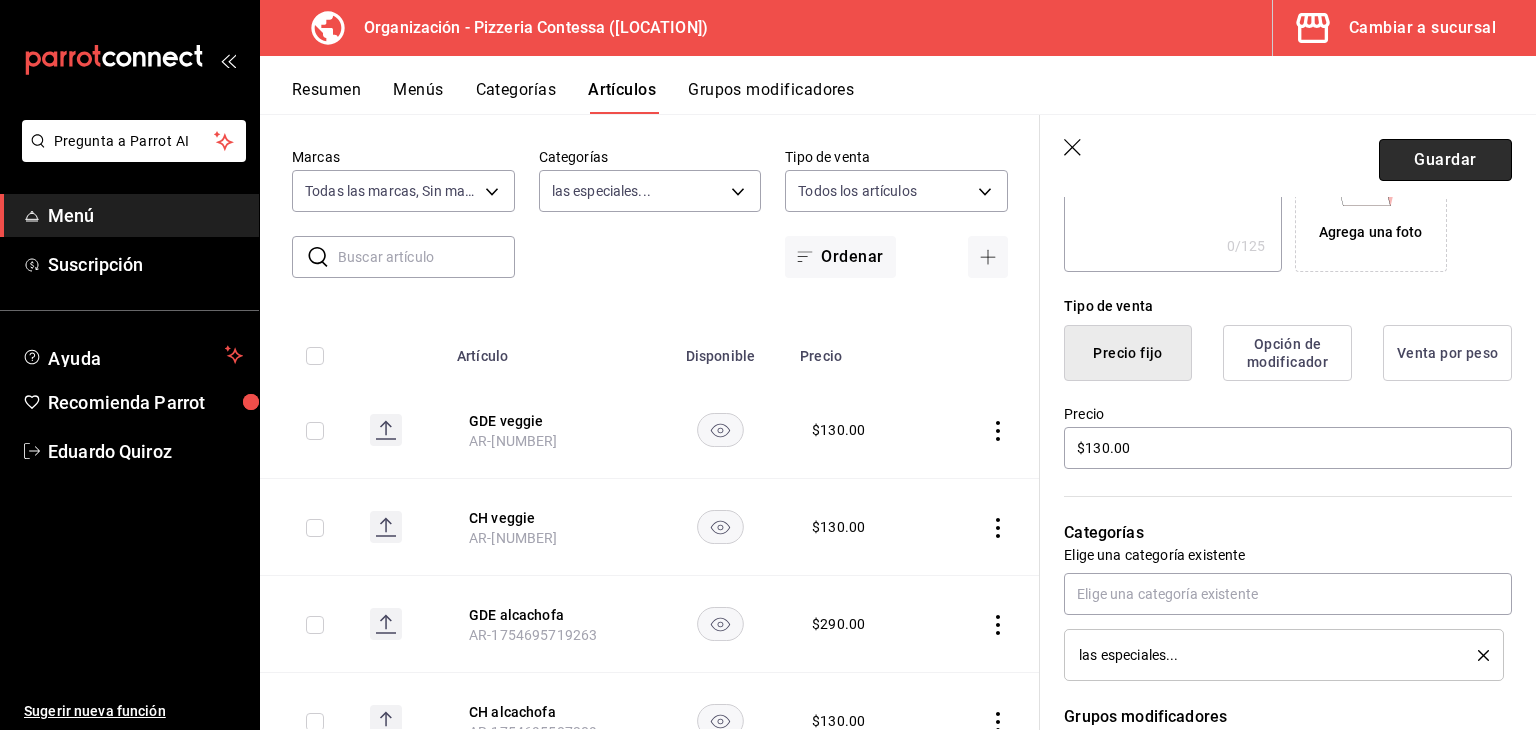 click on "Guardar" at bounding box center [1445, 160] 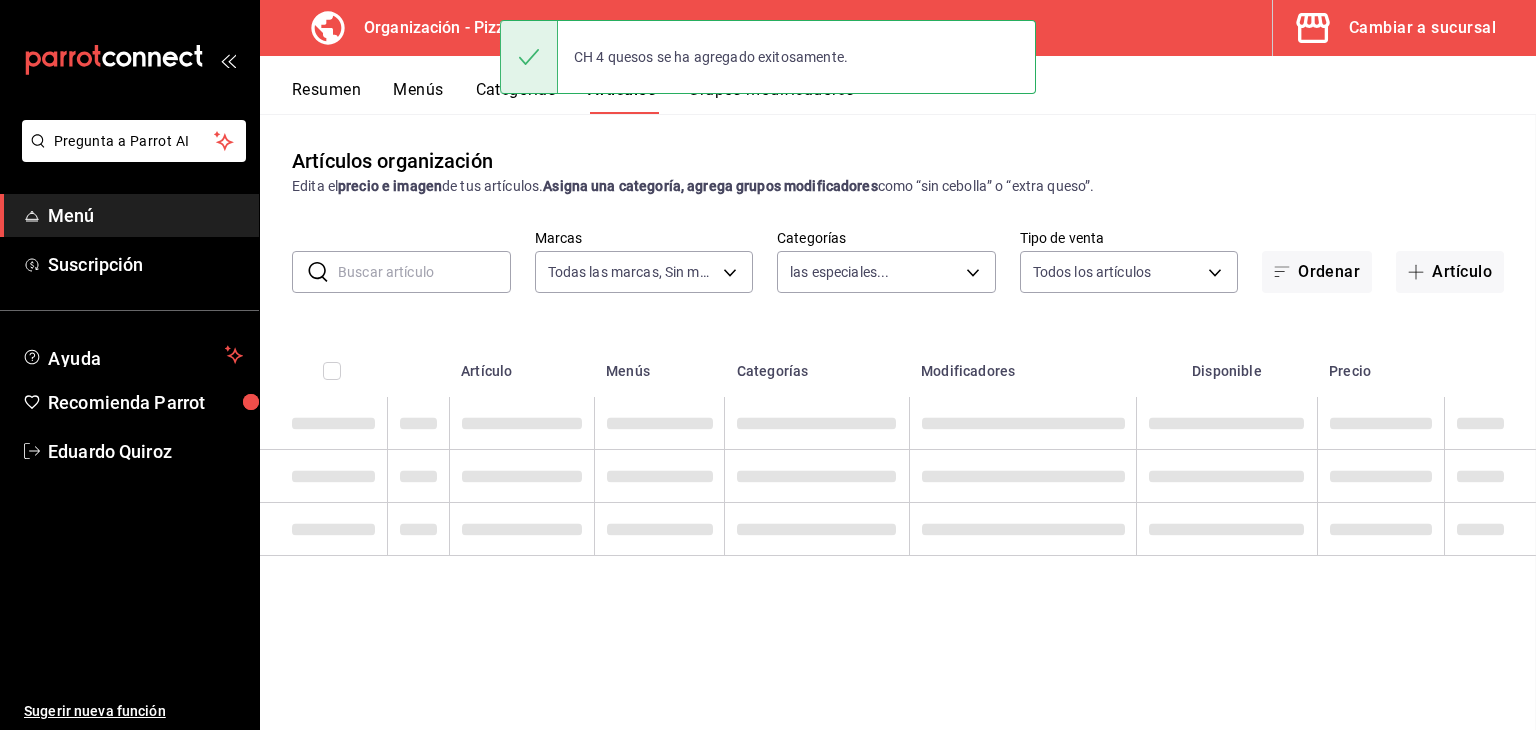 scroll, scrollTop: 0, scrollLeft: 0, axis: both 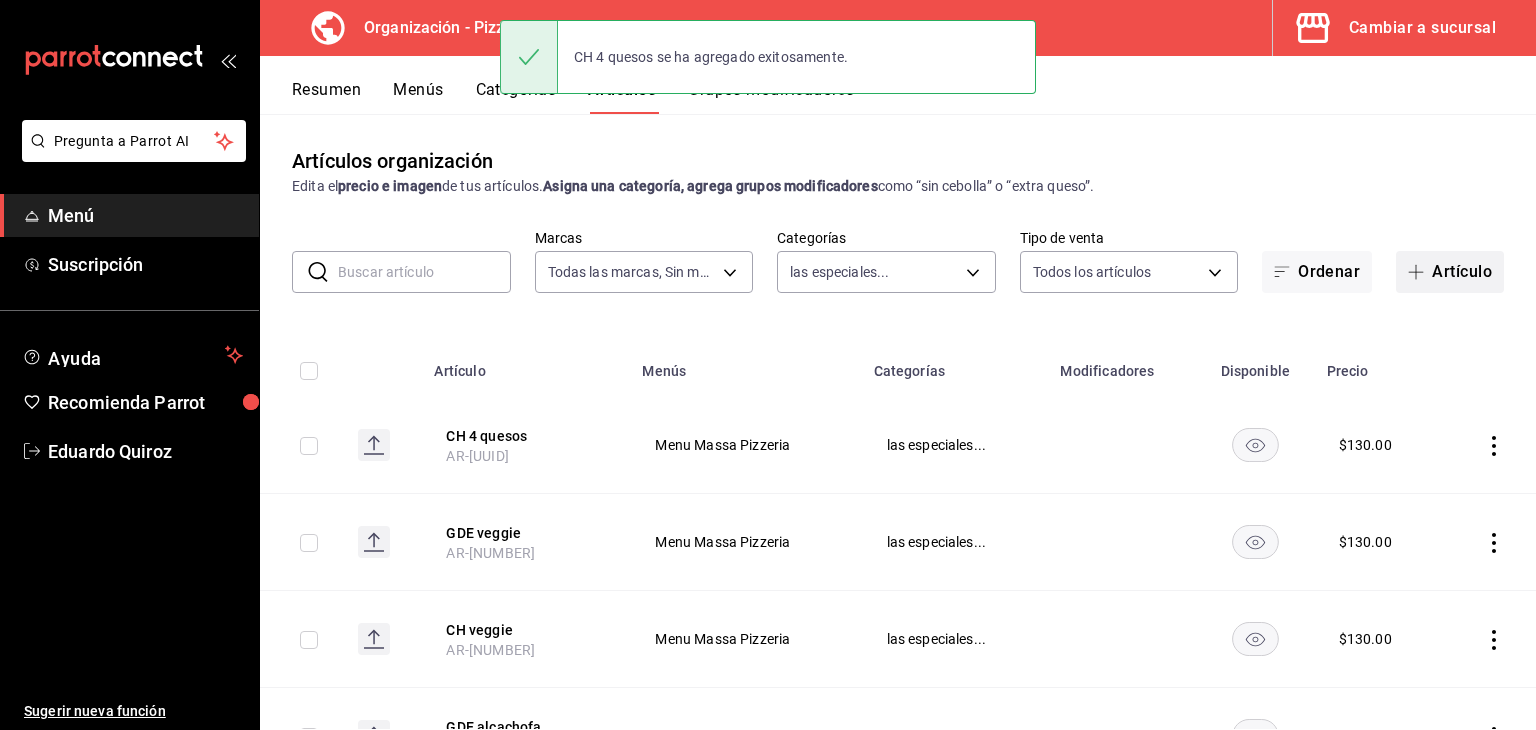 click on "Artículo" at bounding box center [1450, 272] 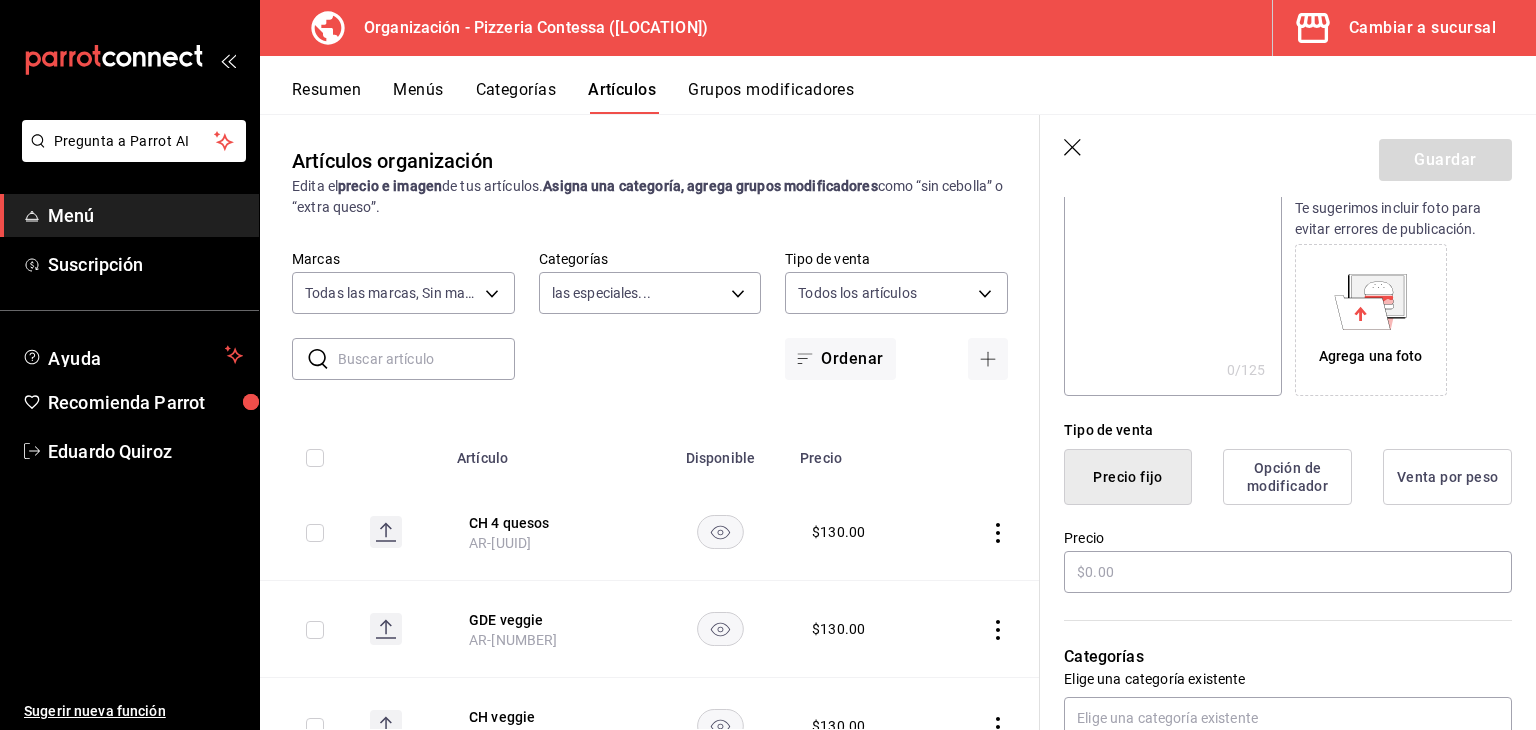scroll, scrollTop: 308, scrollLeft: 0, axis: vertical 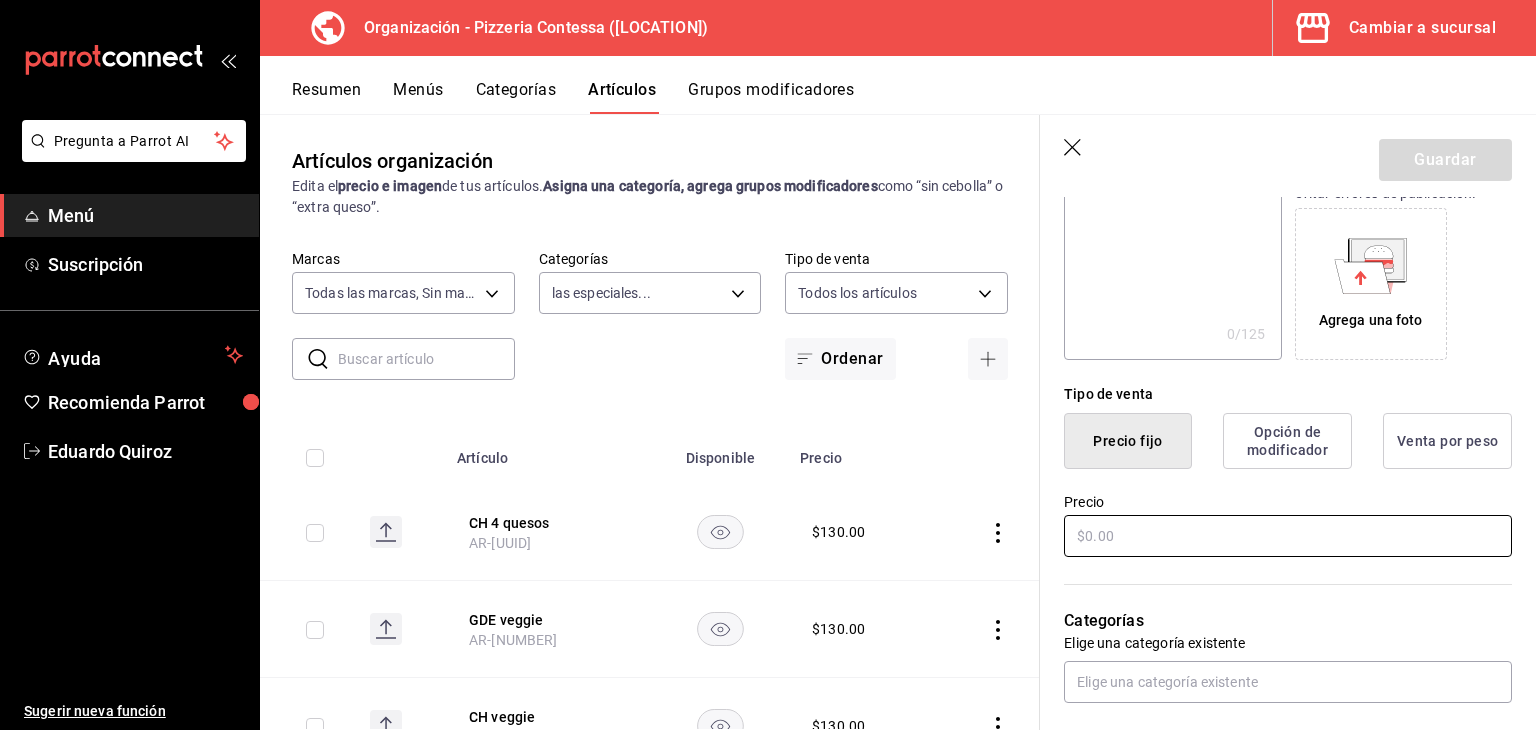 type on "GDE 4 quesos" 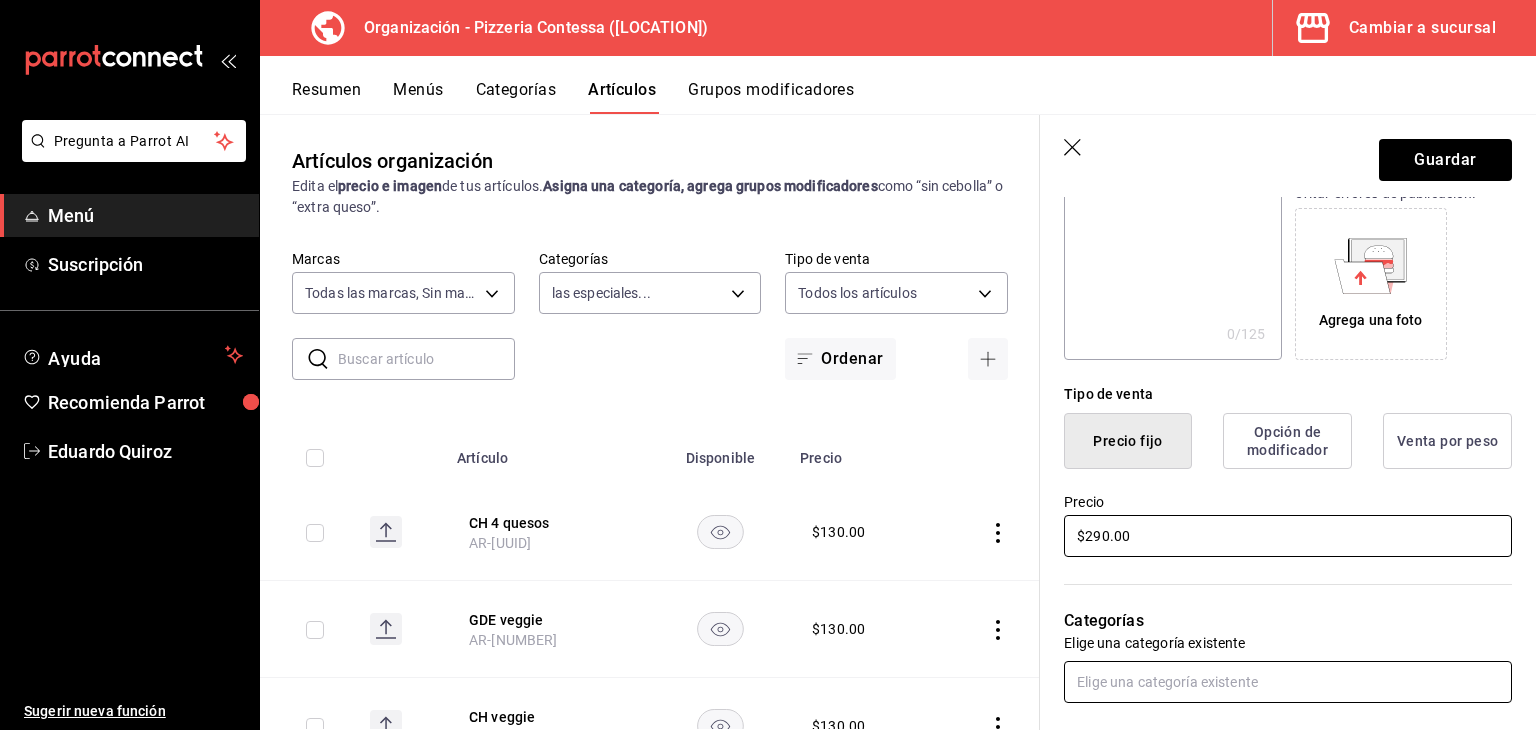 type on "$290.00" 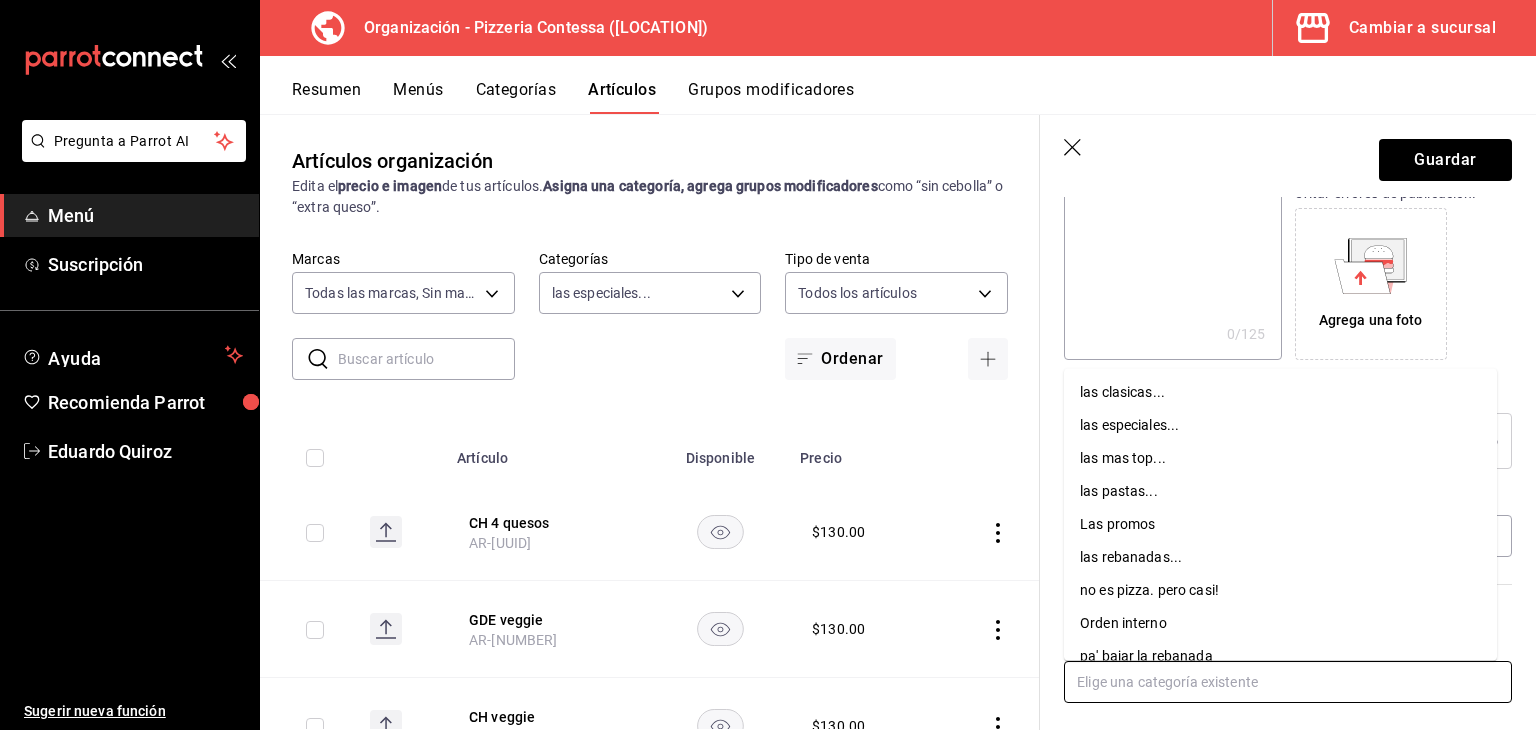 drag, startPoint x: 1192, startPoint y: 661, endPoint x: 1149, endPoint y: 425, distance: 239.88539 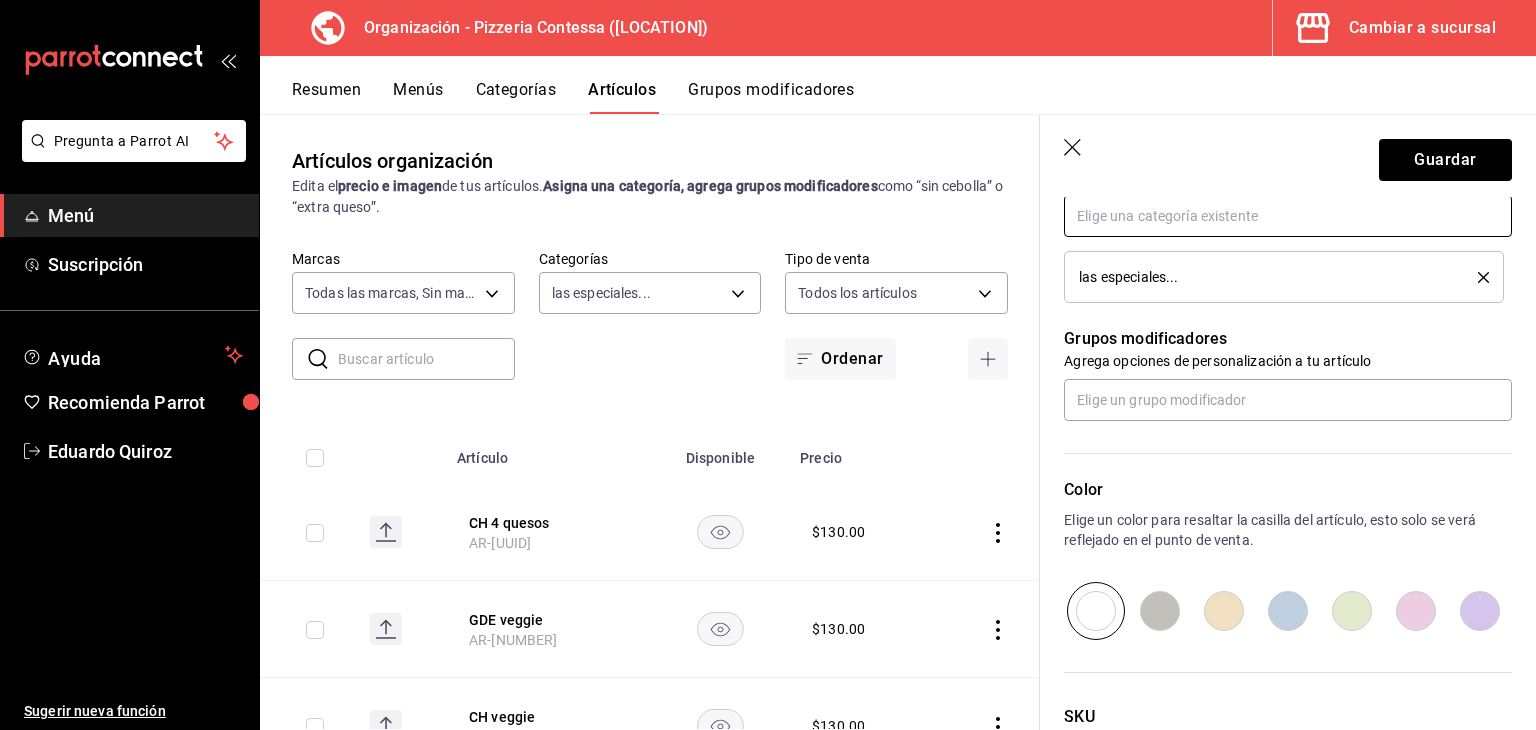 scroll, scrollTop: 934, scrollLeft: 0, axis: vertical 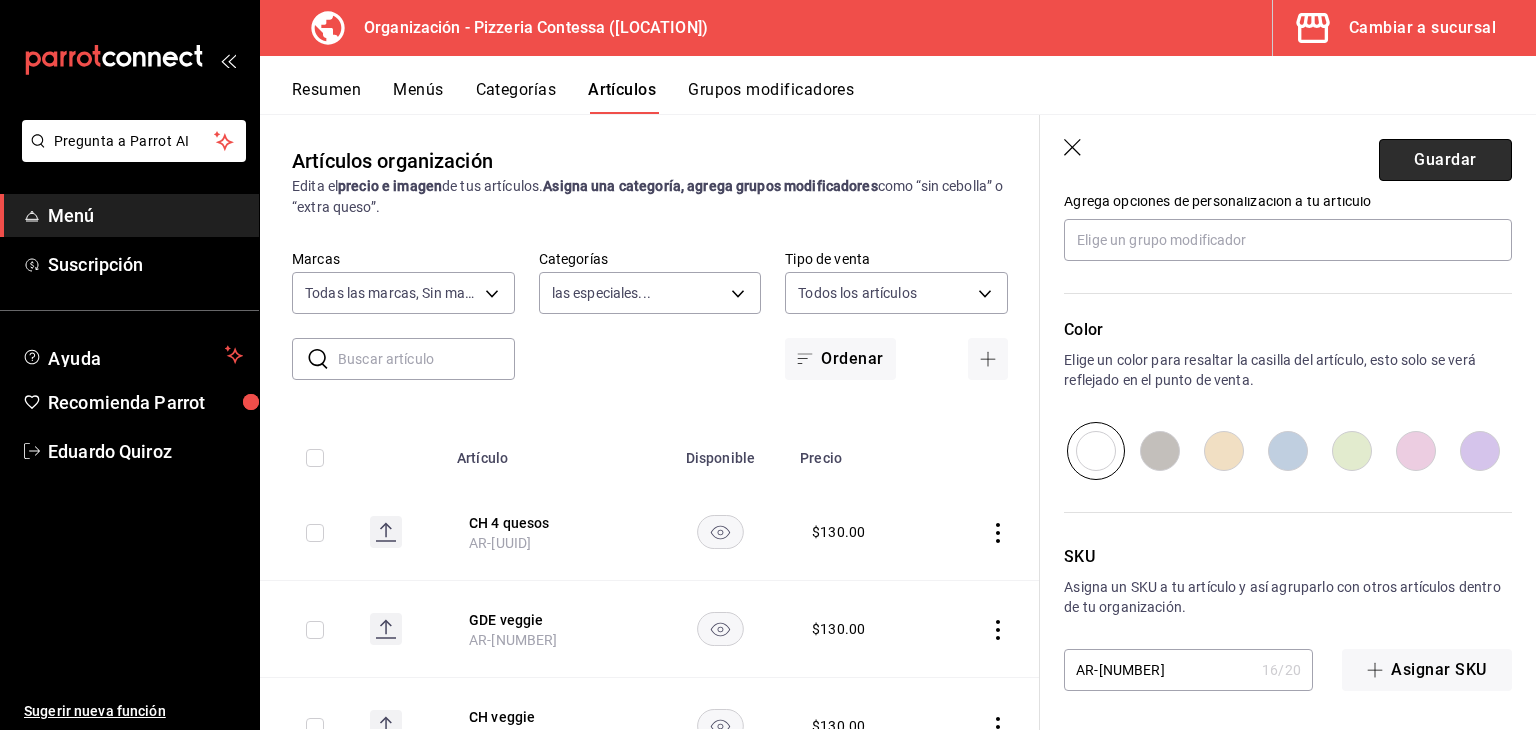 click on "Guardar" at bounding box center [1445, 160] 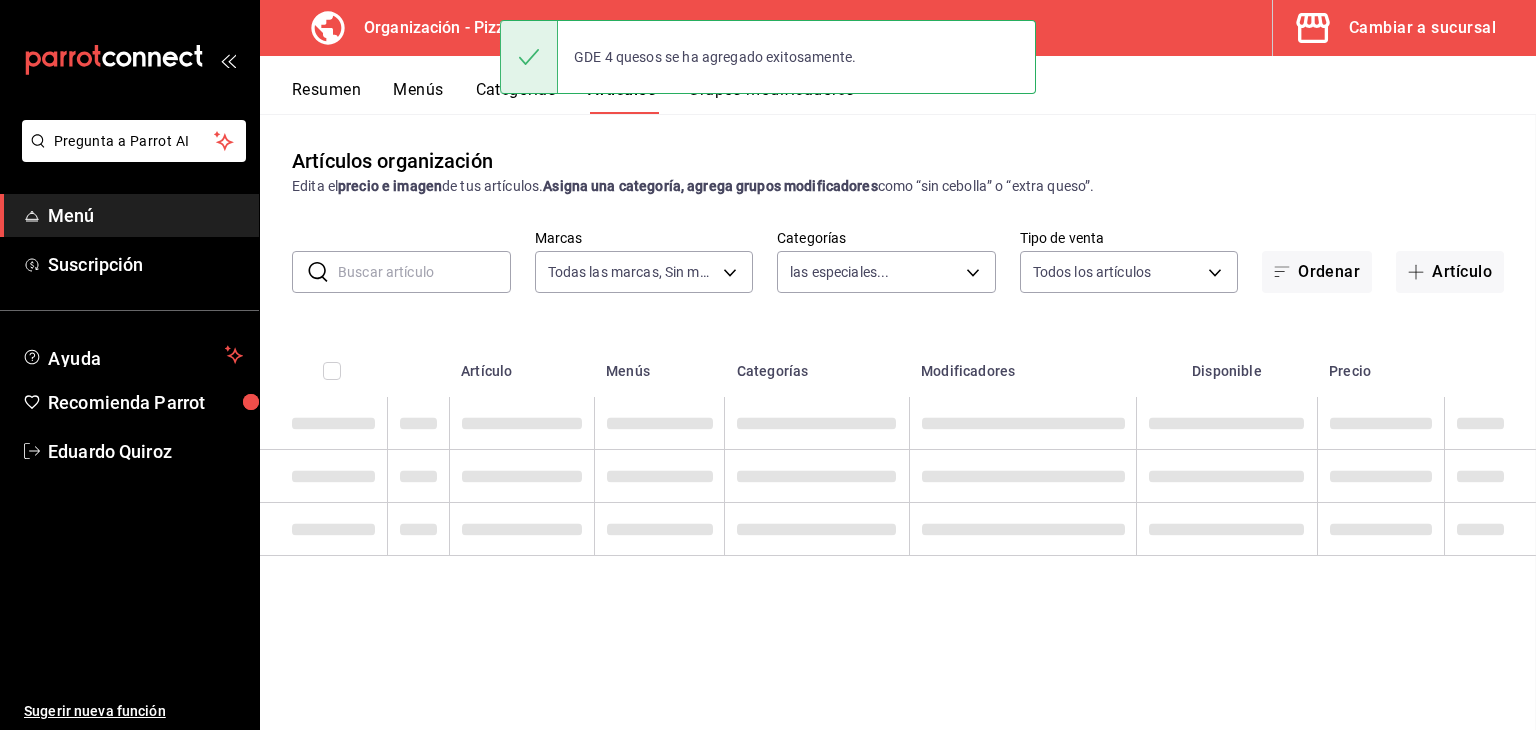 scroll, scrollTop: 0, scrollLeft: 0, axis: both 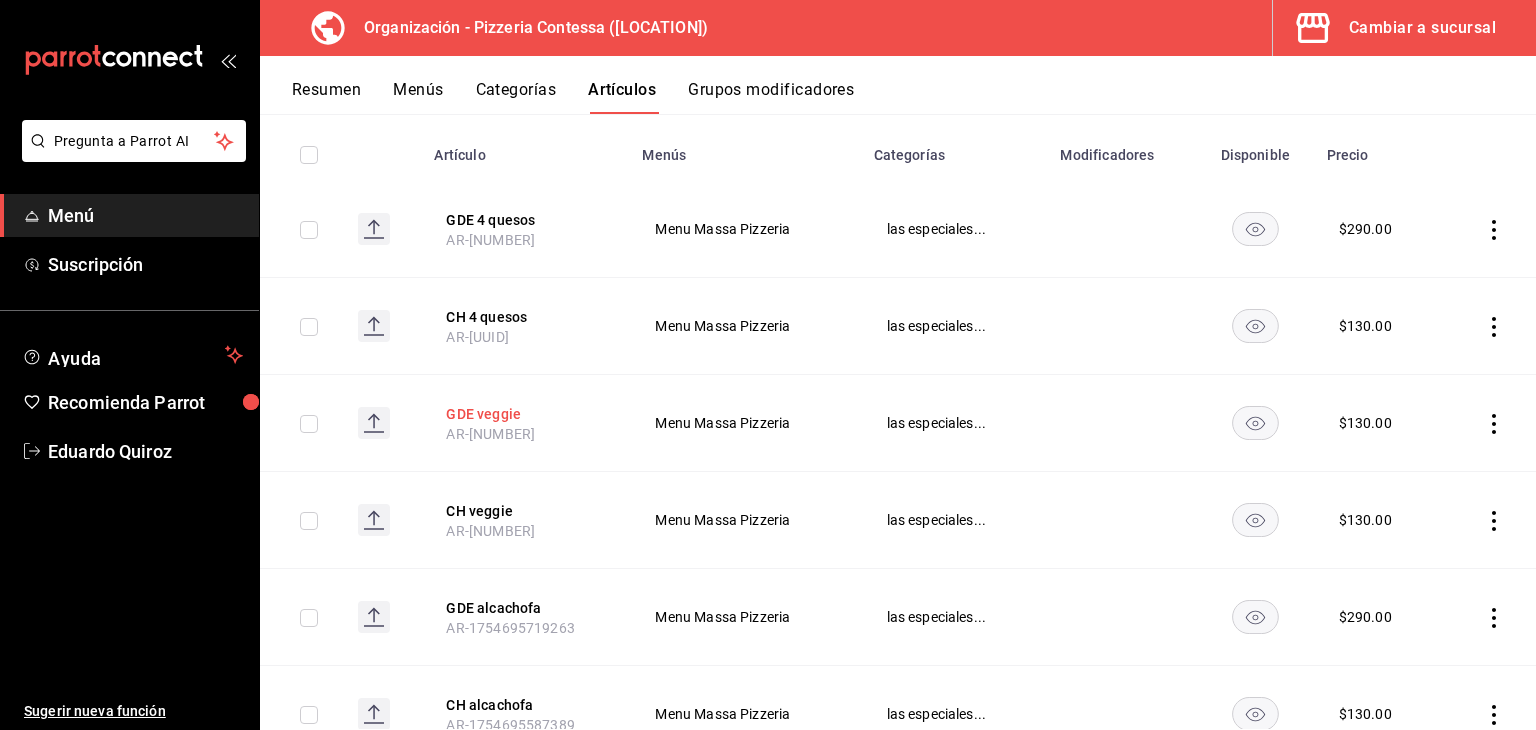 click on "GDE veggie" at bounding box center (526, 414) 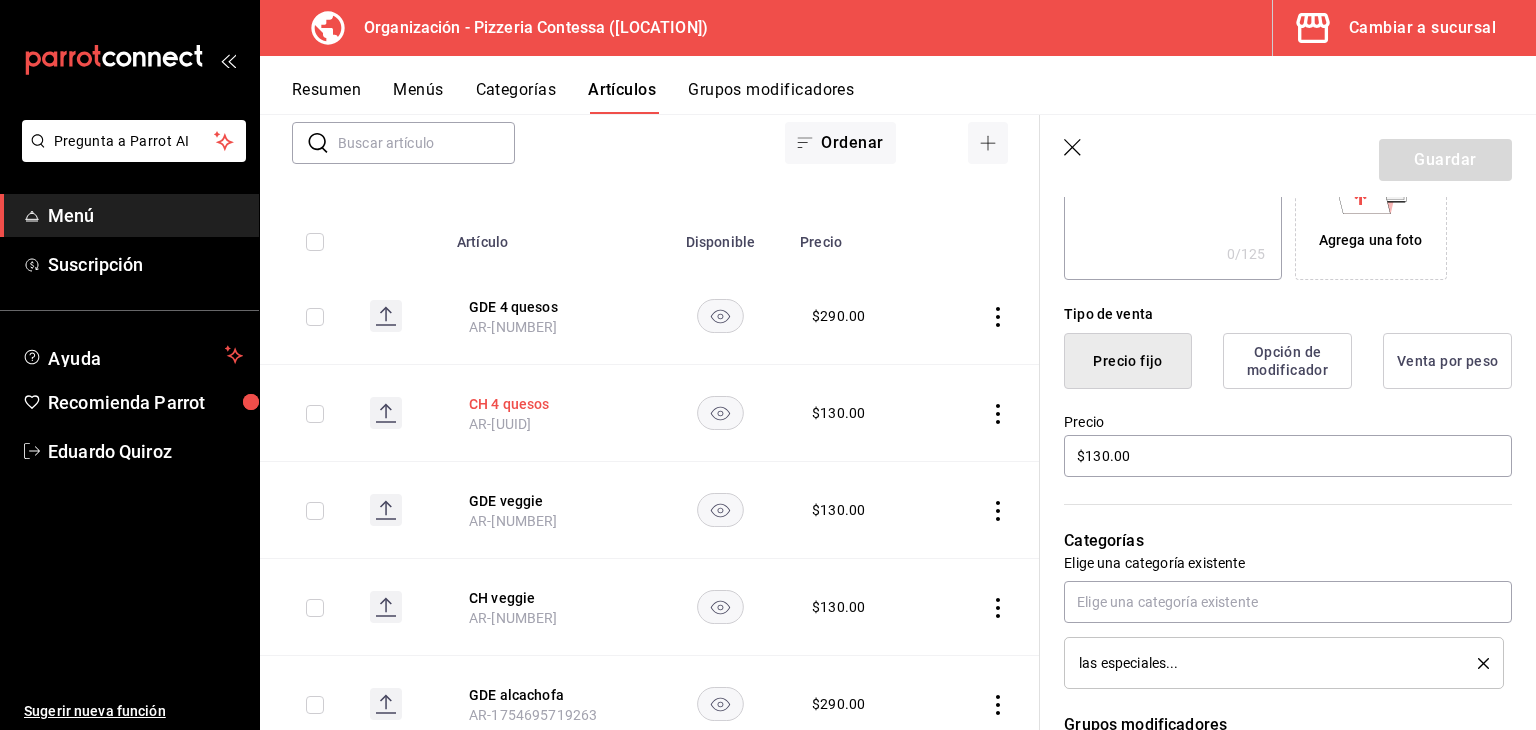scroll, scrollTop: 391, scrollLeft: 0, axis: vertical 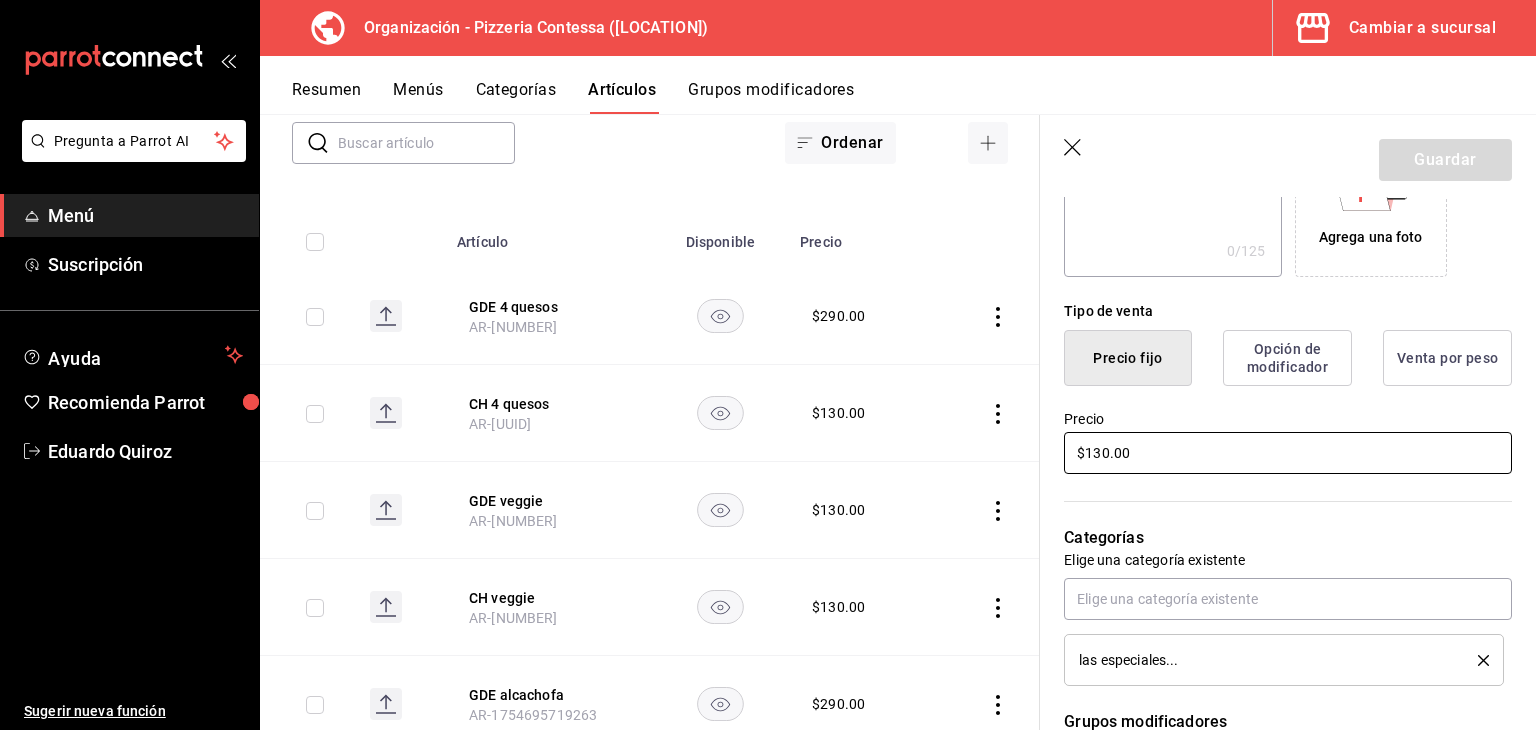drag, startPoint x: 1168, startPoint y: 452, endPoint x: 1010, endPoint y: 444, distance: 158.20241 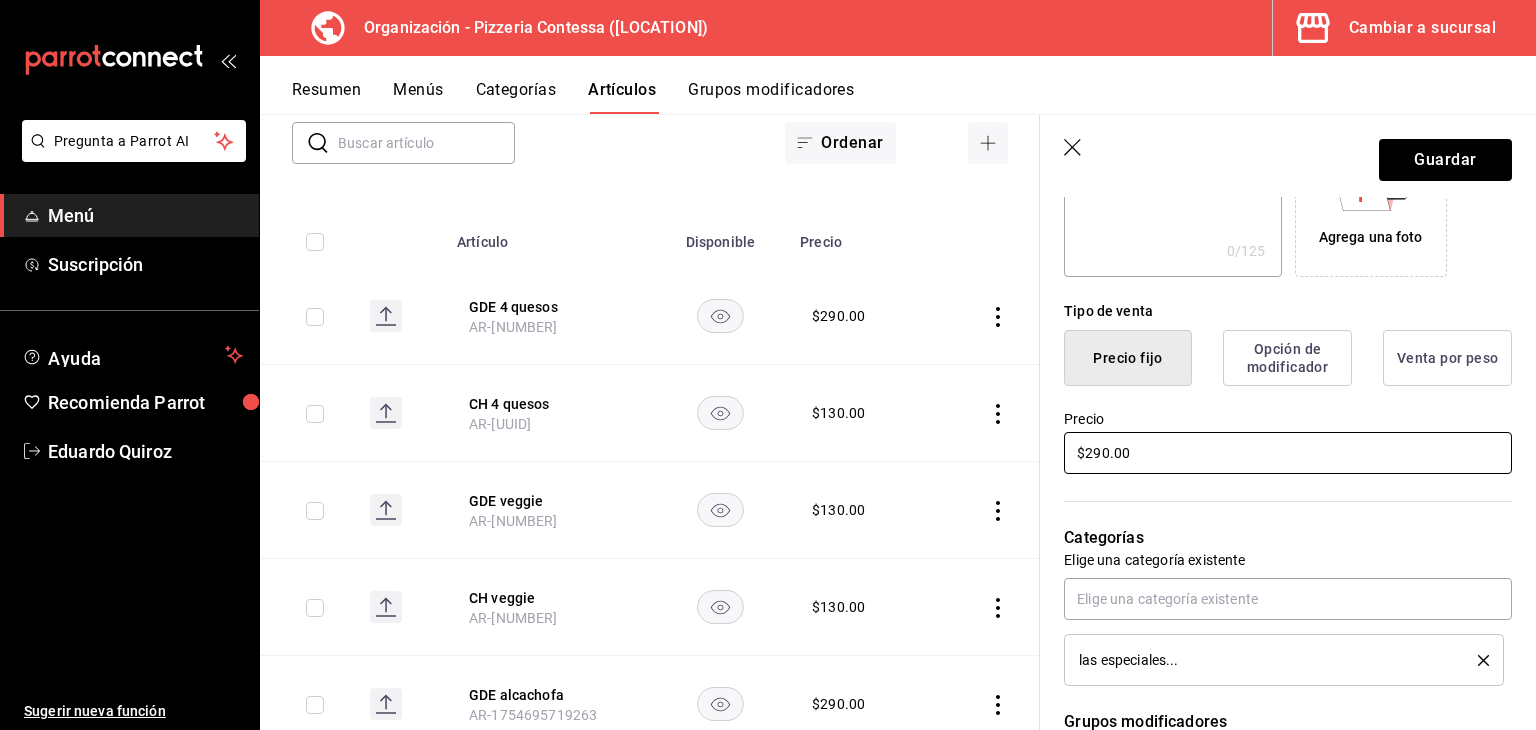 type on "$290.00" 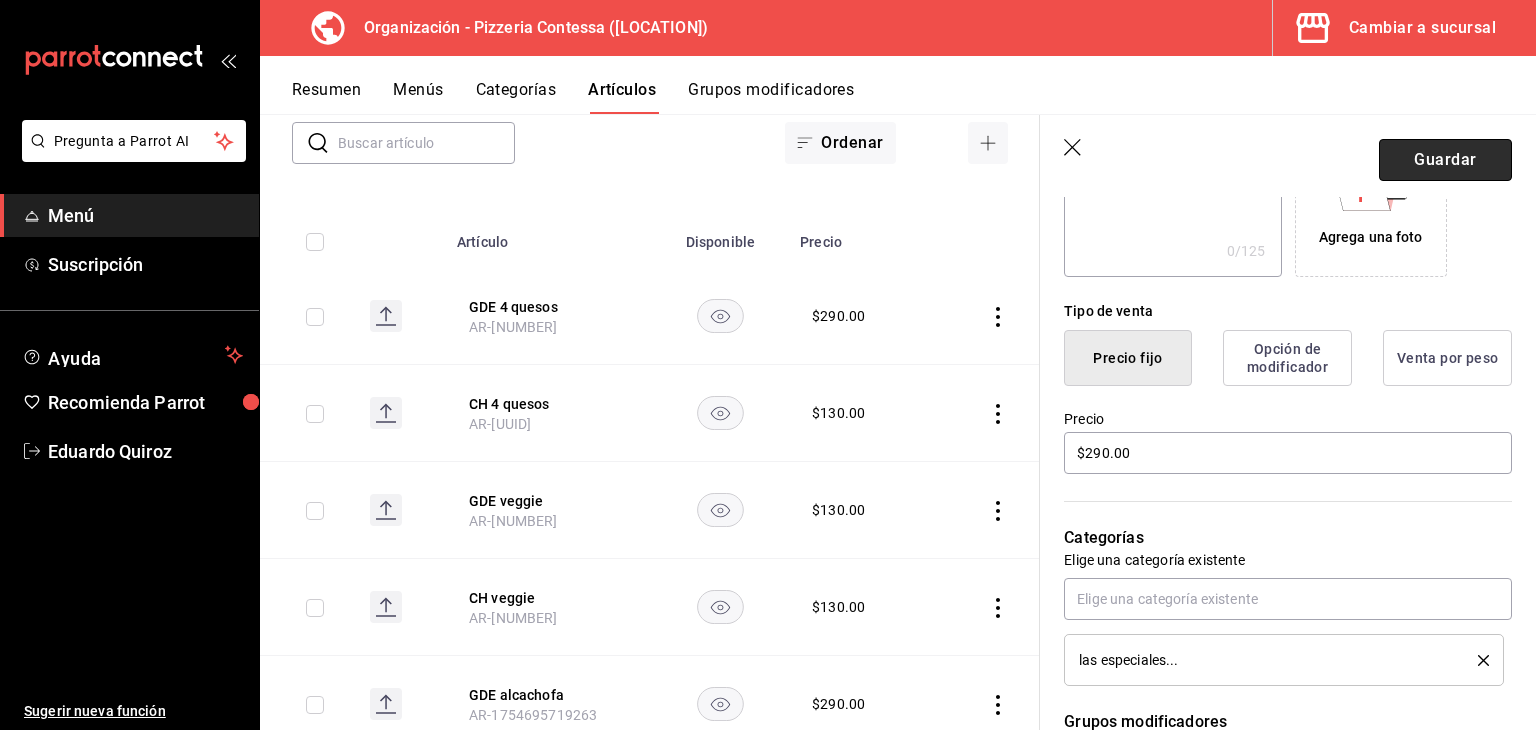 click on "Guardar" at bounding box center (1445, 160) 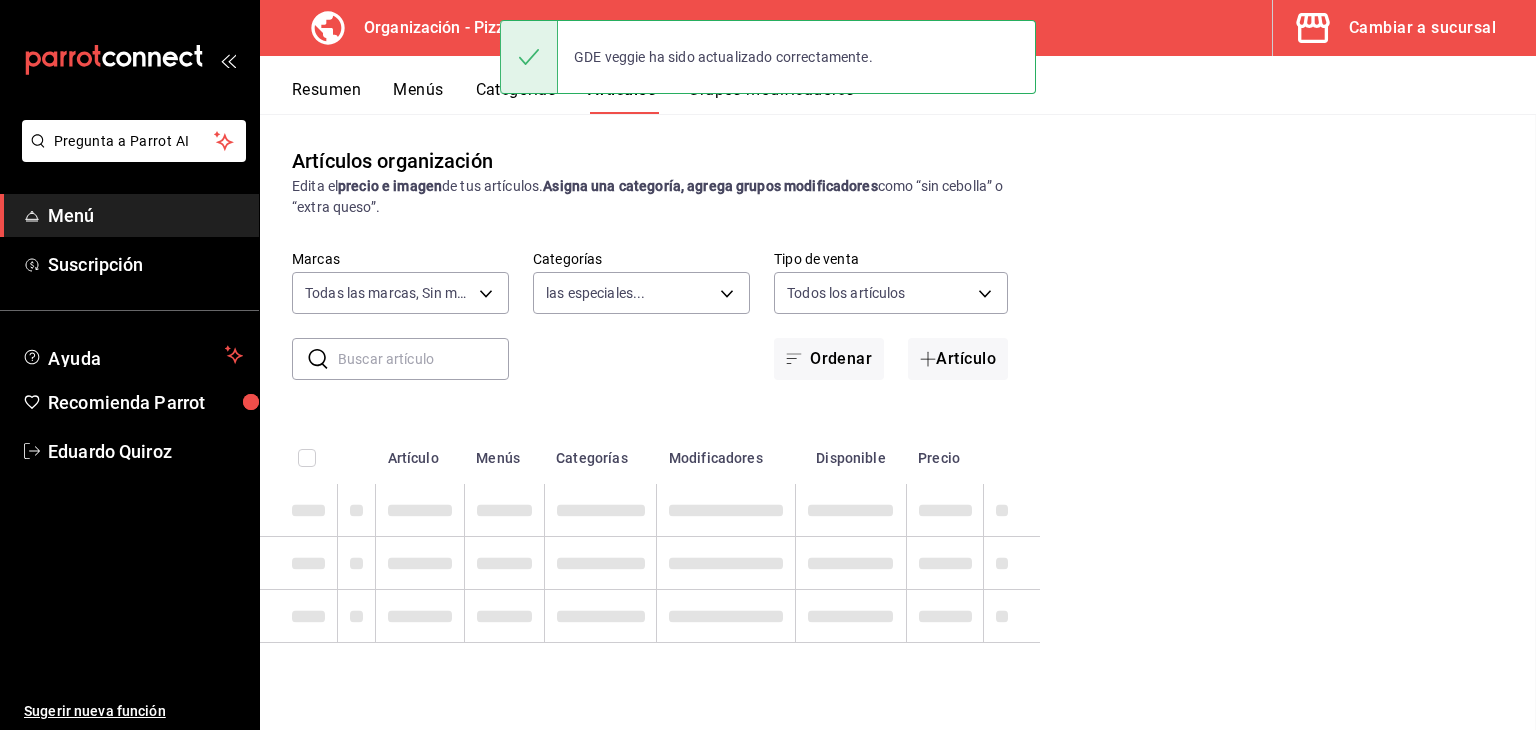 scroll, scrollTop: 0, scrollLeft: 0, axis: both 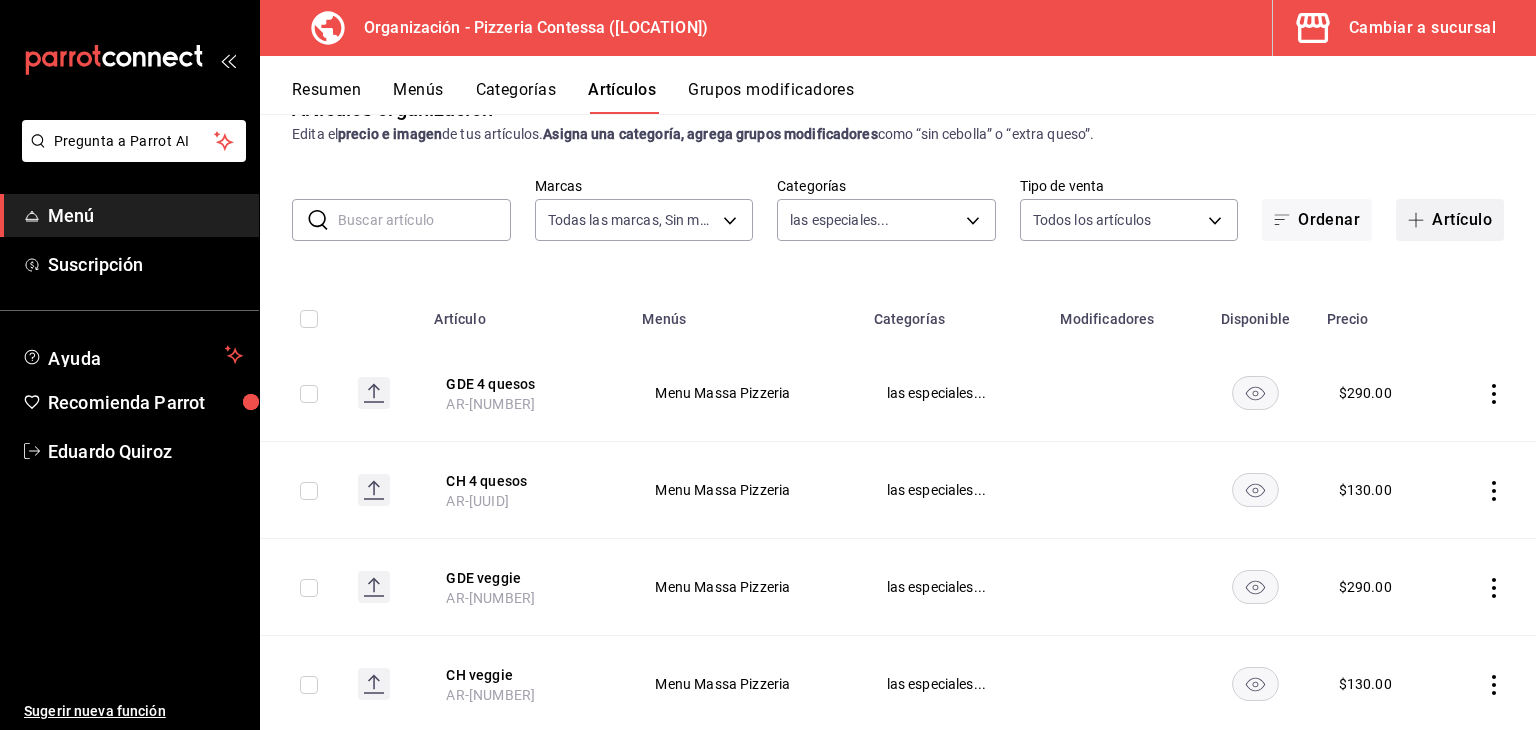 click on "Artículo" at bounding box center [1450, 220] 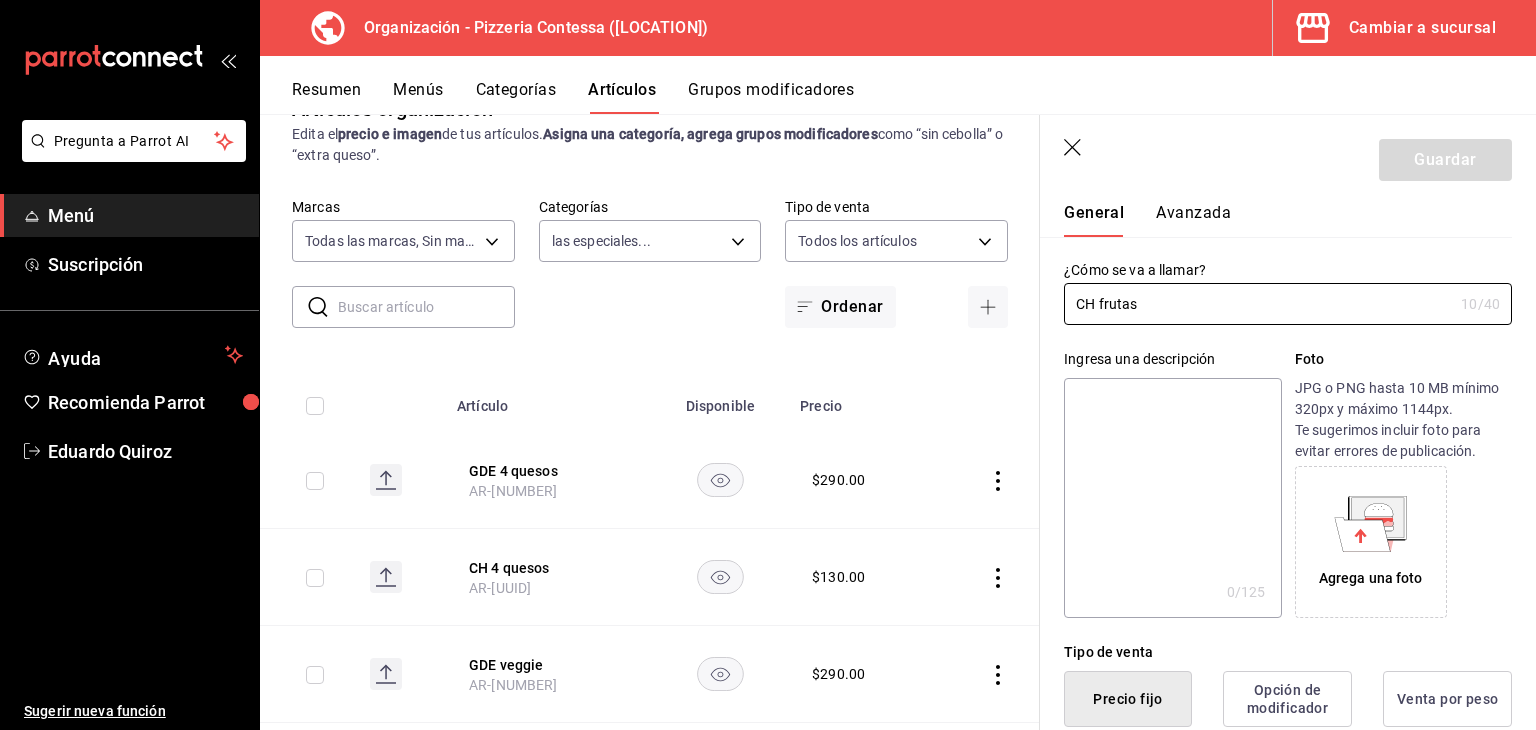 scroll, scrollTop: 400, scrollLeft: 0, axis: vertical 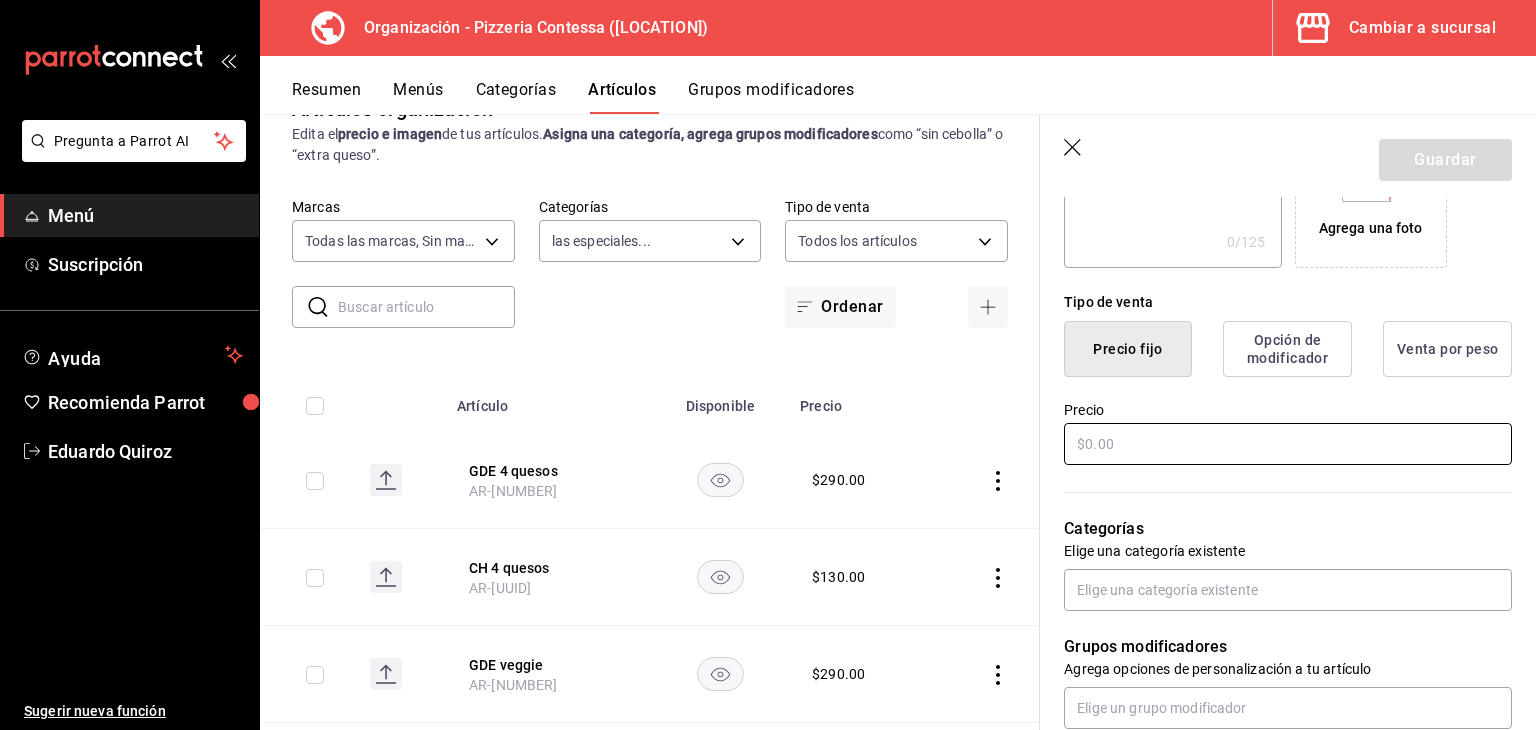 type on "CH frutas" 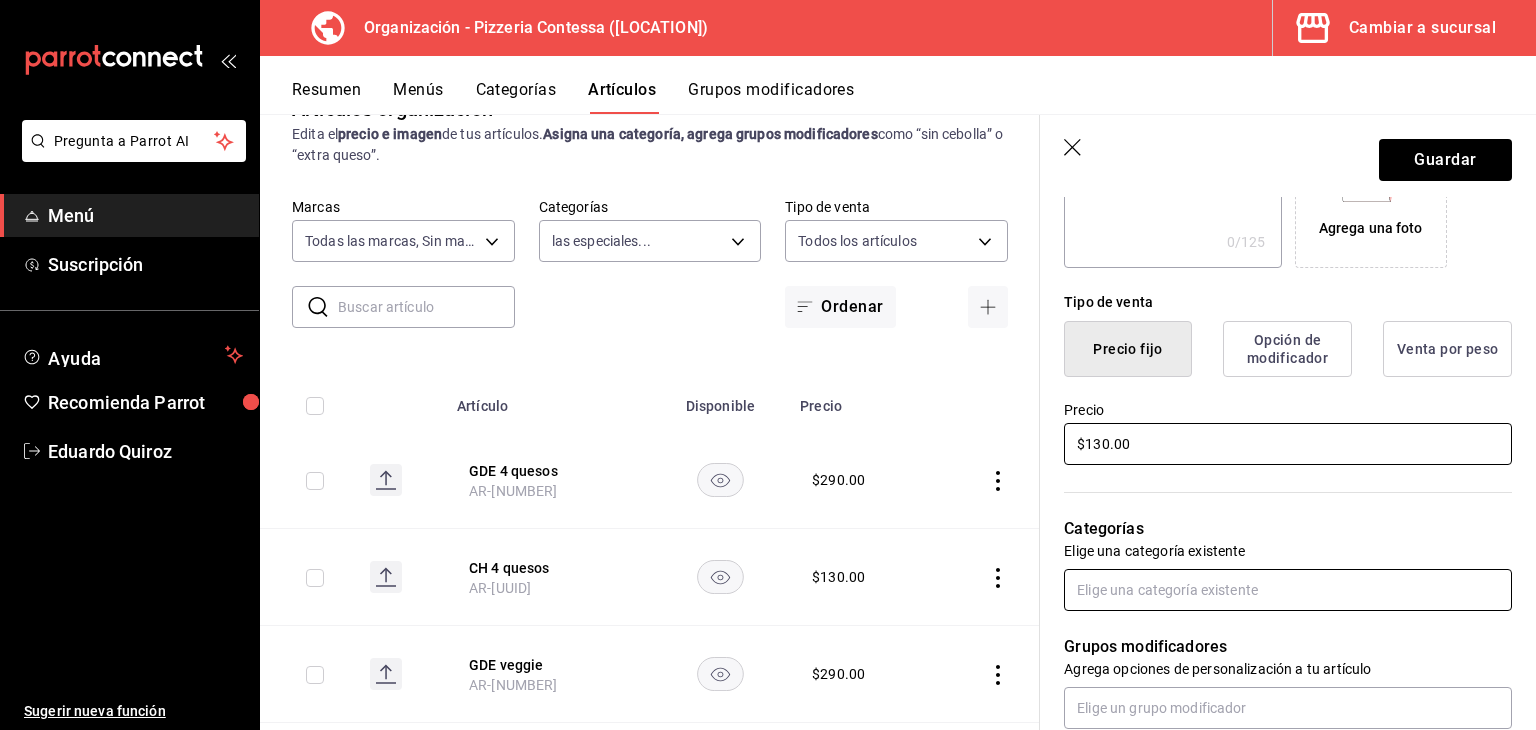 type on "$130.00" 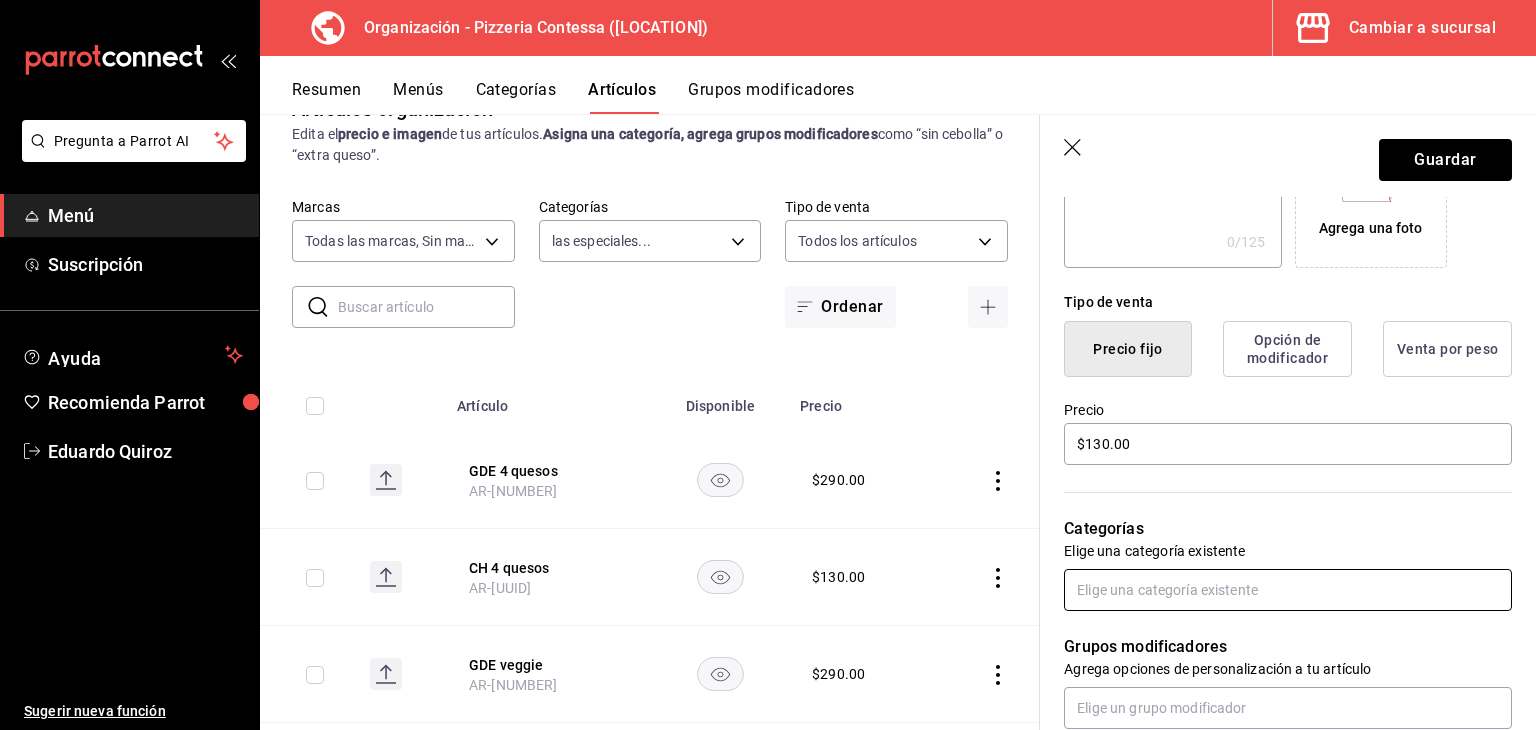 click at bounding box center [1288, 590] 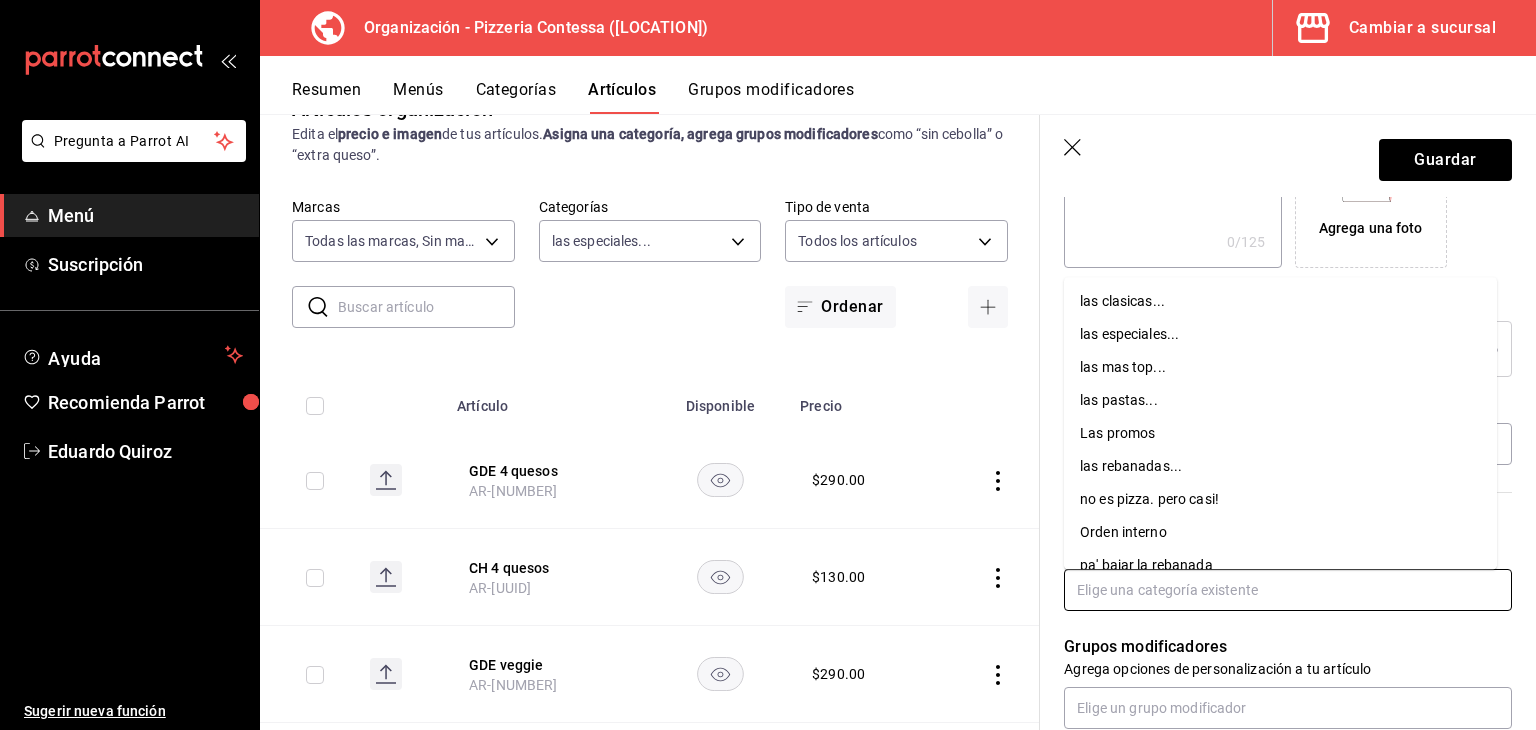click on "las especiales..." at bounding box center (1280, 334) 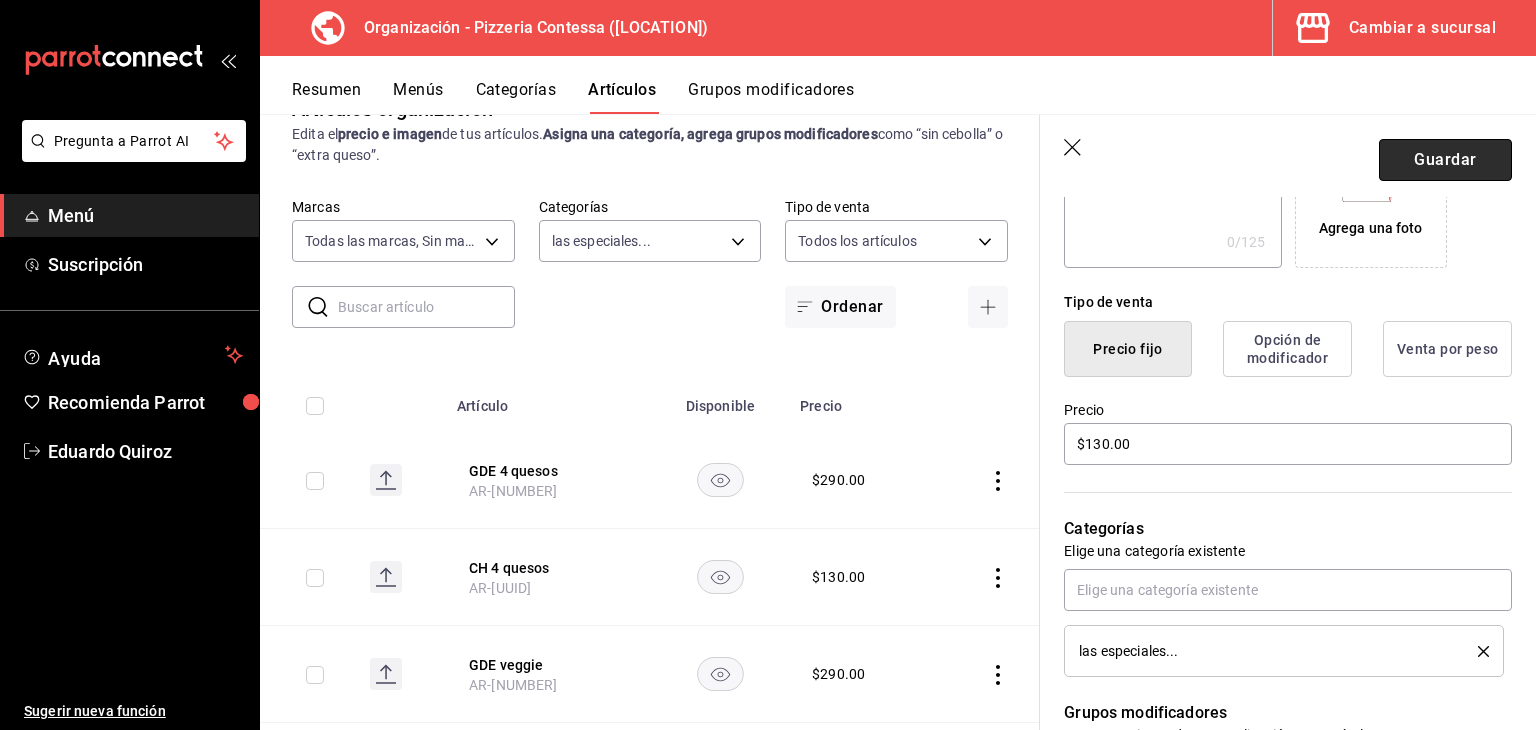 click on "Guardar" at bounding box center [1445, 160] 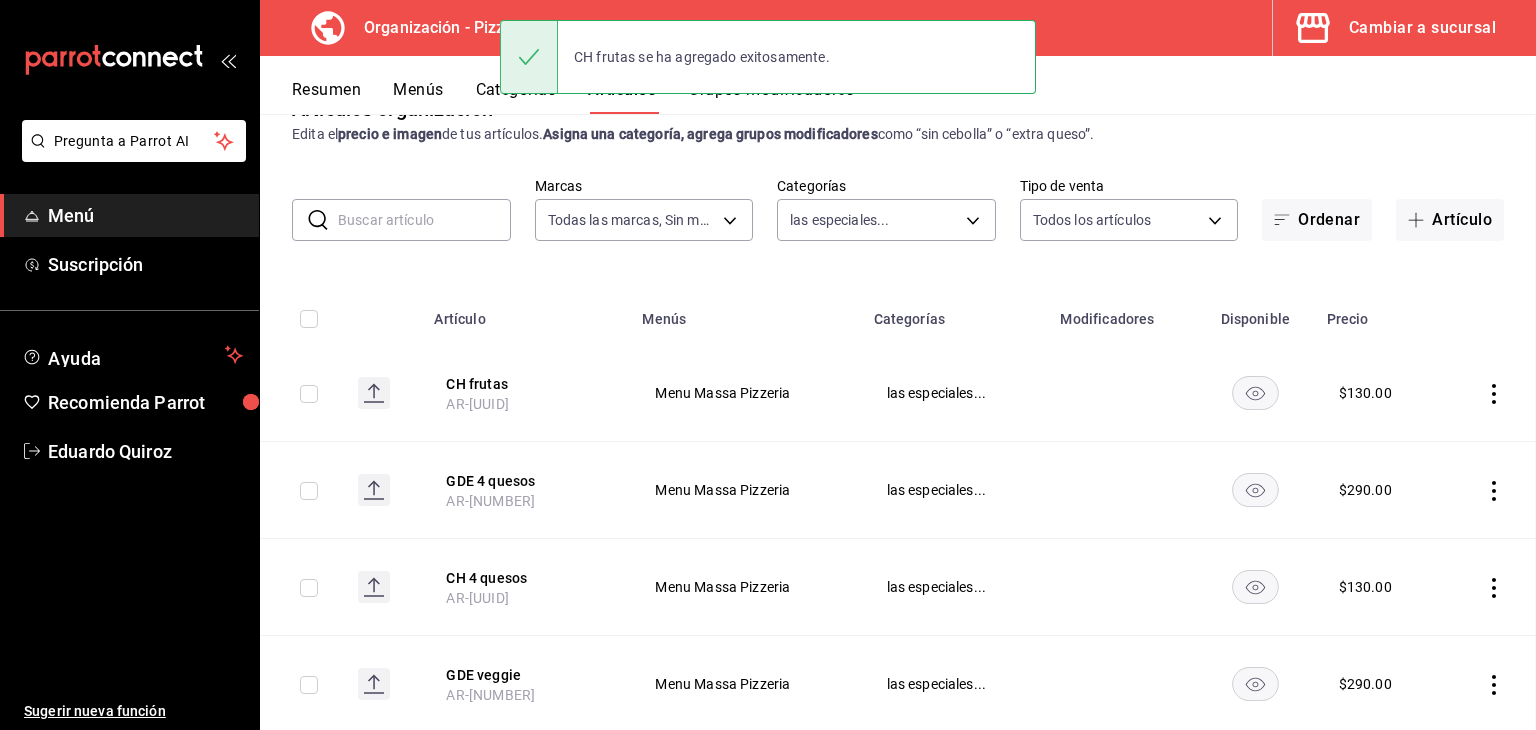 scroll, scrollTop: 0, scrollLeft: 0, axis: both 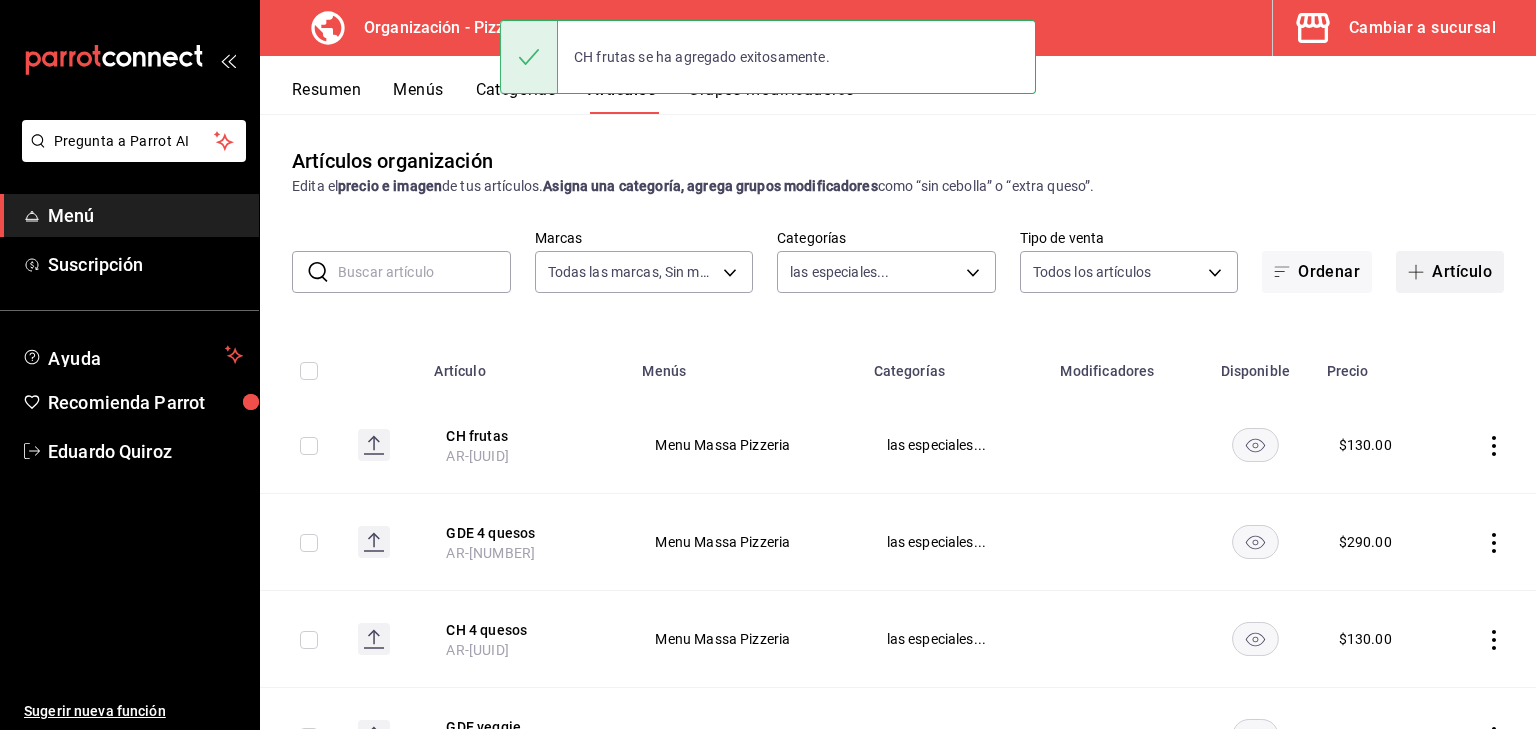click on "Artículo" at bounding box center [1450, 272] 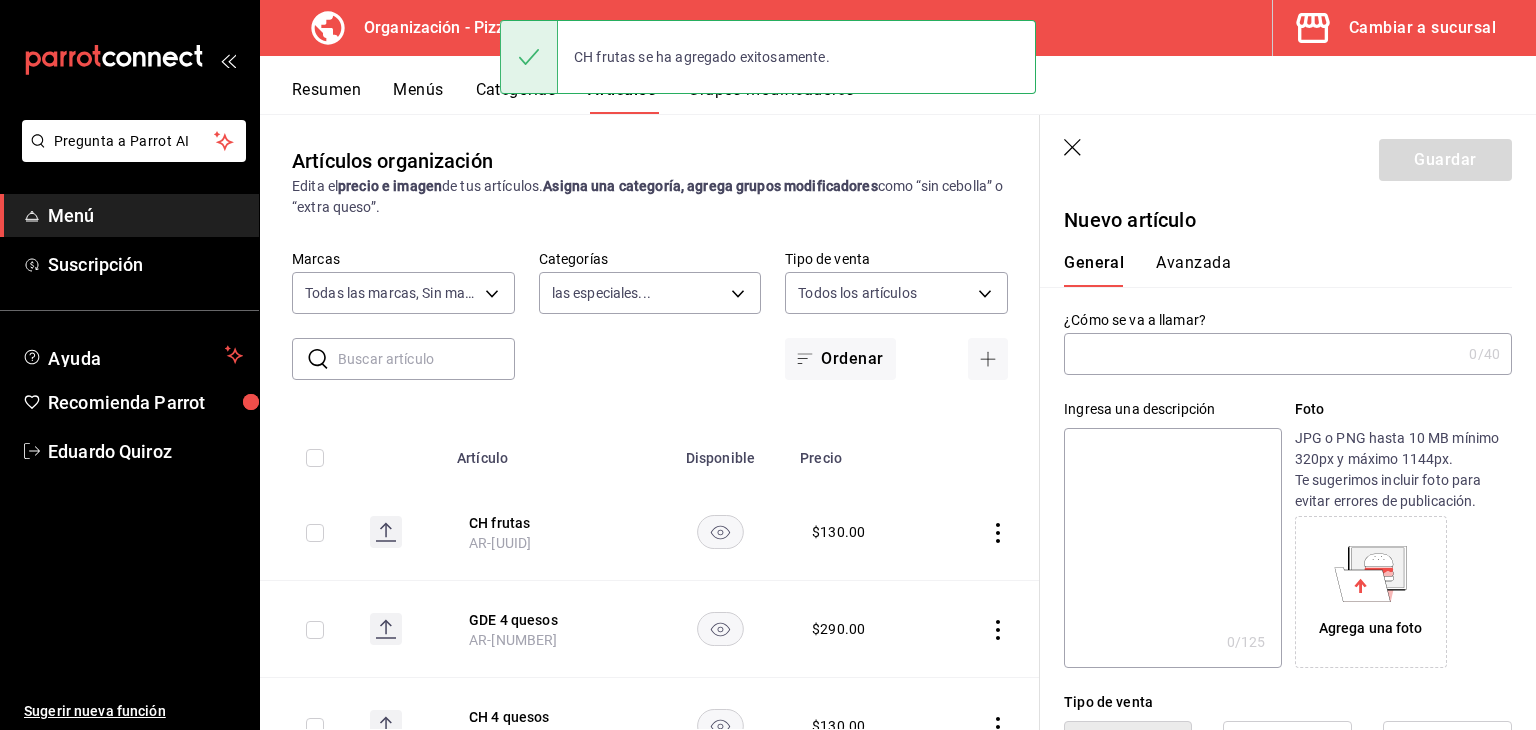 click at bounding box center [1262, 354] 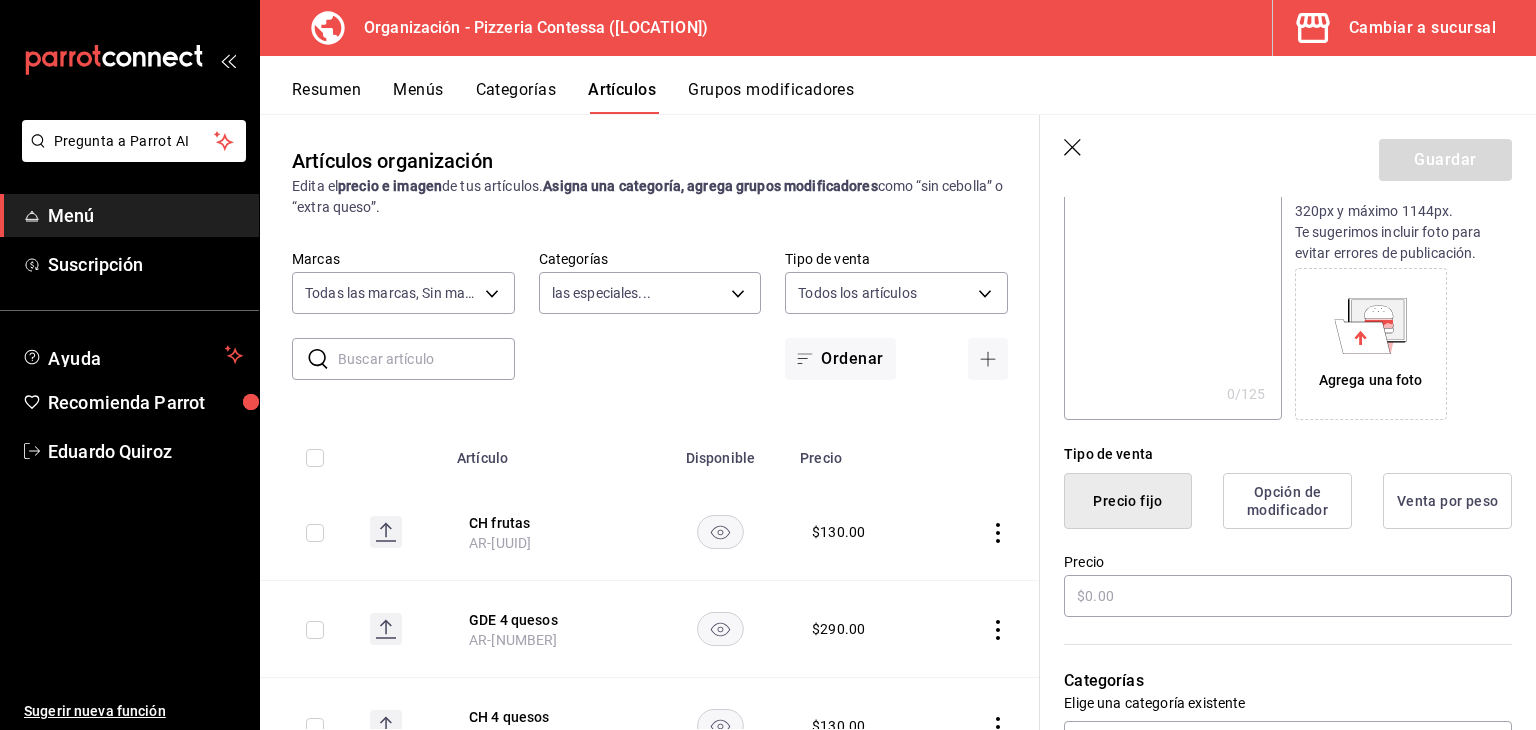 scroll, scrollTop: 300, scrollLeft: 0, axis: vertical 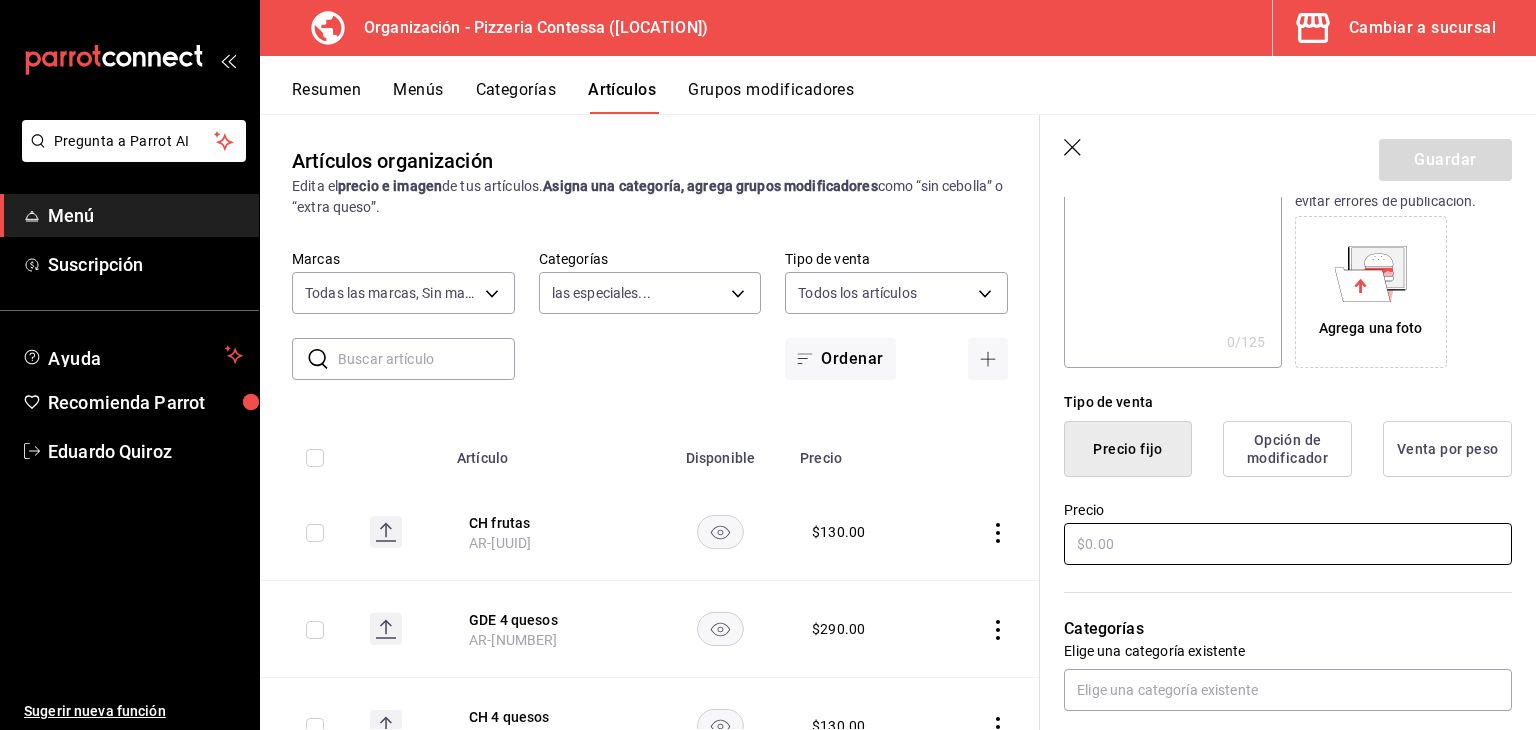 type on "GDE frutas" 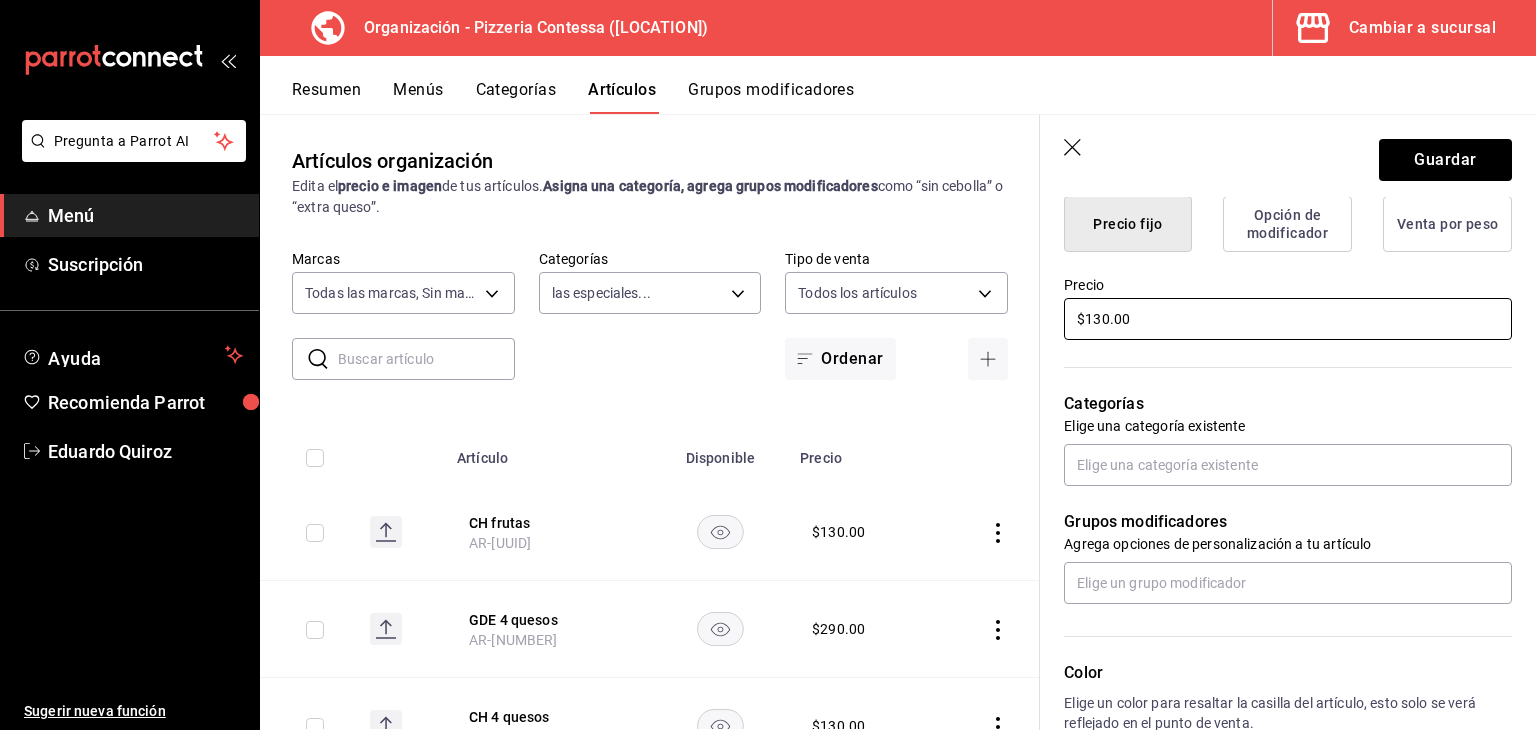 scroll, scrollTop: 600, scrollLeft: 0, axis: vertical 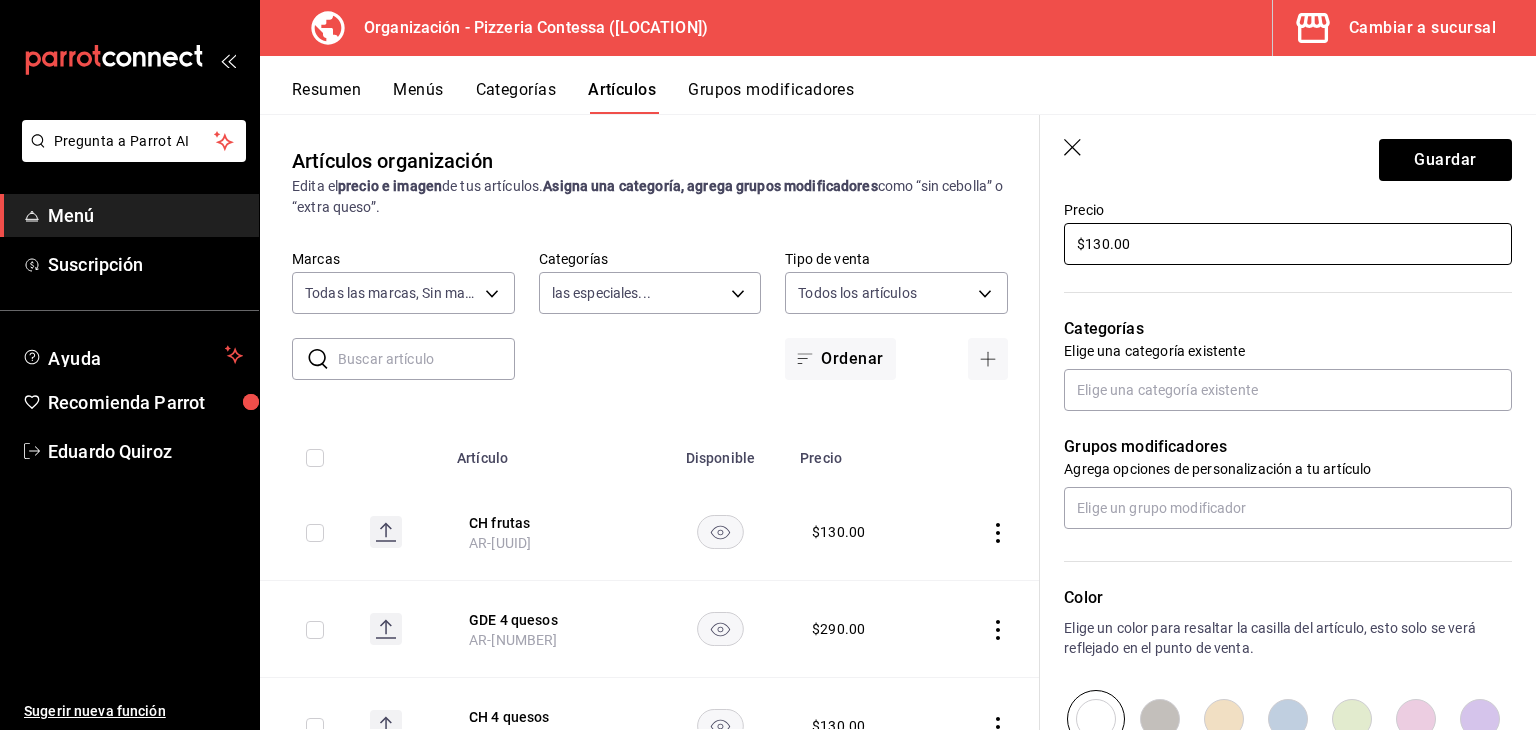 drag, startPoint x: 1148, startPoint y: 226, endPoint x: 1000, endPoint y: 240, distance: 148.66069 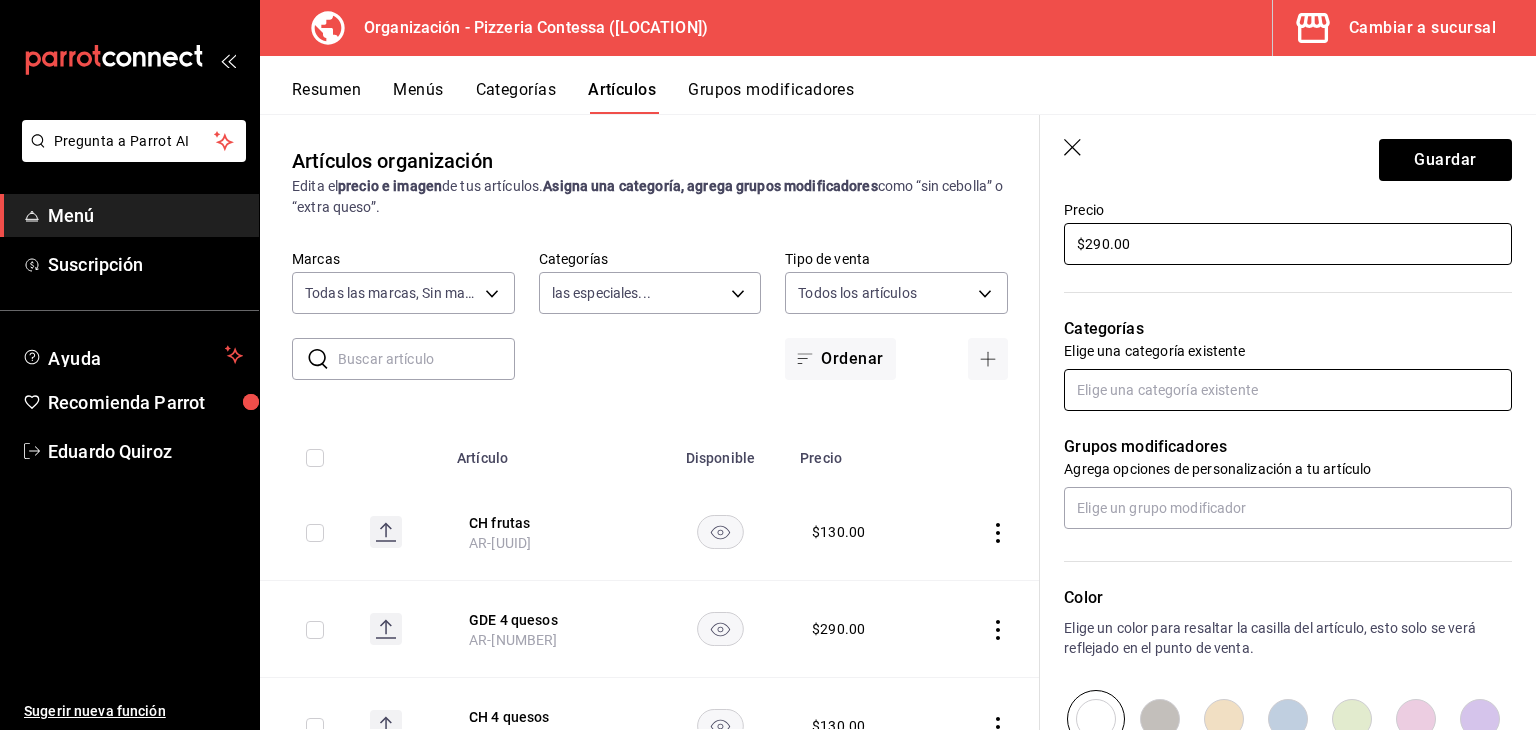 type on "$290.00" 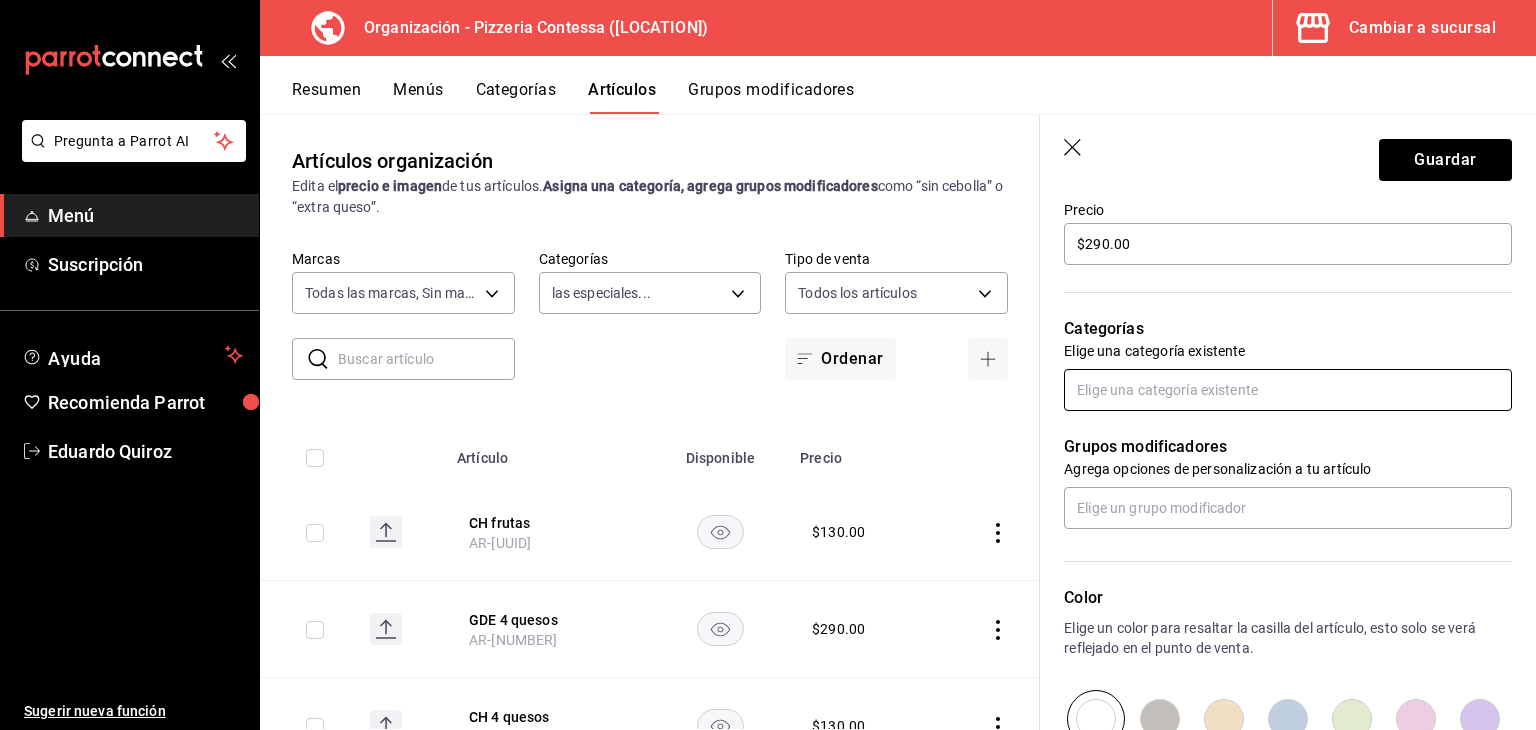 click at bounding box center (1288, 390) 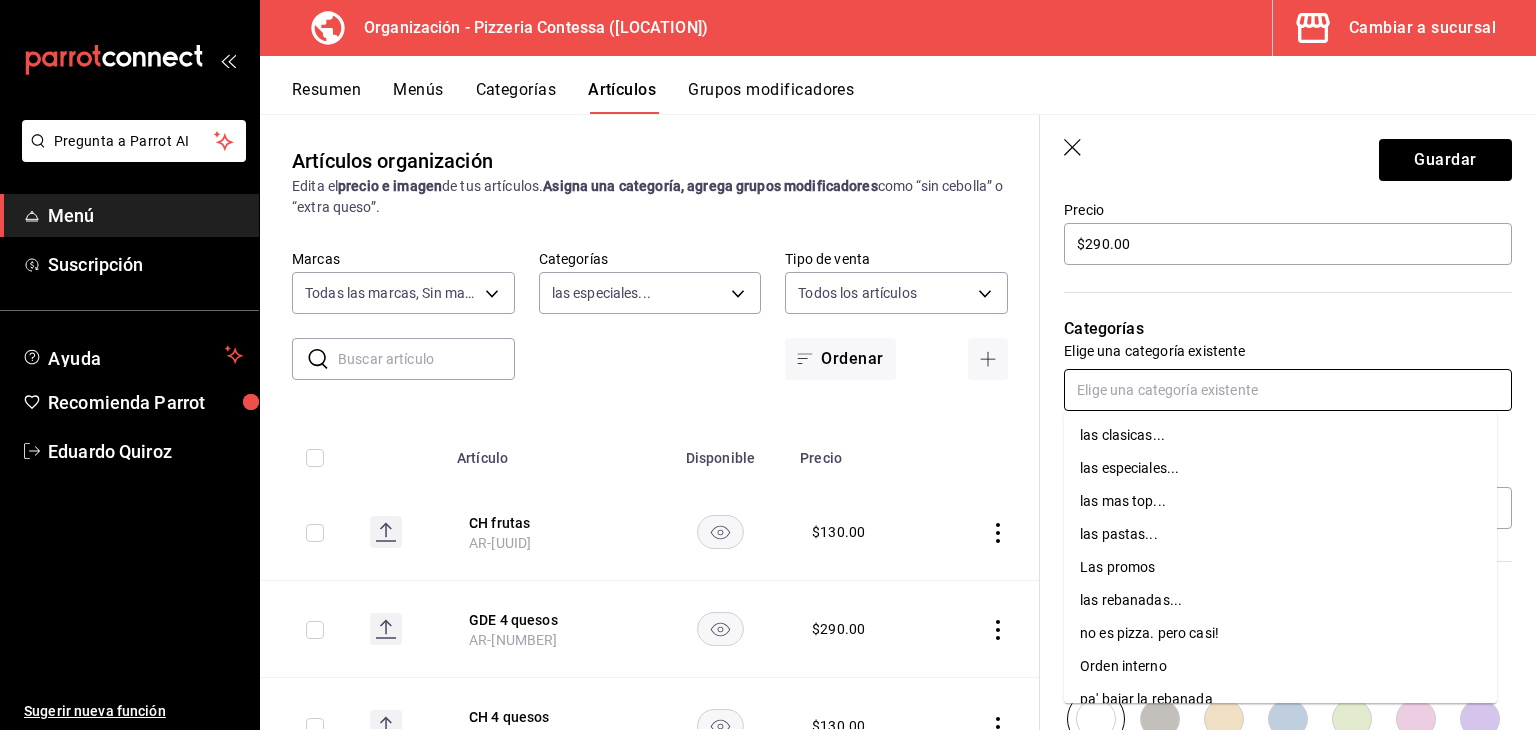 click on "las especiales..." at bounding box center [1280, 468] 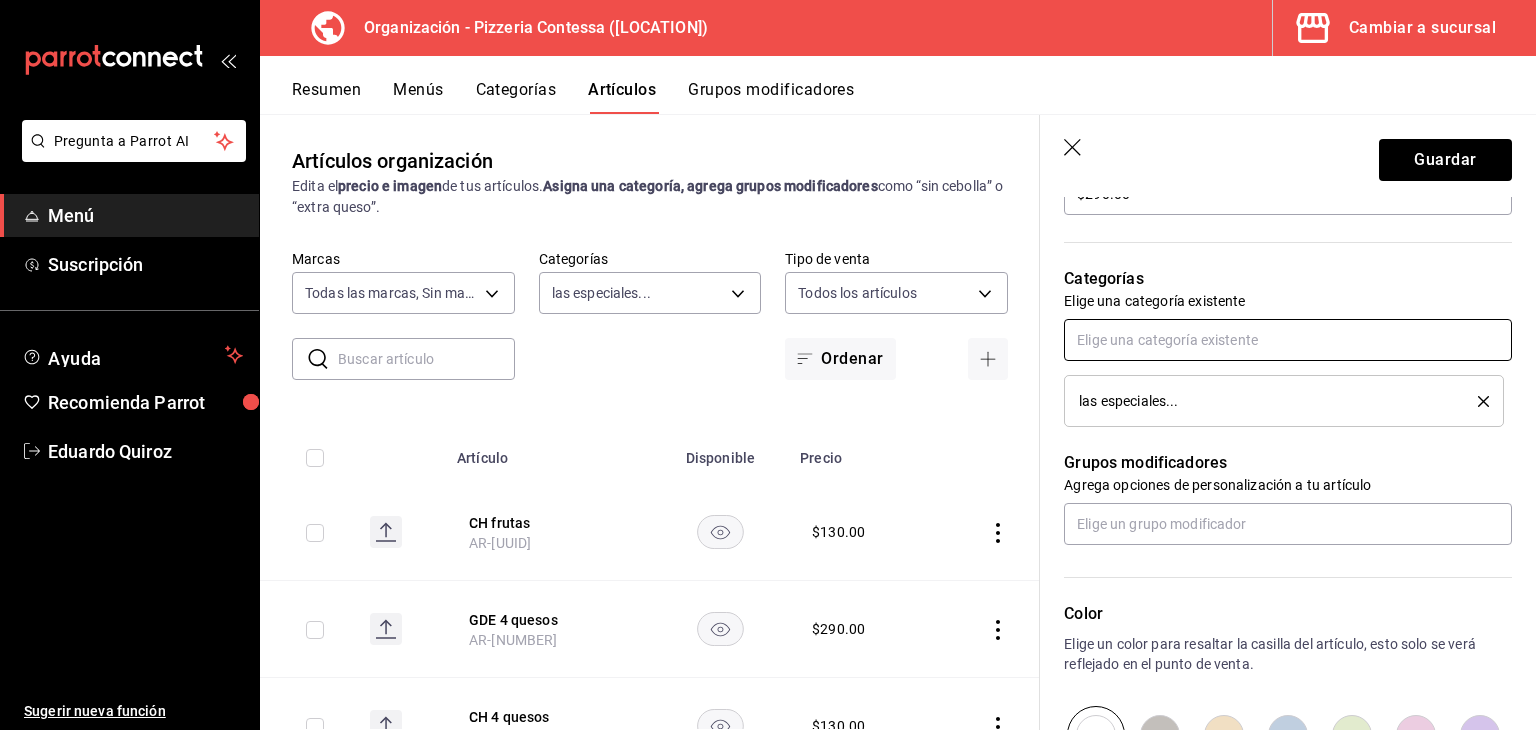 scroll, scrollTop: 700, scrollLeft: 0, axis: vertical 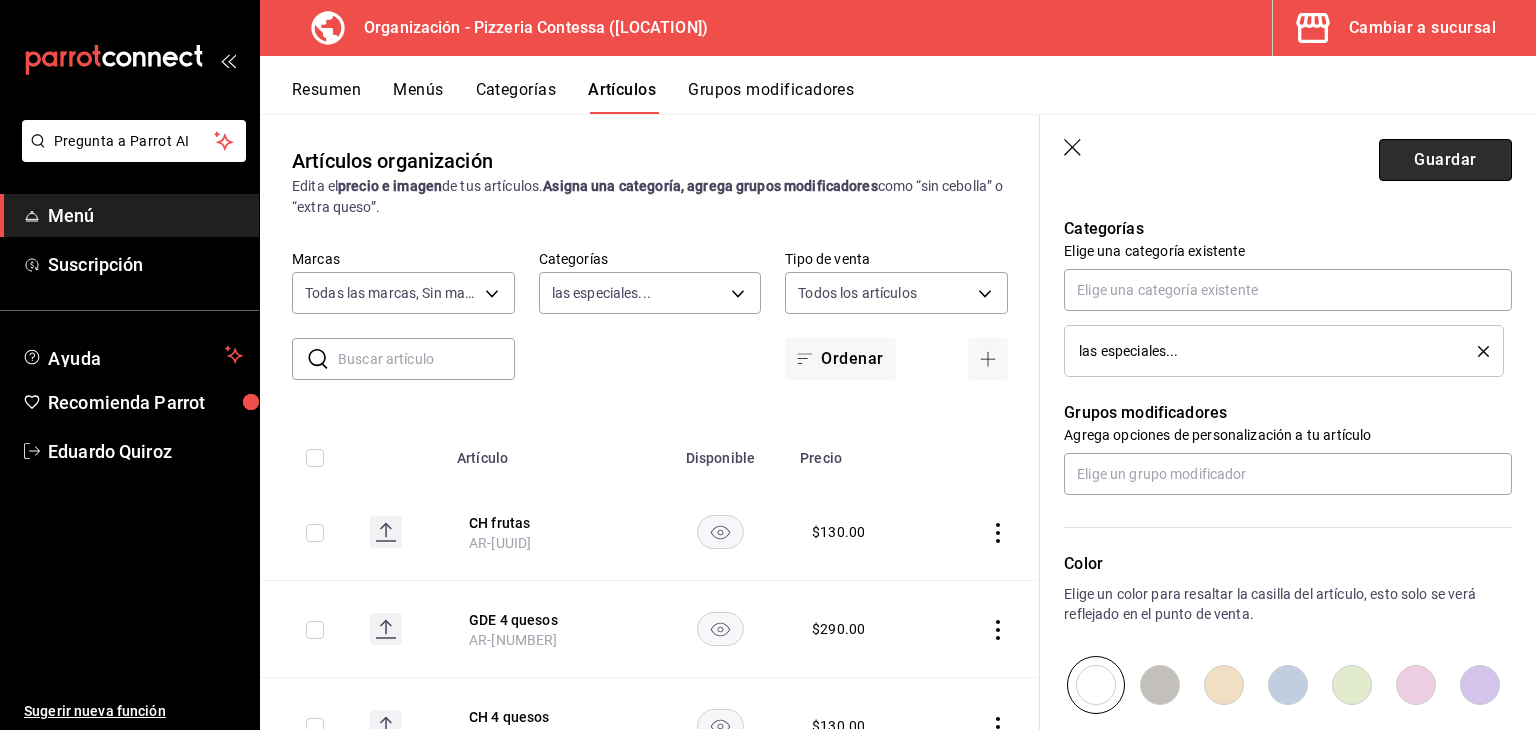 click on "Guardar" at bounding box center (1445, 160) 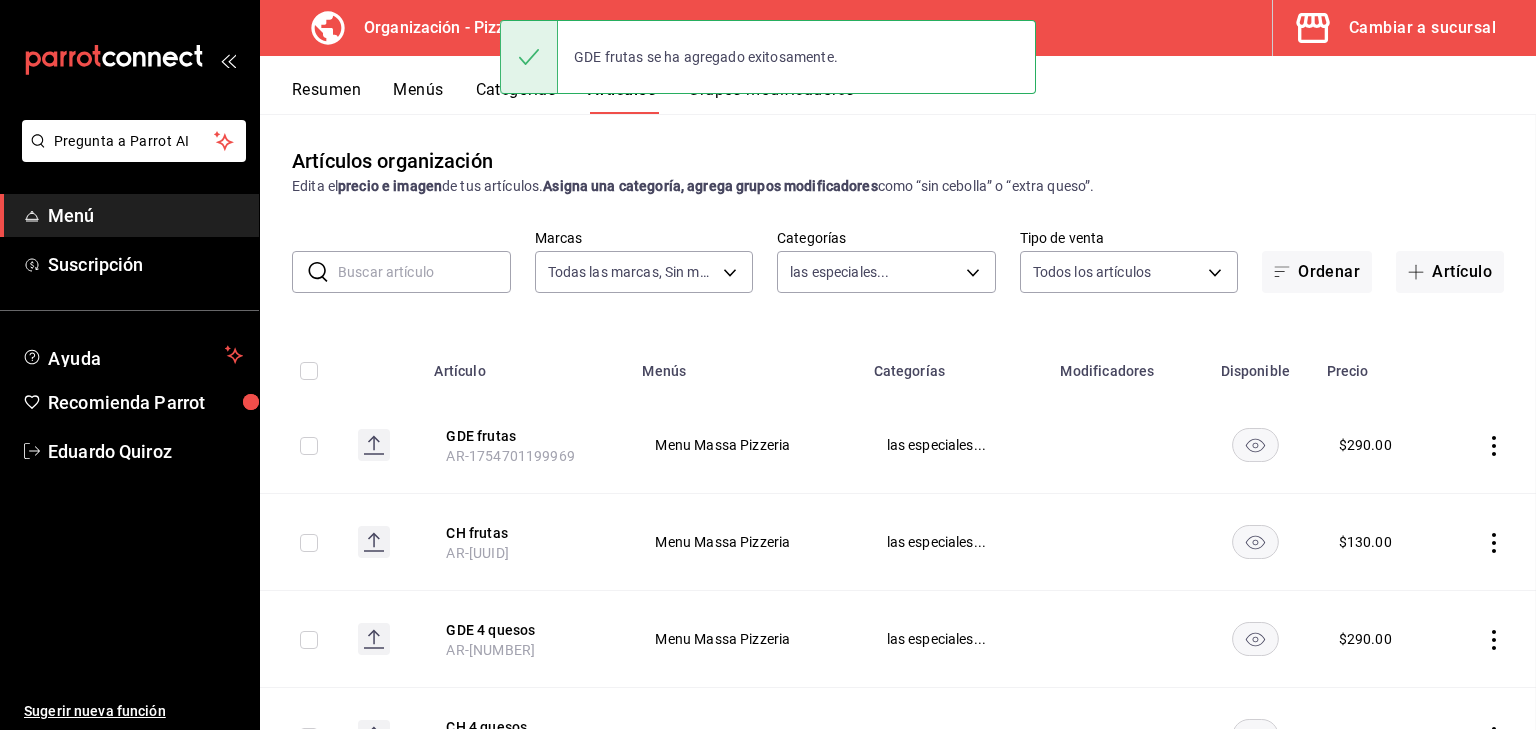 scroll, scrollTop: 0, scrollLeft: 0, axis: both 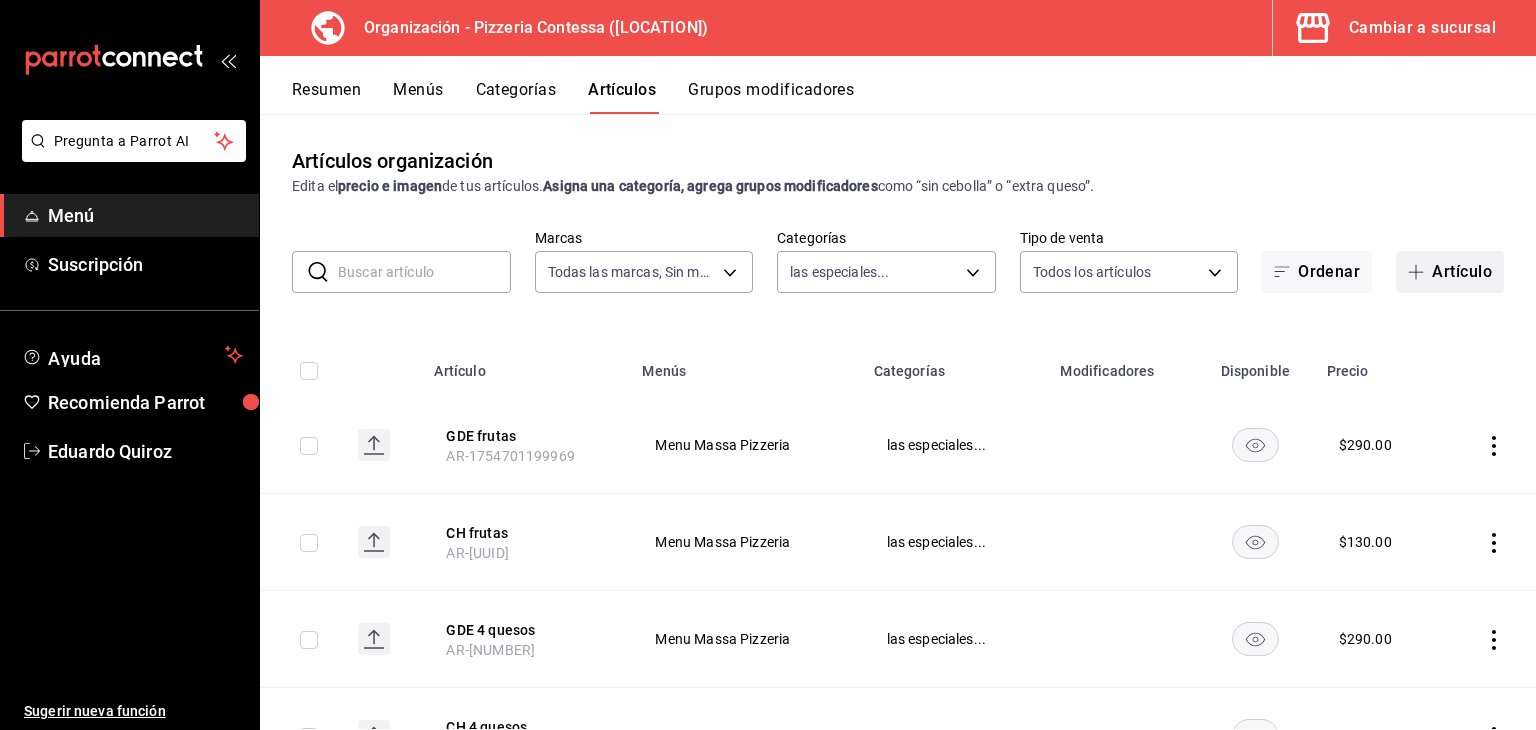 click on "Artículo" at bounding box center (1450, 272) 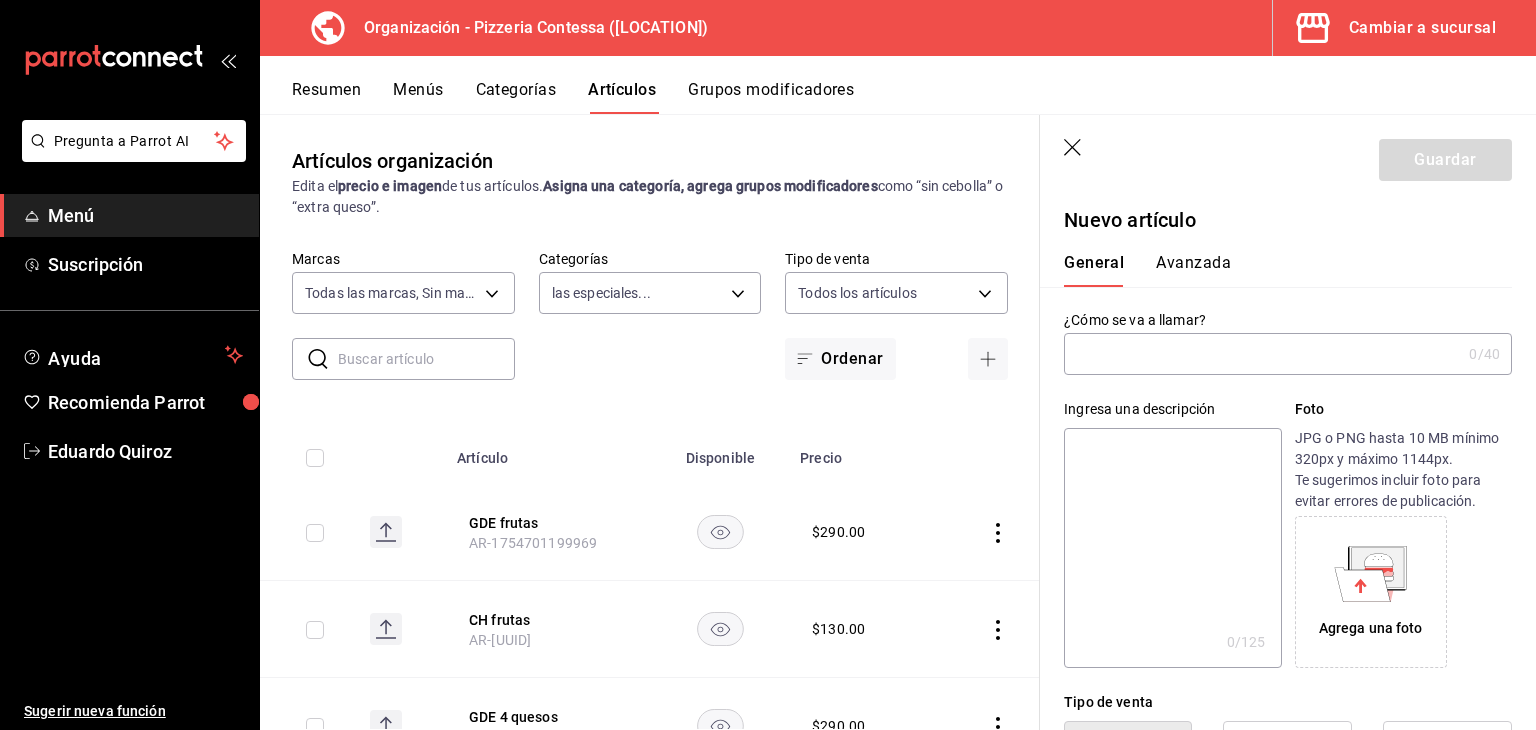 click at bounding box center (1262, 354) 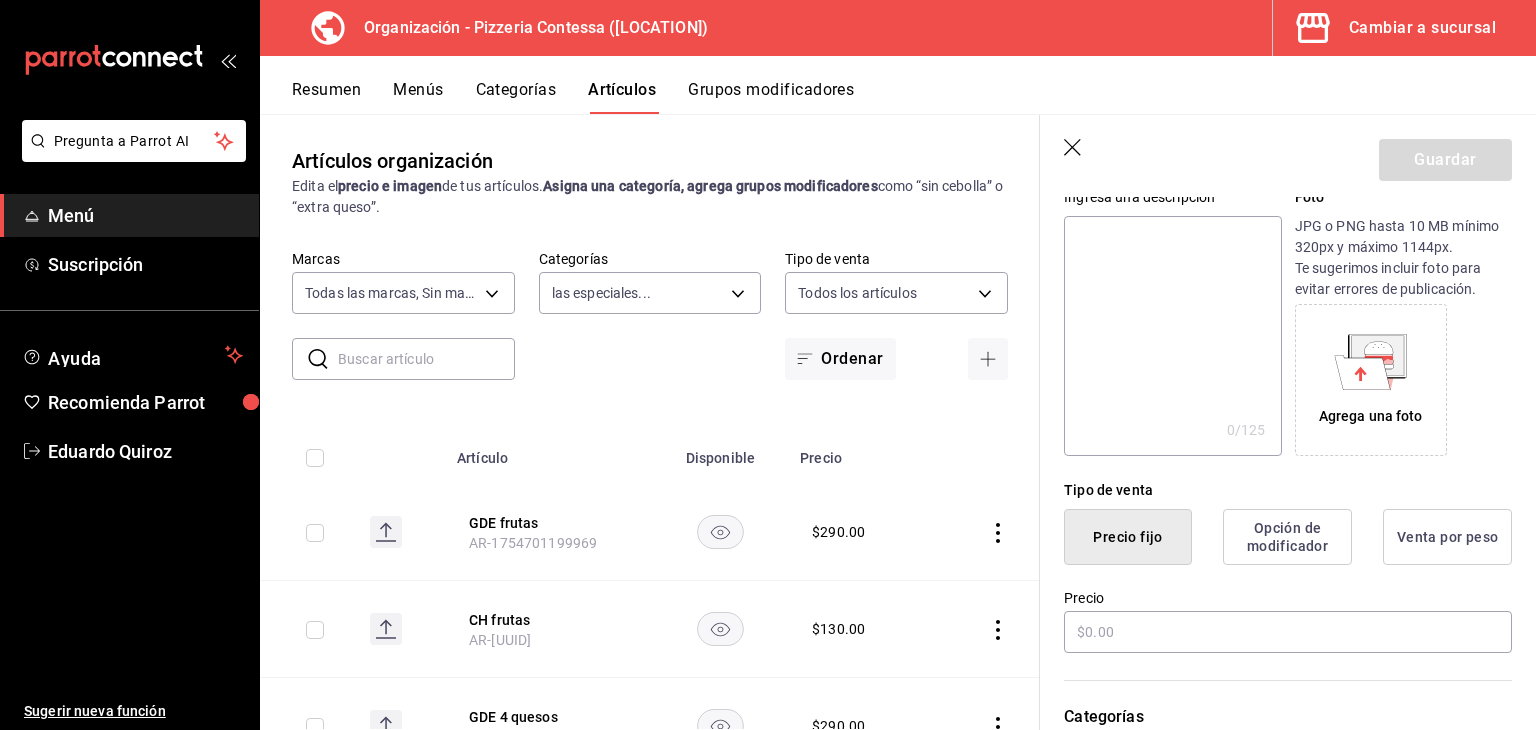 scroll, scrollTop: 300, scrollLeft: 0, axis: vertical 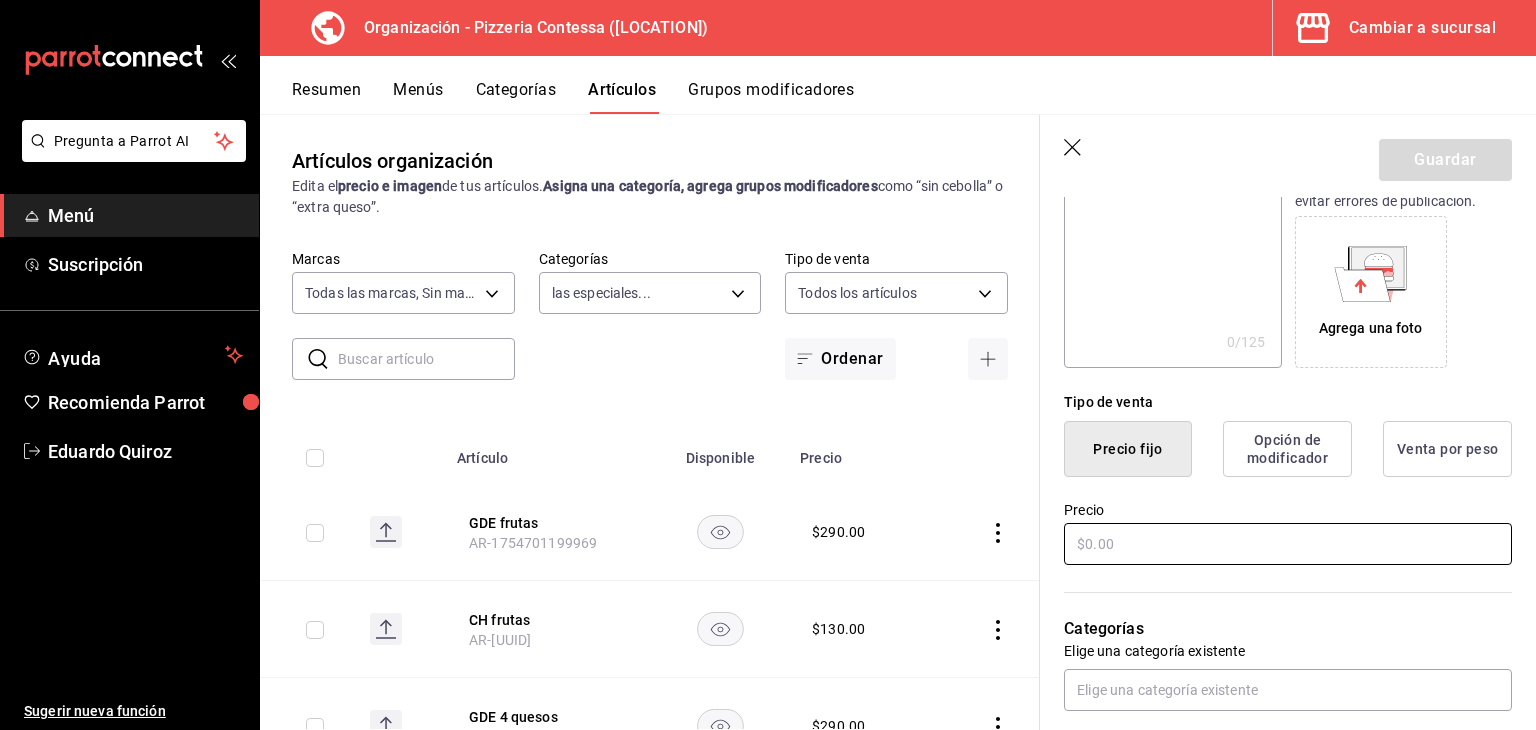 type on "CH mexiquense" 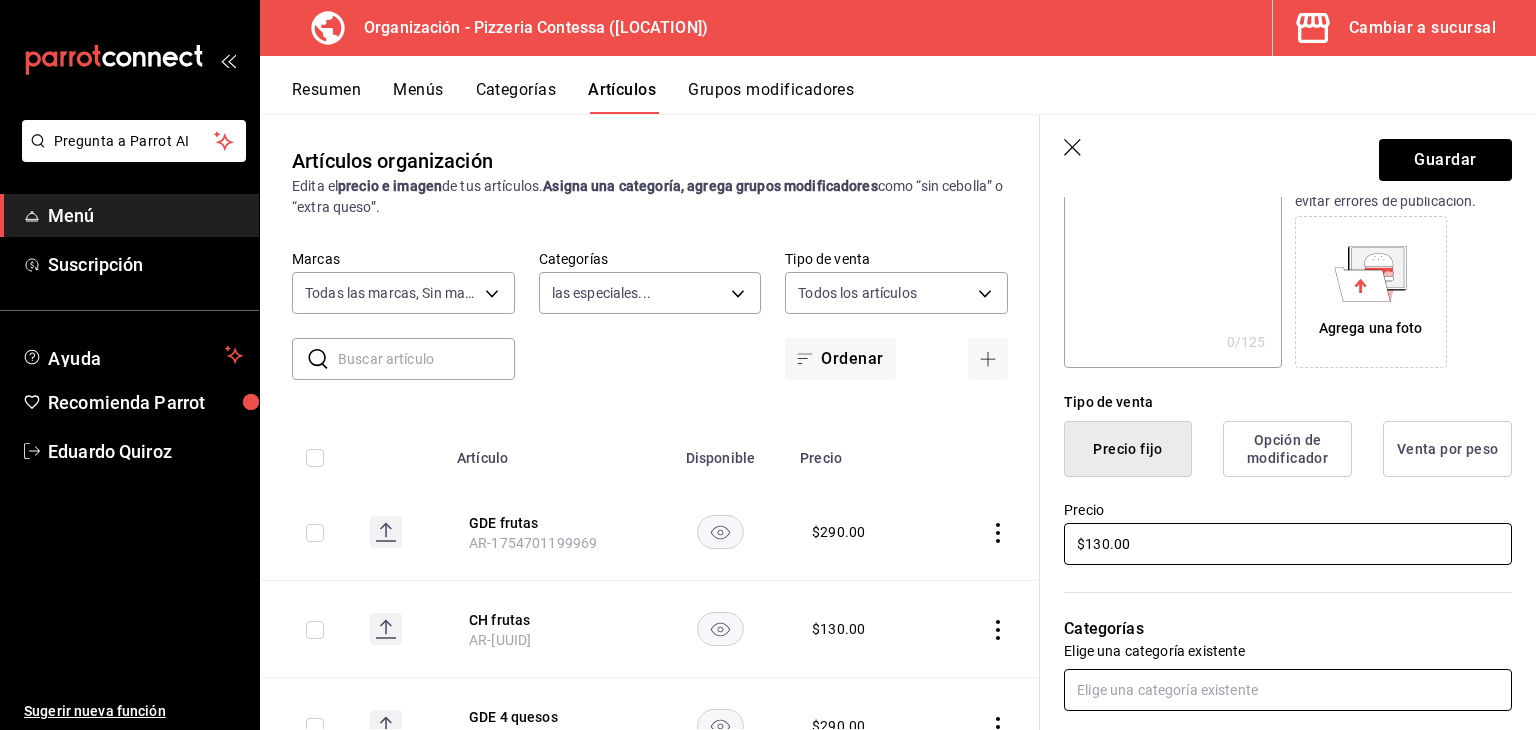 type on "$130.00" 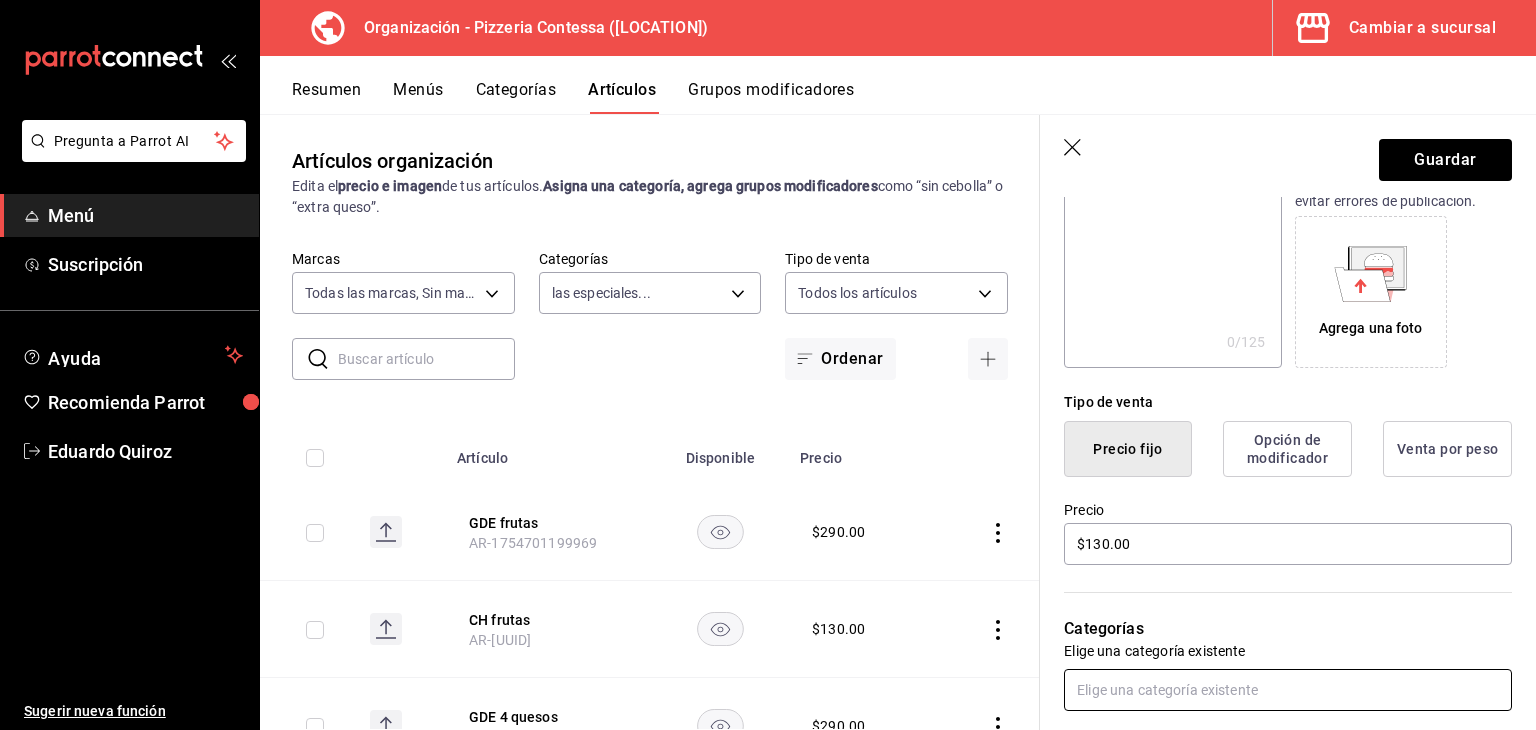 click at bounding box center (1288, 690) 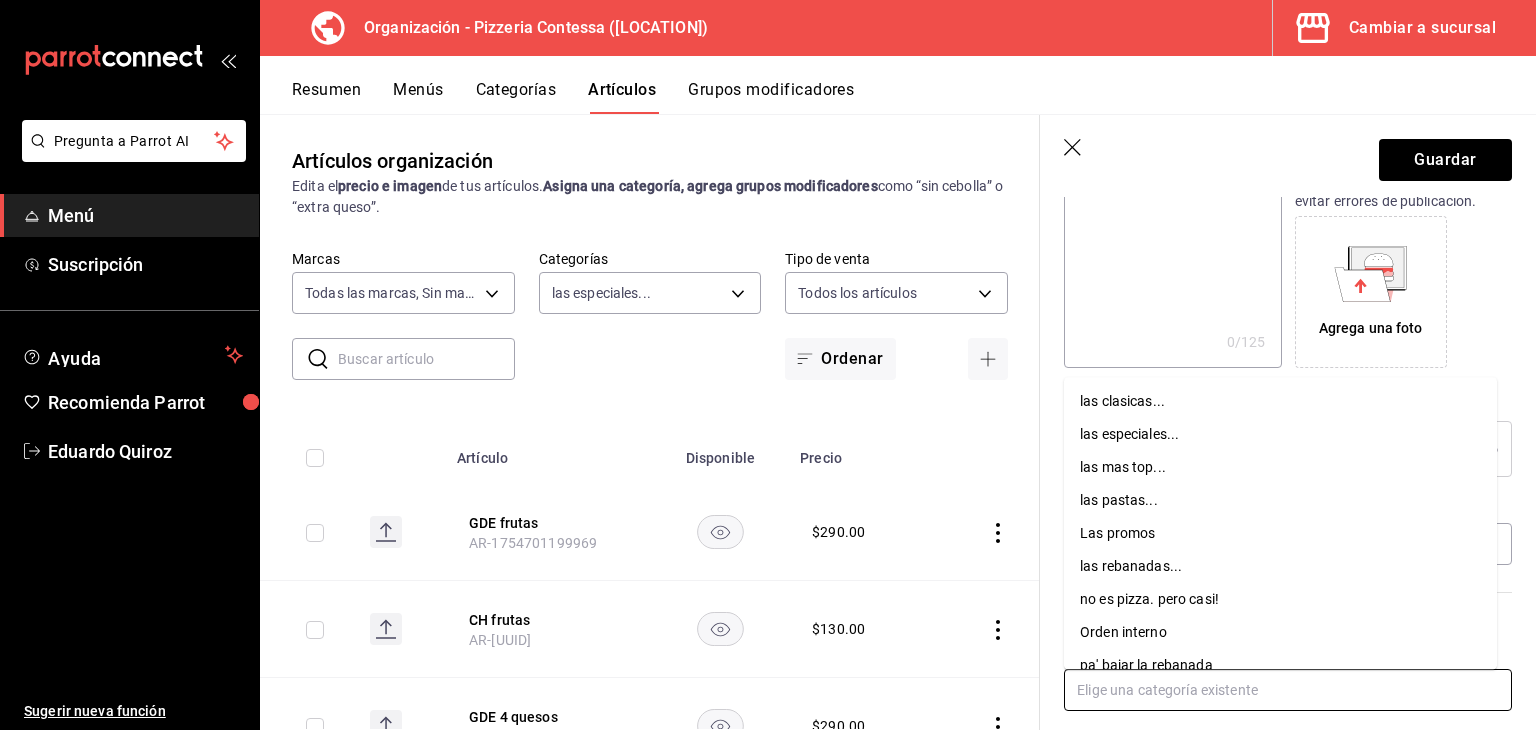 click on "las especiales..." at bounding box center (1280, 434) 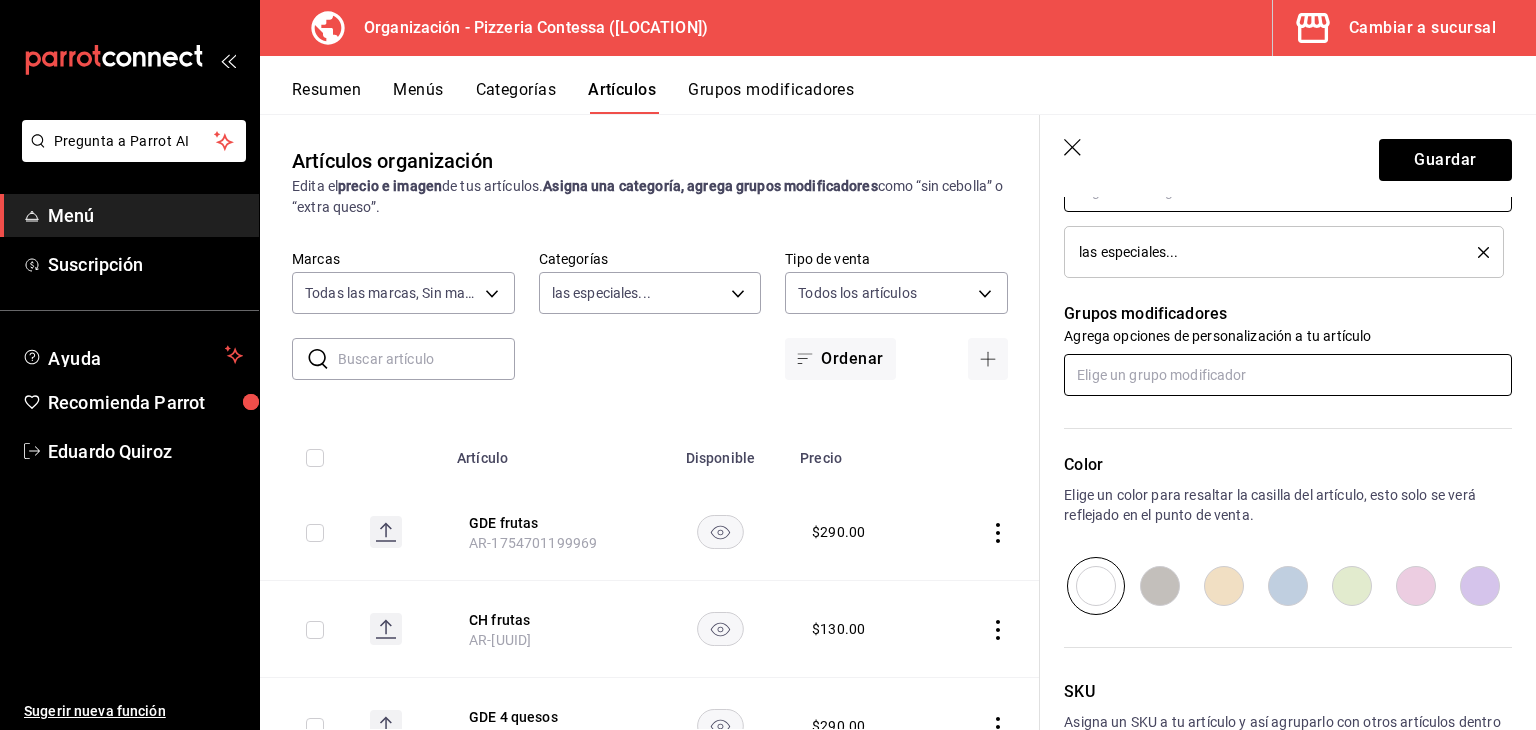 scroll, scrollTop: 800, scrollLeft: 0, axis: vertical 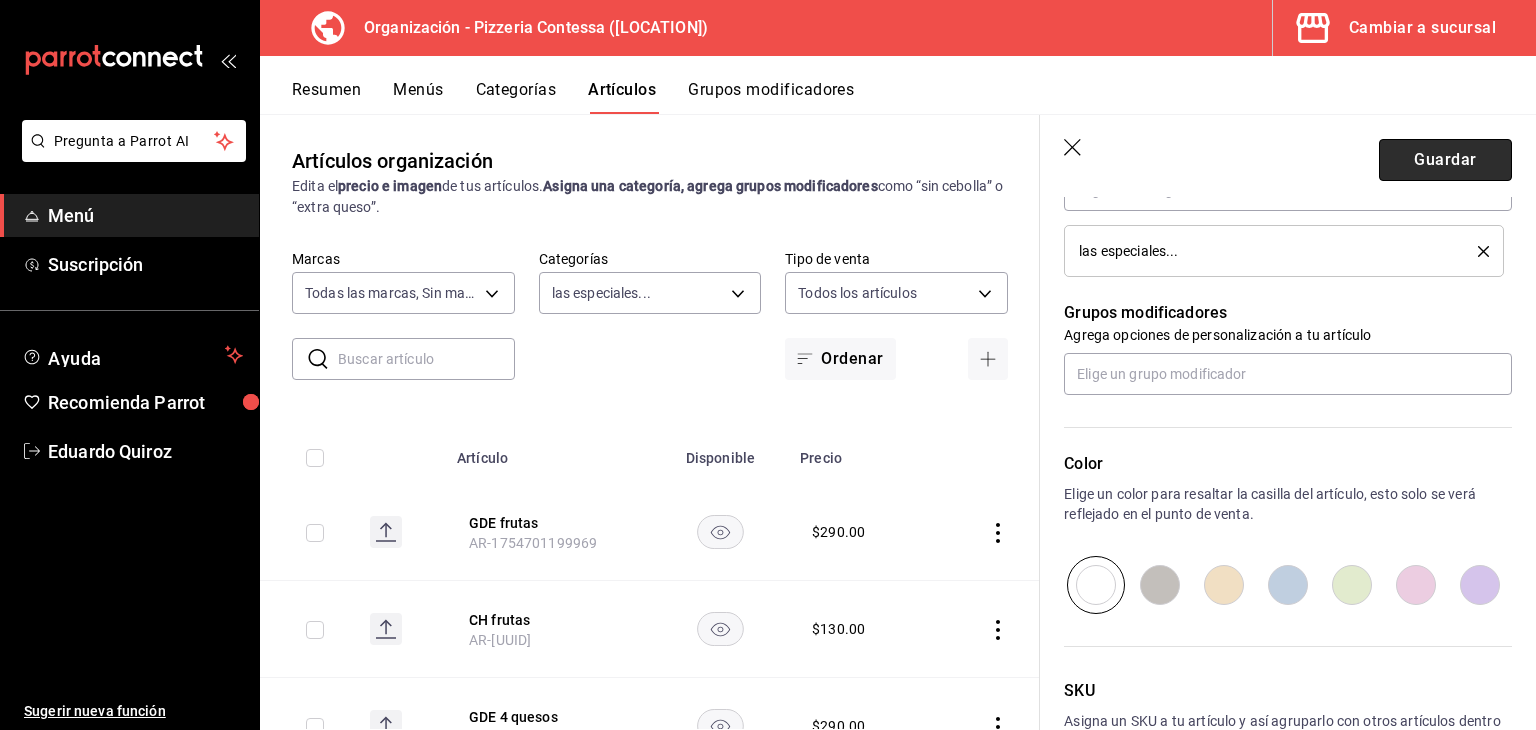 click on "Guardar" at bounding box center [1445, 160] 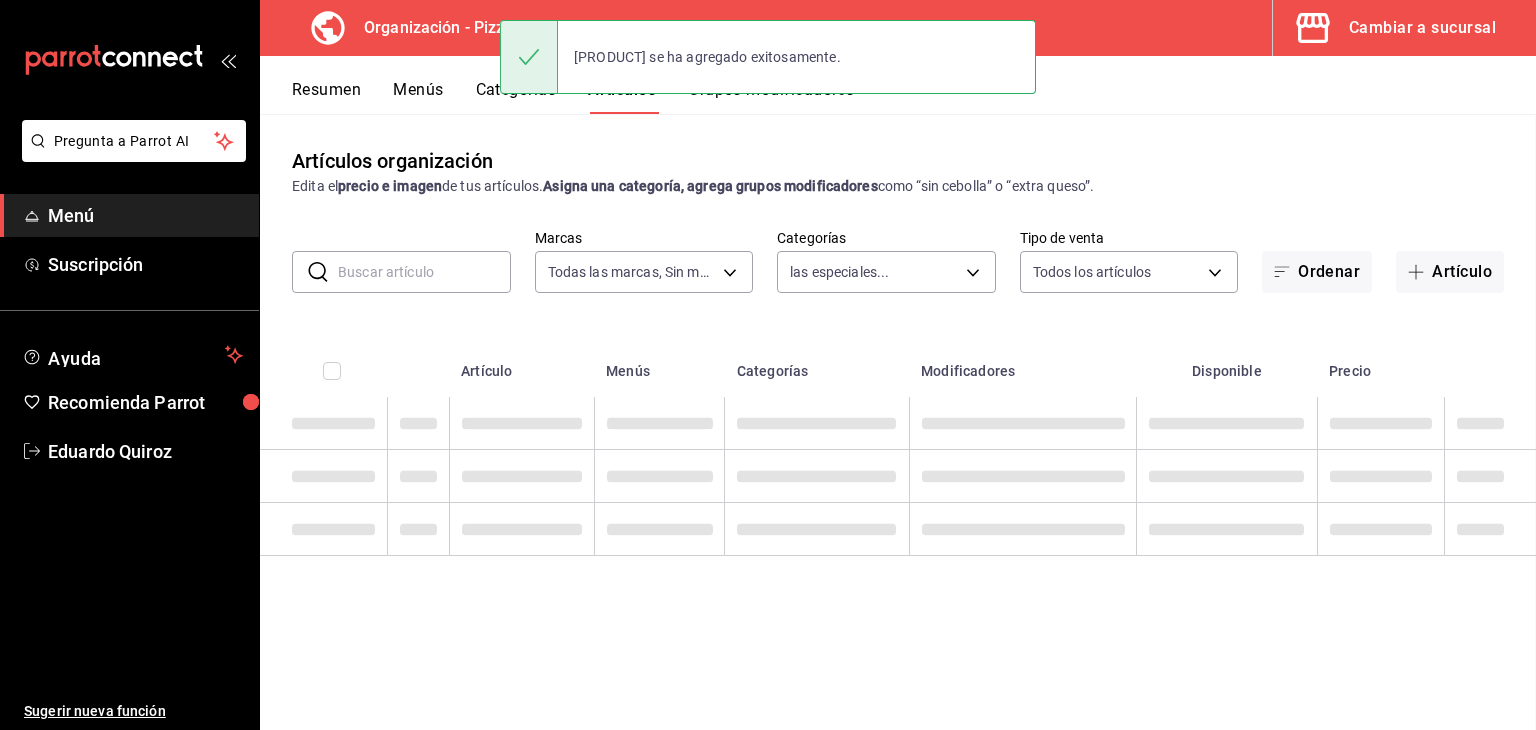 scroll, scrollTop: 0, scrollLeft: 0, axis: both 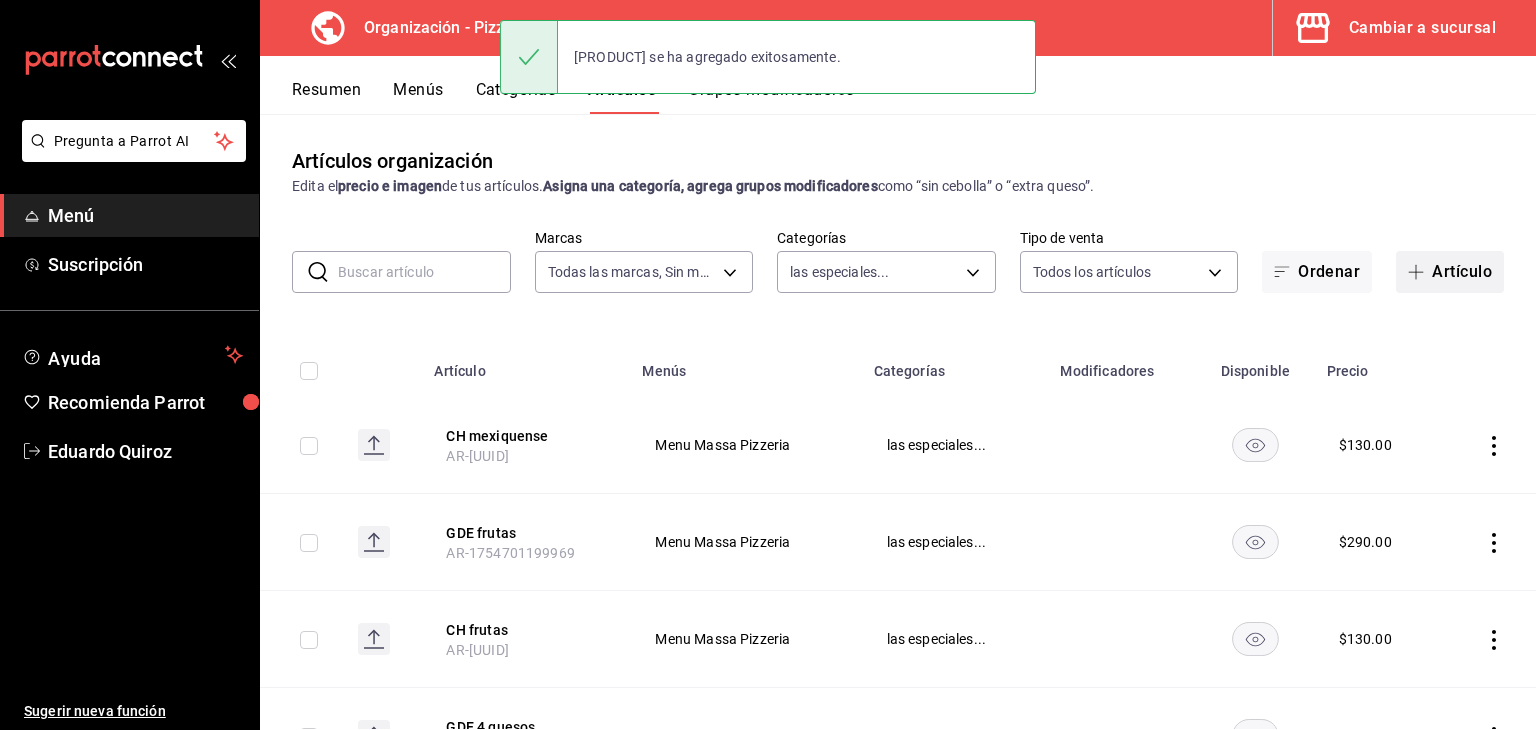 click on "Artículo" at bounding box center (1450, 272) 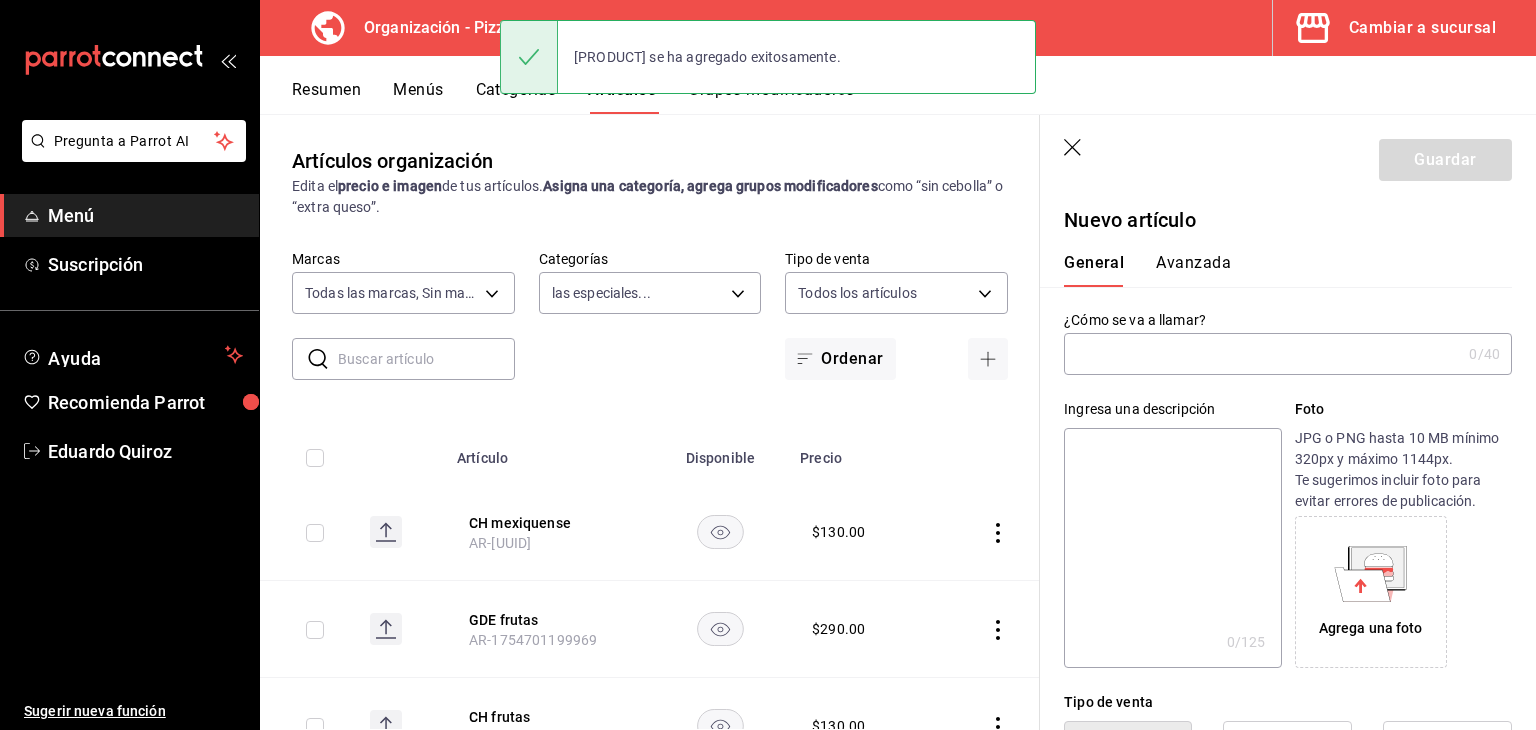 click at bounding box center [1262, 354] 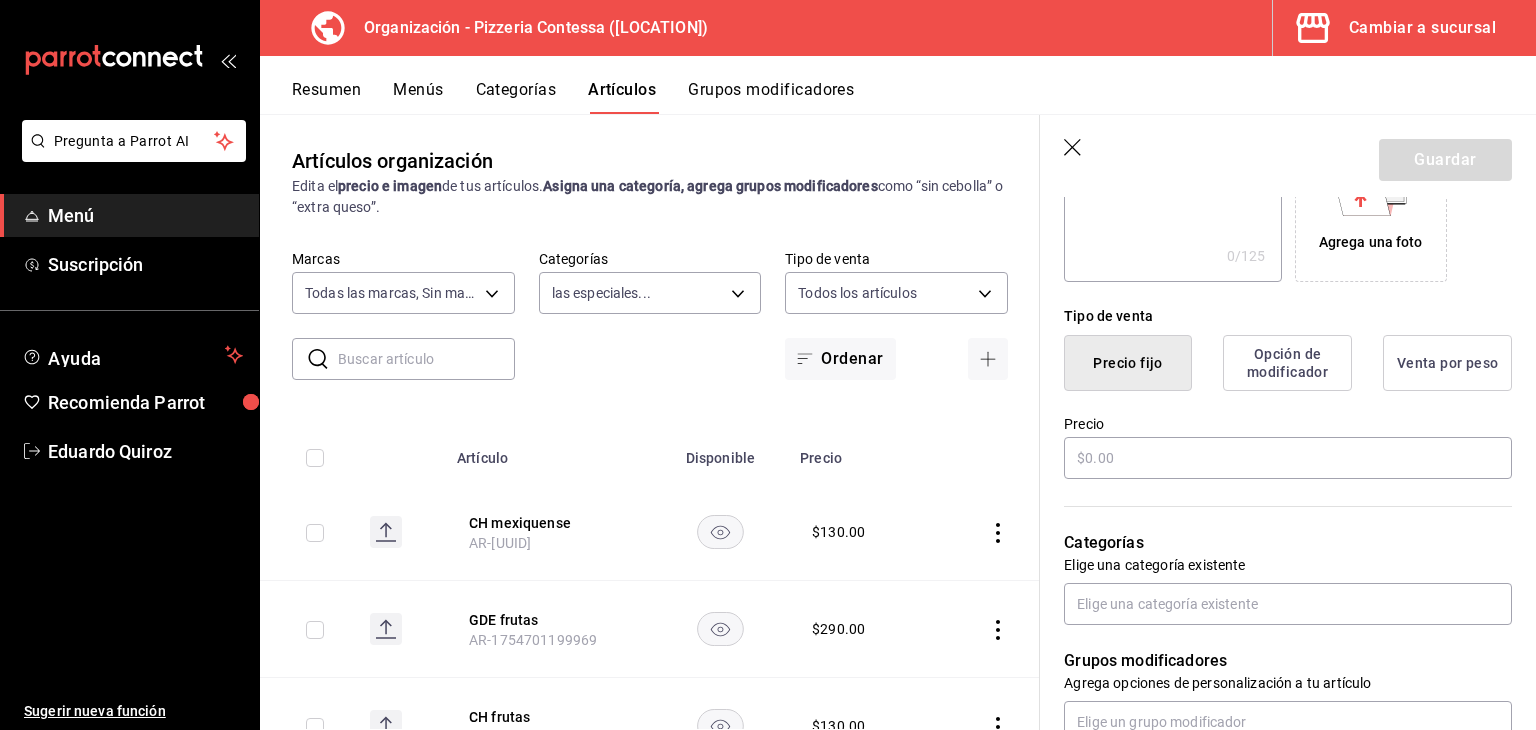 scroll, scrollTop: 400, scrollLeft: 0, axis: vertical 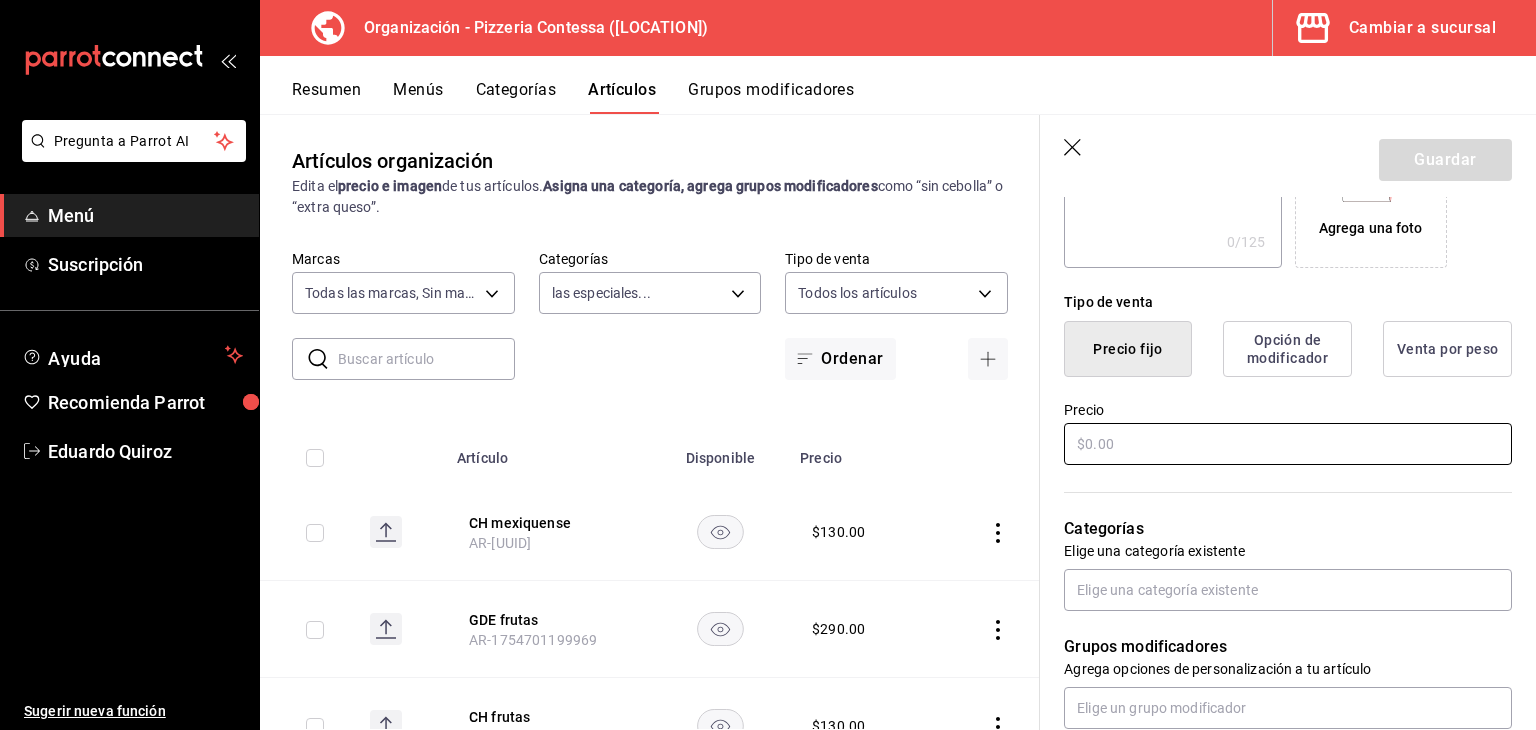 type on "GDE mexiquense" 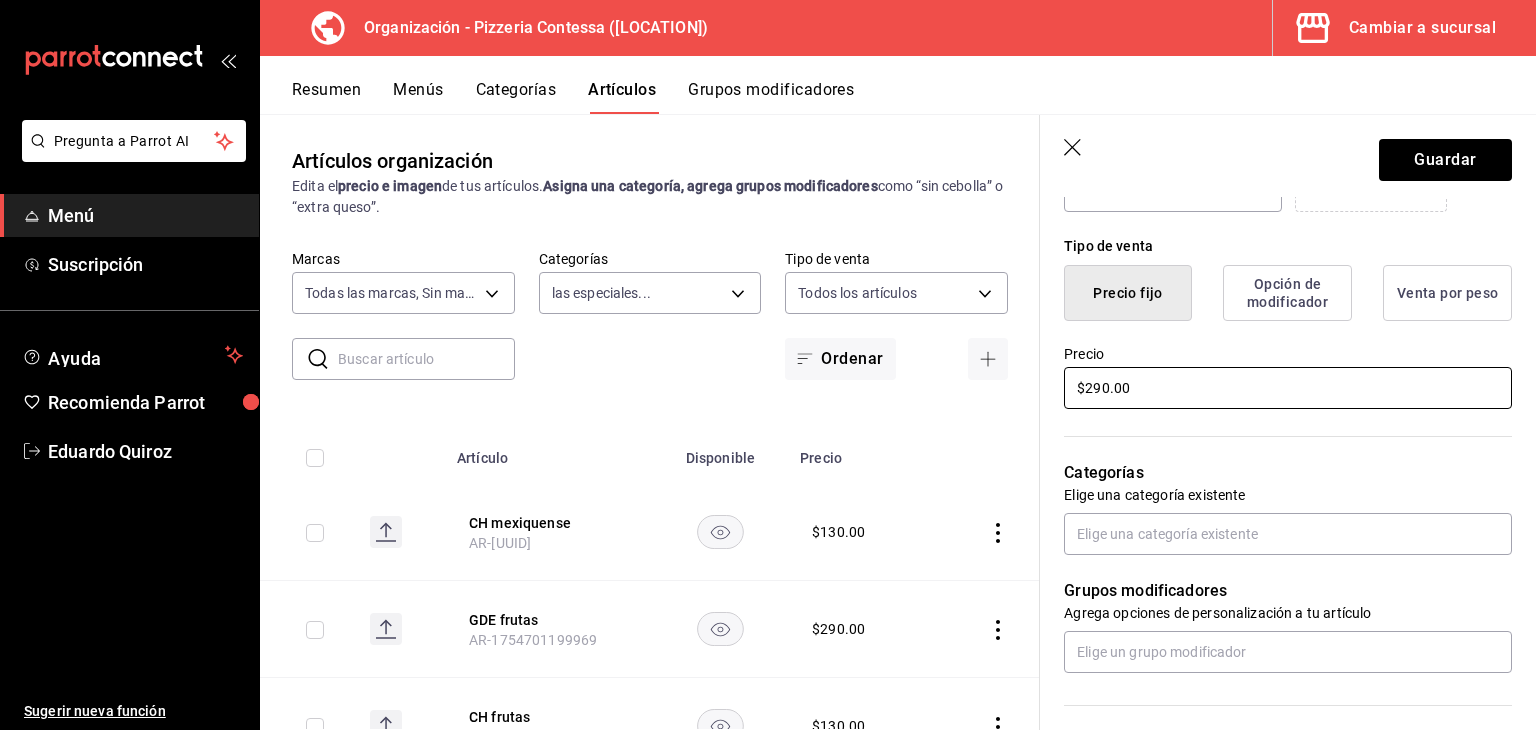 scroll, scrollTop: 600, scrollLeft: 0, axis: vertical 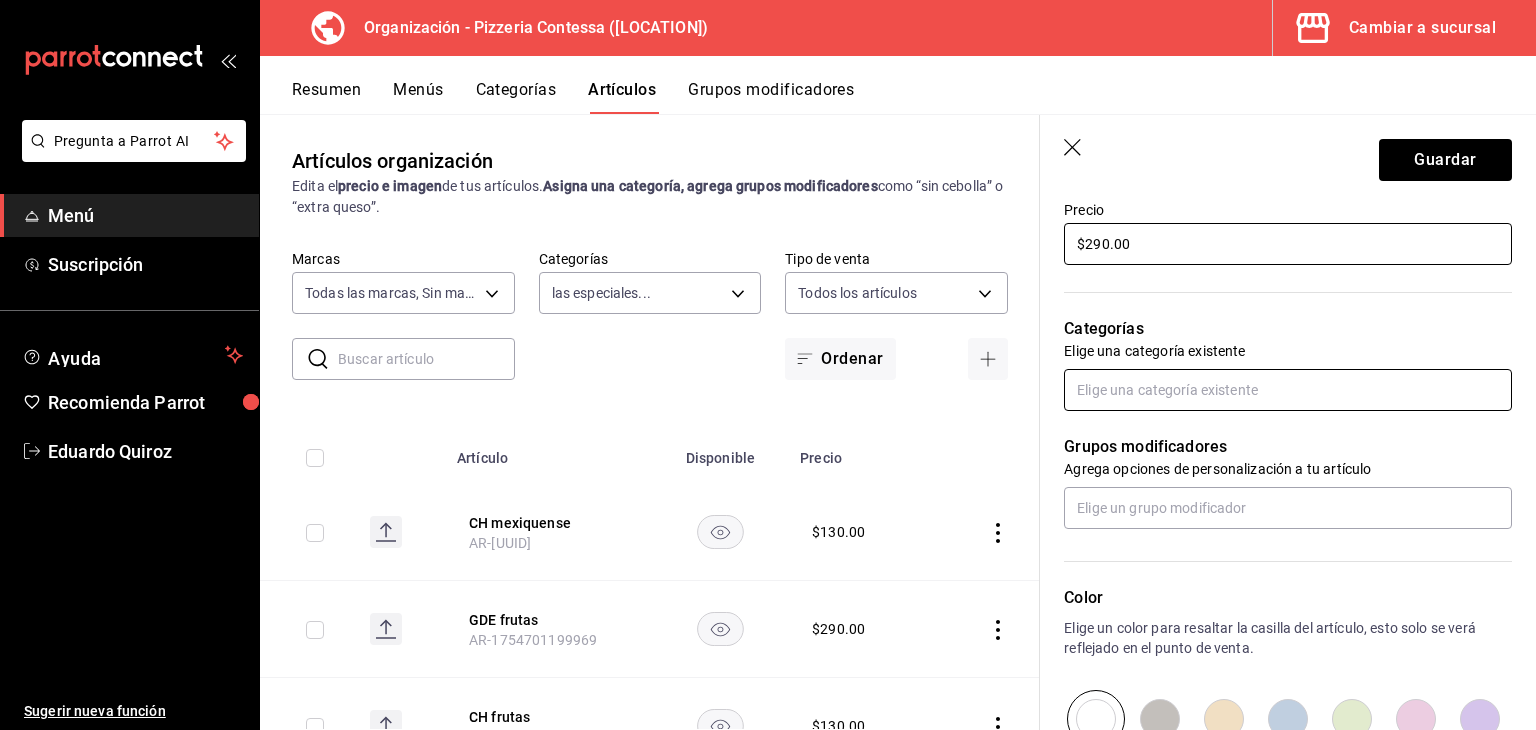 type on "$290.00" 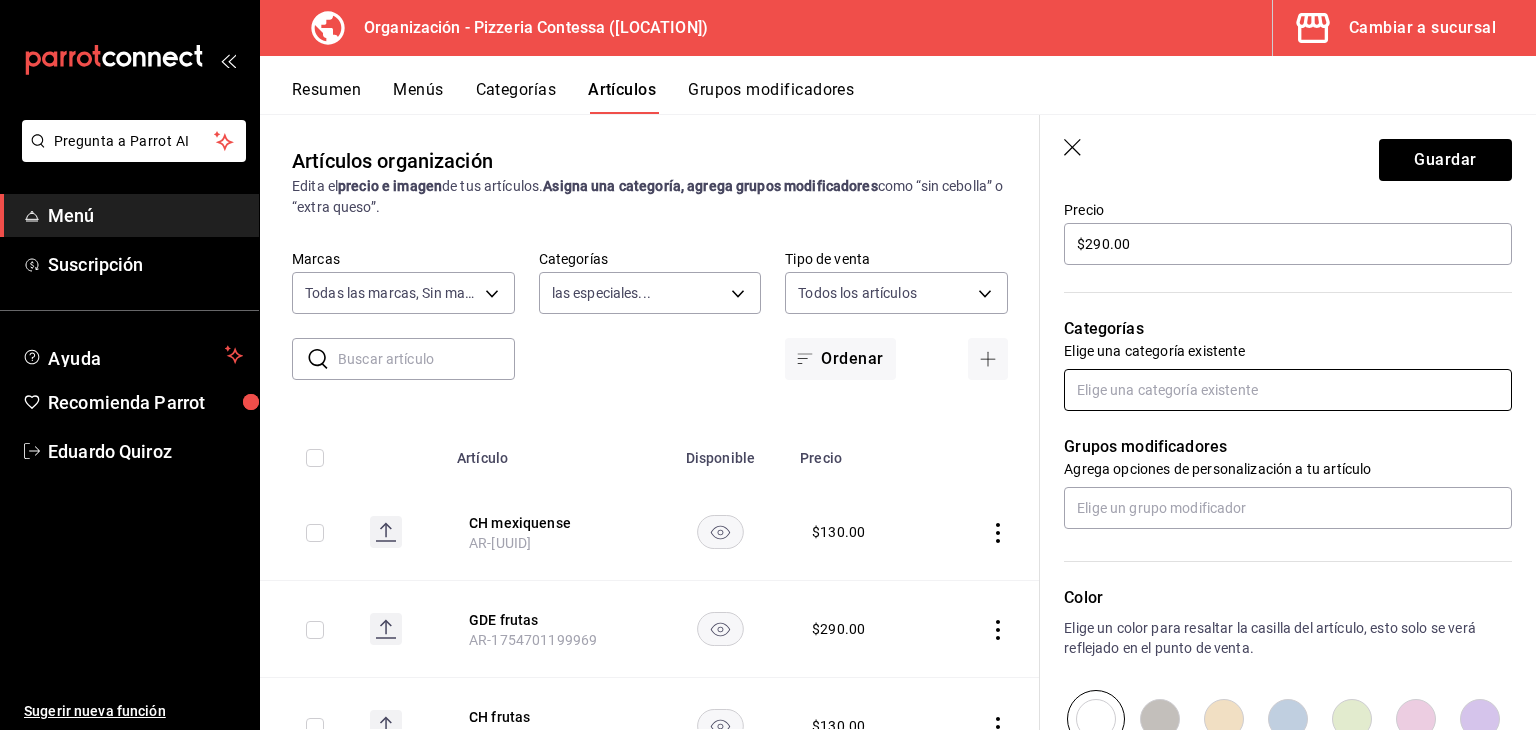 click at bounding box center (1288, 390) 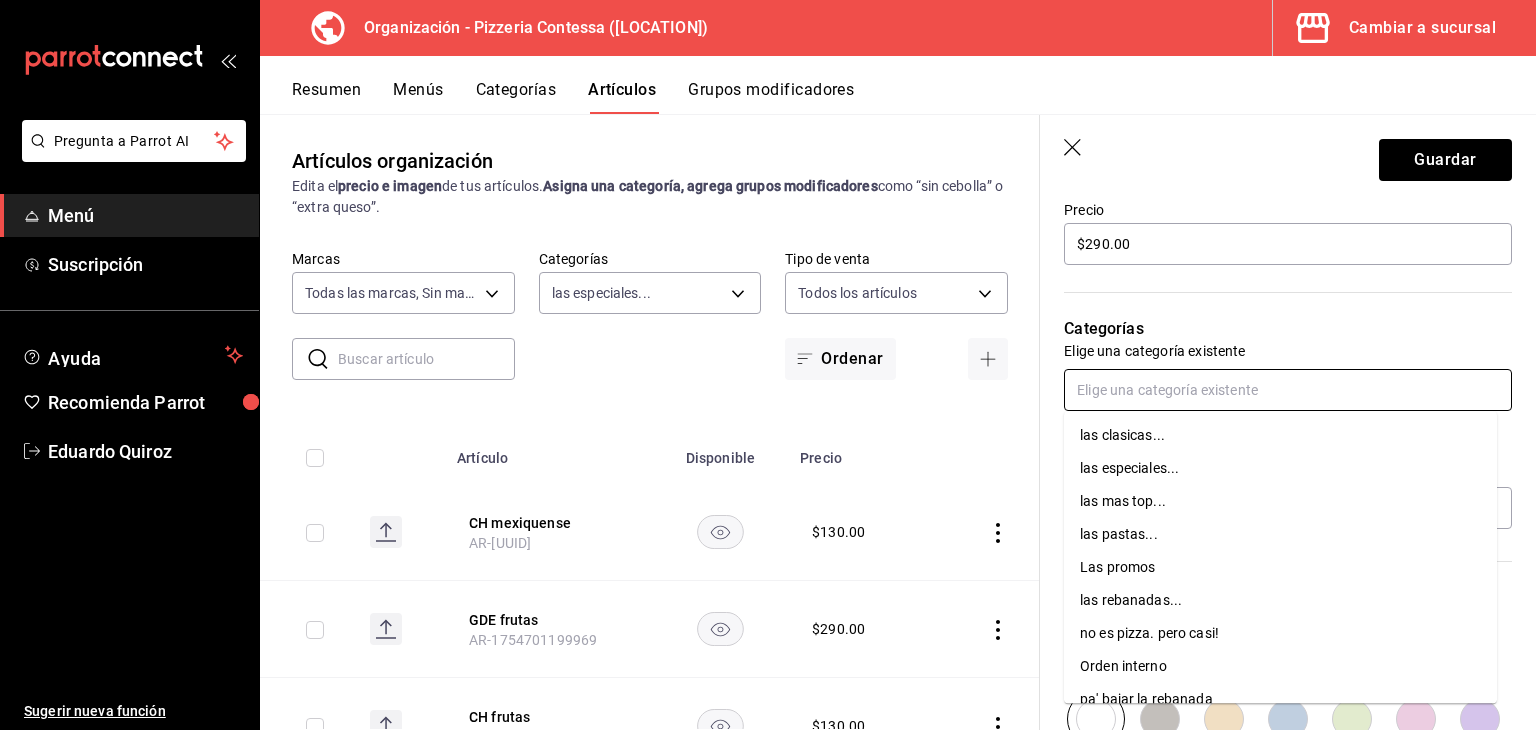 click on "las especiales..." at bounding box center (1280, 468) 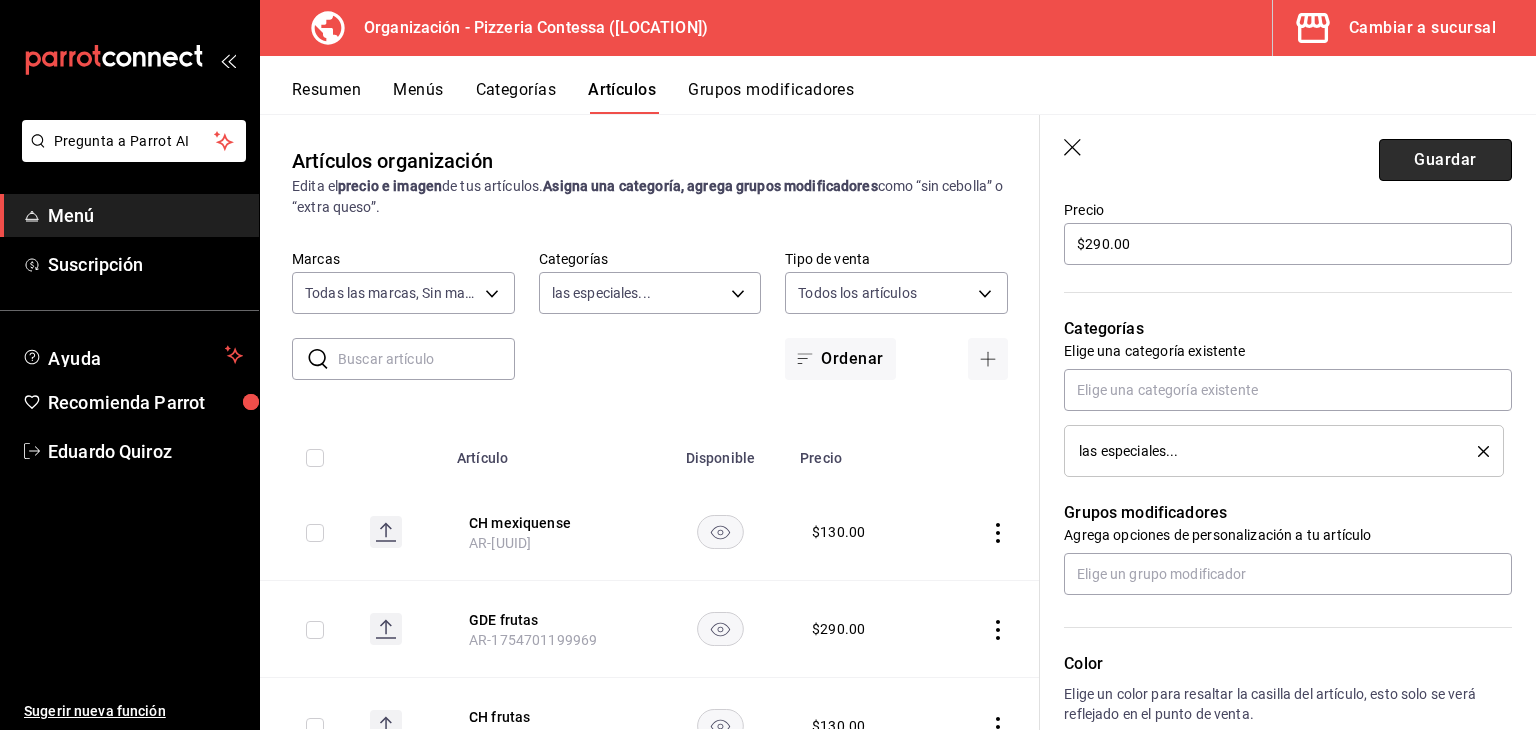 click on "Guardar" at bounding box center [1445, 160] 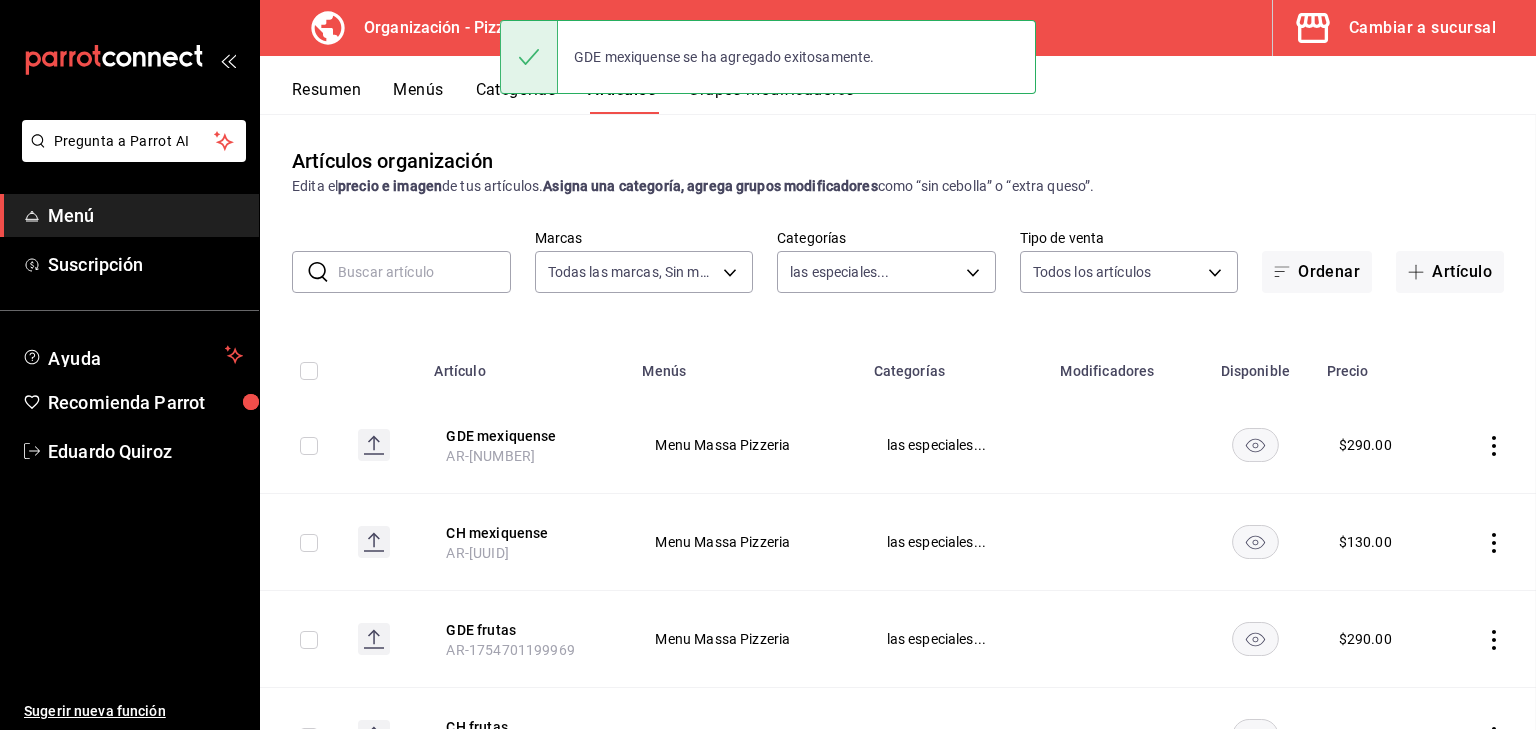 scroll, scrollTop: 0, scrollLeft: 0, axis: both 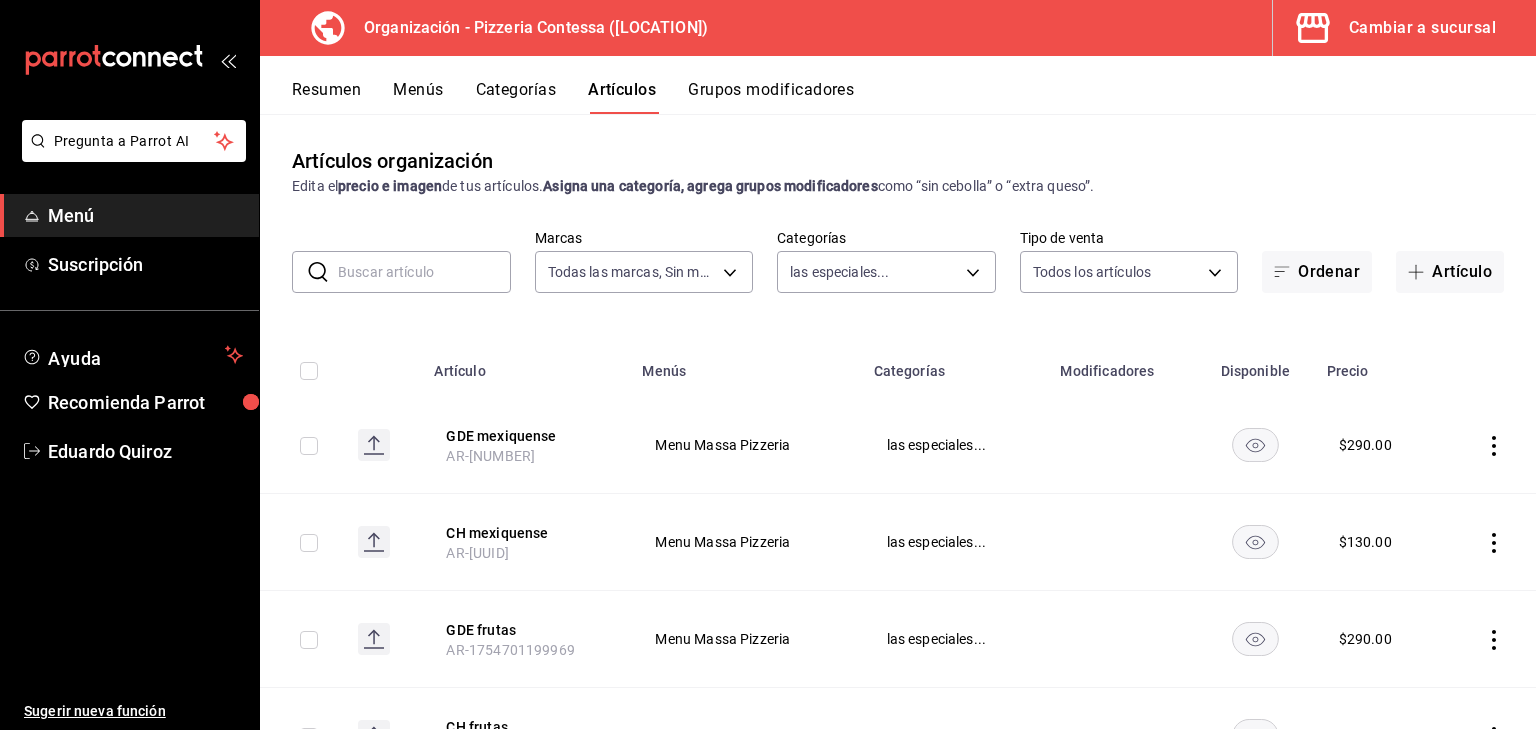 click on "Cambiar a sucursal" at bounding box center (1422, 28) 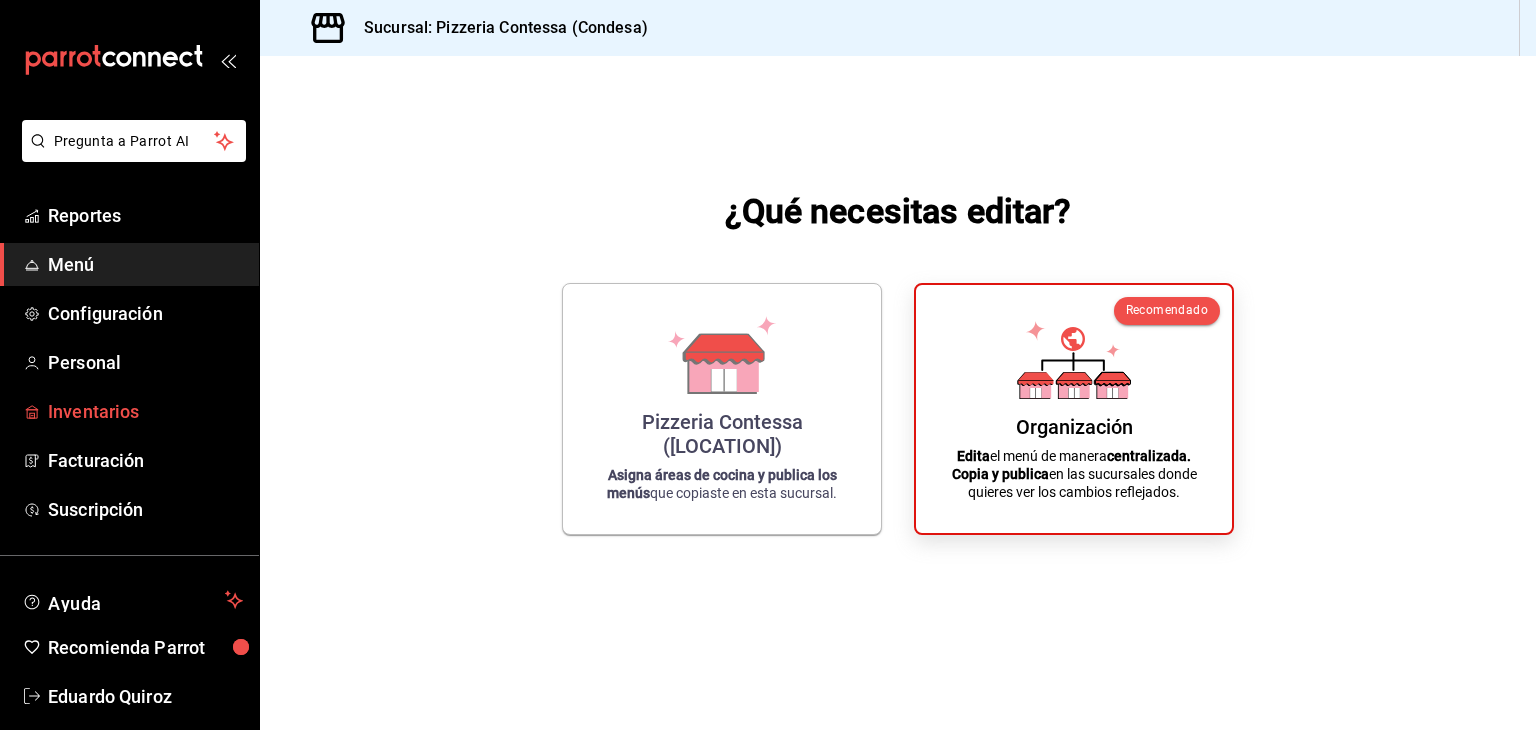 click on "Inventarios" at bounding box center [145, 411] 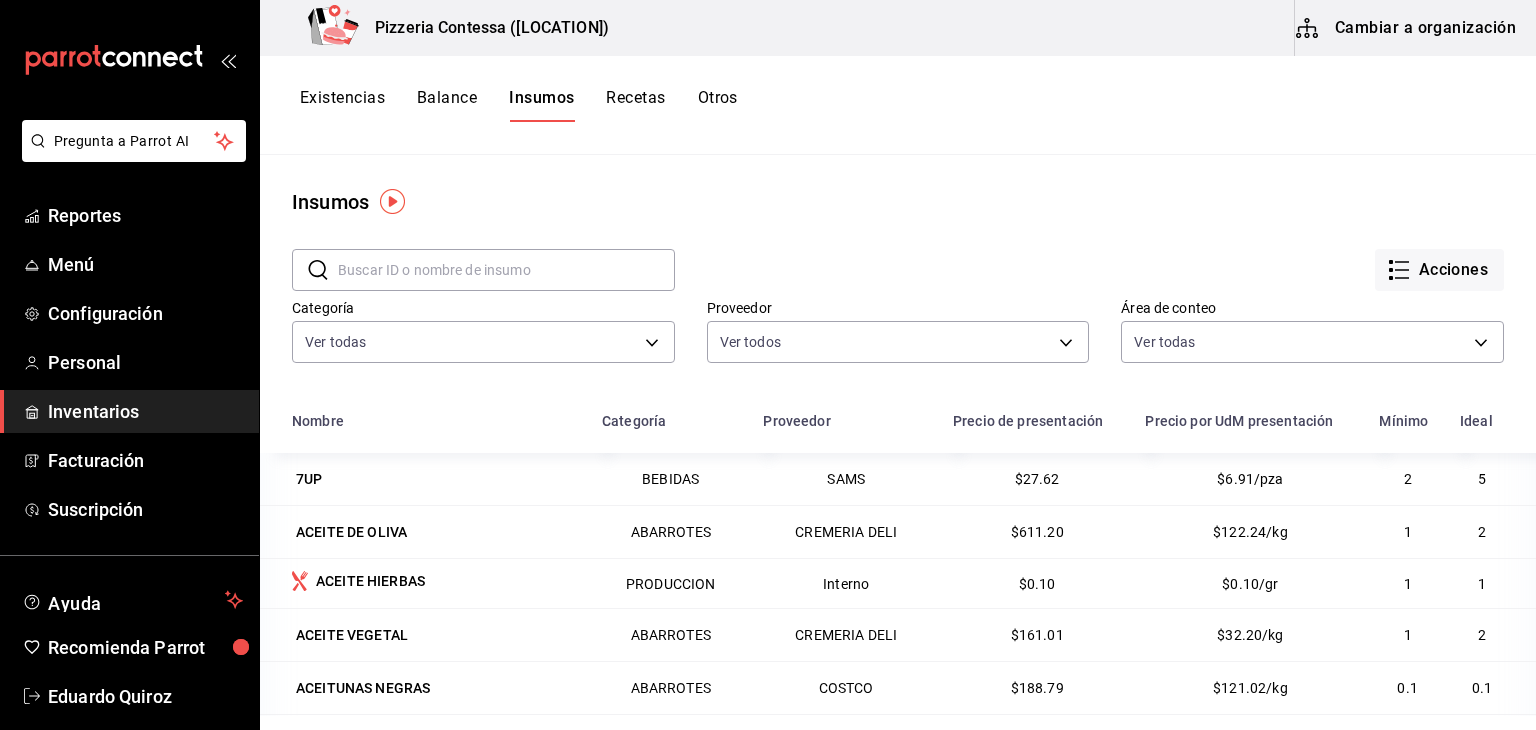 click on "Recetas" at bounding box center (635, 105) 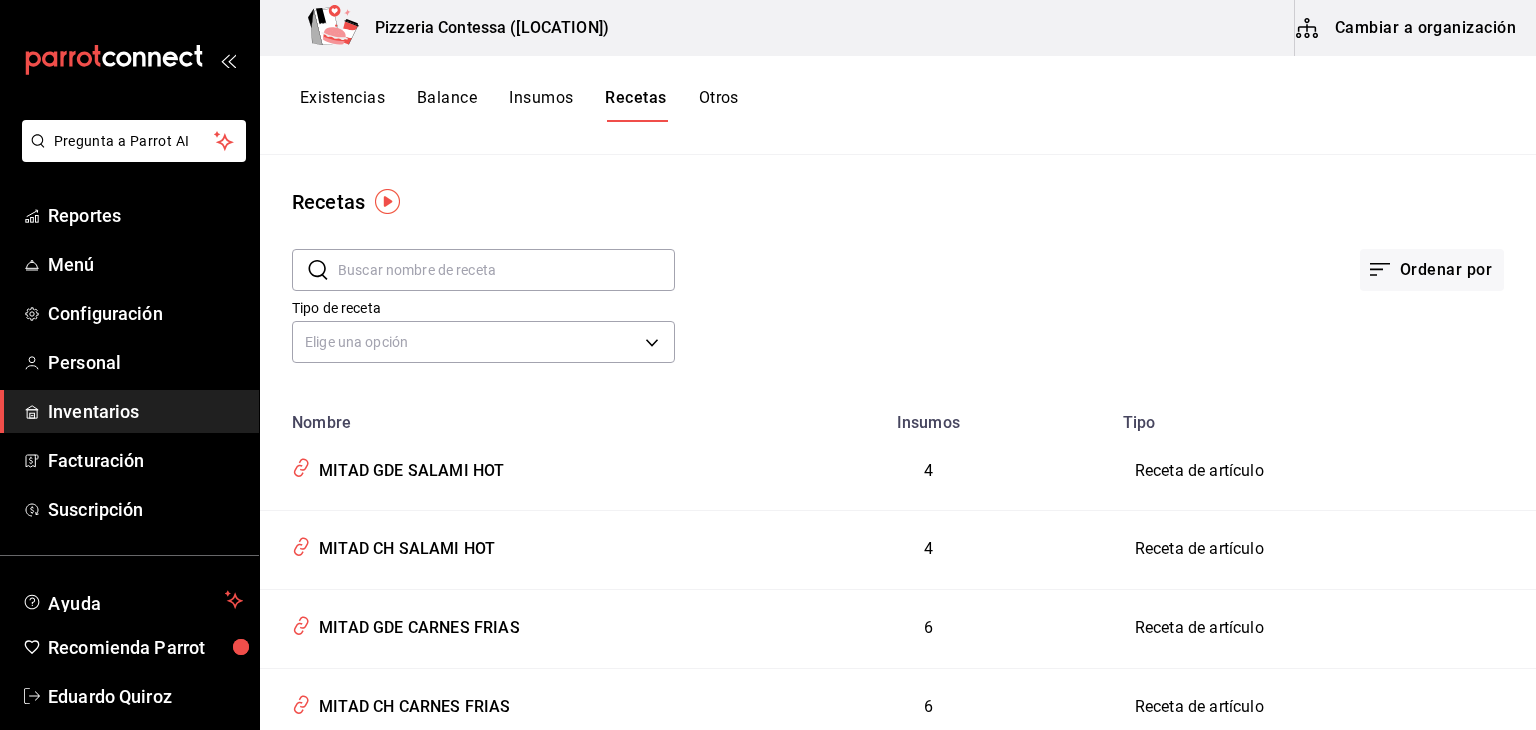click on "Cambiar a organización" at bounding box center (1407, 28) 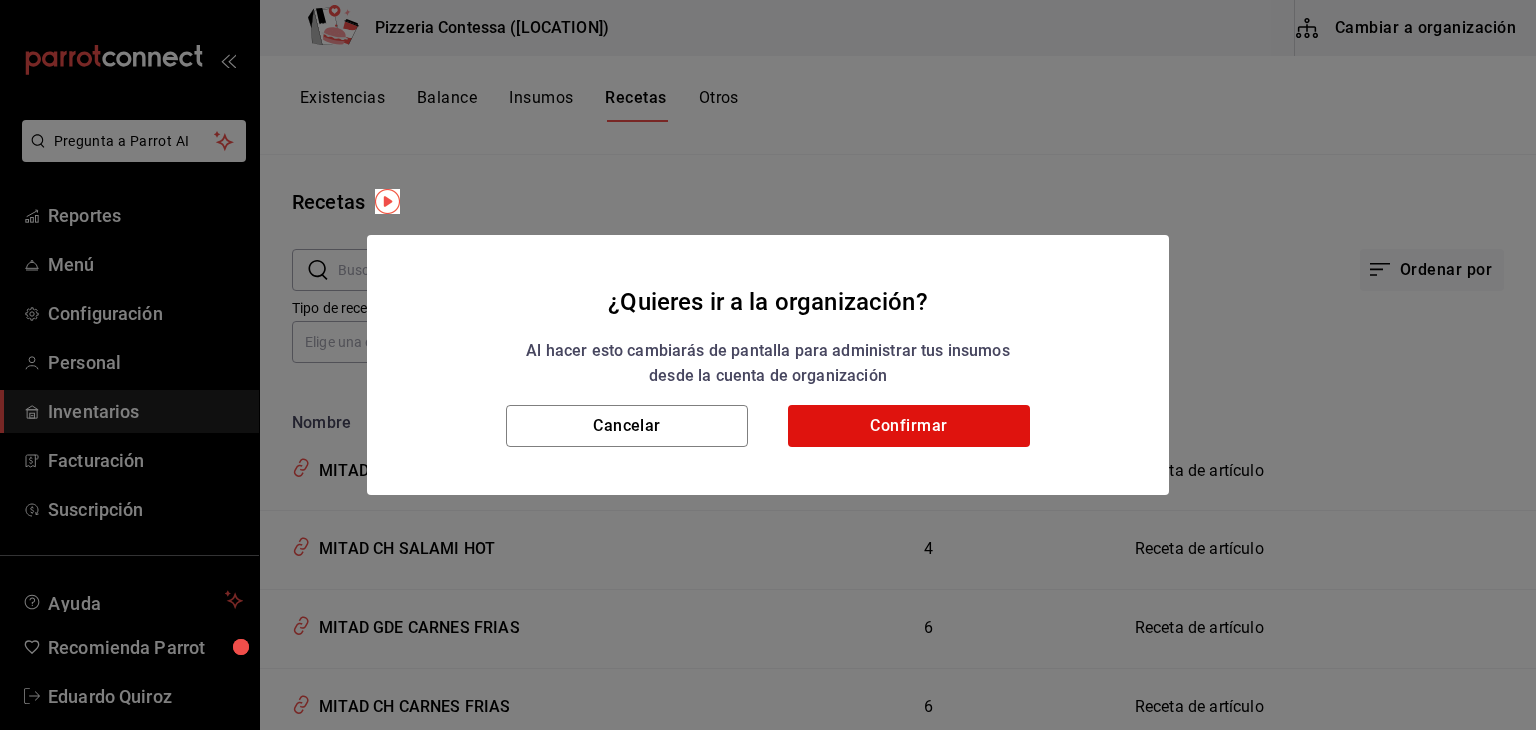 click on "Cancelar Confirmar" at bounding box center [768, 450] 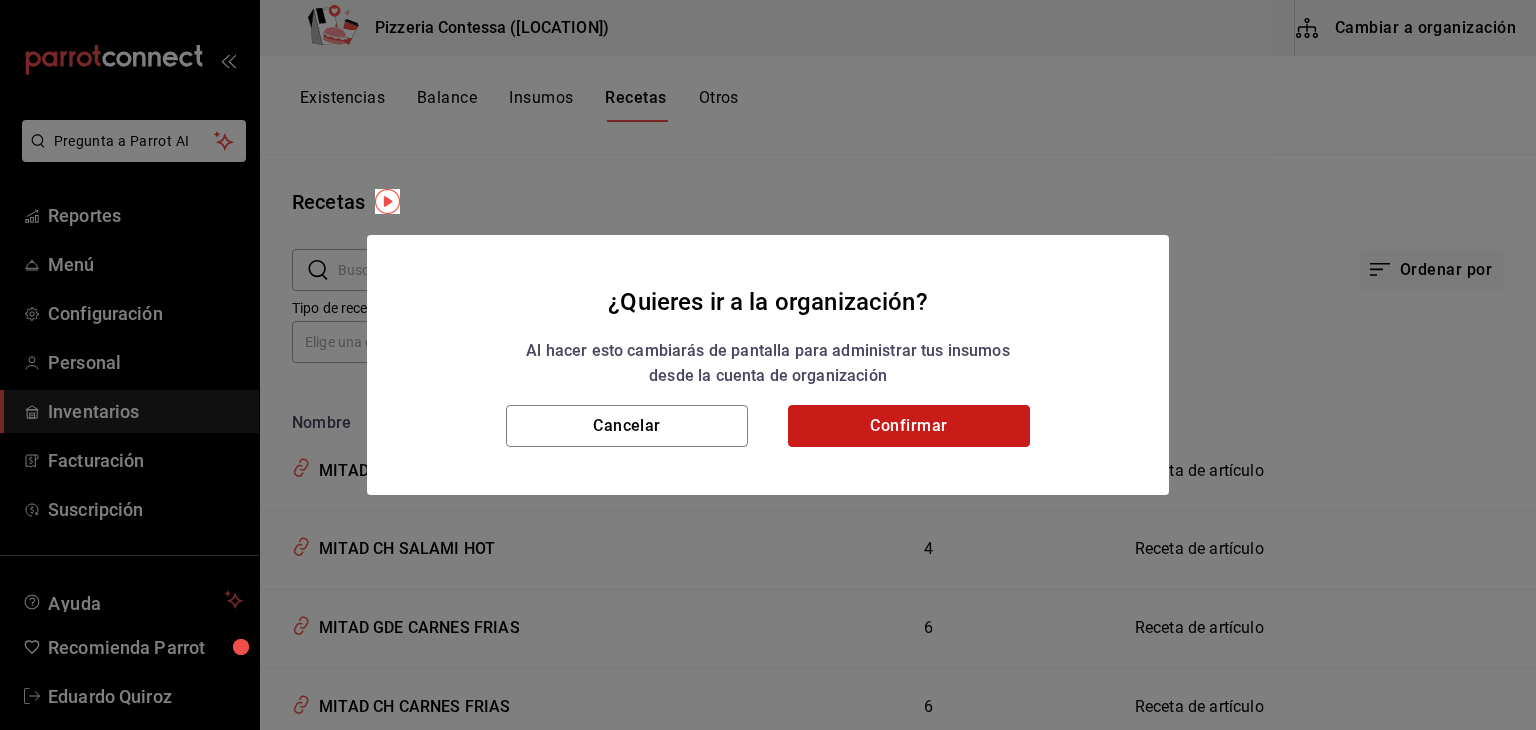 click on "Confirmar" at bounding box center (909, 426) 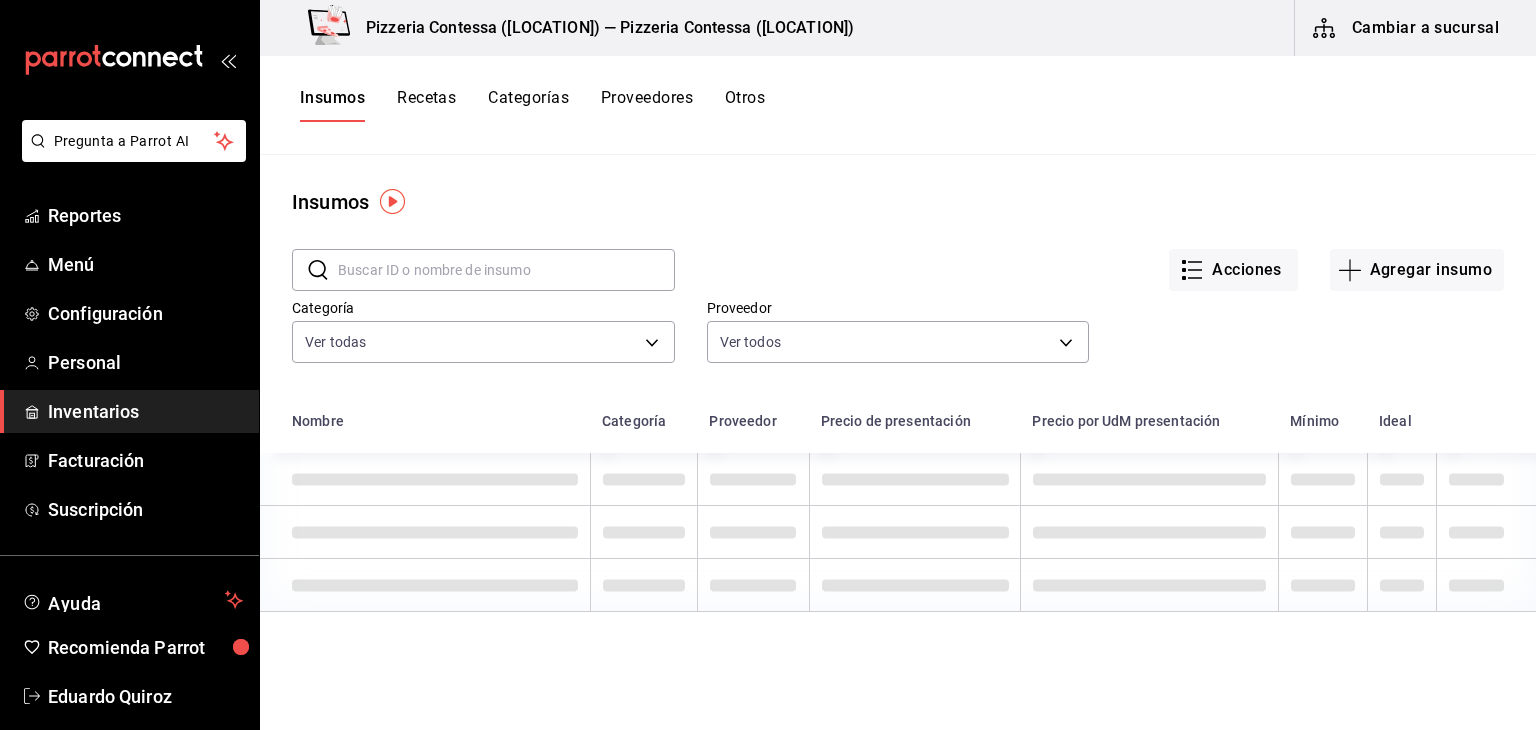 click on "Recetas" at bounding box center [426, 105] 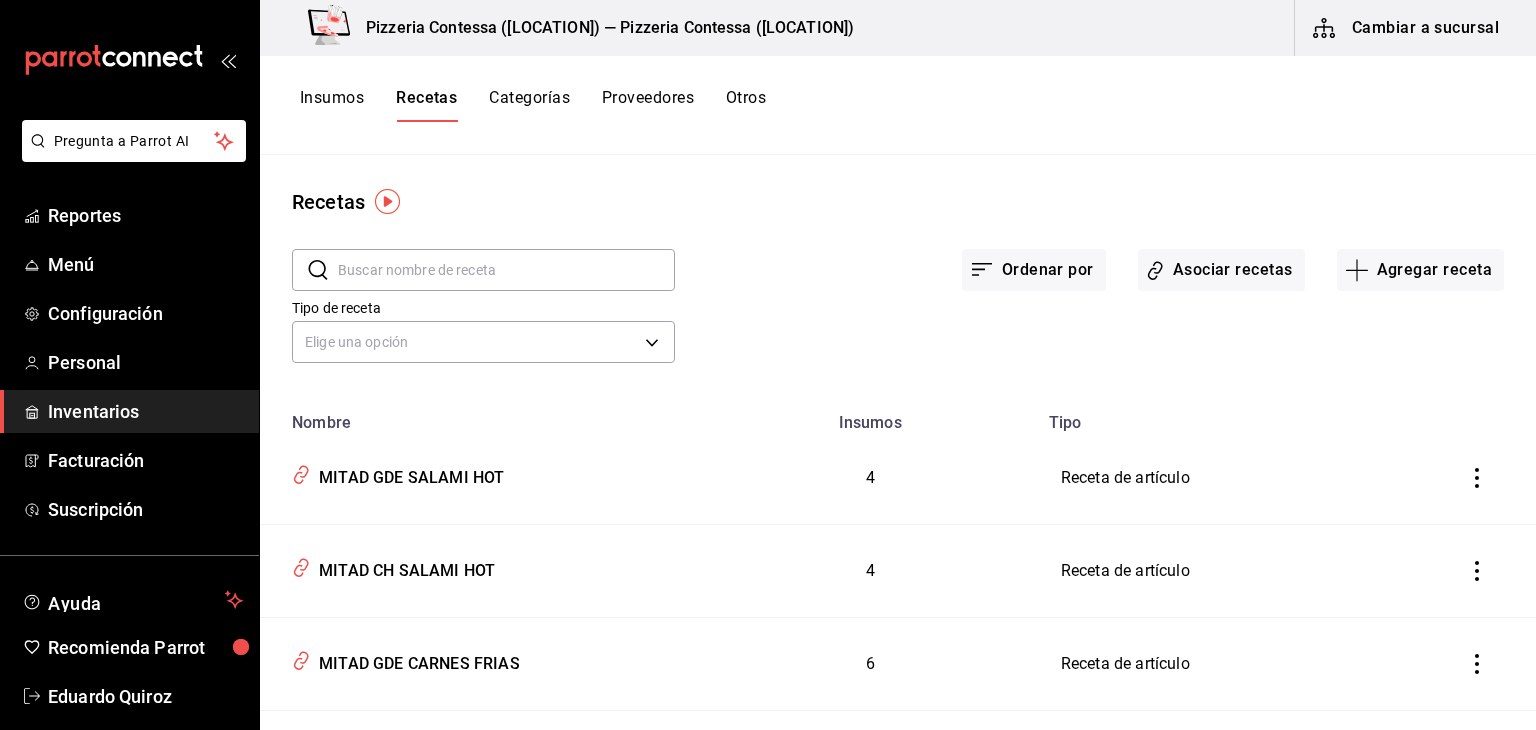 click on "Recetas" at bounding box center [426, 105] 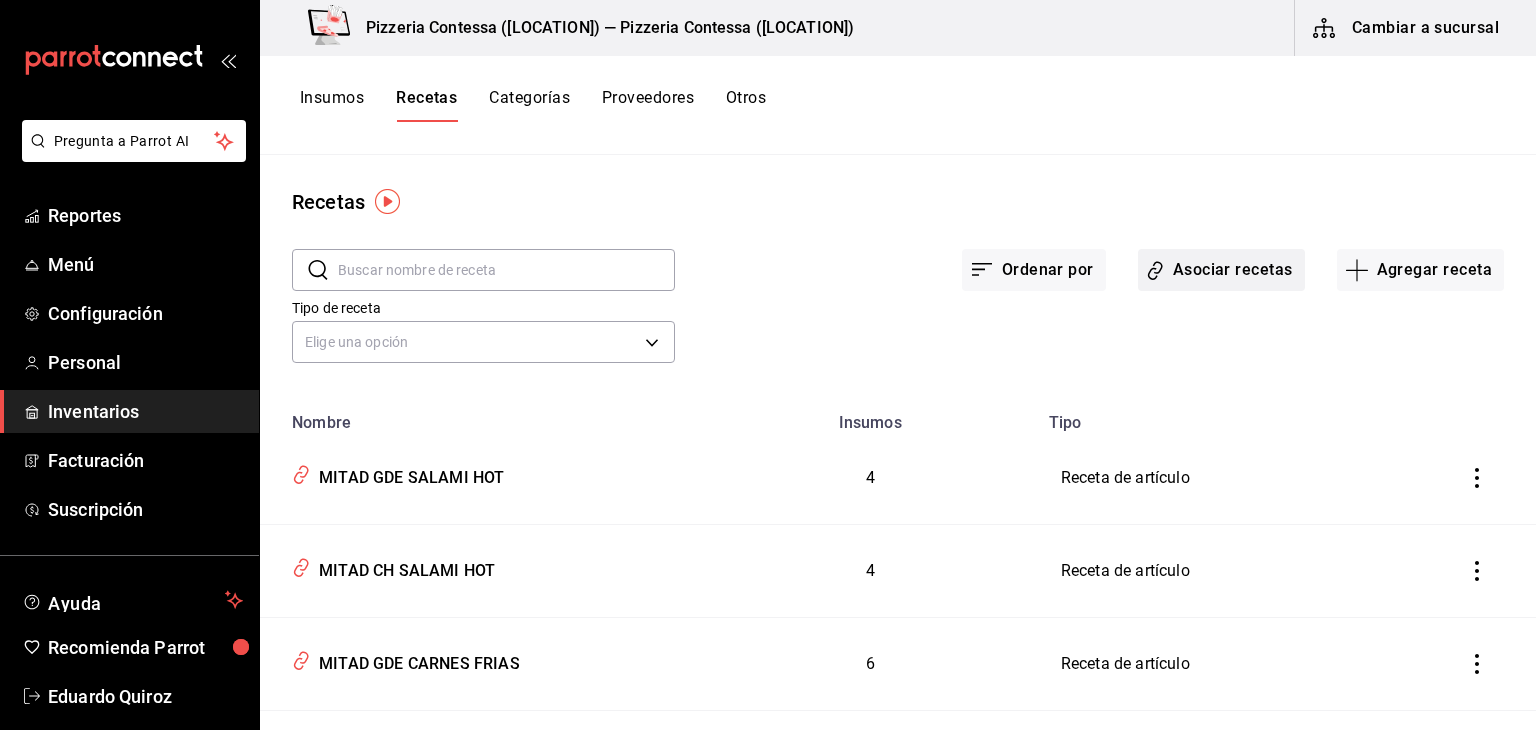 click on "Asociar recetas" at bounding box center (1221, 270) 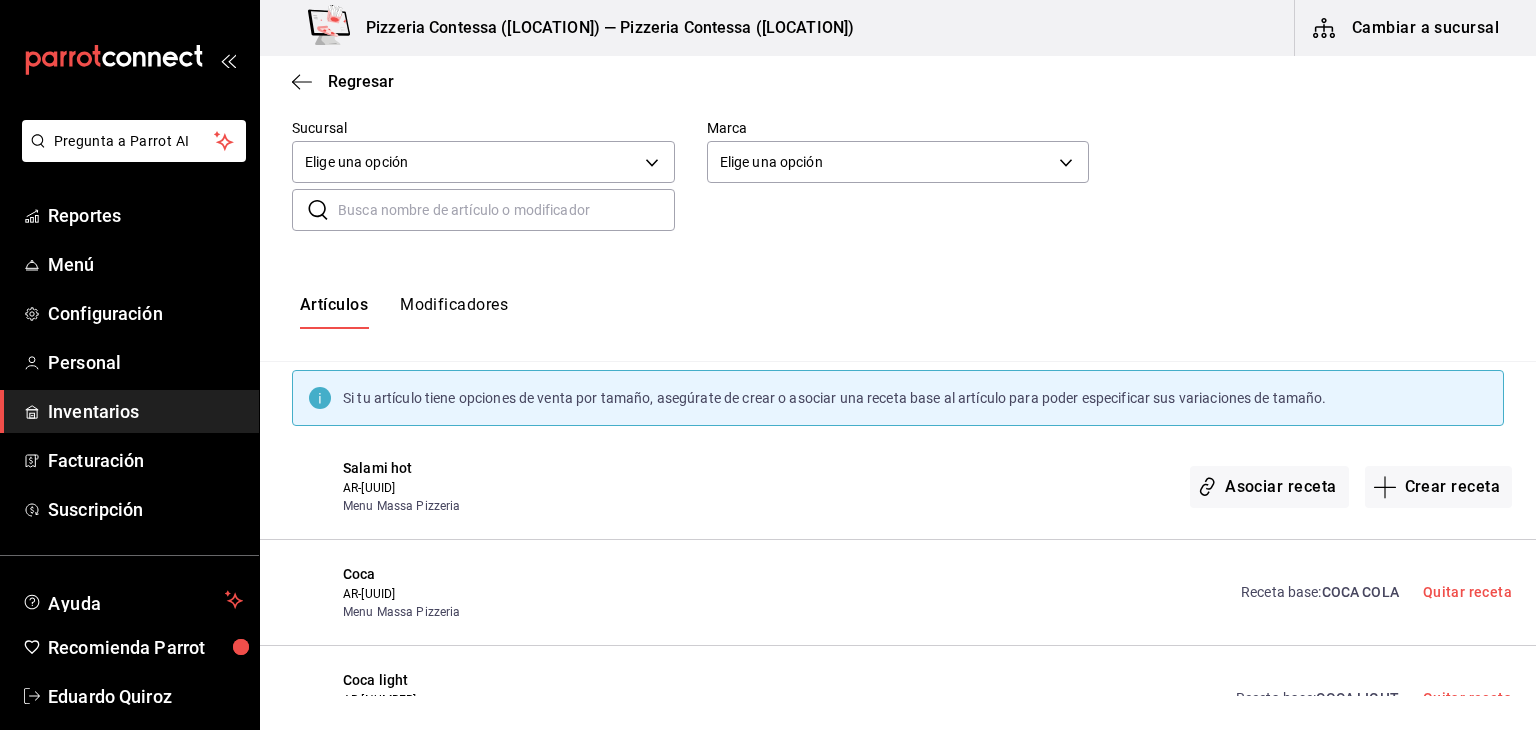scroll, scrollTop: 0, scrollLeft: 0, axis: both 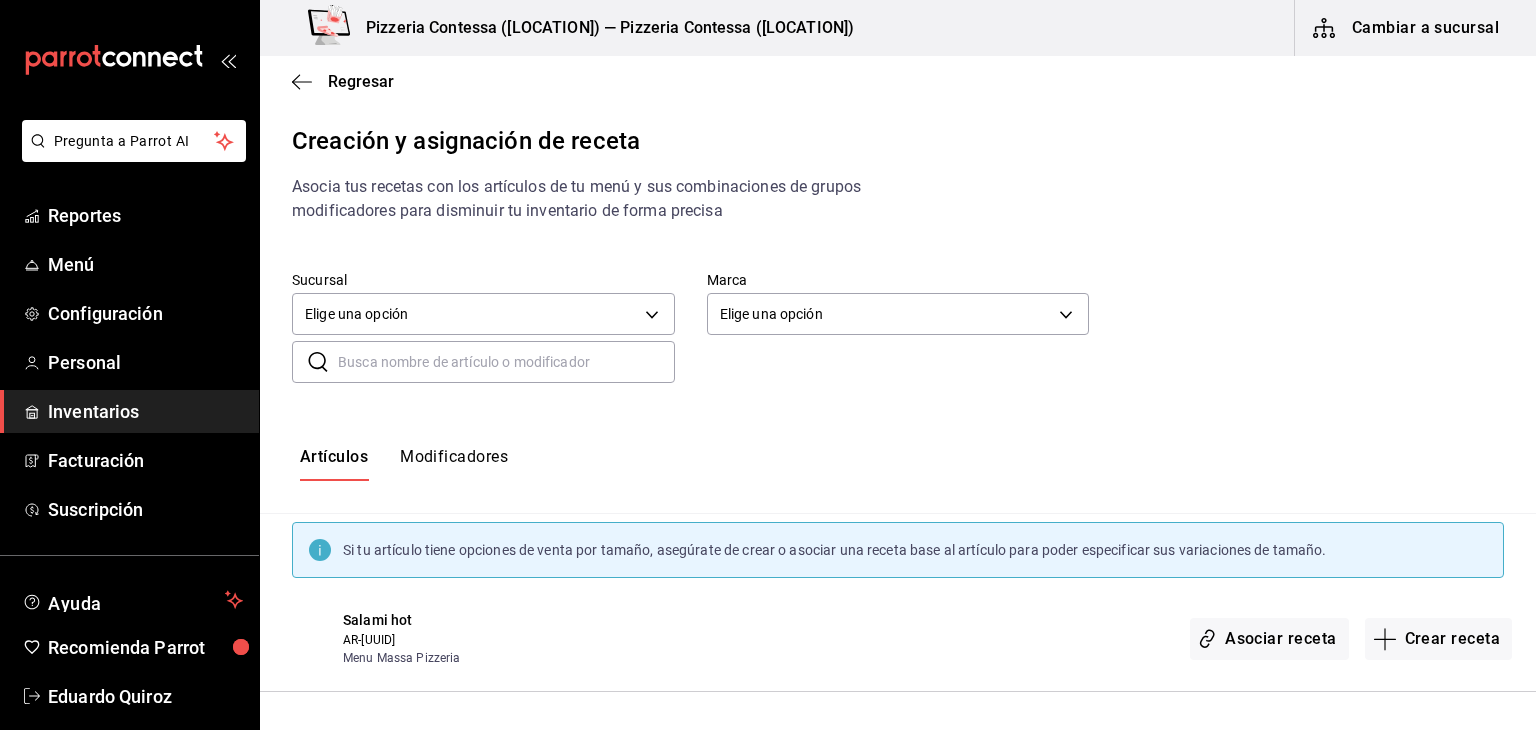 click at bounding box center [506, 362] 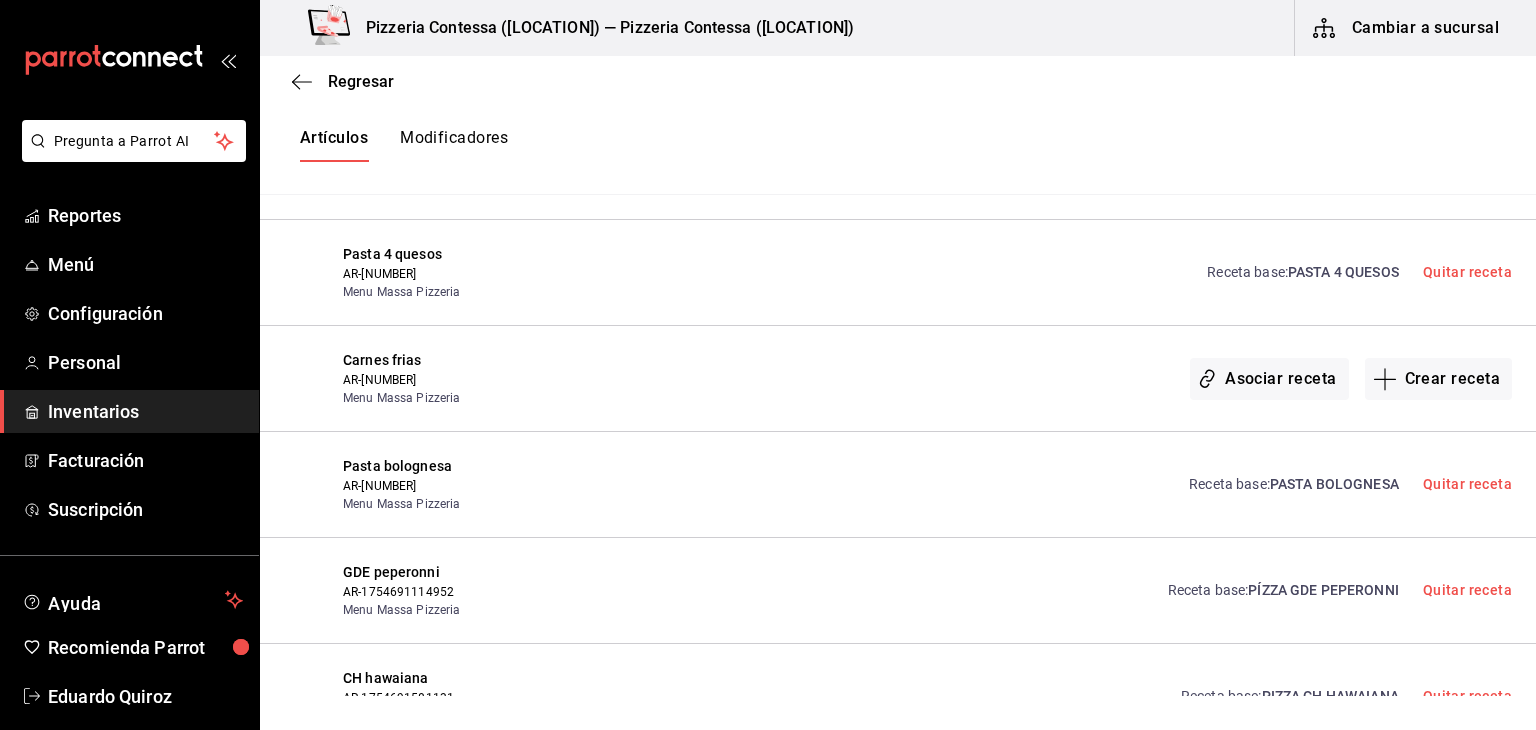 scroll, scrollTop: 2600, scrollLeft: 0, axis: vertical 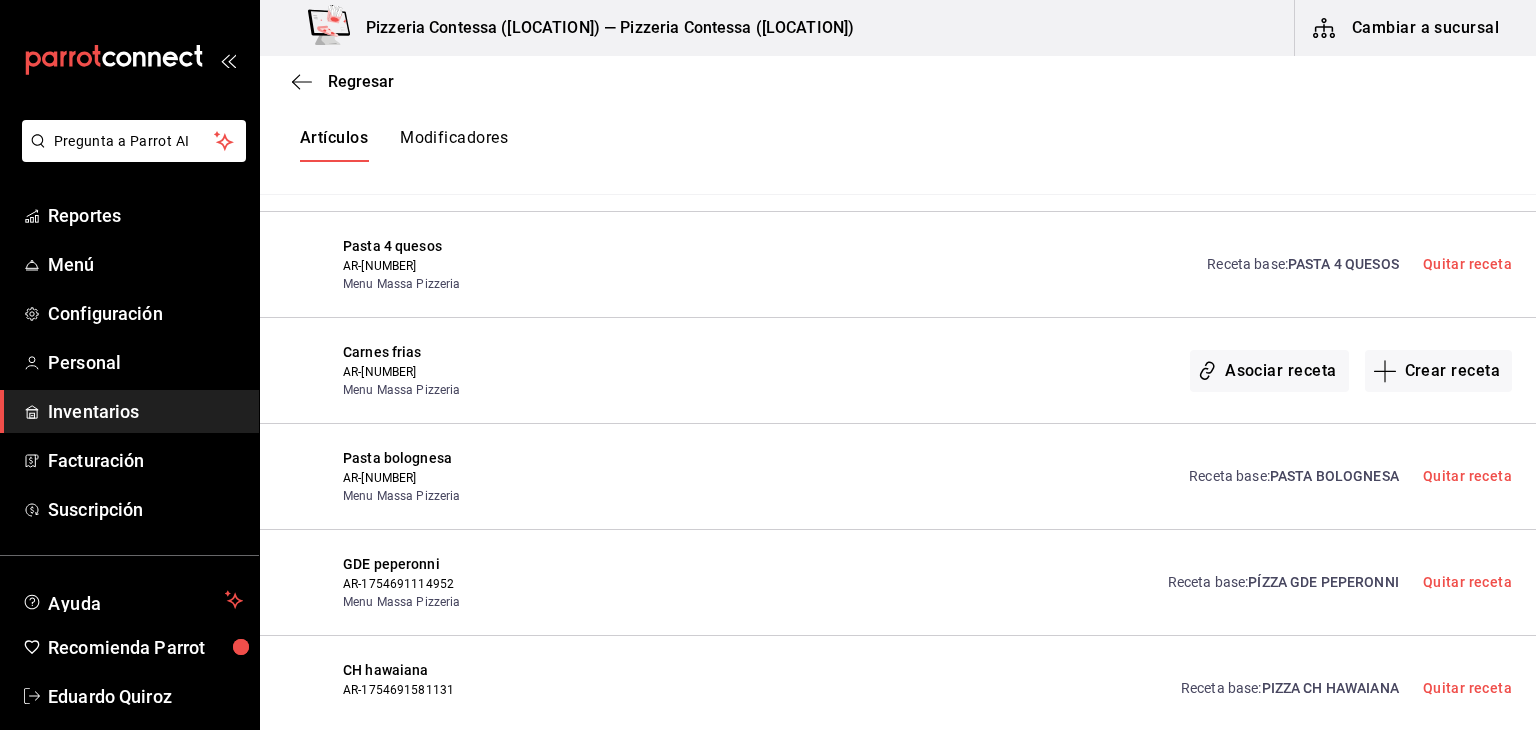 click on "Receta base :  PASTA BOLOGNESA Quitar receta" at bounding box center (1062, 476) 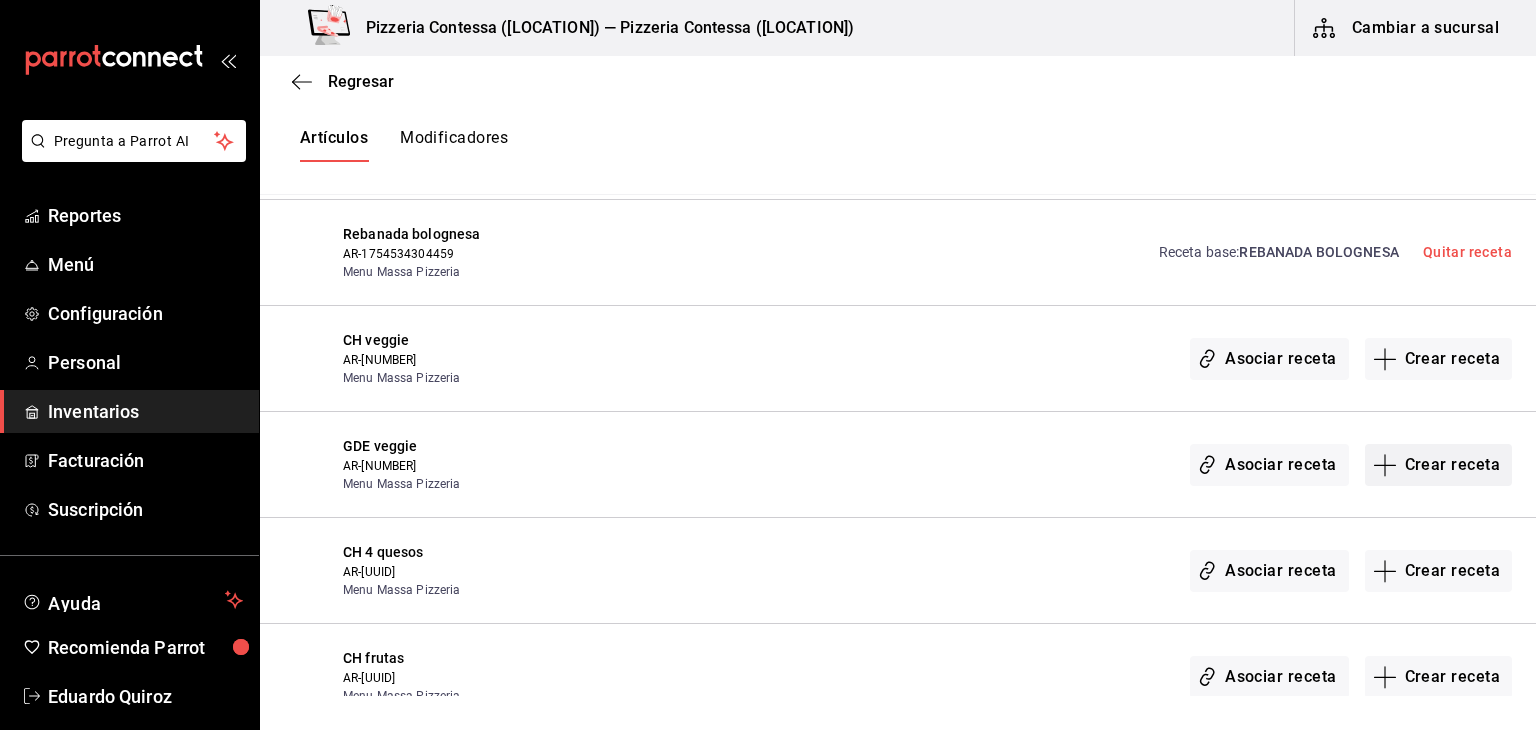 scroll, scrollTop: 3866, scrollLeft: 0, axis: vertical 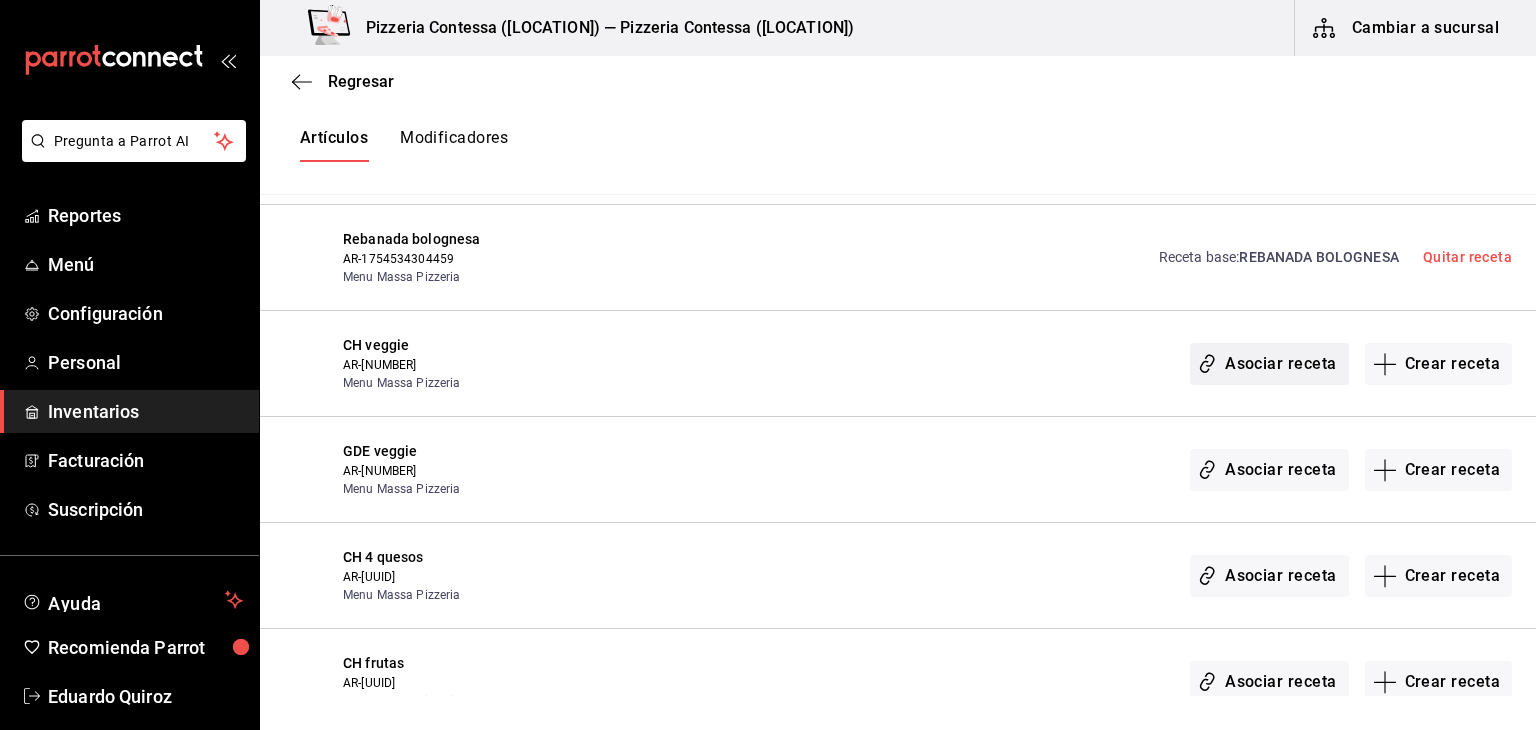 click on "Asociar receta" at bounding box center [1269, 364] 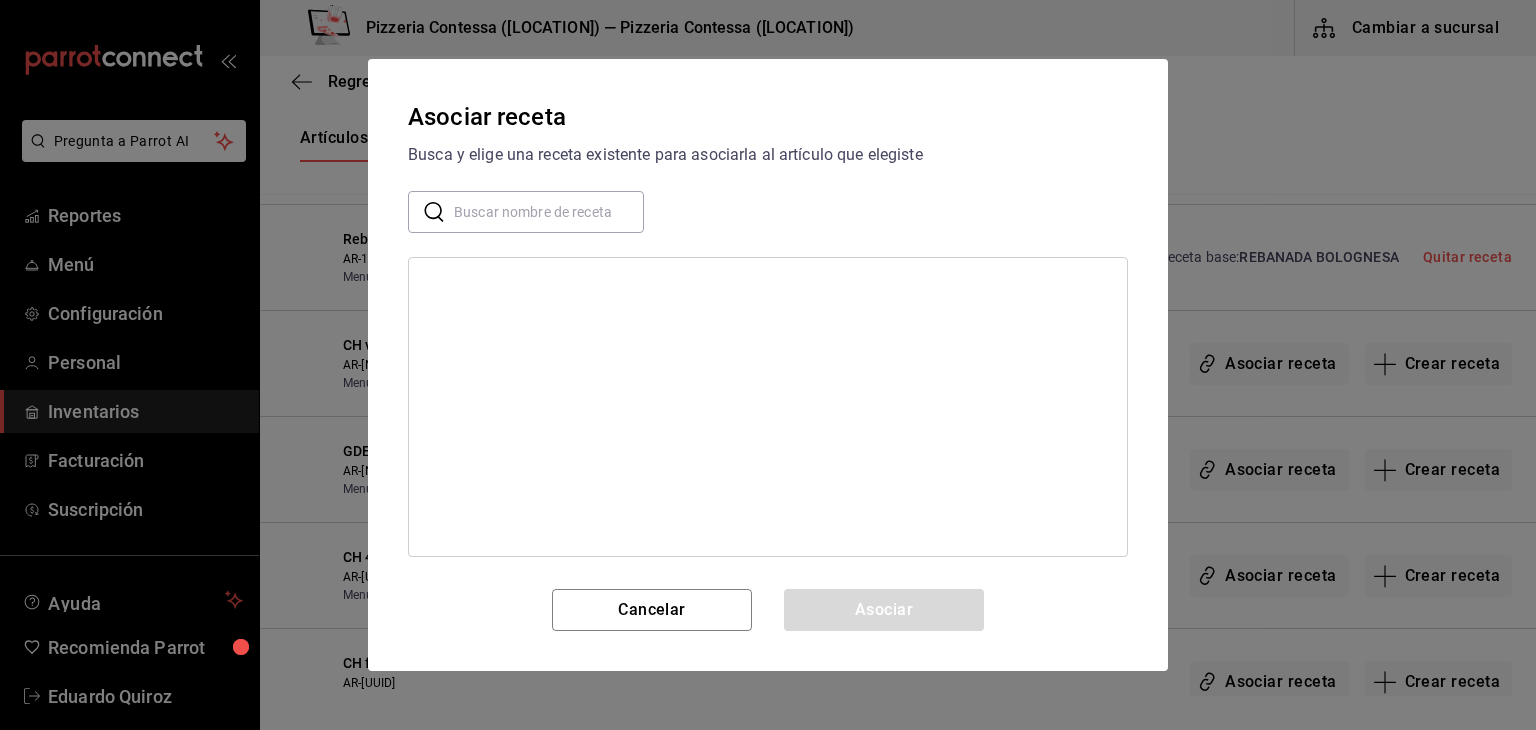 click at bounding box center [549, 212] 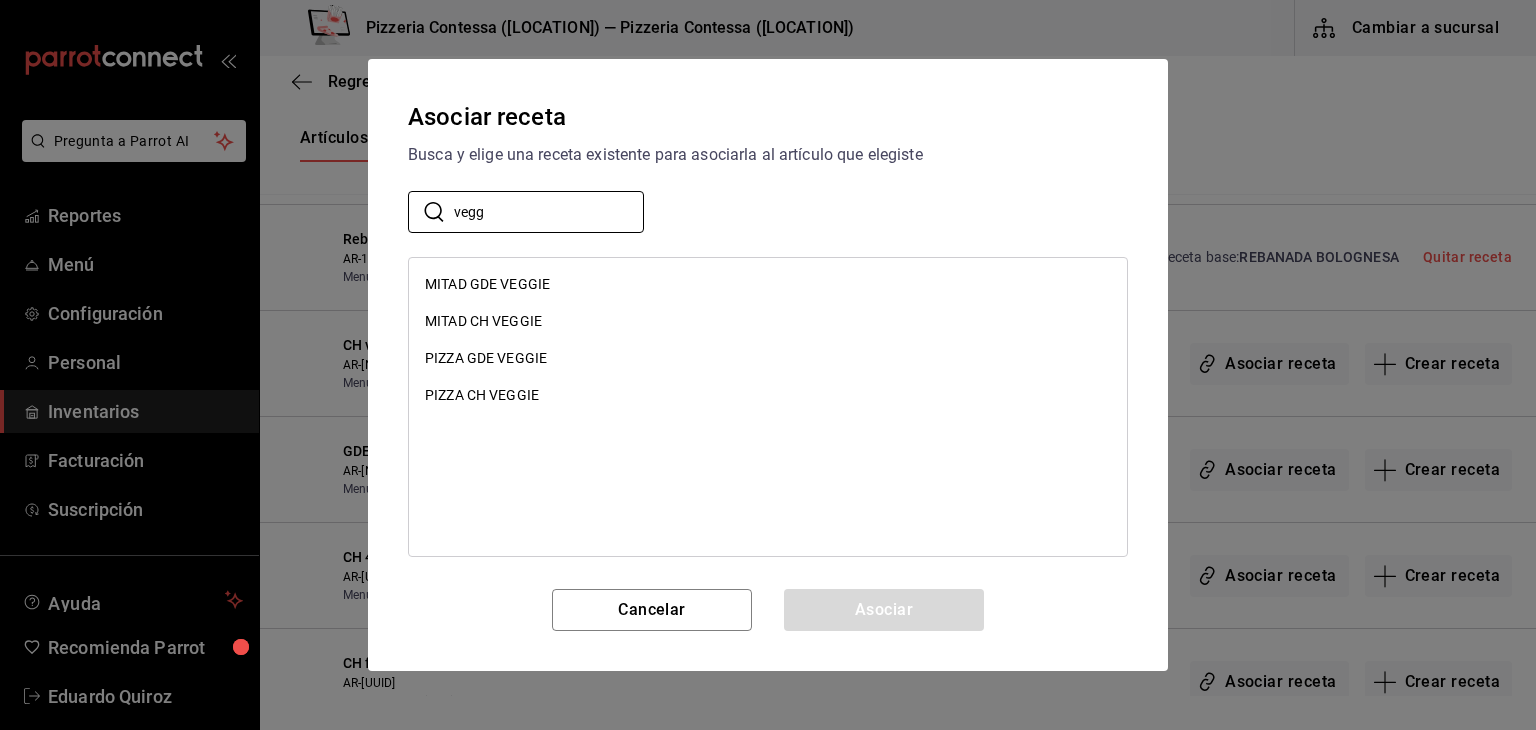 type on "vegg" 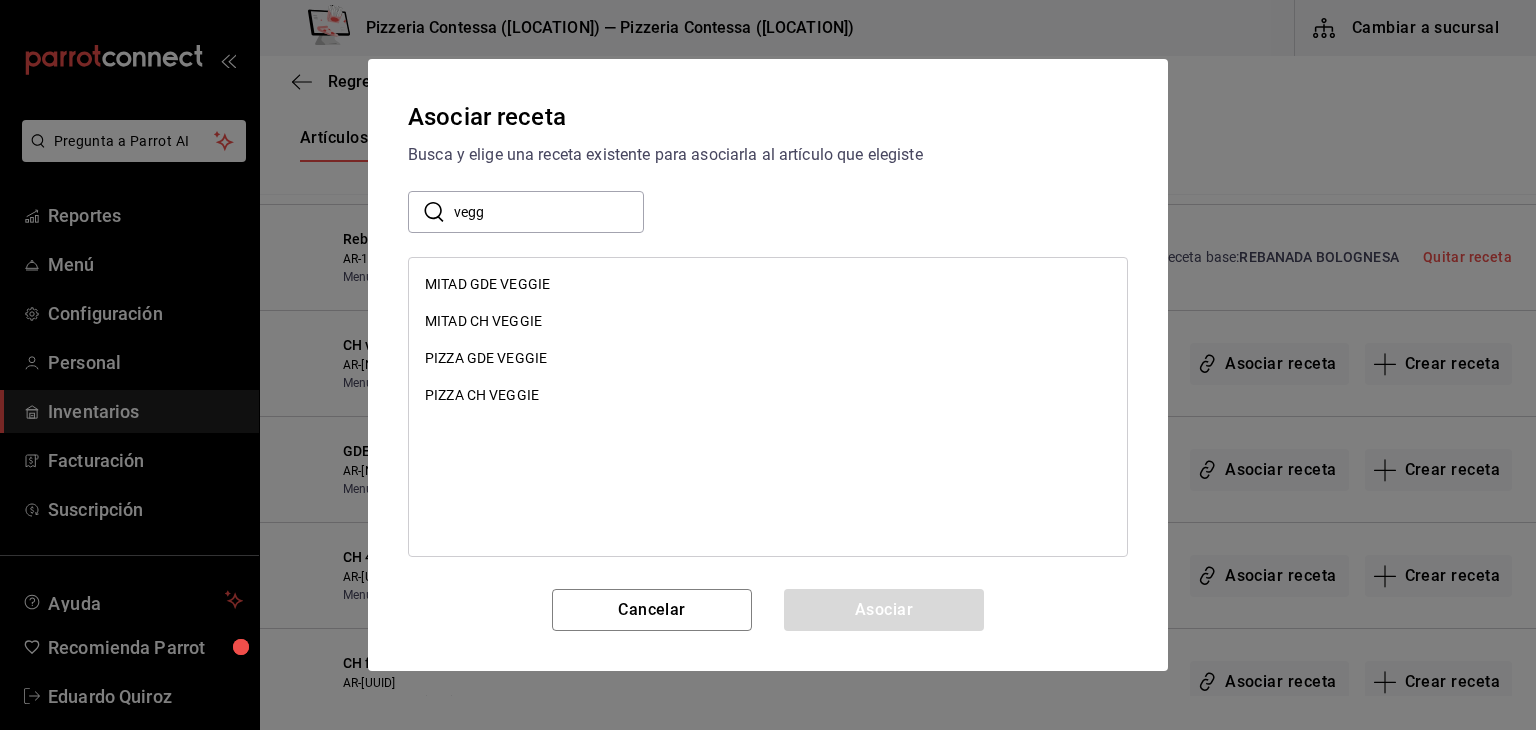 click on "PIZZA CH VEGGIE" at bounding box center (768, 395) 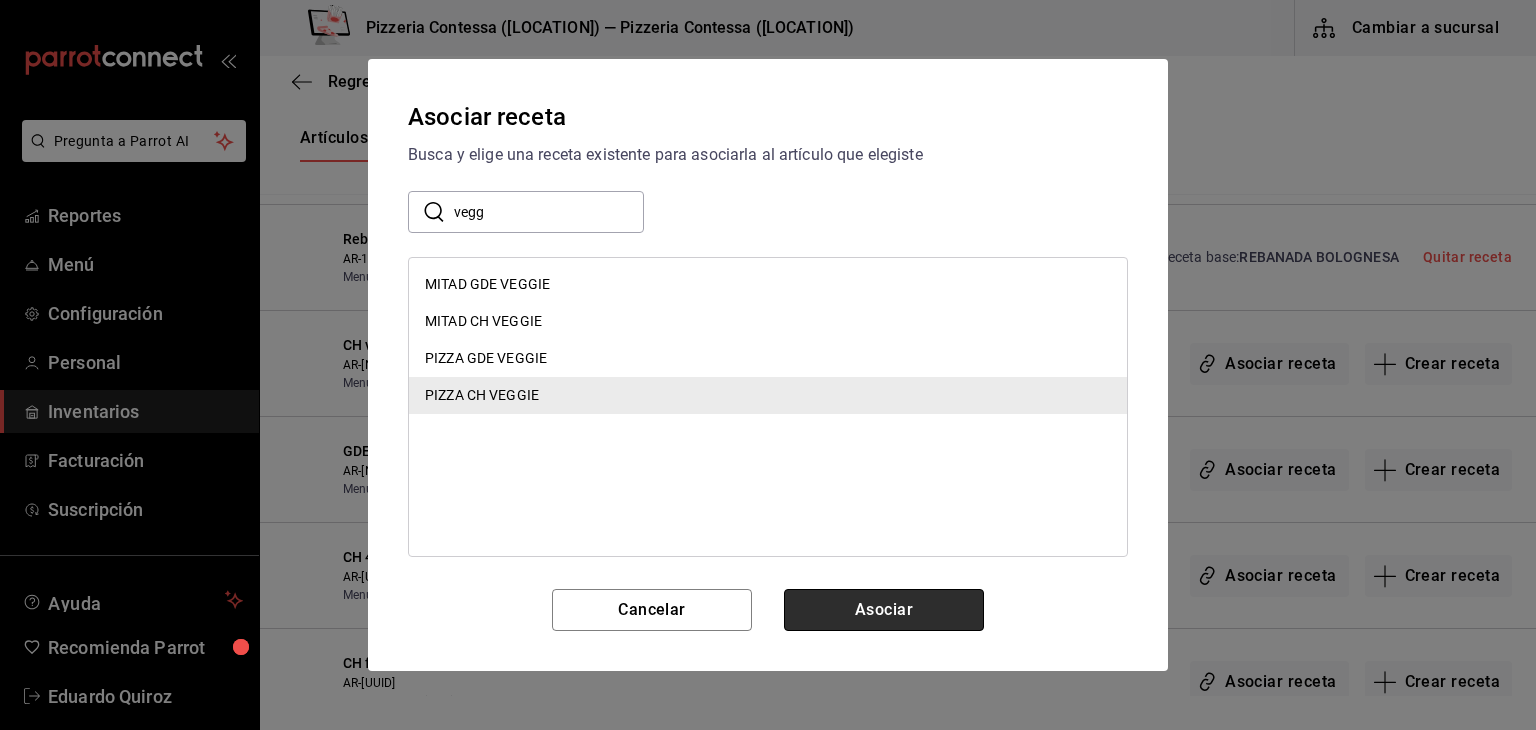 click on "Asociar" at bounding box center (884, 610) 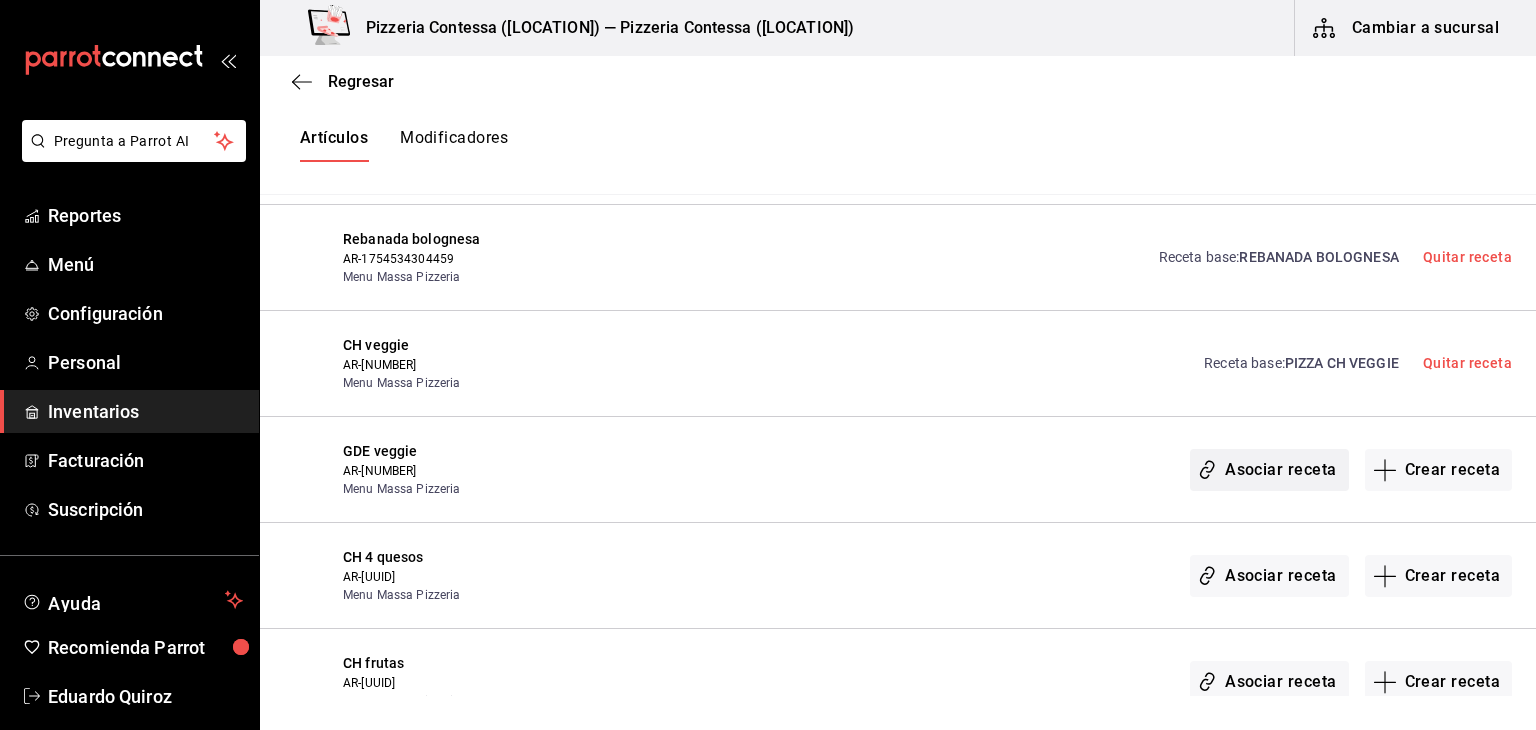 click on "Asociar receta" at bounding box center (1269, 470) 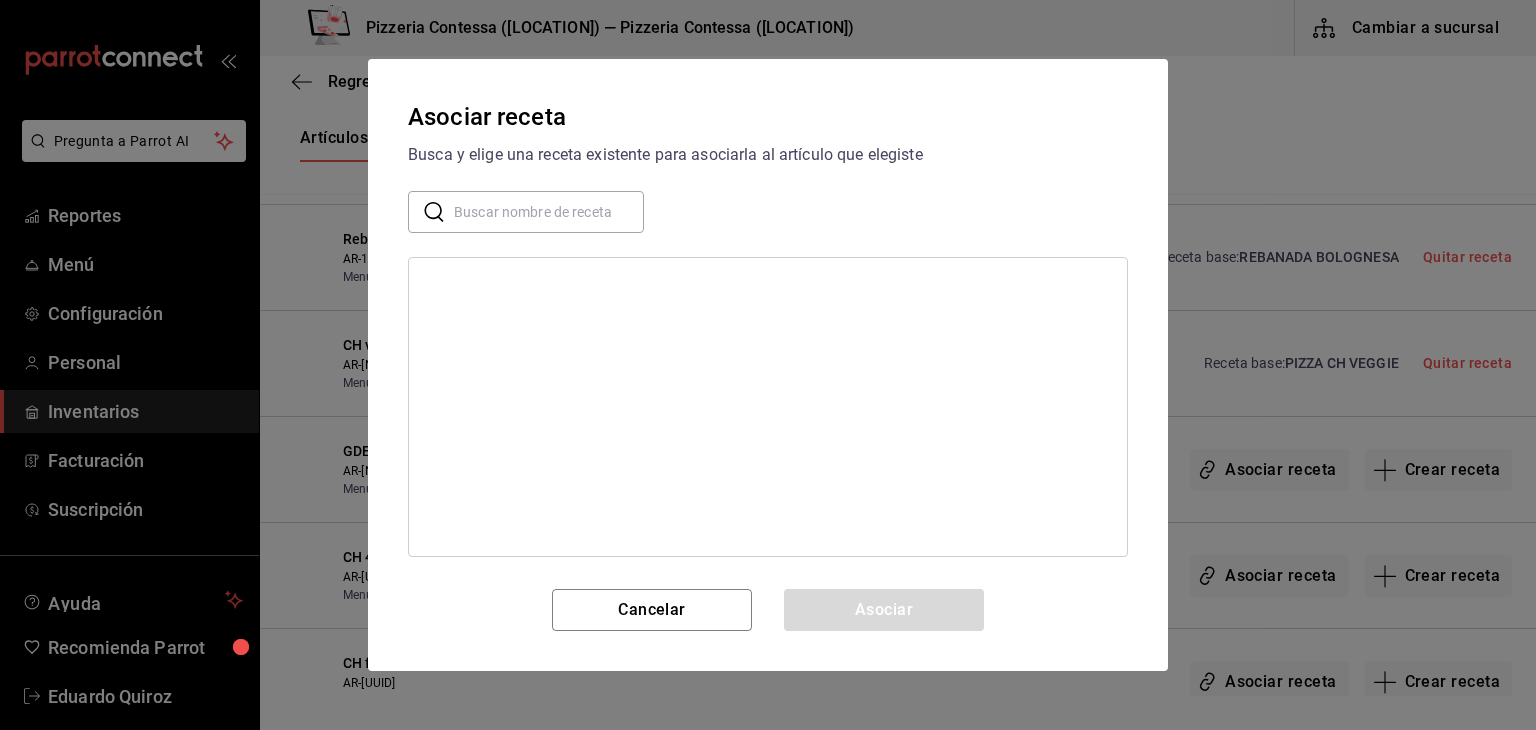 drag, startPoint x: 566, startPoint y: 217, endPoint x: 604, endPoint y: 216, distance: 38.013157 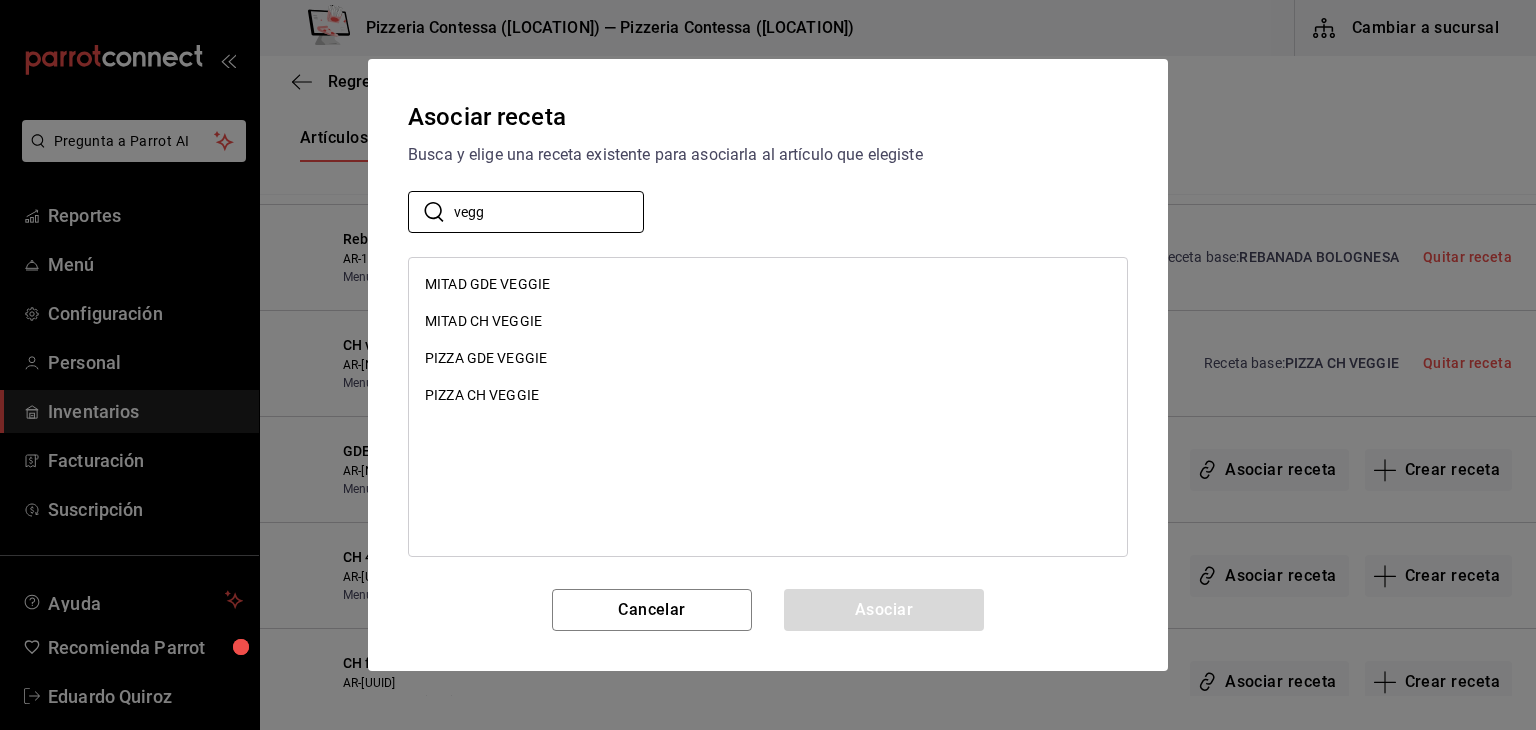 type on "vegg" 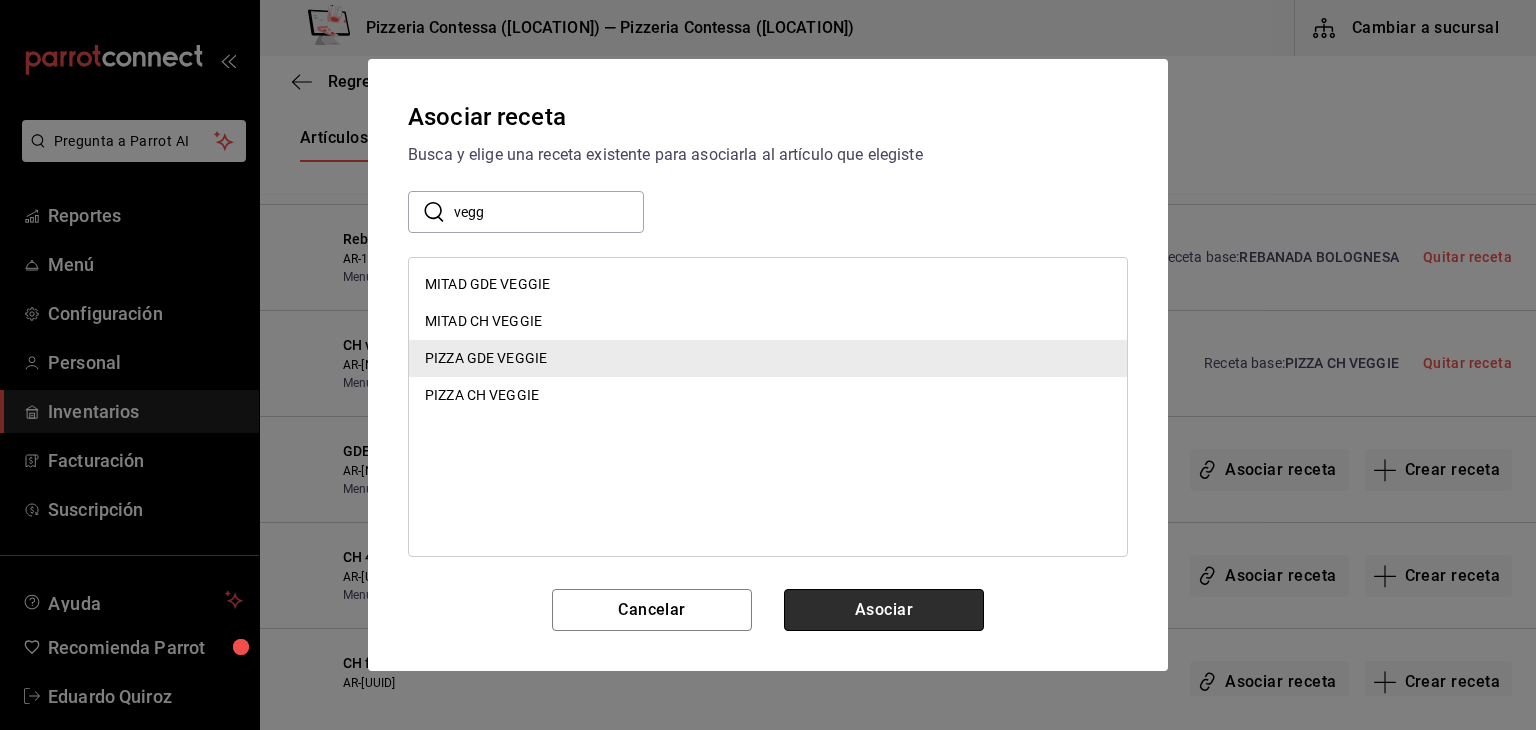 click on "Asociar" at bounding box center [884, 610] 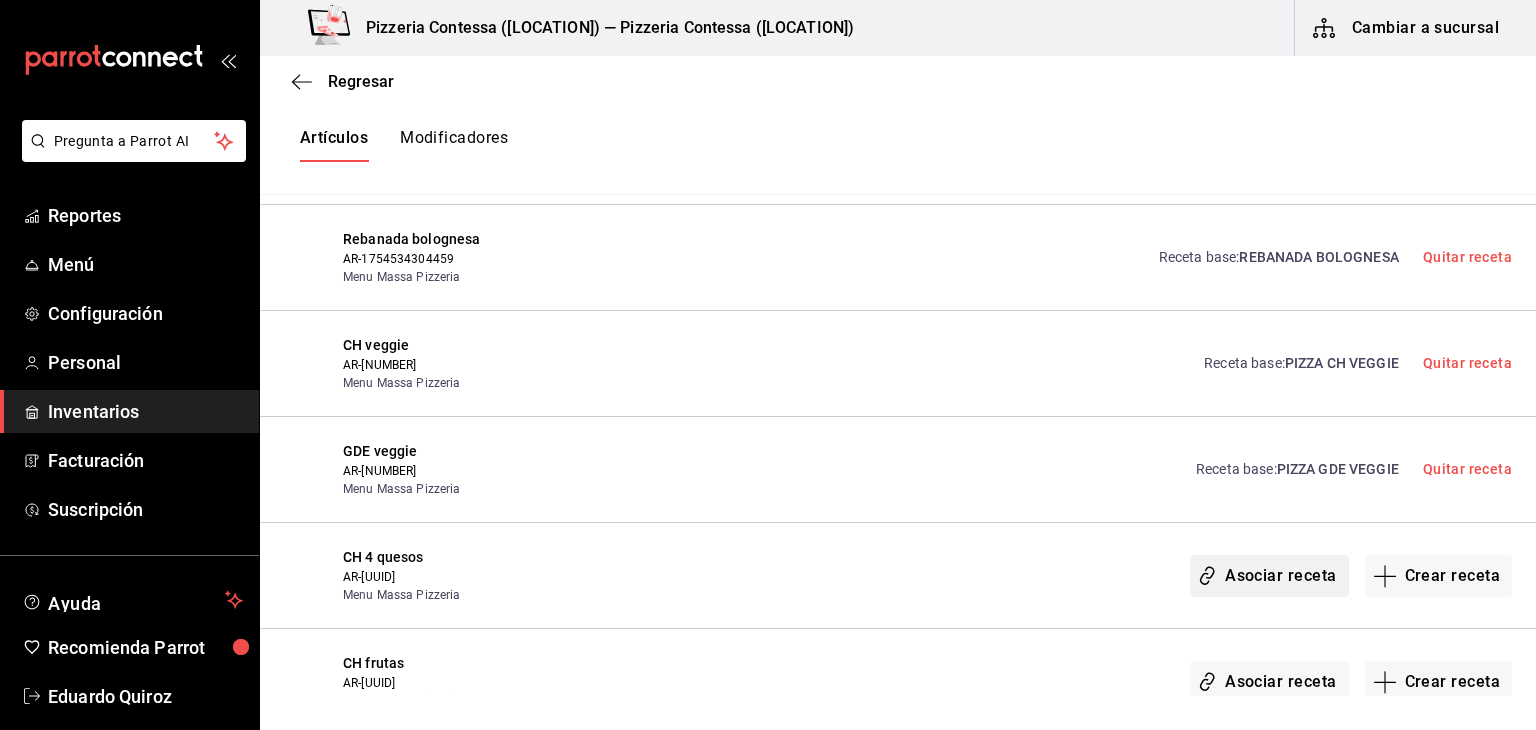 click on "Asociar receta" at bounding box center [1269, 576] 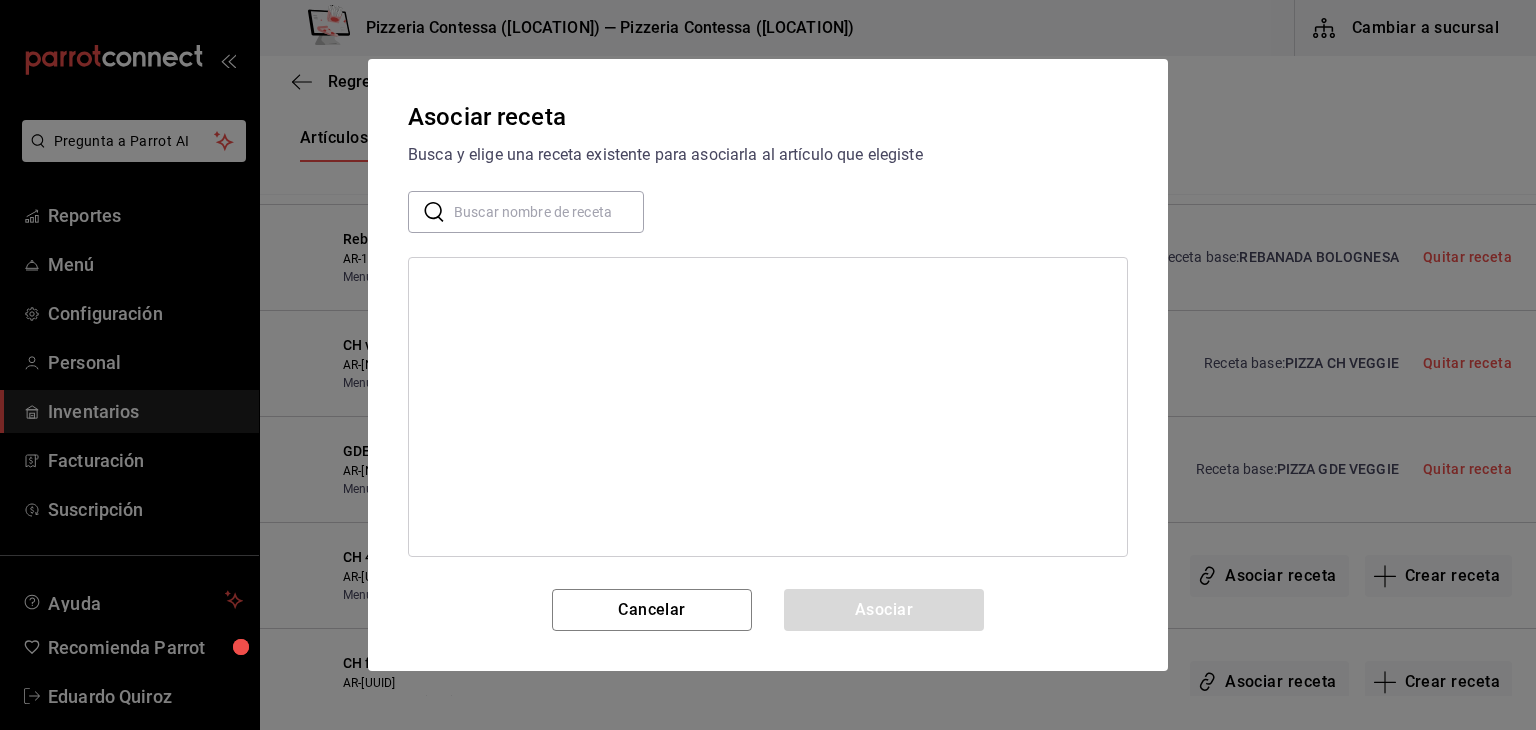 click at bounding box center [549, 212] 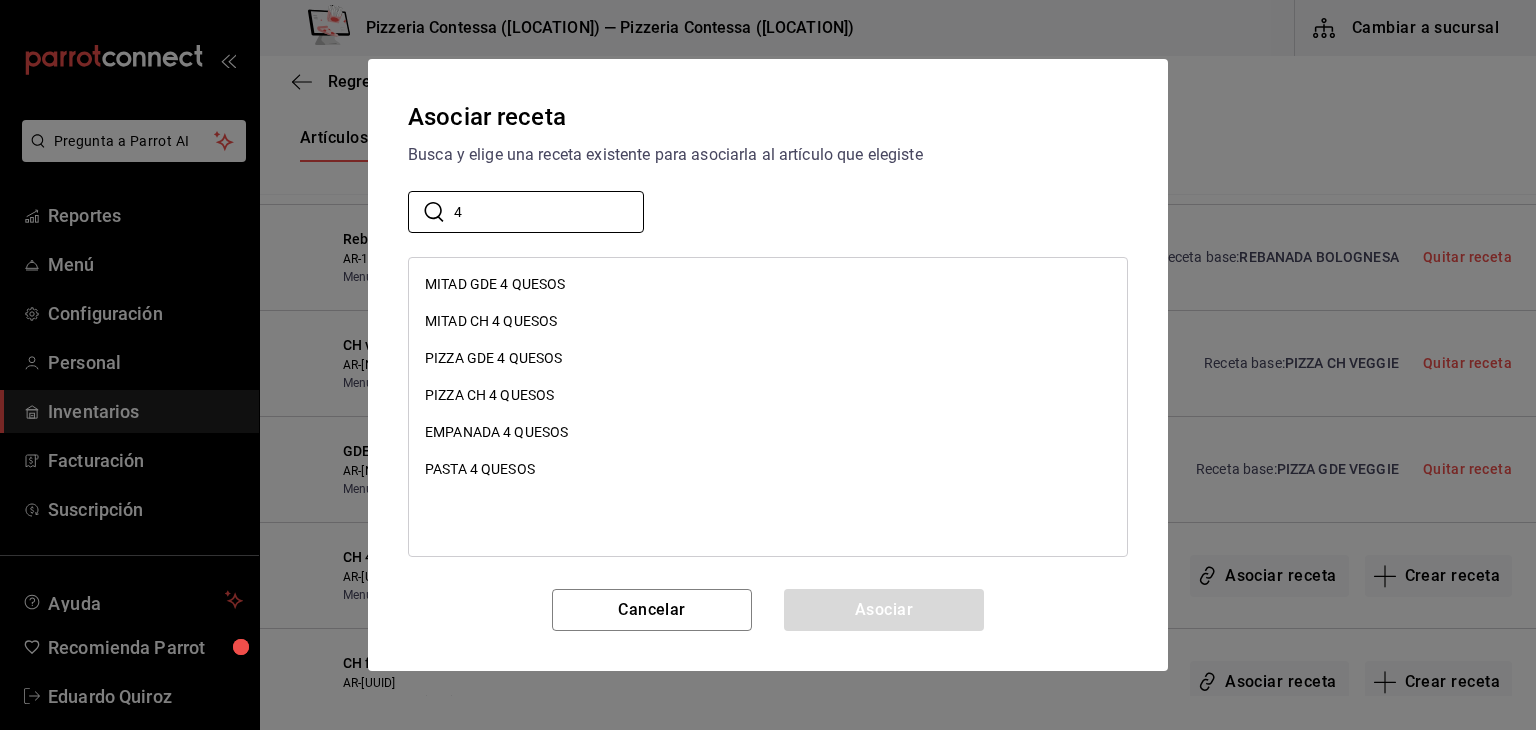 type on "4" 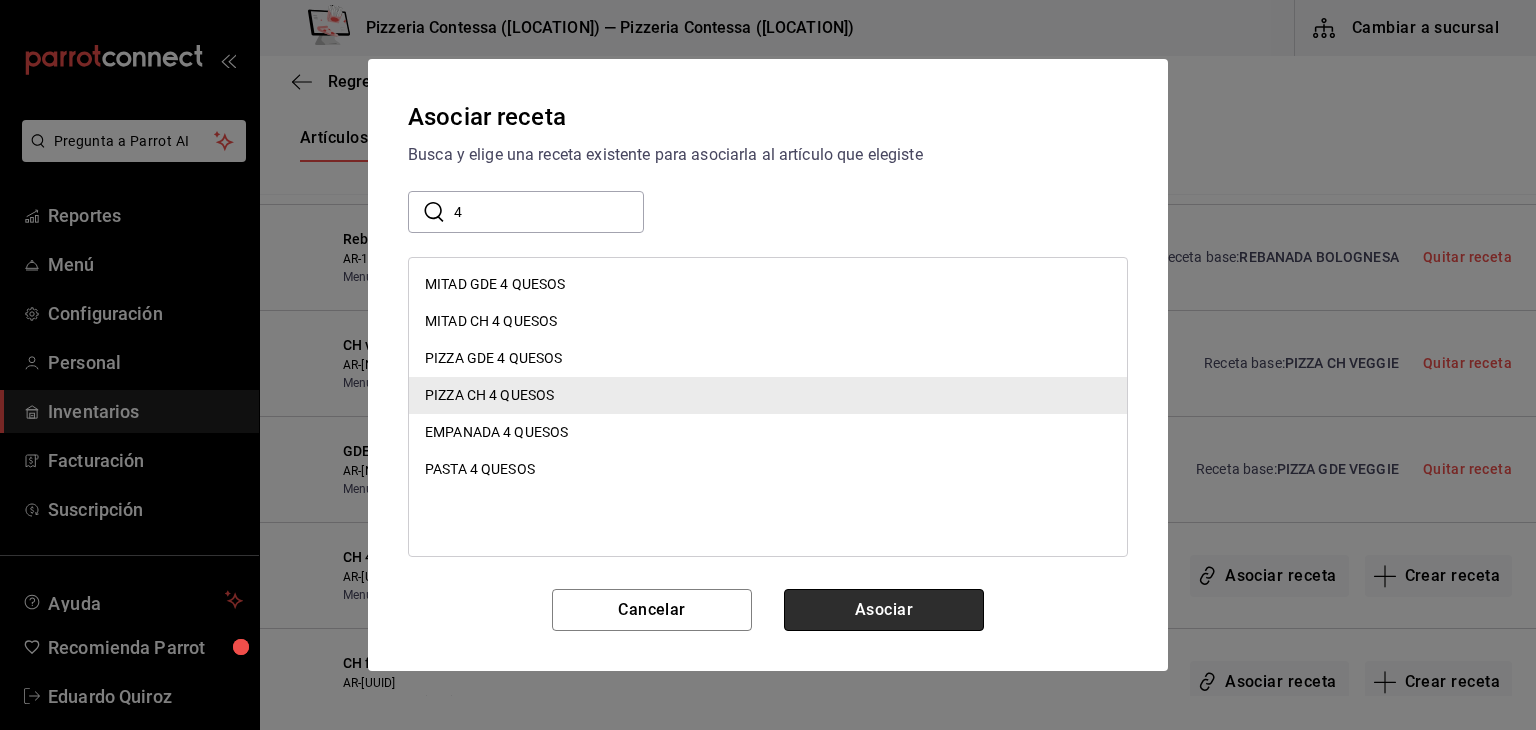 click on "Asociar" at bounding box center (884, 610) 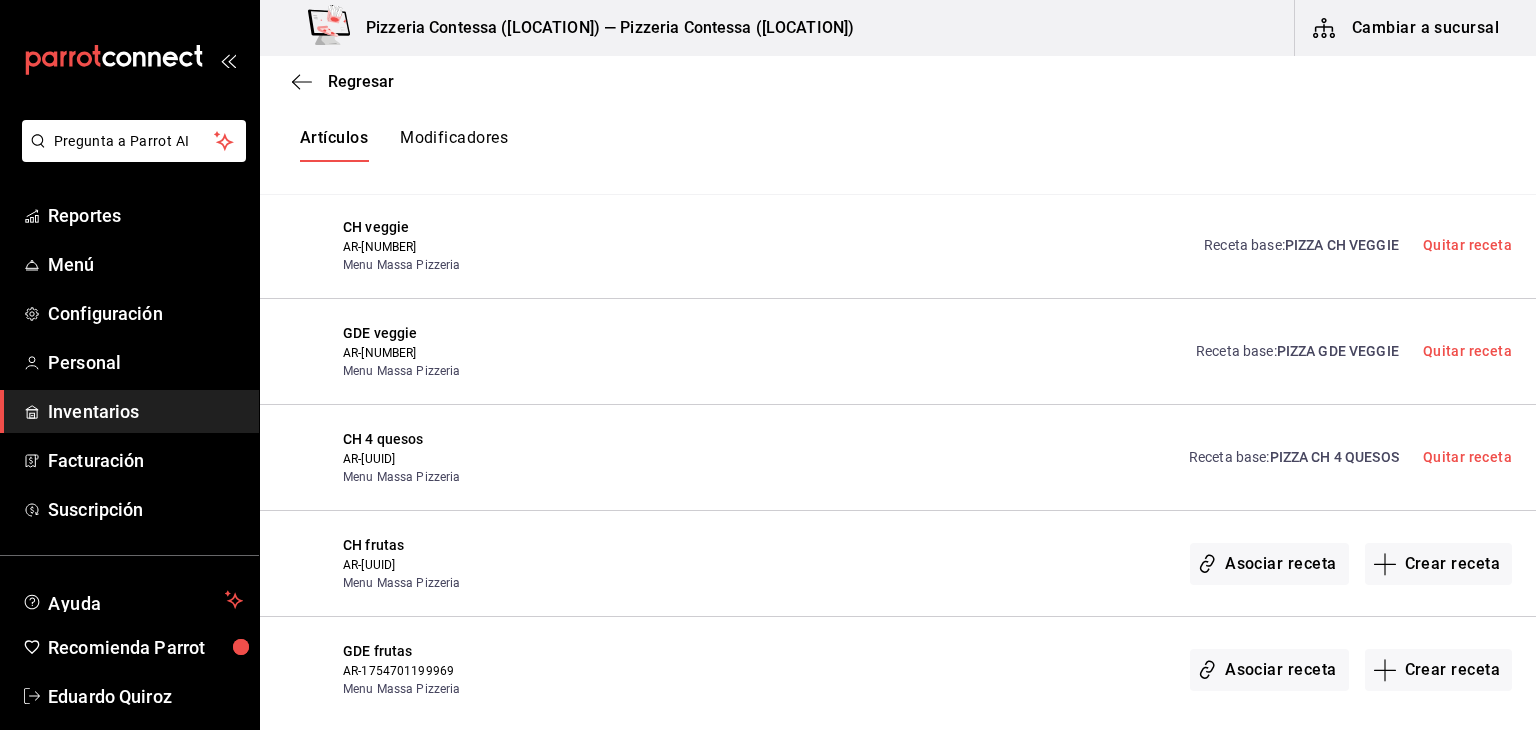 scroll, scrollTop: 4066, scrollLeft: 0, axis: vertical 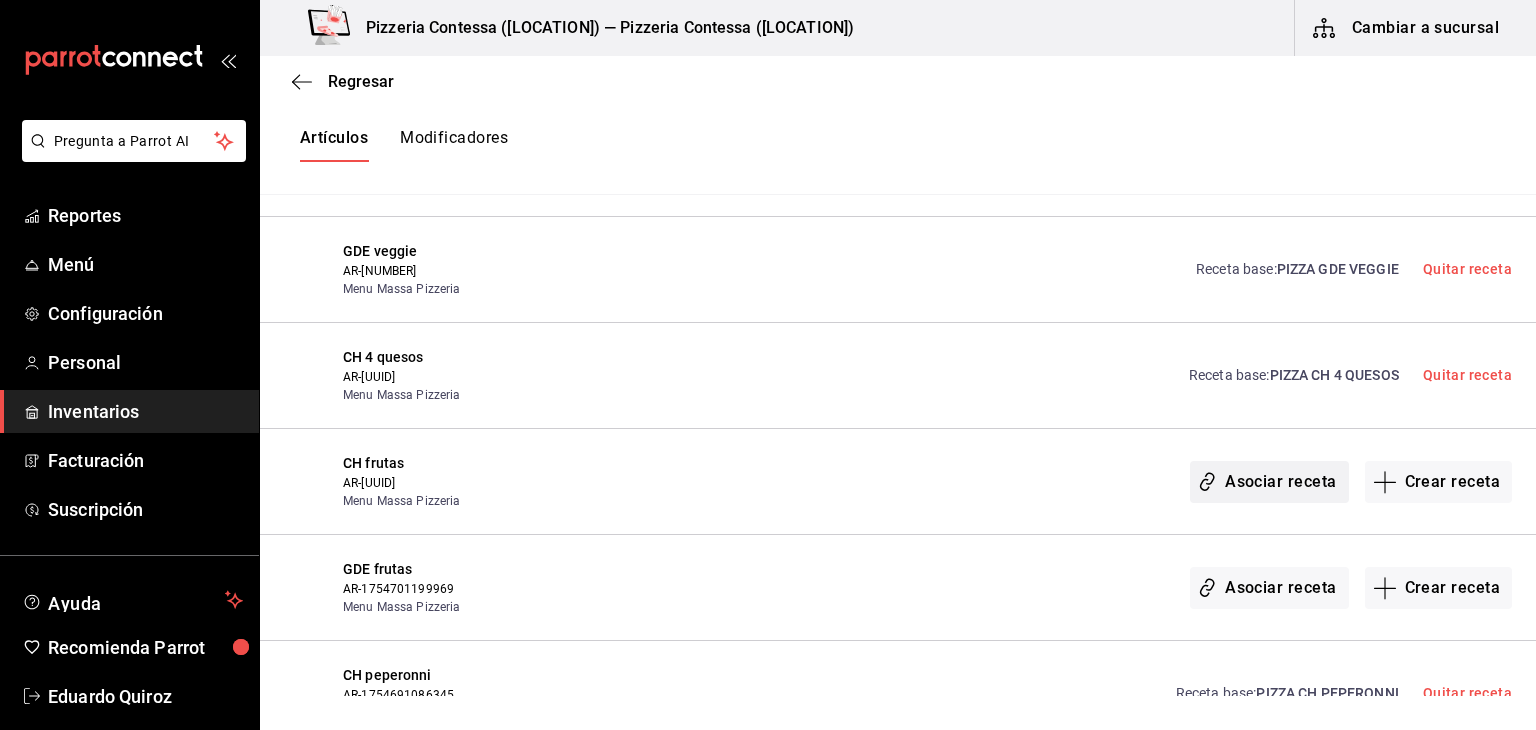 click on "Asociar receta" at bounding box center [1269, 482] 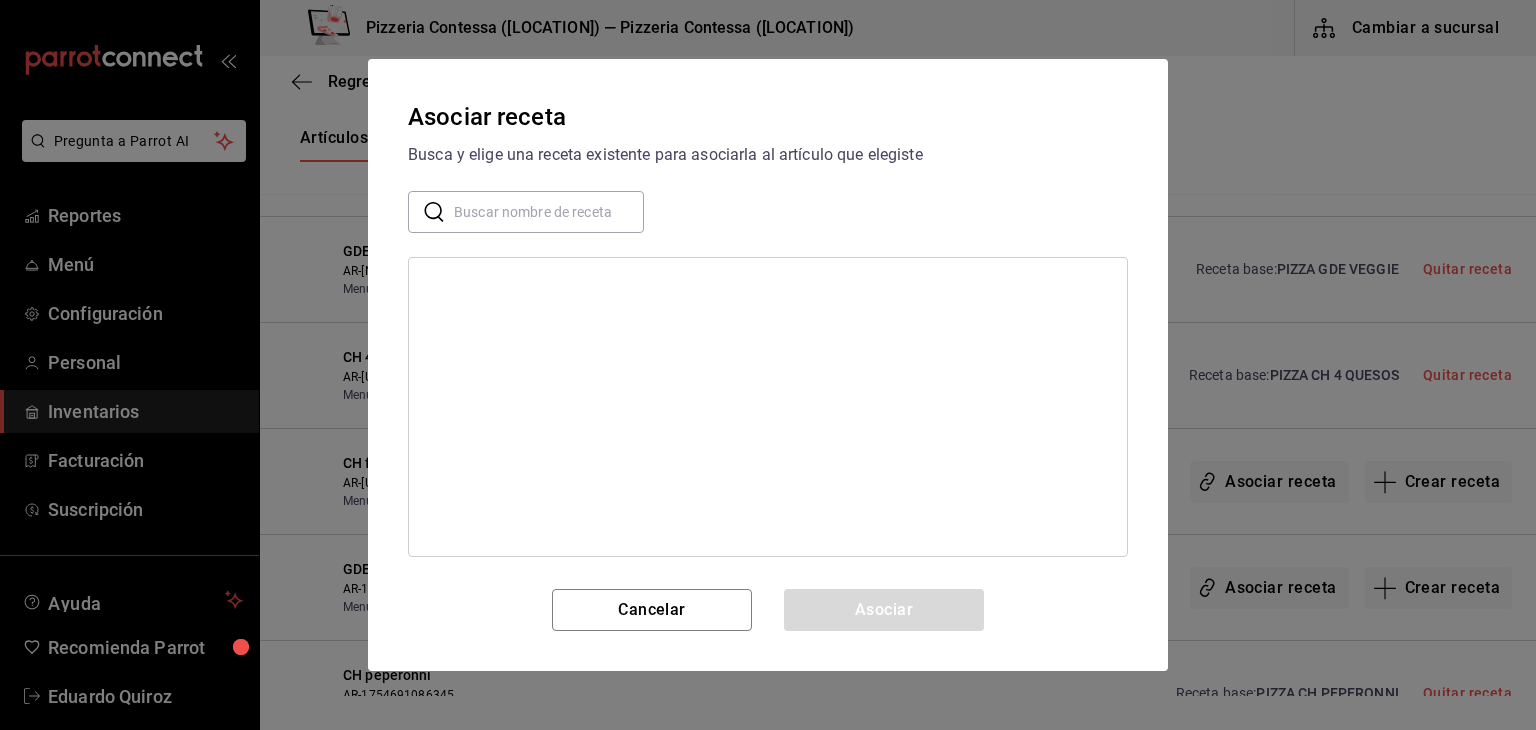 click at bounding box center (549, 212) 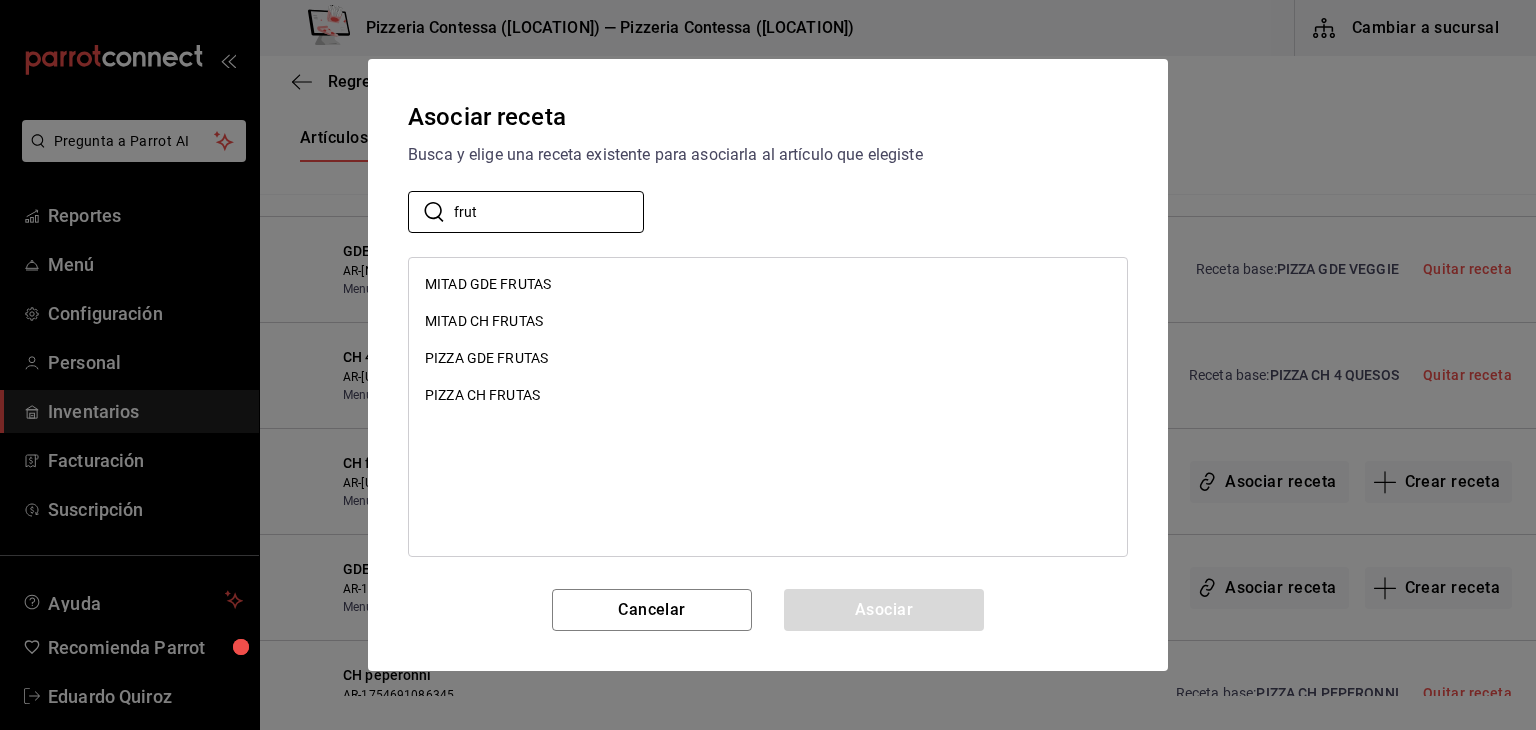 type on "frut" 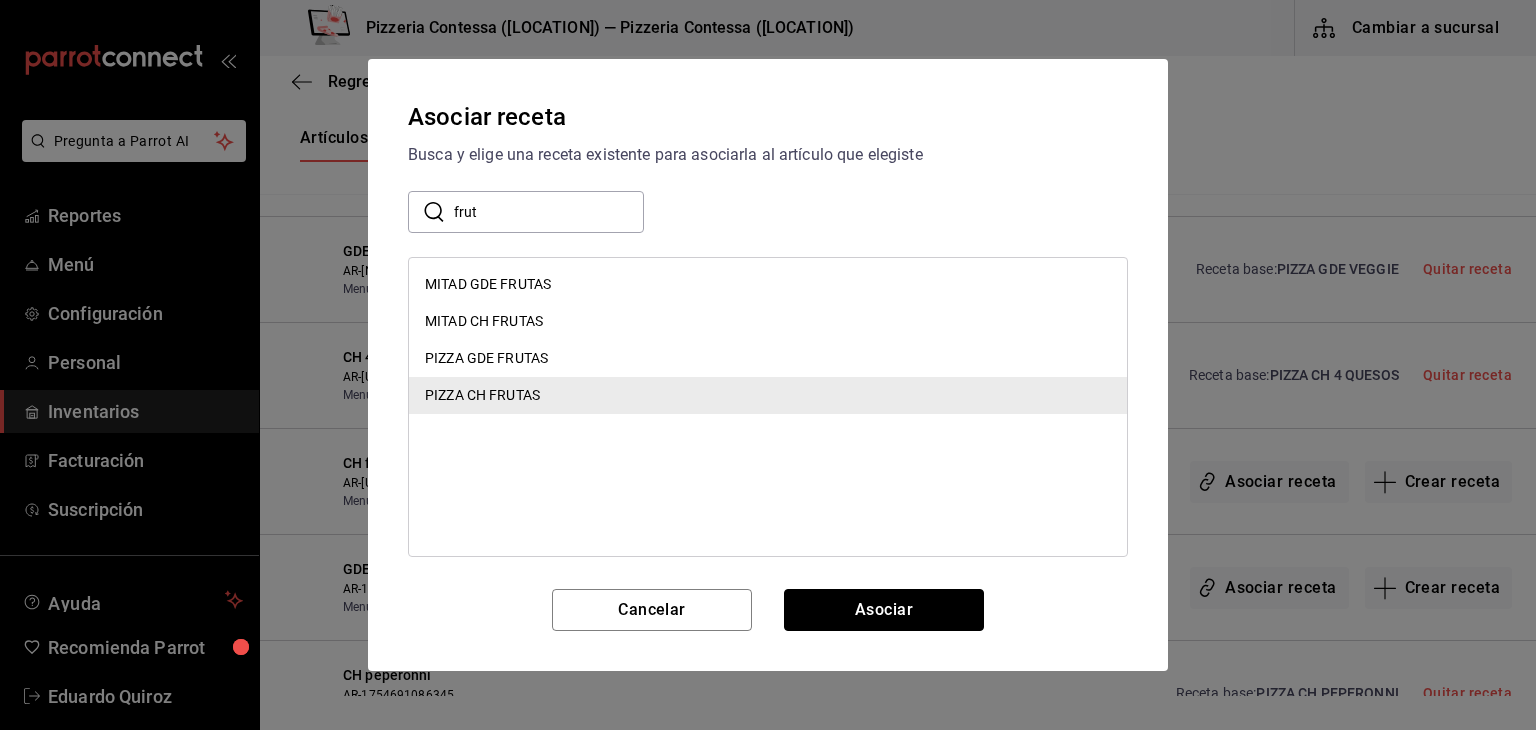 click on "Asociar" at bounding box center [884, 610] 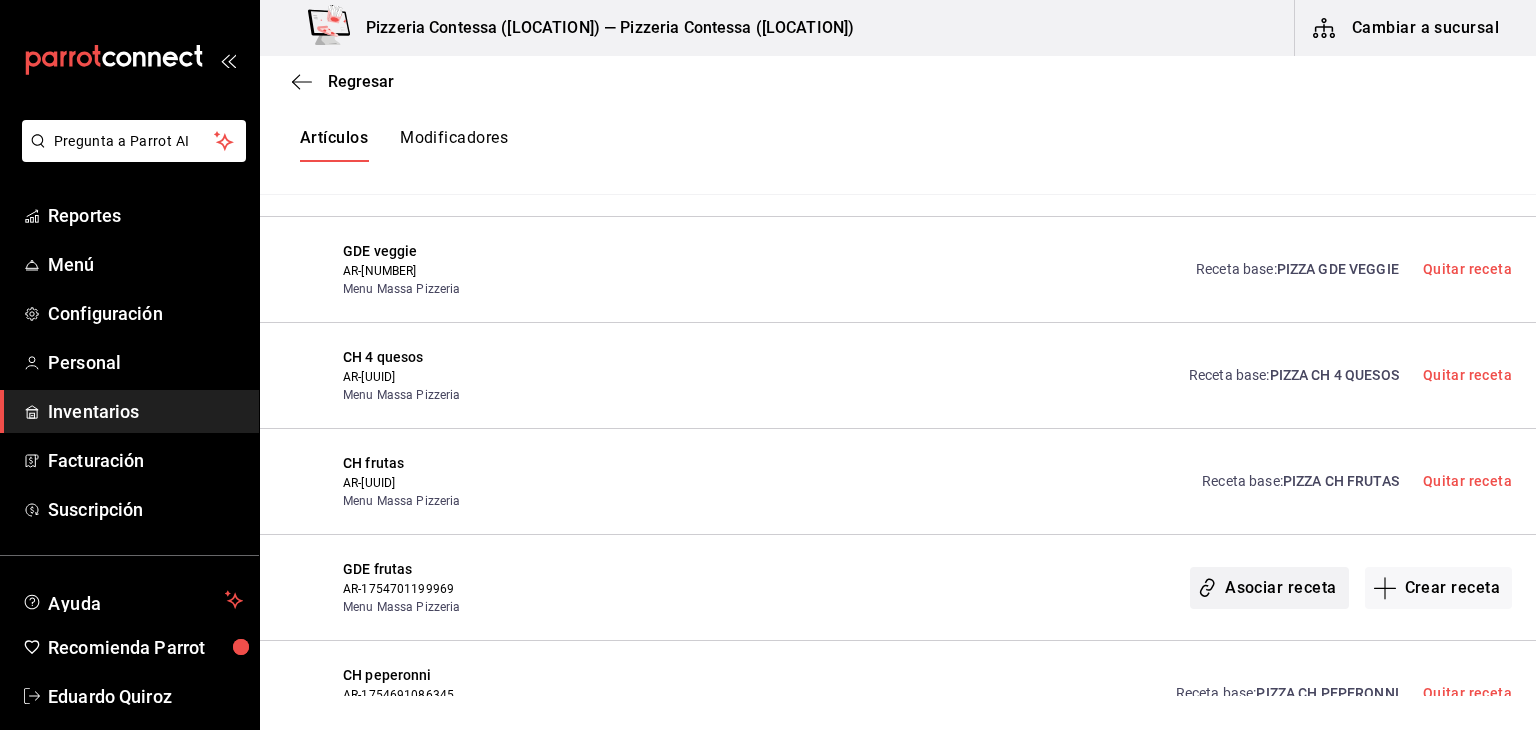 click on "Asociar receta" at bounding box center [1269, 588] 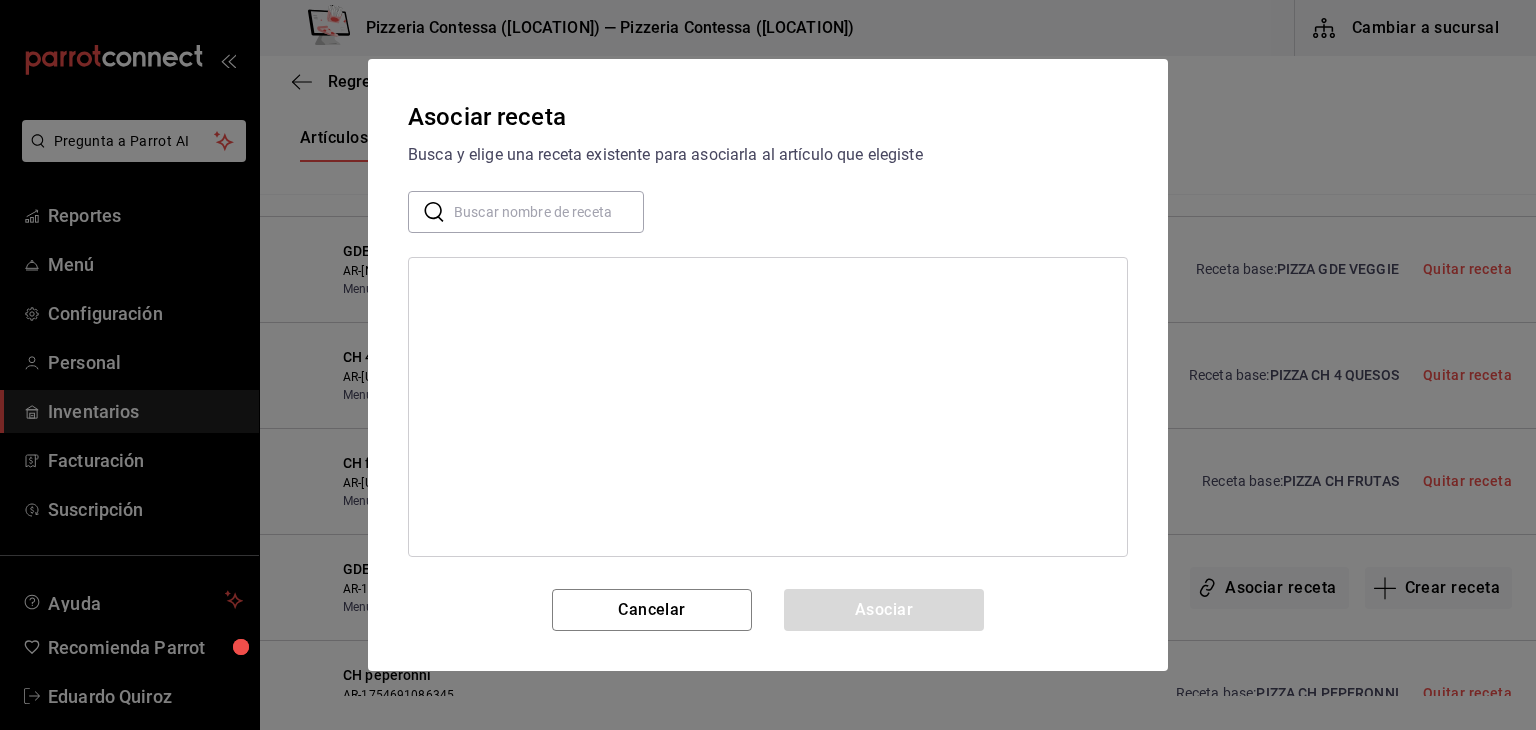 click at bounding box center [549, 212] 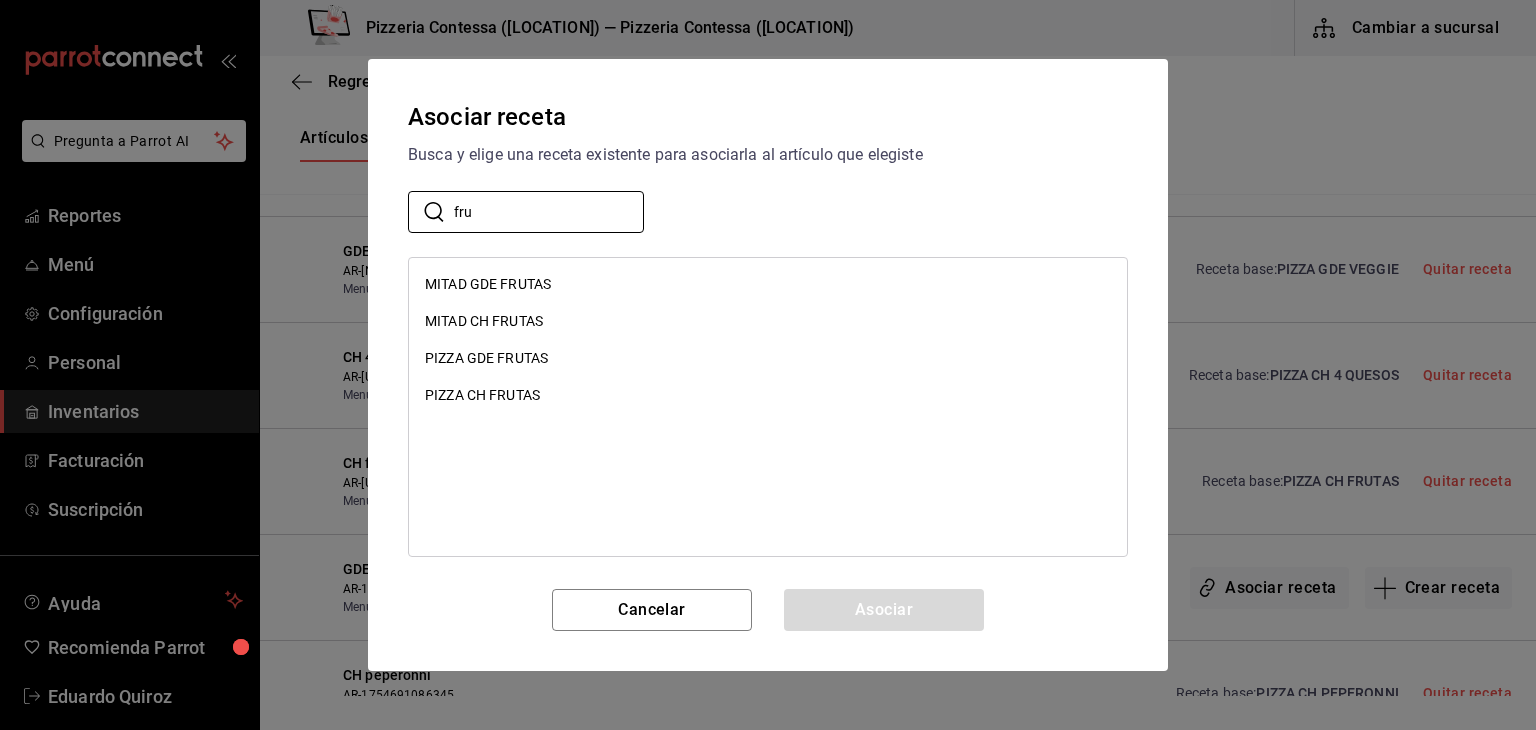 type on "fru" 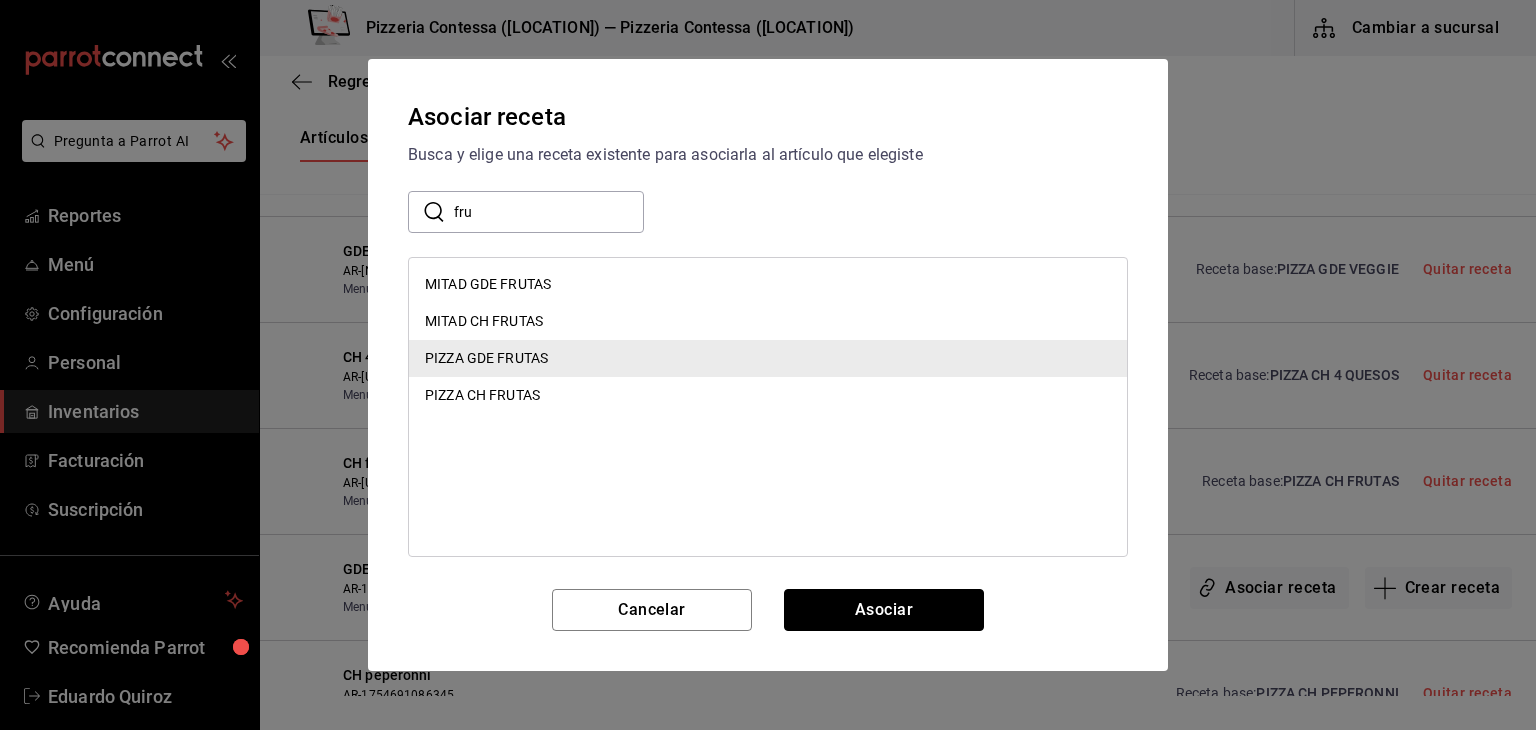 click on "Asociar" at bounding box center (884, 610) 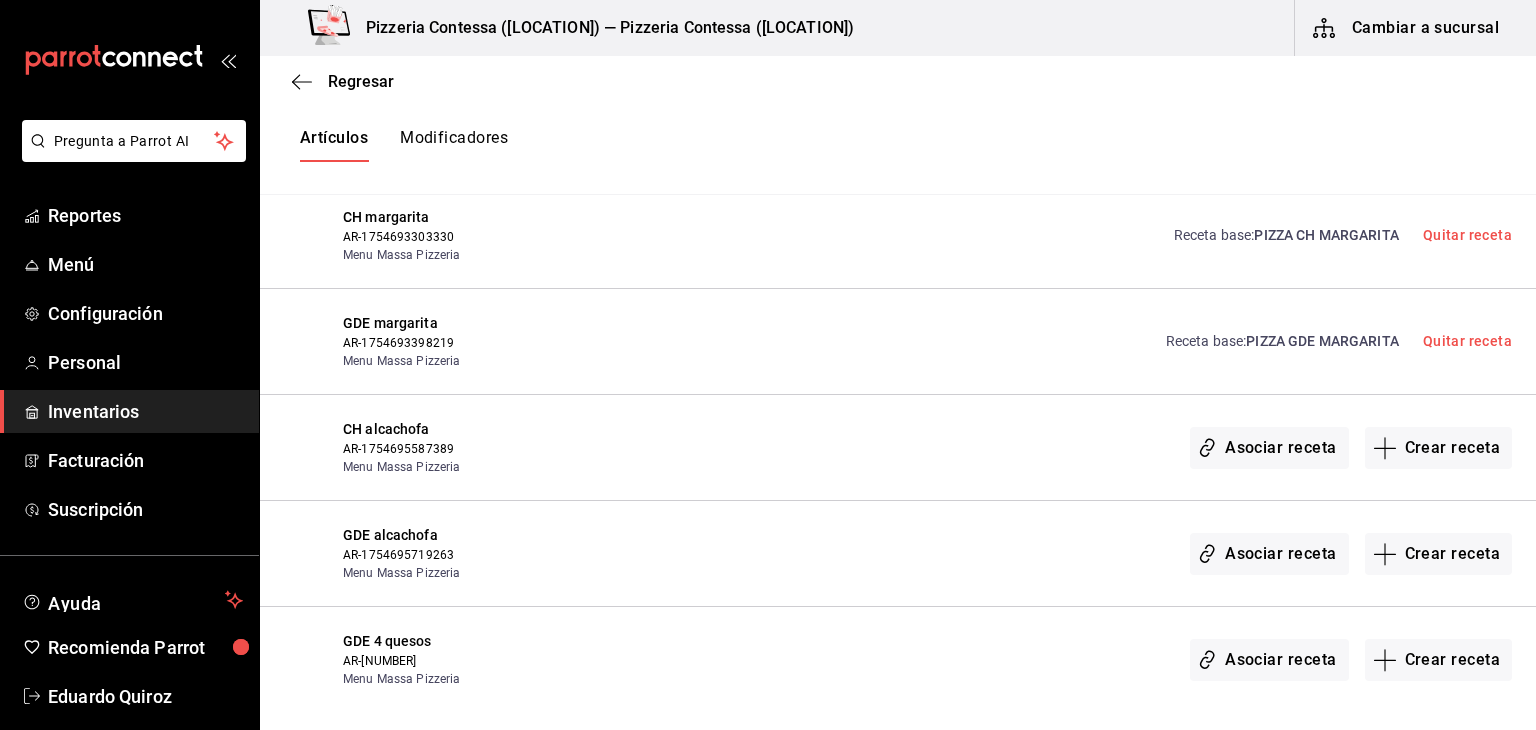 scroll, scrollTop: 4966, scrollLeft: 0, axis: vertical 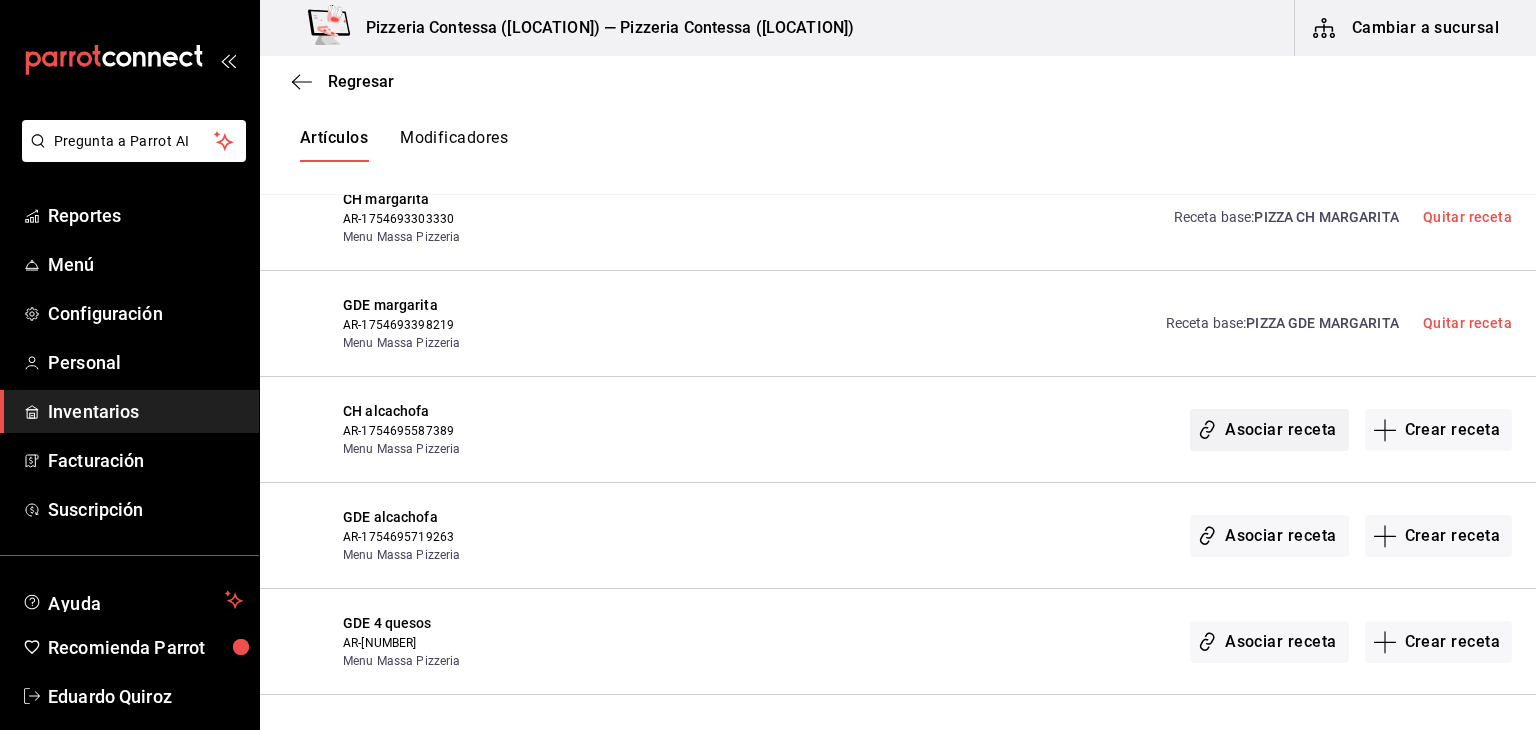 click on "Asociar receta" at bounding box center (1269, 430) 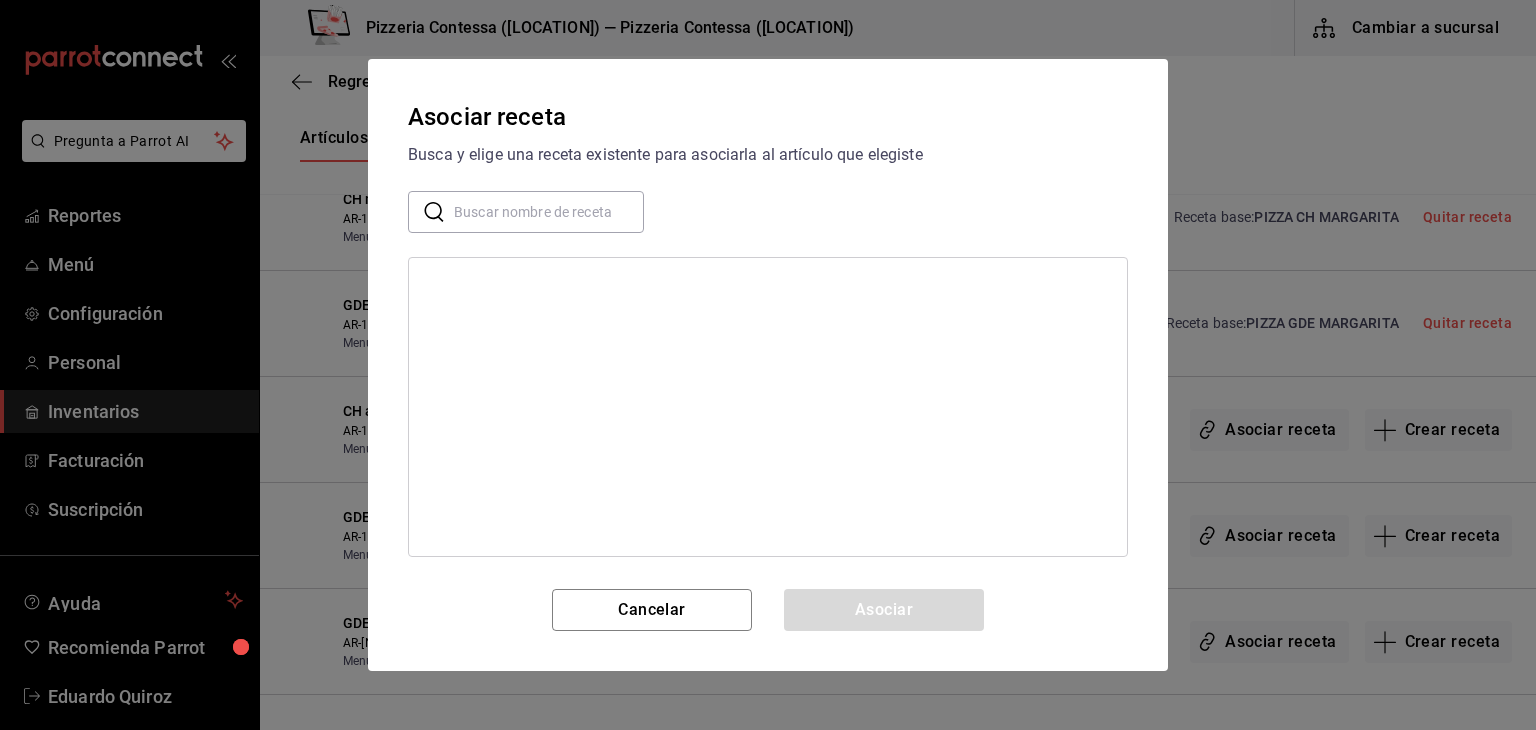 click at bounding box center (549, 212) 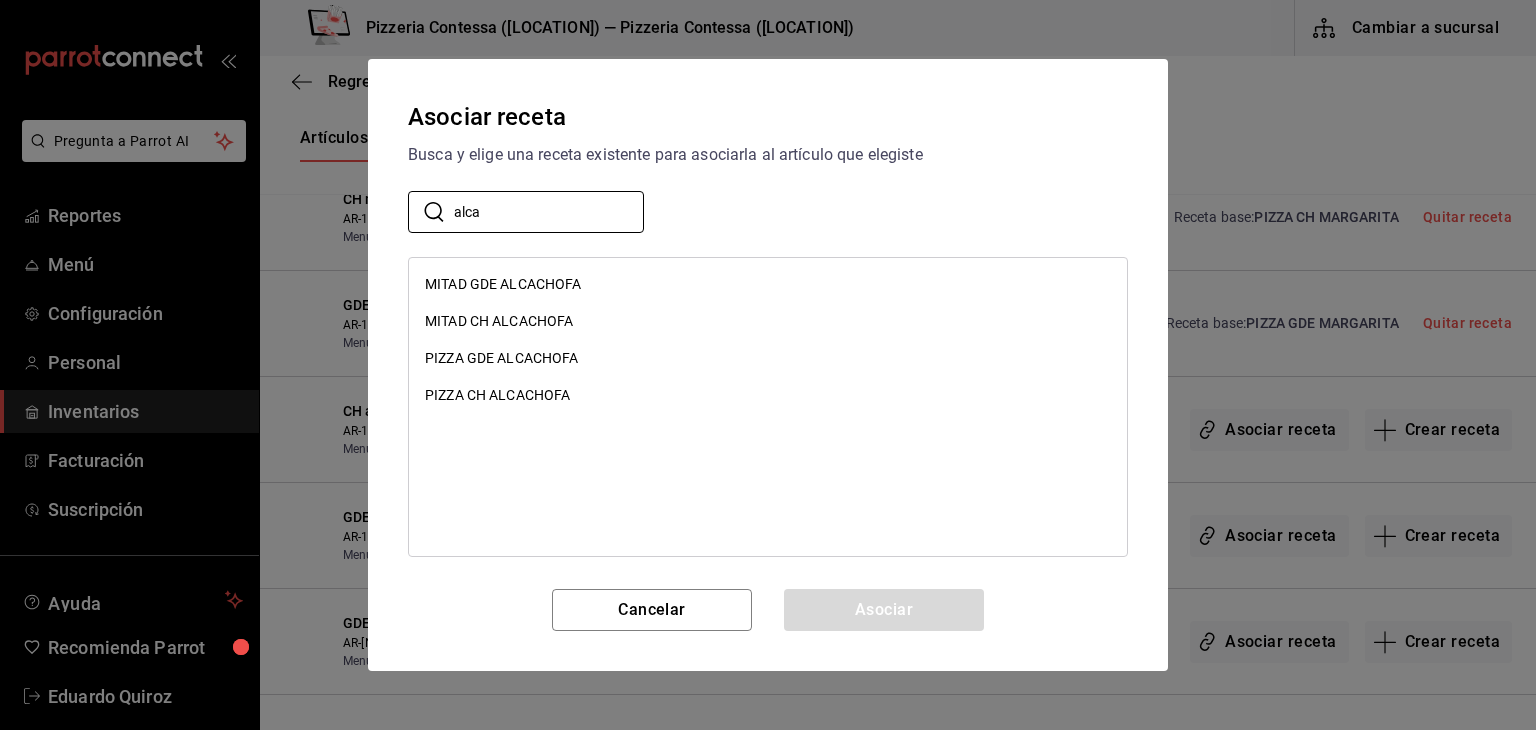type on "alca" 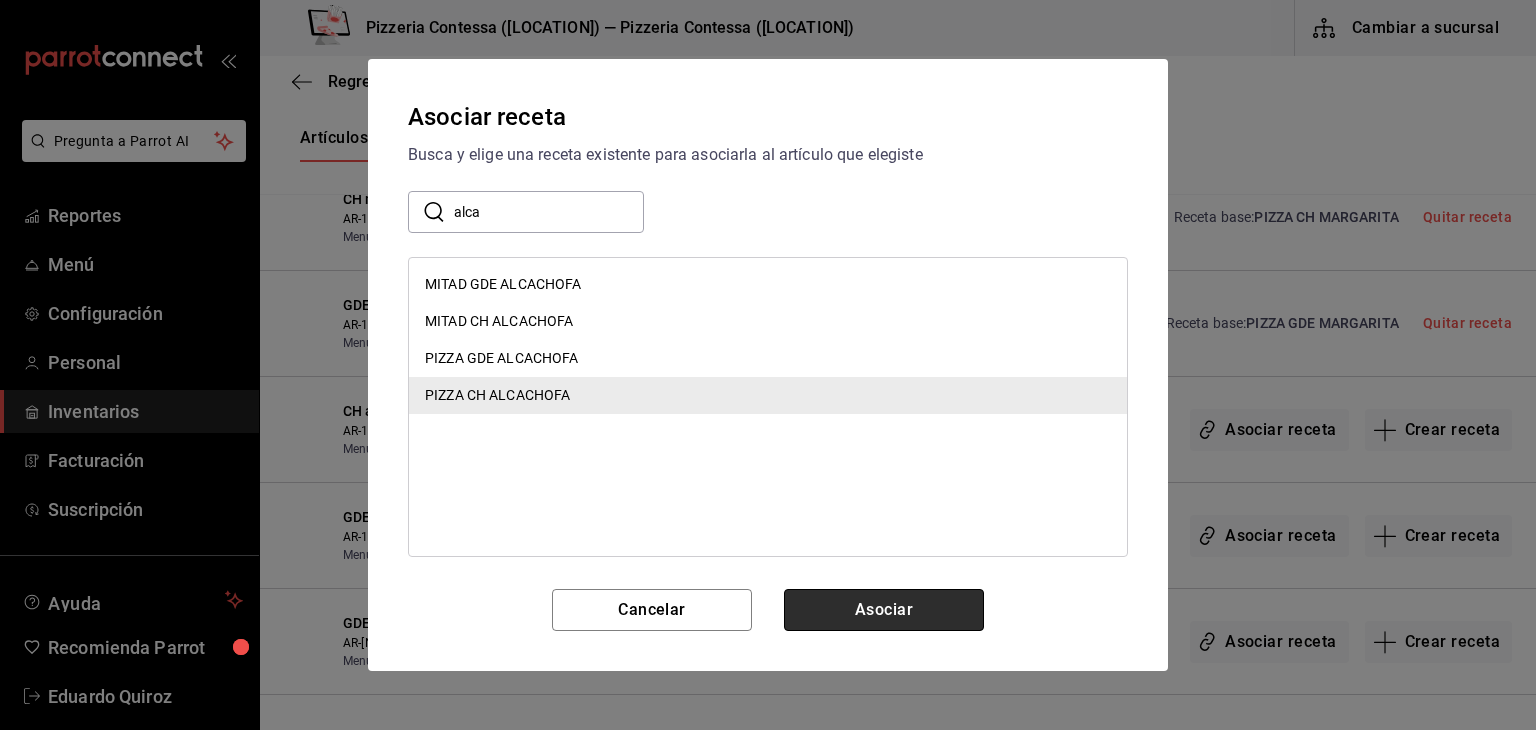 click on "Asociar" at bounding box center [884, 610] 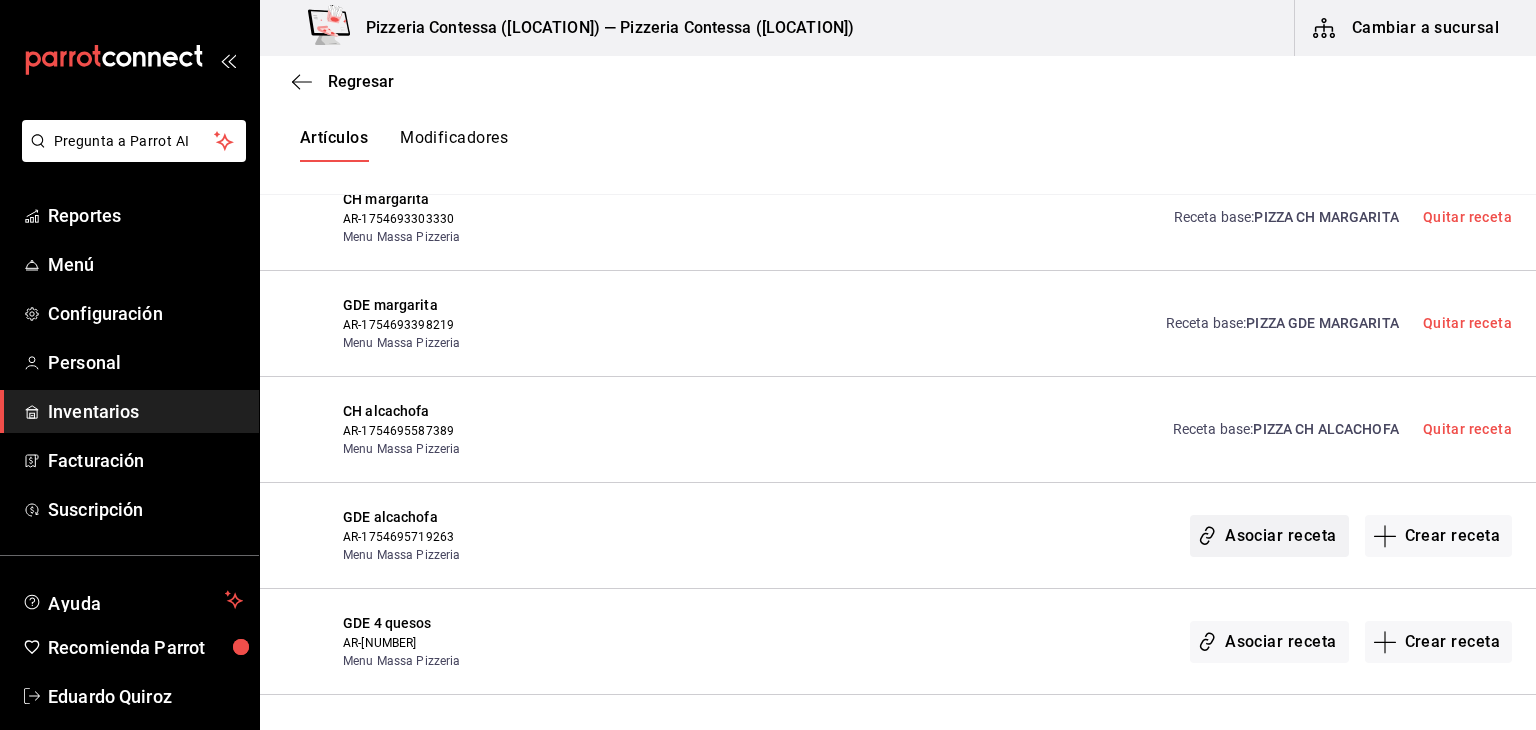 click on "Asociar receta" at bounding box center [1269, 536] 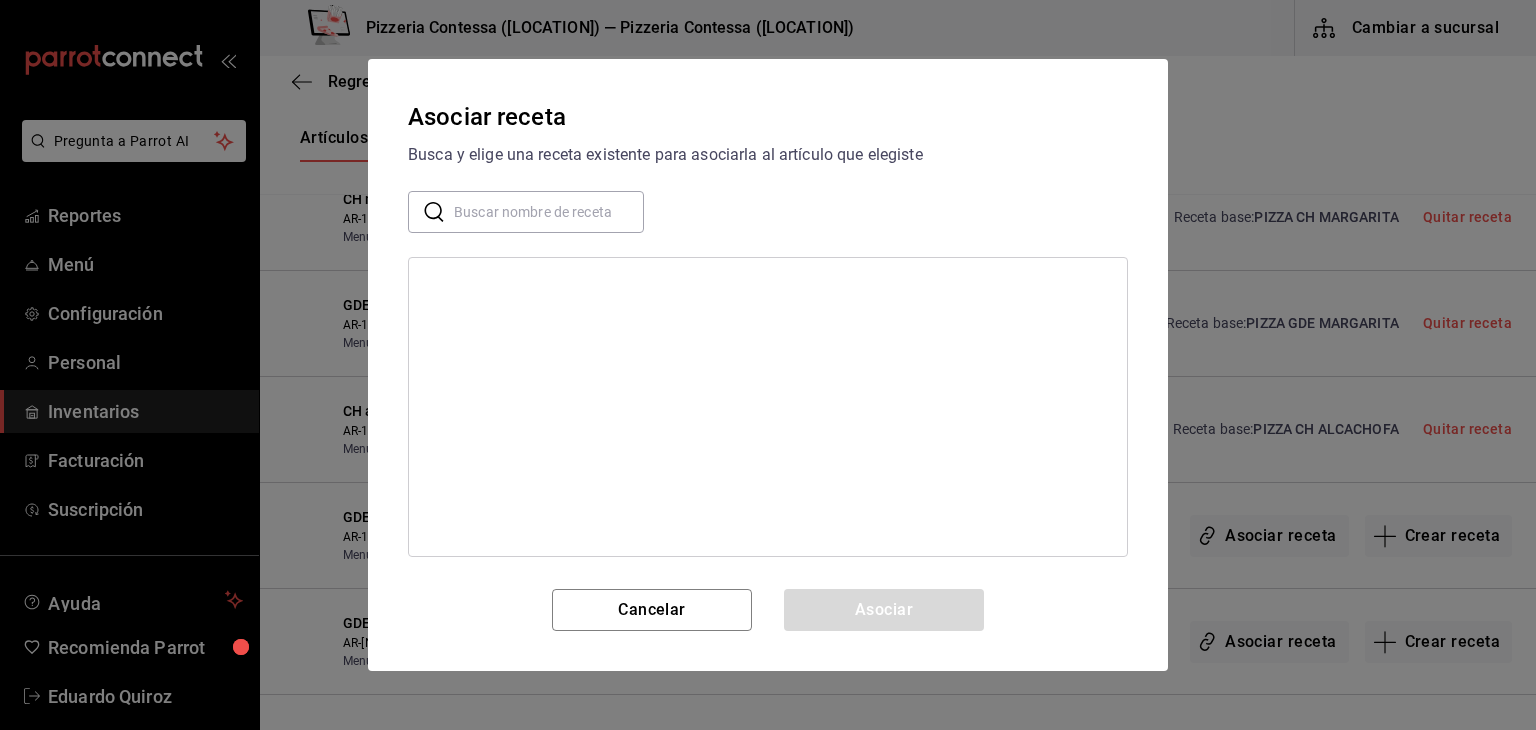 click at bounding box center [549, 212] 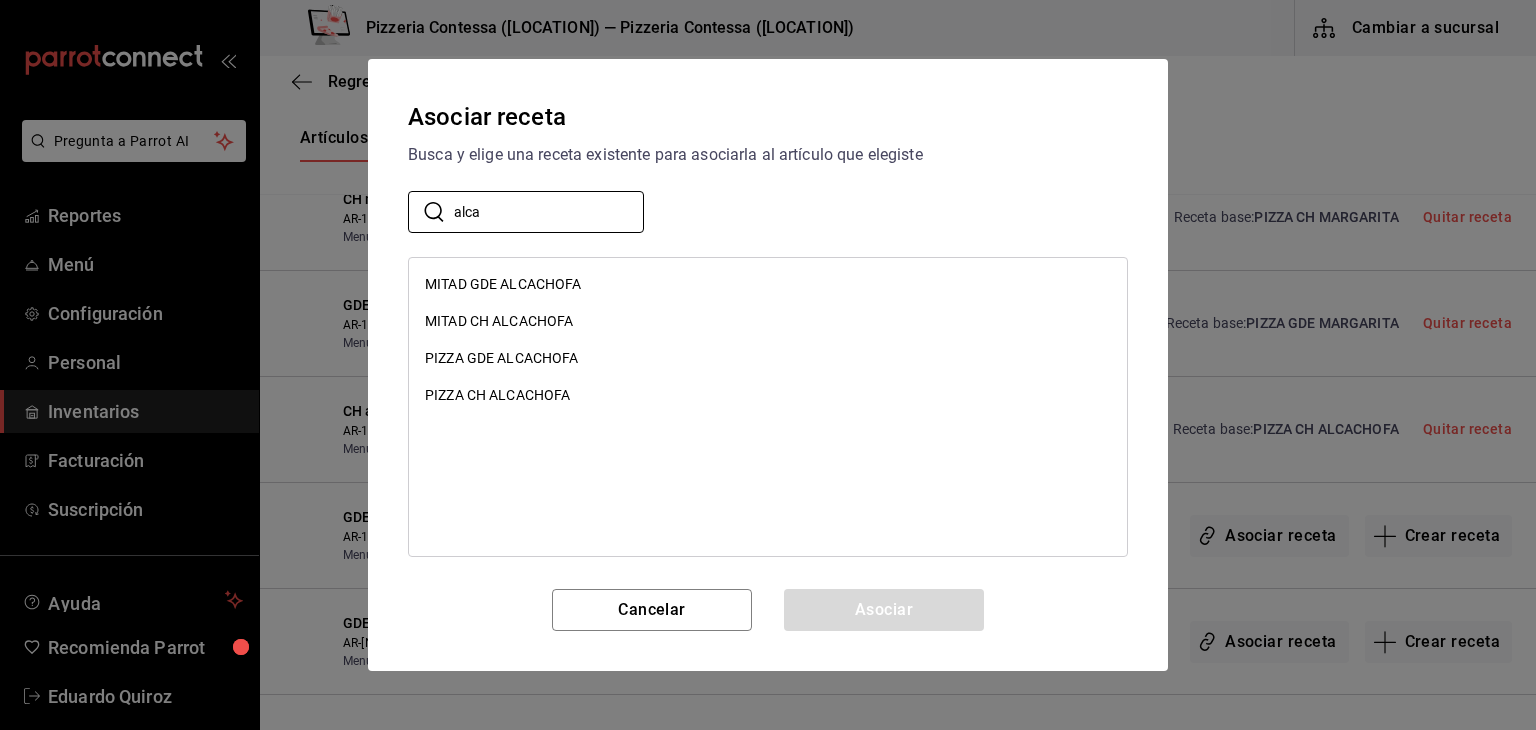 type on "alca" 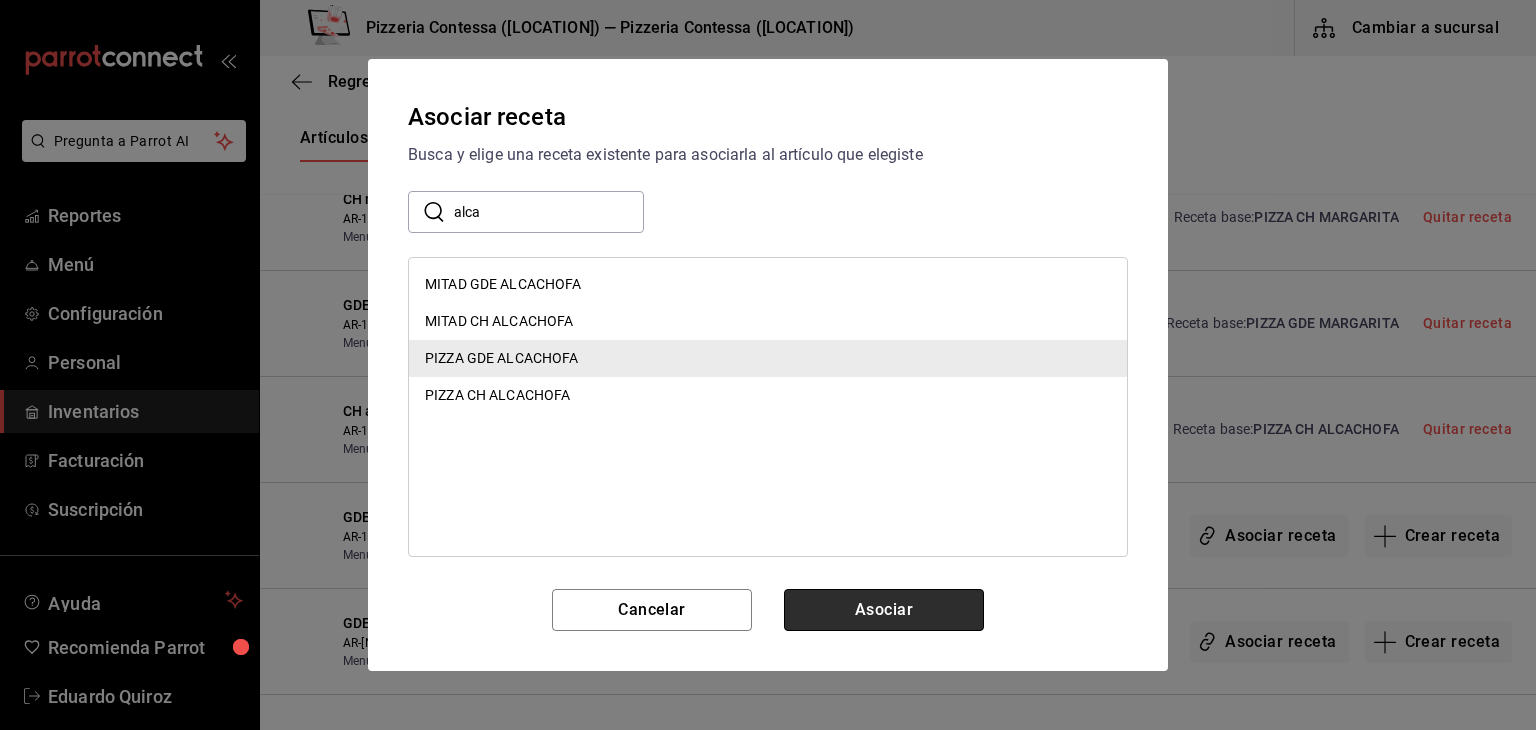 click on "Asociar" at bounding box center (884, 610) 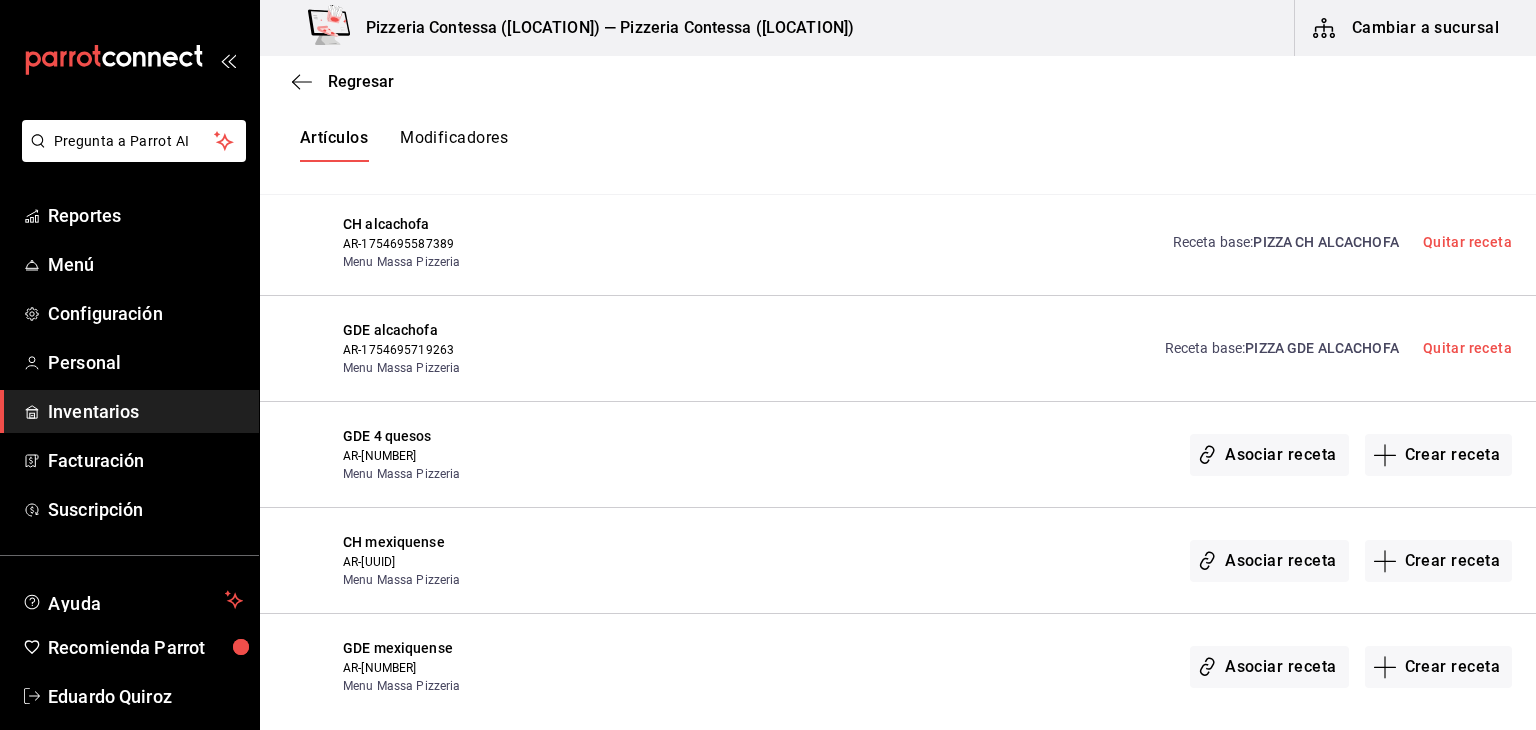 scroll, scrollTop: 5166, scrollLeft: 0, axis: vertical 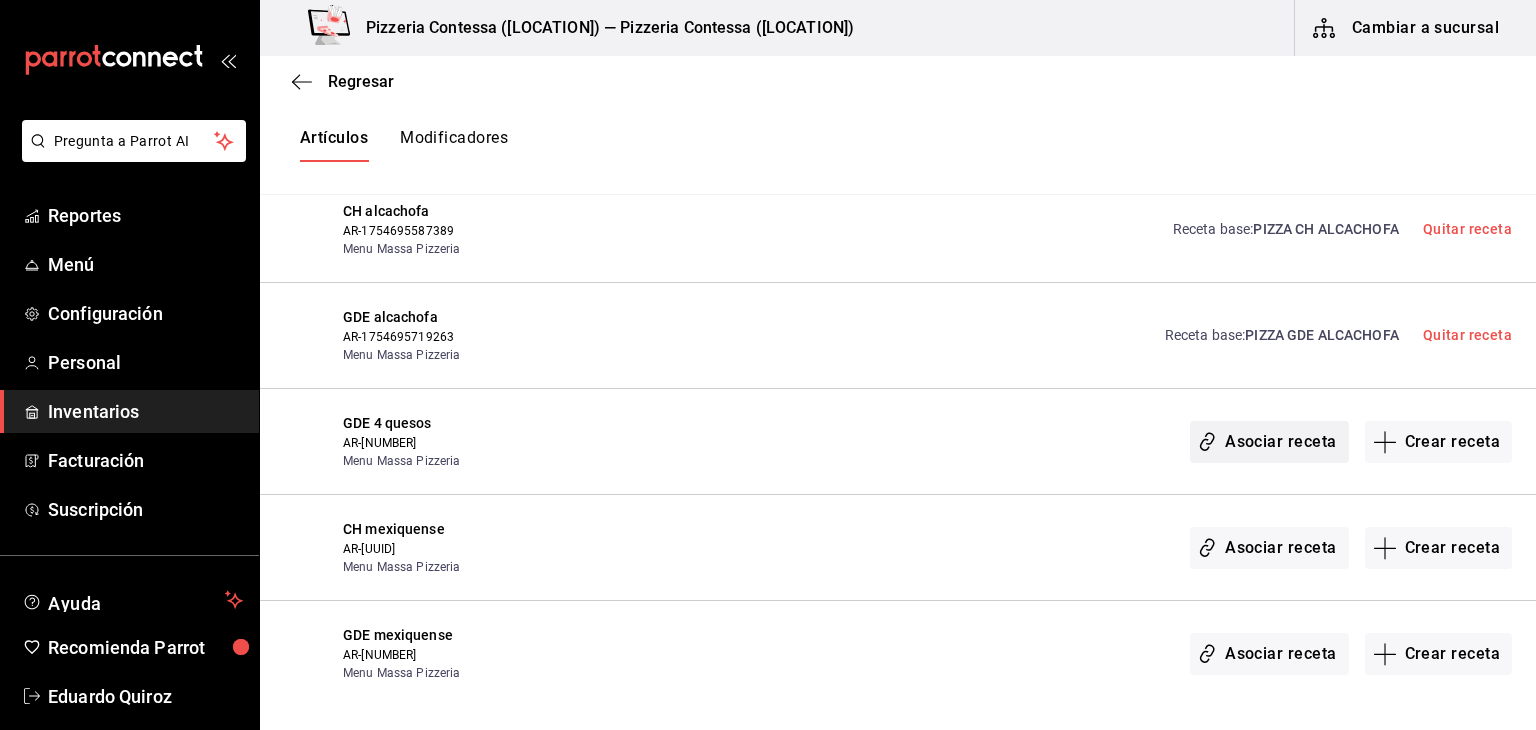 click on "Asociar receta" at bounding box center [1269, 442] 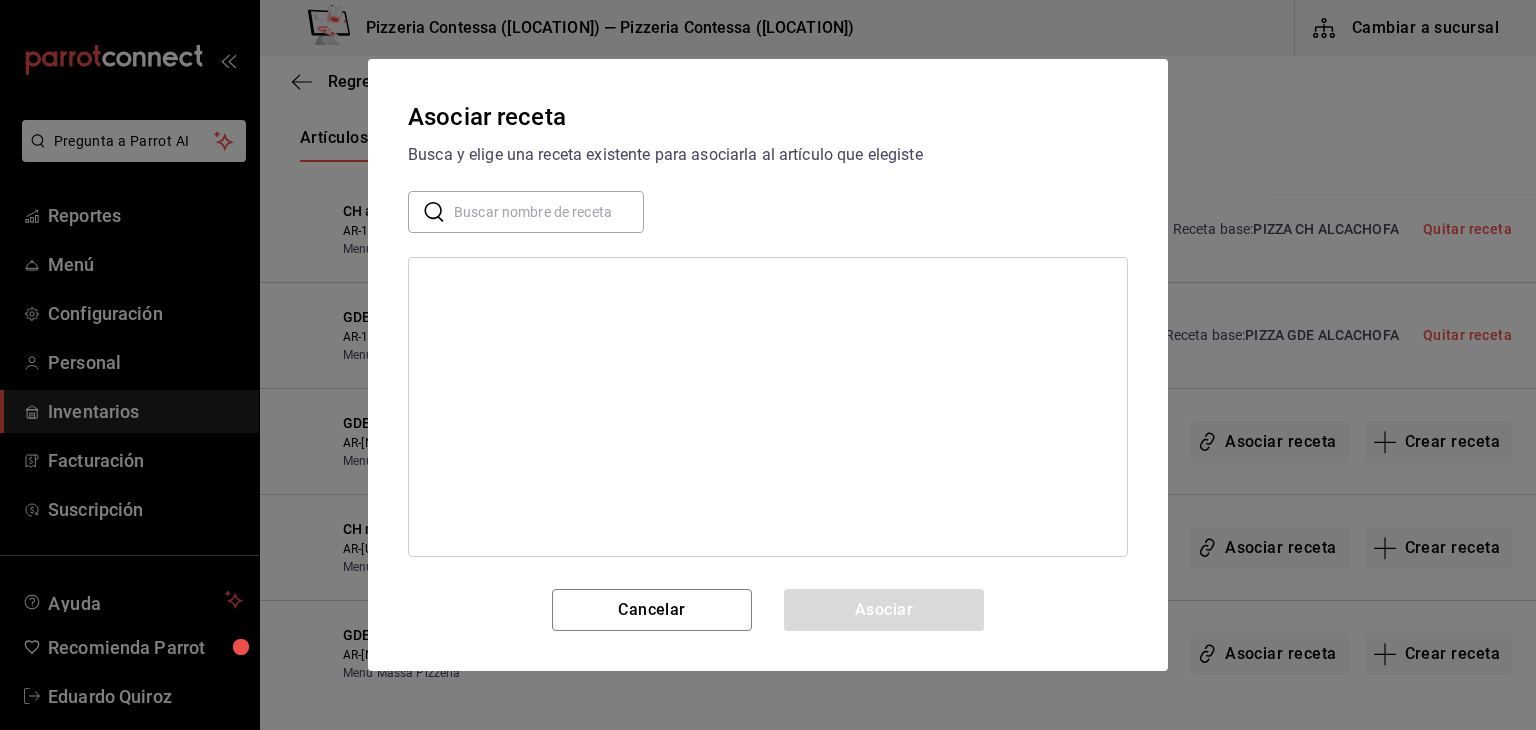 click at bounding box center (549, 212) 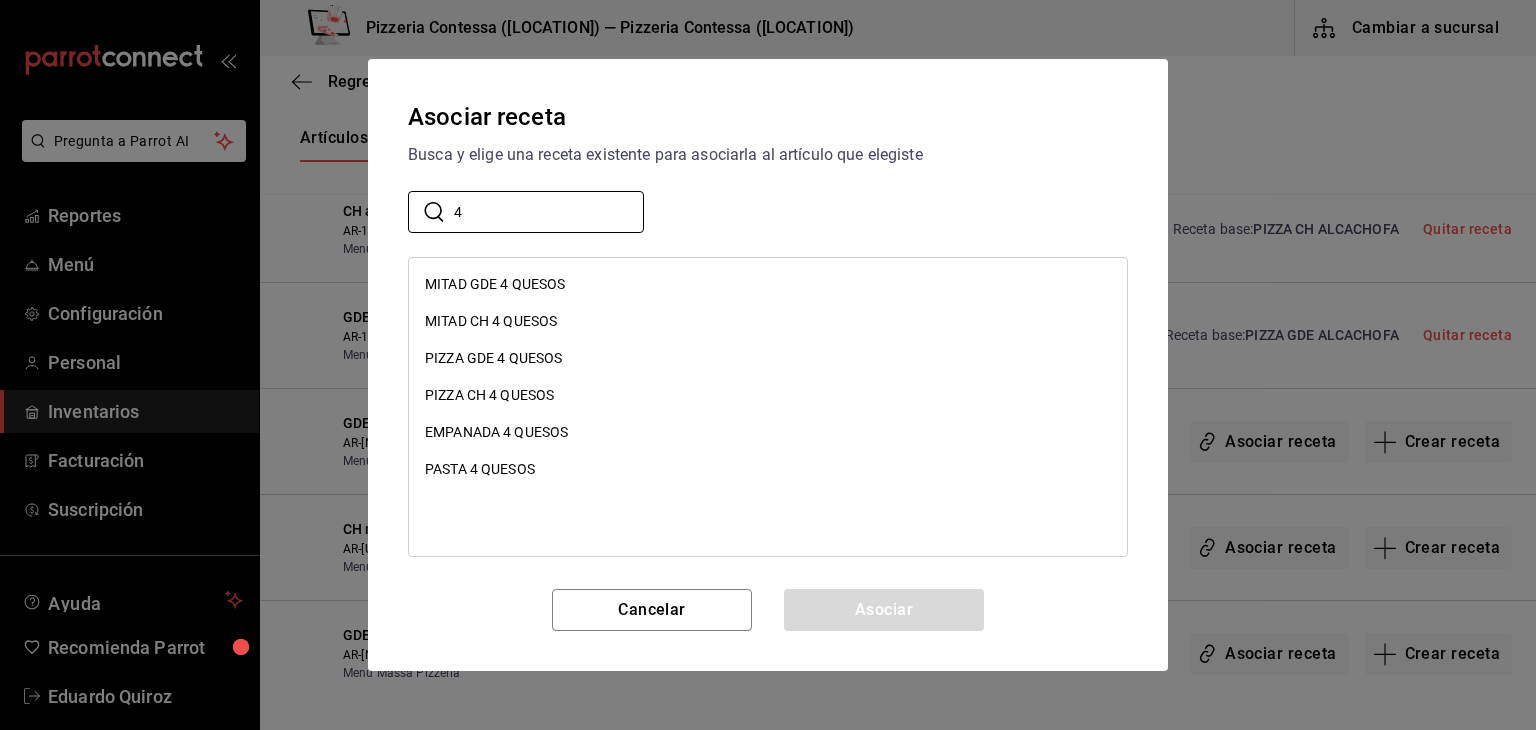 type on "4" 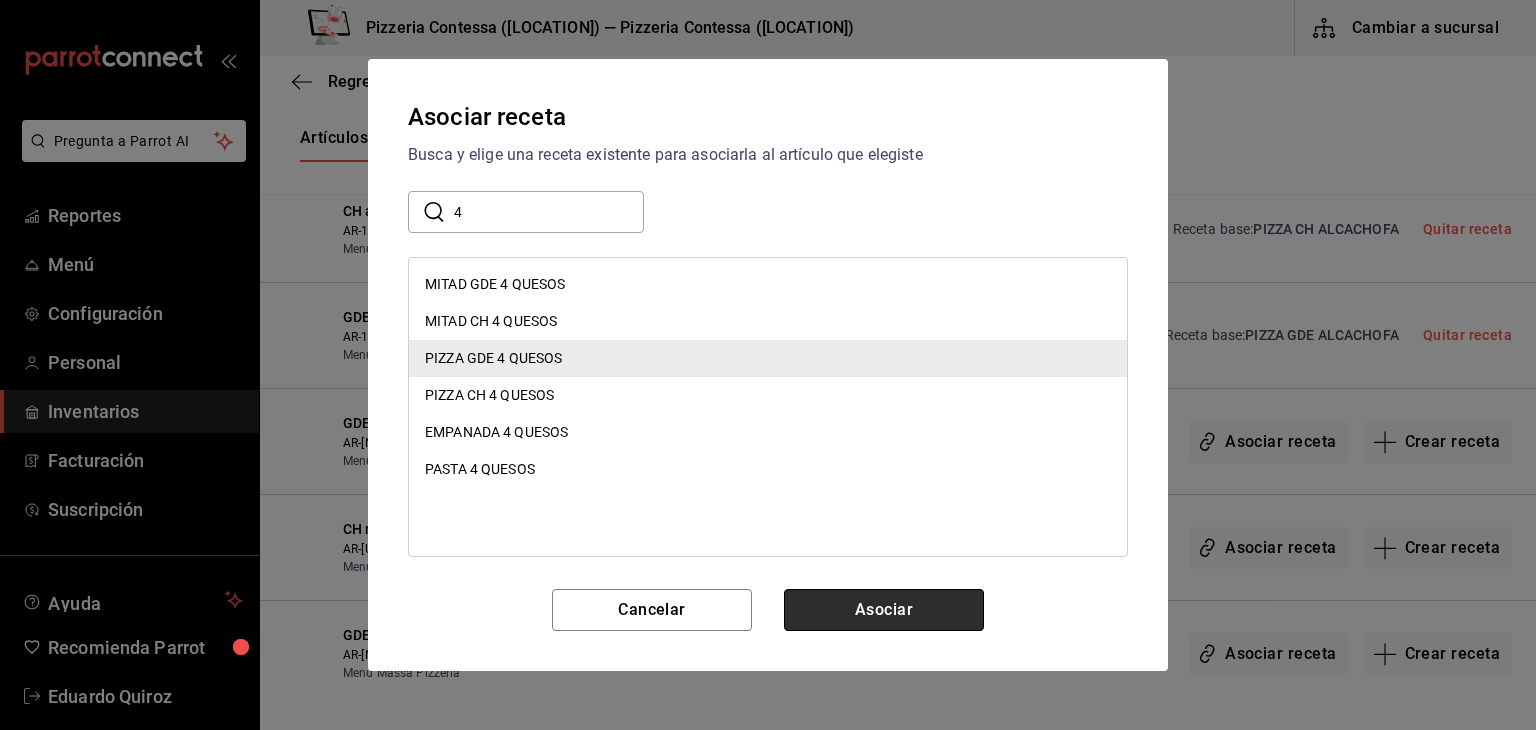 click on "Asociar" at bounding box center [884, 610] 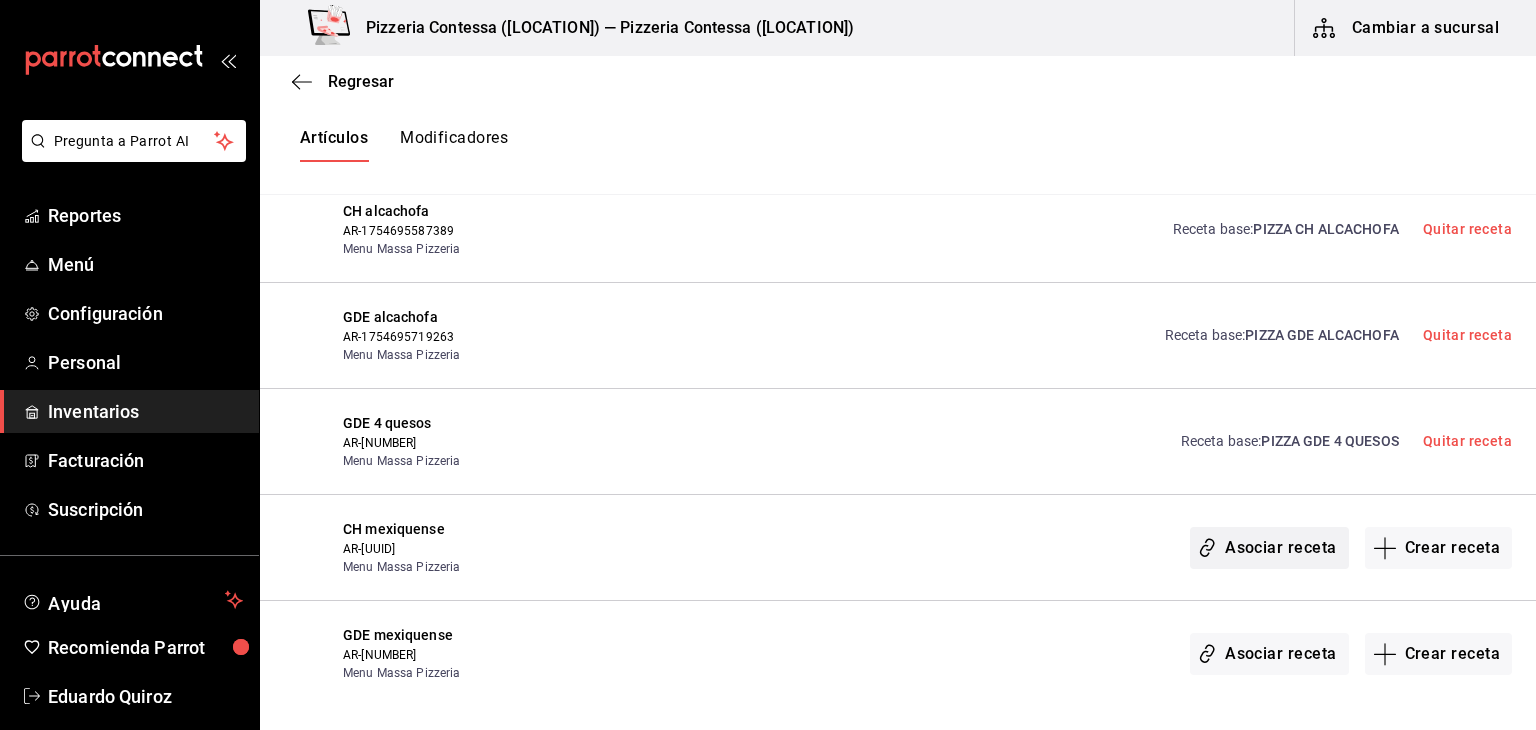 click on "Asociar receta" at bounding box center (1269, 548) 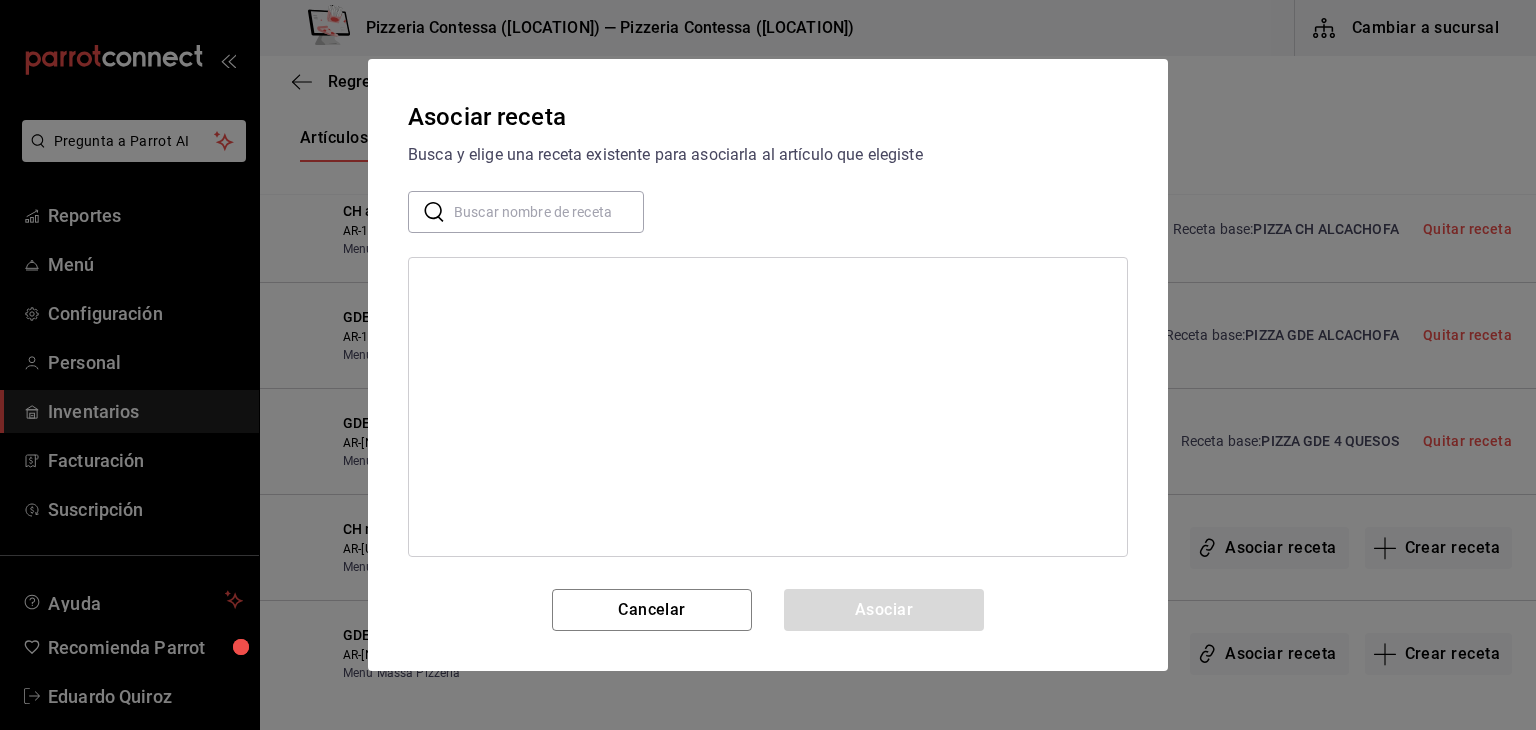 click at bounding box center (549, 212) 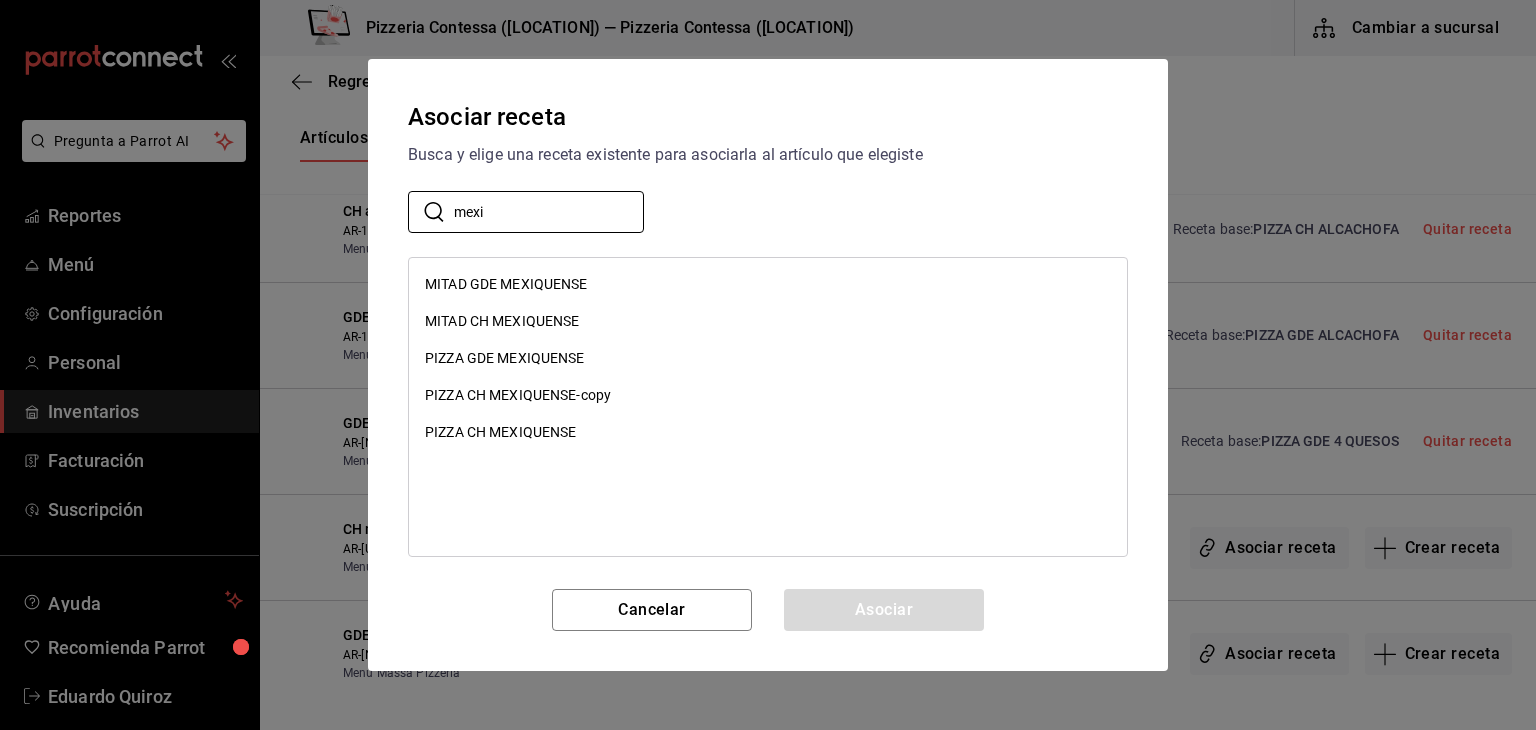 type on "mexi" 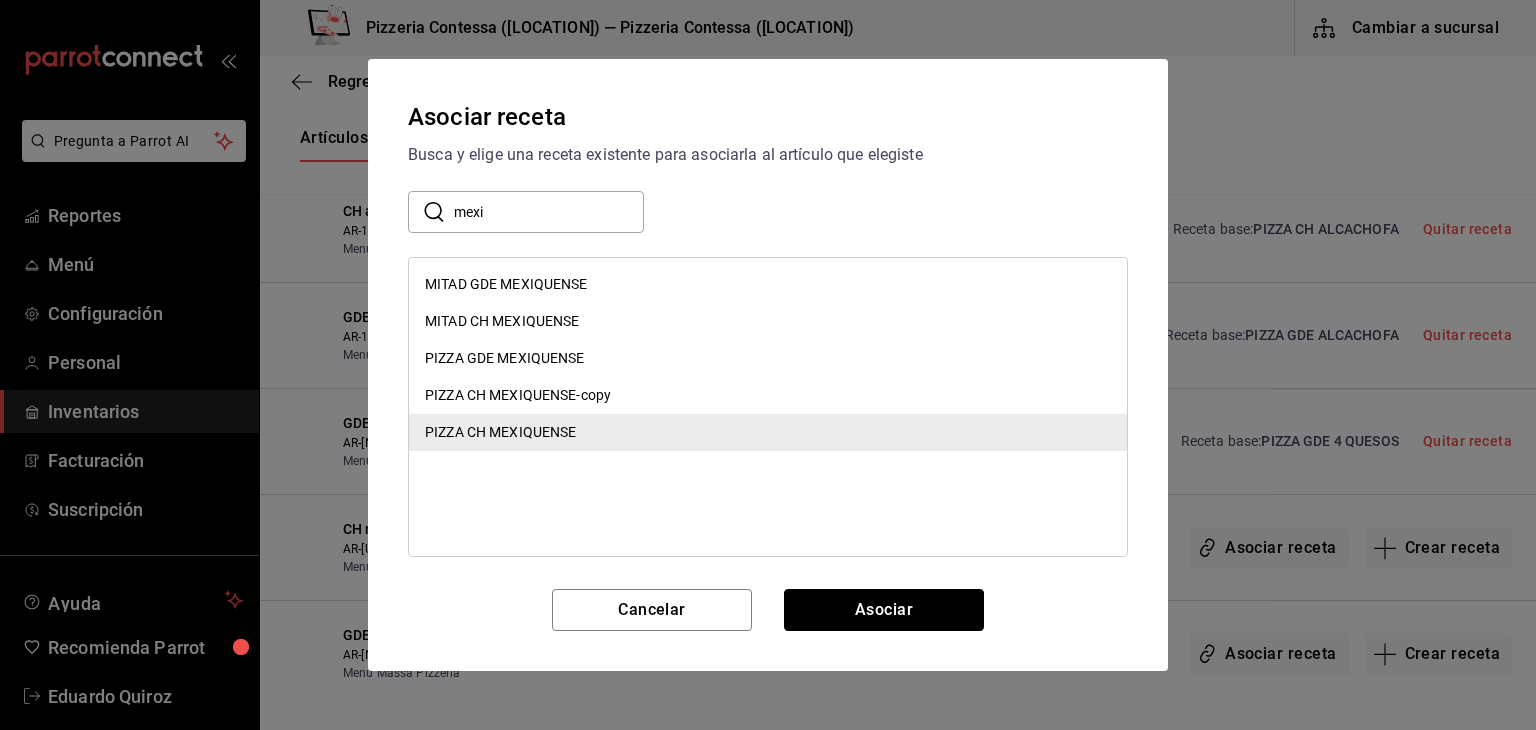 click on "Asociar" at bounding box center (884, 610) 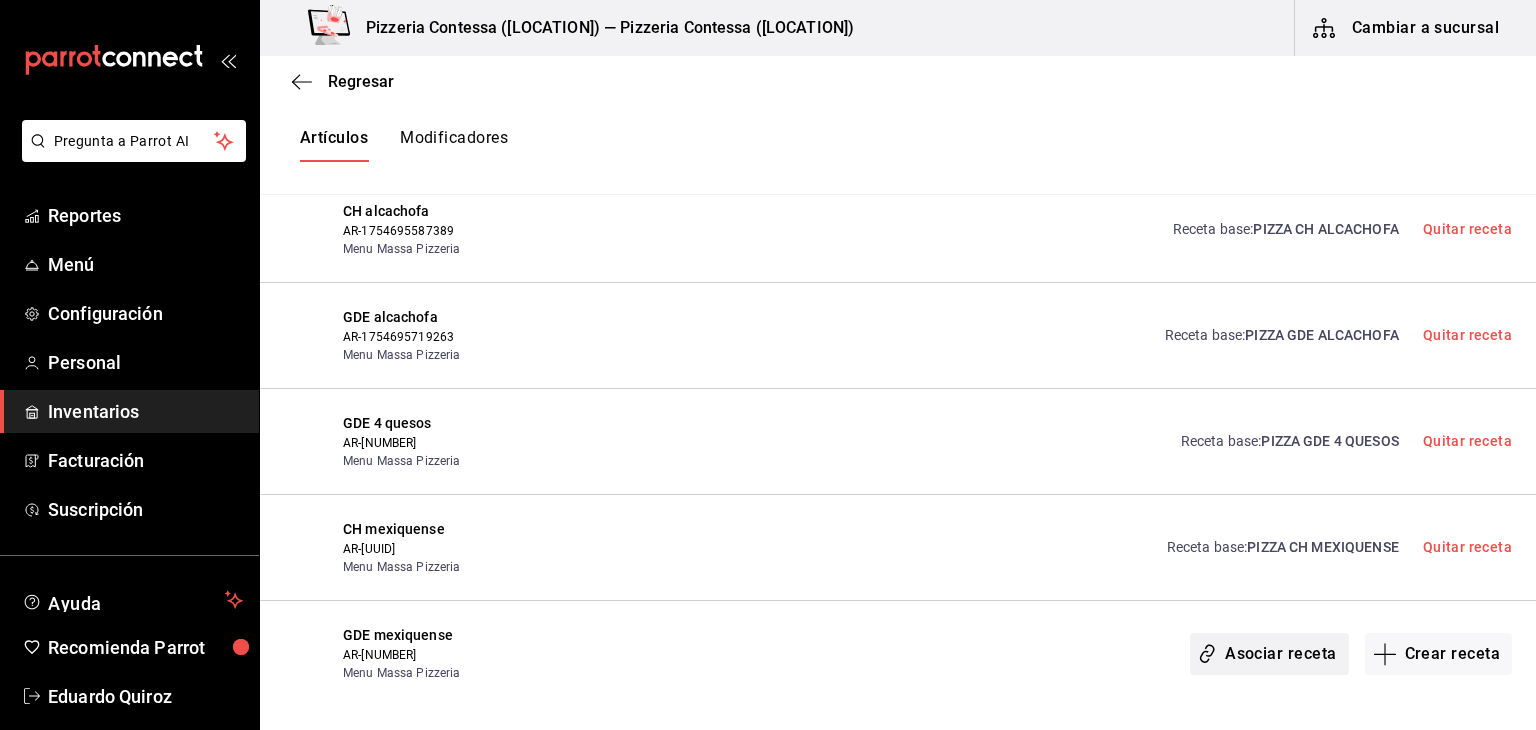 click on "Asociar receta" at bounding box center [1269, 654] 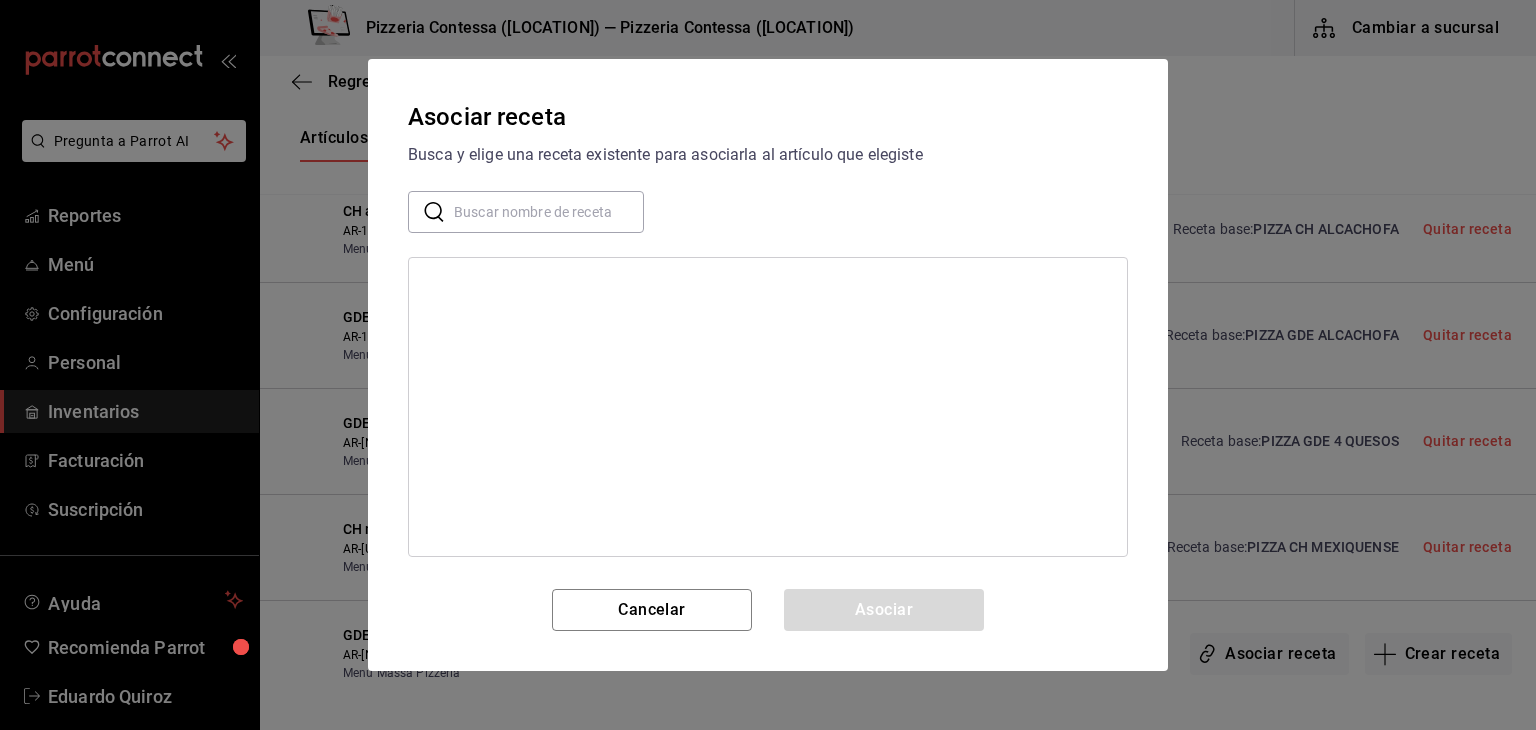 click at bounding box center (549, 212) 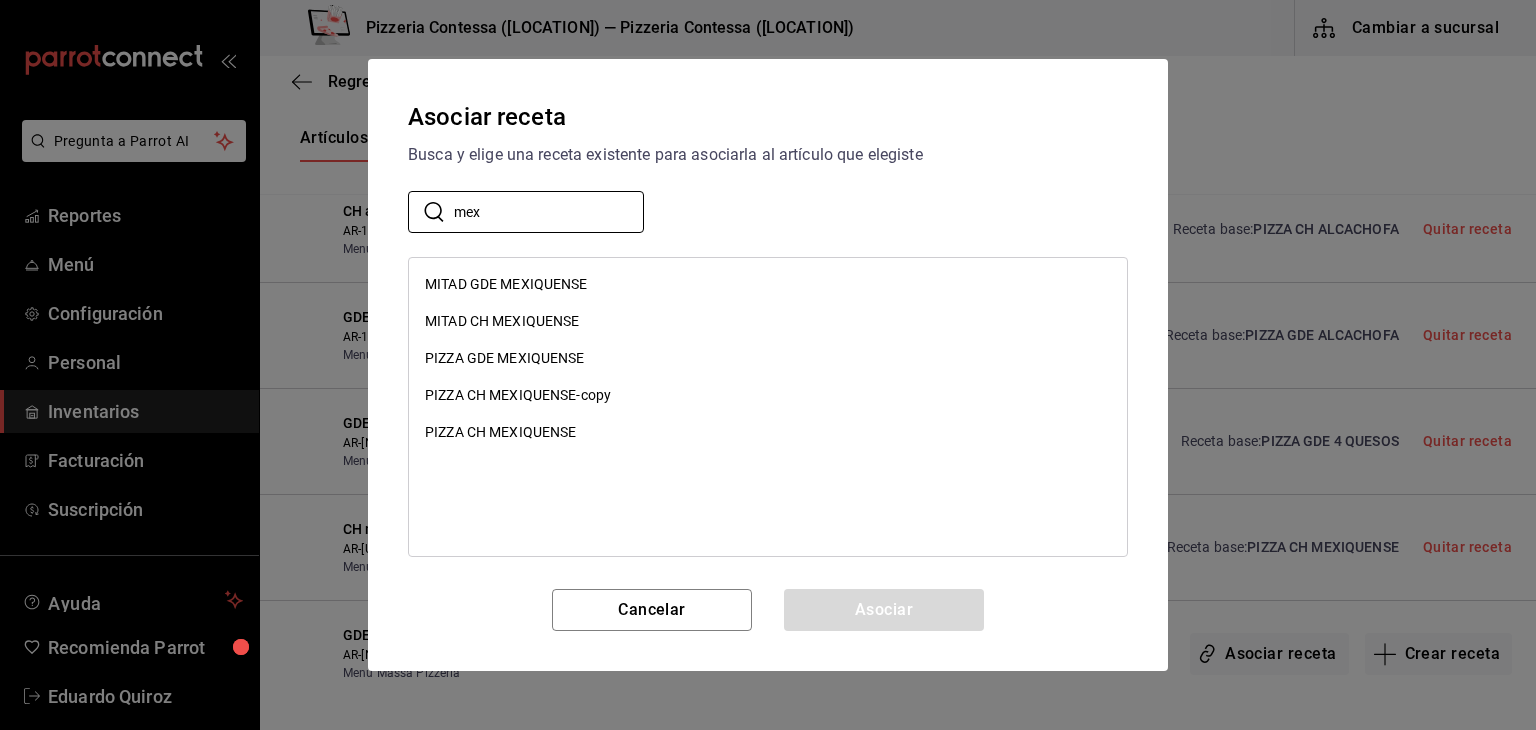 type on "mex" 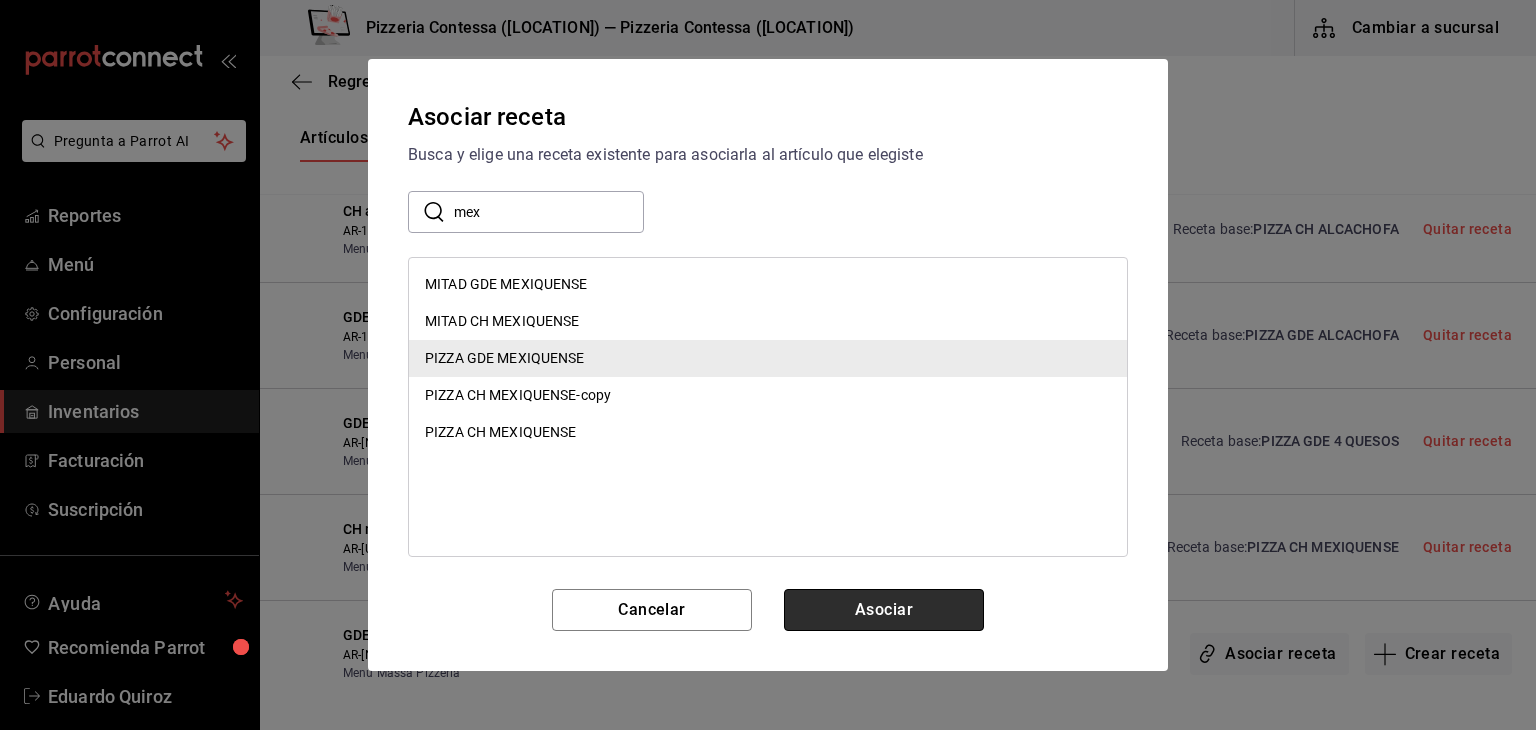 click on "Asociar" at bounding box center [884, 610] 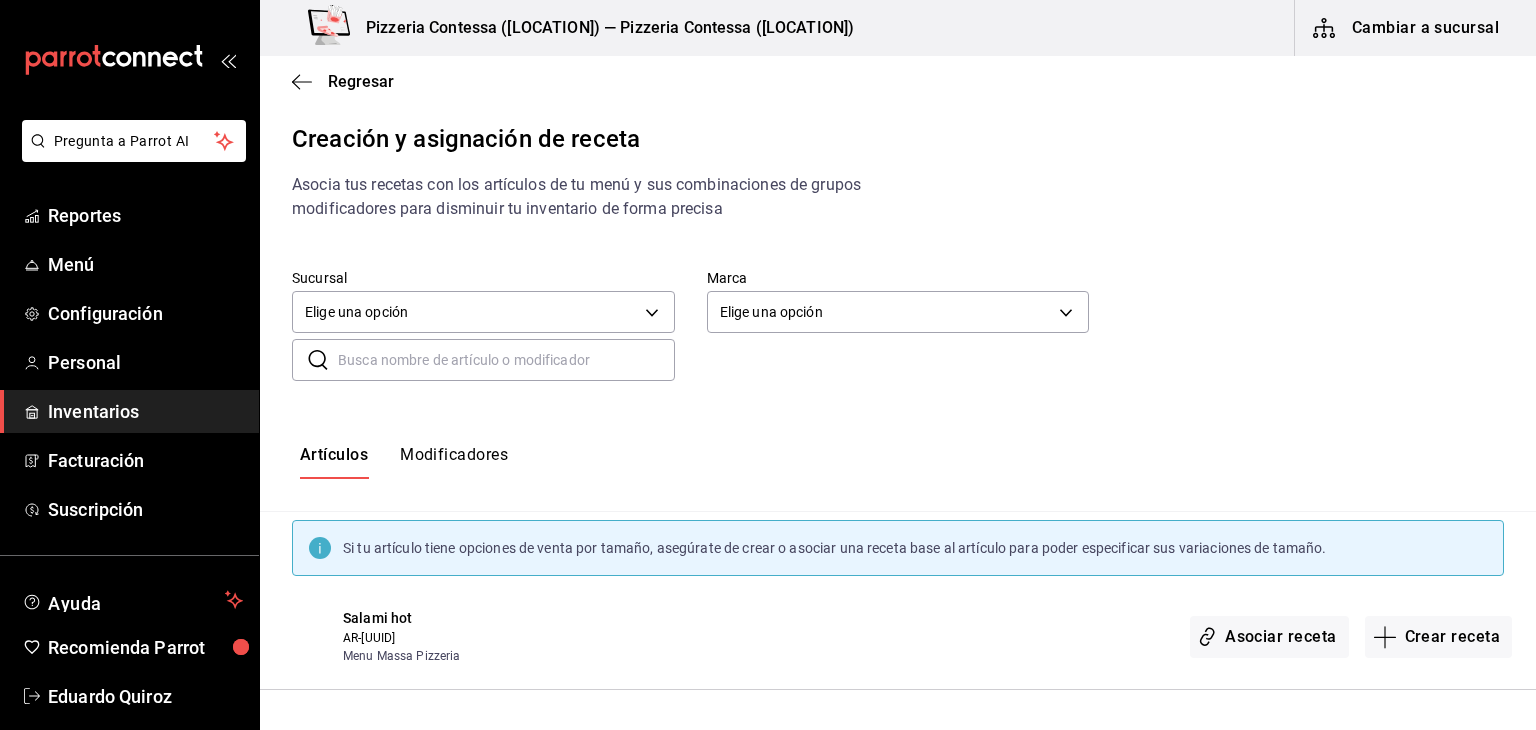 scroll, scrollTop: 0, scrollLeft: 0, axis: both 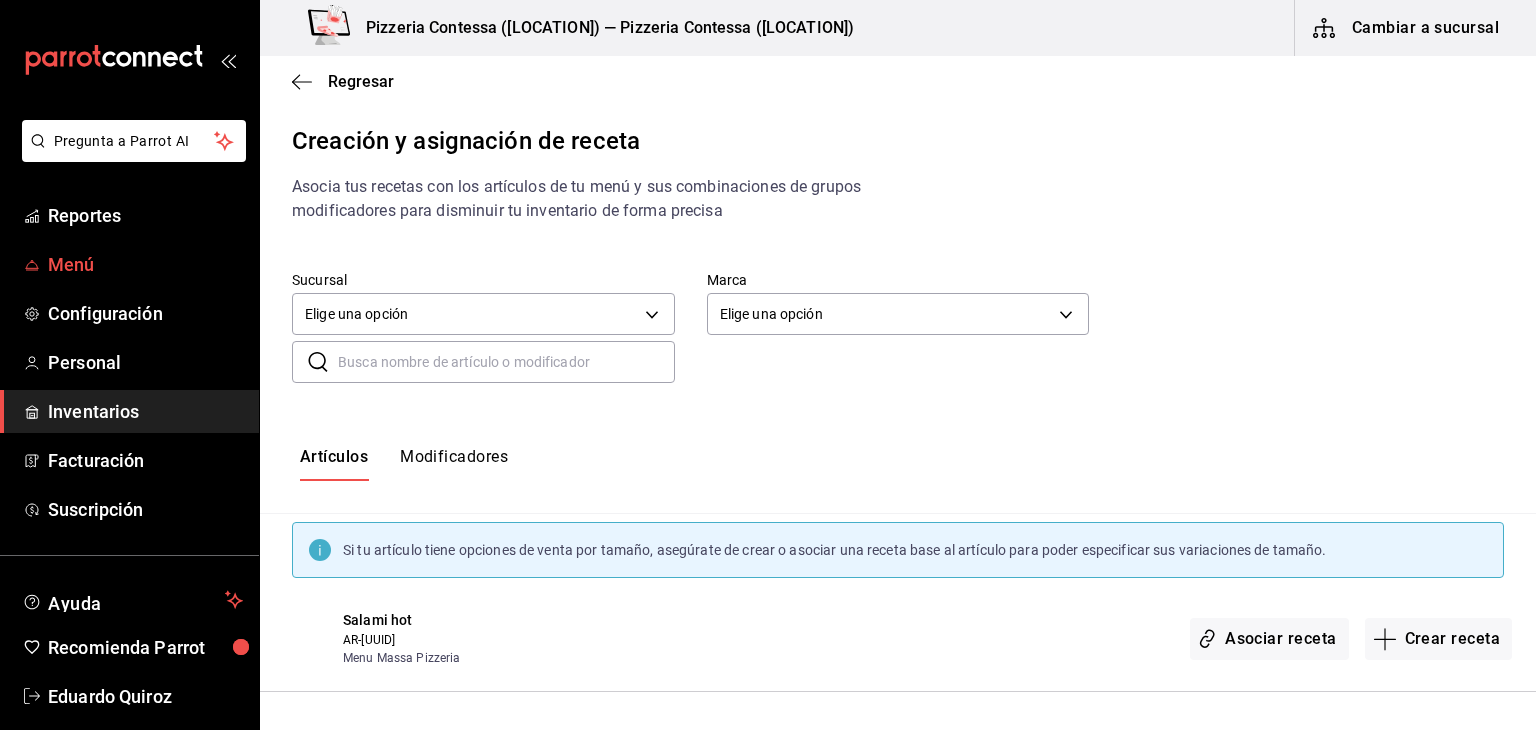click on "Menú" at bounding box center [145, 264] 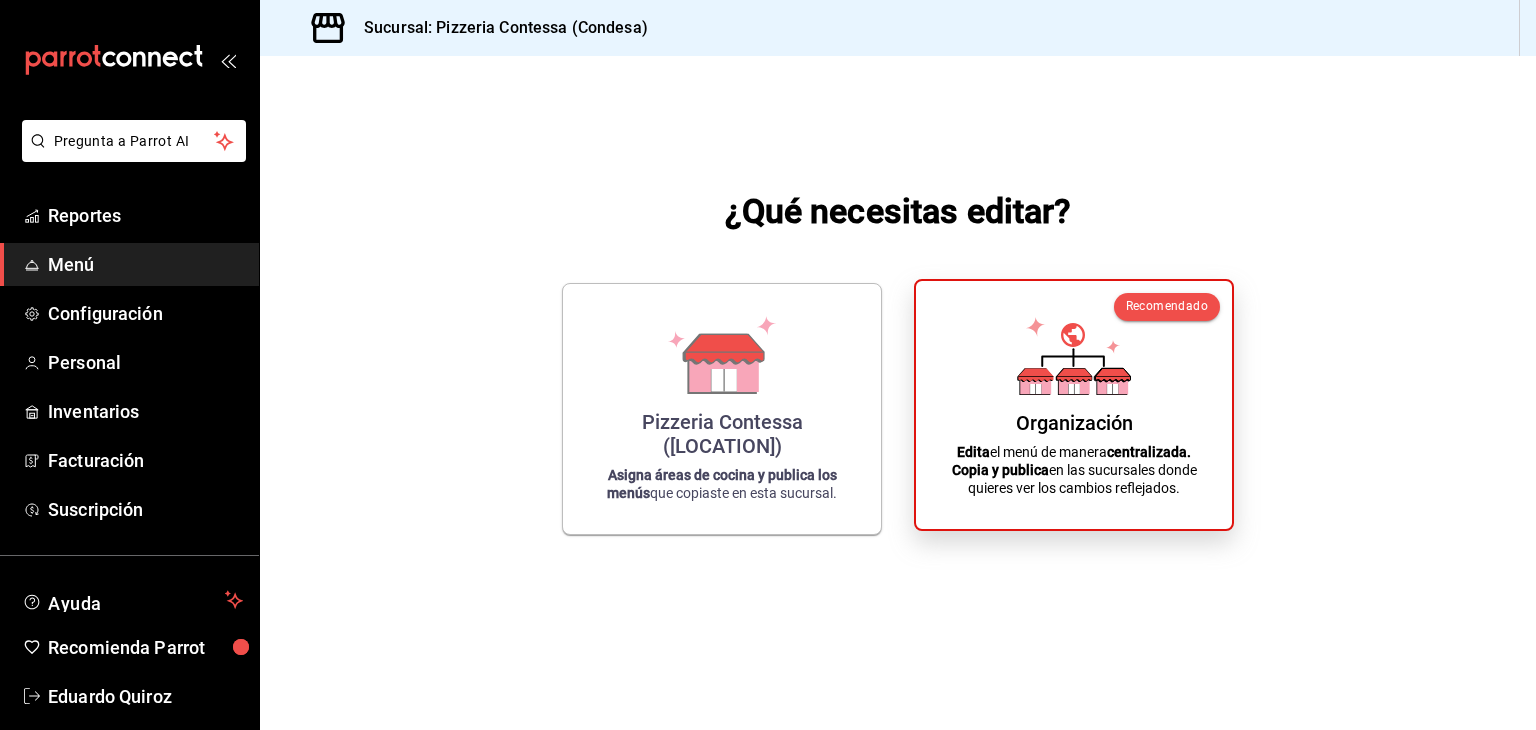 click on "Organización Edita  el menú de manera  centralizada.     Copia y publica  en las sucursales donde quieres ver los cambios reflejados." at bounding box center [1074, 405] 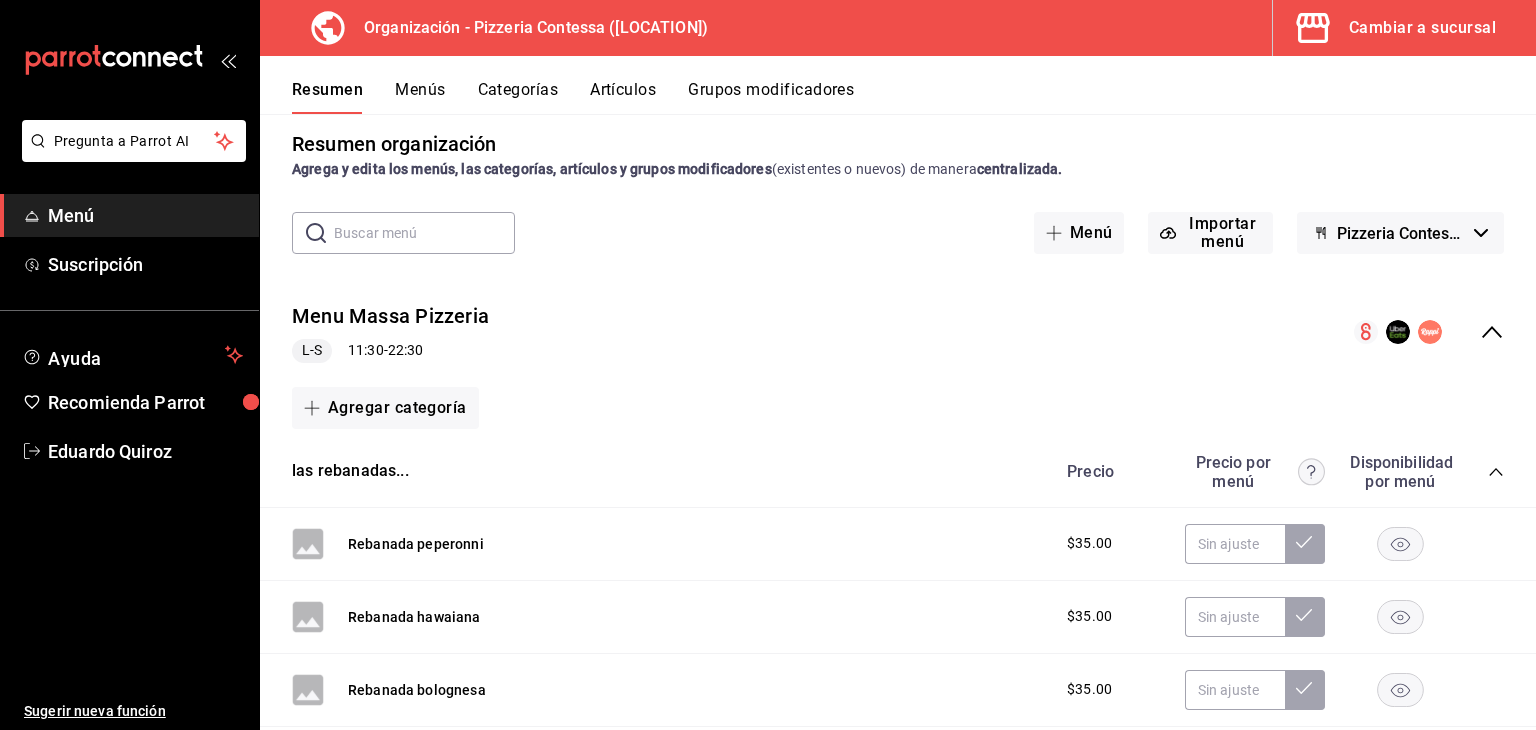 scroll, scrollTop: 0, scrollLeft: 0, axis: both 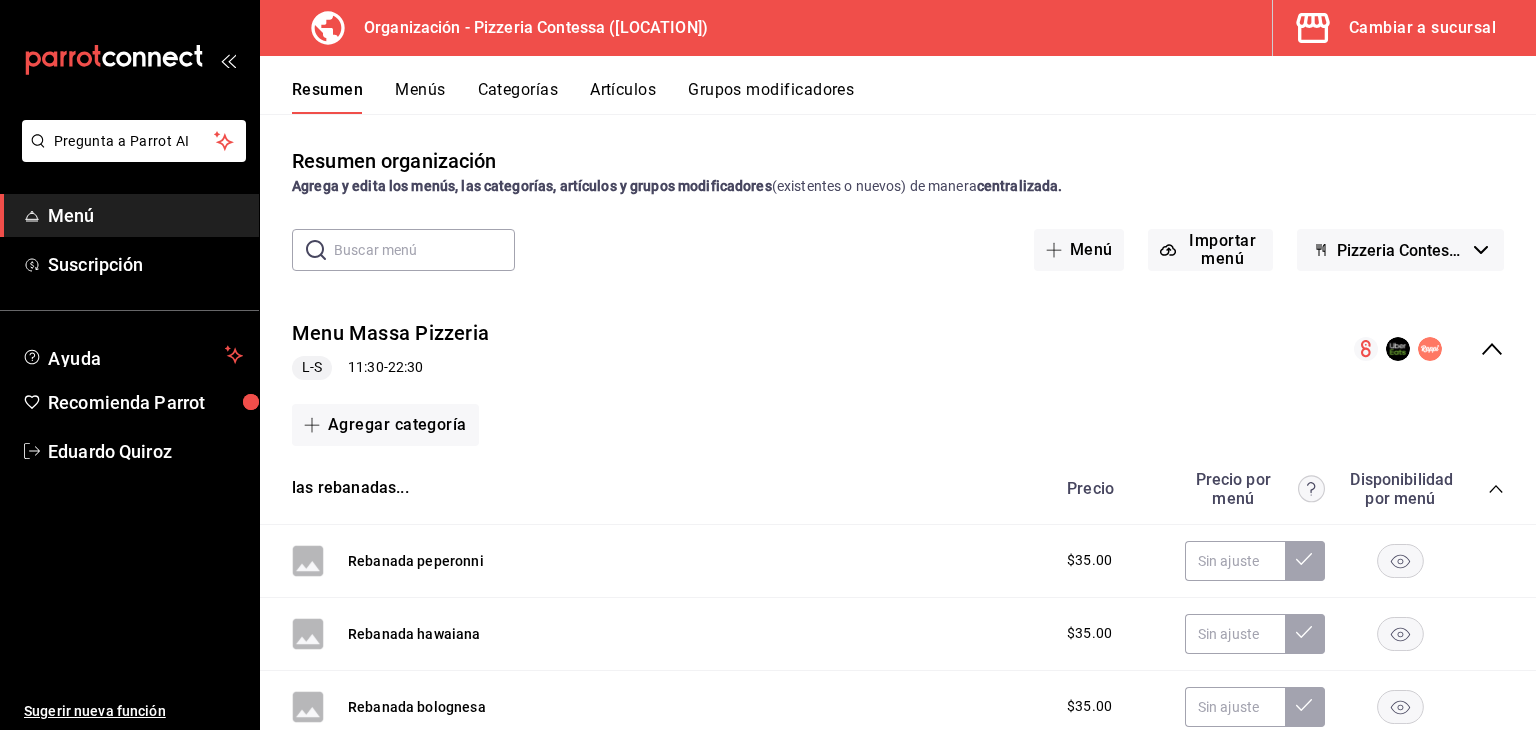 click on "Artículos" at bounding box center (623, 97) 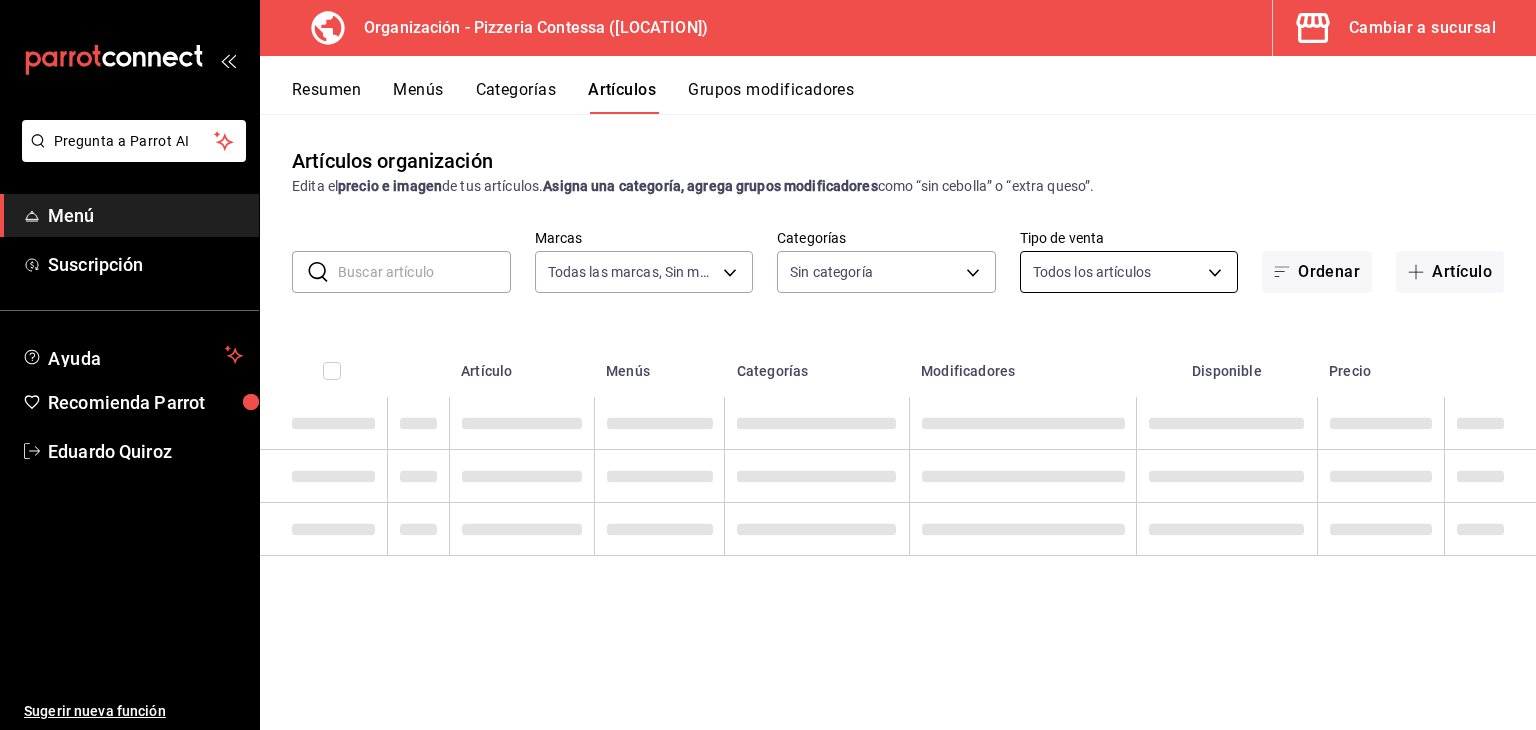 type on "[UUID]" 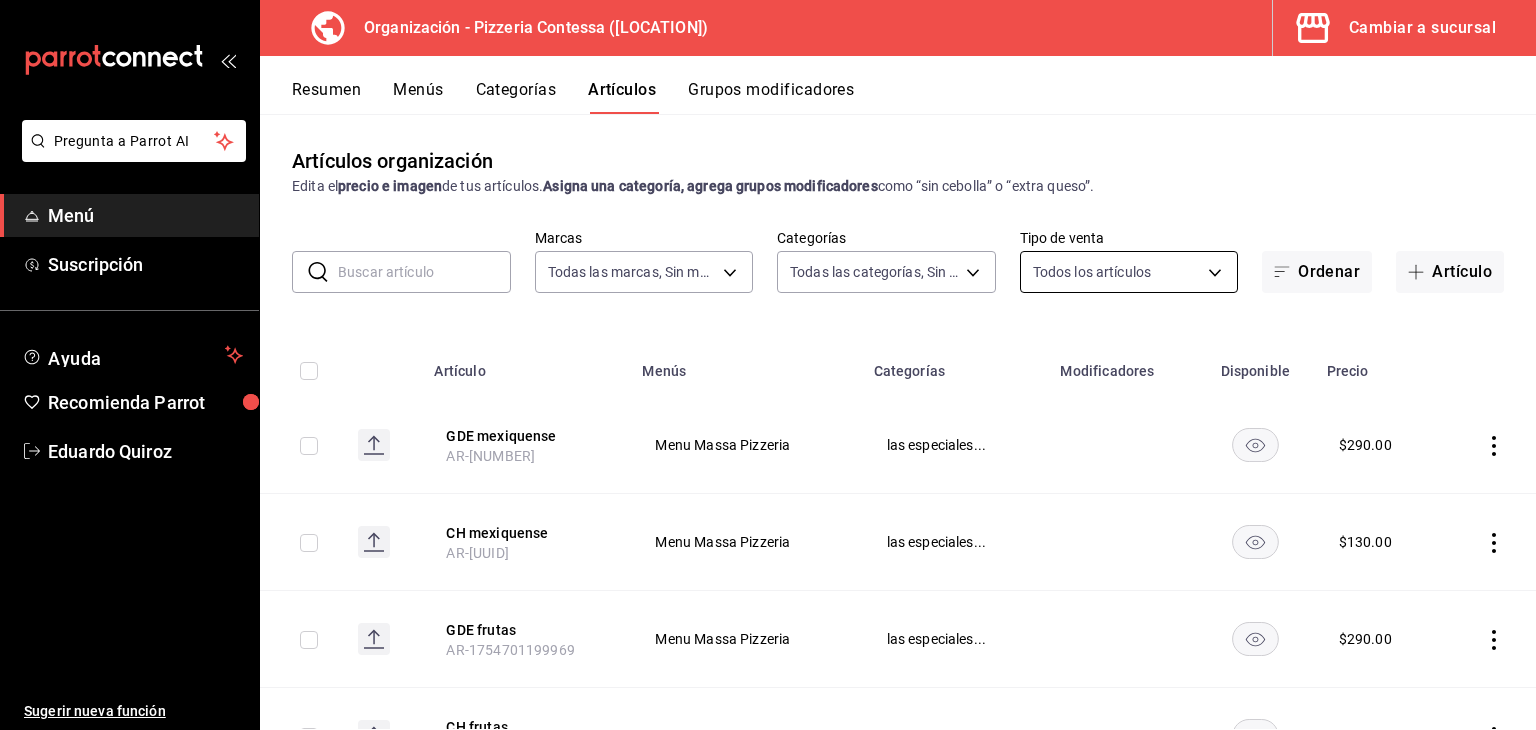 type on "9a5f5337-cc5f-4888-a4af-a93cb9ccf859,cd37cac2-c4c9-49a6-ae30-1d7a3cd4d3f2,cf877e83-9796-43f3-b994-a5e9562efdd4,bb0b1c16-f8b7-4da8-9d10-5addaf872379,6311a80c-1f67-4a66-89da-f50c66b758ca,b44dbd63-a331-4d81-83cd-3a8867acfc41,68a05afc-51e1-43d5-a706-86ca35d8873f,b3647eab-4677-4bfb-81e1-f18eaaddc35a,ba246a2e-3d57-42fa-bf0b-fee00fcabe1d" 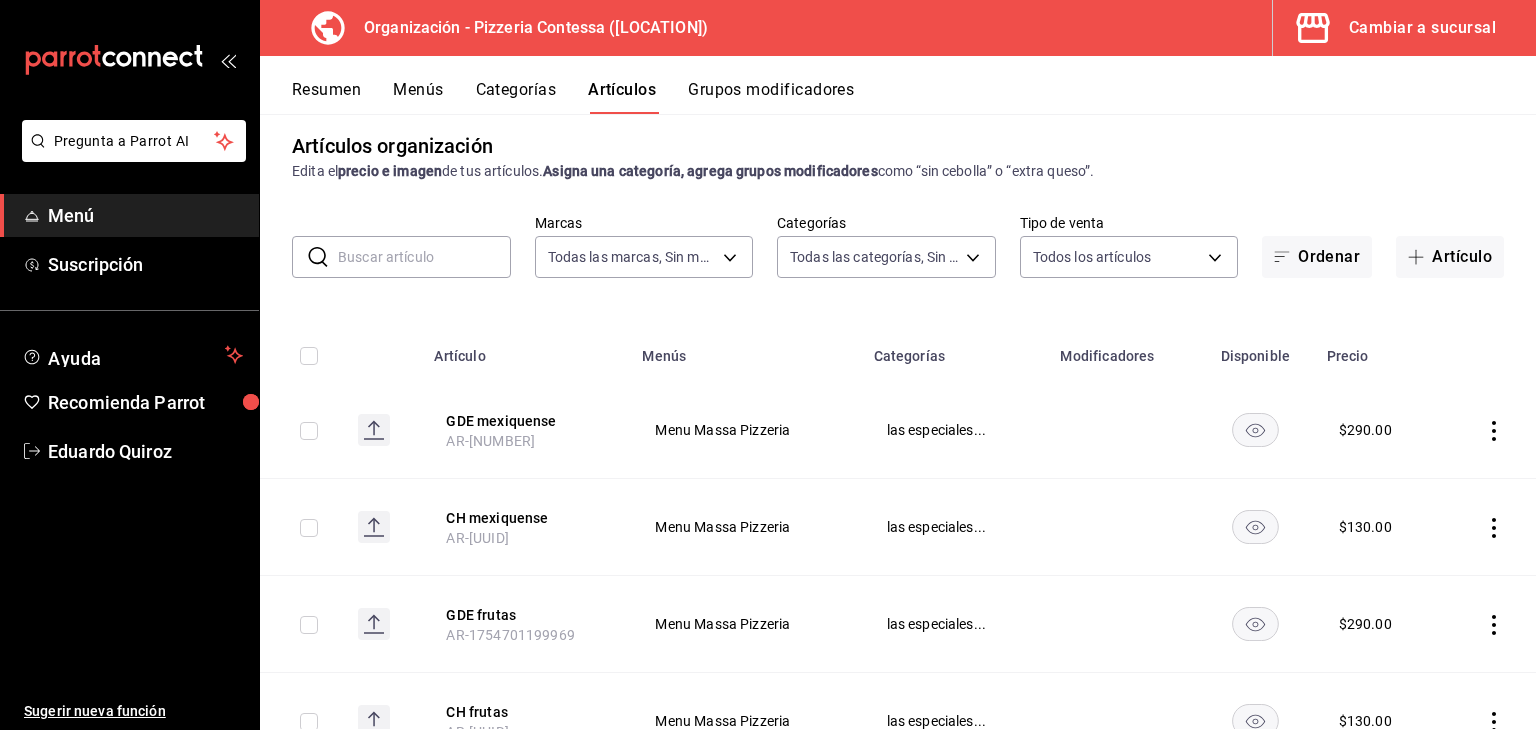 scroll, scrollTop: 0, scrollLeft: 0, axis: both 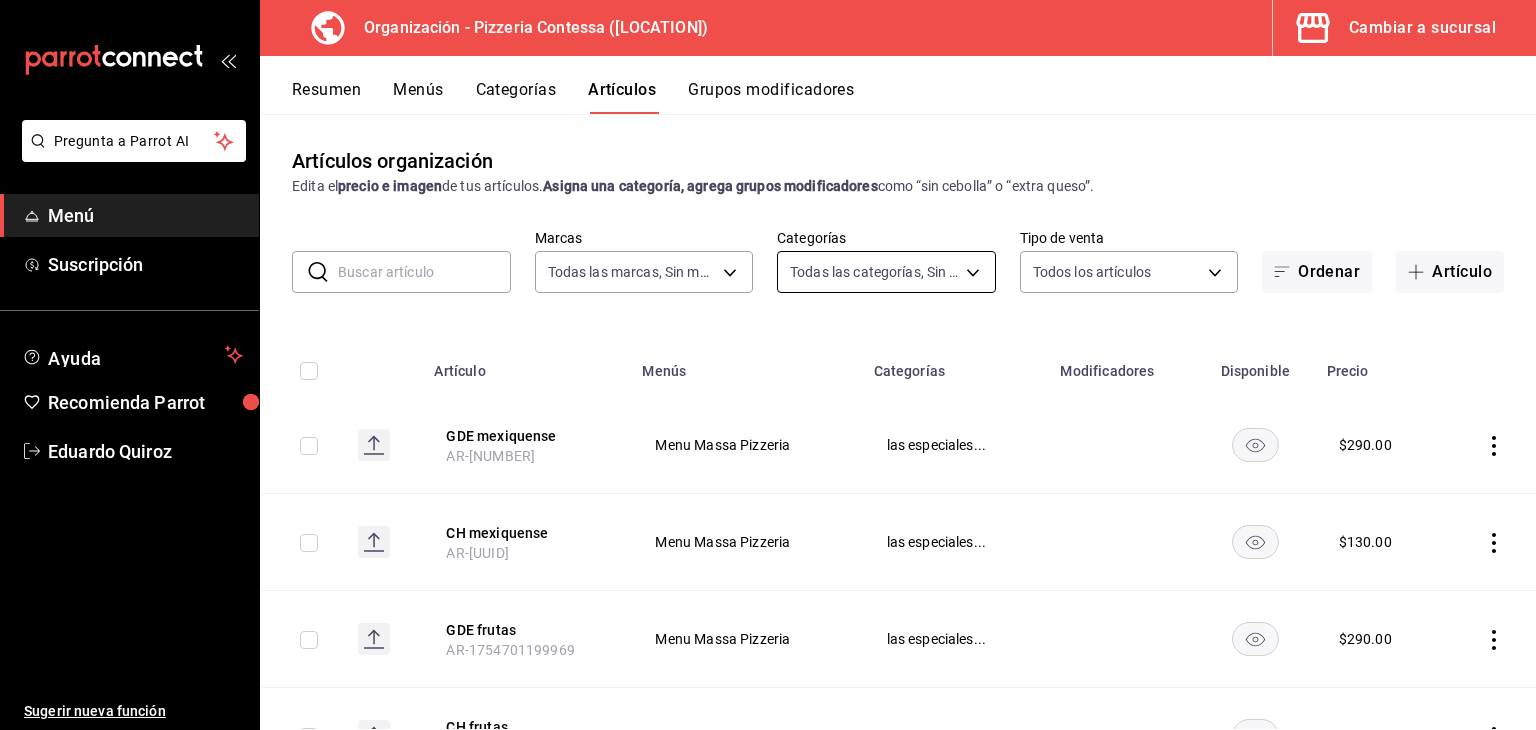 click on "GDE mexiquense AR-[NUMBER] Menu Massa Pizzeria las especiales... $ 290.00" at bounding box center (768, 365) 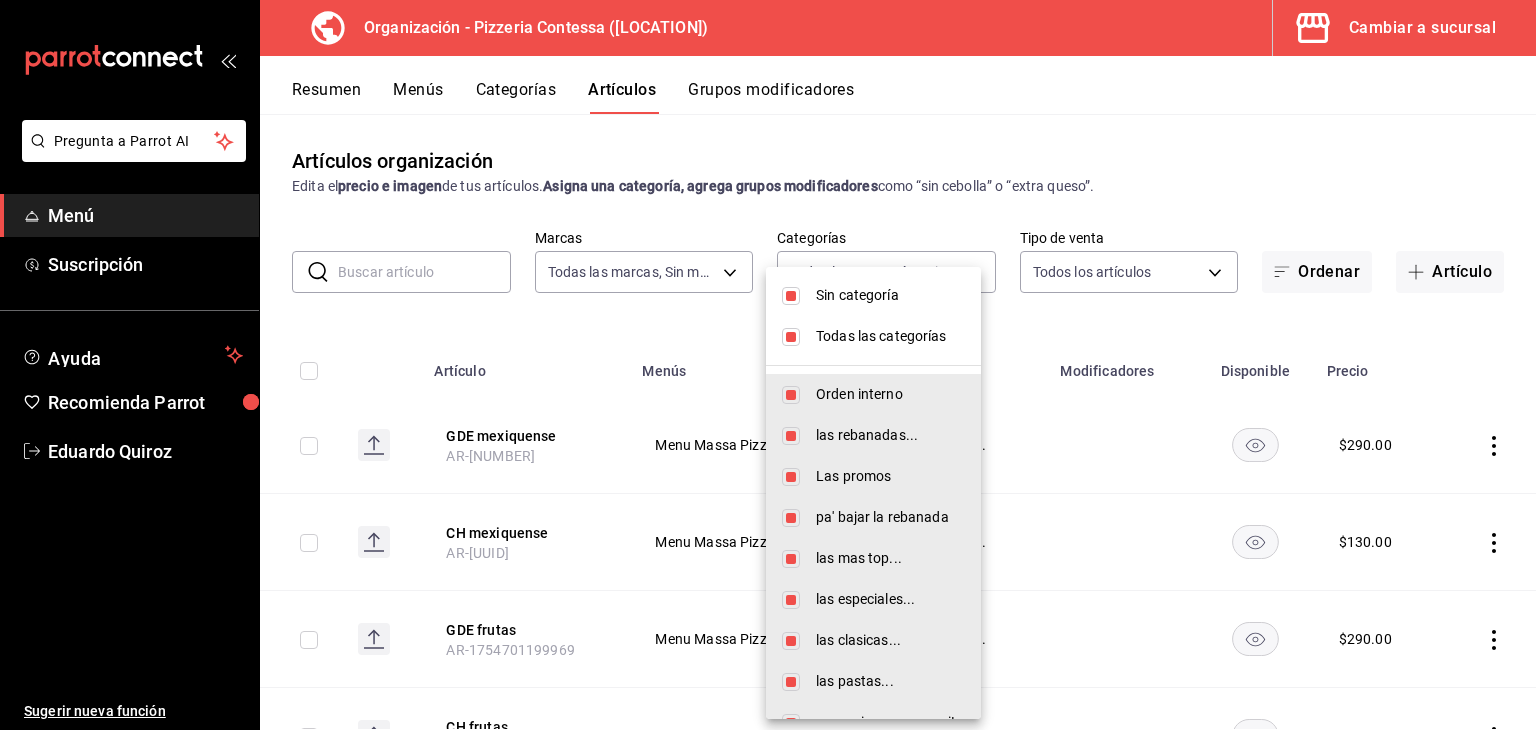 click at bounding box center (791, 296) 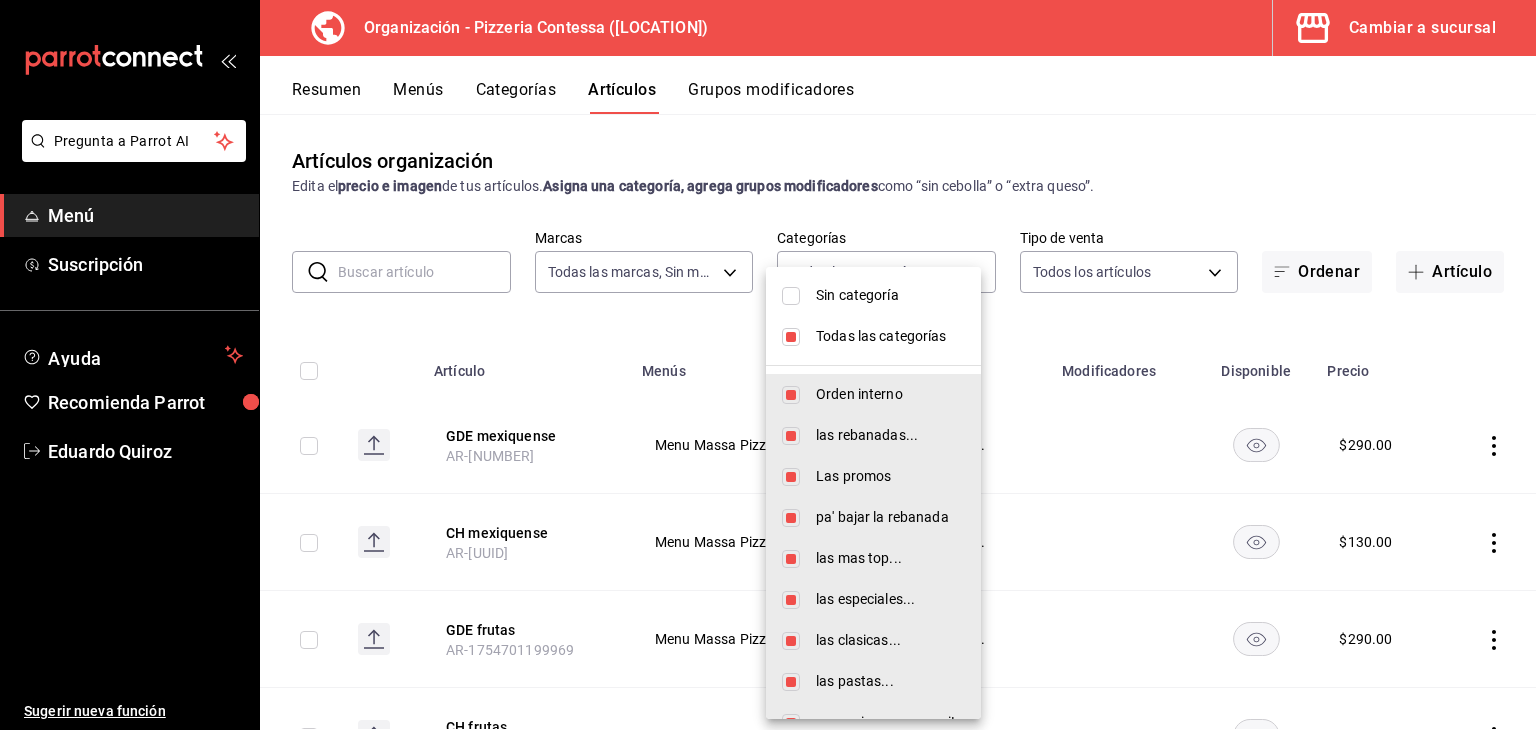 click on "Todas las categorías" at bounding box center (873, 336) 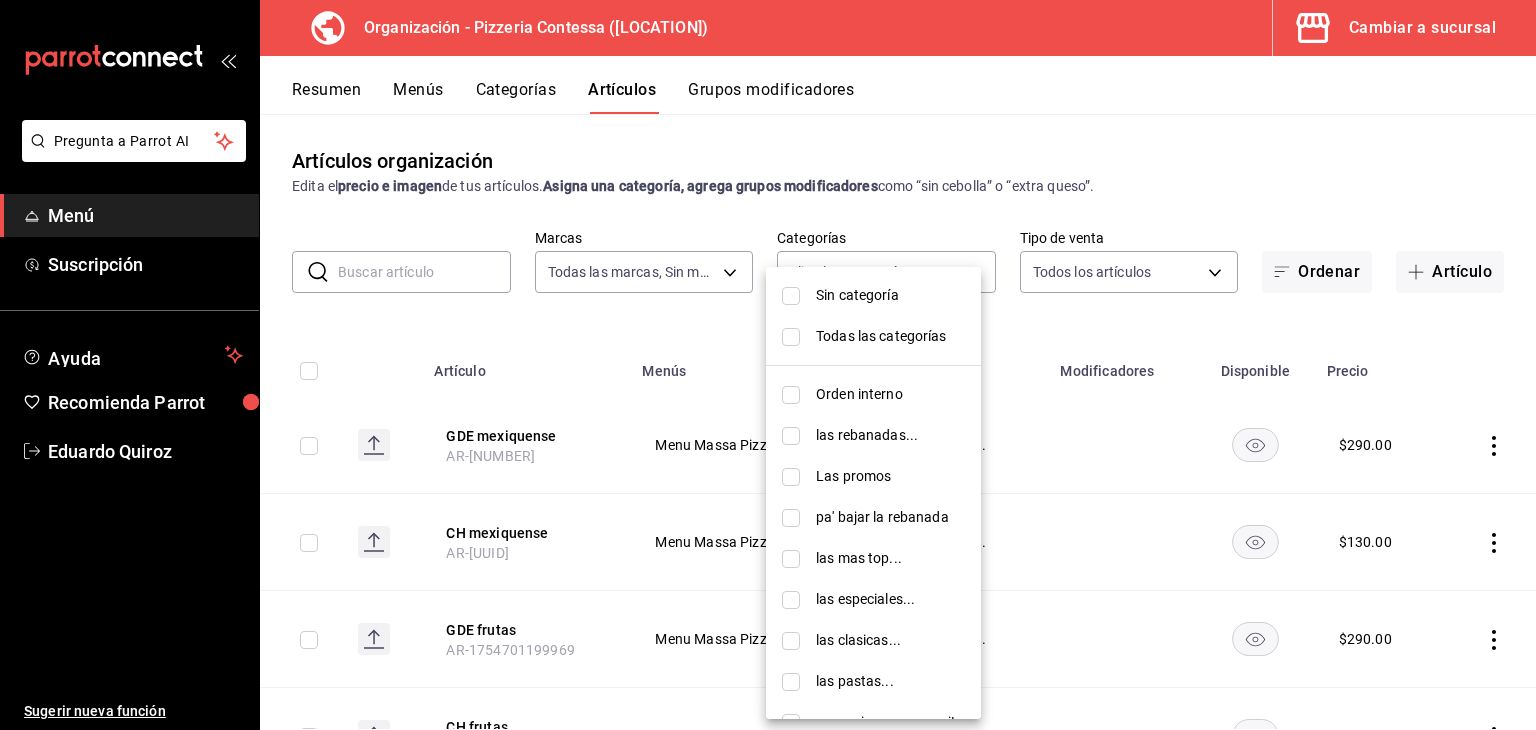 click at bounding box center (791, 600) 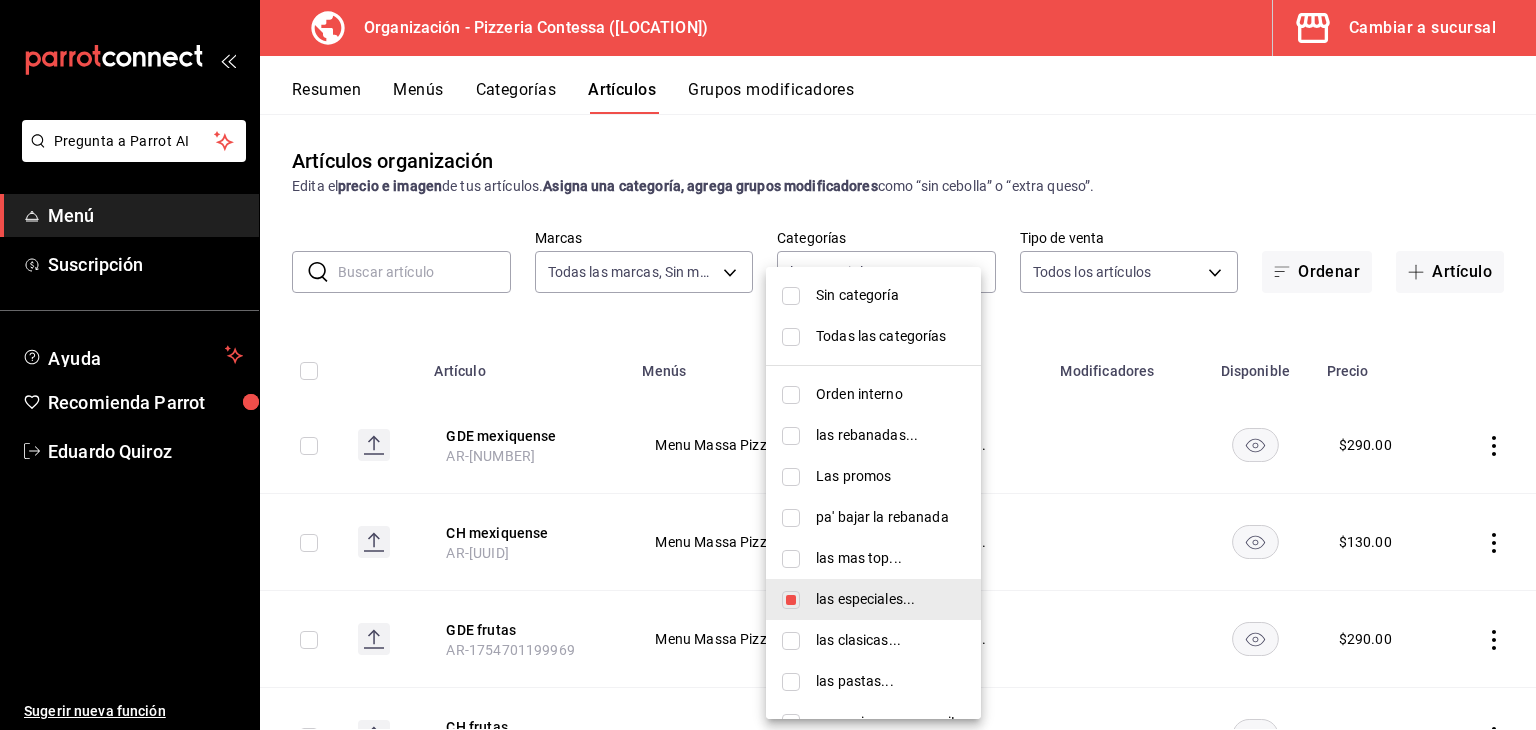 click at bounding box center (768, 365) 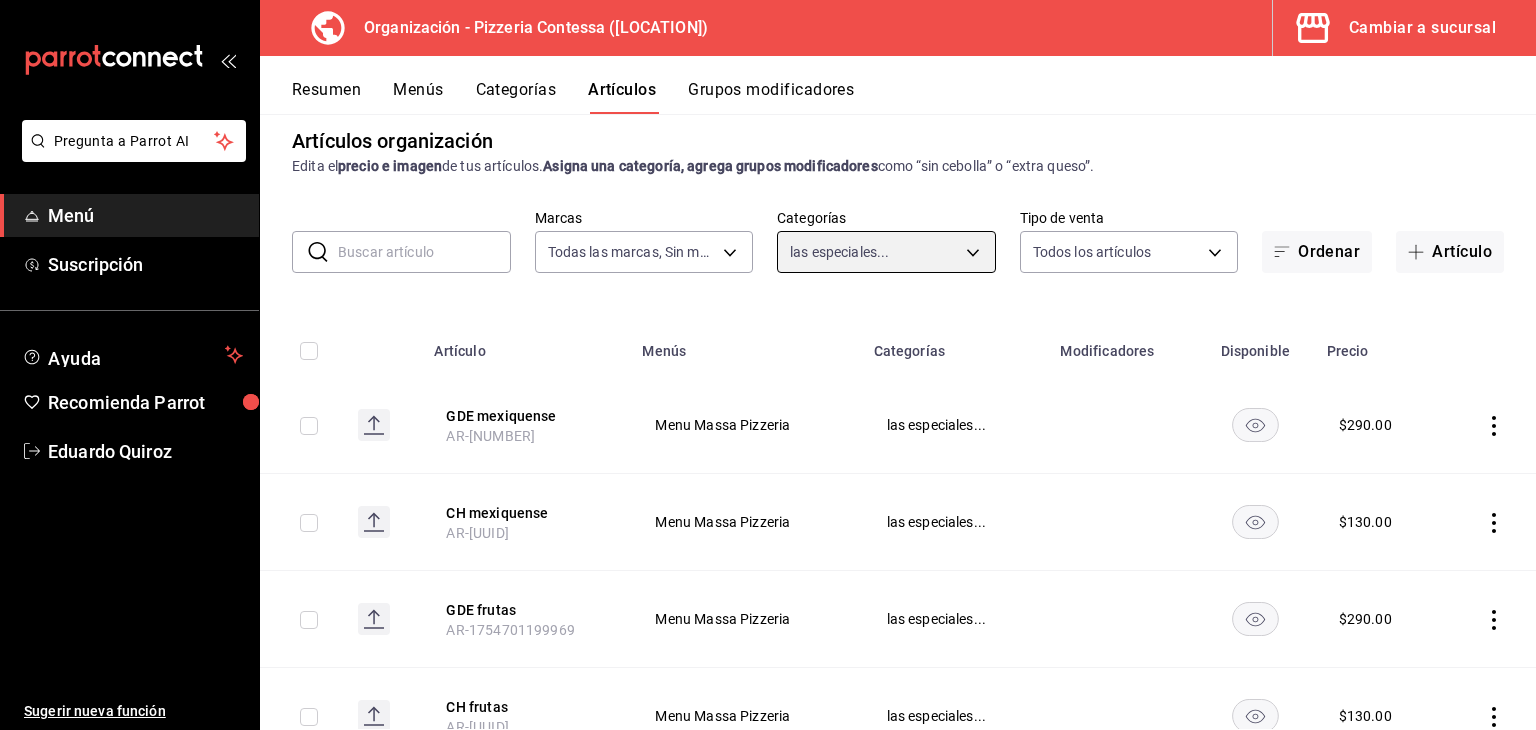scroll, scrollTop: 0, scrollLeft: 0, axis: both 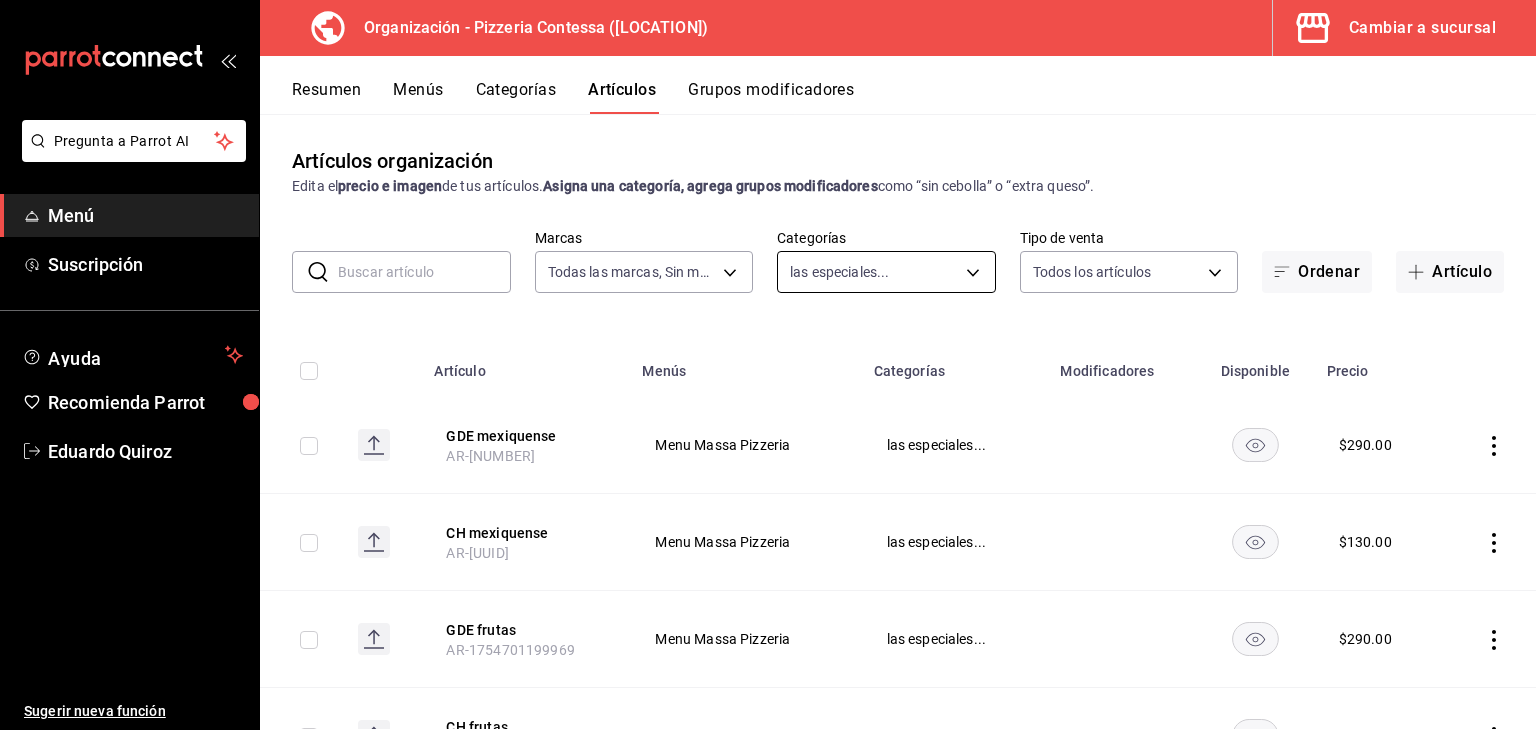 click on "GDE mexiquense AR-[NUMBER] Menu Massa Pizzeria las especiales... $ 290.00 CH mexiquense AR-[NUMBER] Menu Massa Pizzeria las especiales... $ 130.00 GDE frutas AR-[NUMBER] Menu Massa Pizzeria las especiales... $ 290.00 CH frutas AR-[NUMBER] Menu Massa Pizzeria las especiales... $ 130.00 GDE 4 quesos AR-[NUMBER] Menu Massa Pizzeria $" at bounding box center [768, 365] 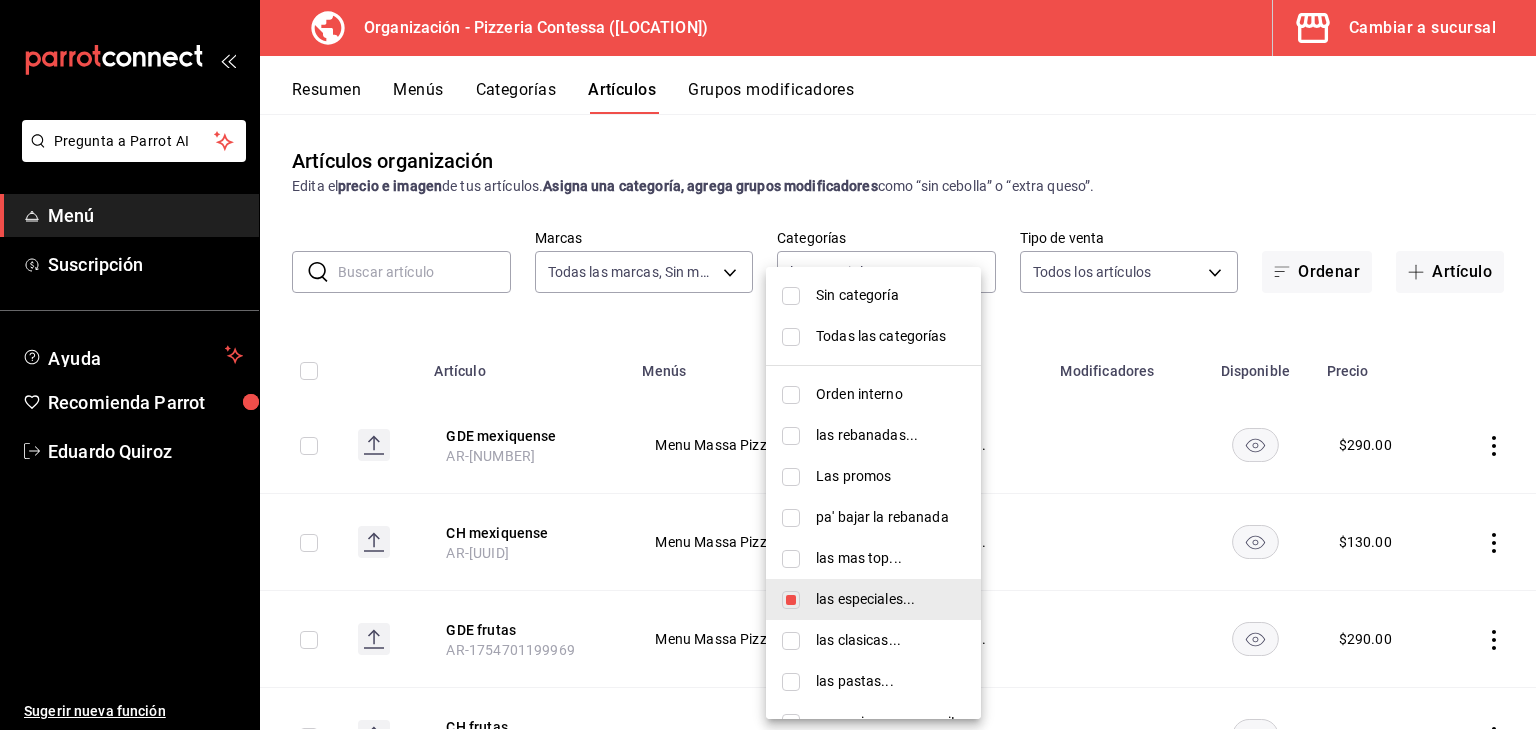 click at bounding box center [791, 600] 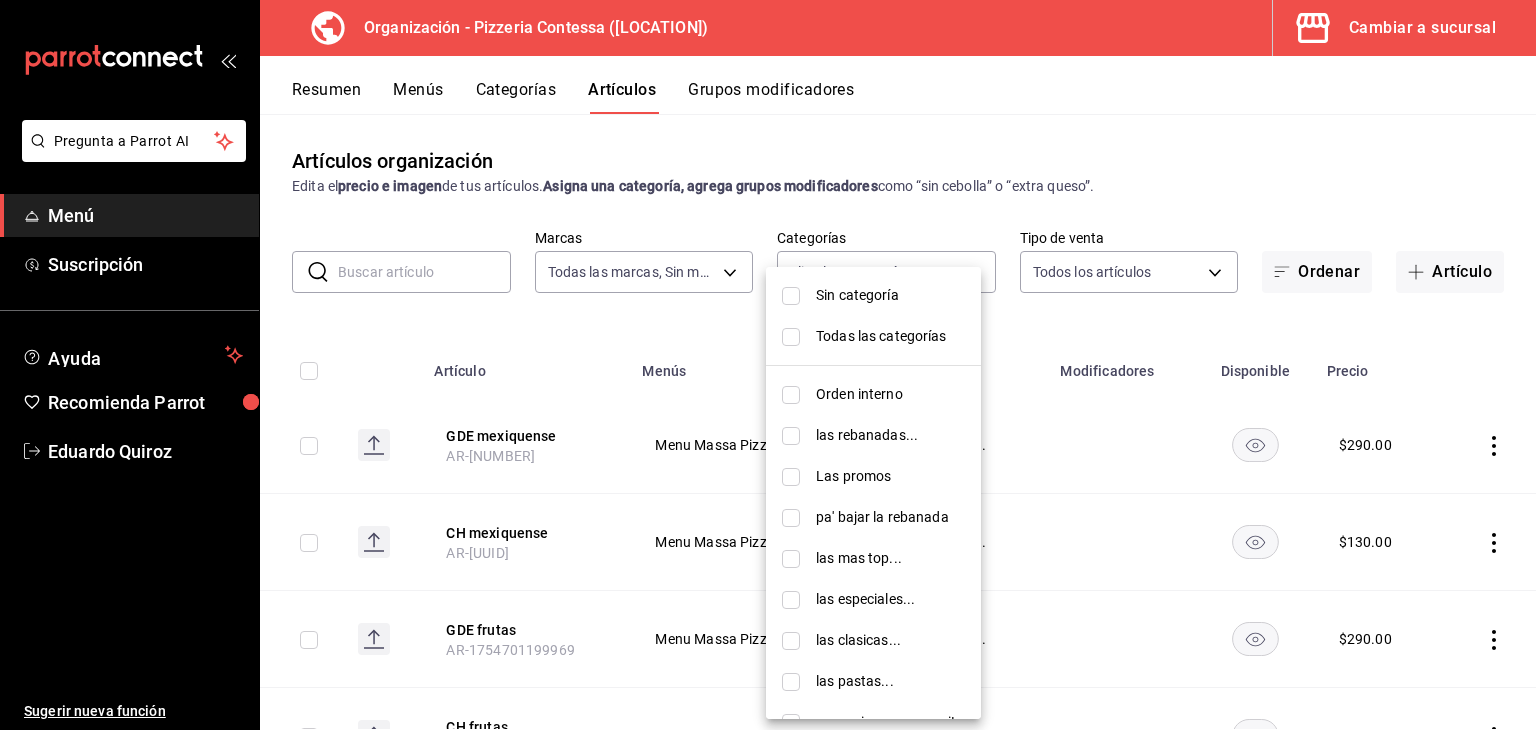 click at bounding box center [791, 559] 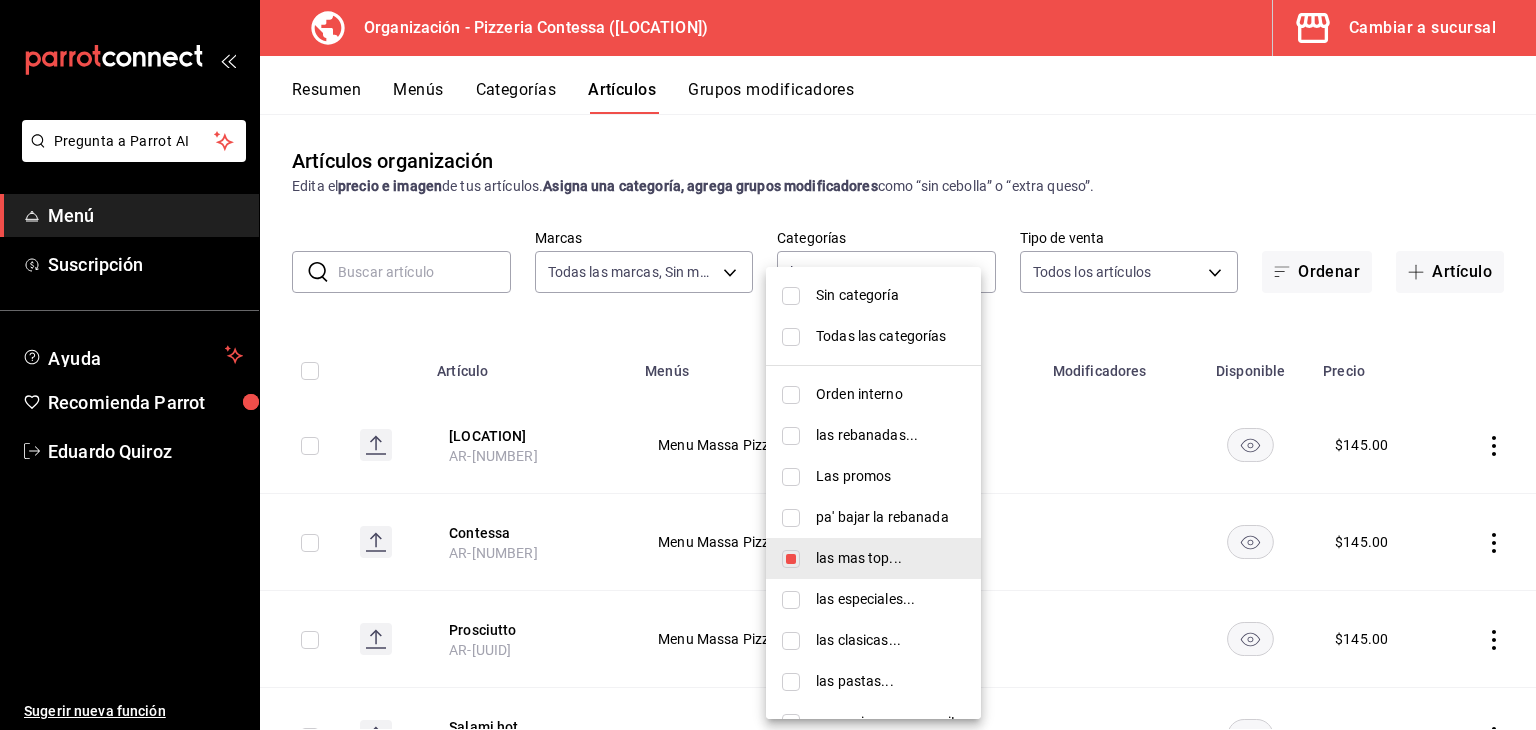 click at bounding box center (768, 365) 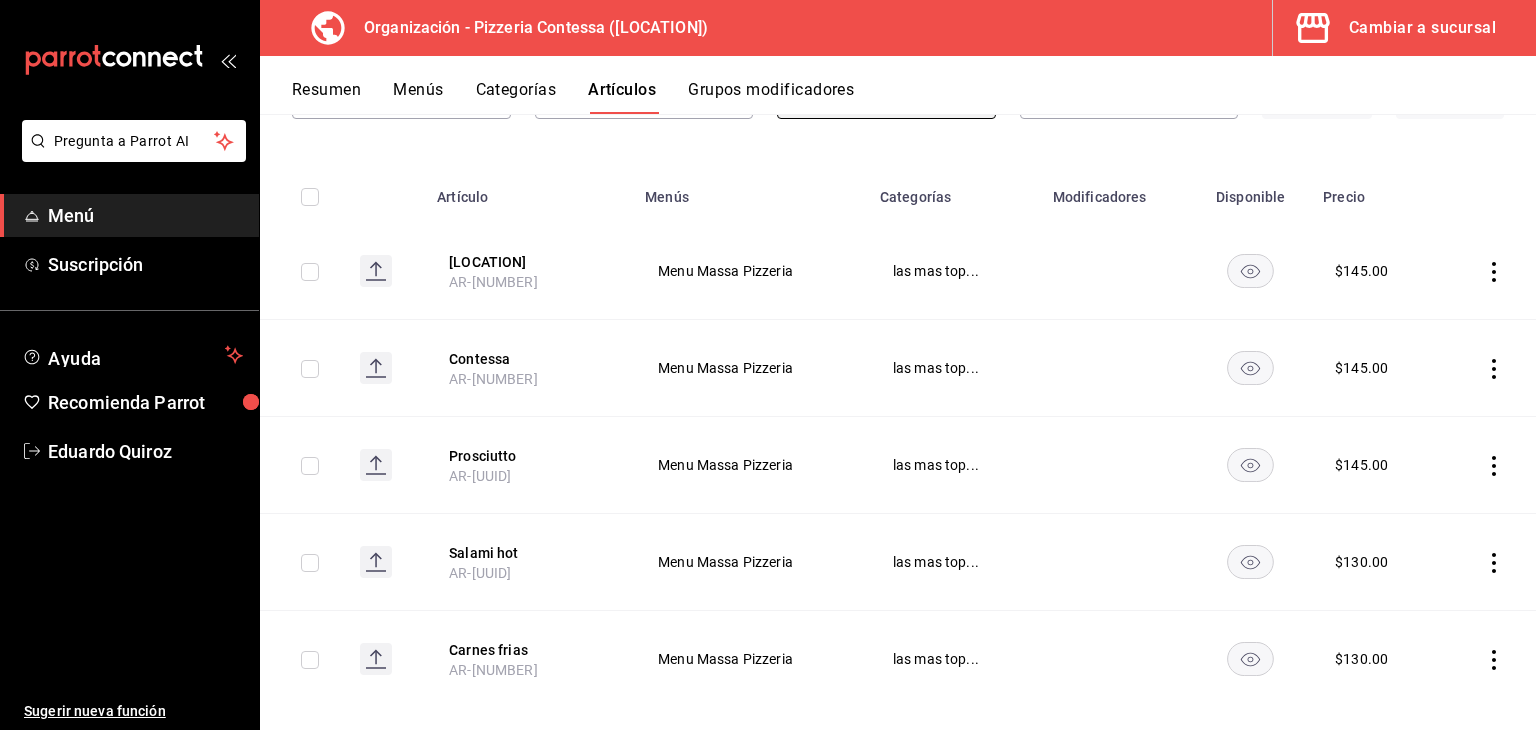 scroll, scrollTop: 199, scrollLeft: 0, axis: vertical 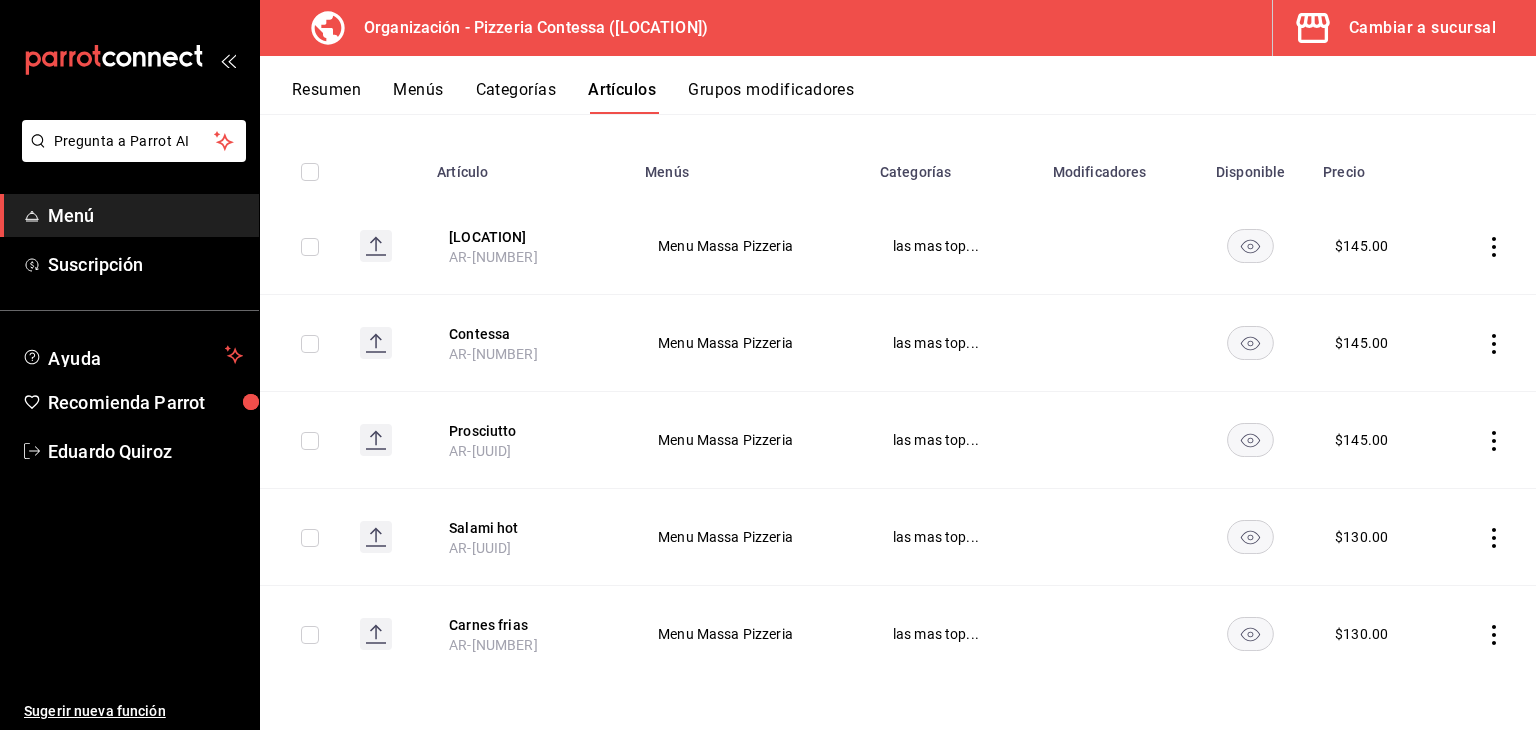 click 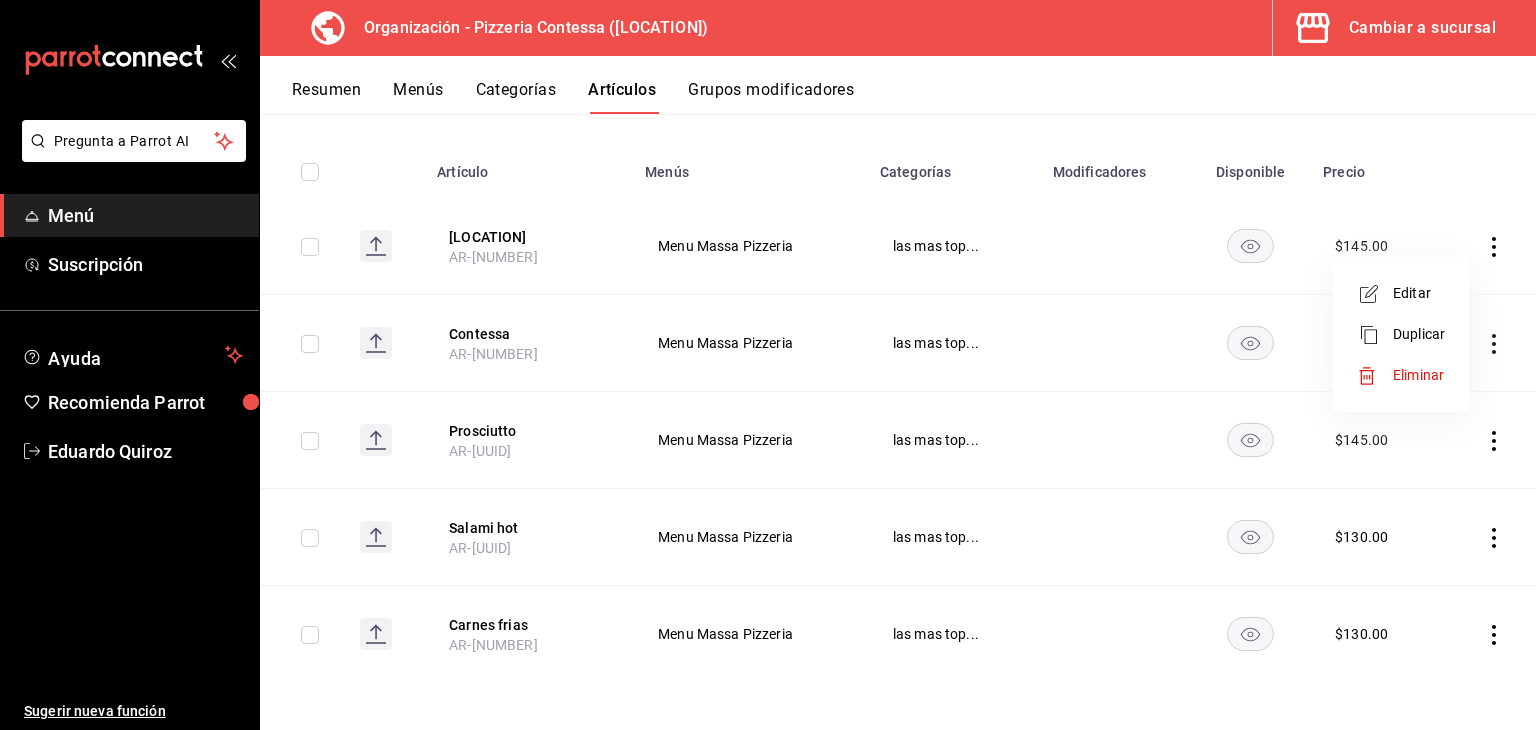click on "Eliminar" at bounding box center (1418, 375) 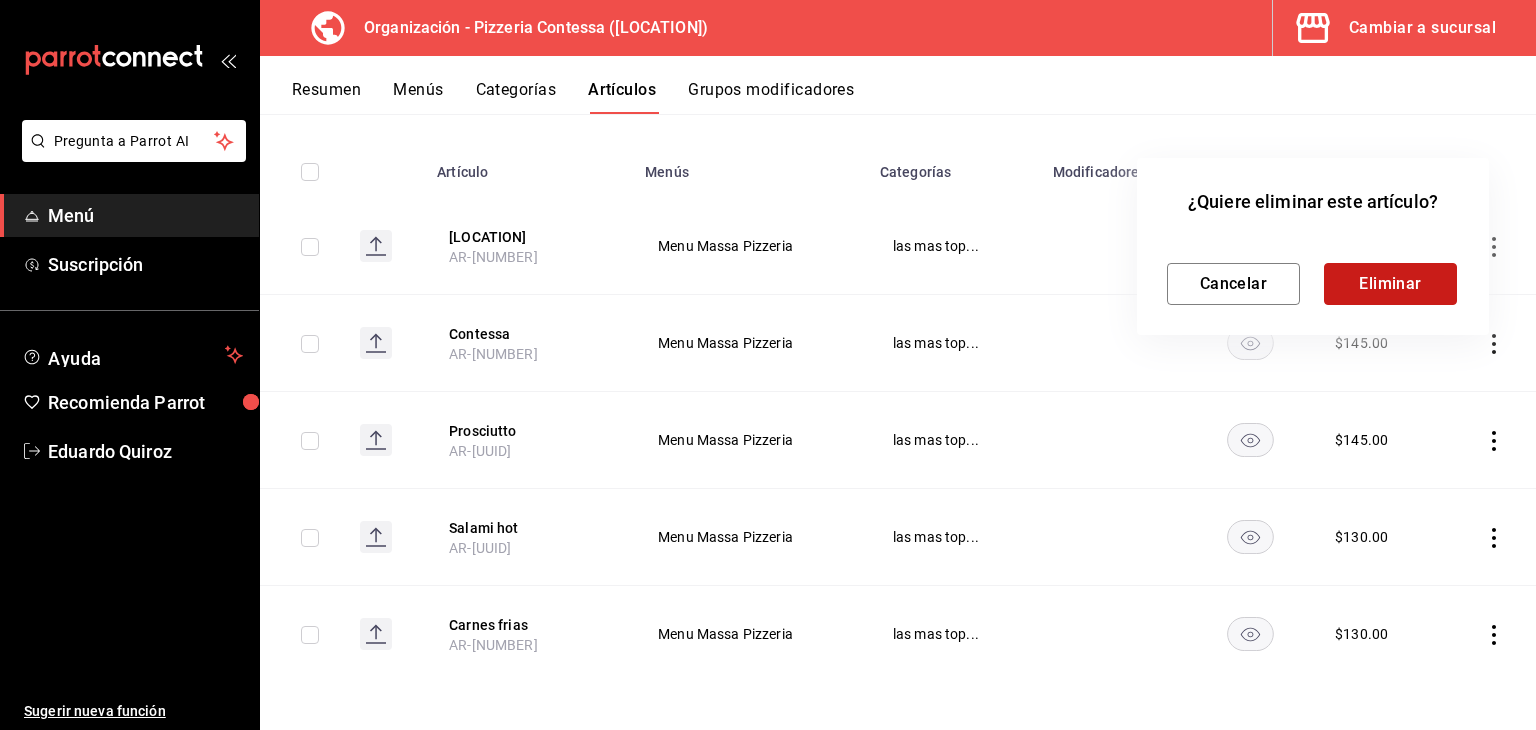 click on "Eliminar" at bounding box center [1390, 284] 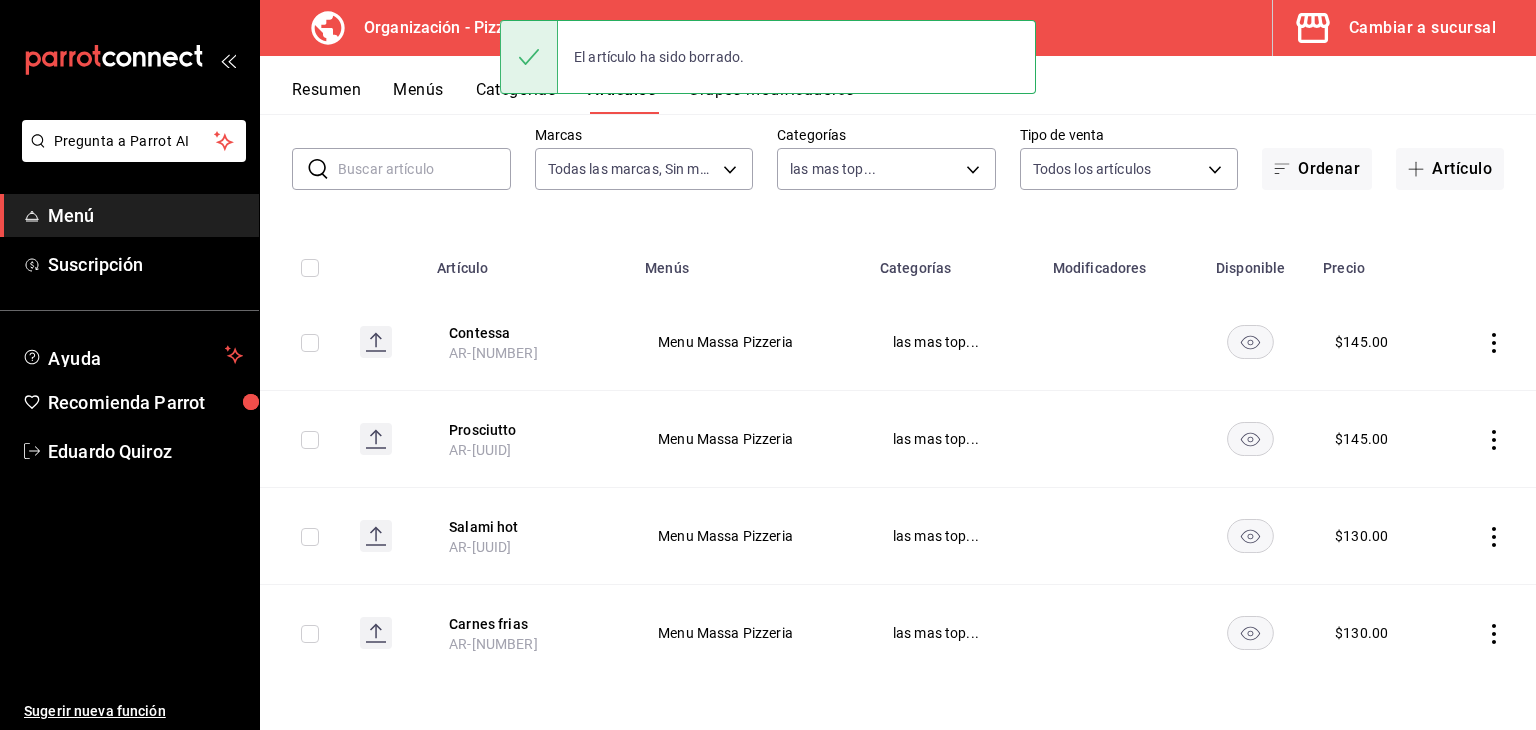 scroll, scrollTop: 103, scrollLeft: 0, axis: vertical 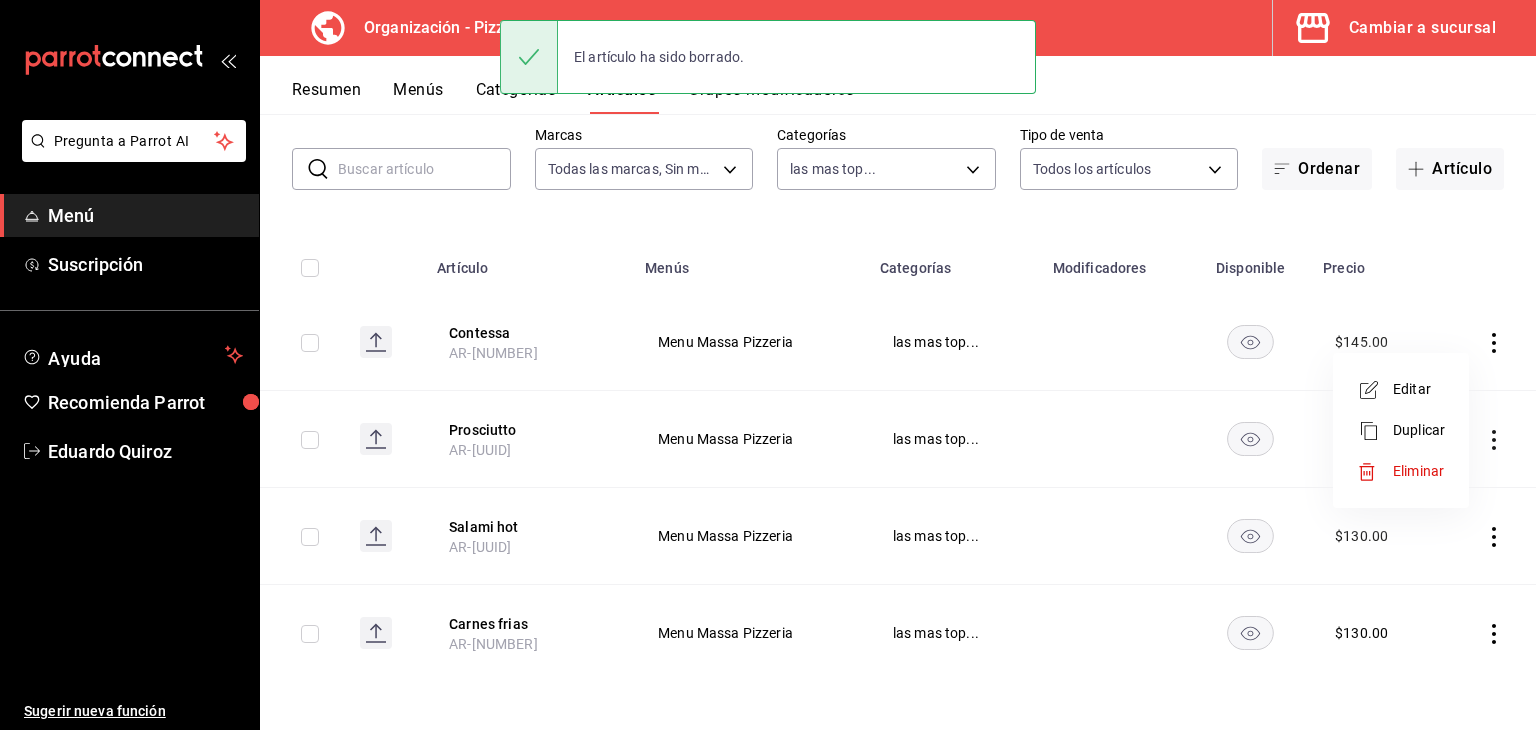 click on "Eliminar" at bounding box center [1419, 471] 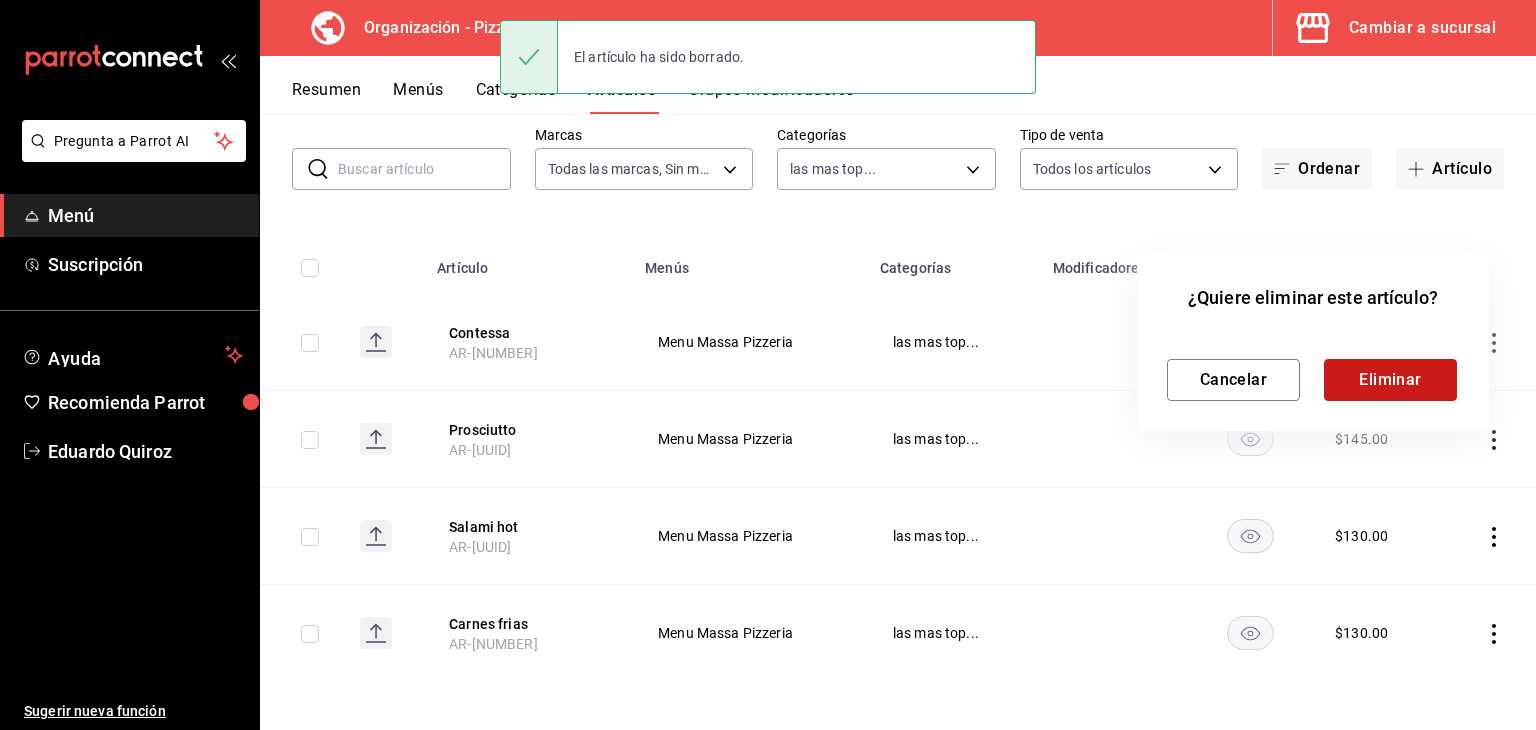 click on "Eliminar" at bounding box center (1390, 380) 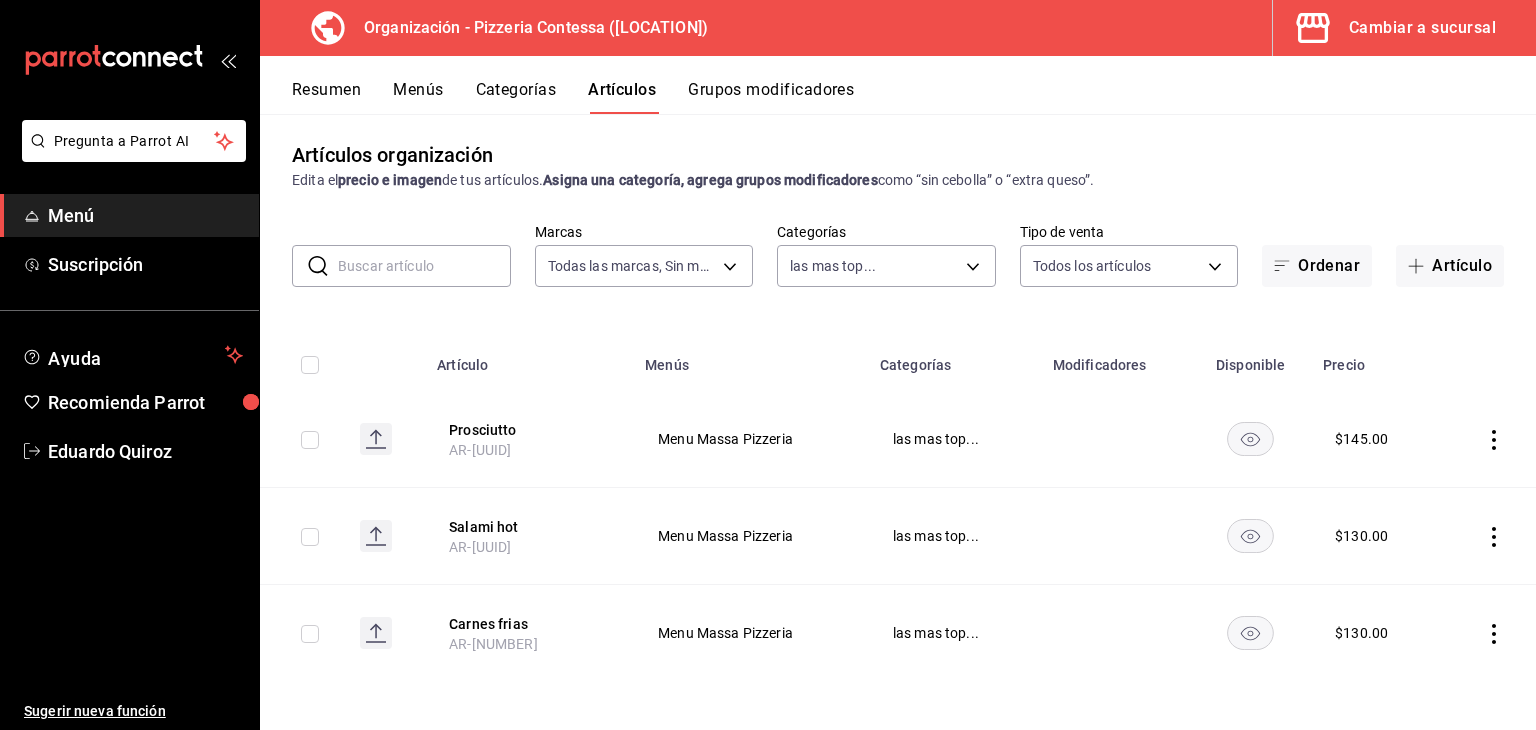 scroll, scrollTop: 6, scrollLeft: 0, axis: vertical 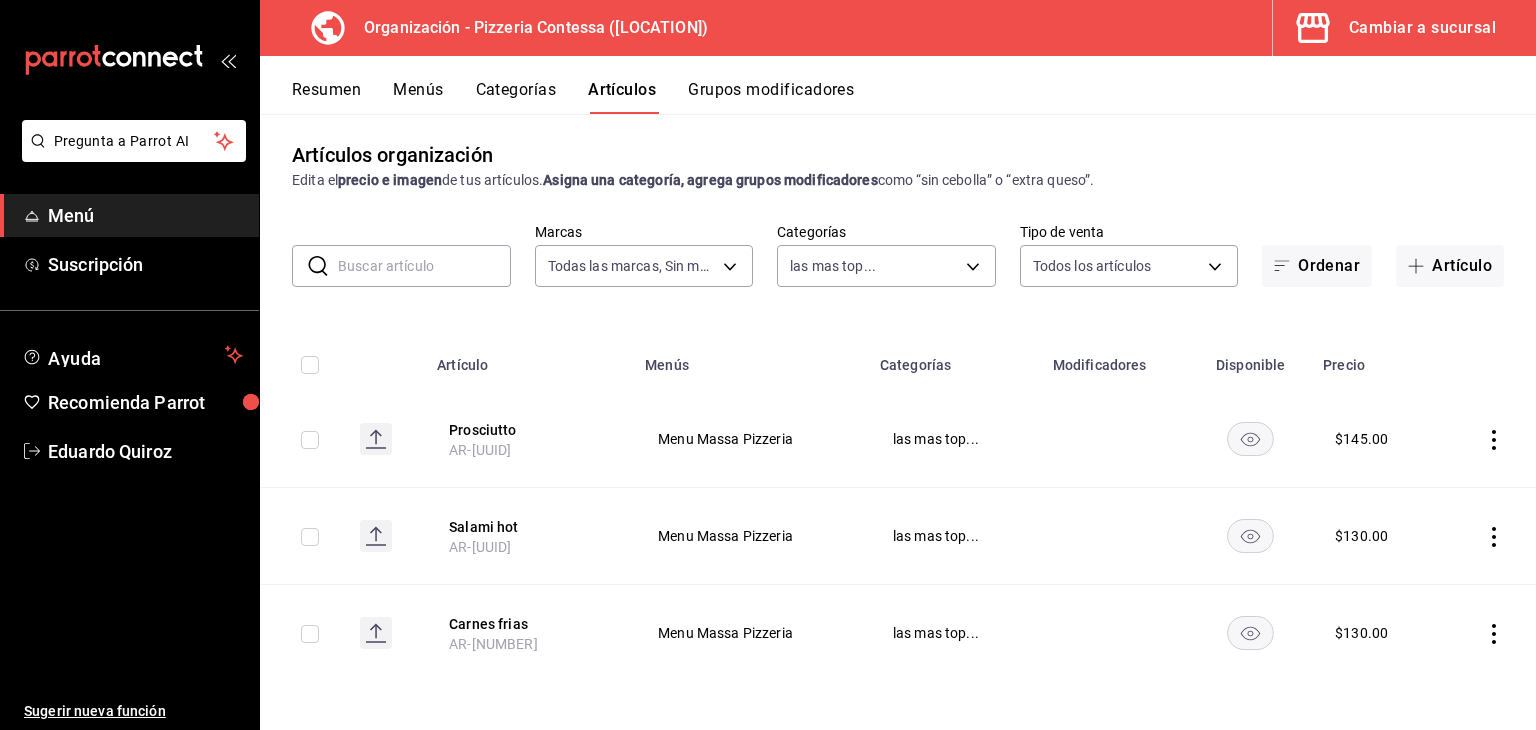click 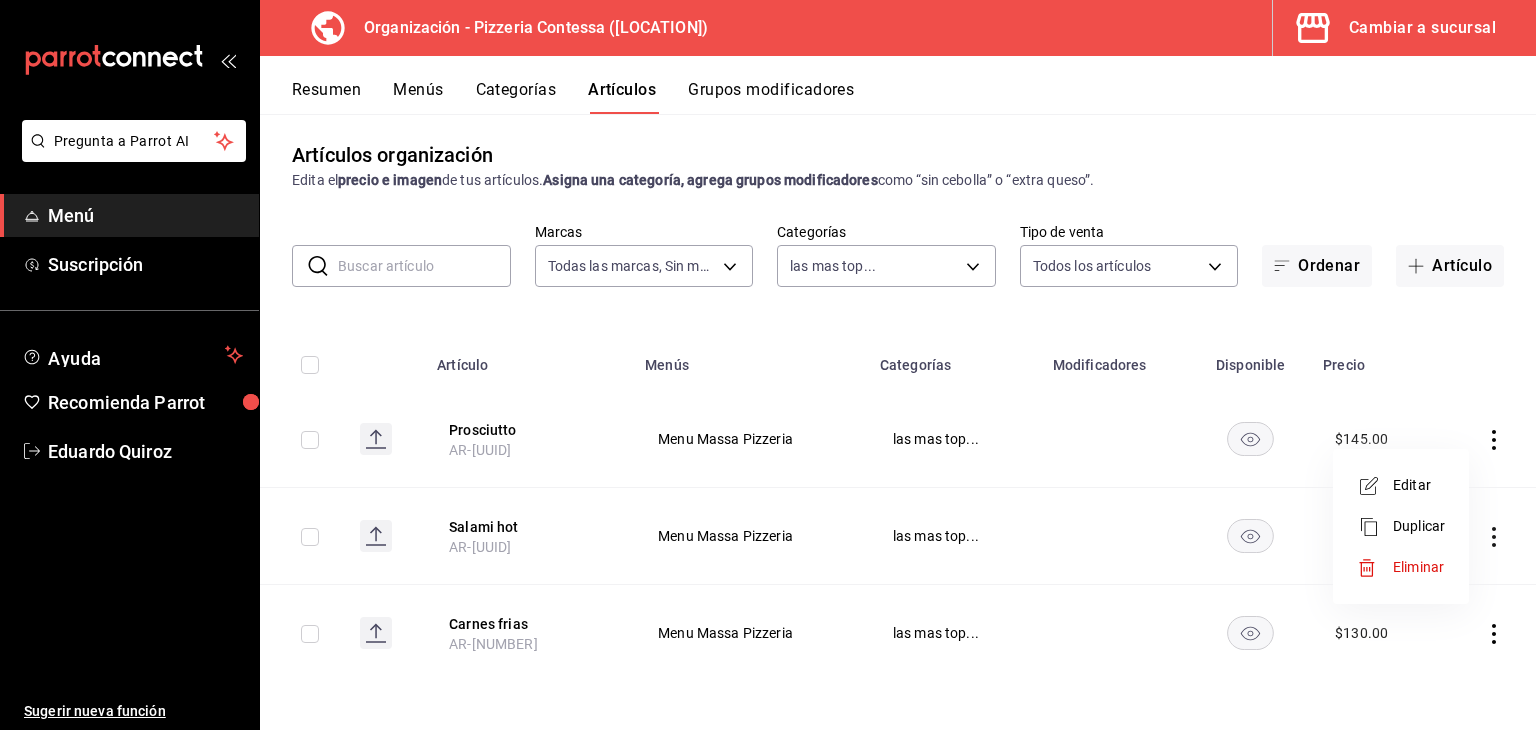 click on "Eliminar" at bounding box center [1419, 567] 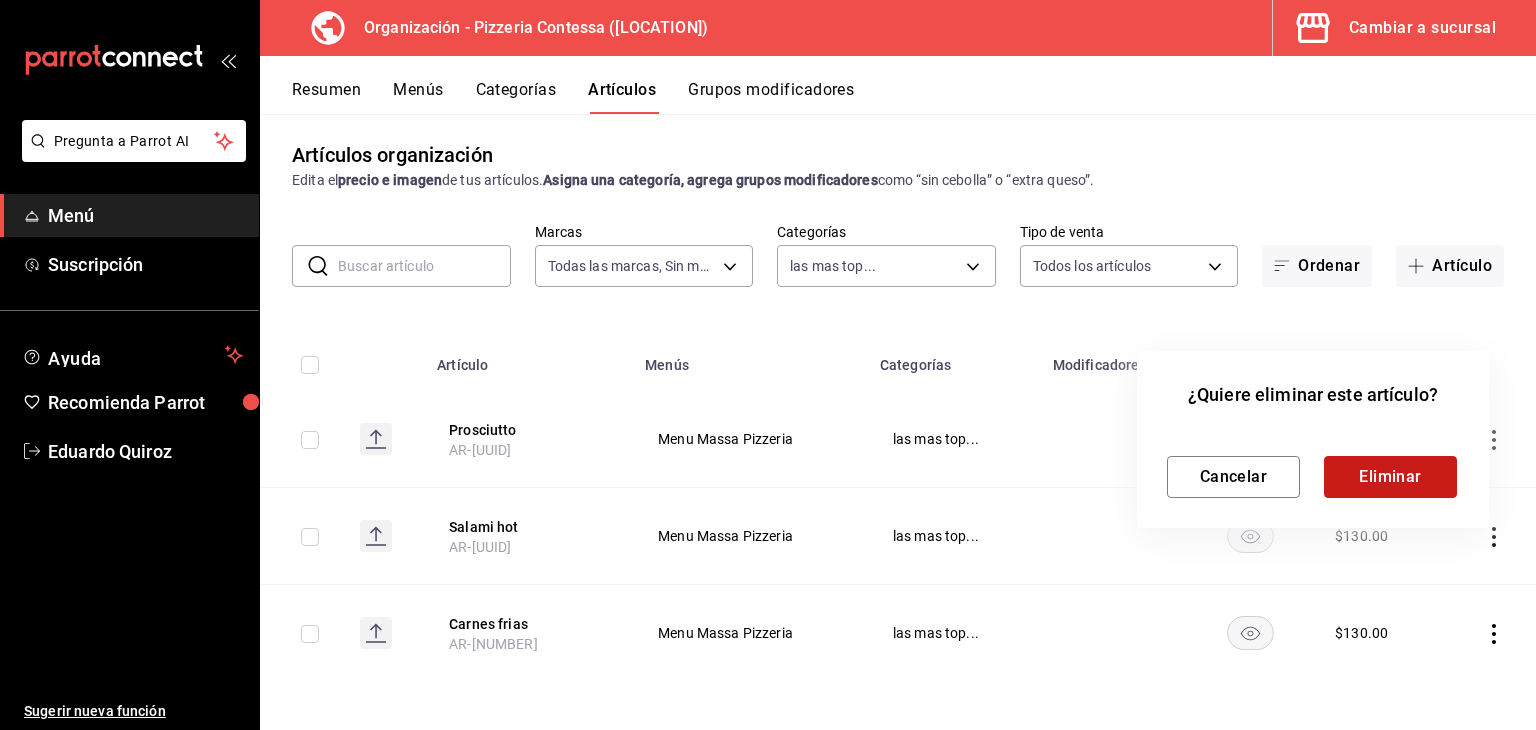 click on "Eliminar" at bounding box center [1390, 477] 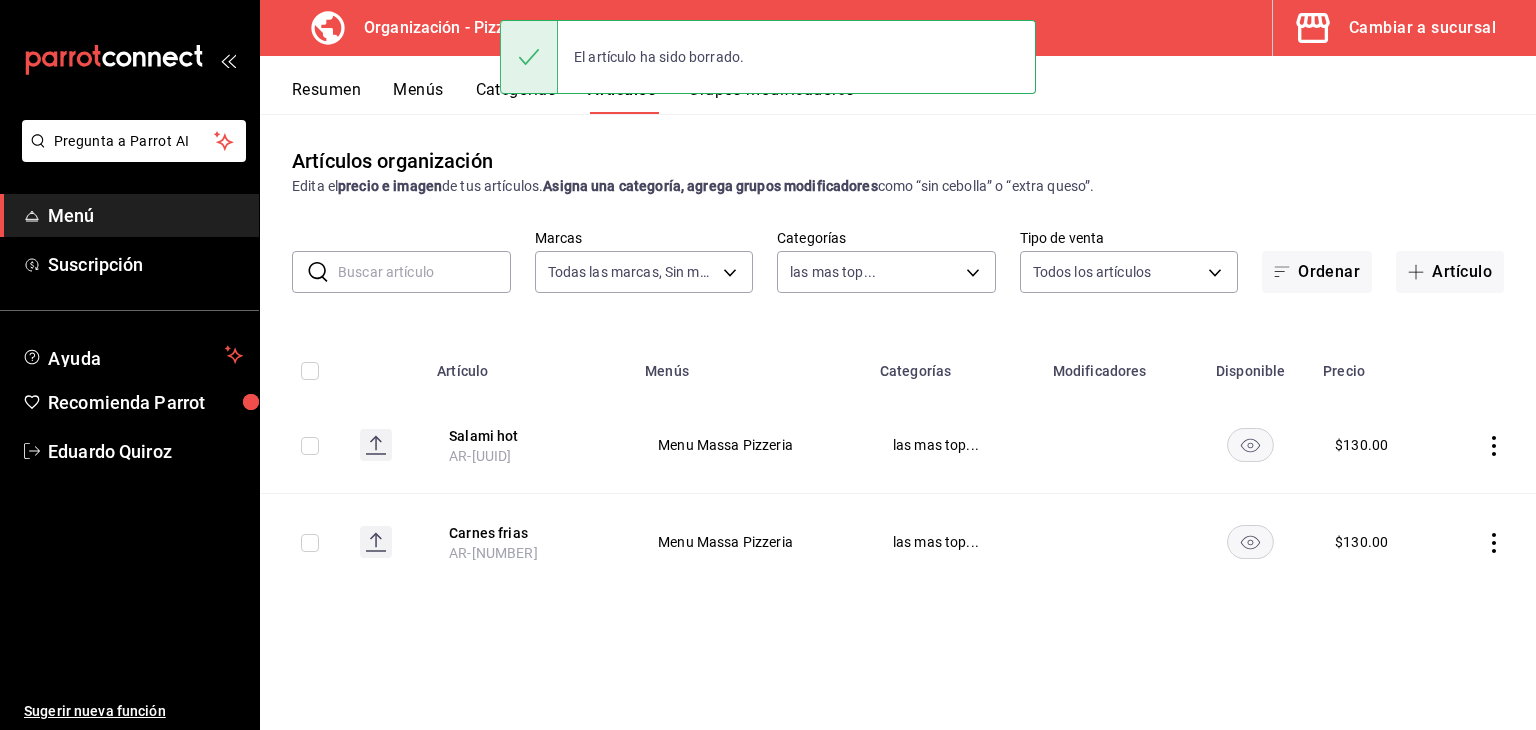 scroll, scrollTop: 0, scrollLeft: 0, axis: both 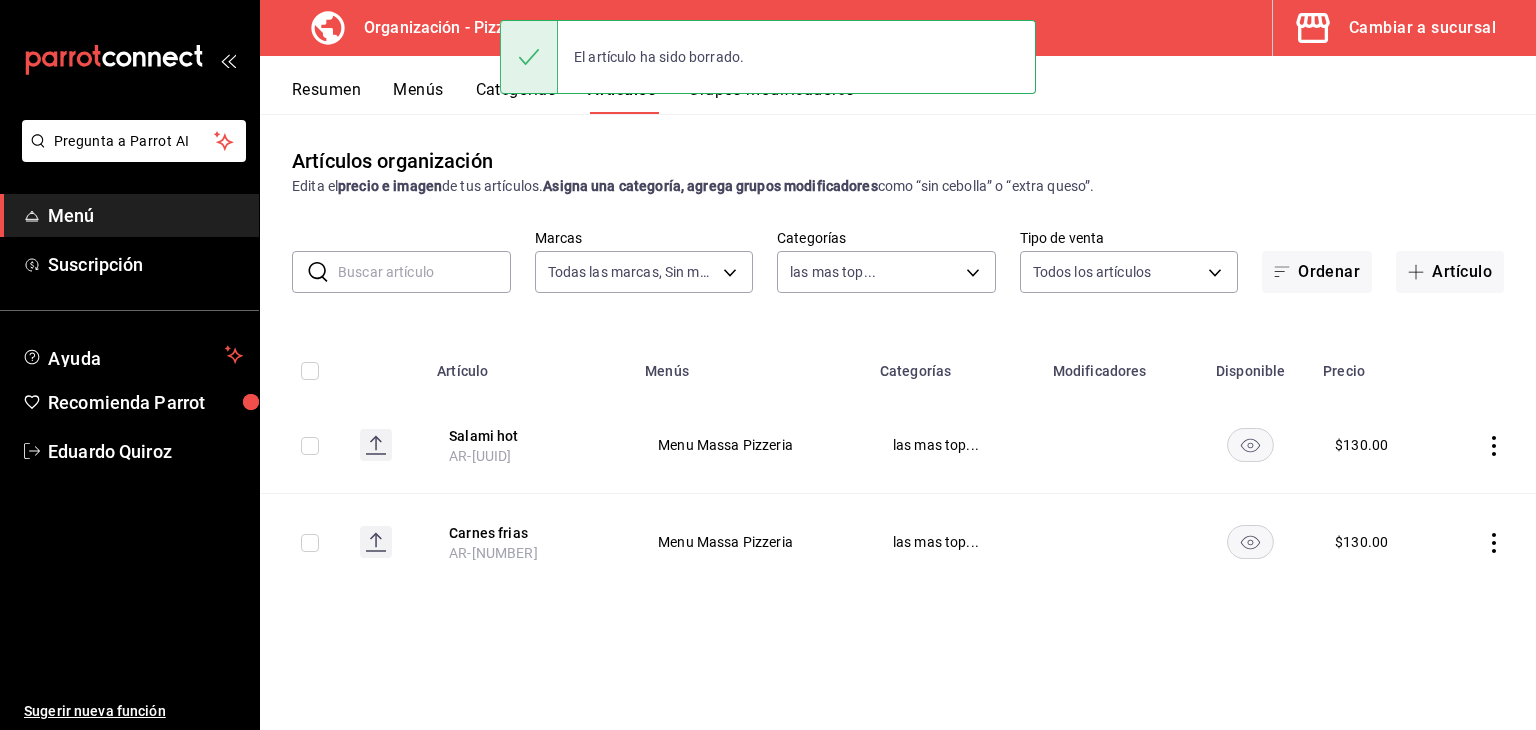 click 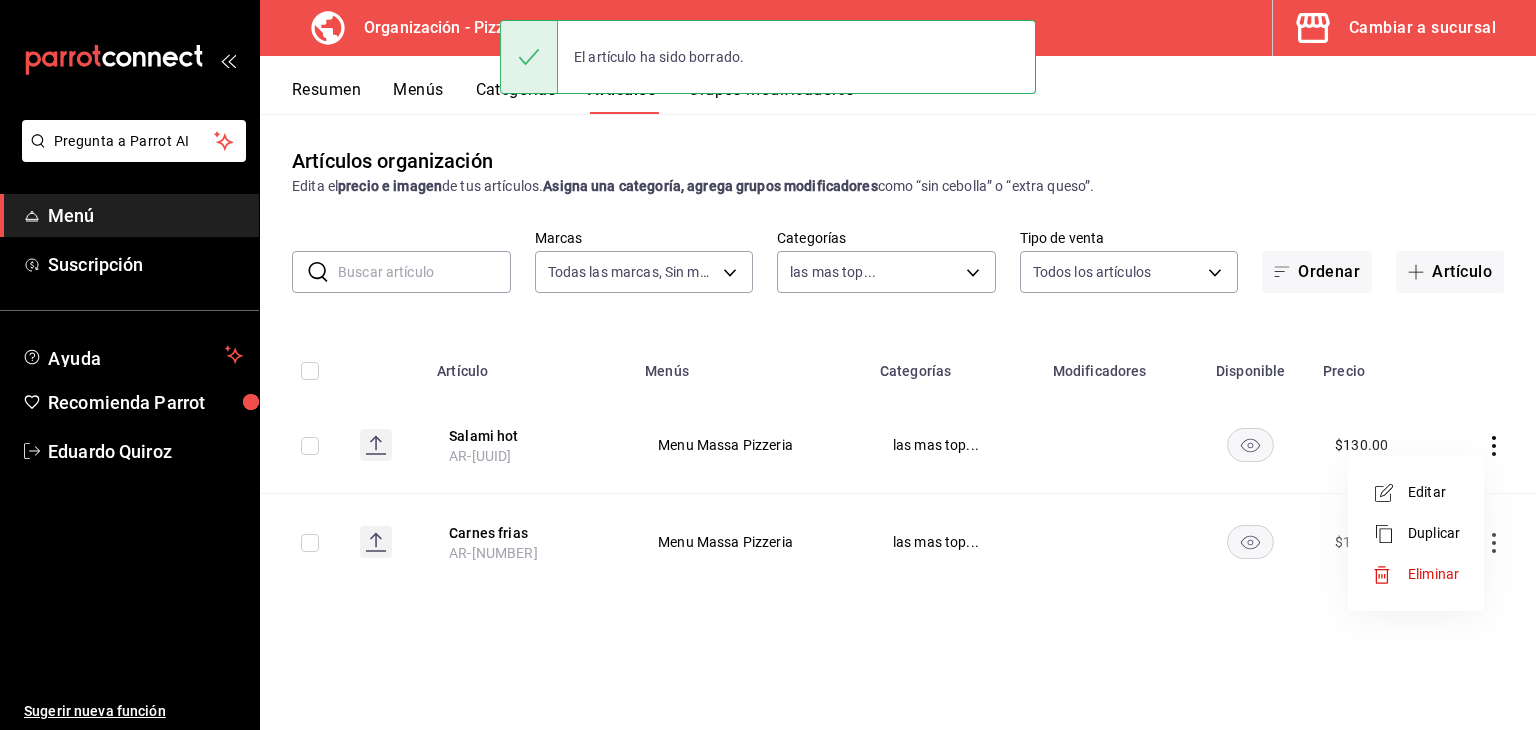 click on "Eliminar" at bounding box center (1433, 574) 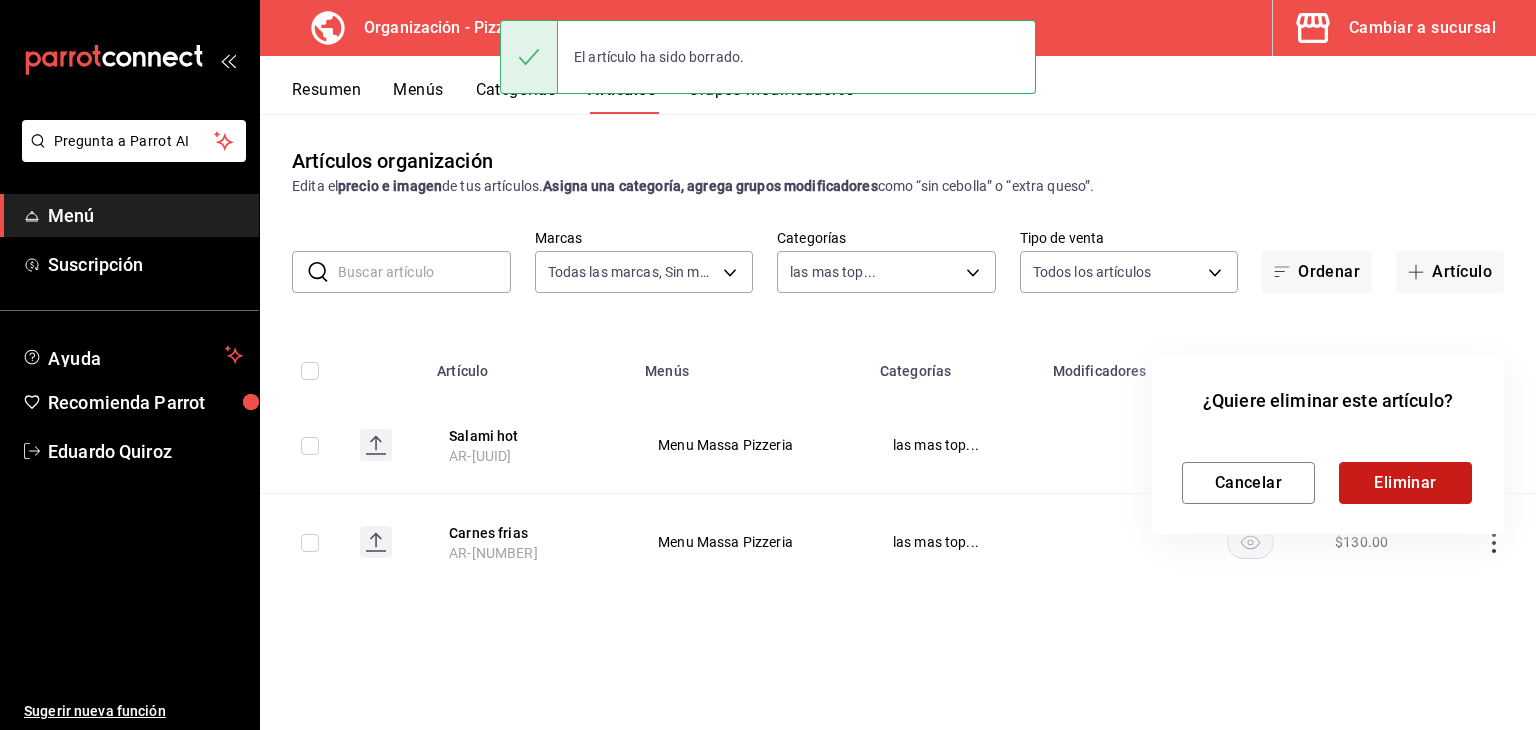 click on "Eliminar" at bounding box center [1405, 483] 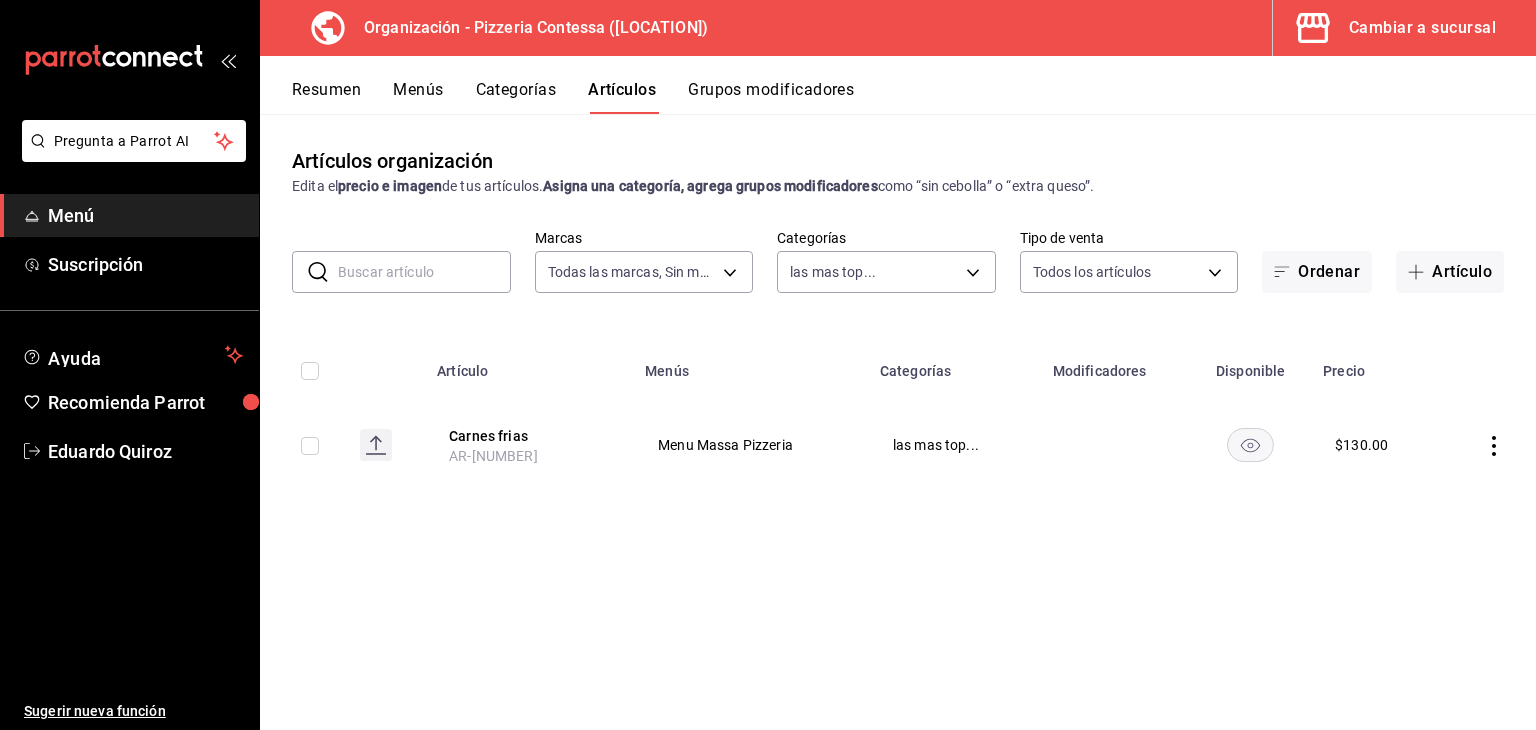 click 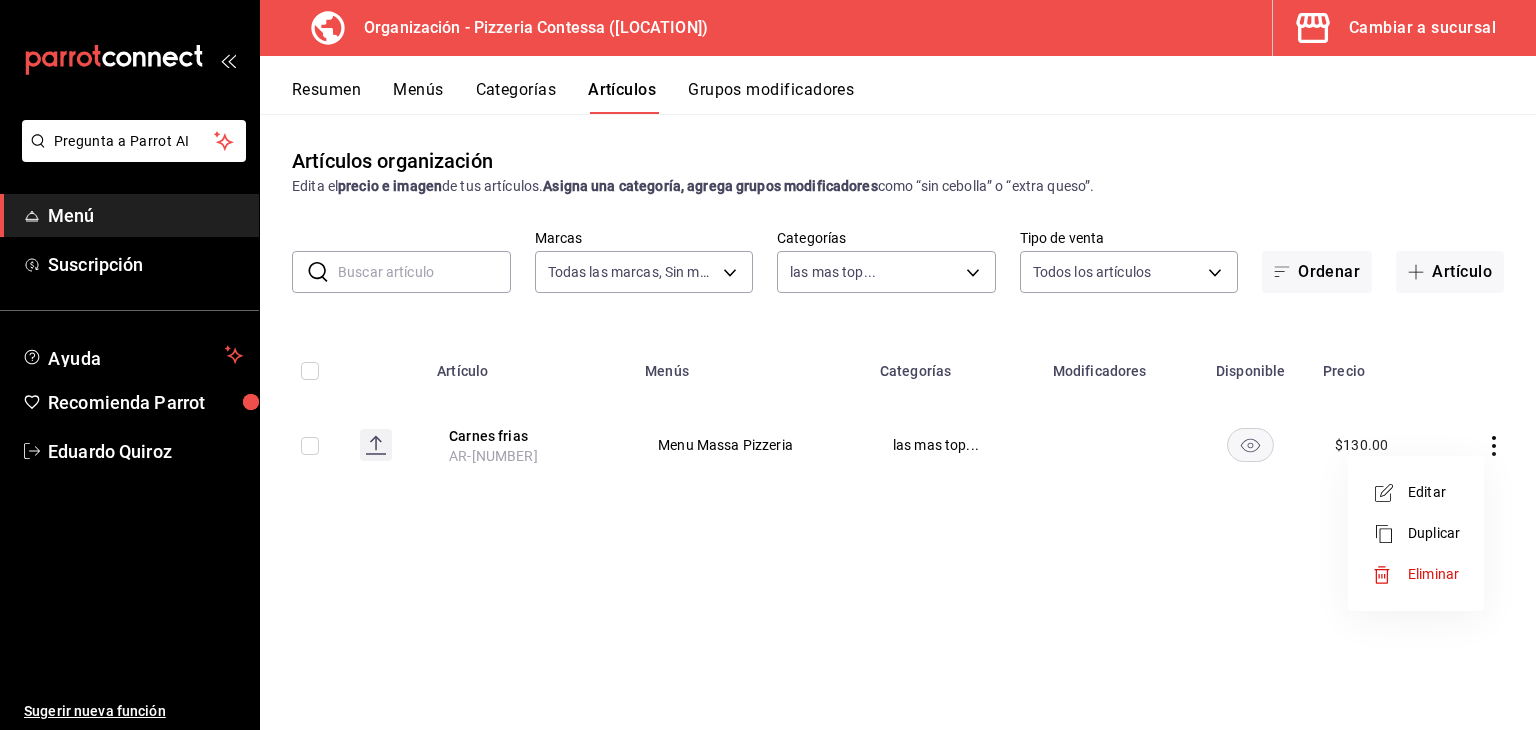 click on "Eliminar" at bounding box center (1433, 574) 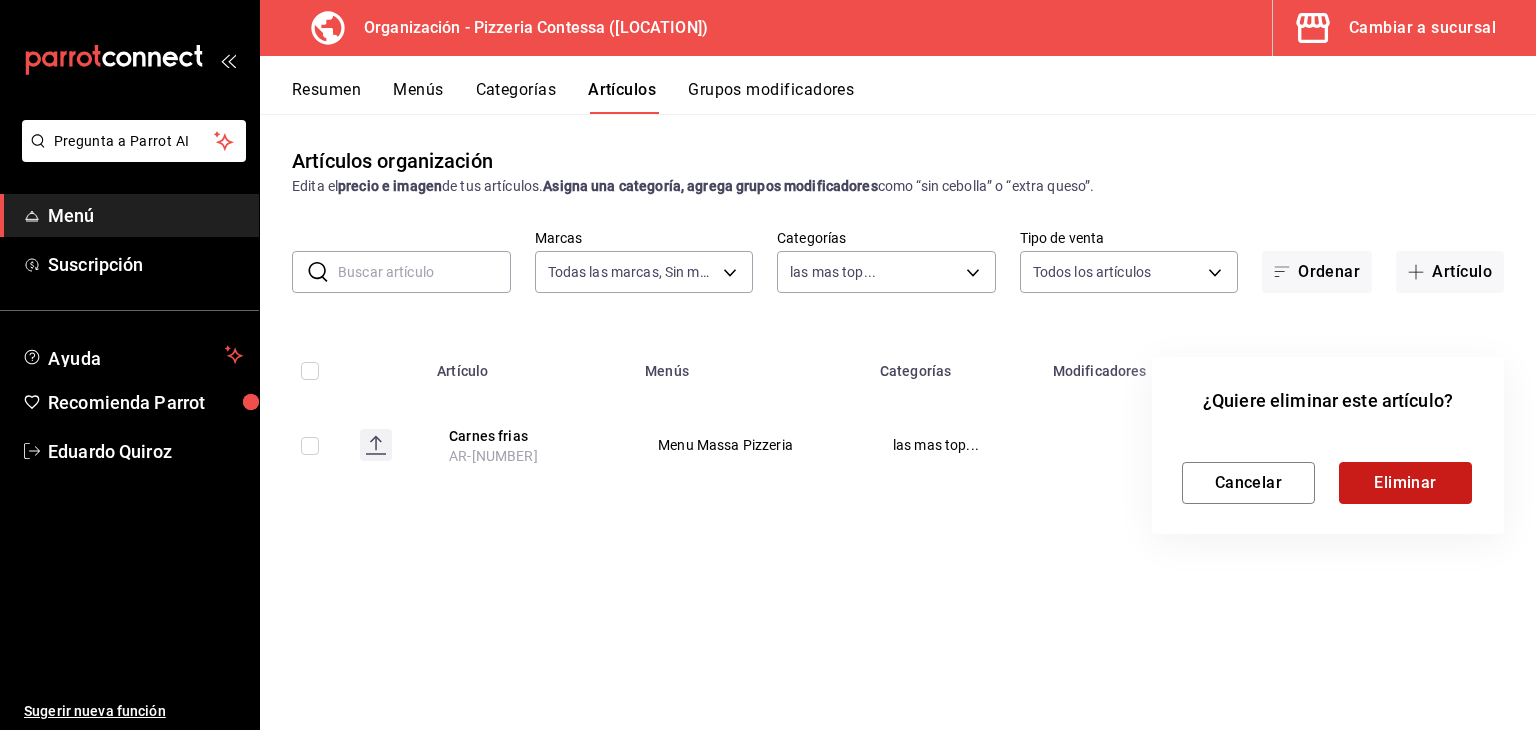 click on "Eliminar" at bounding box center (1405, 483) 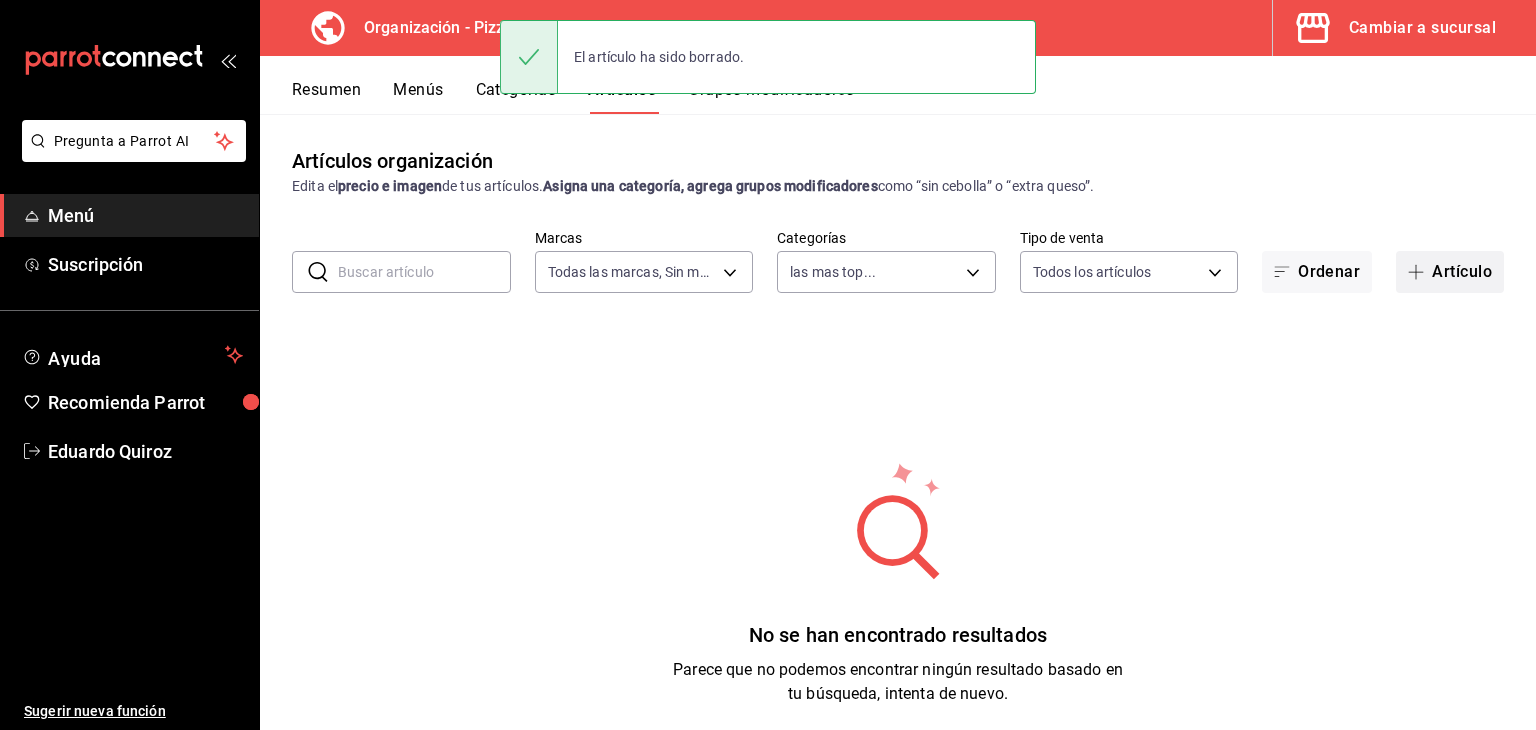 click on "Artículo" at bounding box center (1450, 272) 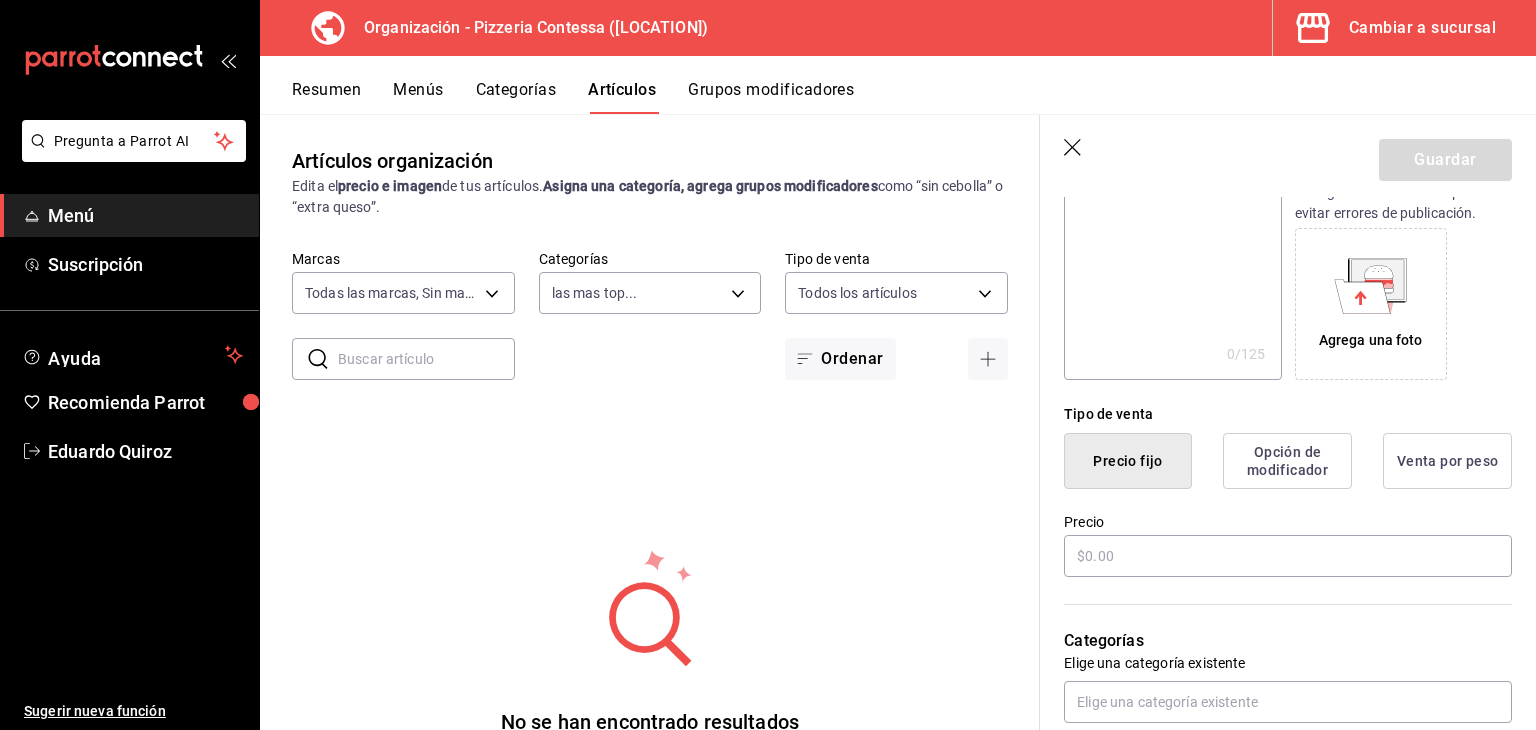 scroll, scrollTop: 300, scrollLeft: 0, axis: vertical 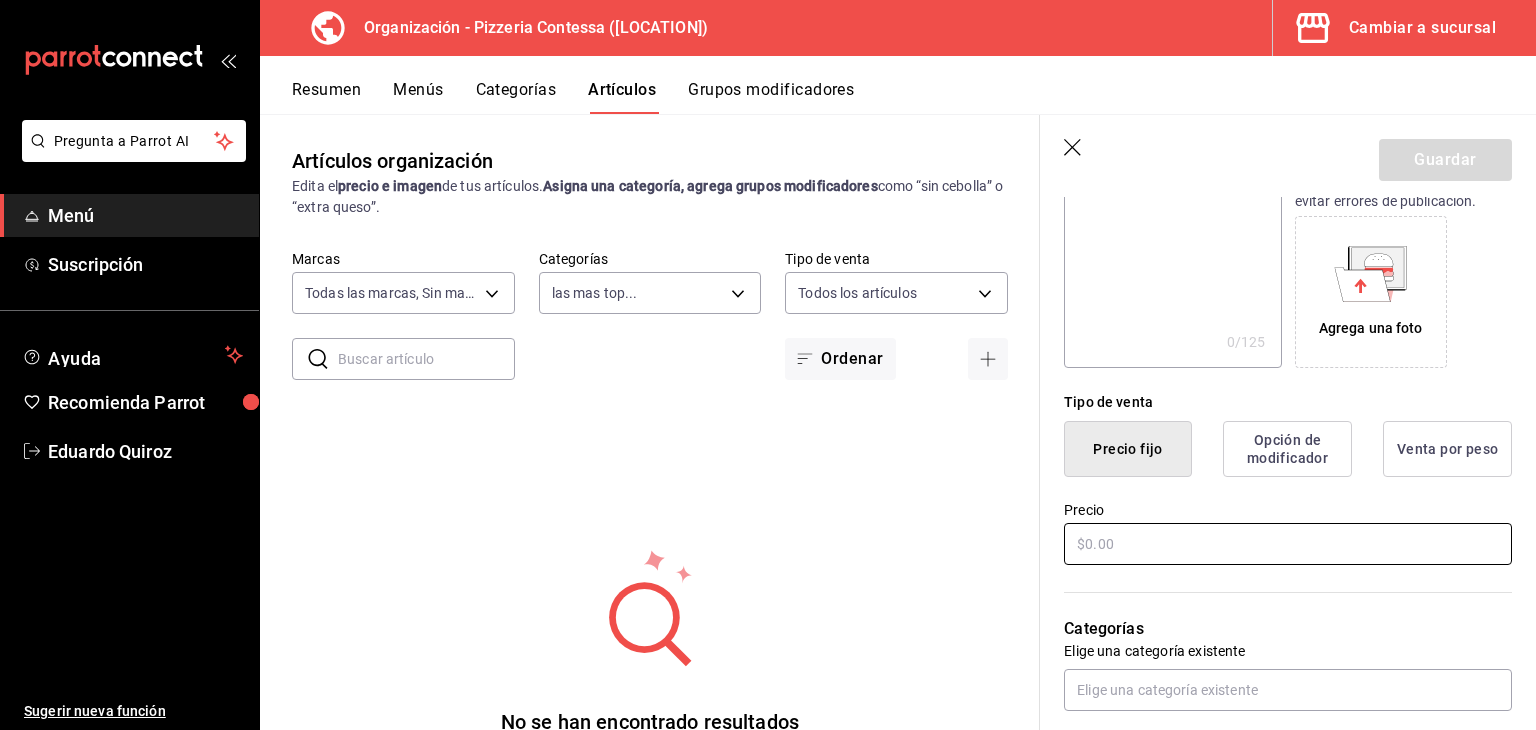 type on "CH contessa" 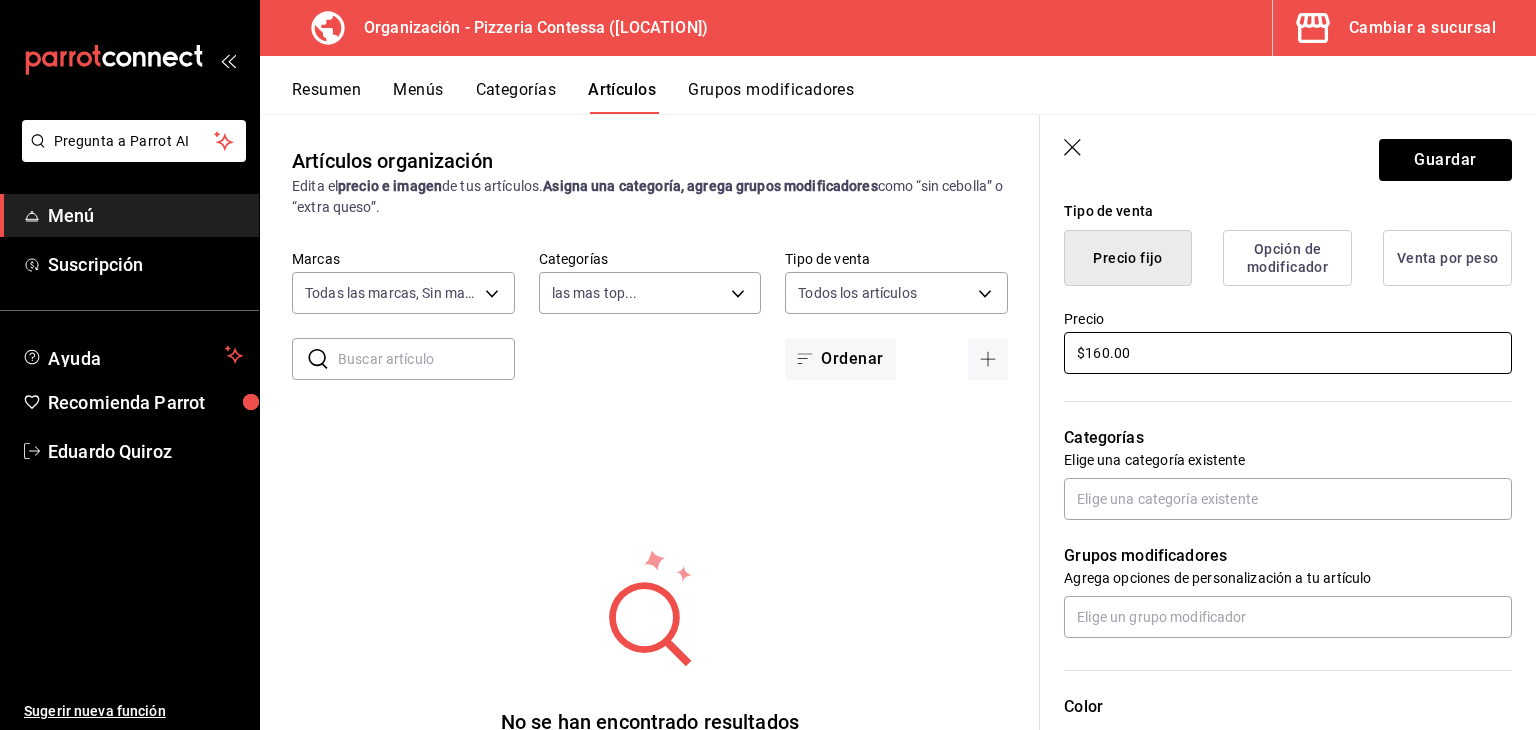 scroll, scrollTop: 500, scrollLeft: 0, axis: vertical 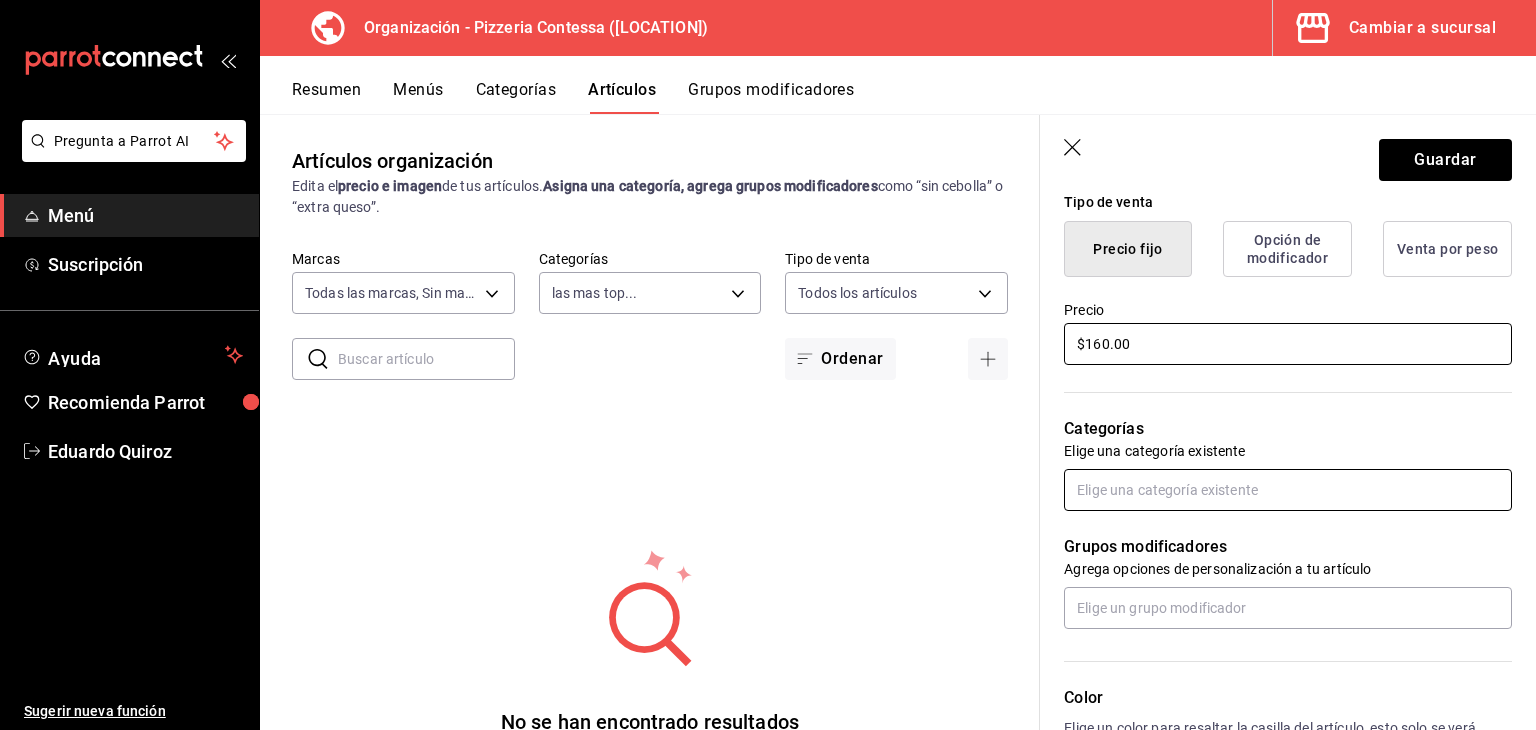type on "$160.00" 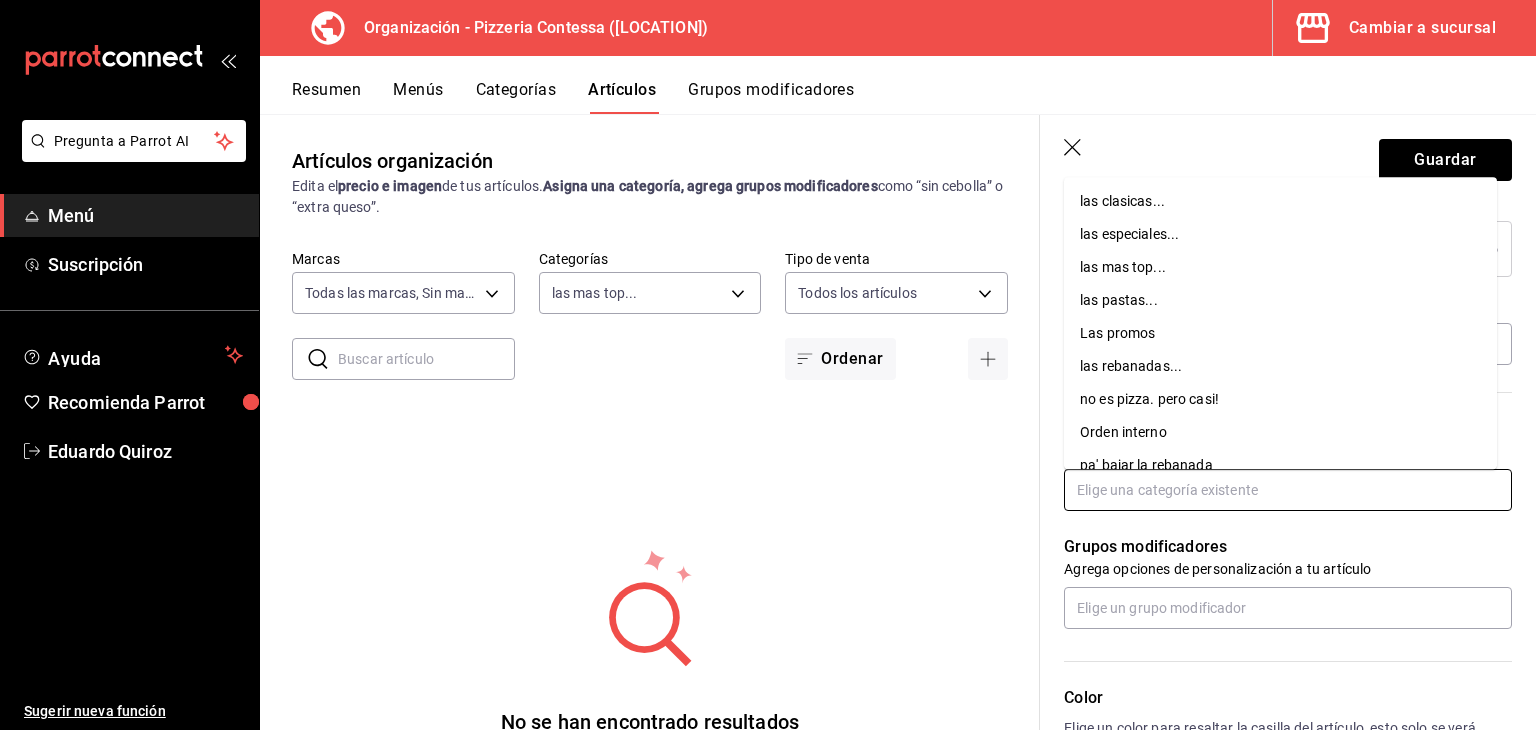 click on "Pregunta a Parrot AI Menú   Suscripción   Ayuda Recomienda Parrot   Eduardo Quiroz   Sugerir nueva función   Organización - Pizzeria Contessa ([LOCATION]) Cambiar a sucursal Resumen Menús Categorías Artículos Grupos modificadores Artículos organización Edita el  precio e imagen  de tus artículos.  Asigna una categoría, agrega grupos modificadores  como “sin cebolla” o “extra queso”. ​ ​ Marcas Todas las marcas, Sin marca [UUID] Categorías las mas top... [UUID] Tipo de venta Todos los artículos ALL Ordenar No se han encontrado resultados Parece que no podemos encontrar ningún resultado basado en tu búsqueda, intenta de nuevo. Guardar Nuevo artículo General Avanzada ¿Cómo se va a llamar? CH contessa 11 /40 ¿Cómo se va a llamar? Ingresa una descripción x 0 /125 ​ Foto JPG o PNG hasta 10 MB mínimo 320px y máximo 1144px. Te sugerimos incluir foto para evitar errores de publicación. Agrega una foto Tipo de venta Precio 16" at bounding box center (768, 365) 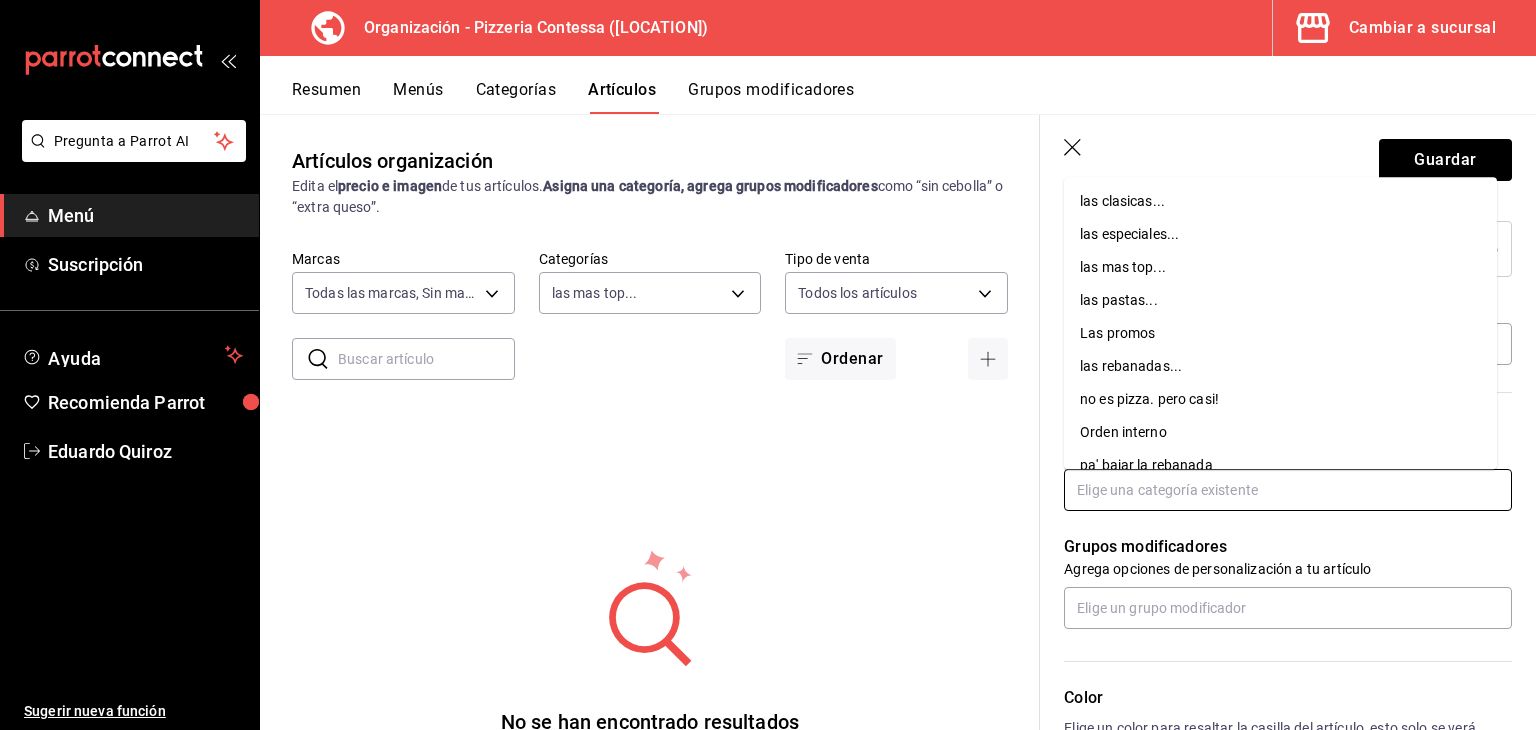 click on "las mas top..." at bounding box center [1280, 267] 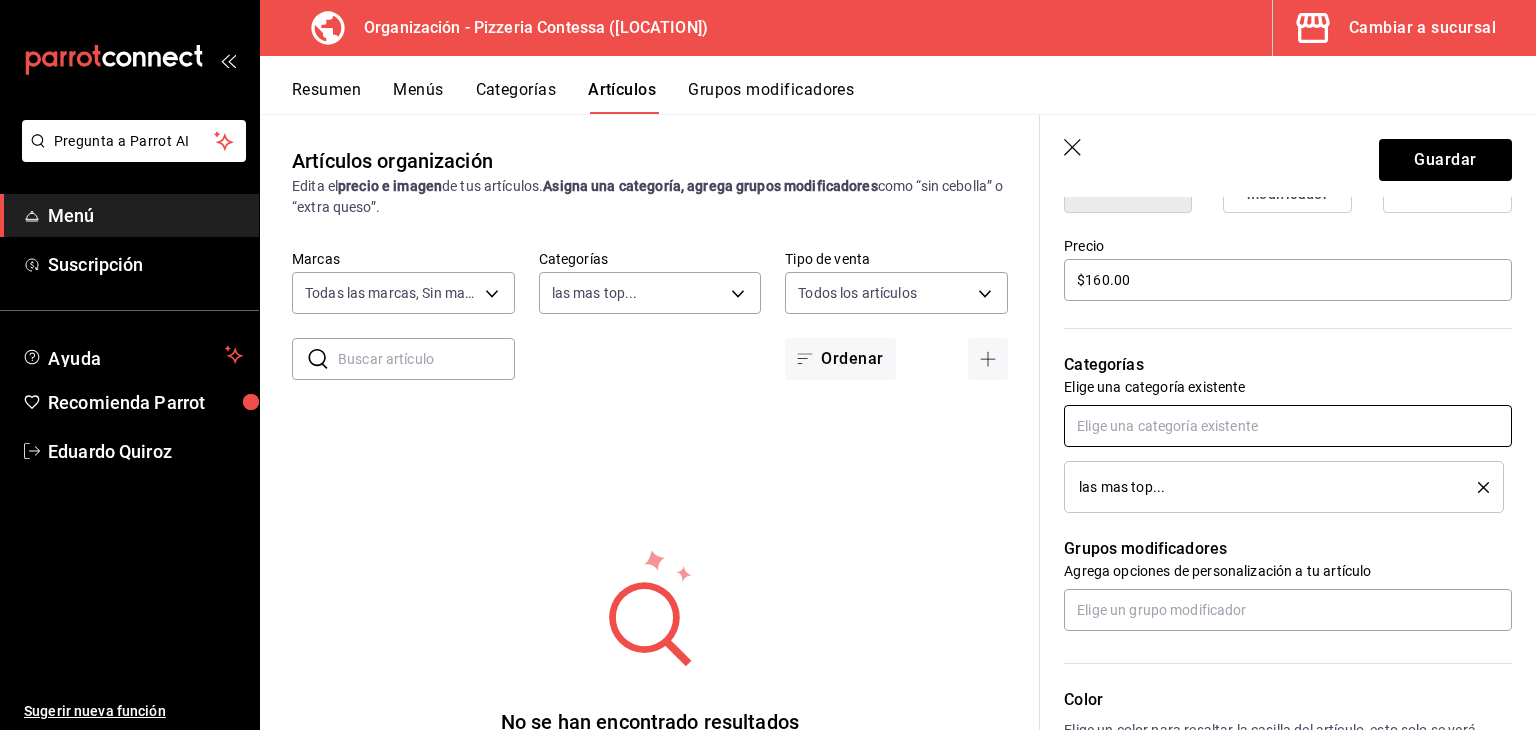 scroll, scrollTop: 800, scrollLeft: 0, axis: vertical 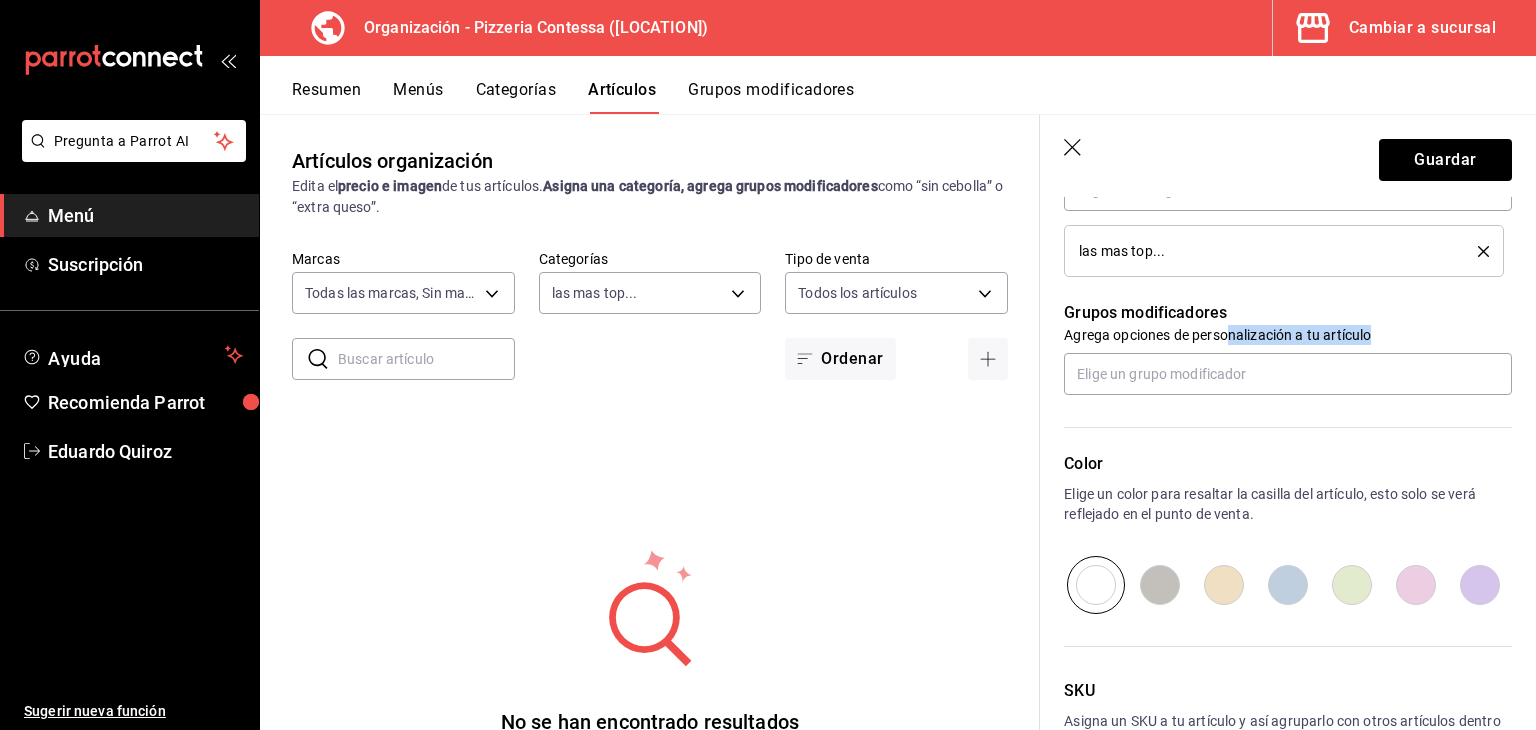 click on "Grupos modificadores Agrega opciones de personalización a tu artículo" at bounding box center (1276, 336) 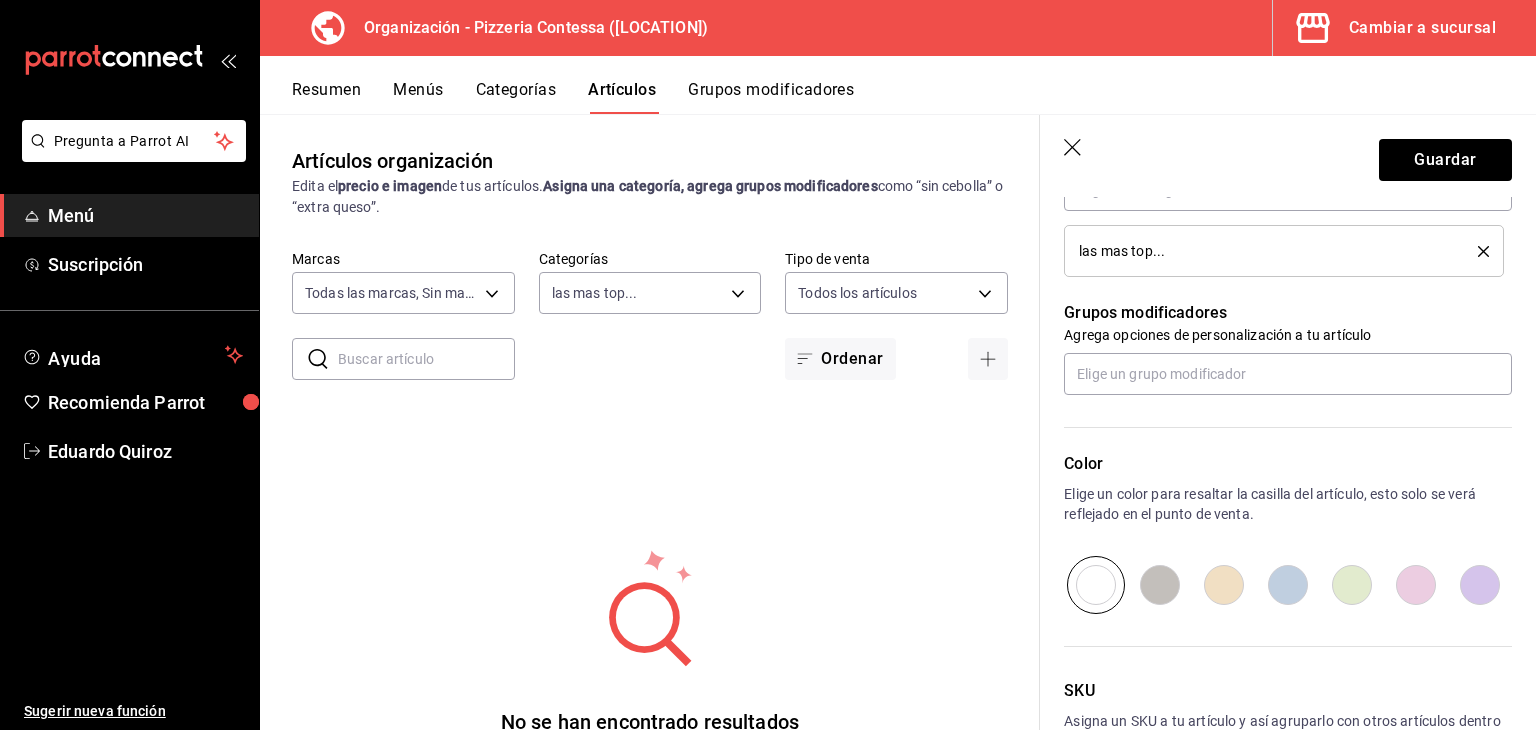 click on "Grupos modificadores" at bounding box center [1288, 313] 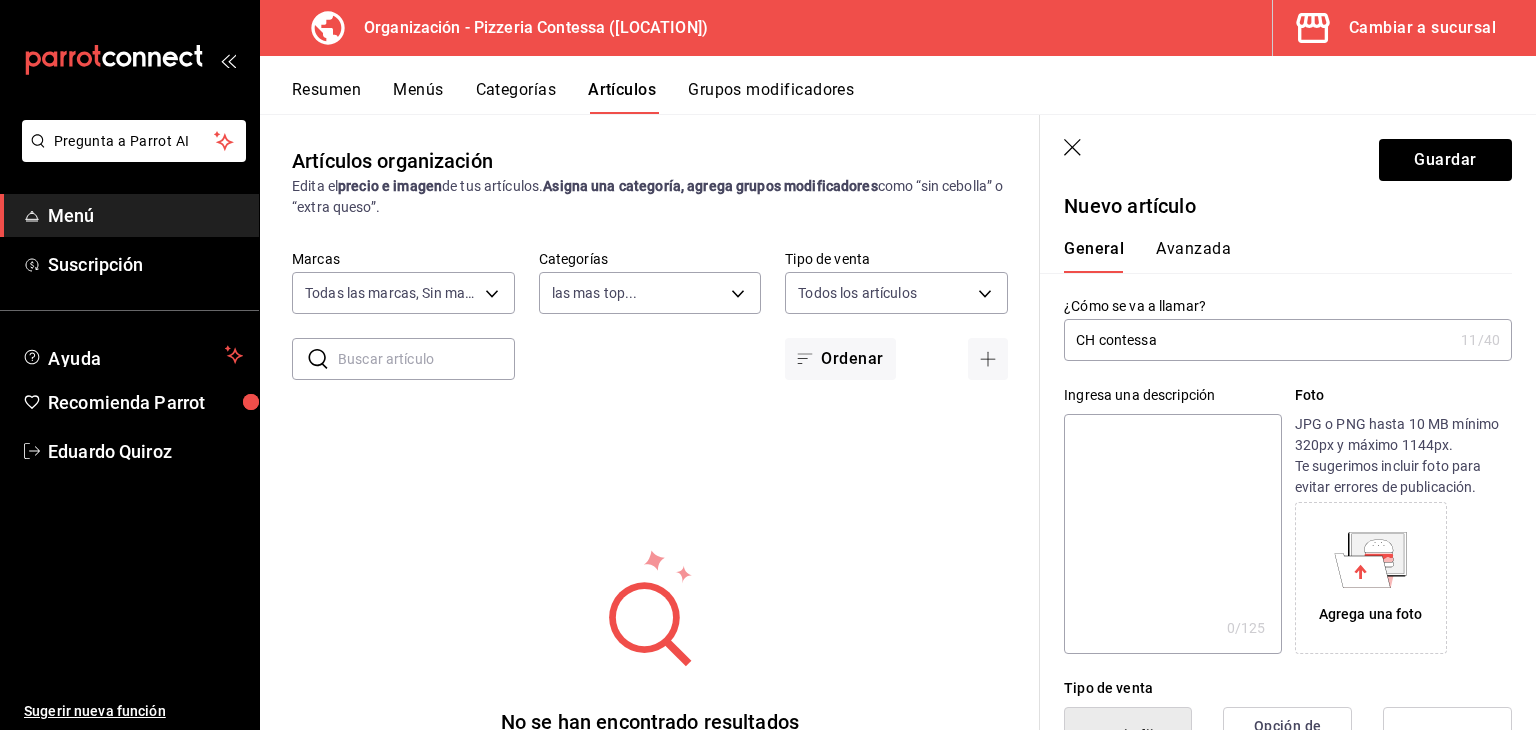 scroll, scrollTop: 0, scrollLeft: 0, axis: both 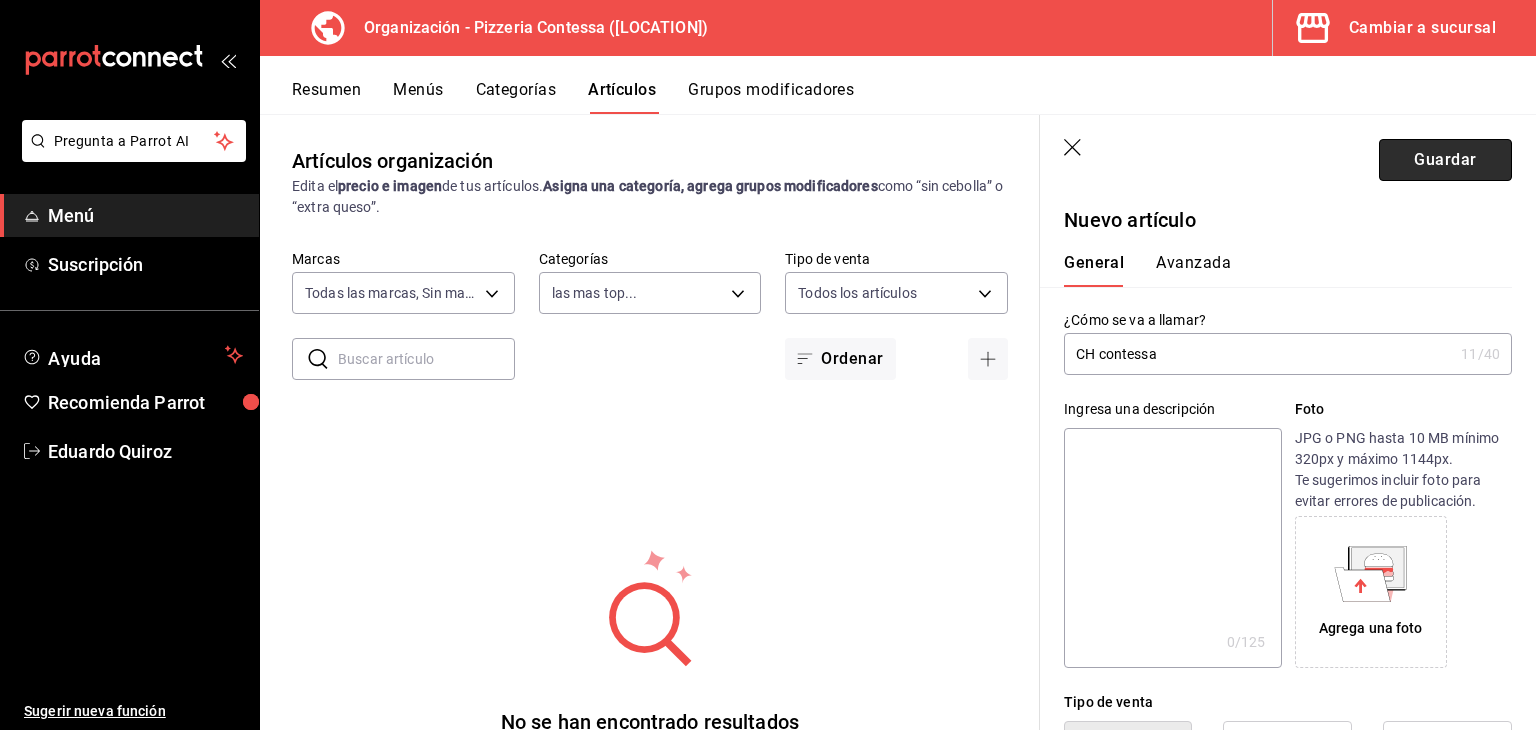 click on "Guardar" at bounding box center (1445, 160) 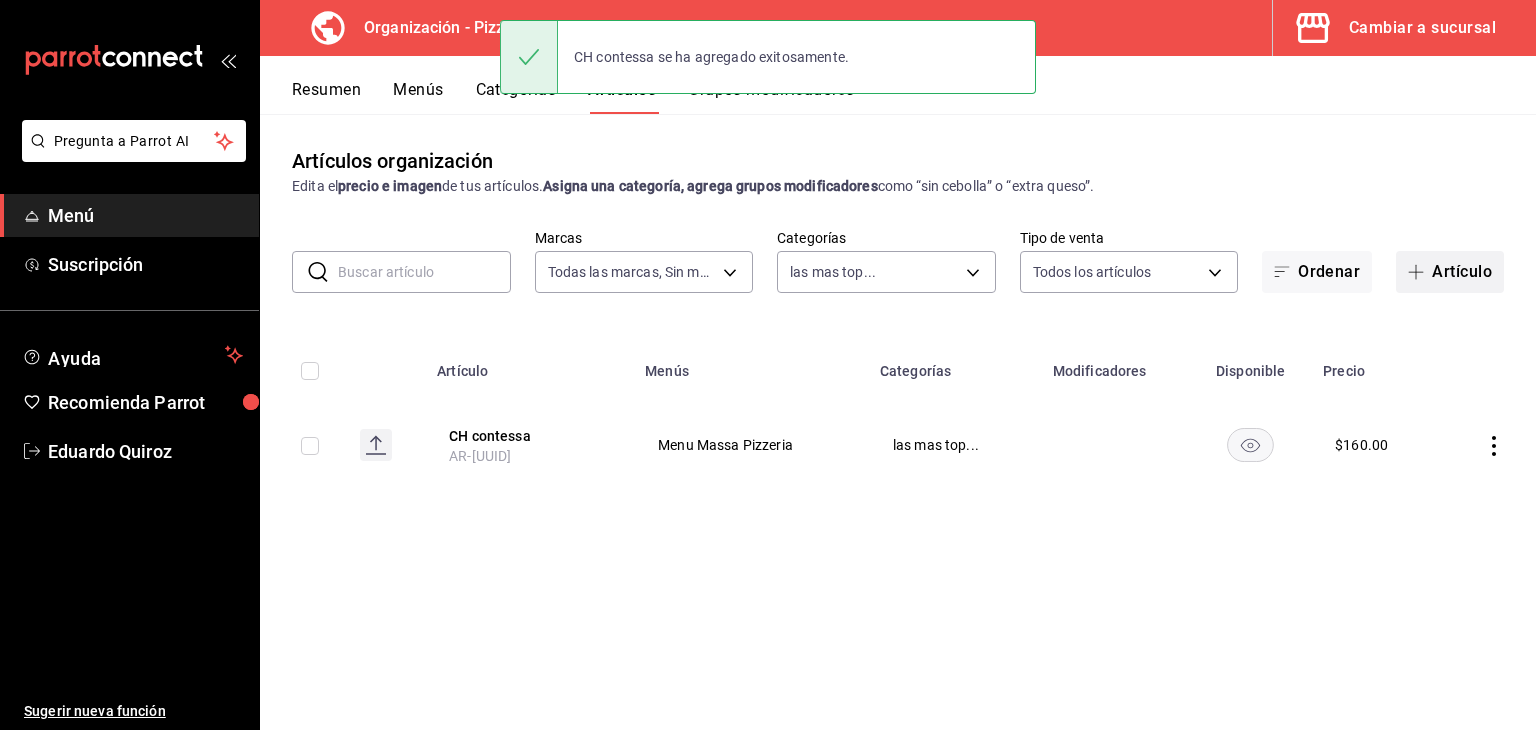 click on "Artículo" at bounding box center (1450, 272) 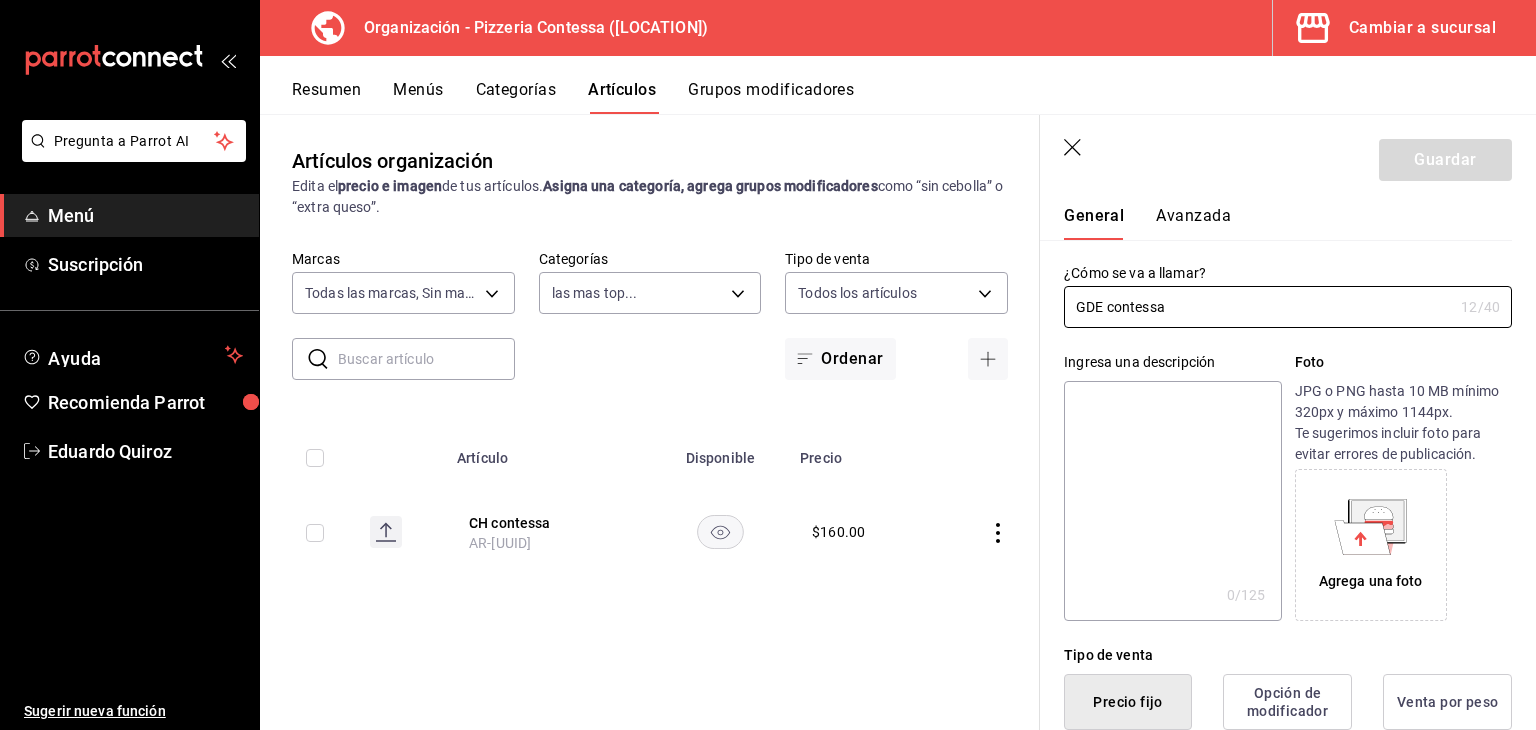 scroll, scrollTop: 200, scrollLeft: 0, axis: vertical 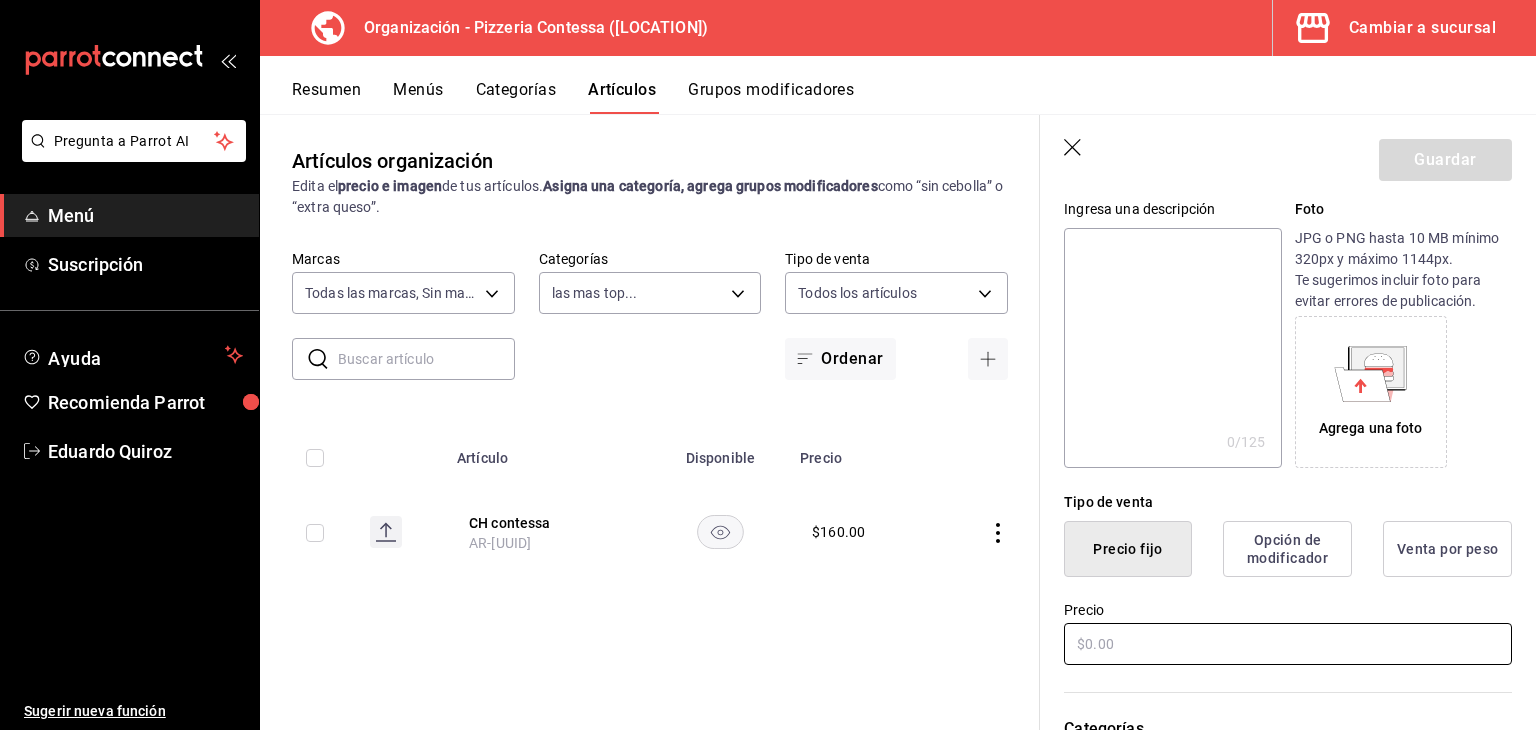 type on "GDE contessa" 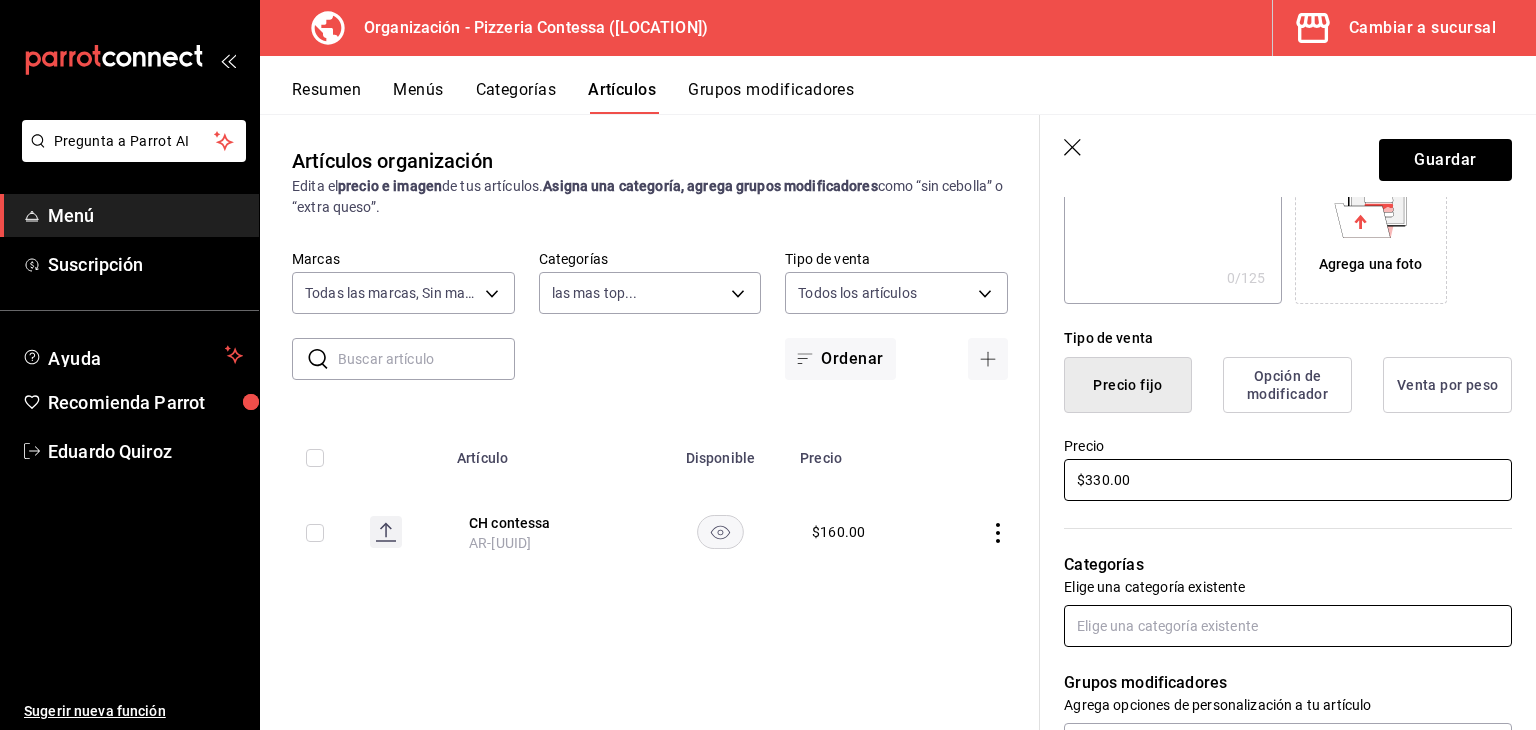 scroll, scrollTop: 400, scrollLeft: 0, axis: vertical 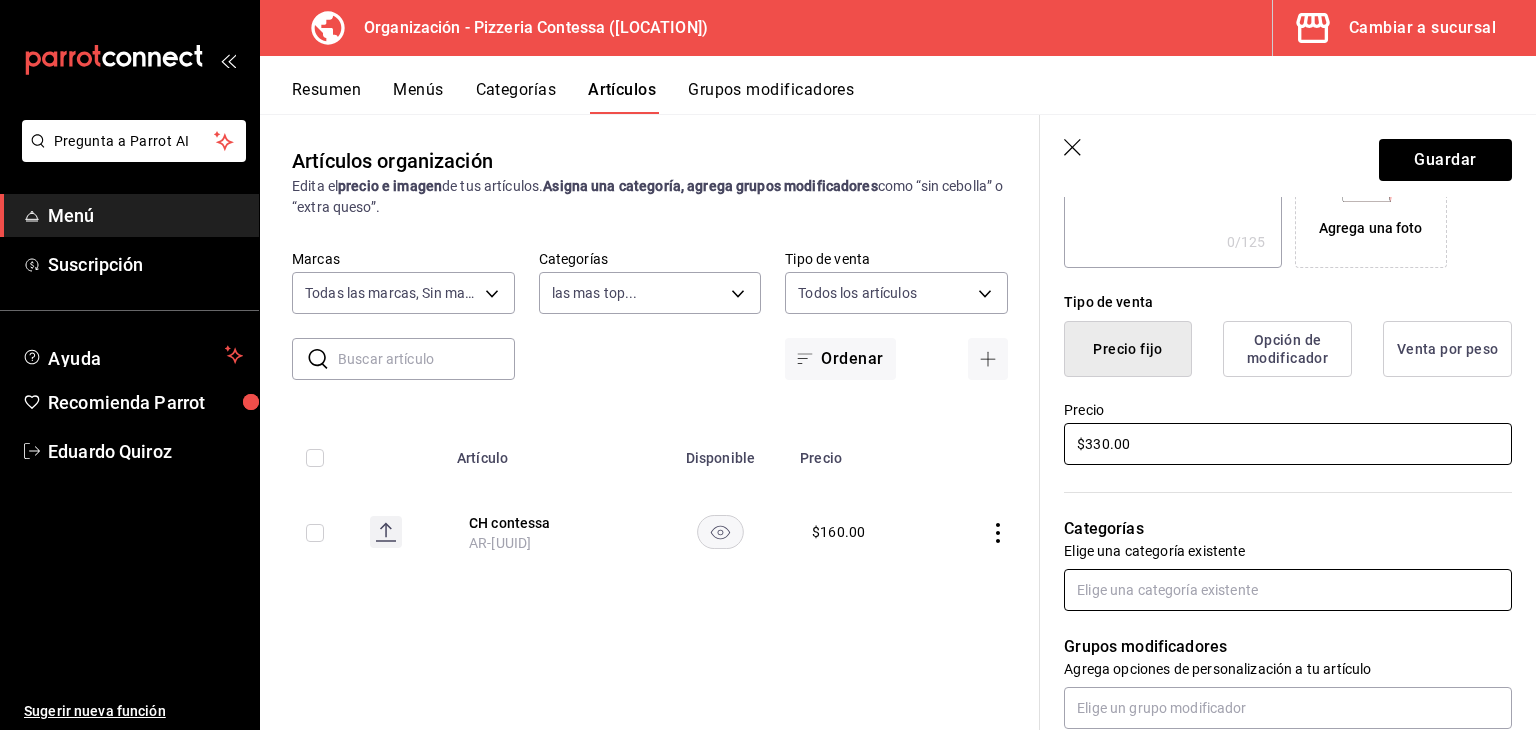 type on "$330.00" 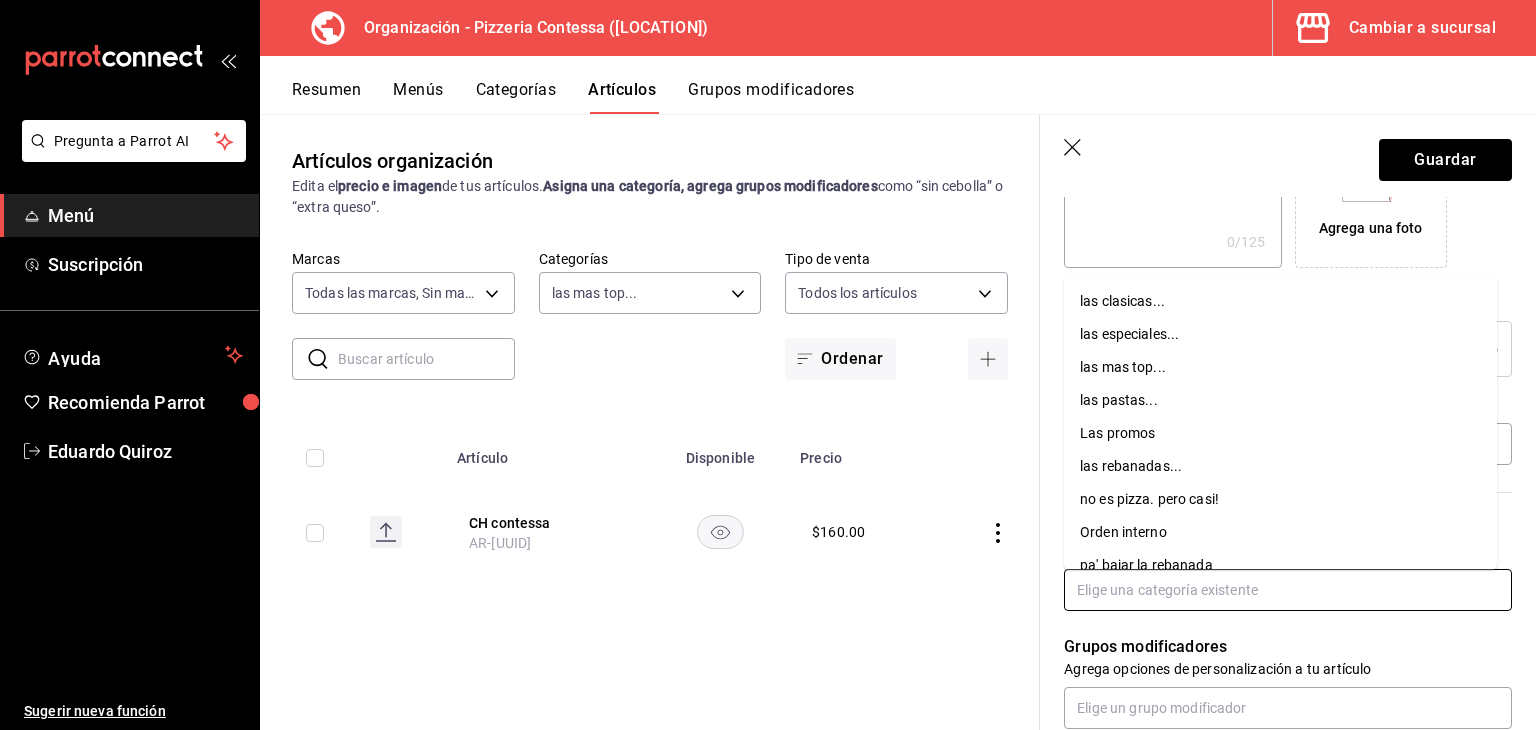 click at bounding box center (1288, 590) 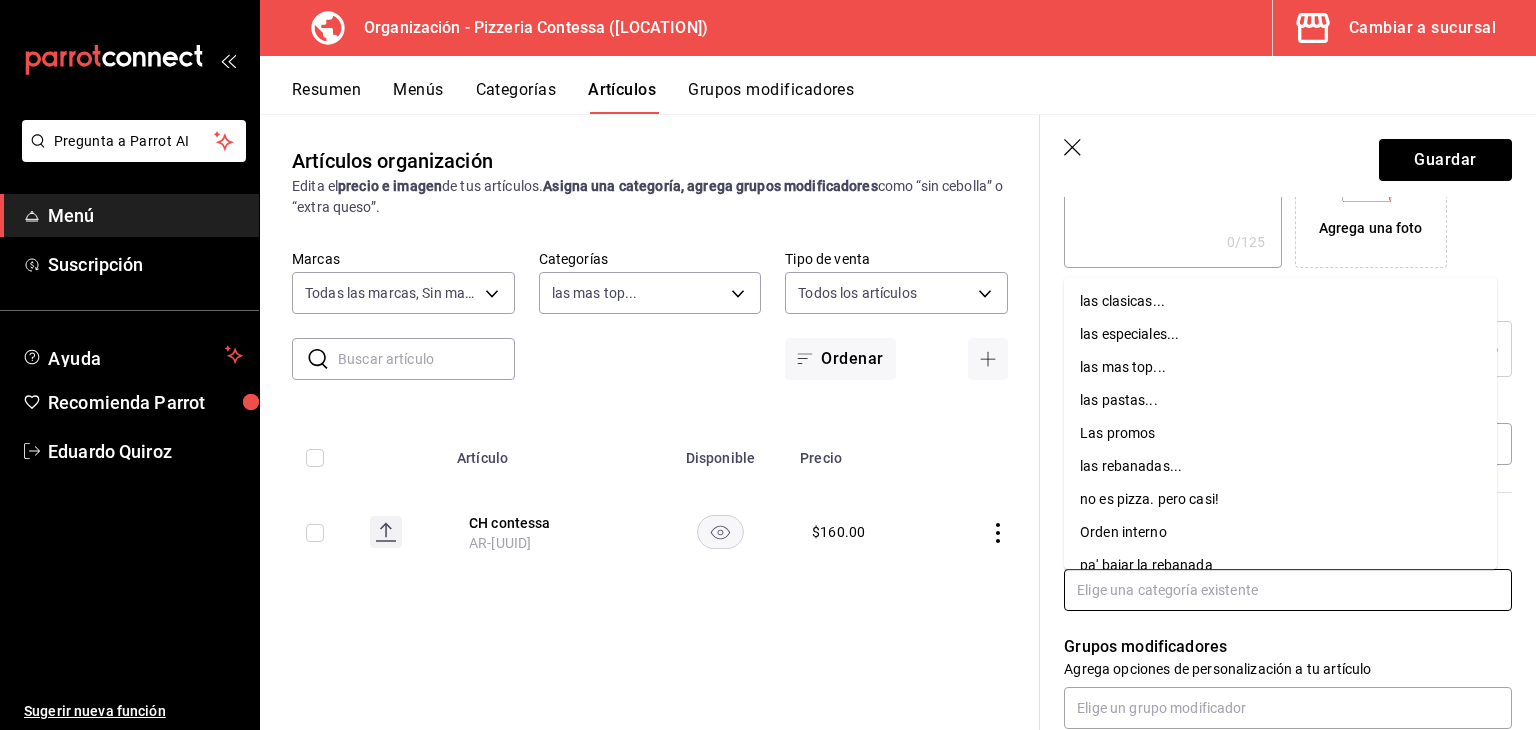 click on "las mas top..." at bounding box center (1280, 367) 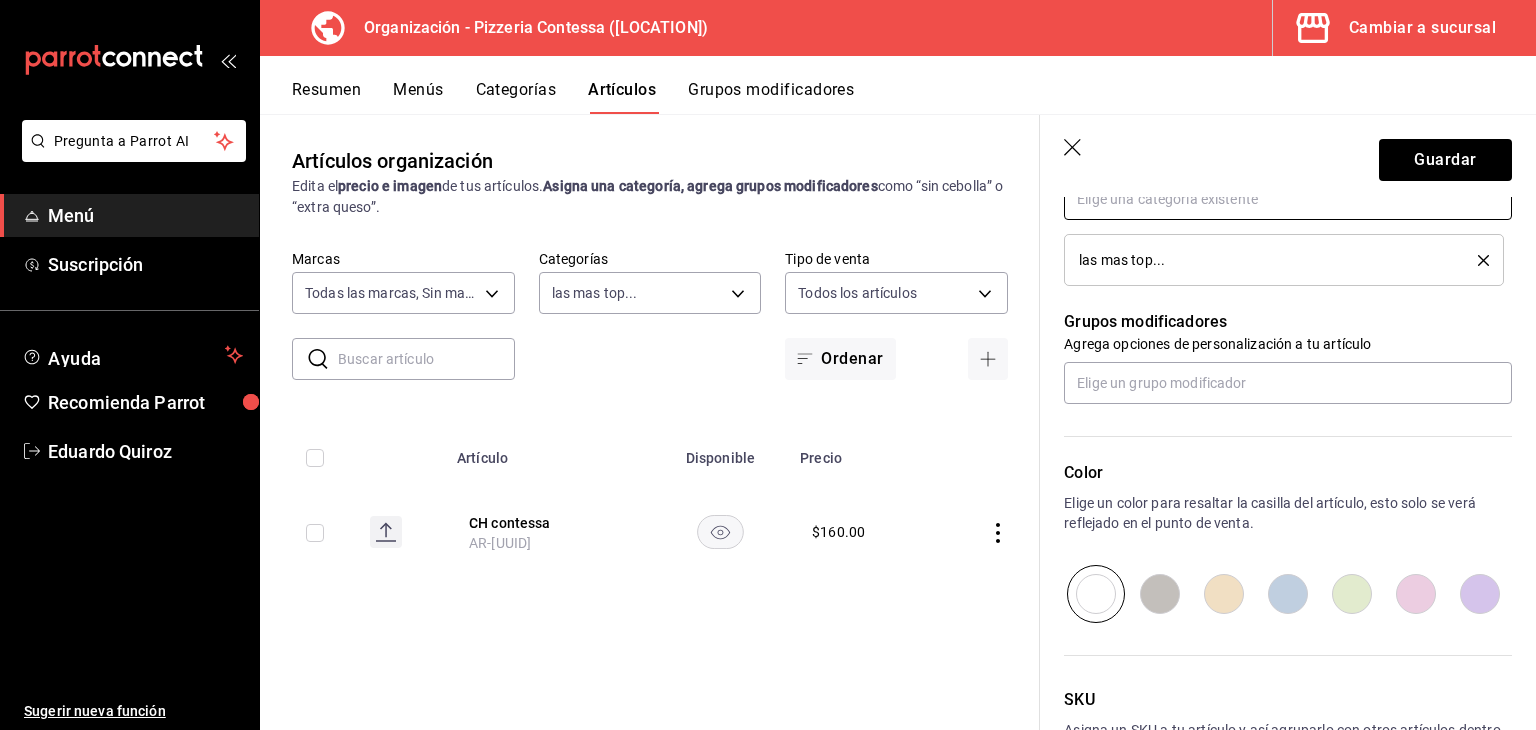 scroll, scrollTop: 800, scrollLeft: 0, axis: vertical 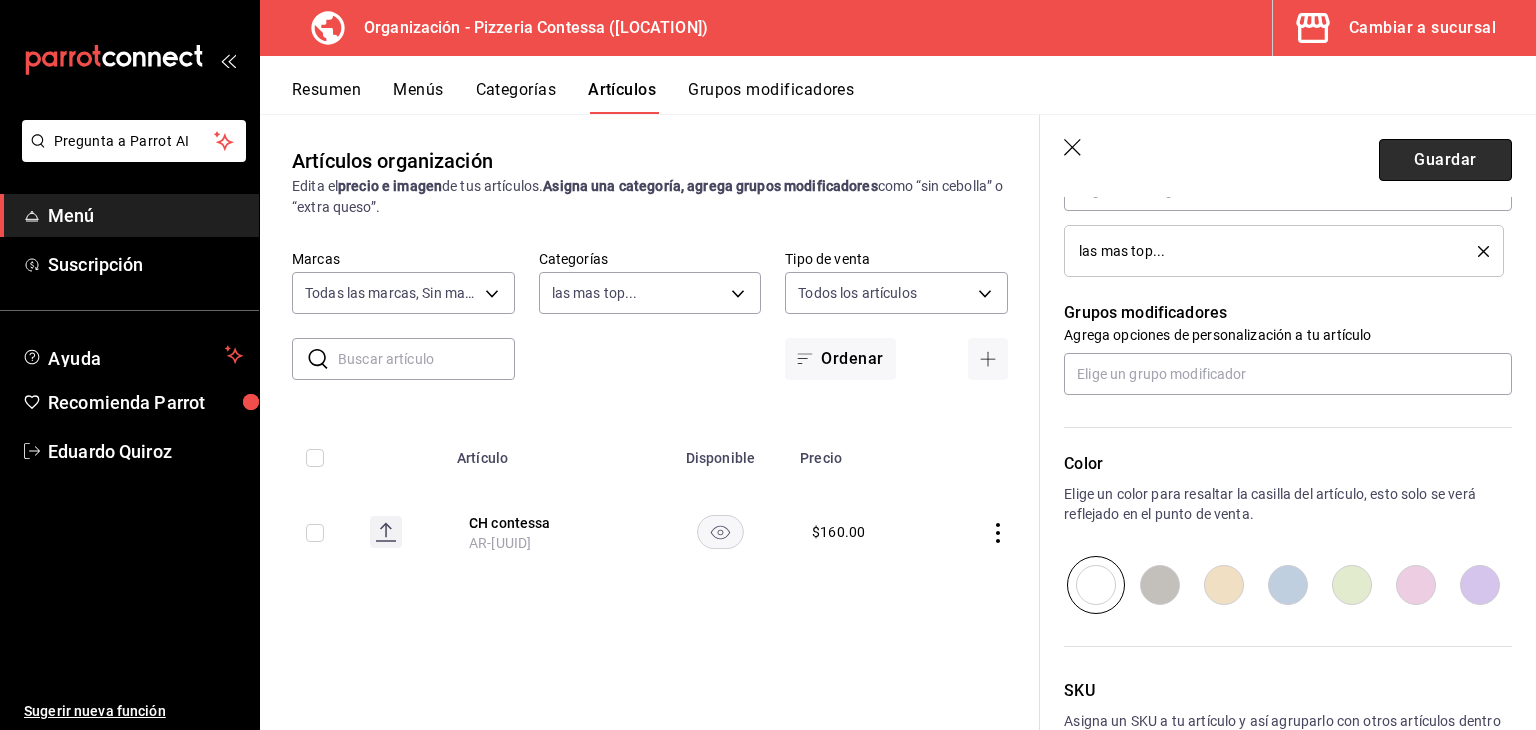 click on "Guardar" at bounding box center [1445, 160] 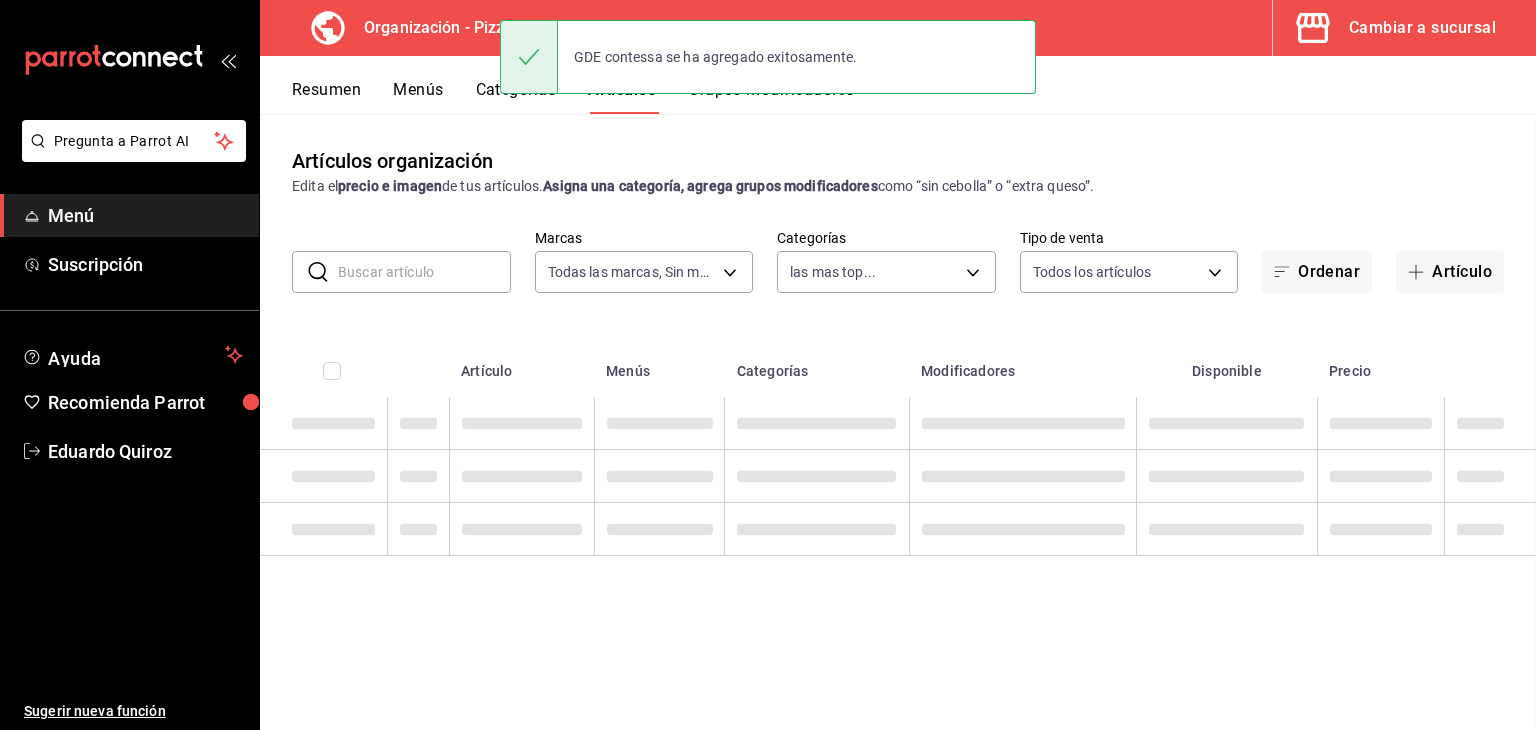scroll, scrollTop: 0, scrollLeft: 0, axis: both 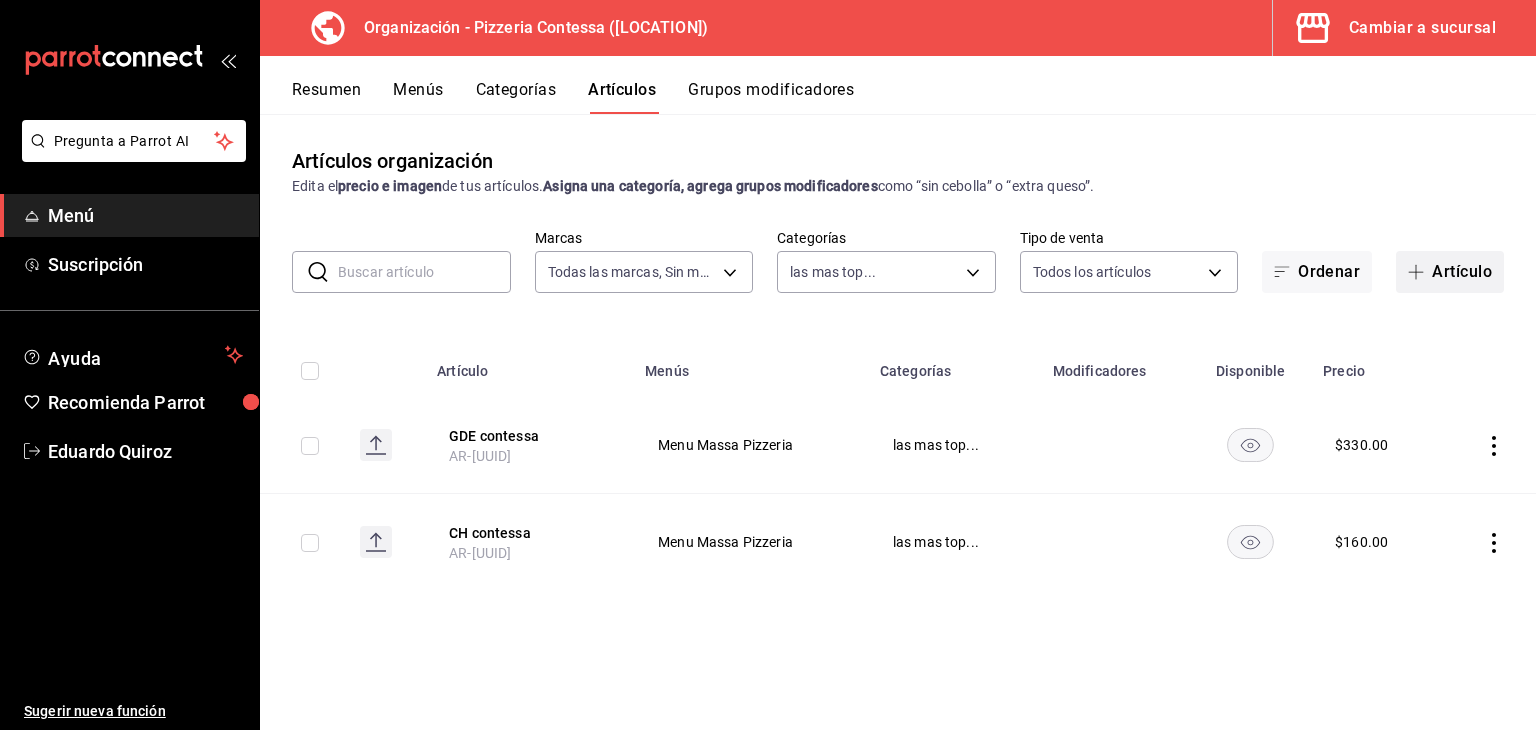click on "Artículo" at bounding box center [1450, 272] 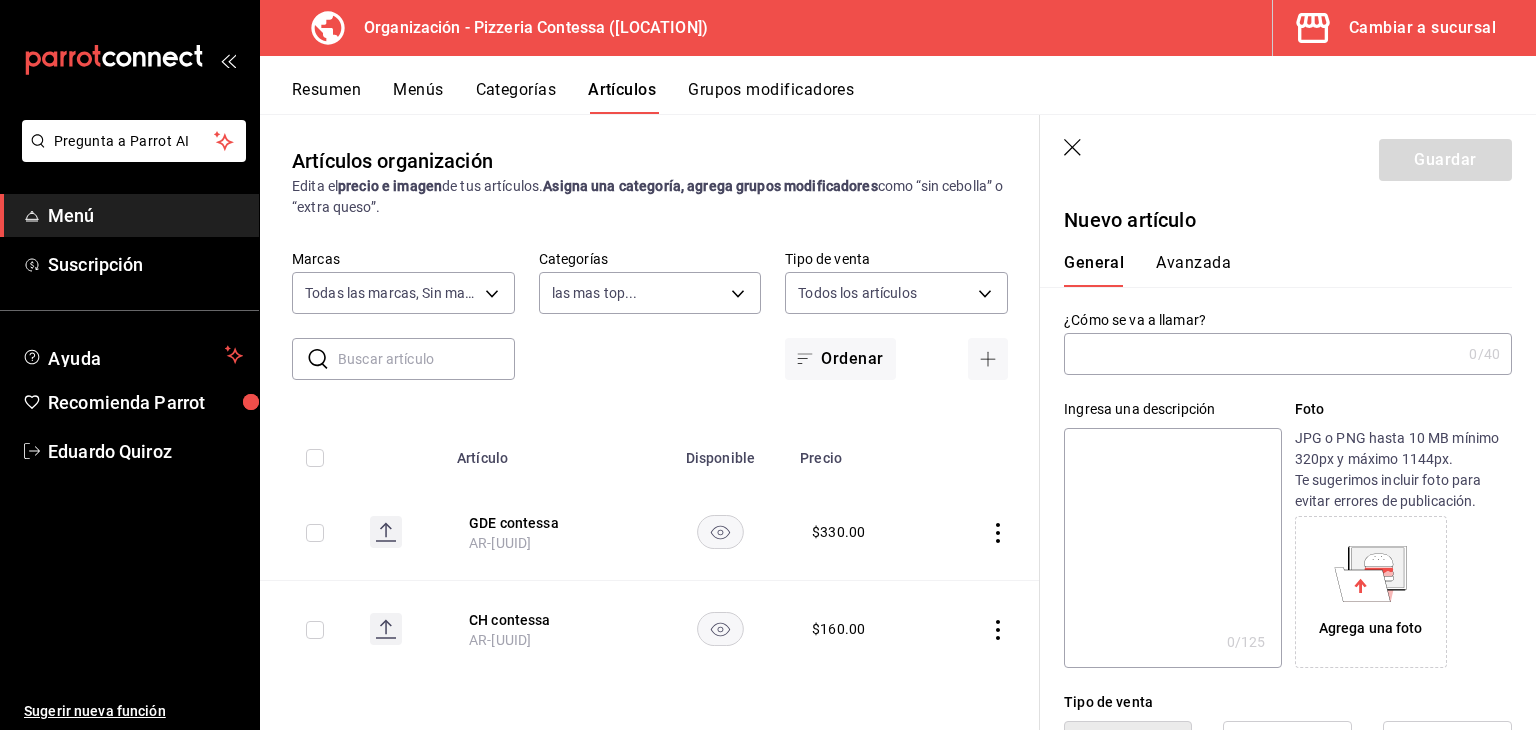 click at bounding box center [1262, 354] 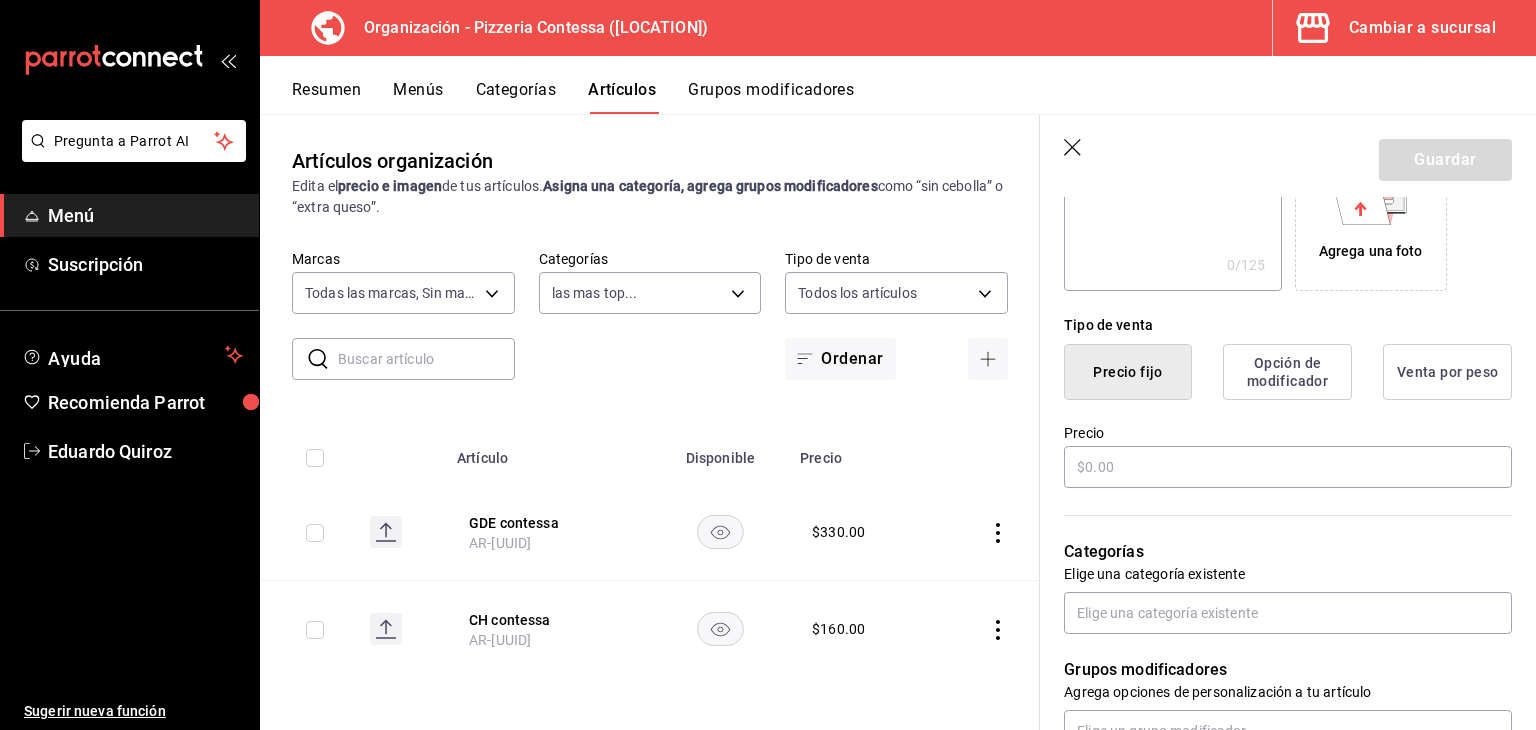 scroll, scrollTop: 400, scrollLeft: 0, axis: vertical 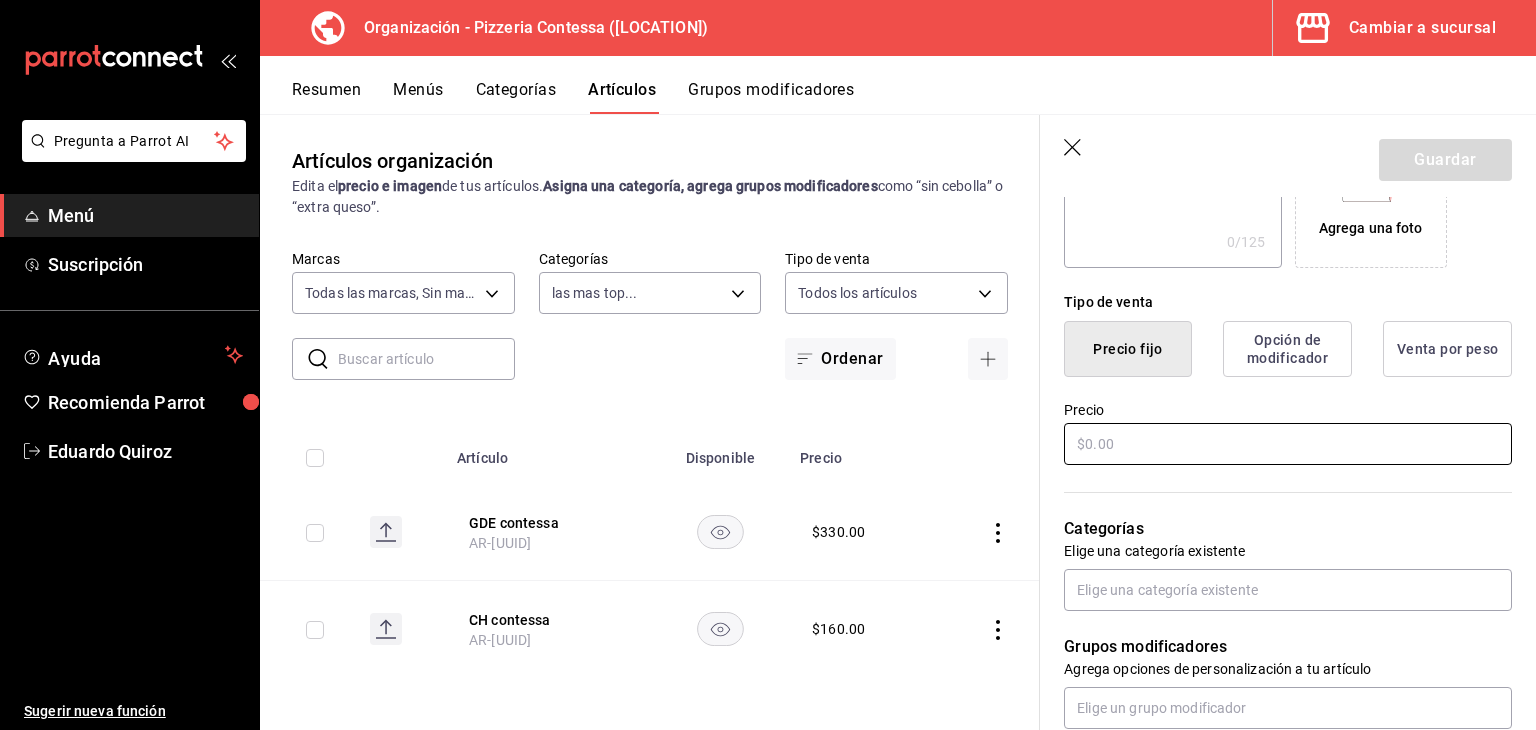 type on "CH oaxaca" 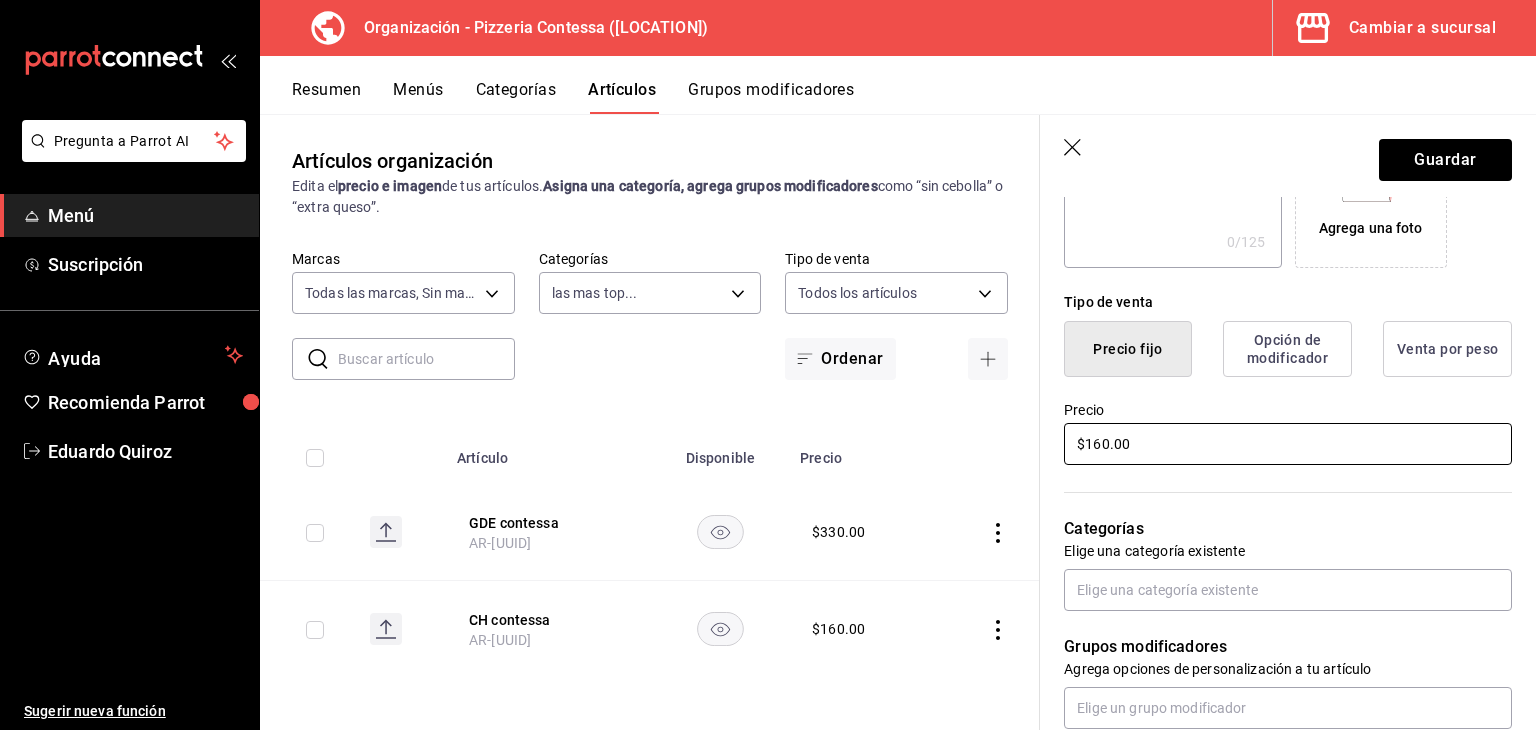 type on "$160.00" 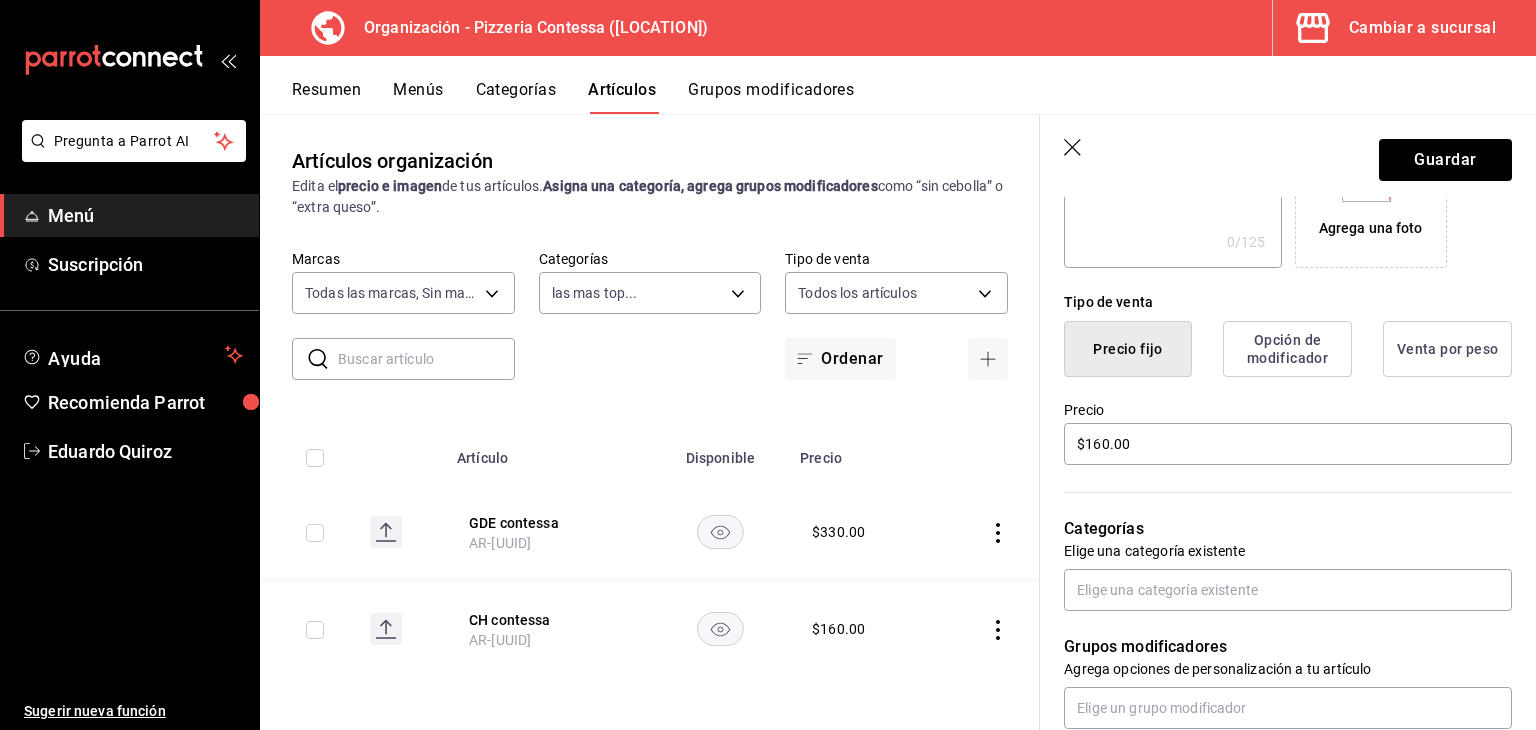 click on "Grupos modificadores Agrega opciones de personalización a tu artículo" at bounding box center [1276, 670] 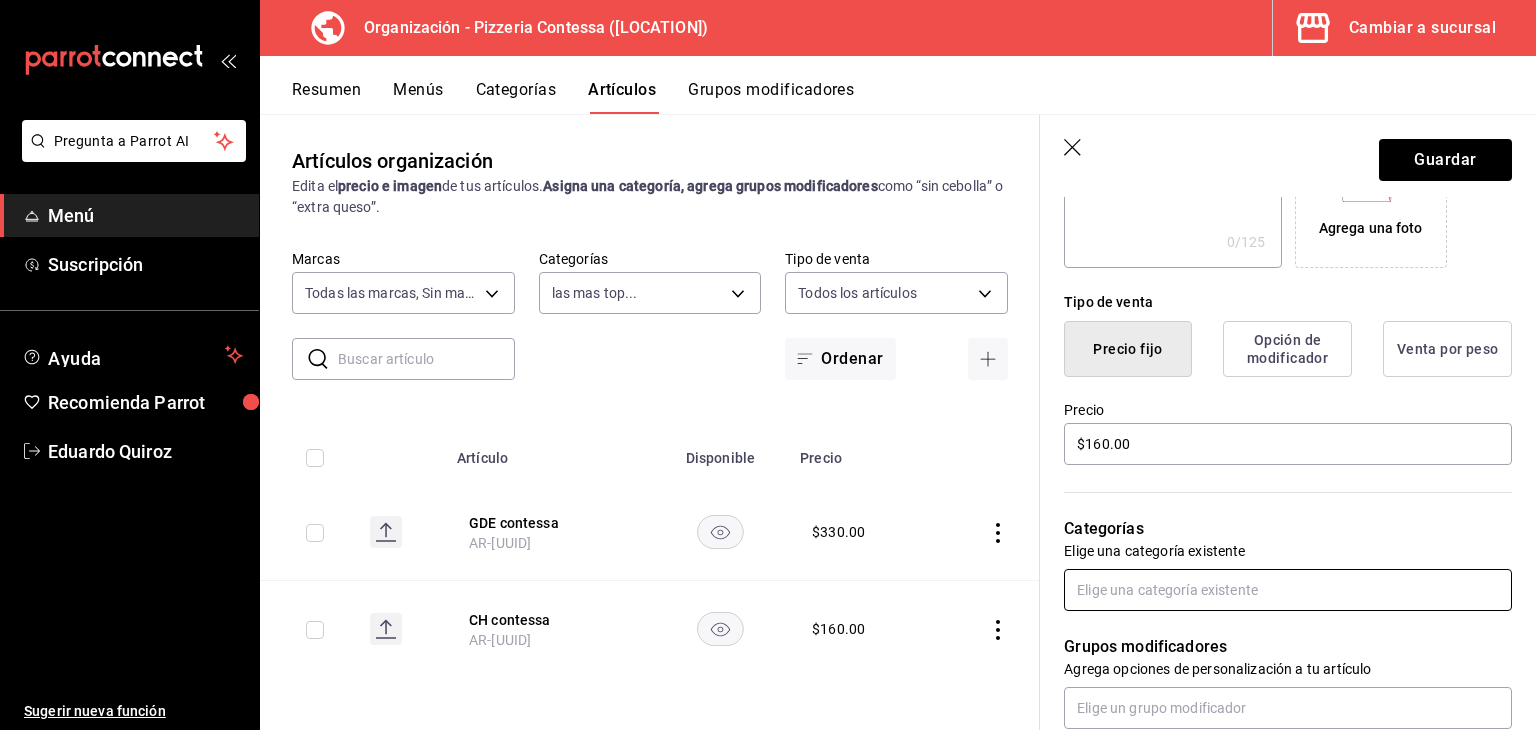 click at bounding box center (1288, 590) 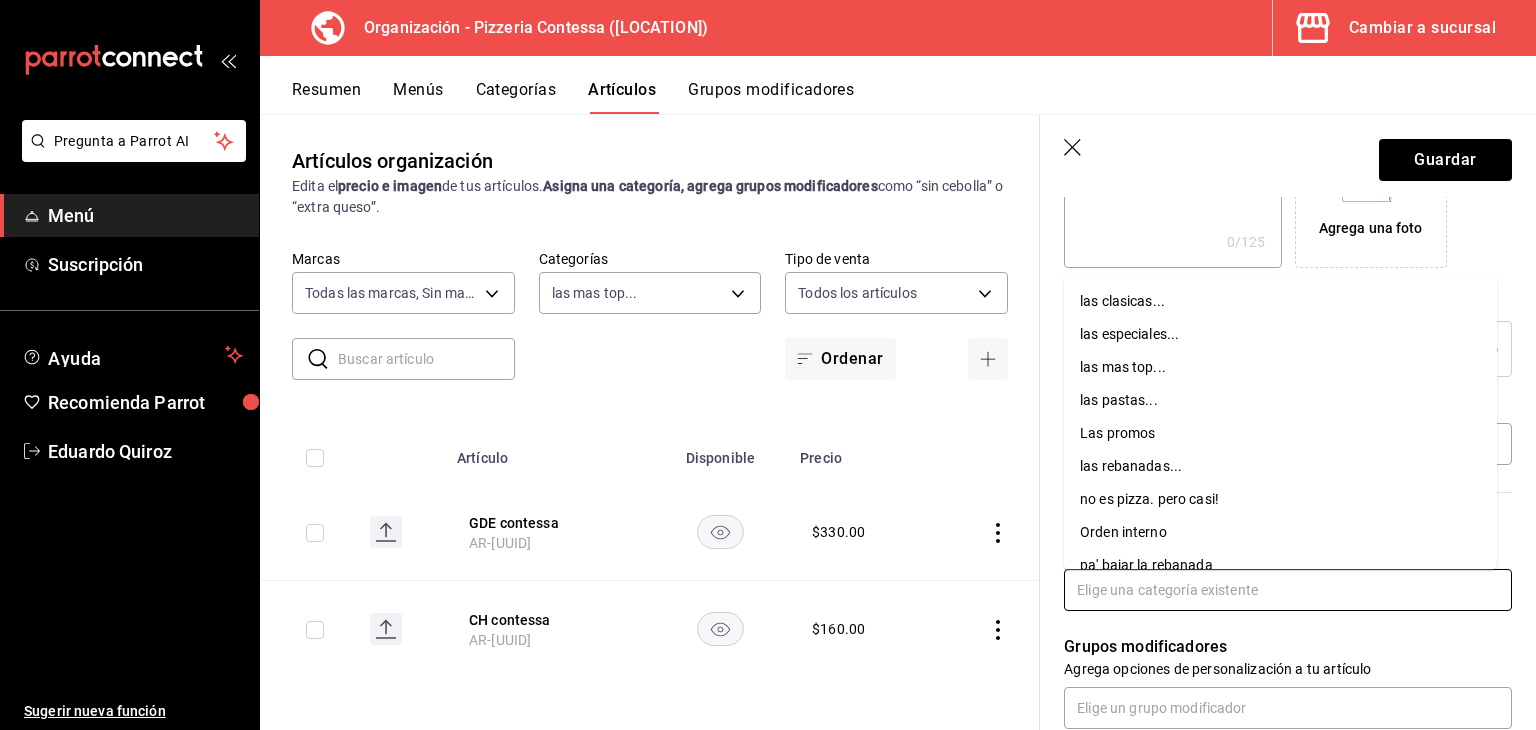 click on "las mas top..." at bounding box center (1280, 367) 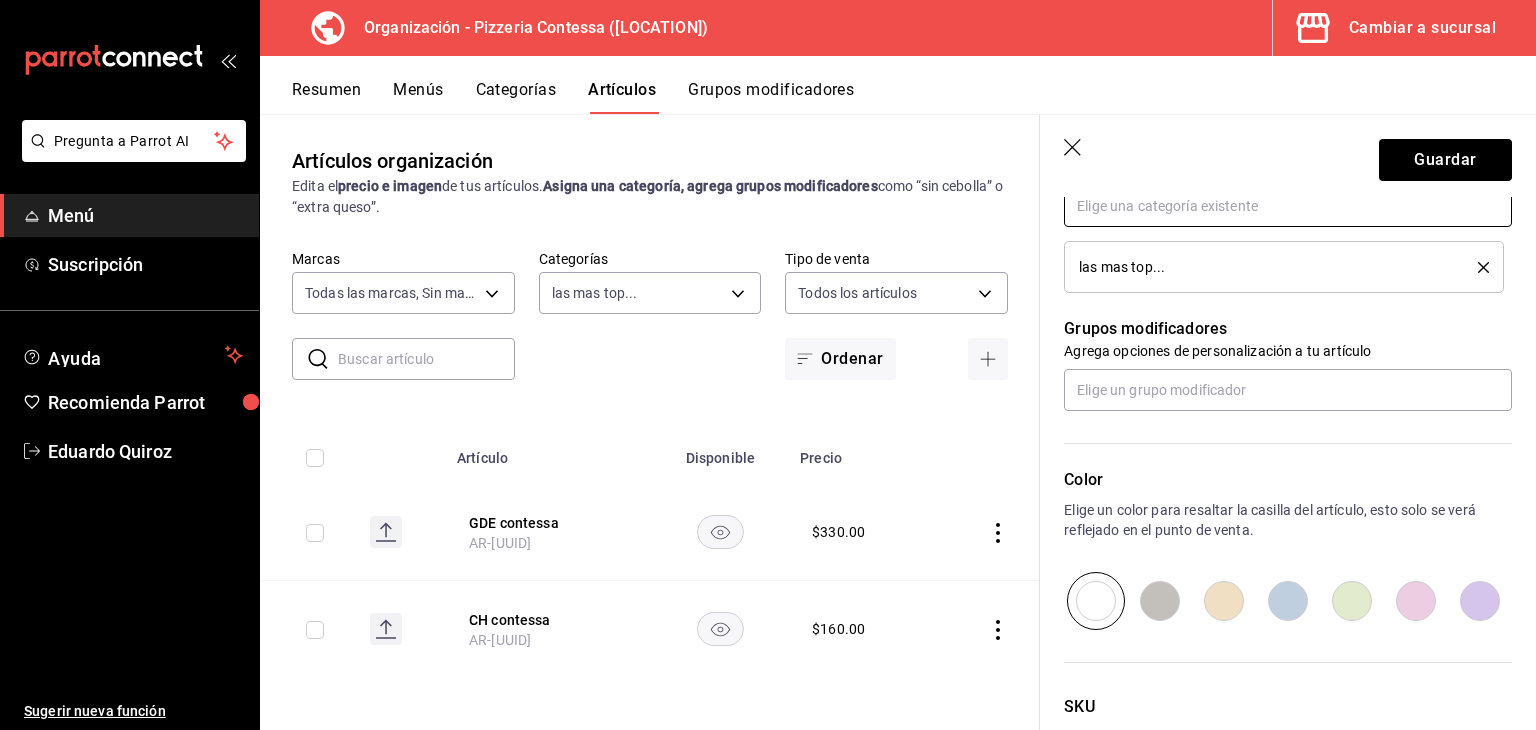 scroll, scrollTop: 800, scrollLeft: 0, axis: vertical 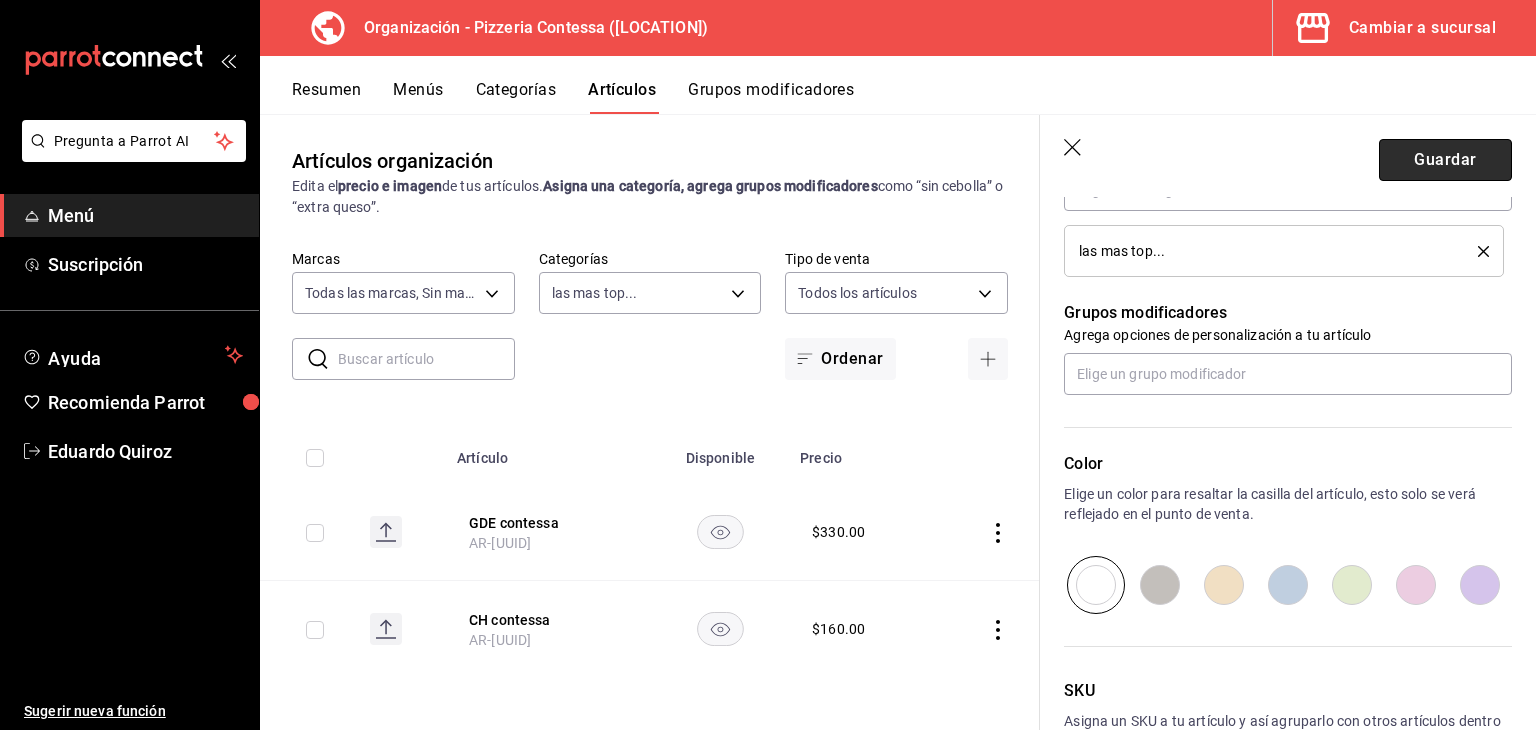 click on "Guardar" at bounding box center [1445, 160] 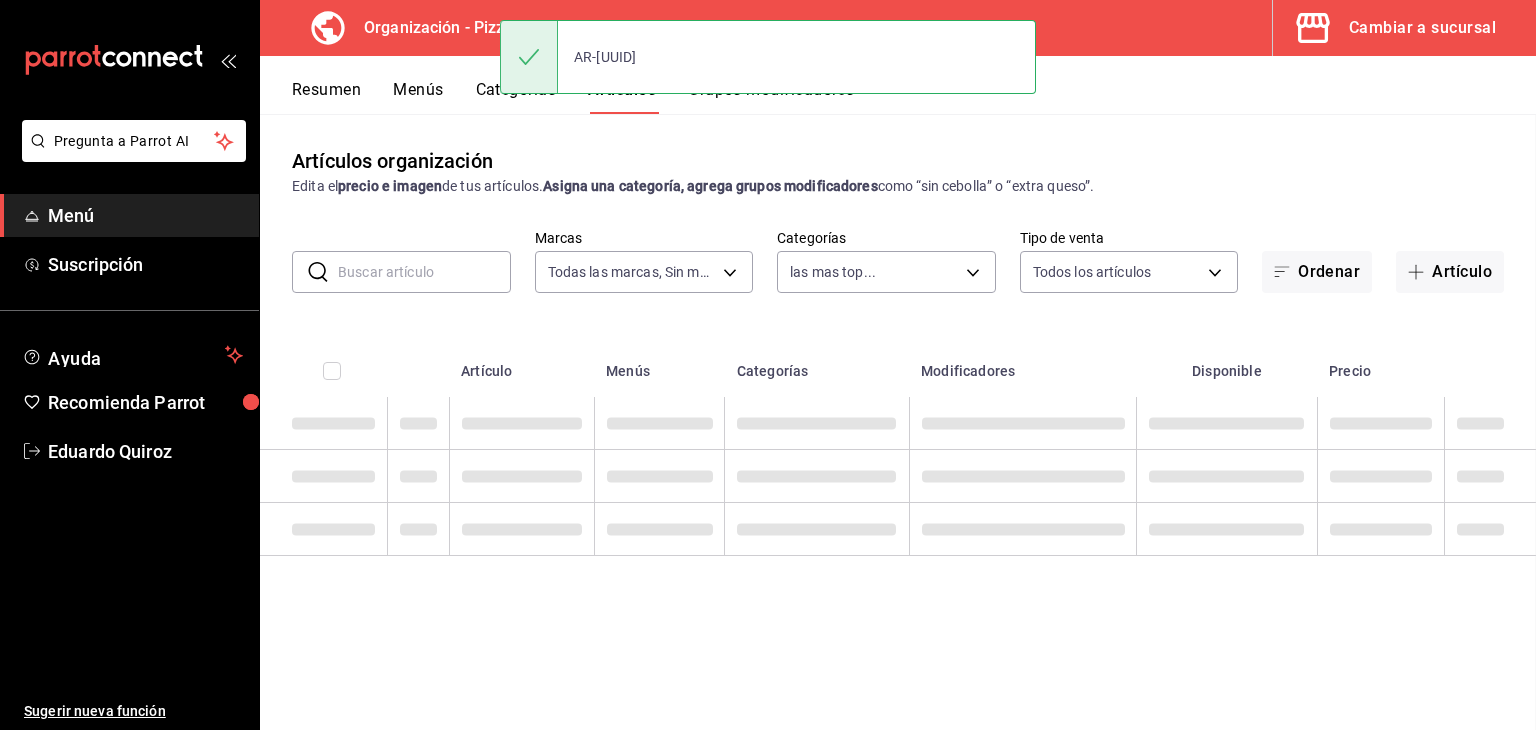 scroll, scrollTop: 0, scrollLeft: 0, axis: both 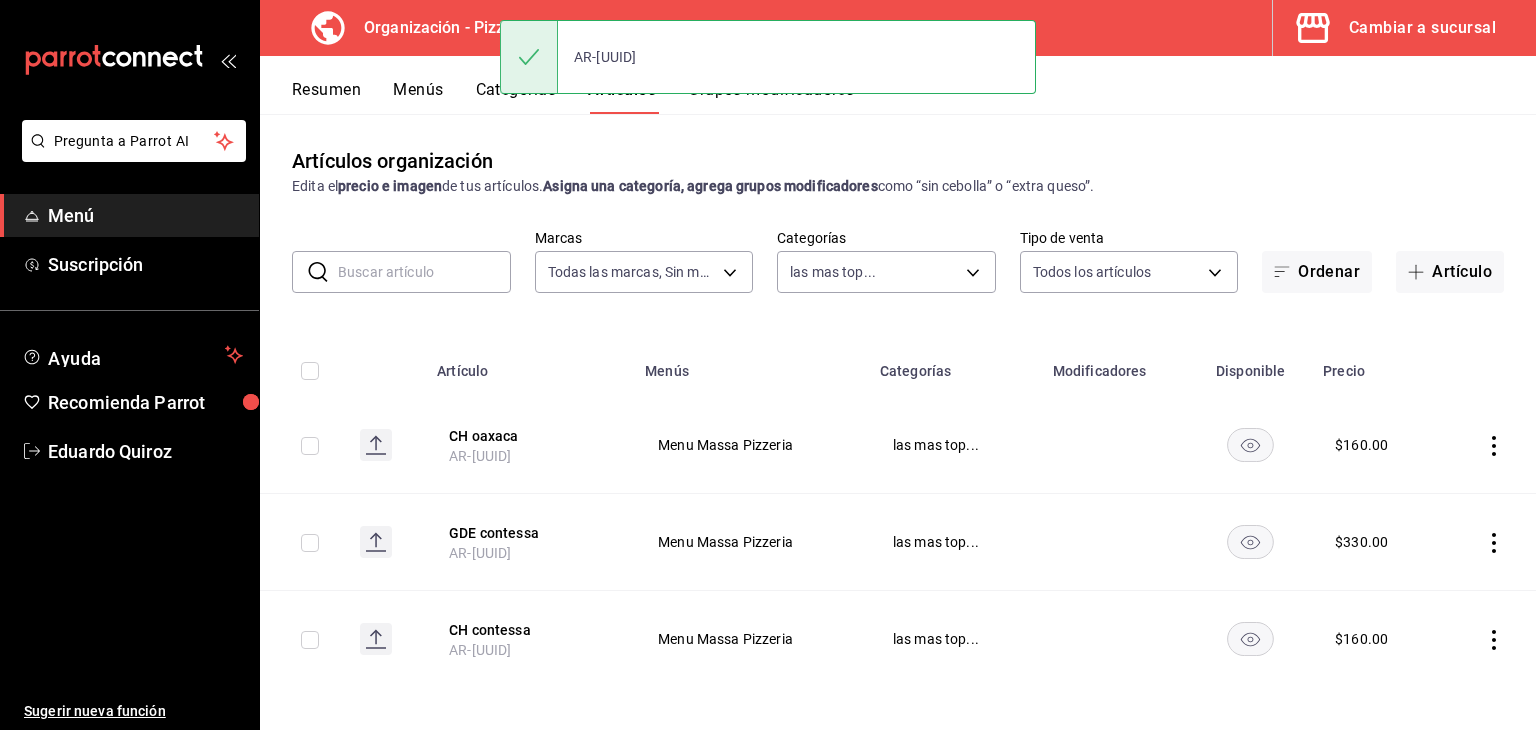 click on "Artículo" at bounding box center [1450, 272] 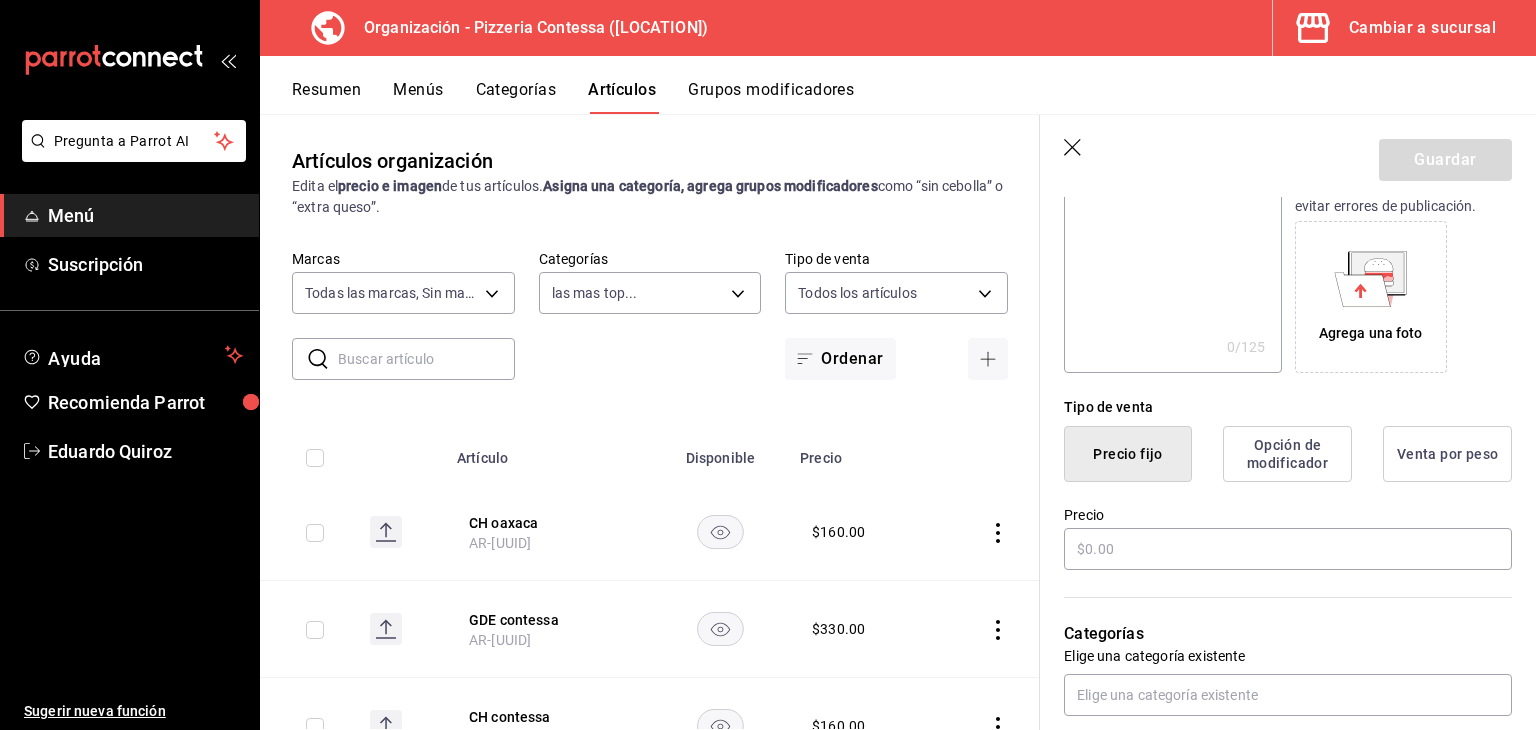 scroll, scrollTop: 300, scrollLeft: 0, axis: vertical 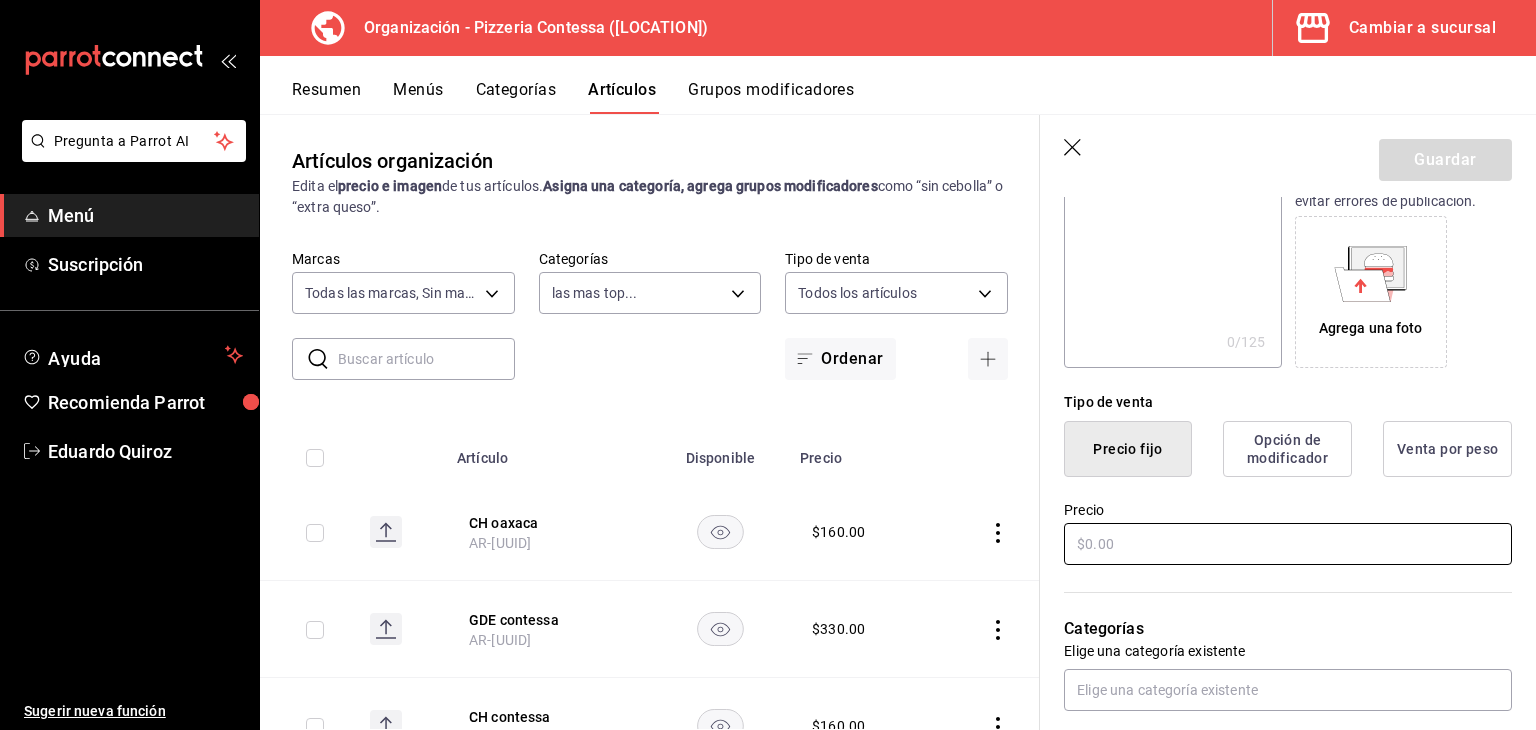 type on "GDE oaxaca" 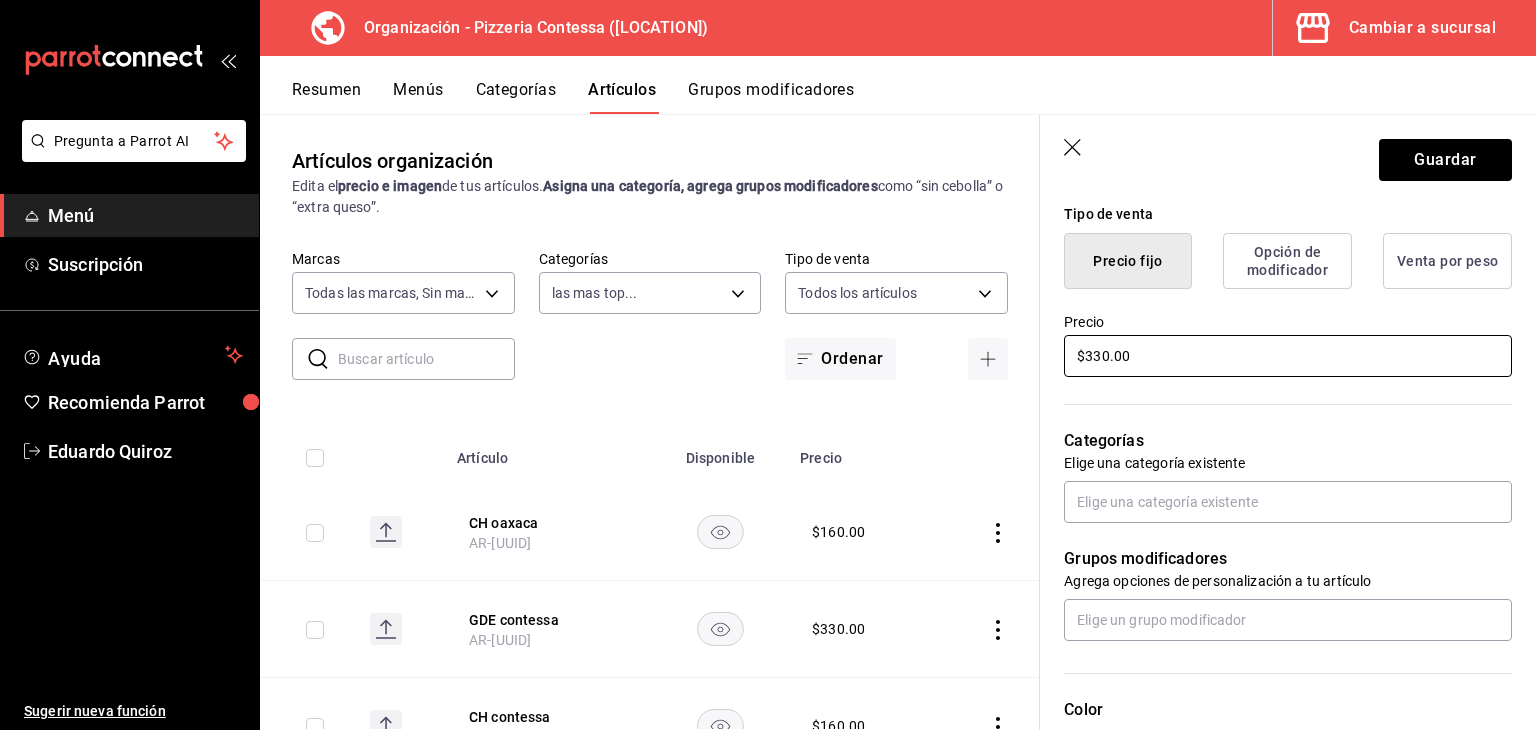 scroll, scrollTop: 500, scrollLeft: 0, axis: vertical 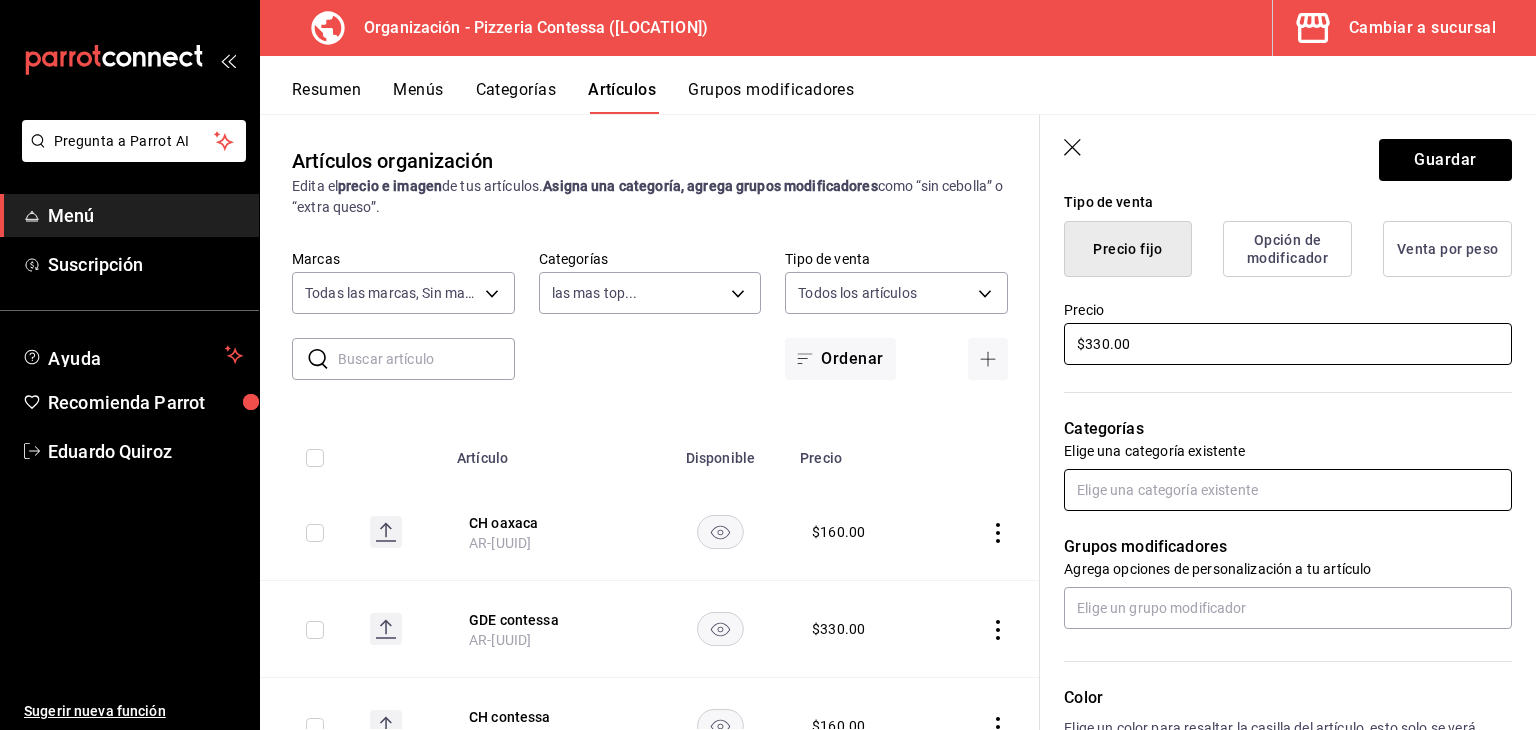 type on "$330.00" 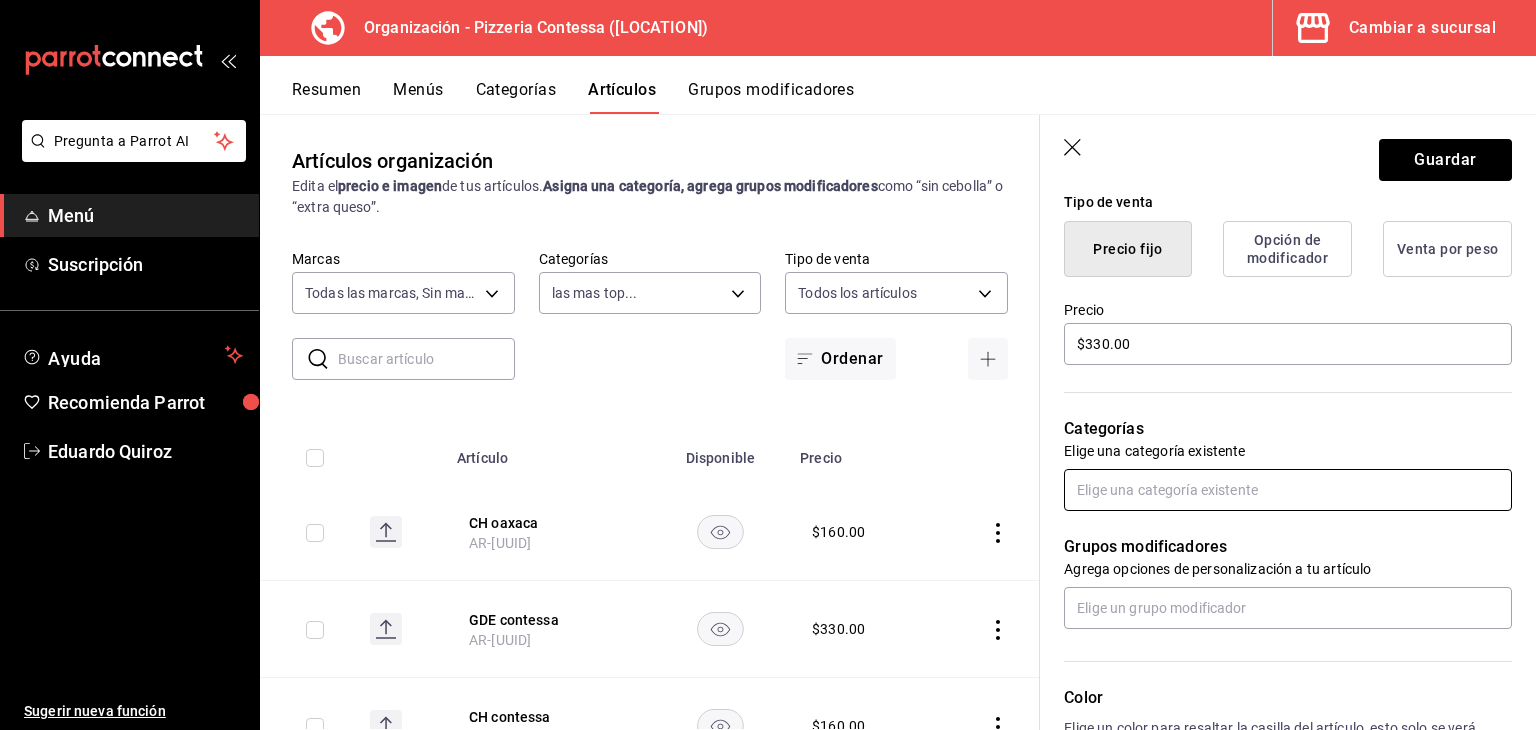 click at bounding box center (1288, 490) 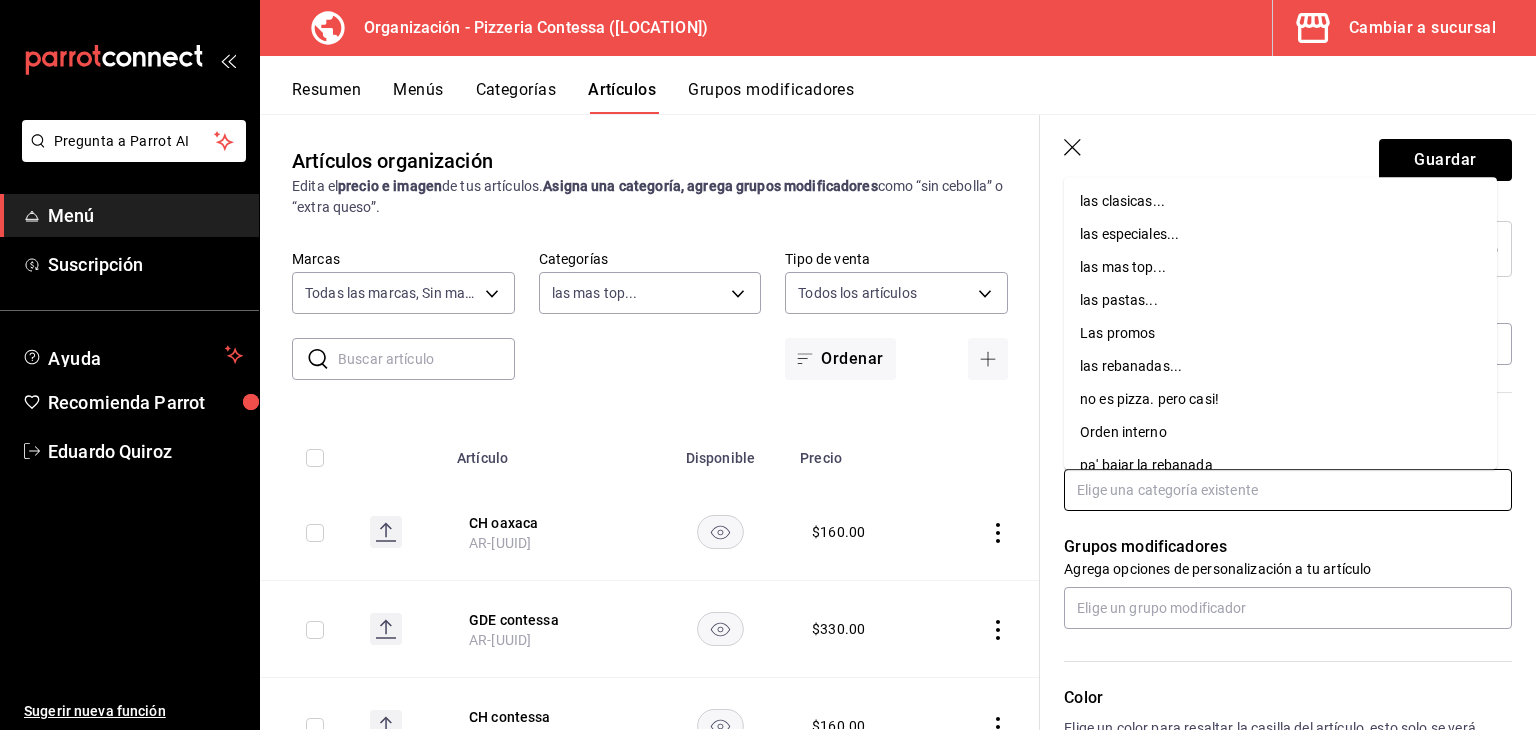 click on "las mas top..." at bounding box center [1280, 267] 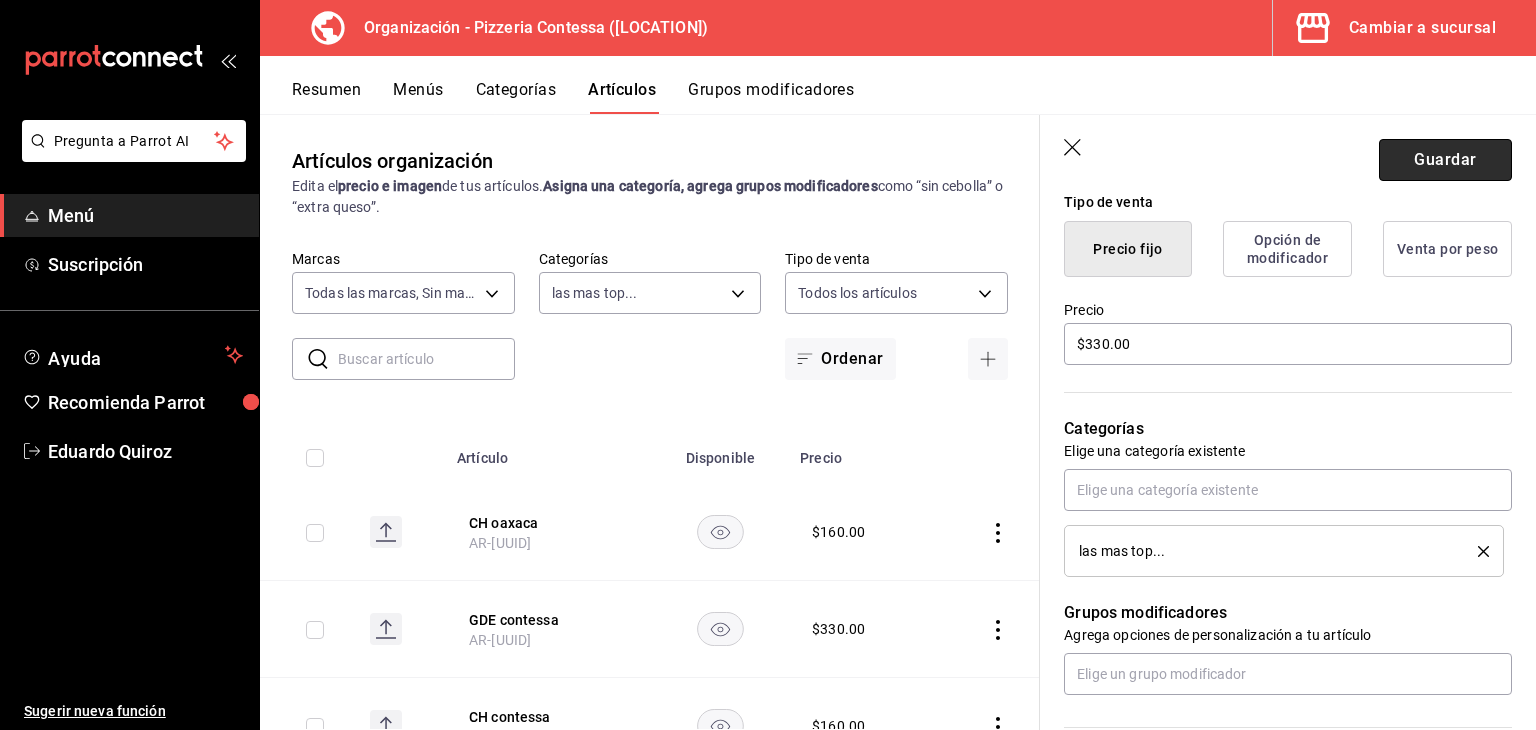 click on "Guardar" at bounding box center [1445, 160] 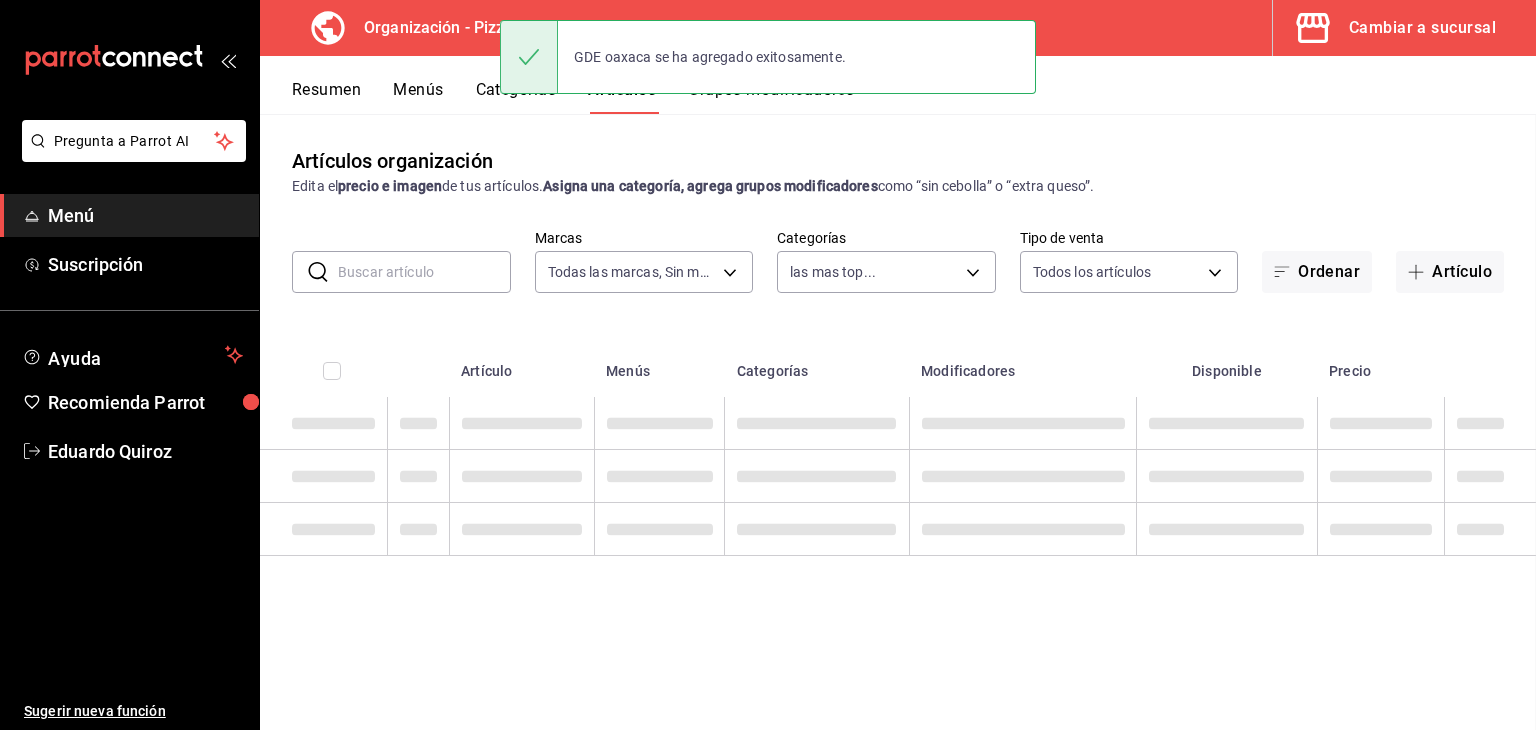 scroll, scrollTop: 0, scrollLeft: 0, axis: both 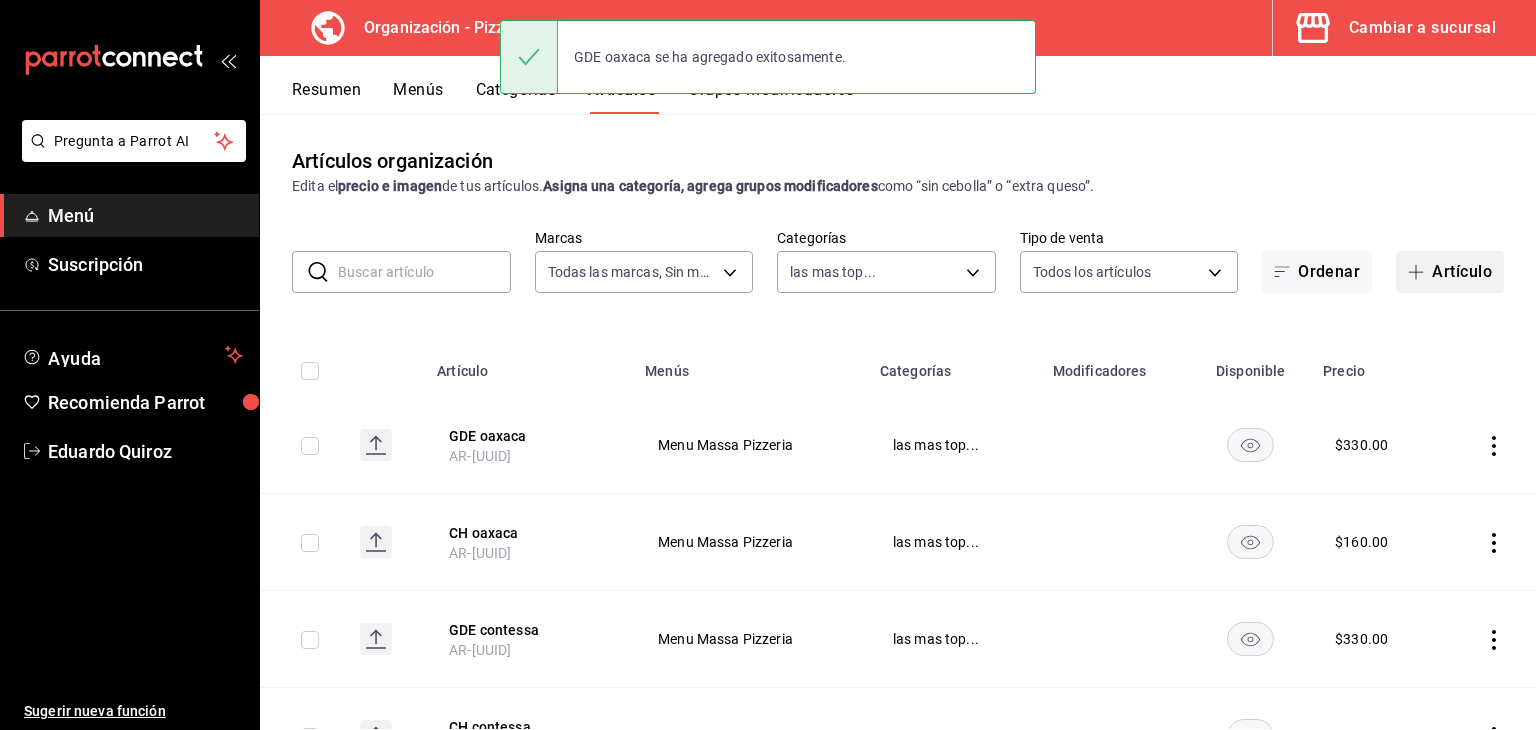 click on "Artículo" at bounding box center (1450, 272) 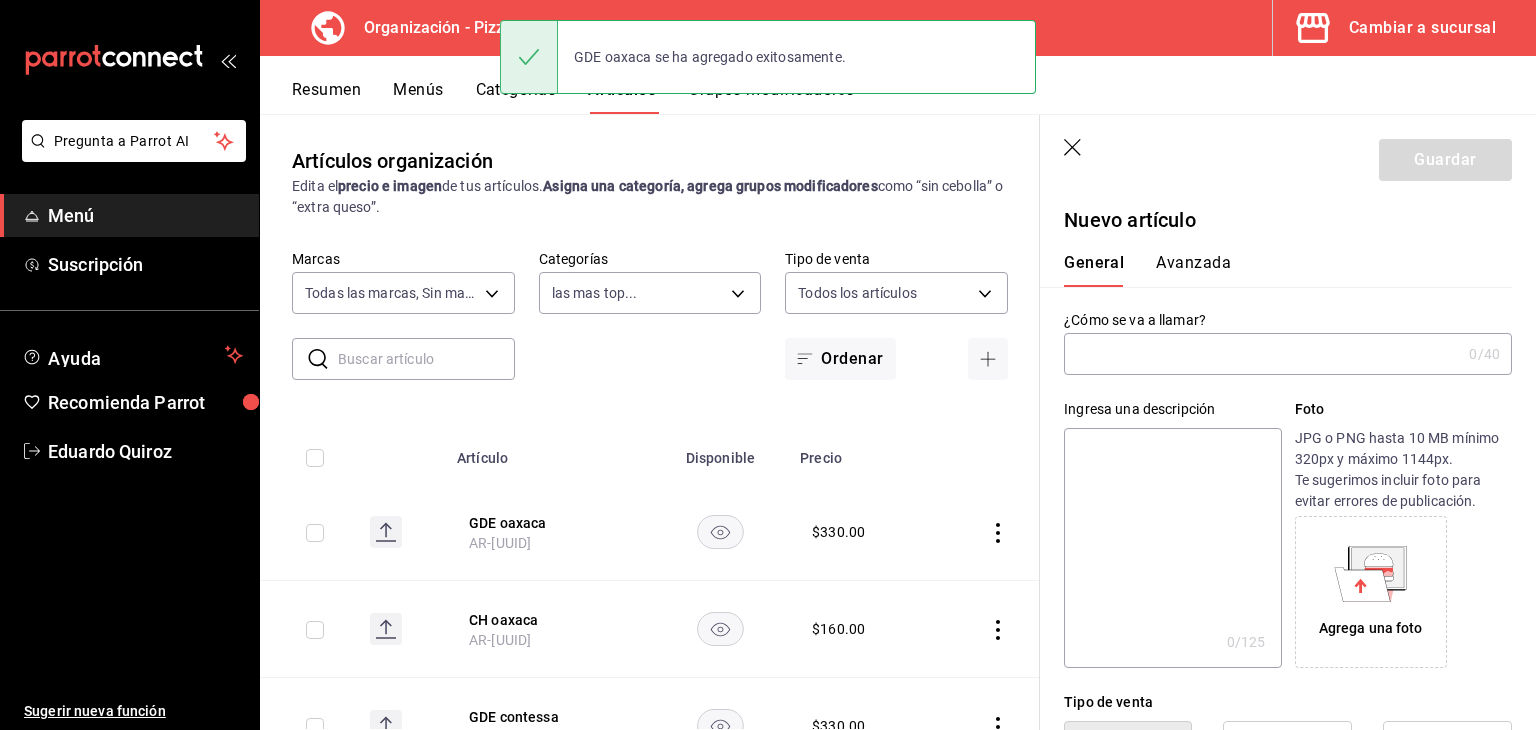 click at bounding box center (1262, 354) 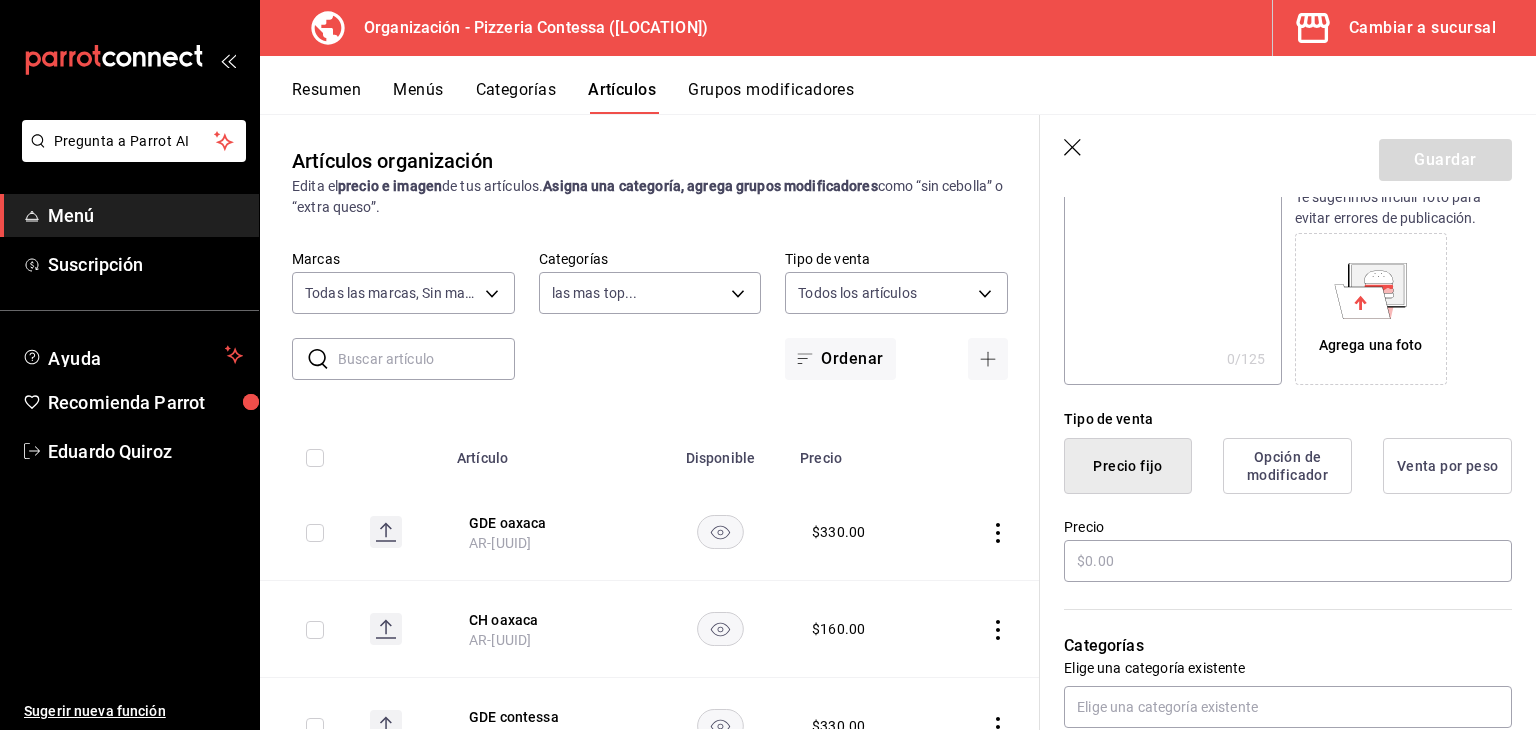 scroll, scrollTop: 300, scrollLeft: 0, axis: vertical 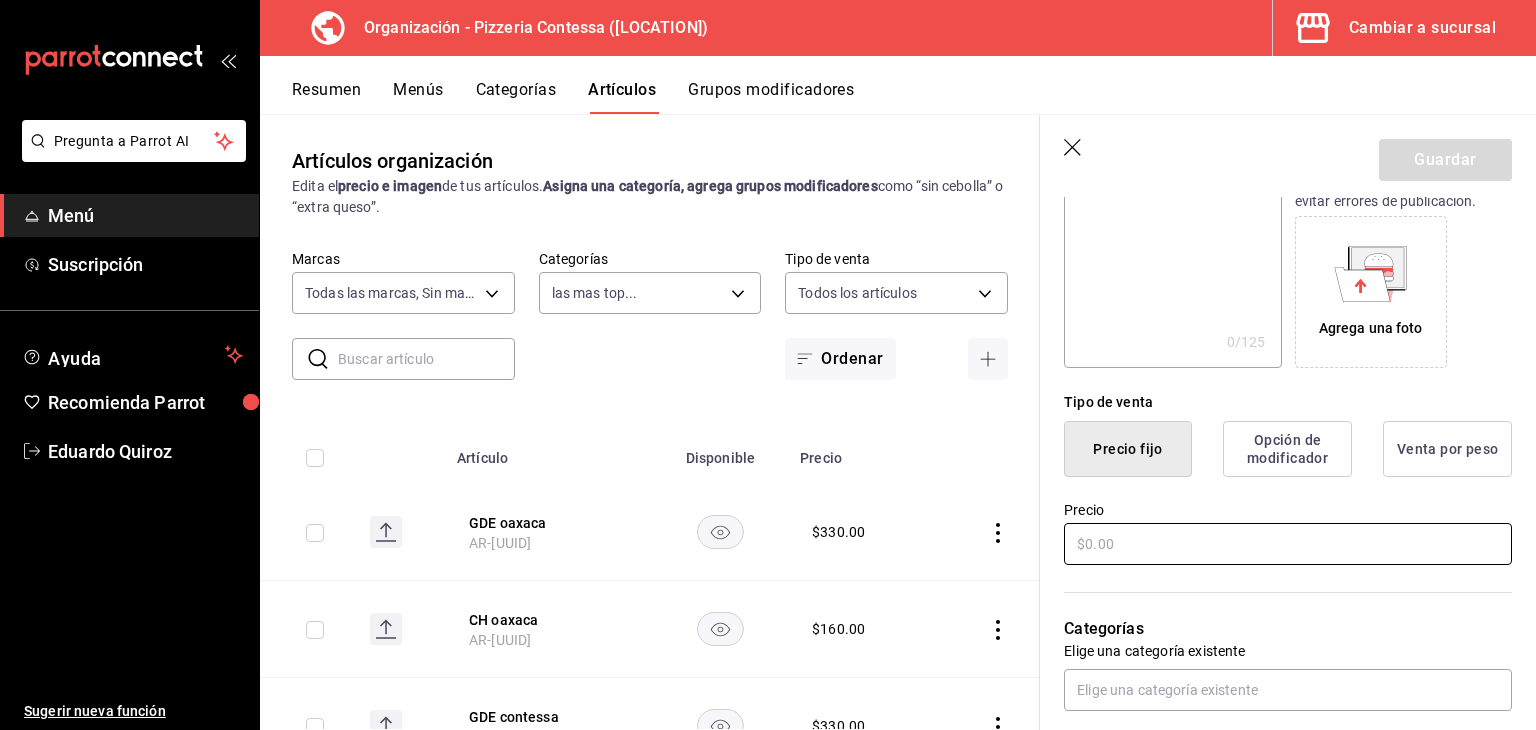 type on "CH carnes frias" 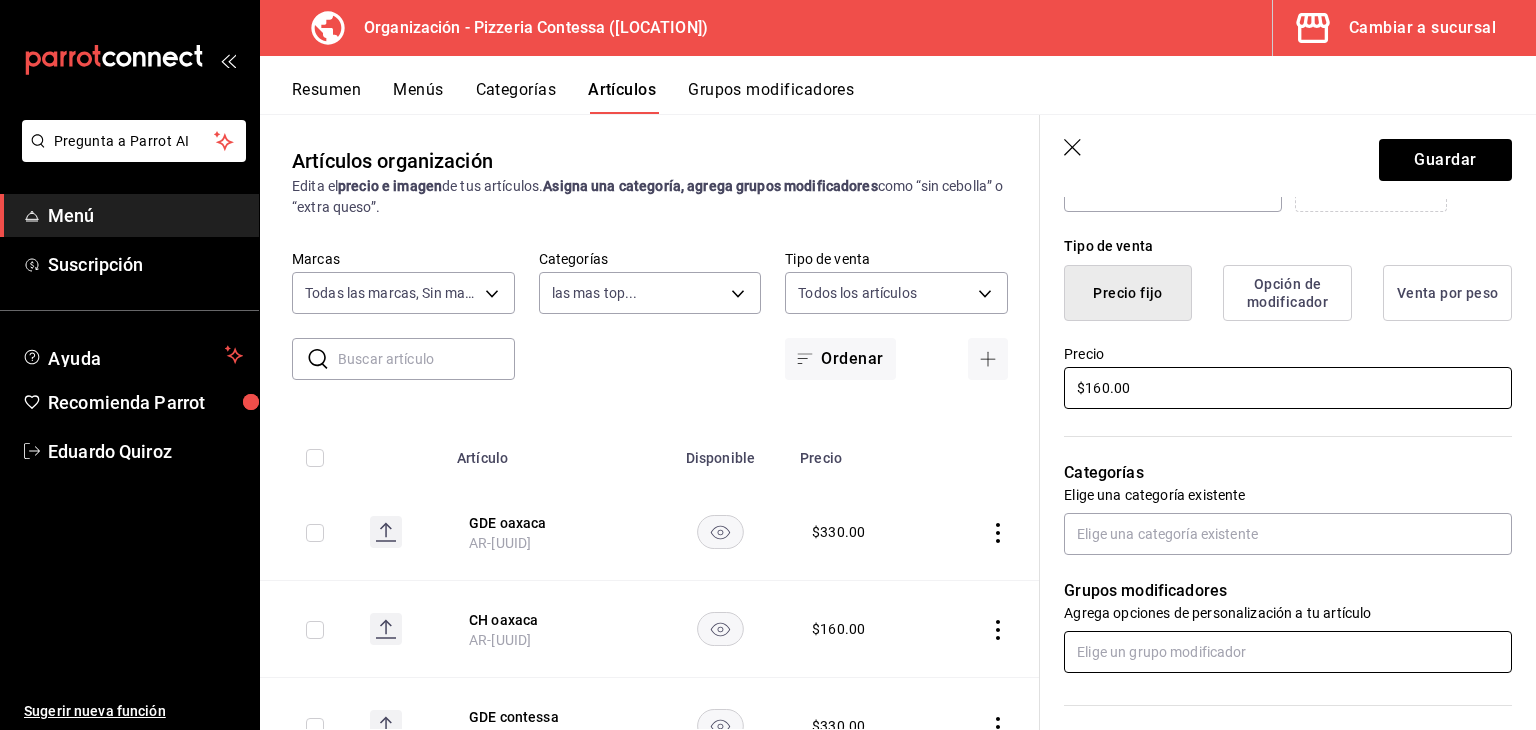 scroll, scrollTop: 500, scrollLeft: 0, axis: vertical 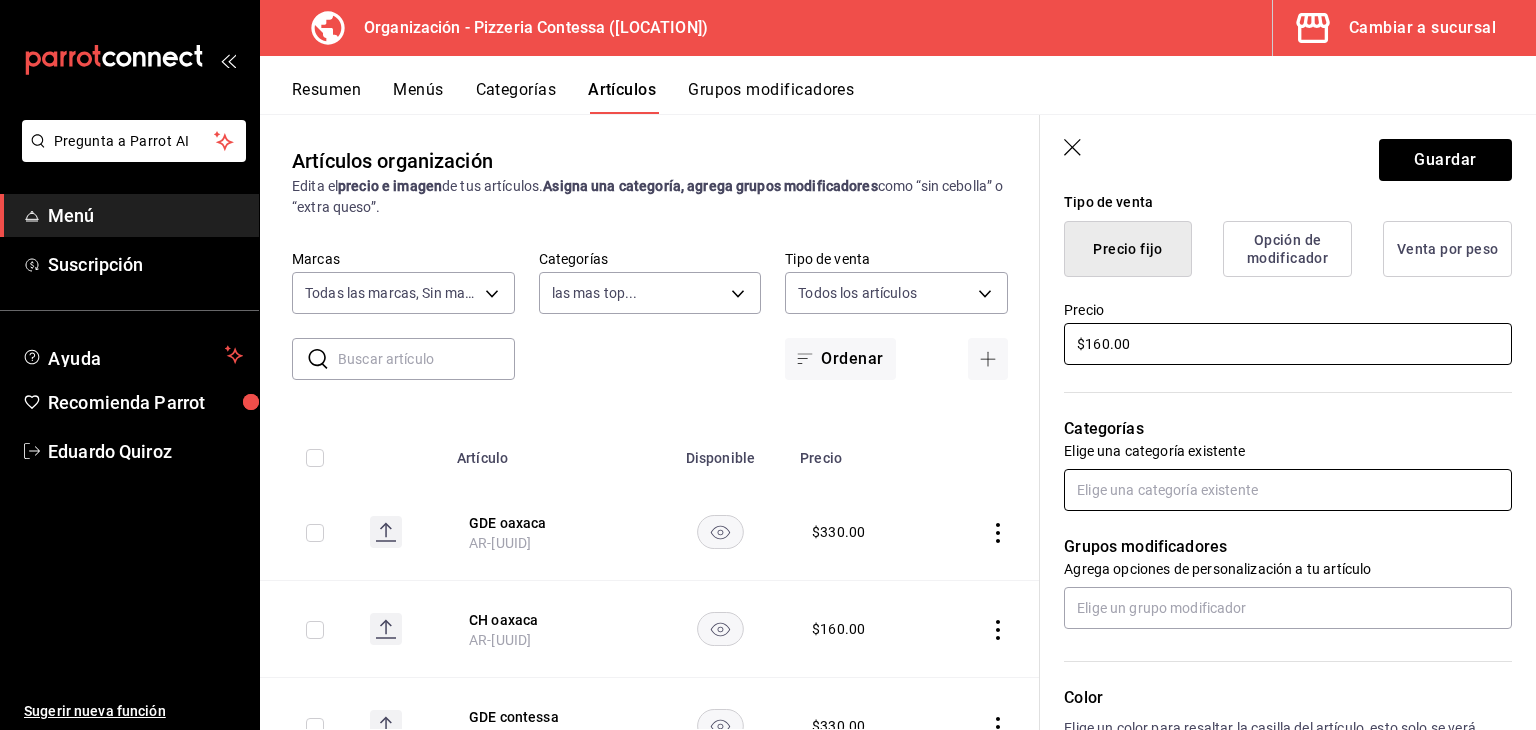 type on "$160.00" 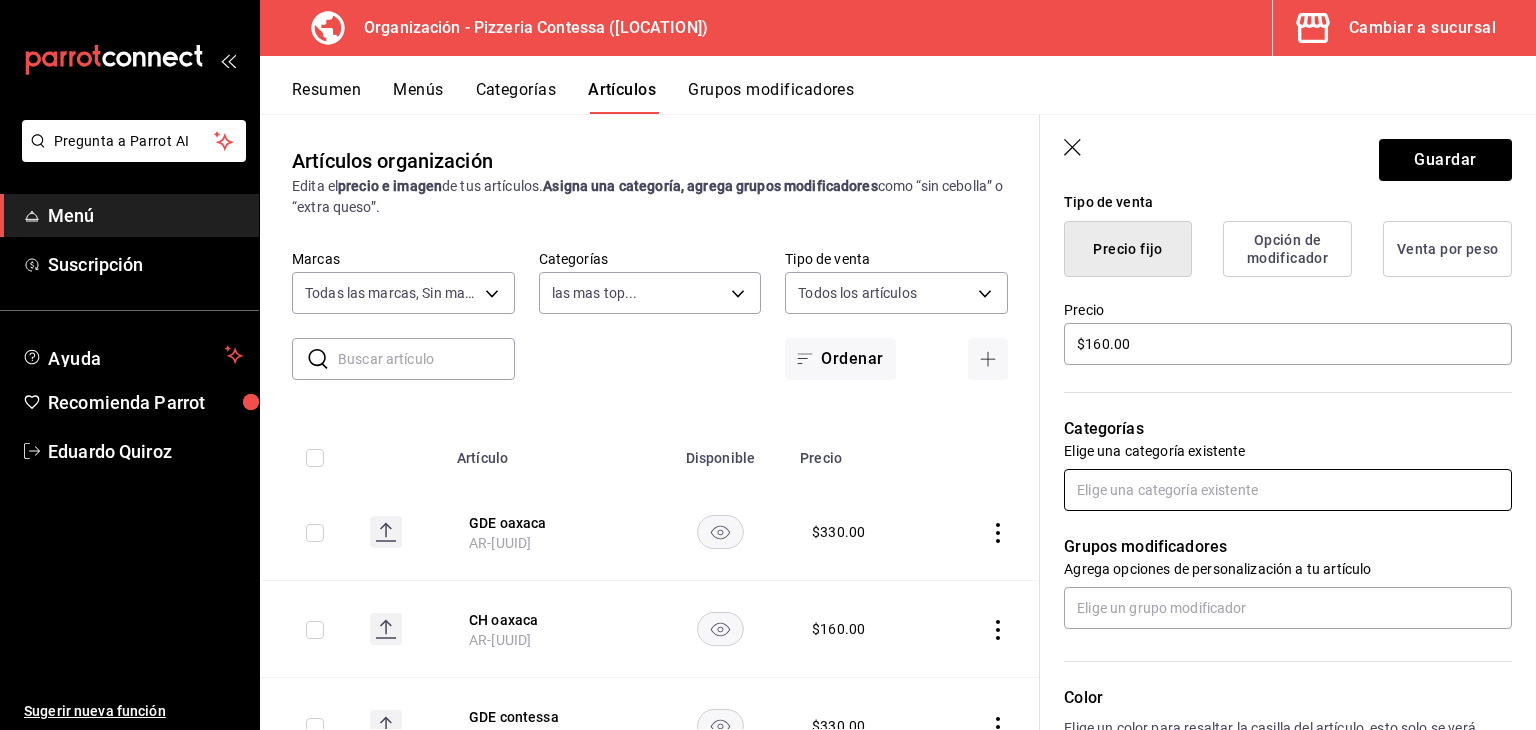 click at bounding box center [1288, 490] 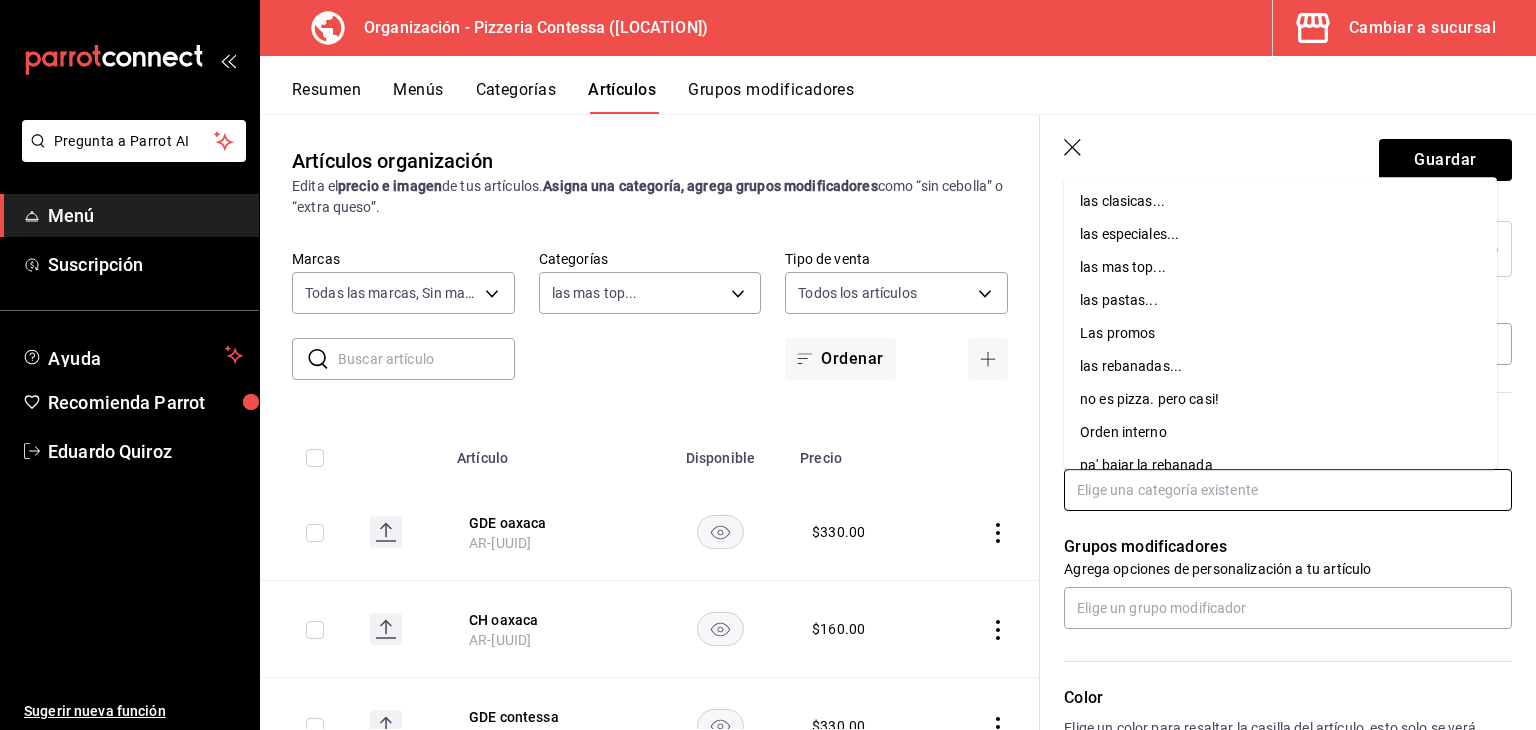 click on "las mas top..." at bounding box center [1280, 267] 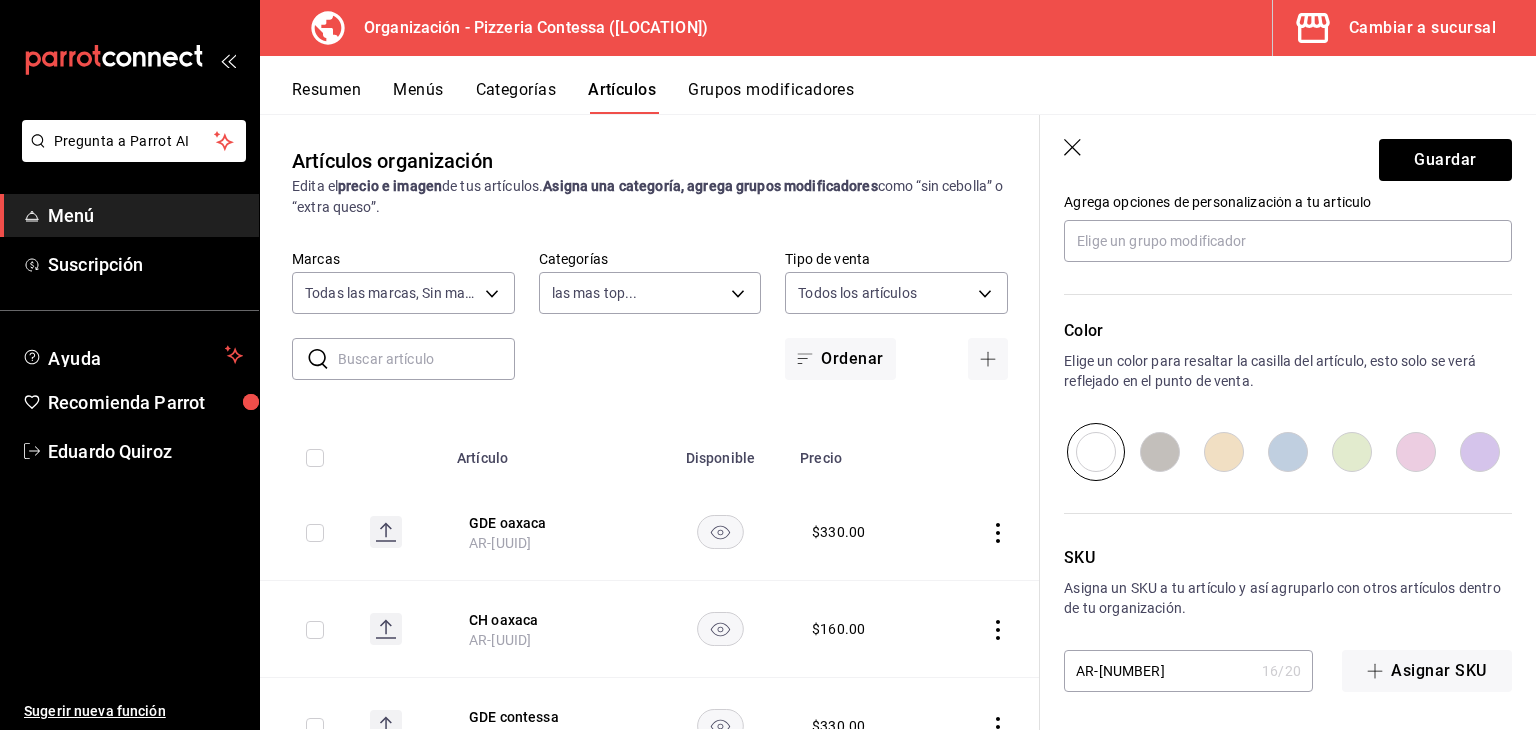 scroll, scrollTop: 934, scrollLeft: 0, axis: vertical 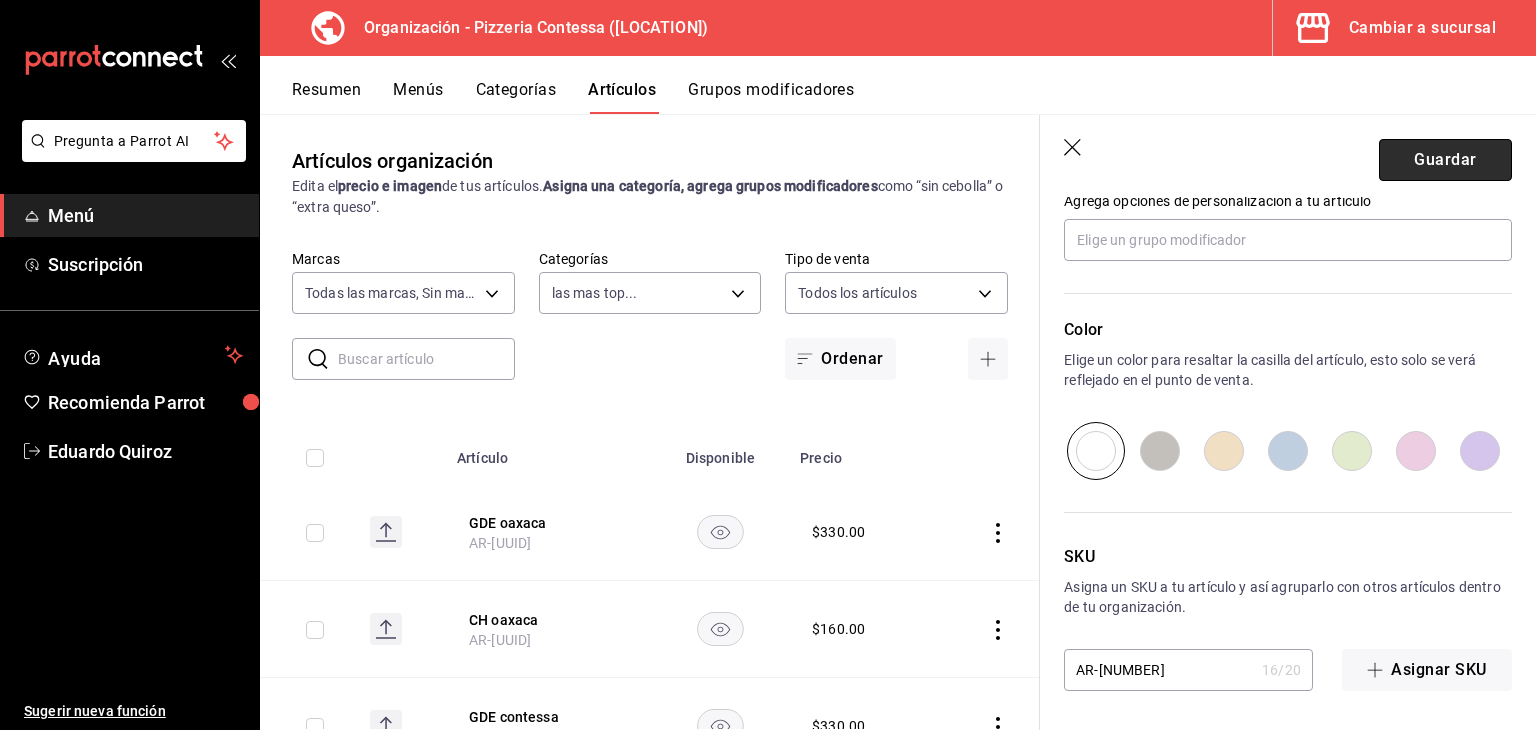 click on "Guardar" at bounding box center [1445, 160] 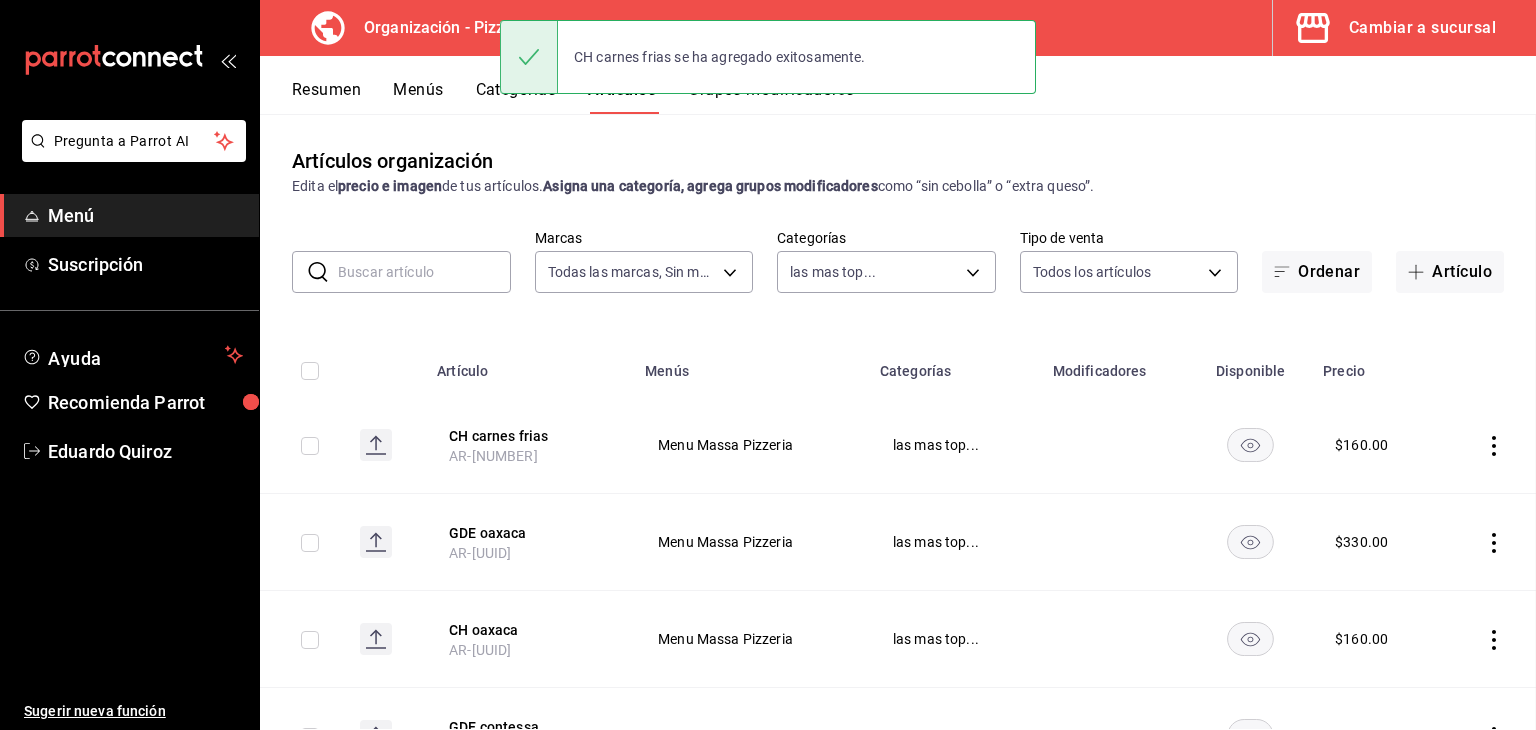 scroll, scrollTop: 0, scrollLeft: 0, axis: both 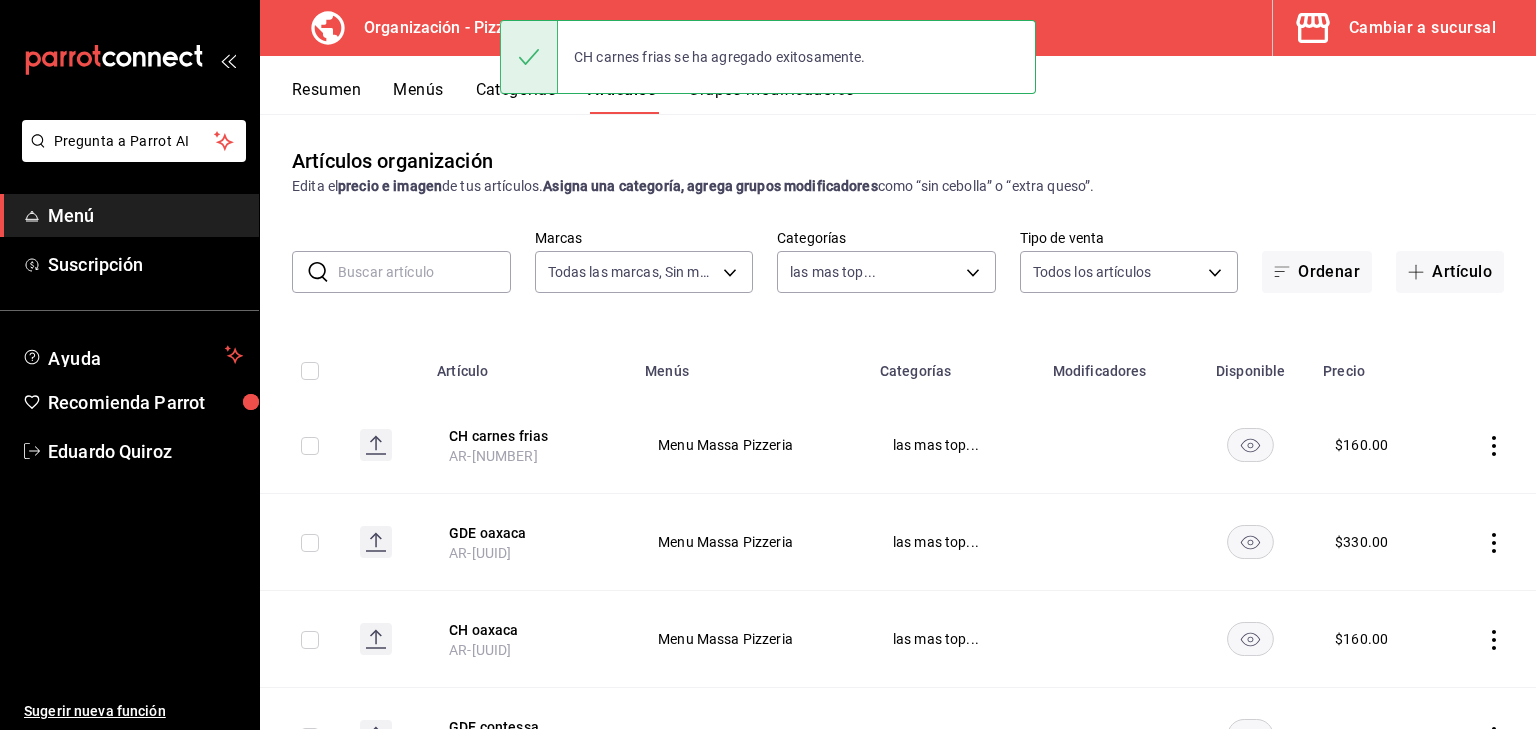 click on "Artículo" at bounding box center [1450, 272] 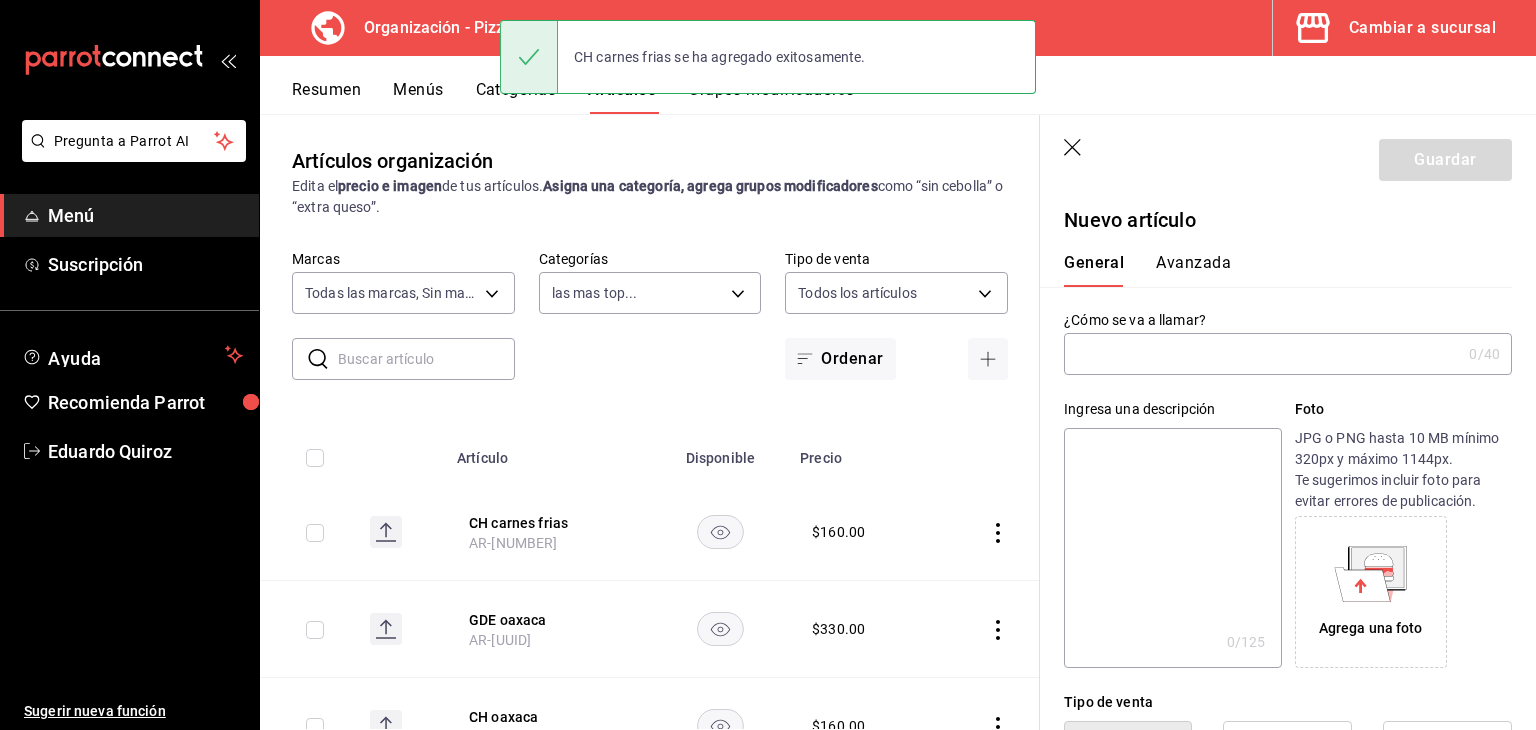 click at bounding box center (1262, 354) 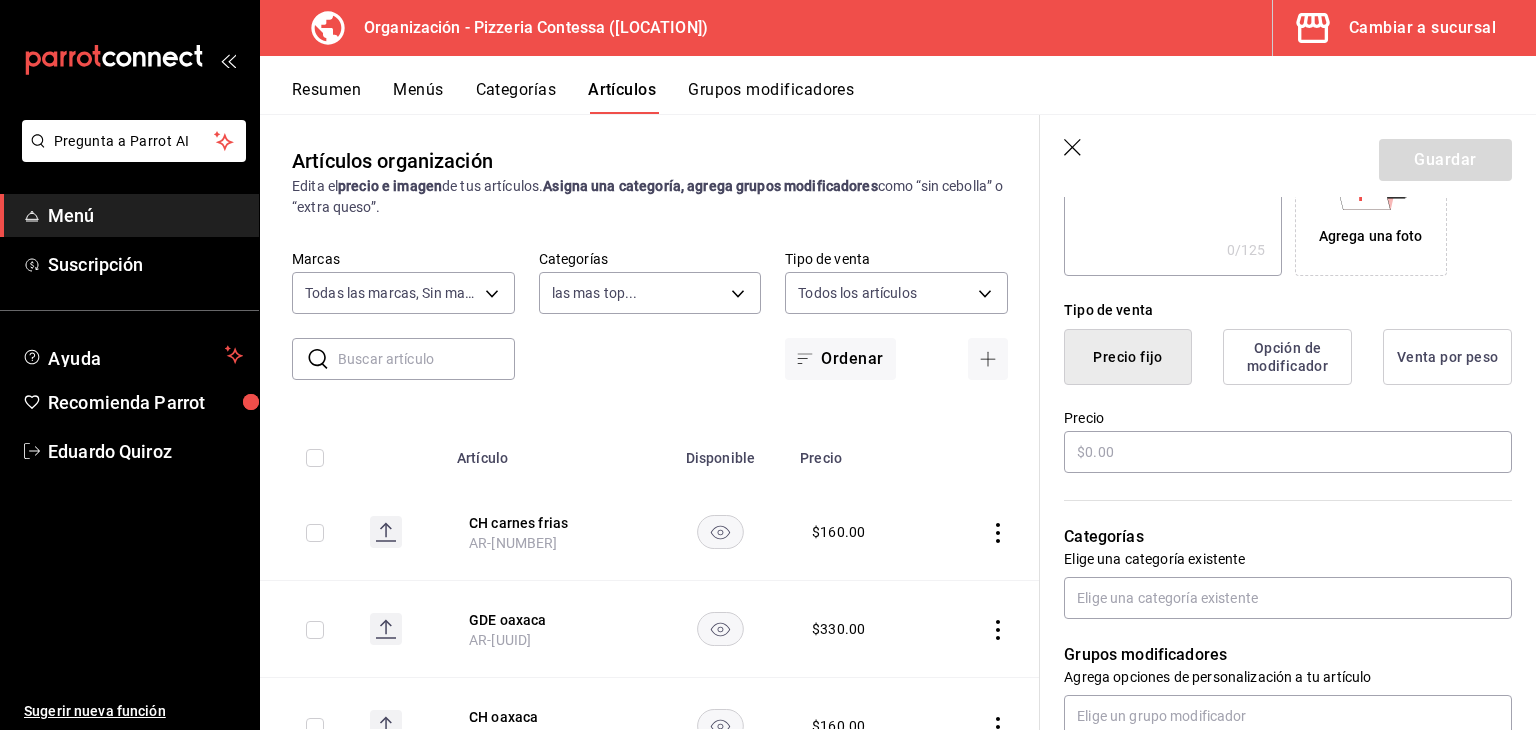 scroll, scrollTop: 400, scrollLeft: 0, axis: vertical 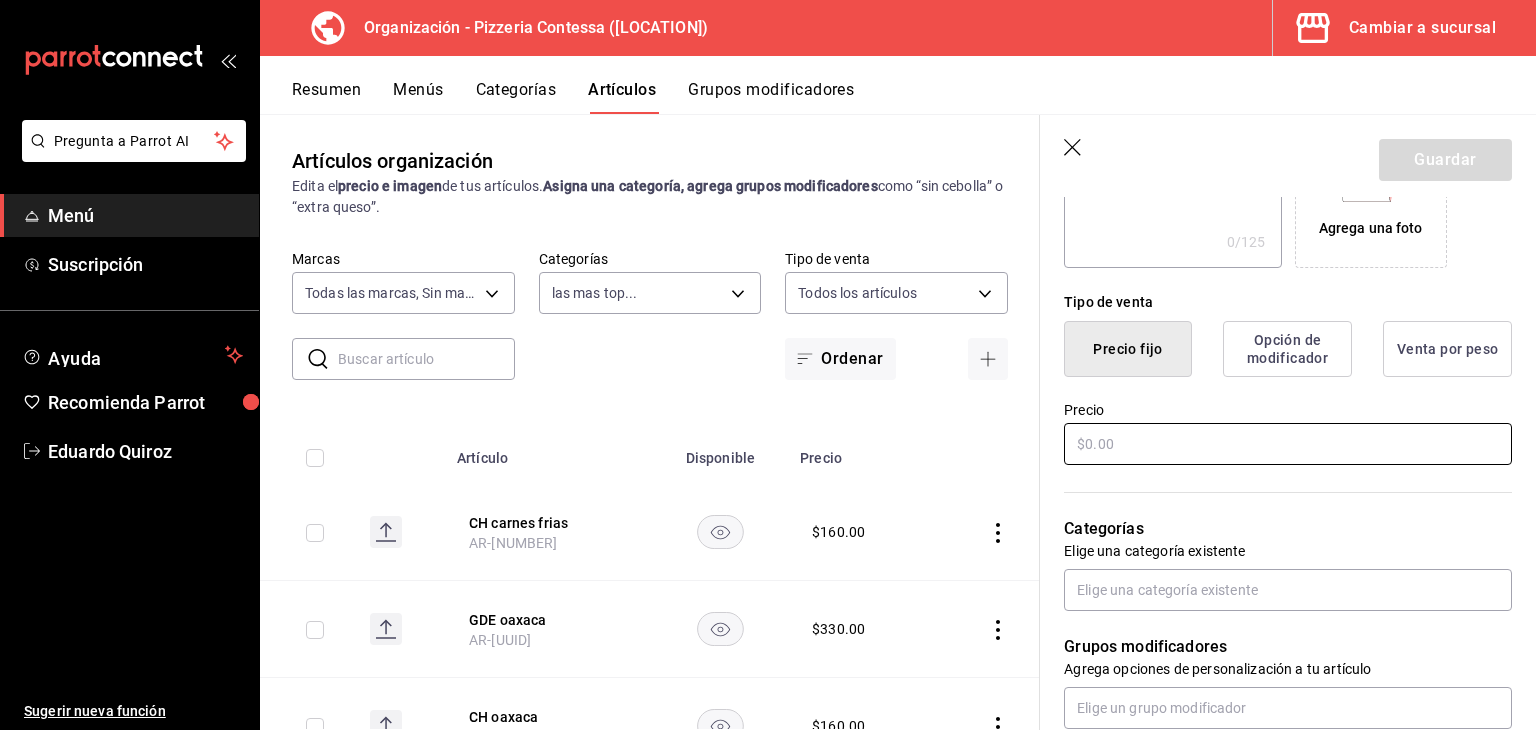 type on "GDE carnes frias" 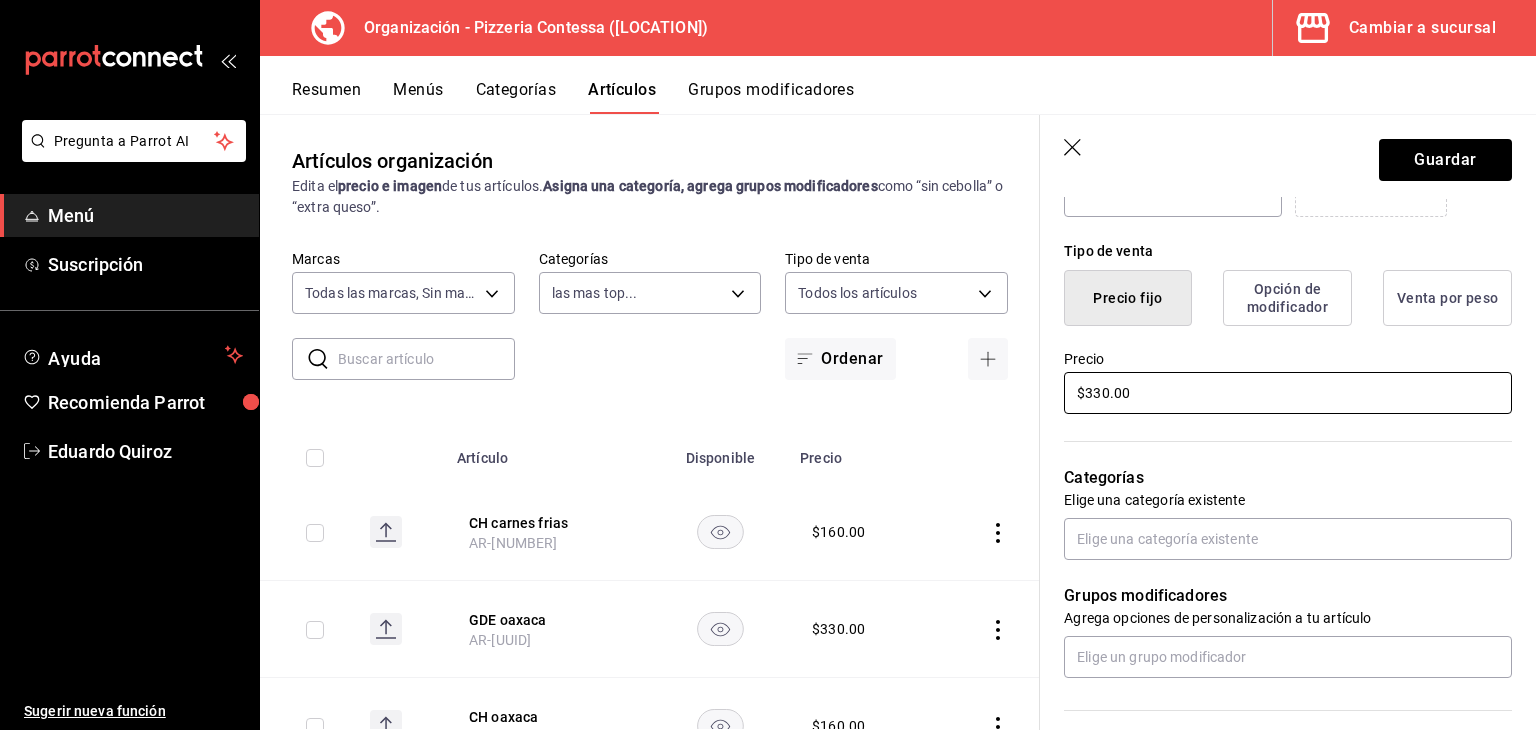 scroll, scrollTop: 500, scrollLeft: 0, axis: vertical 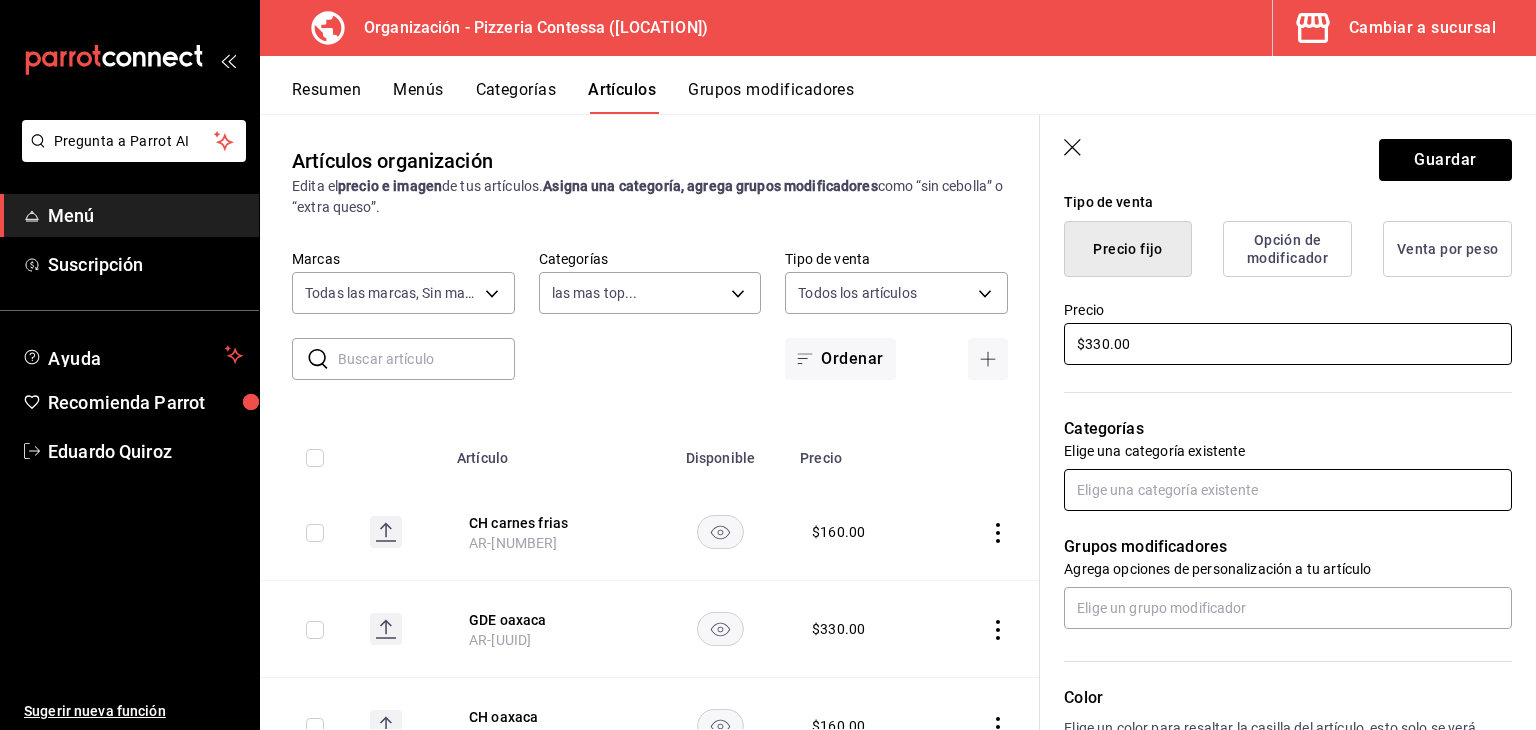 type on "$330.00" 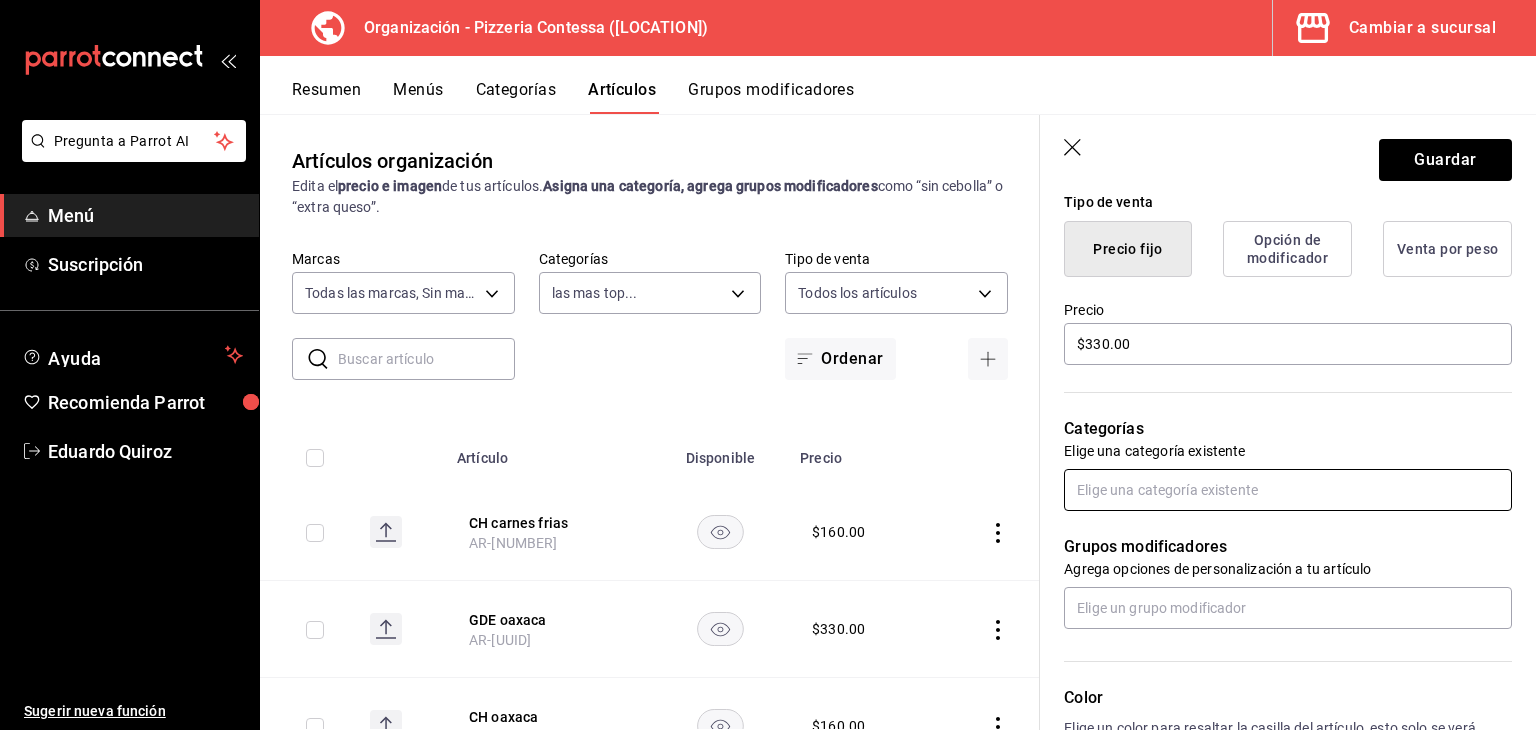 click at bounding box center (1288, 490) 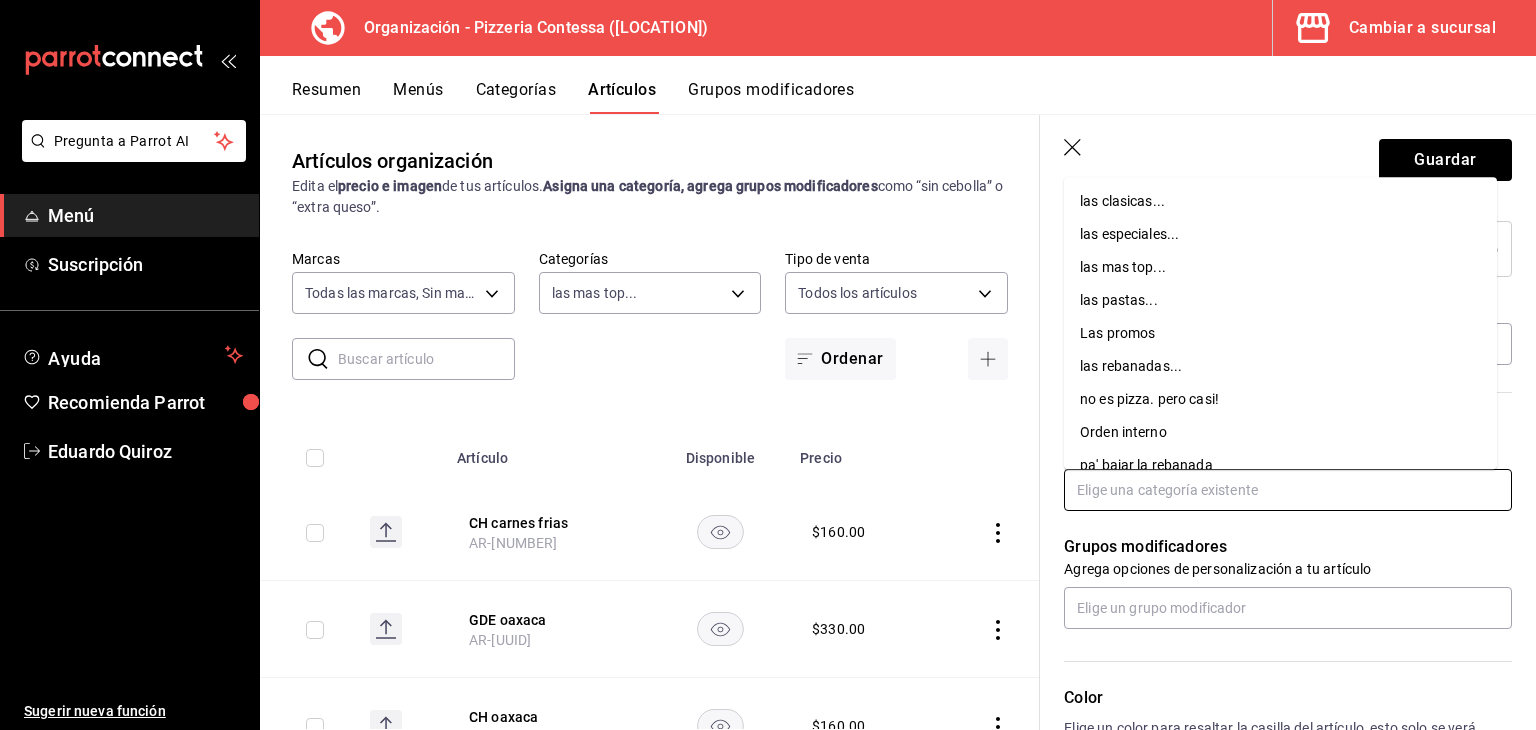 click on "las mas top..." at bounding box center [1280, 267] 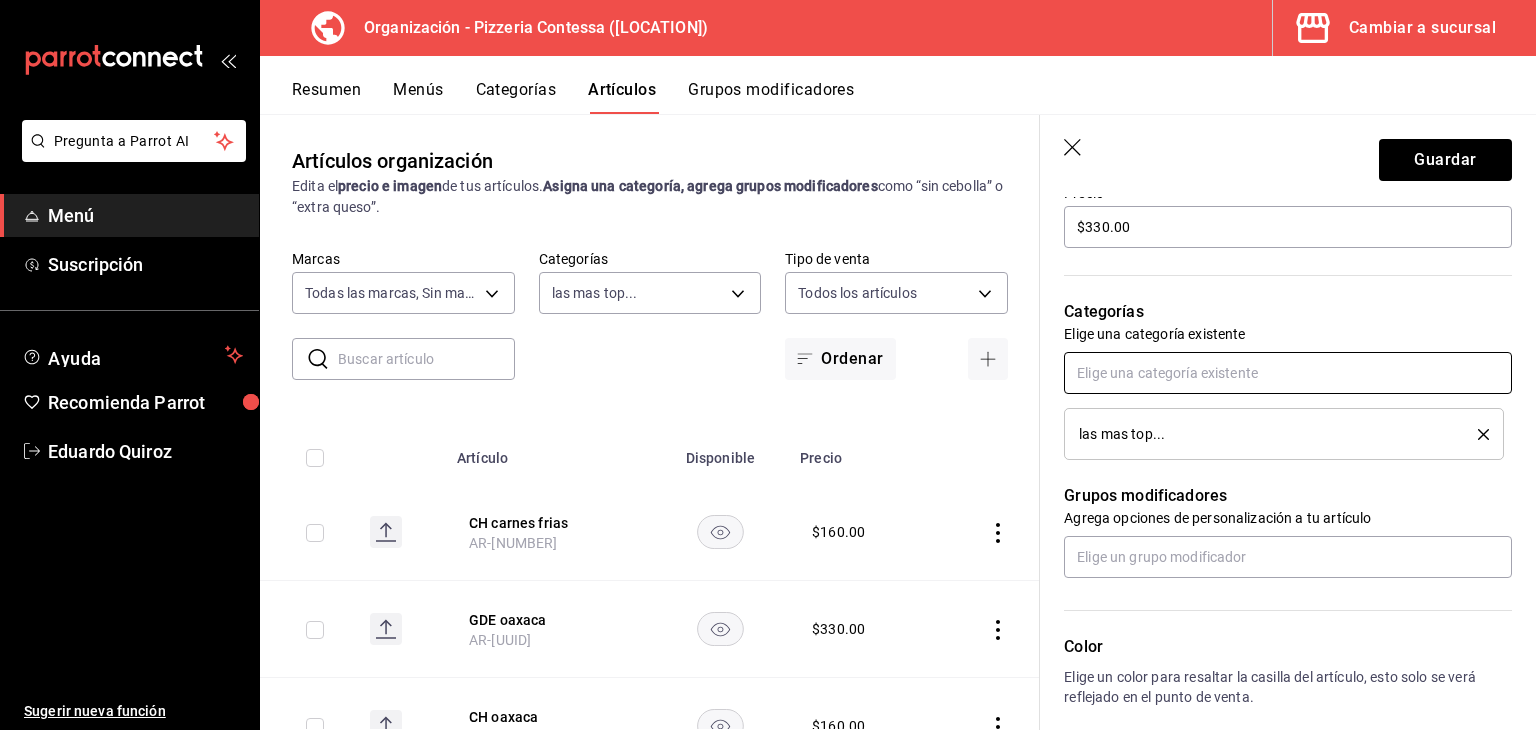 scroll, scrollTop: 300, scrollLeft: 0, axis: vertical 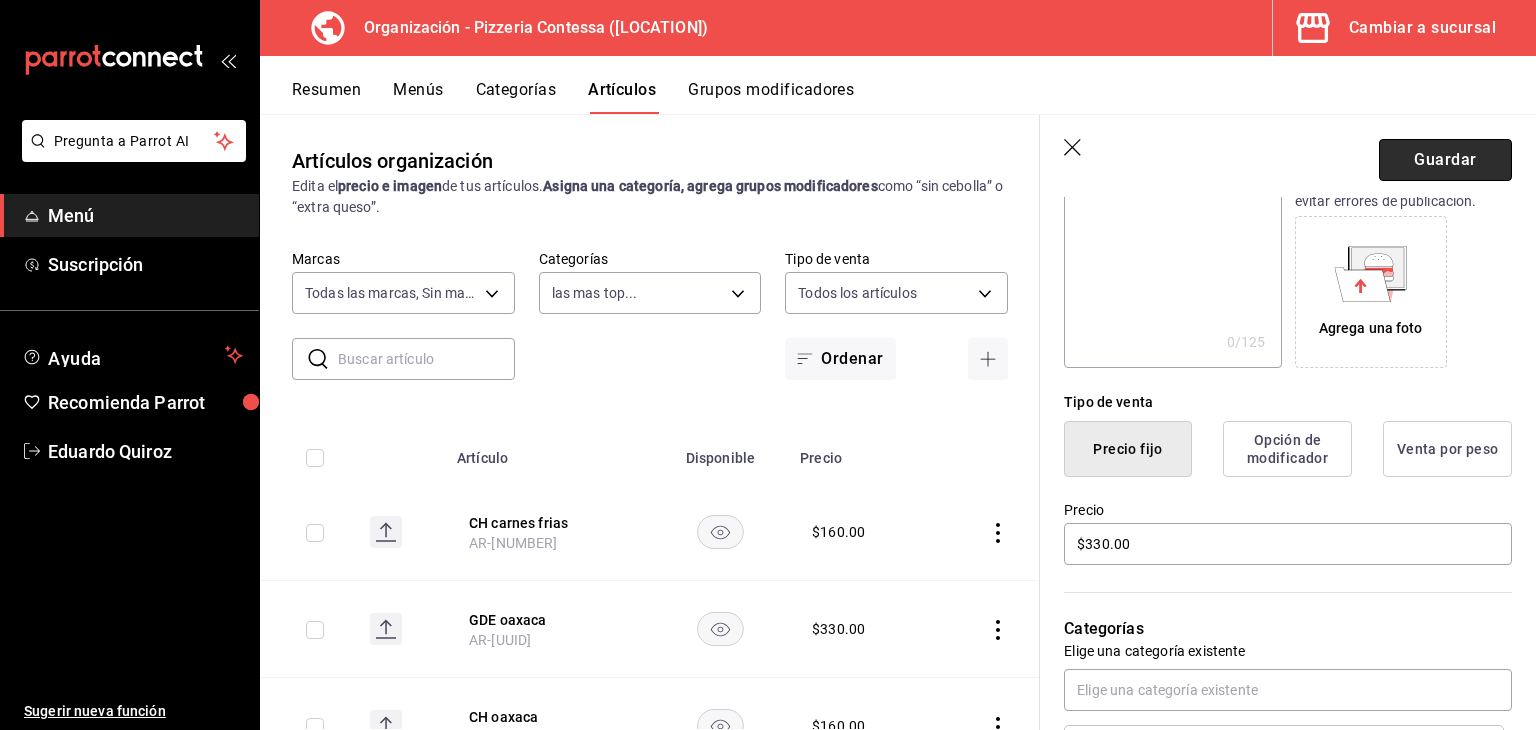 click on "Guardar" at bounding box center (1445, 160) 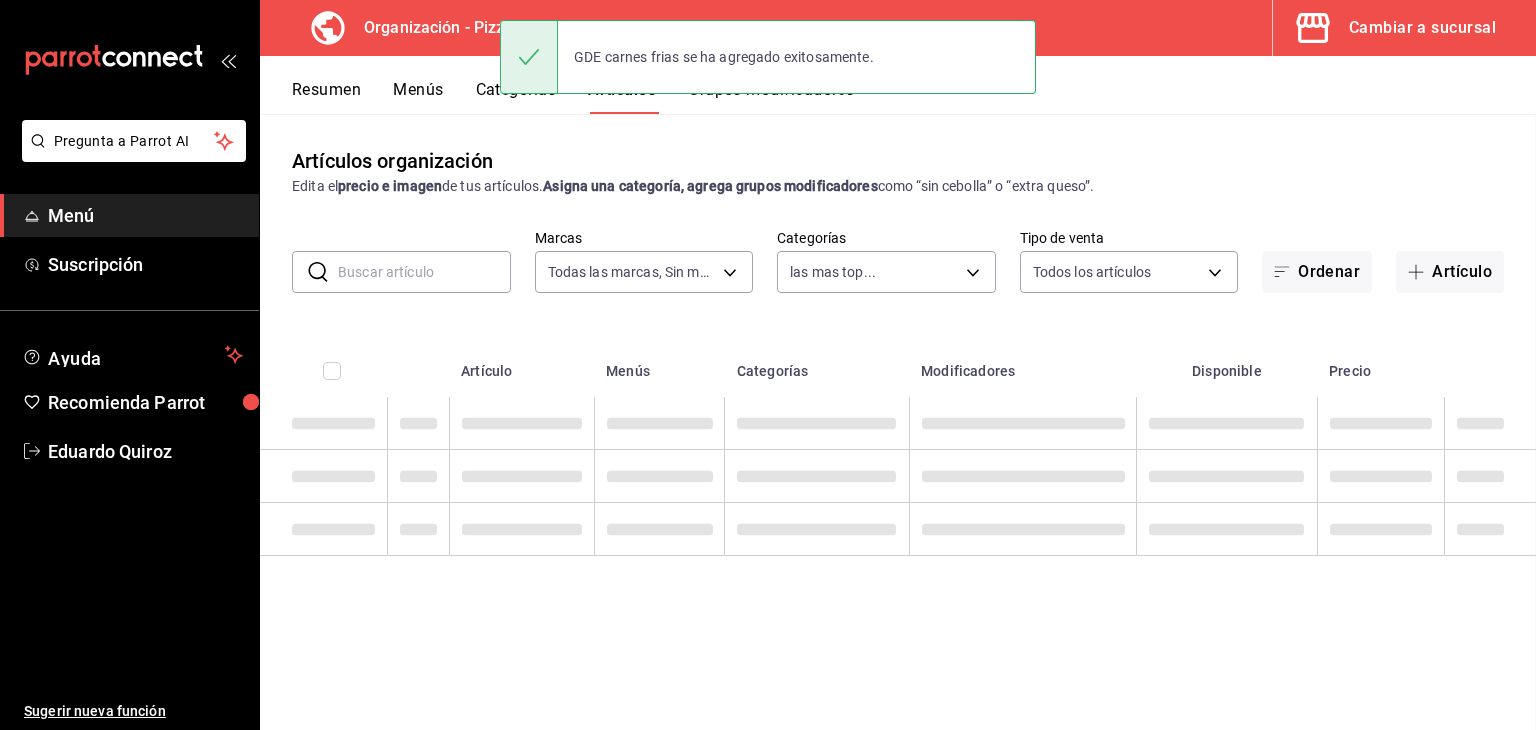 scroll, scrollTop: 0, scrollLeft: 0, axis: both 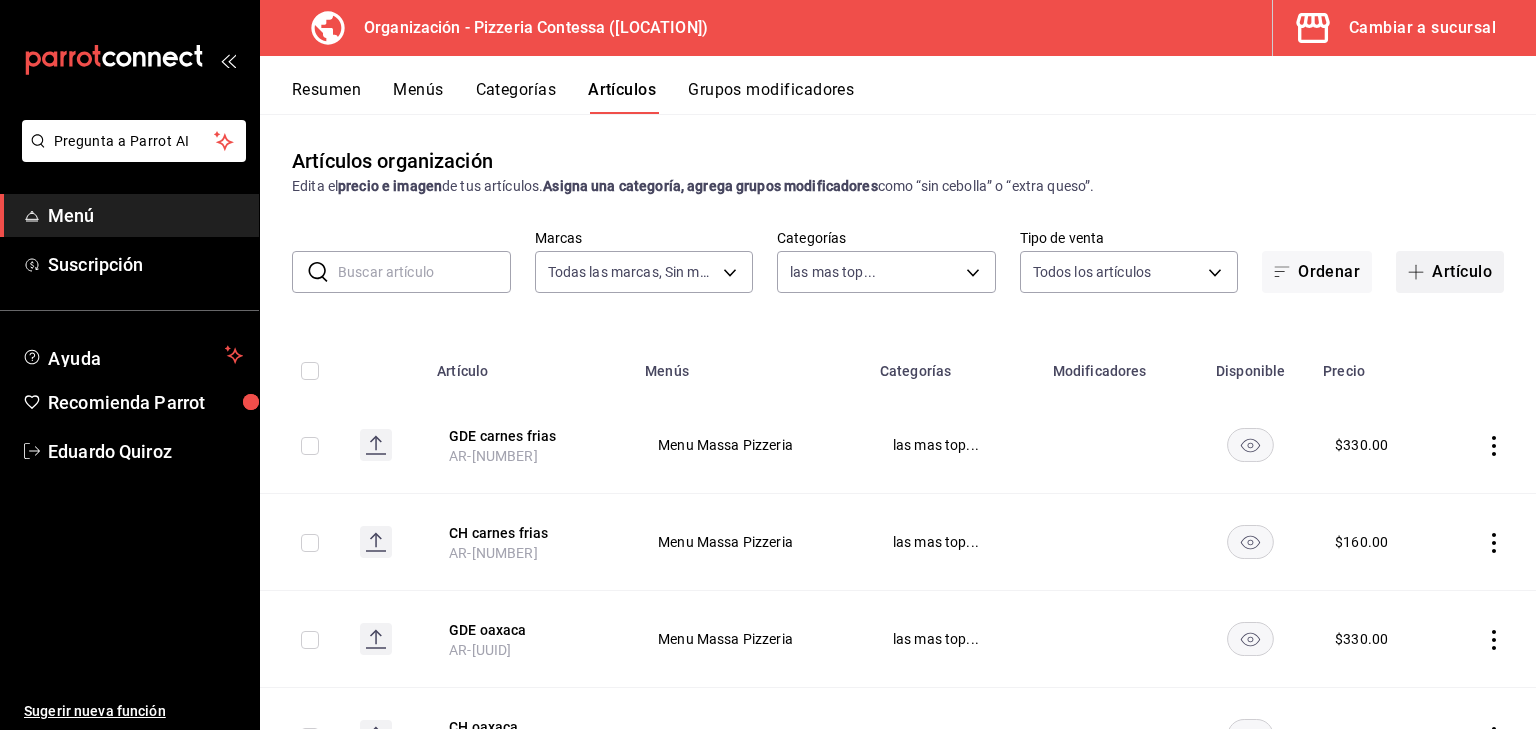 click on "Artículo" at bounding box center [1450, 272] 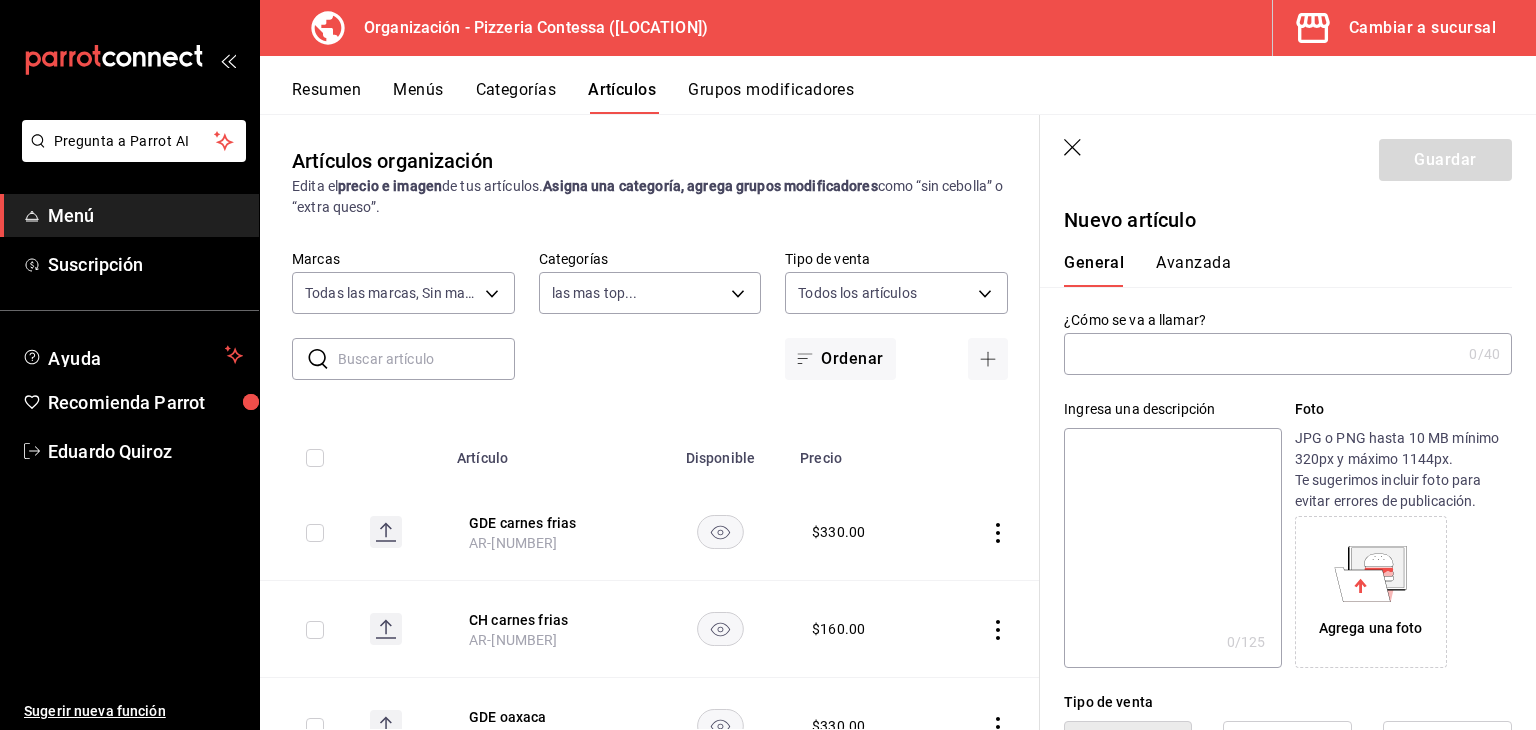click at bounding box center [1262, 354] 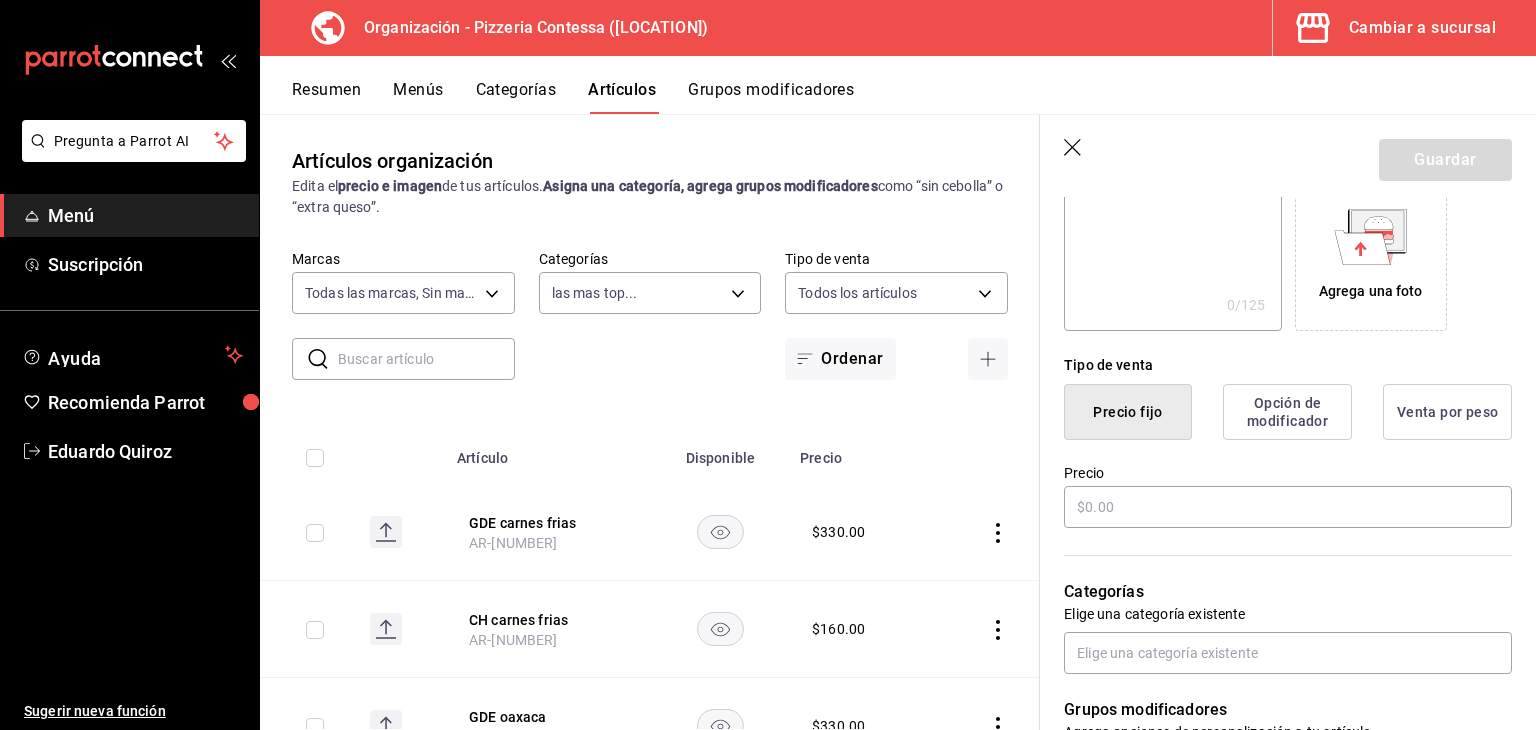 scroll, scrollTop: 400, scrollLeft: 0, axis: vertical 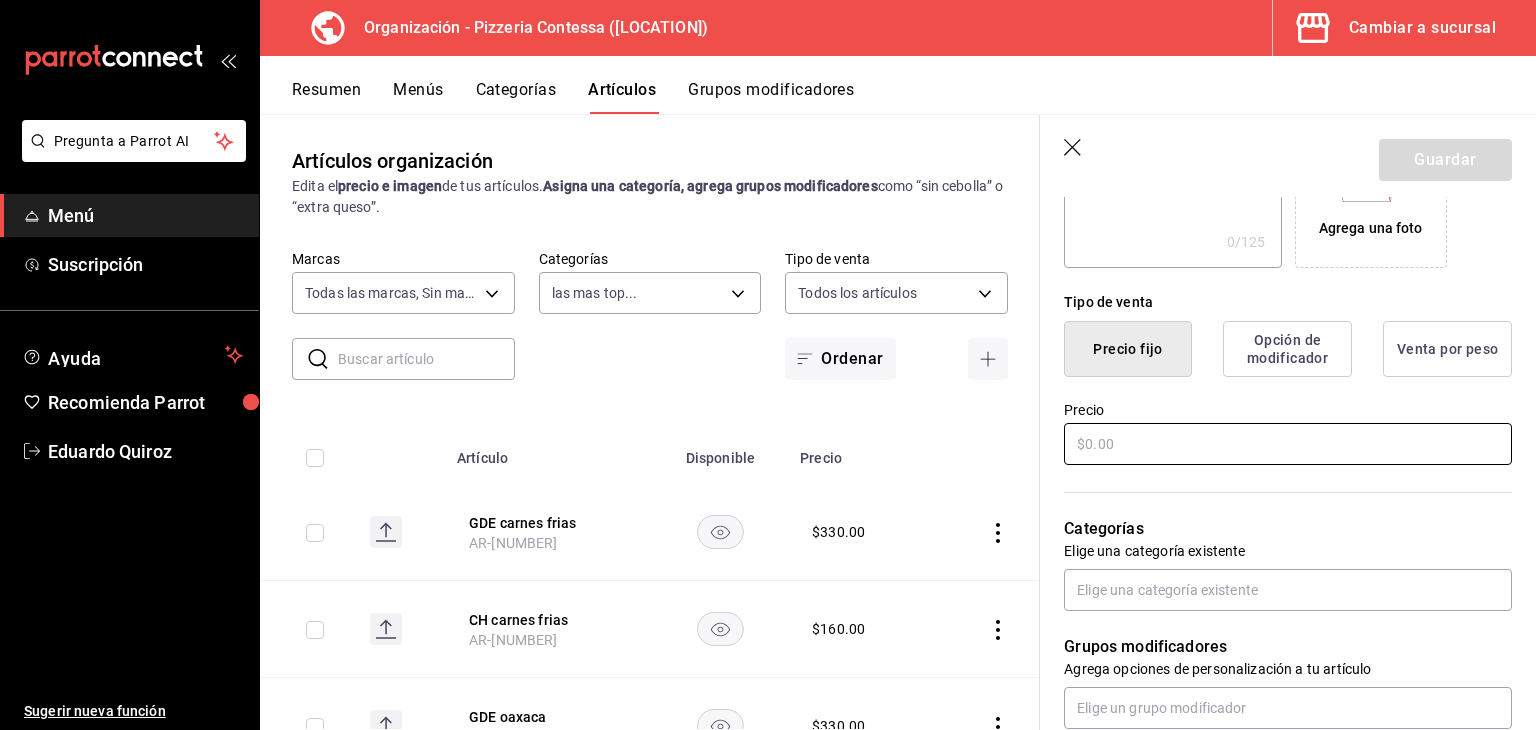 type on "CH prosciutto" 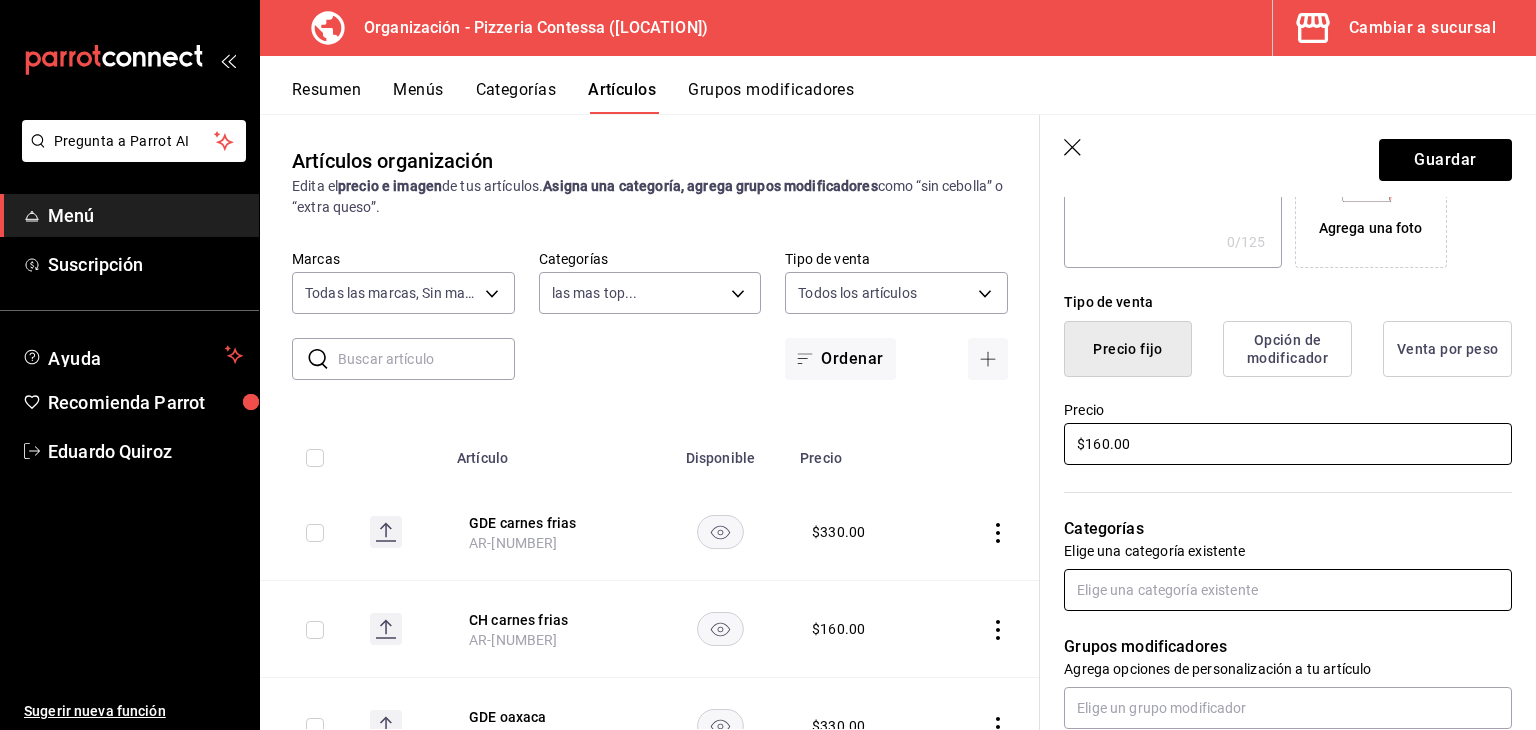 type on "$160.00" 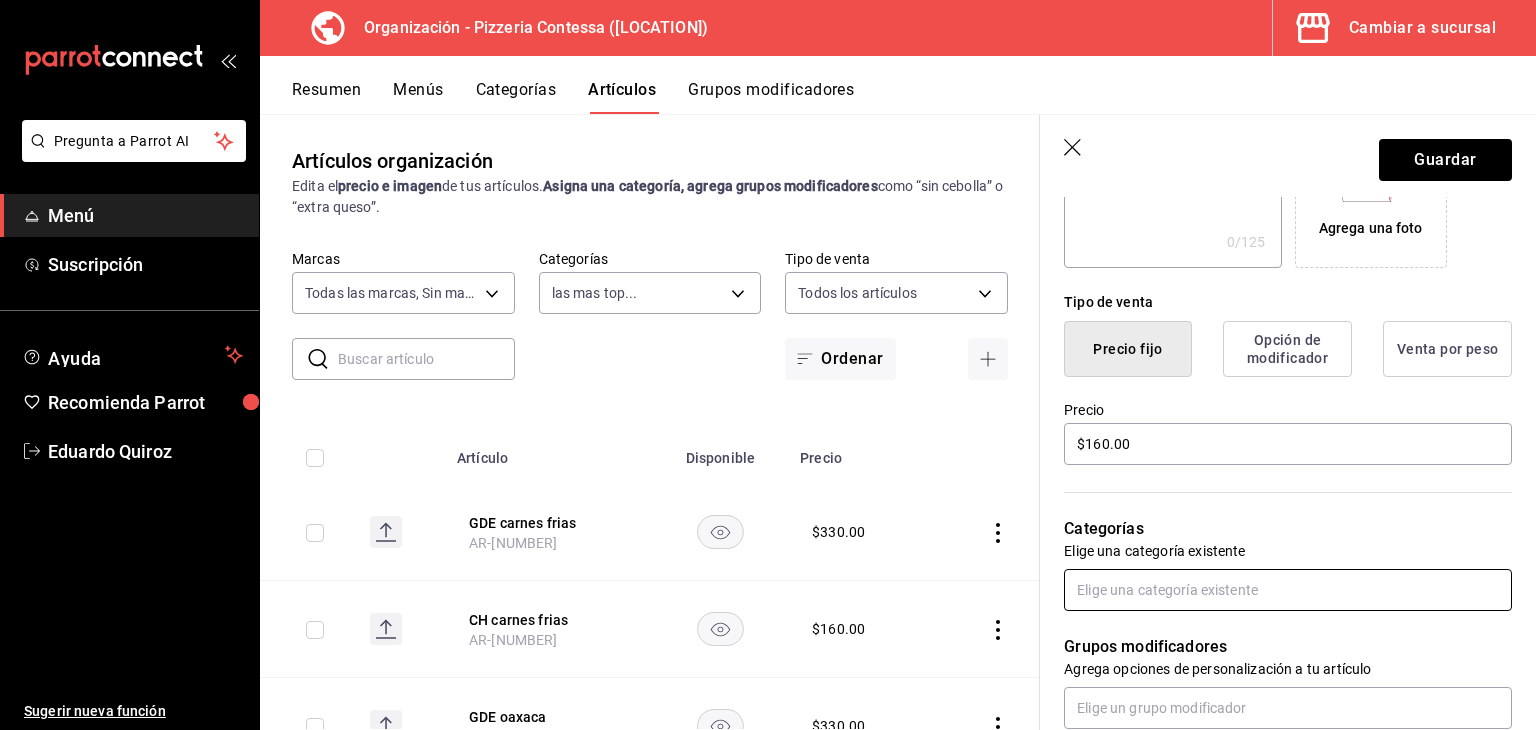 click at bounding box center [1288, 590] 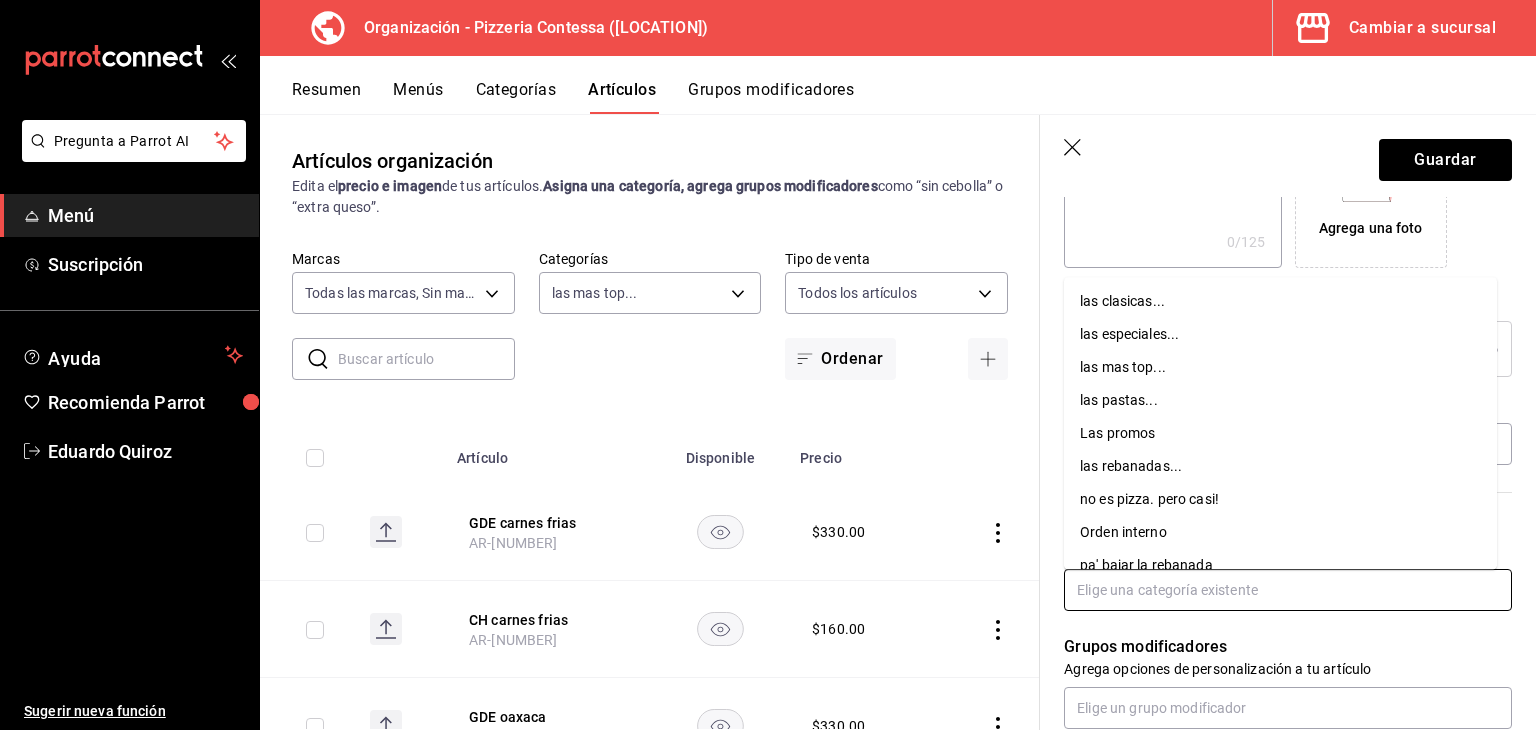 click on "las mas top..." at bounding box center (1280, 367) 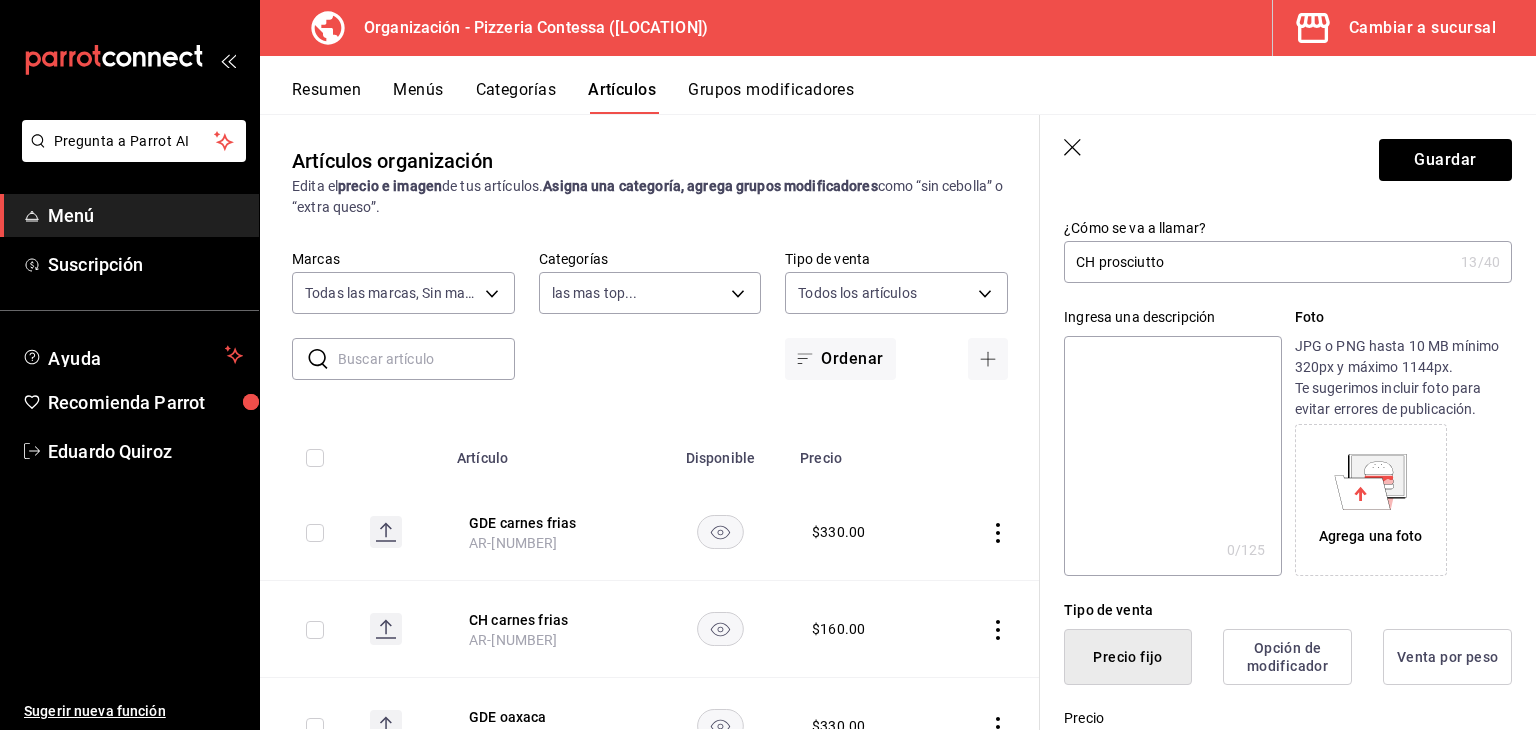 scroll, scrollTop: 0, scrollLeft: 0, axis: both 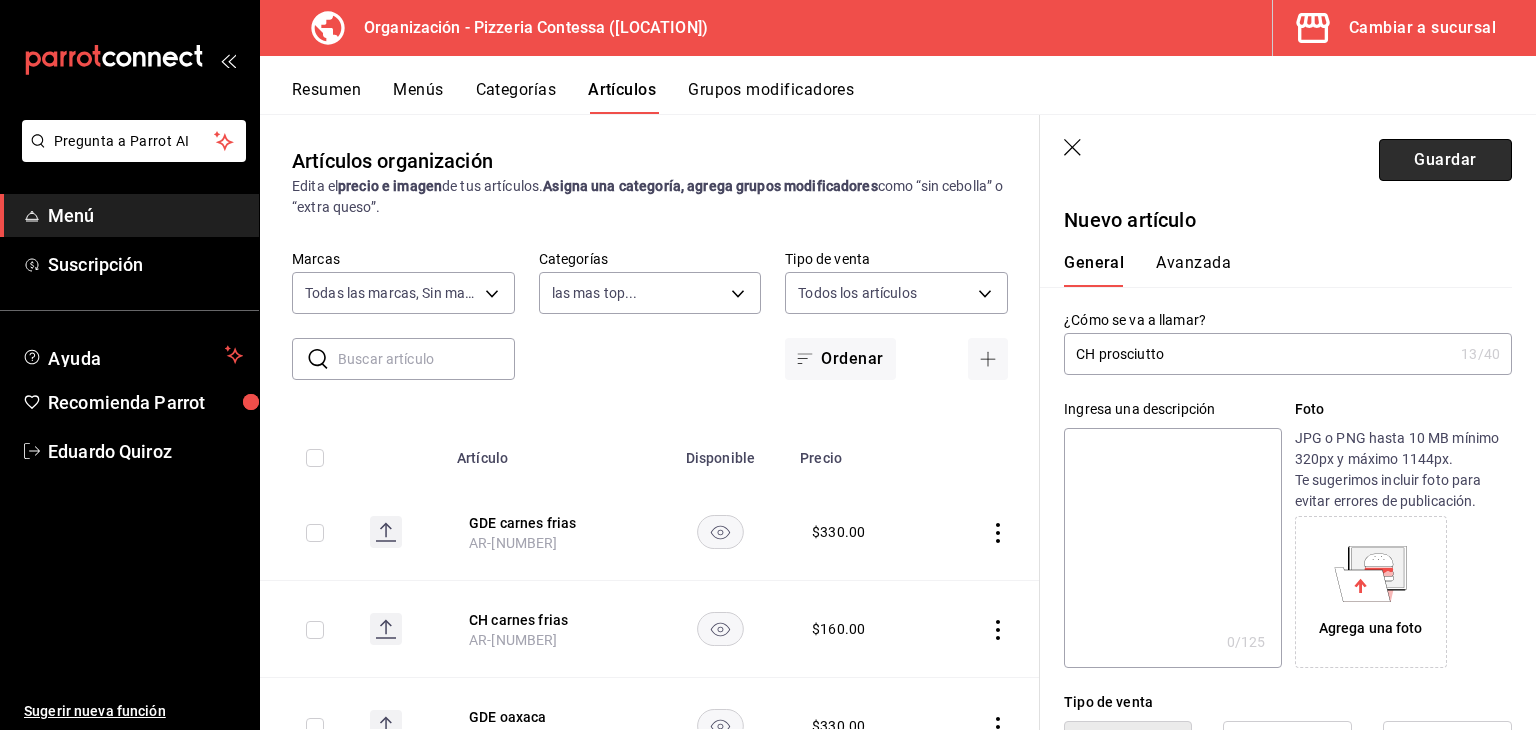 click on "Guardar" at bounding box center [1445, 160] 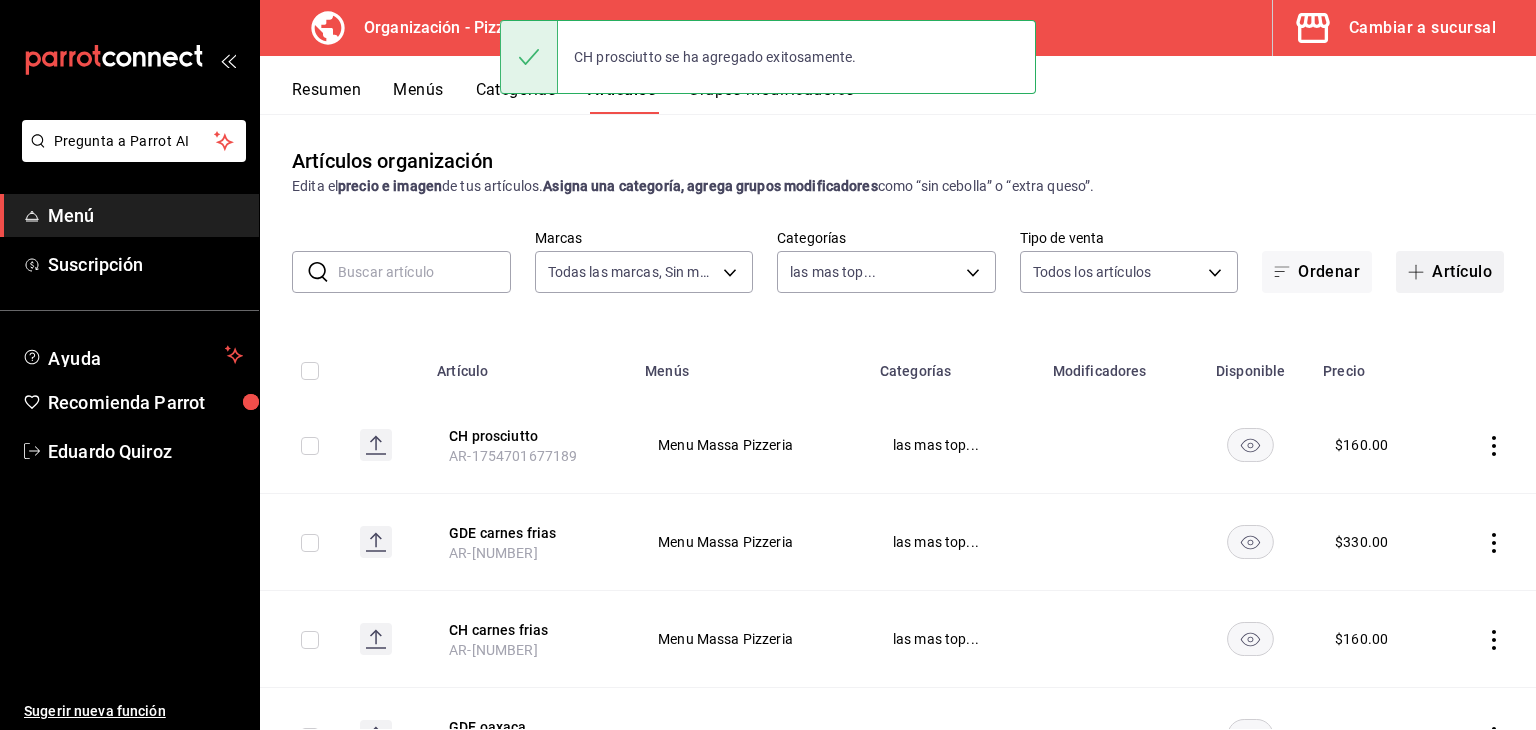 click on "Artículo" at bounding box center [1450, 272] 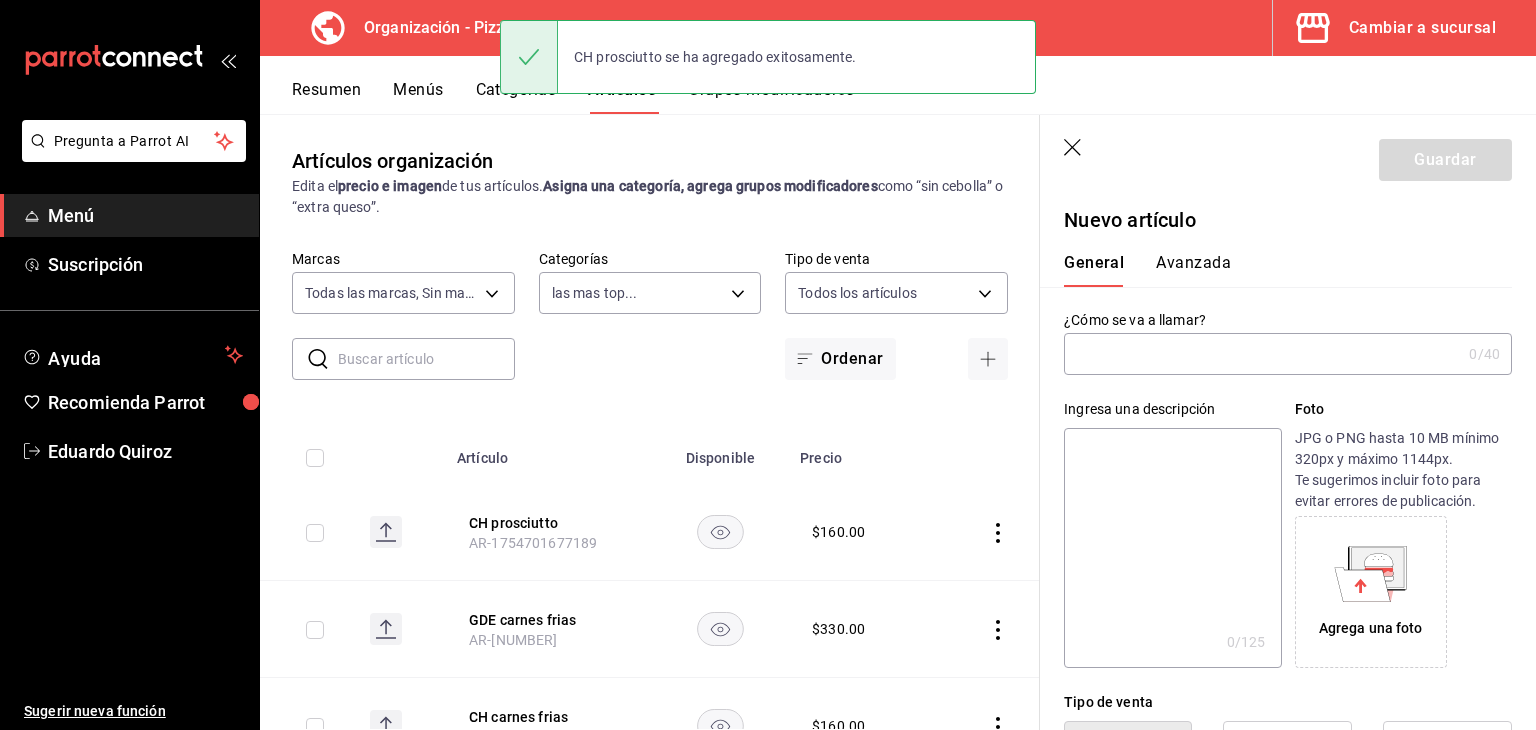 click at bounding box center (1262, 354) 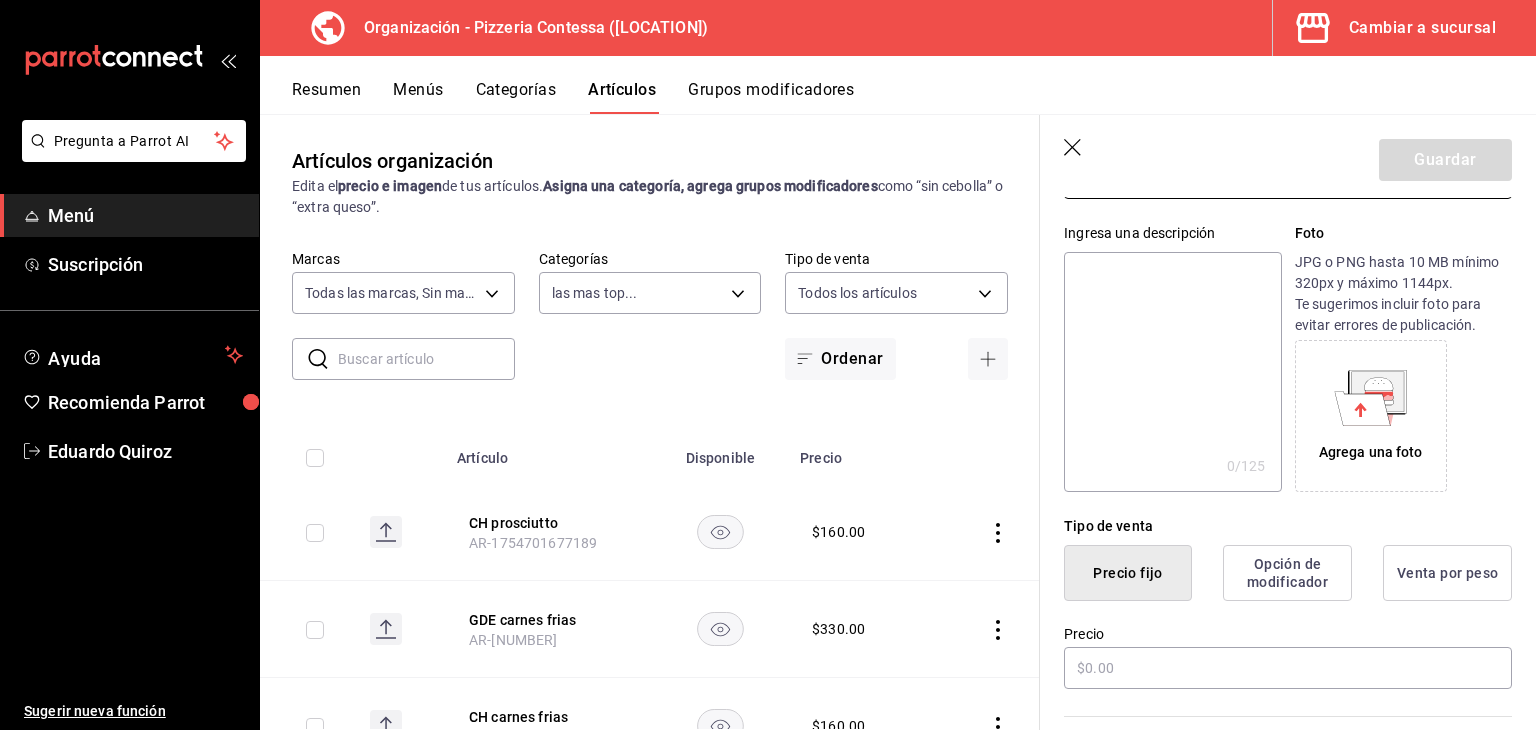 scroll, scrollTop: 200, scrollLeft: 0, axis: vertical 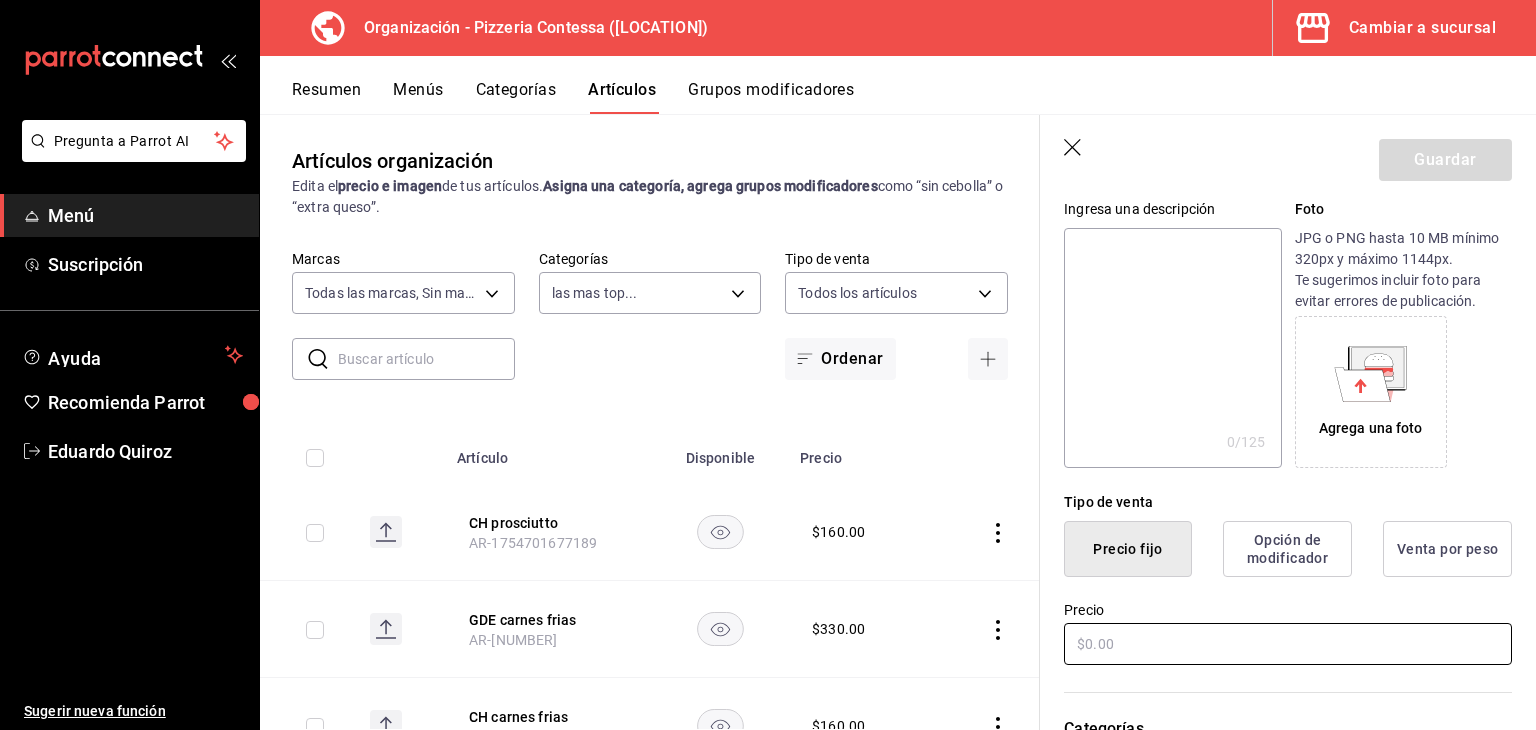 type on "GDE prosciutto" 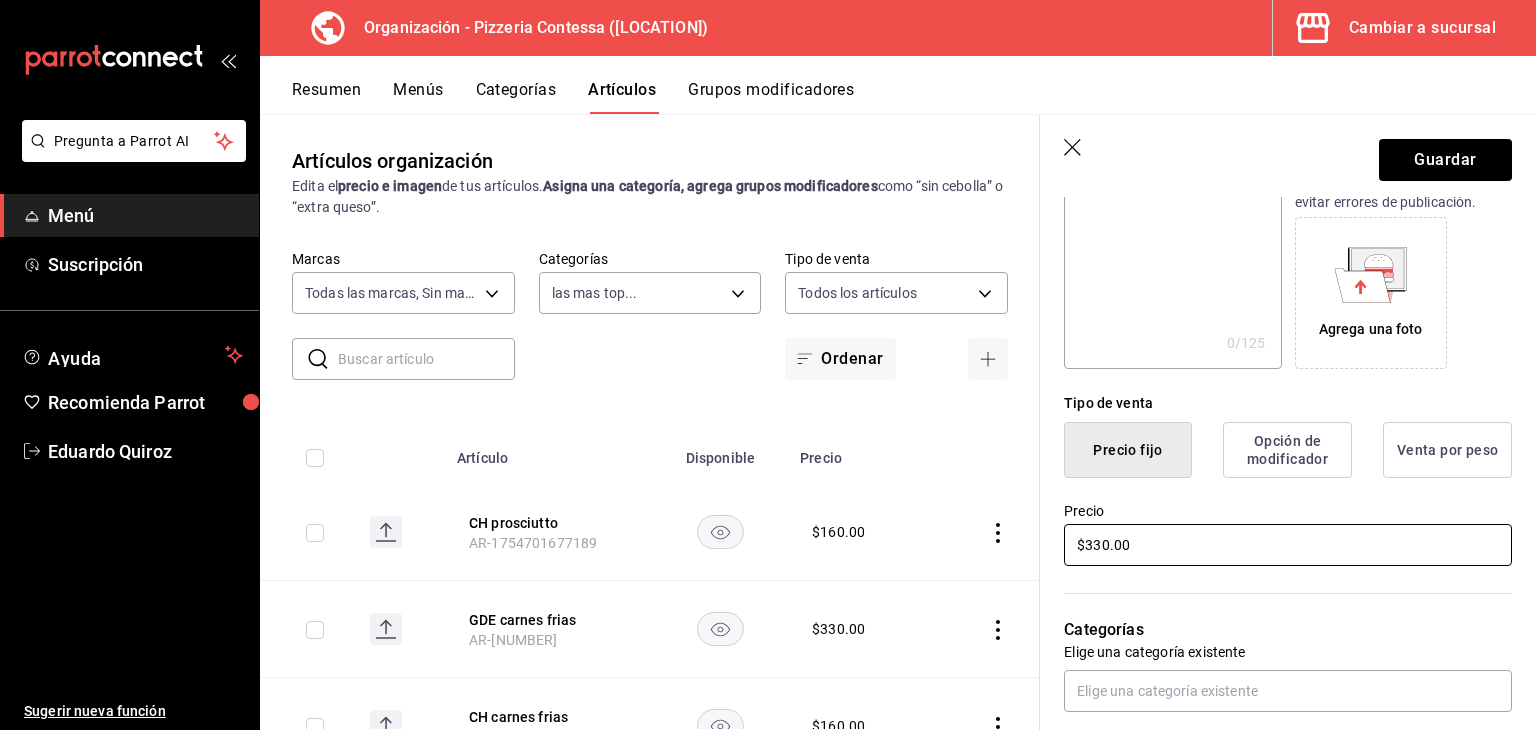 scroll, scrollTop: 300, scrollLeft: 0, axis: vertical 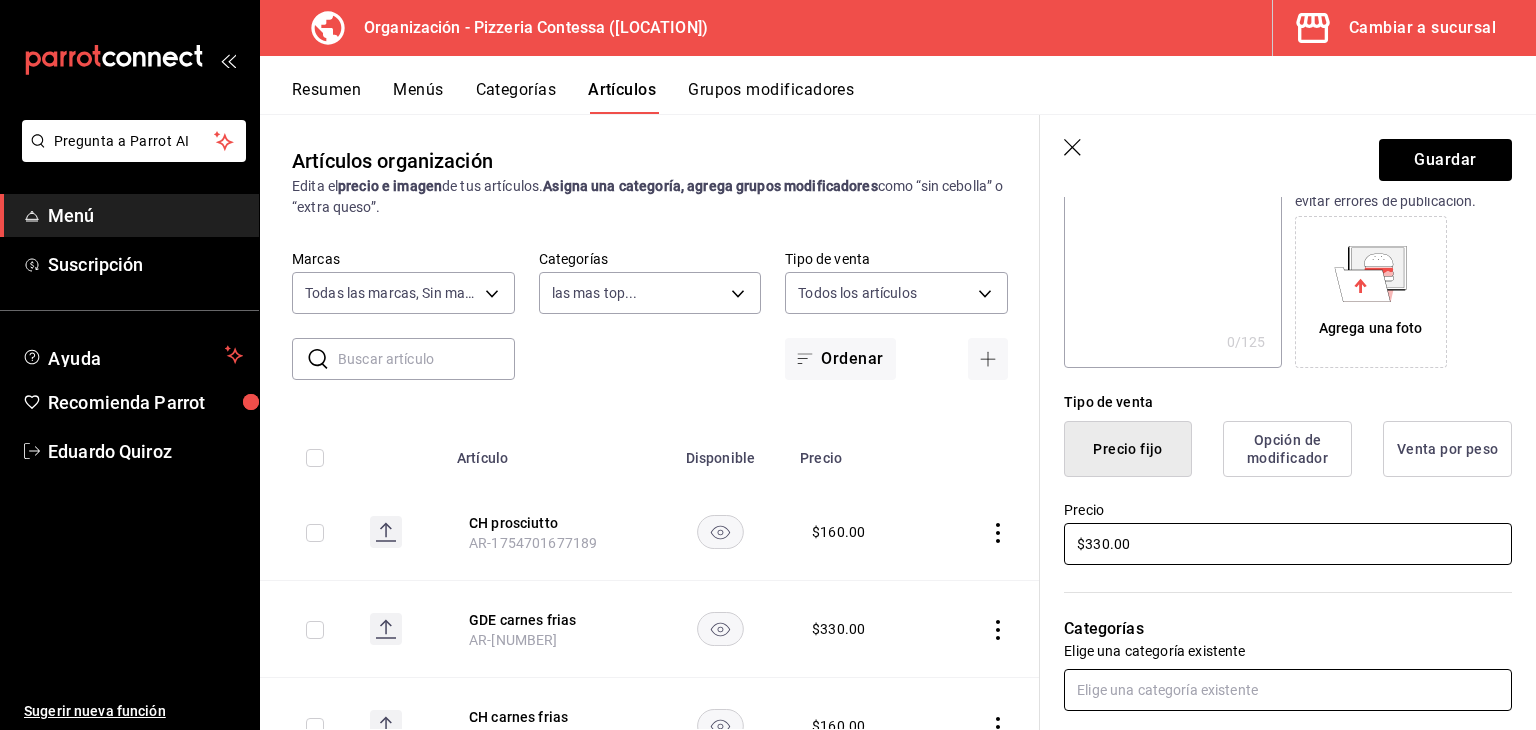 type on "$330.00" 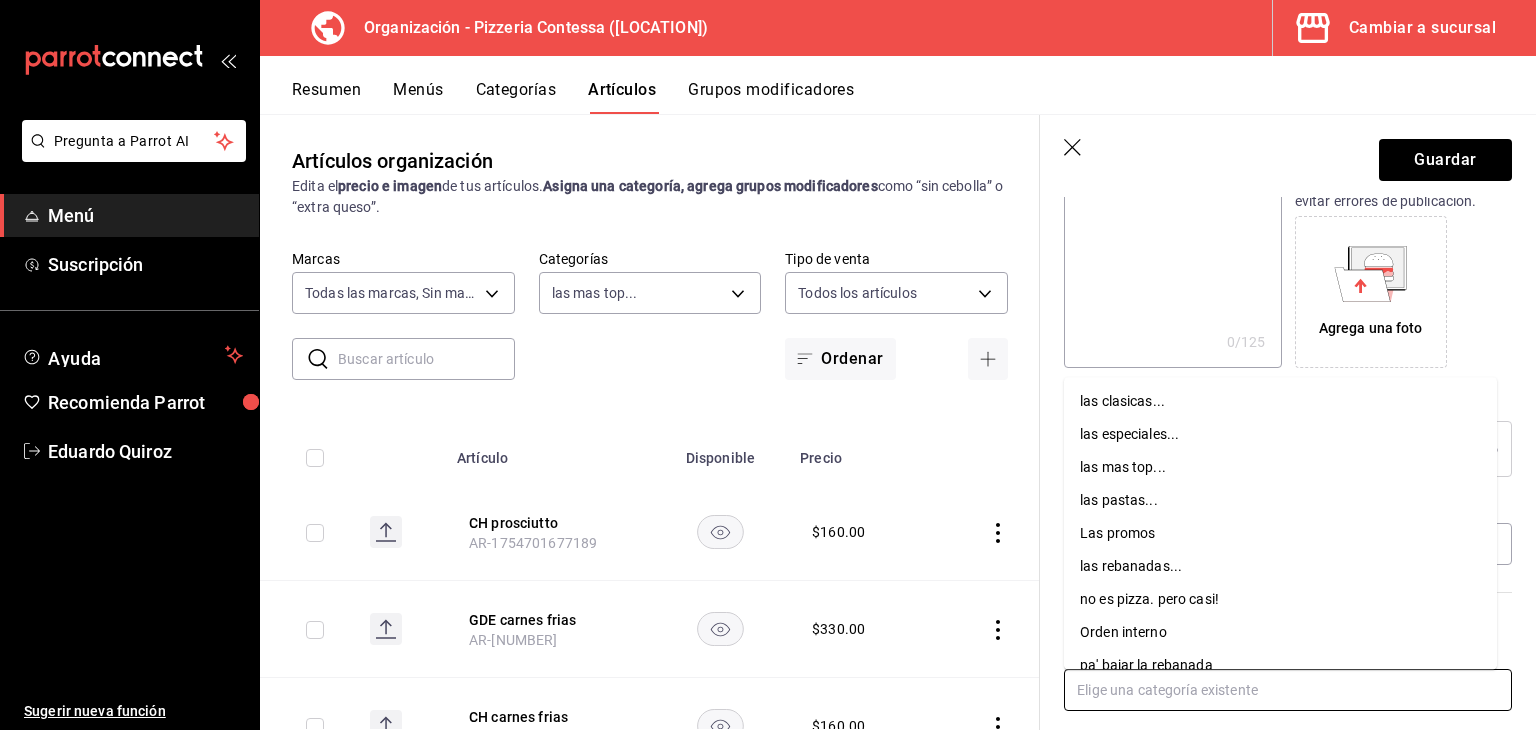 click at bounding box center (1288, 690) 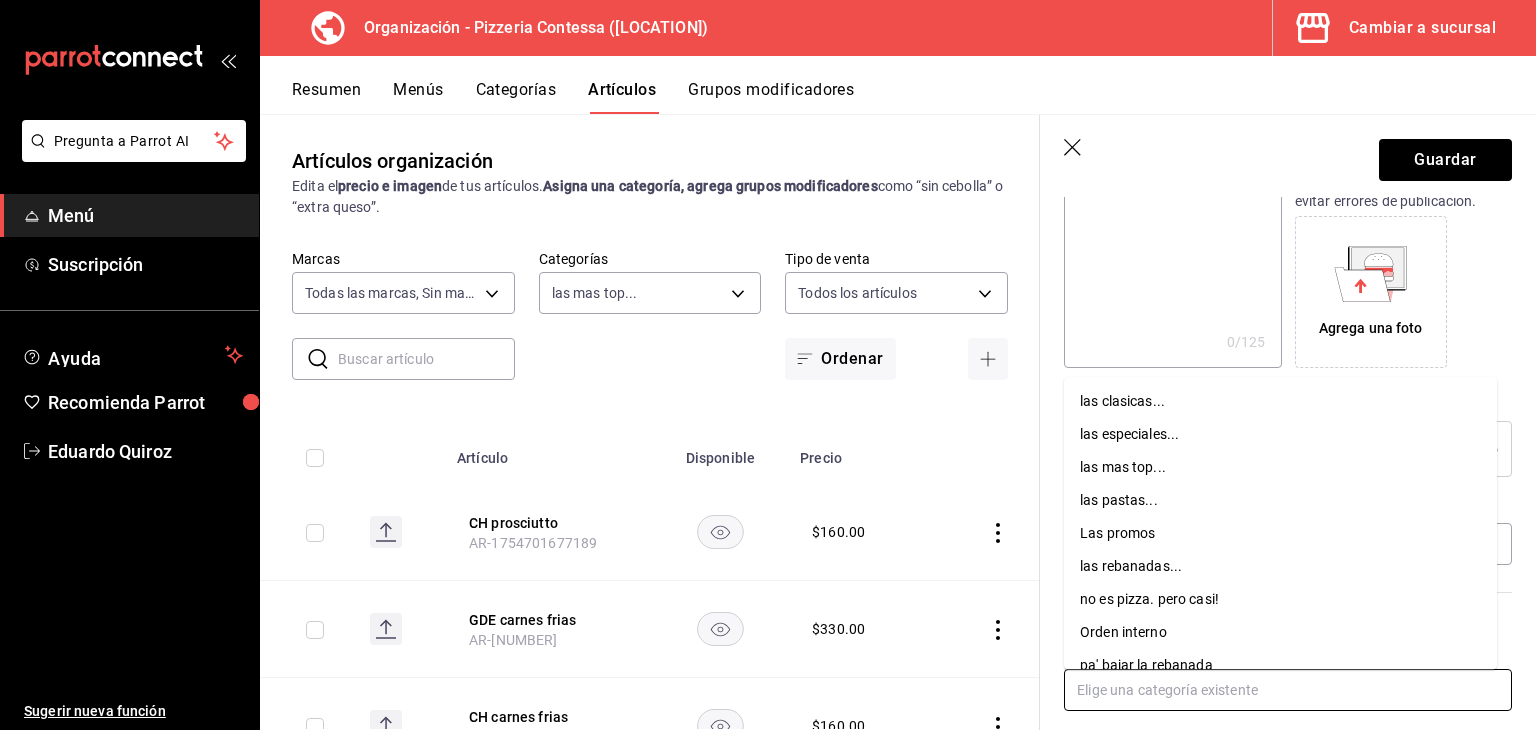 click on "las mas top..." at bounding box center (1280, 467) 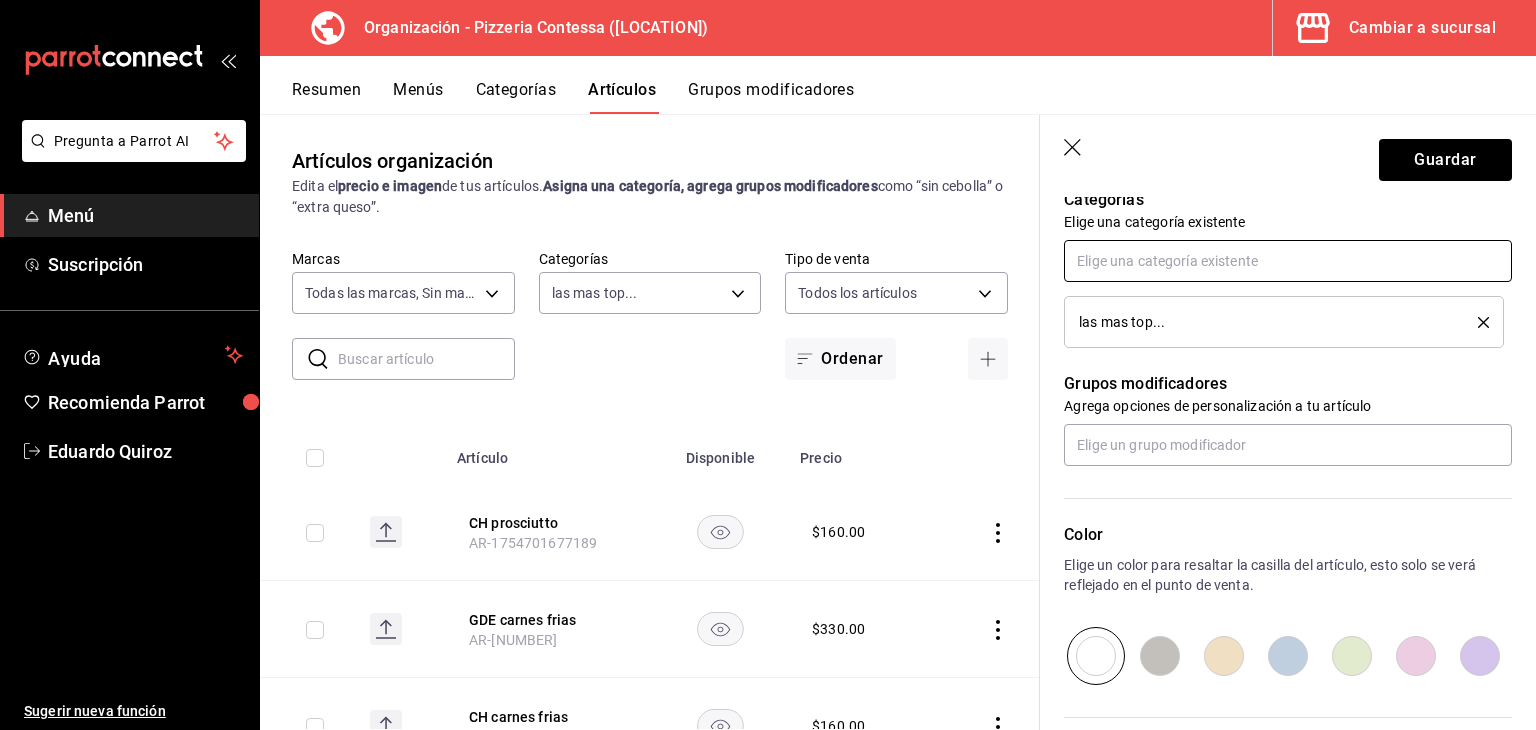 scroll, scrollTop: 800, scrollLeft: 0, axis: vertical 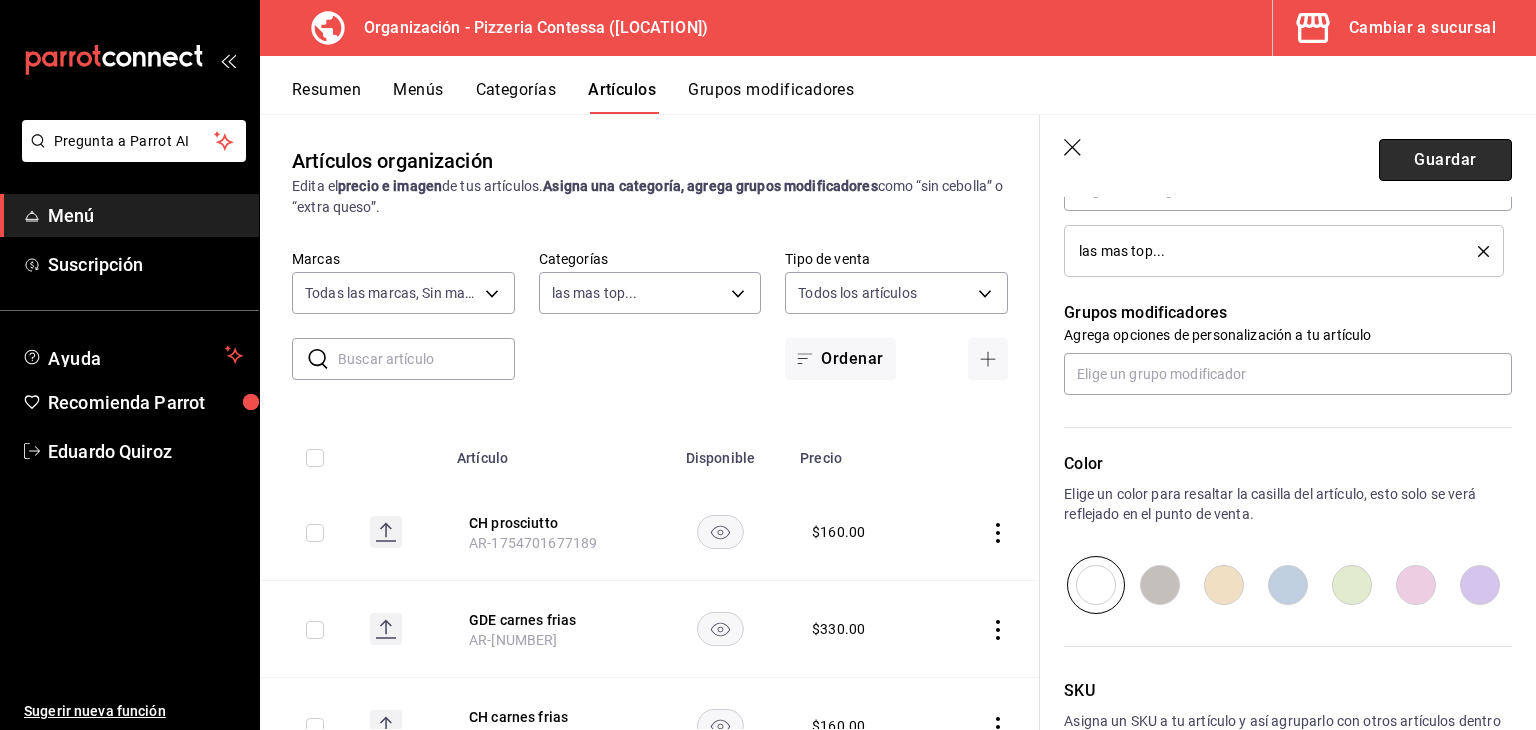 click on "Guardar" at bounding box center [1445, 160] 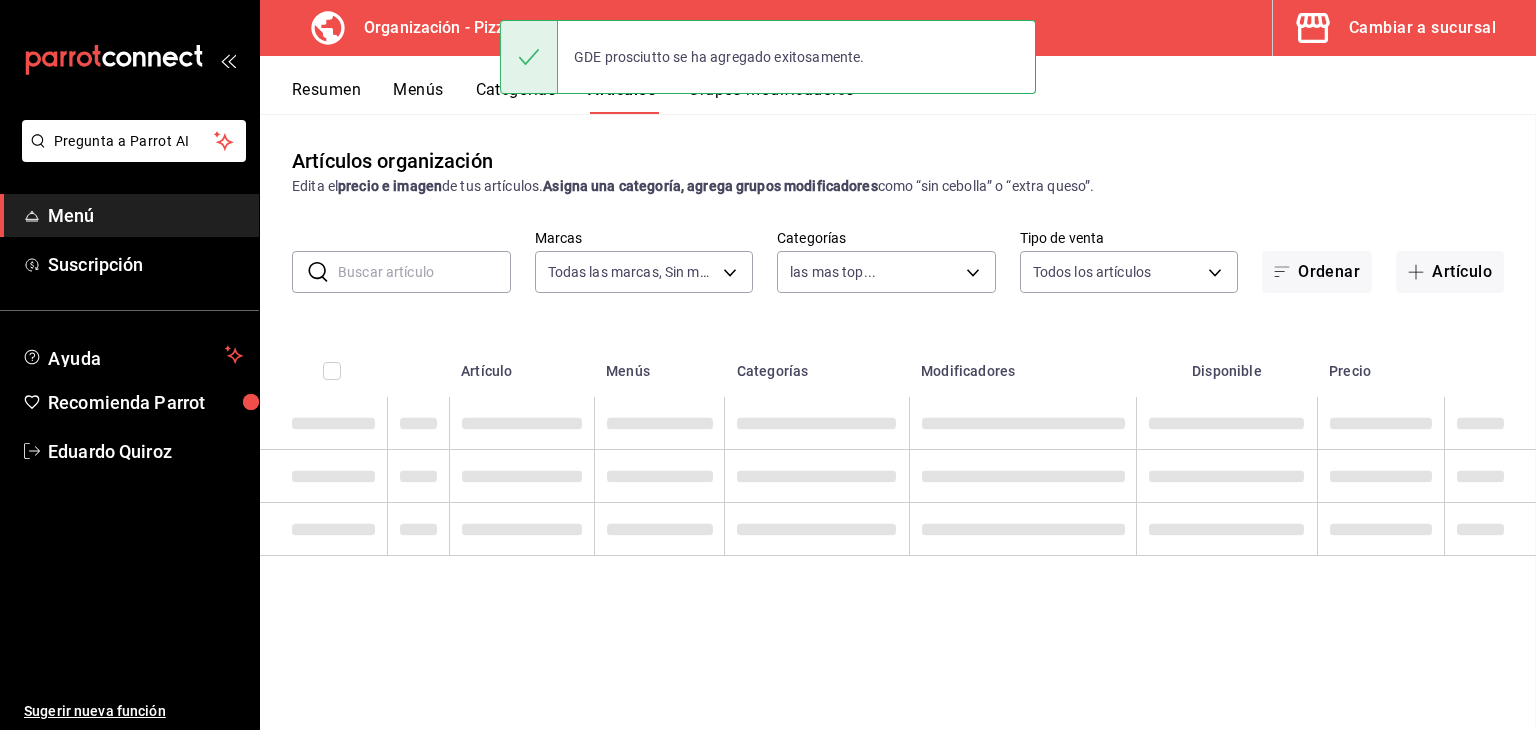 scroll, scrollTop: 0, scrollLeft: 0, axis: both 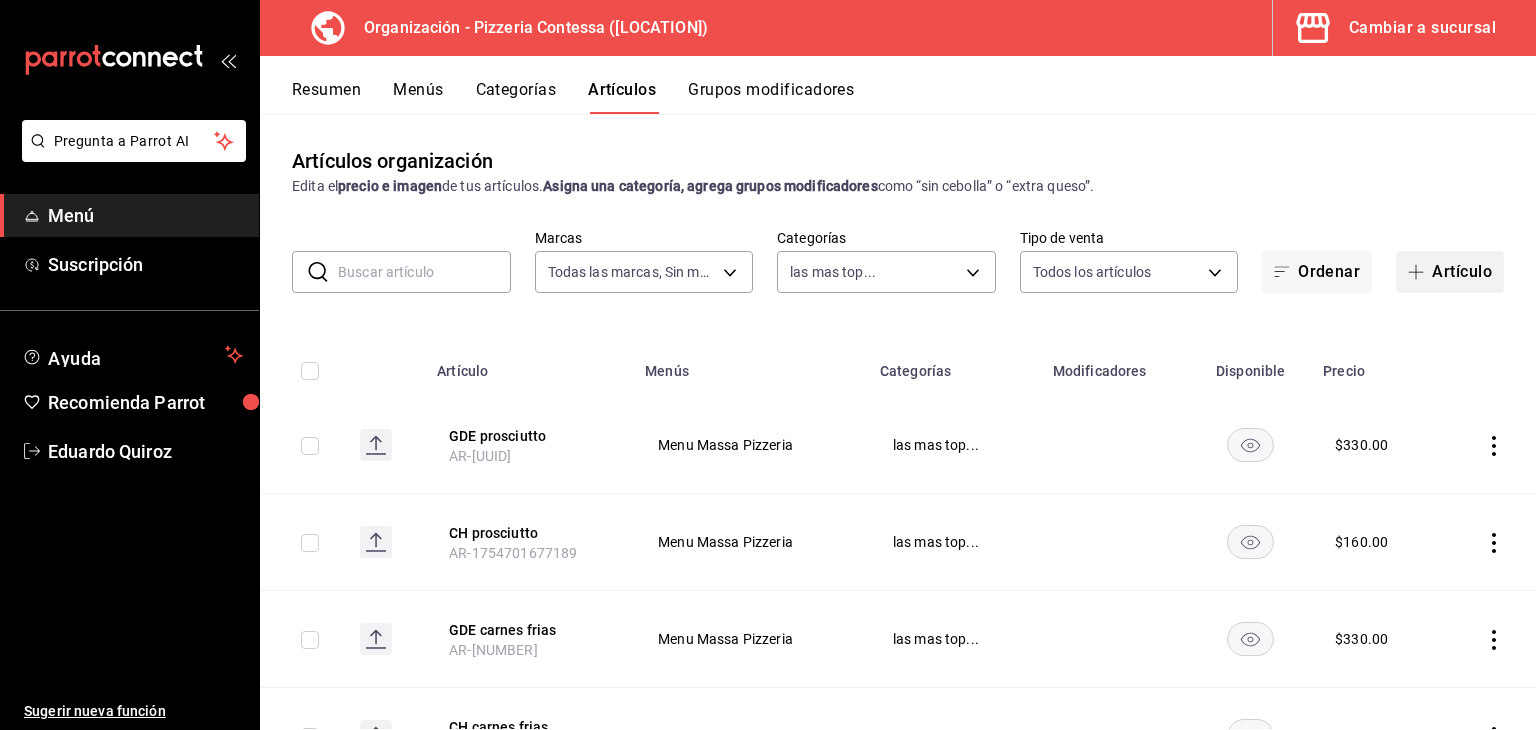 click 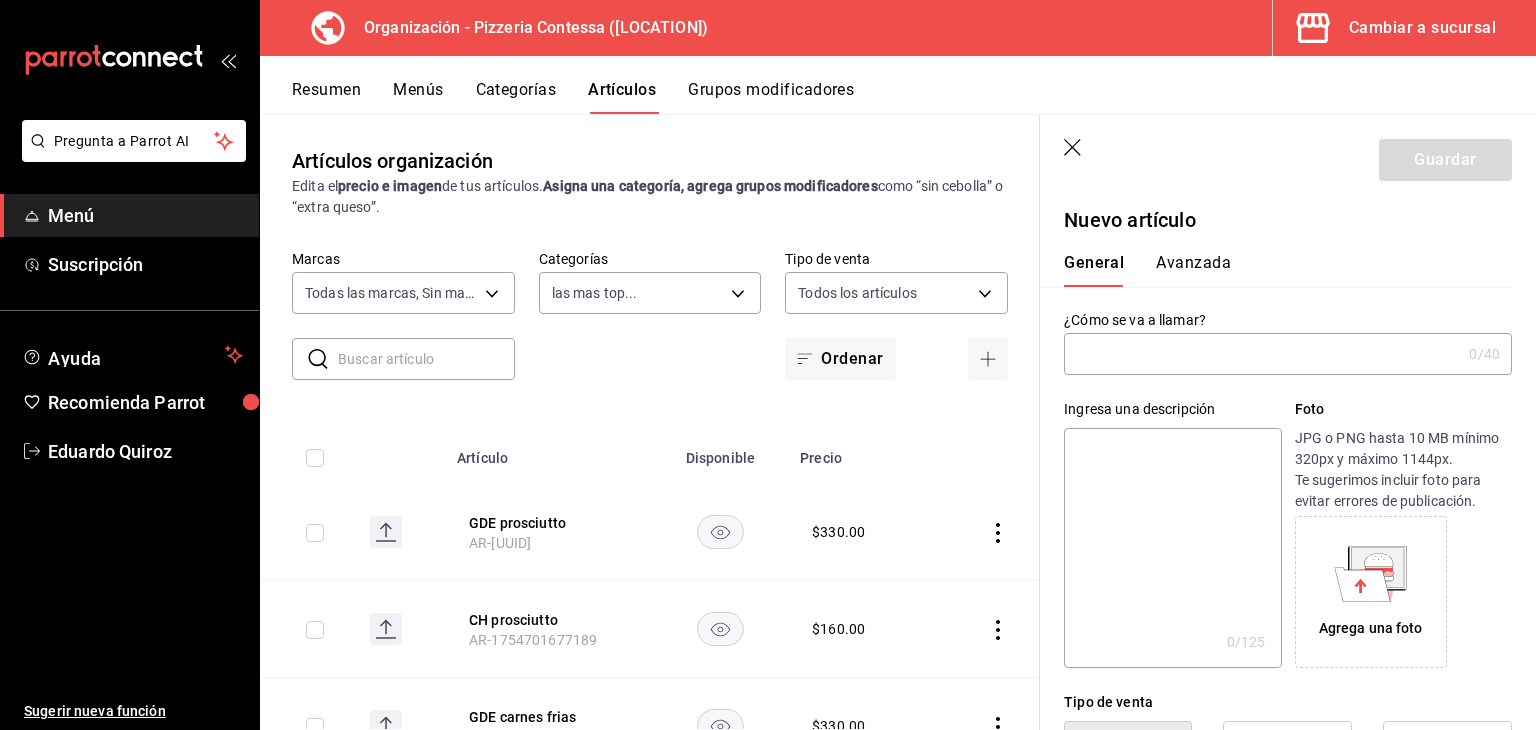 click at bounding box center (1262, 354) 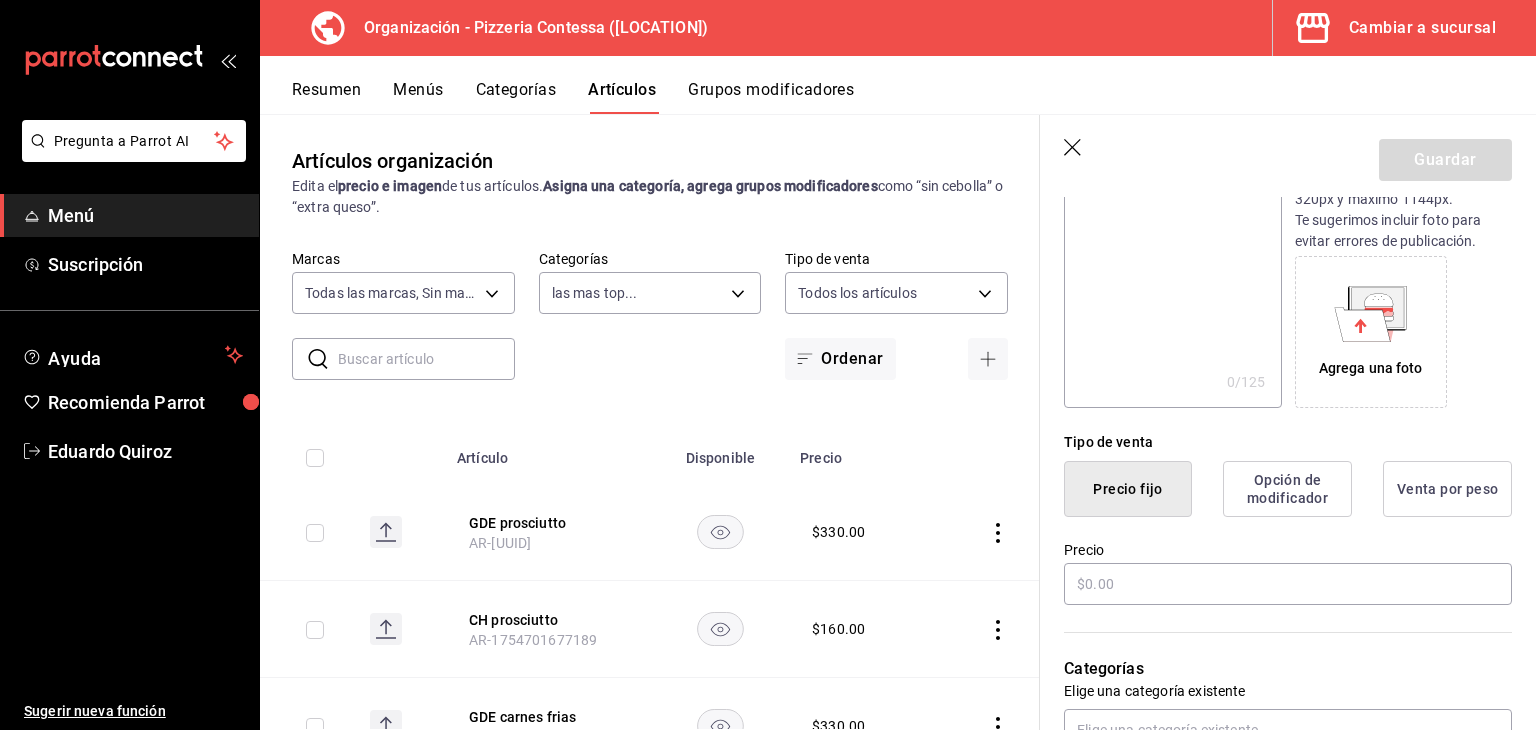 scroll, scrollTop: 300, scrollLeft: 0, axis: vertical 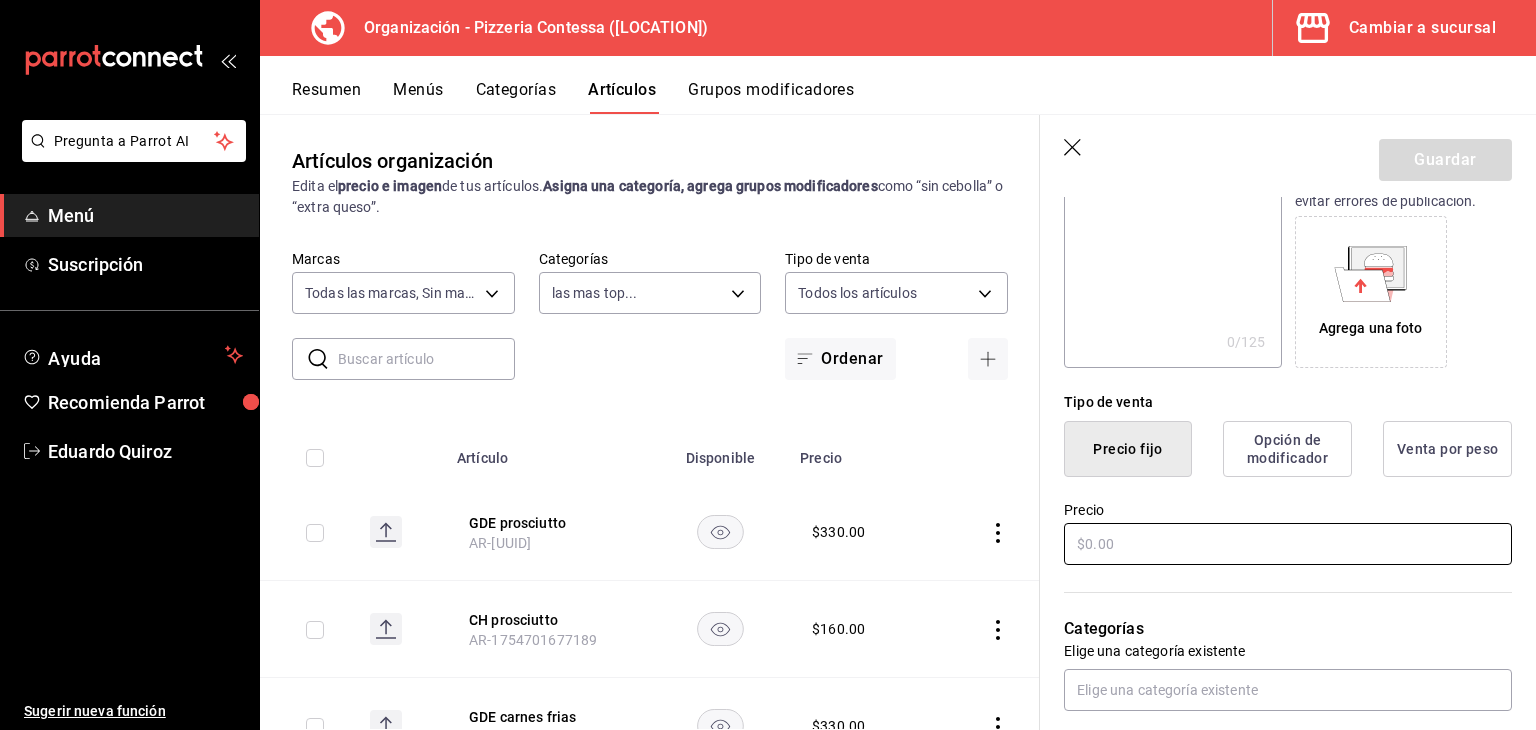 type on "CH salami hot" 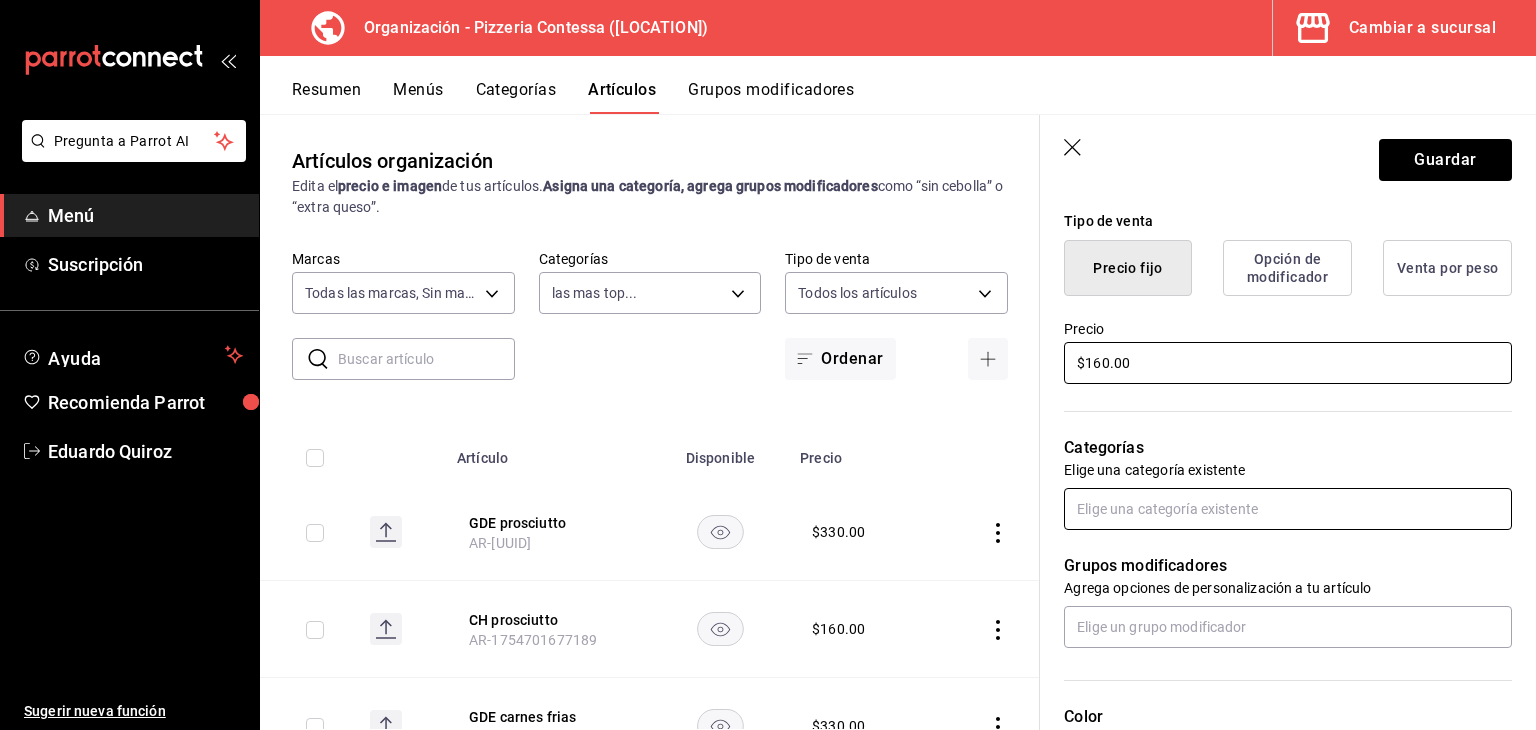 scroll, scrollTop: 500, scrollLeft: 0, axis: vertical 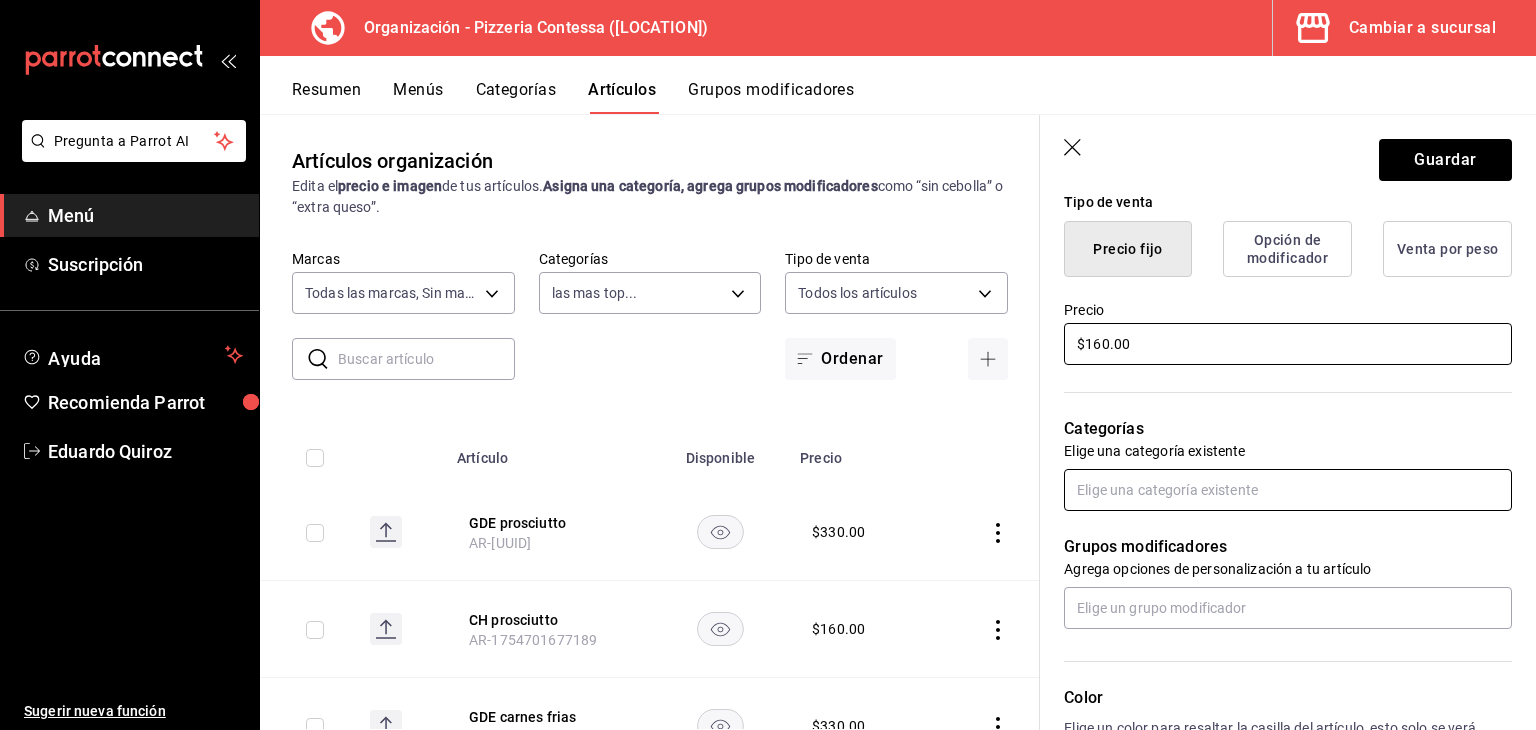 type on "$160.00" 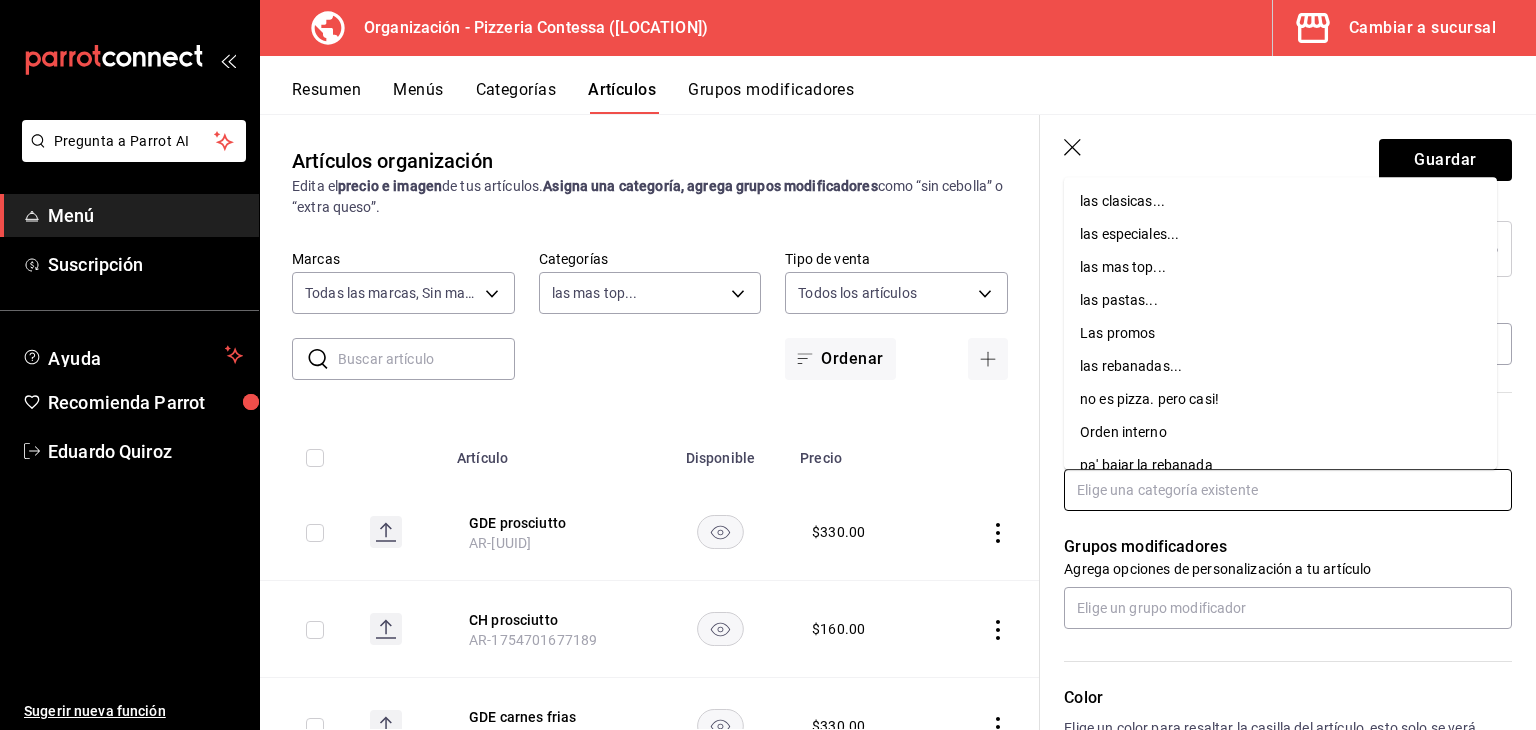 click at bounding box center [1288, 490] 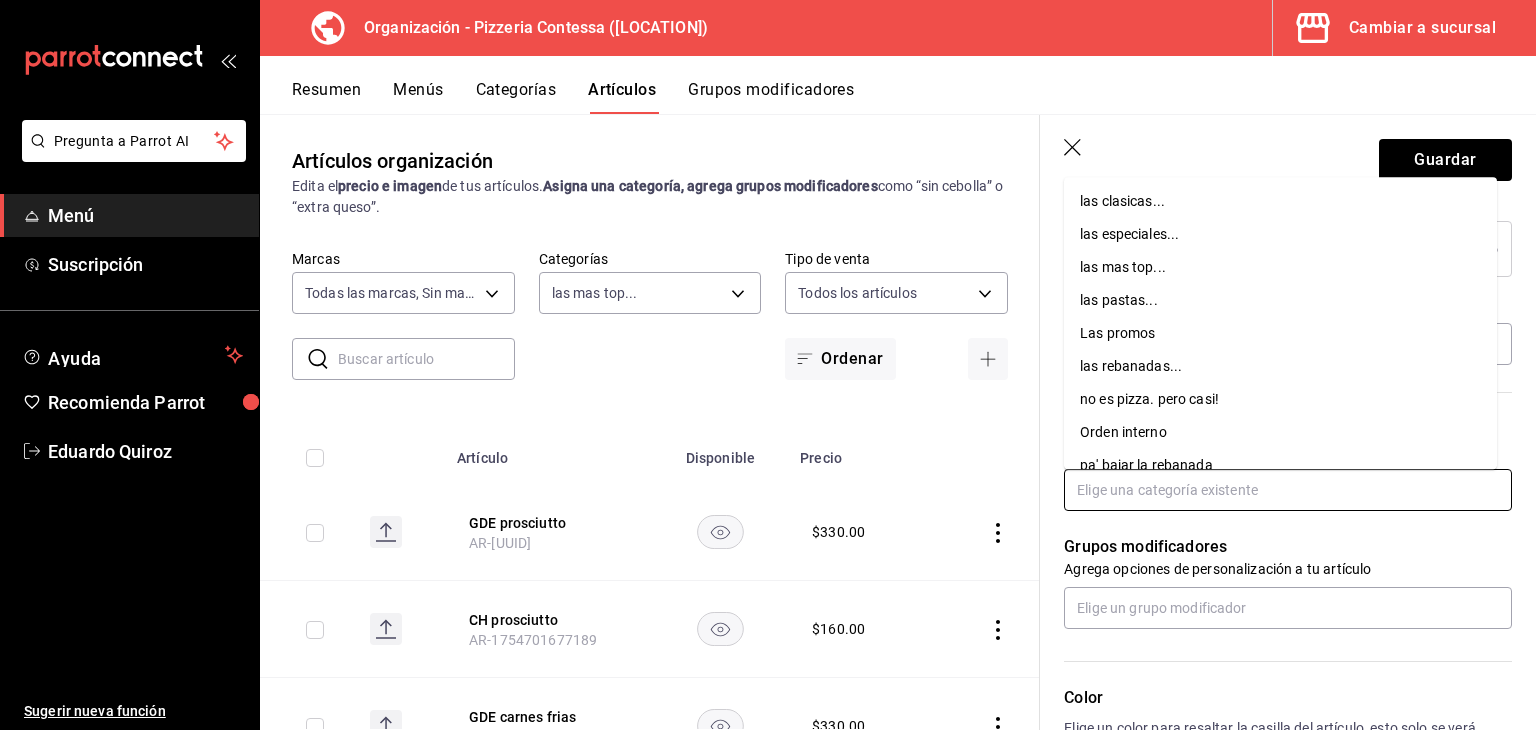 click on "las mas top..." at bounding box center [1280, 267] 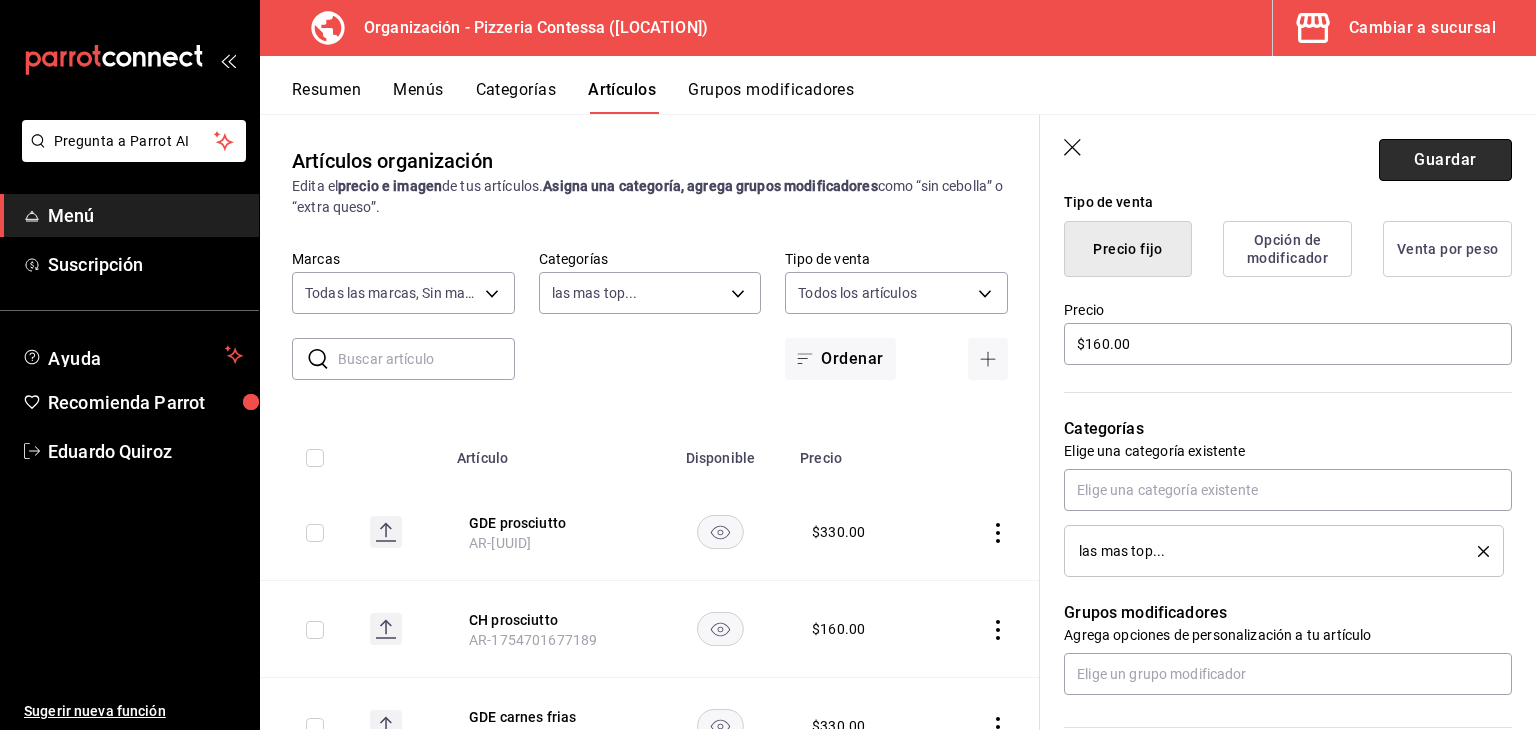 click on "Guardar" at bounding box center (1445, 160) 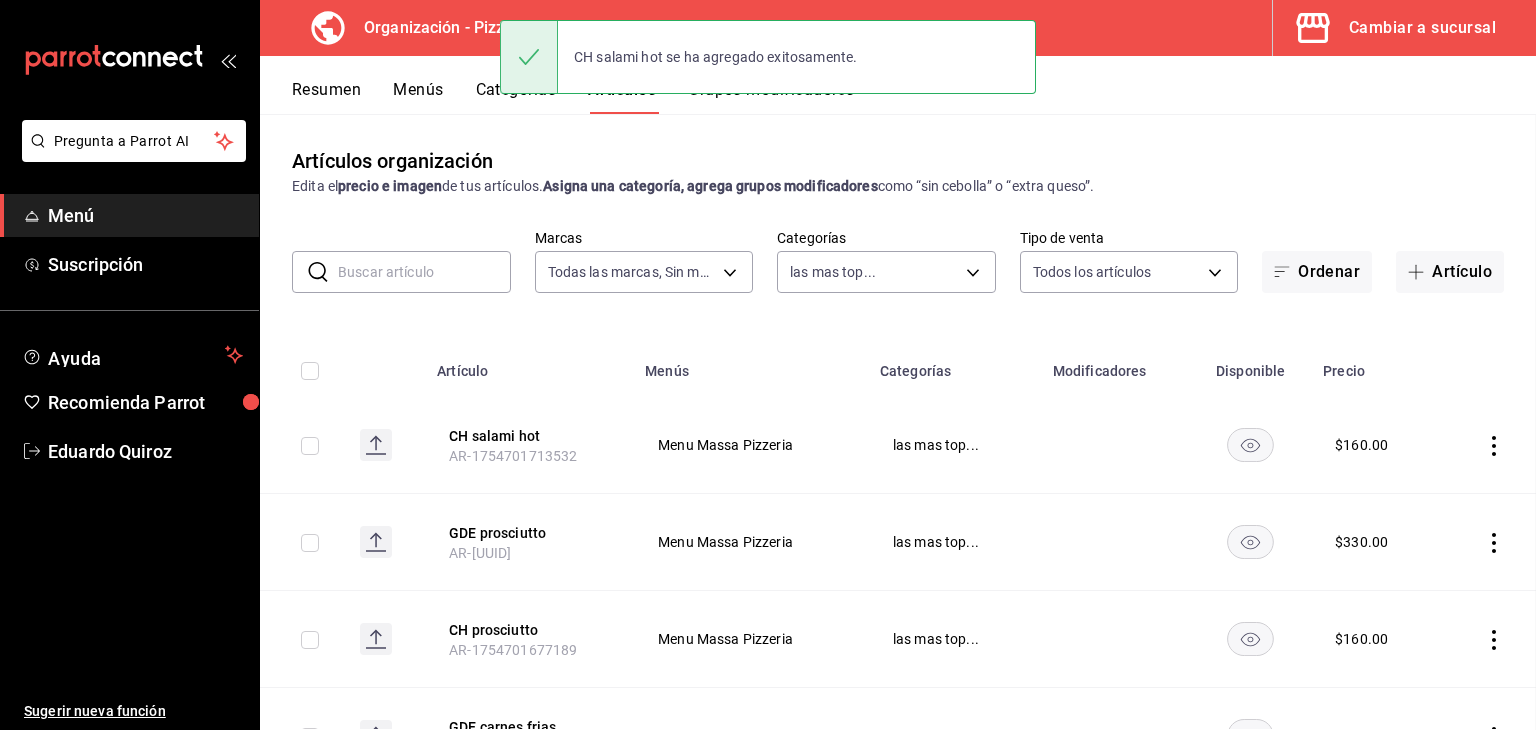 scroll, scrollTop: 0, scrollLeft: 0, axis: both 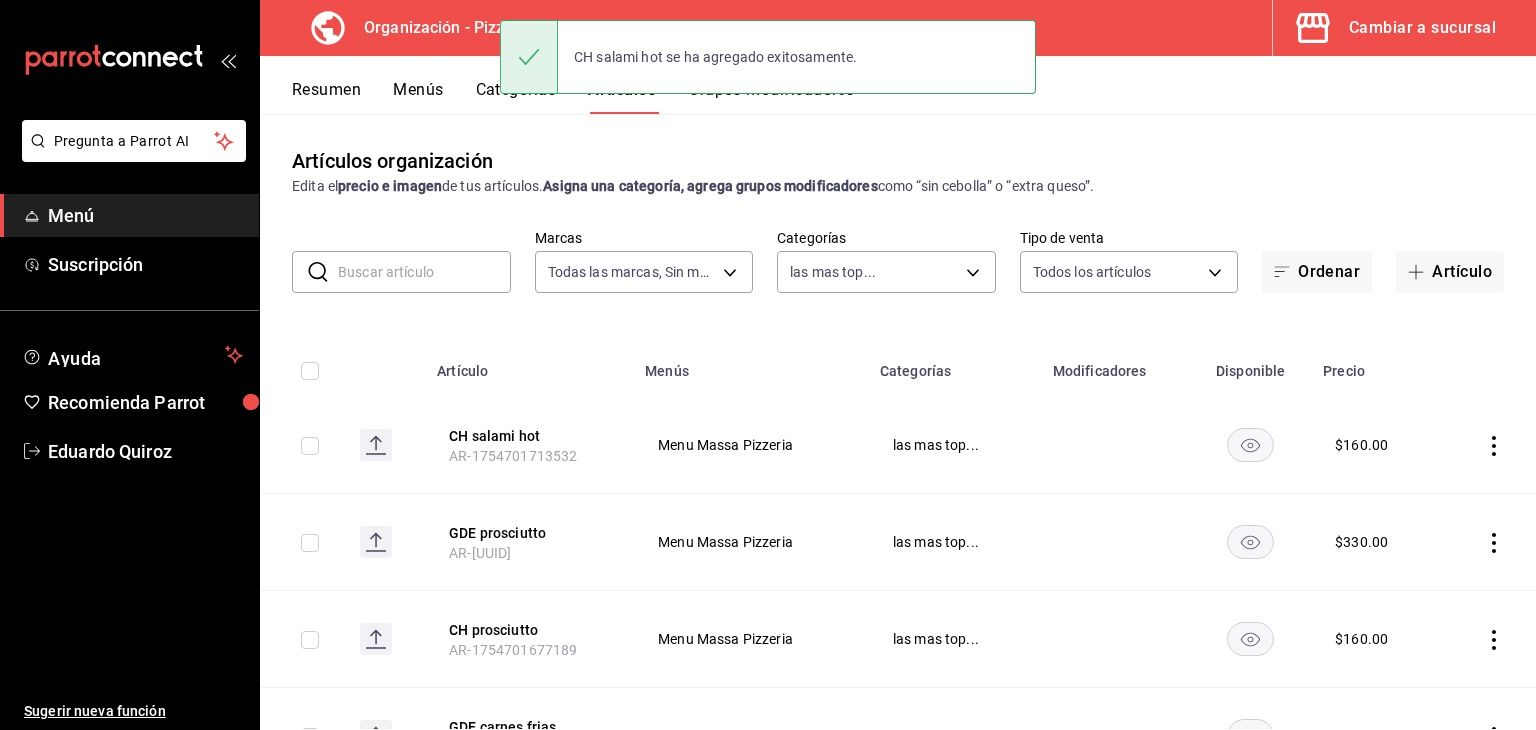 drag, startPoint x: 1433, startPoint y: 253, endPoint x: 1391, endPoint y: 288, distance: 54.67175 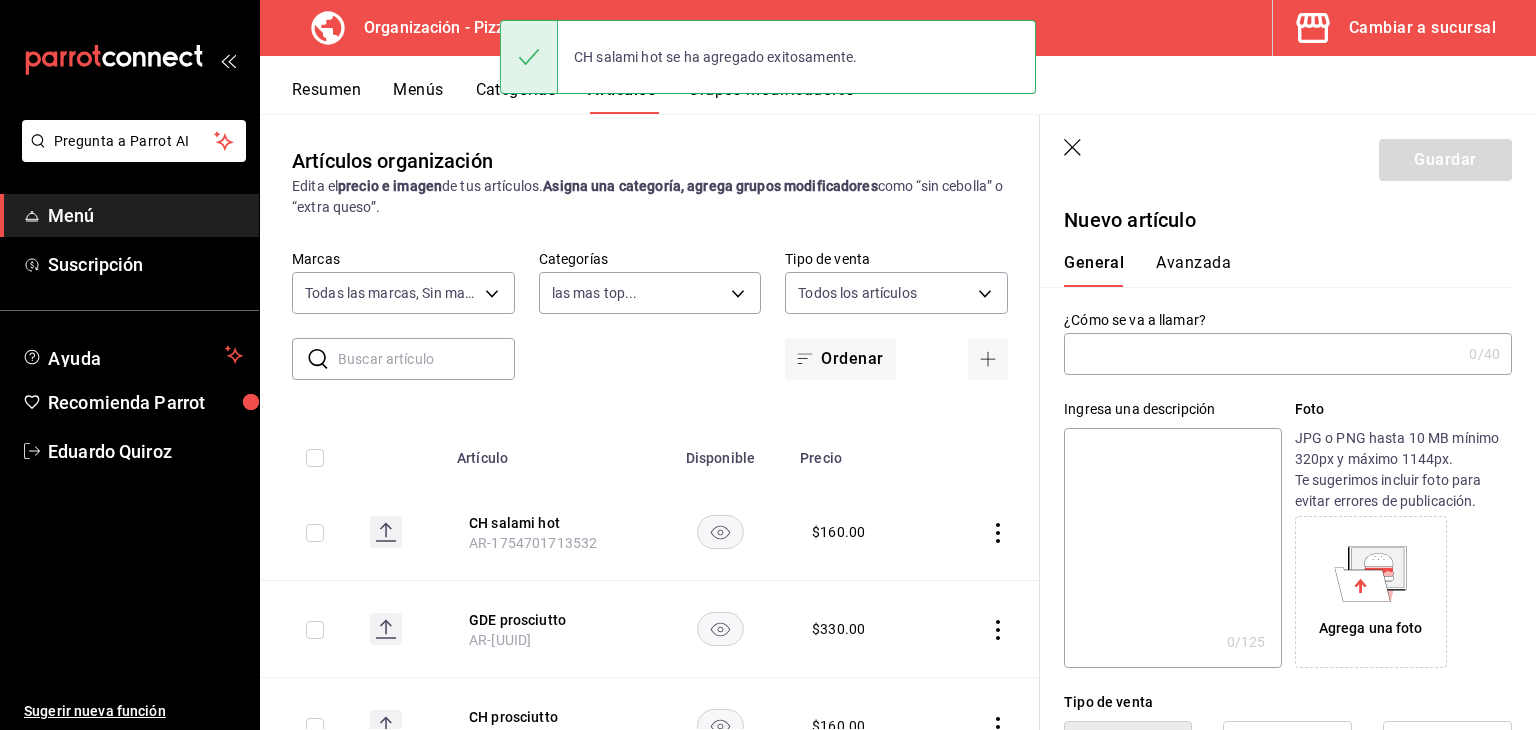 click on "0 /40 ¿Cómo se va a llamar?" at bounding box center [1288, 354] 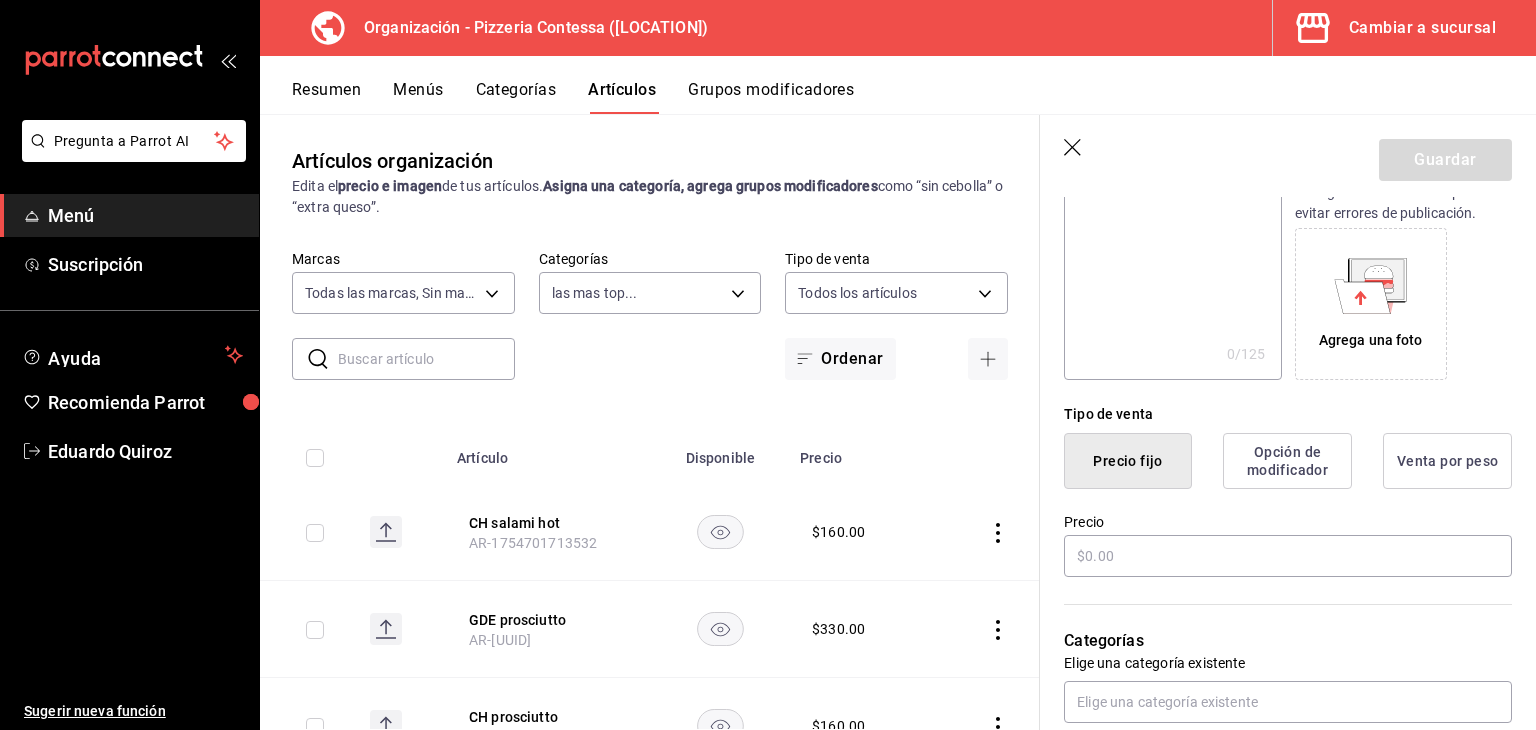 scroll, scrollTop: 300, scrollLeft: 0, axis: vertical 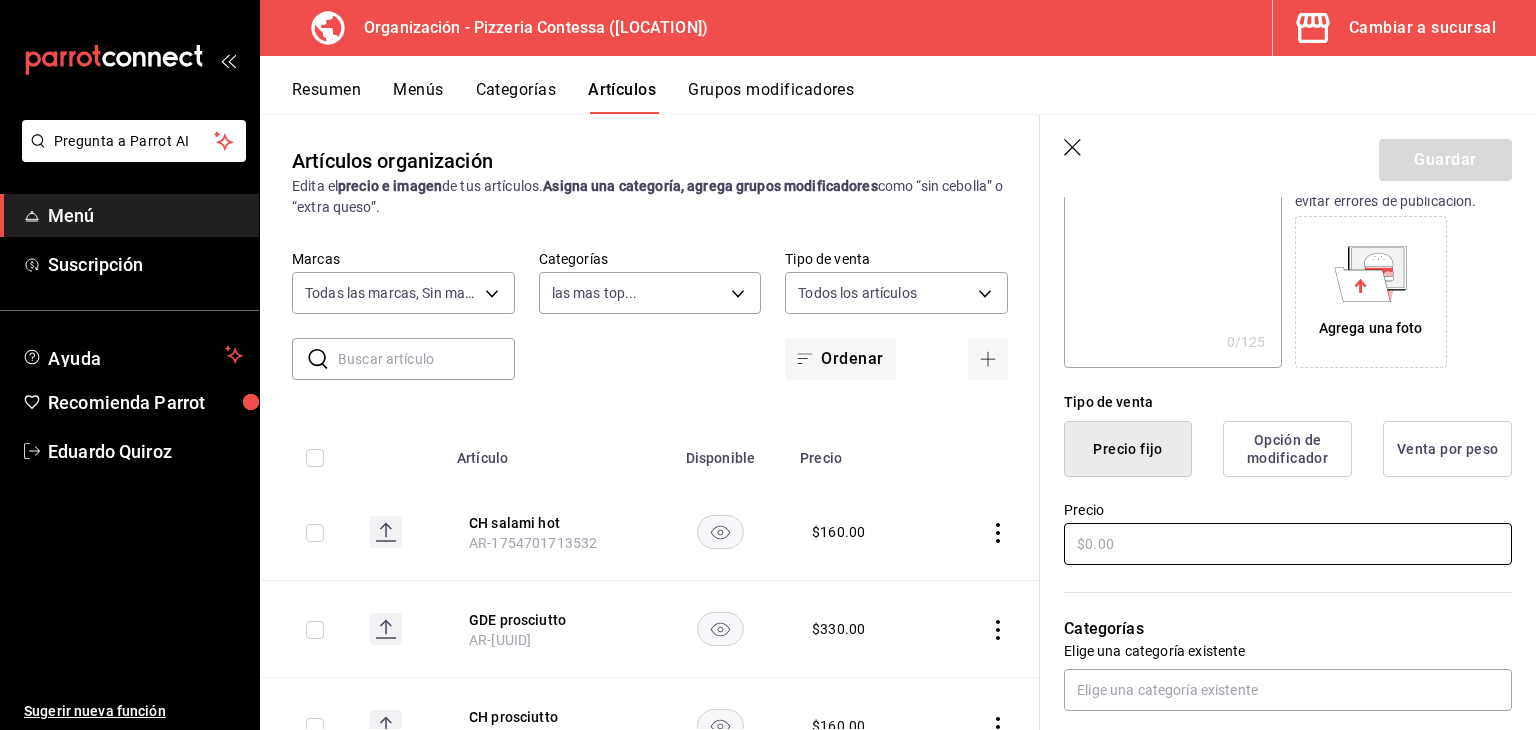 type on "GDE salami hot" 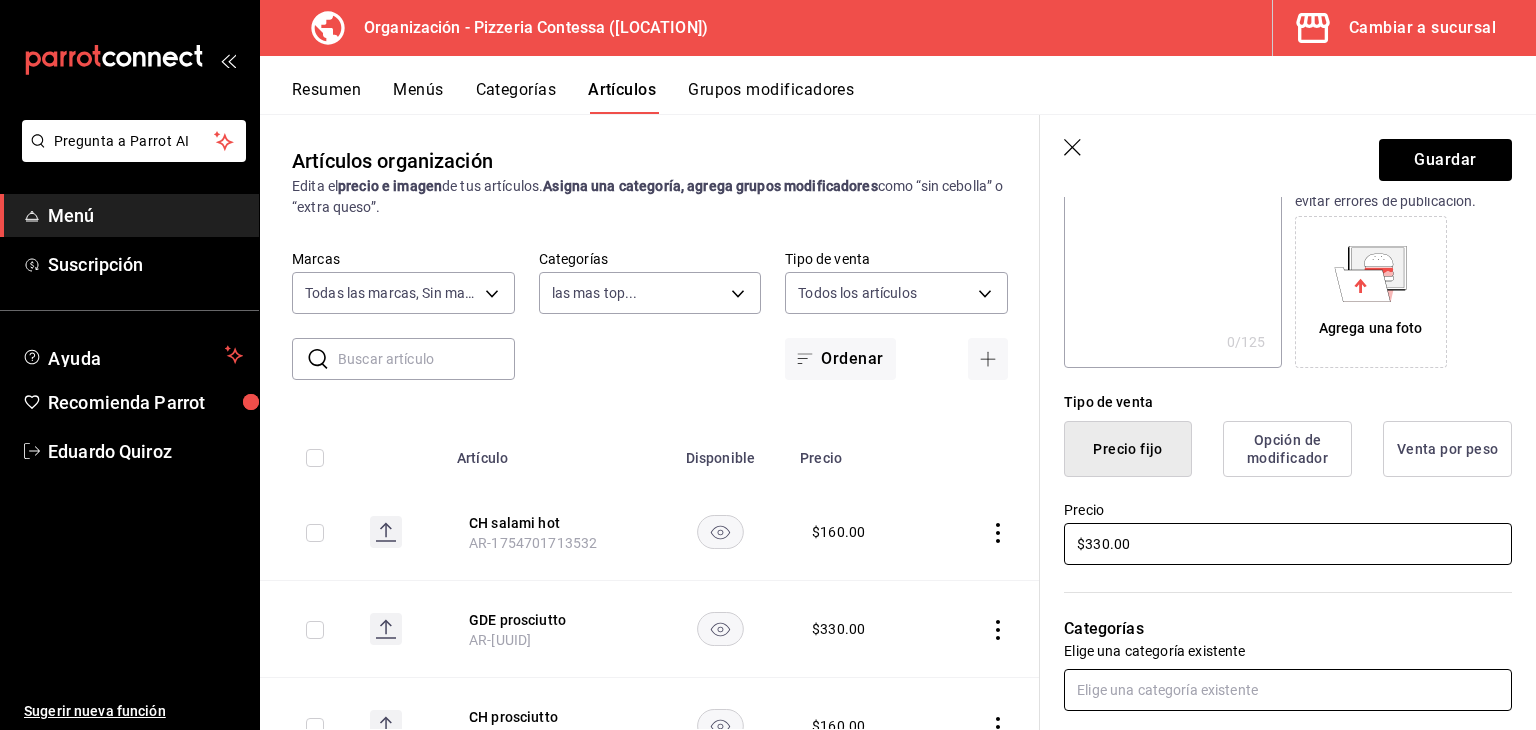 type on "$330.00" 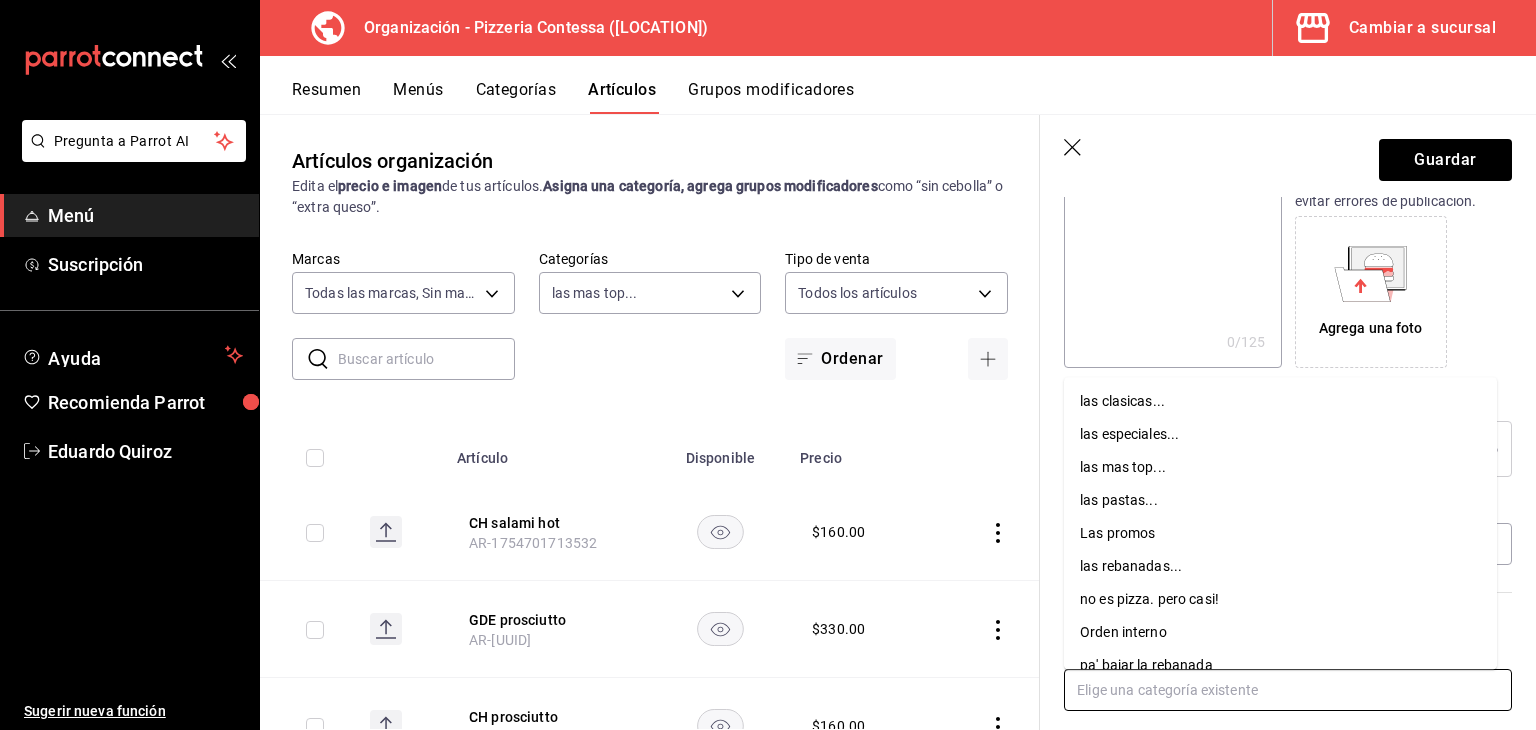 click at bounding box center [1288, 690] 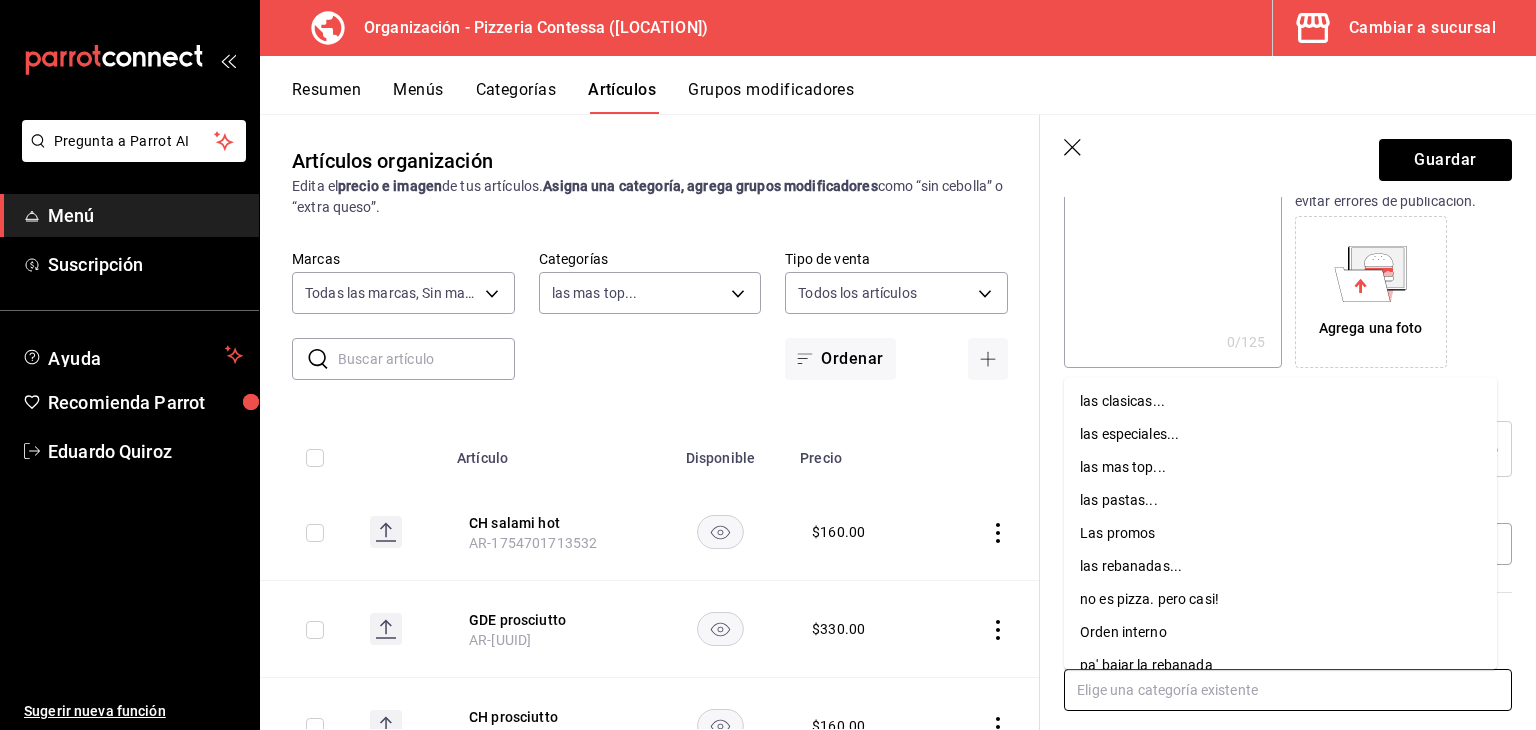 click on "las mas top..." at bounding box center [1280, 467] 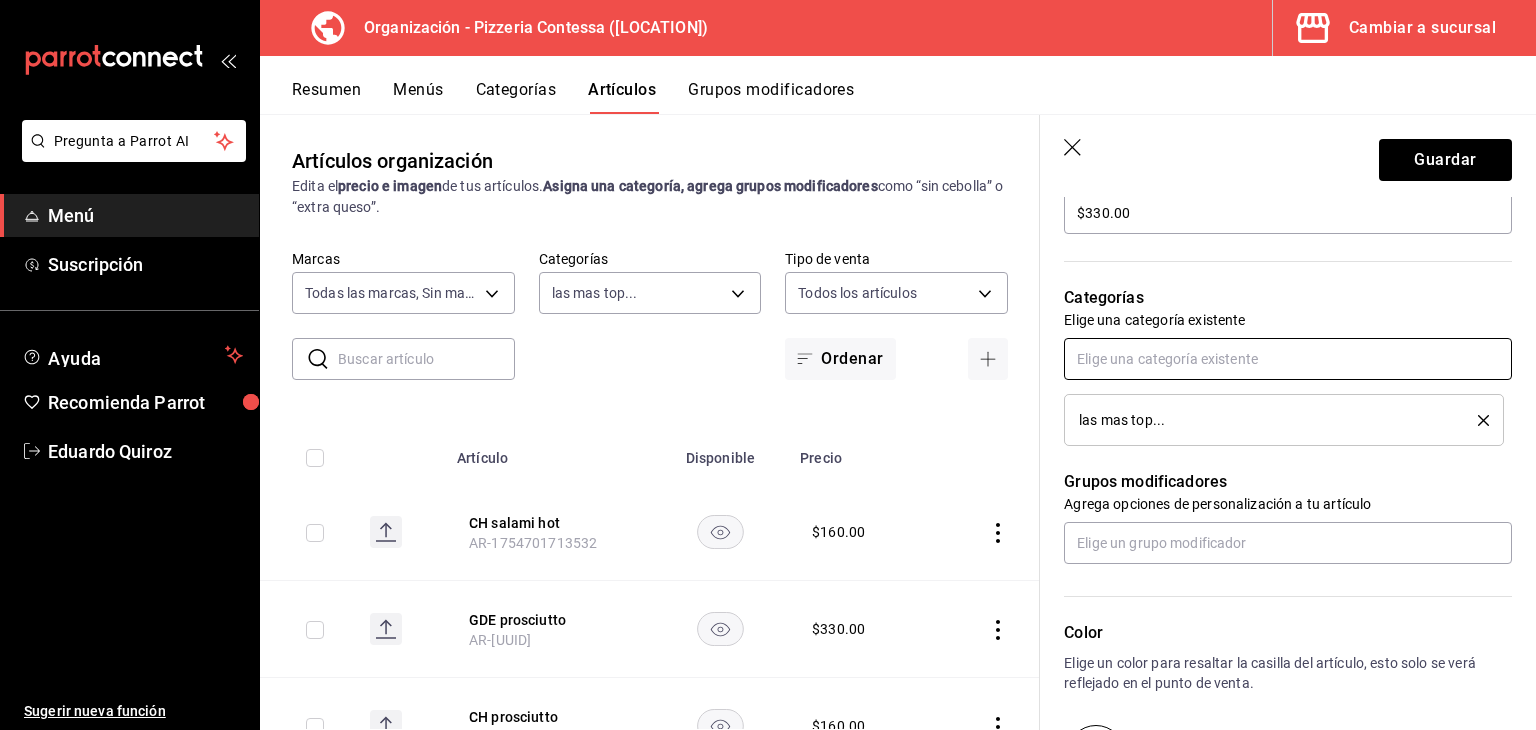 scroll, scrollTop: 200, scrollLeft: 0, axis: vertical 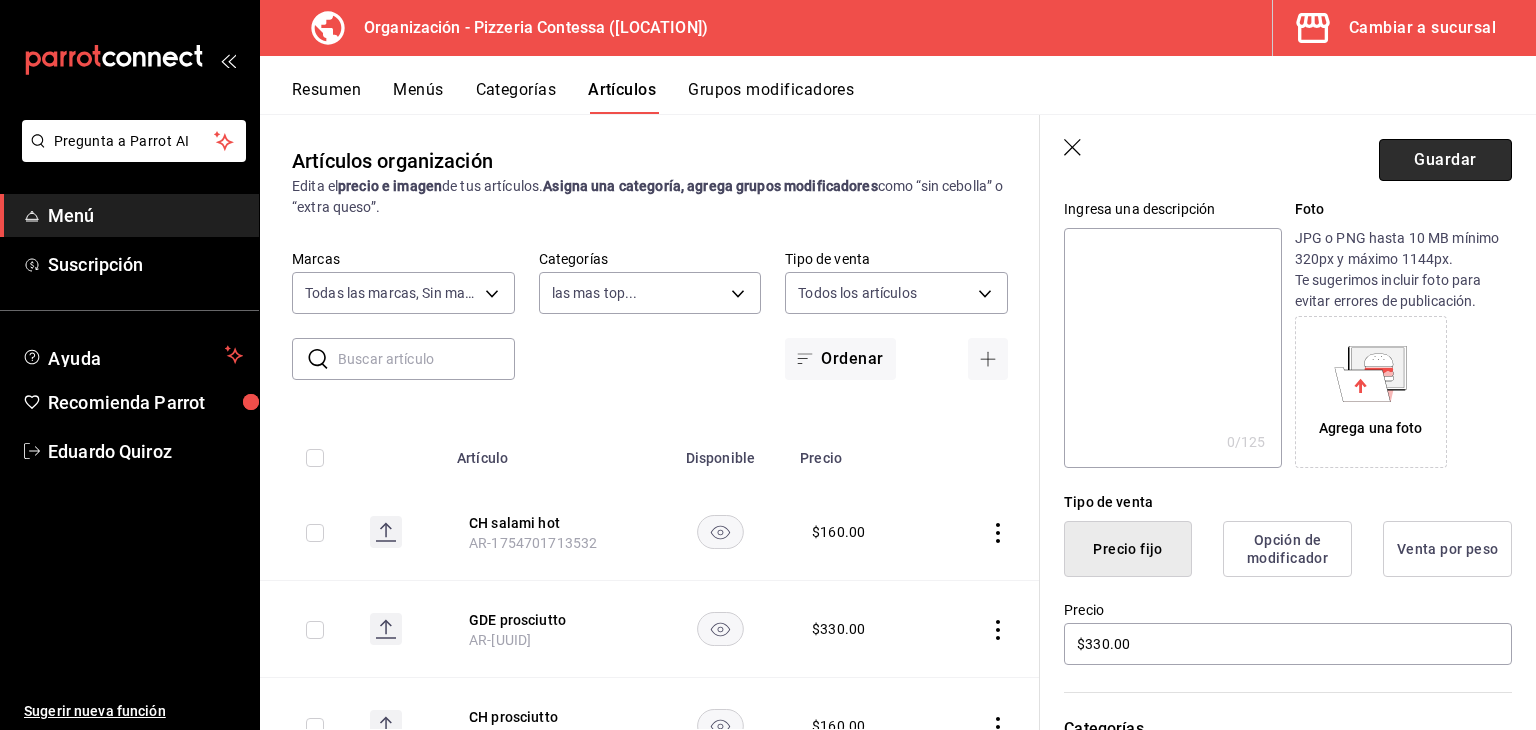 click on "Guardar" at bounding box center [1445, 160] 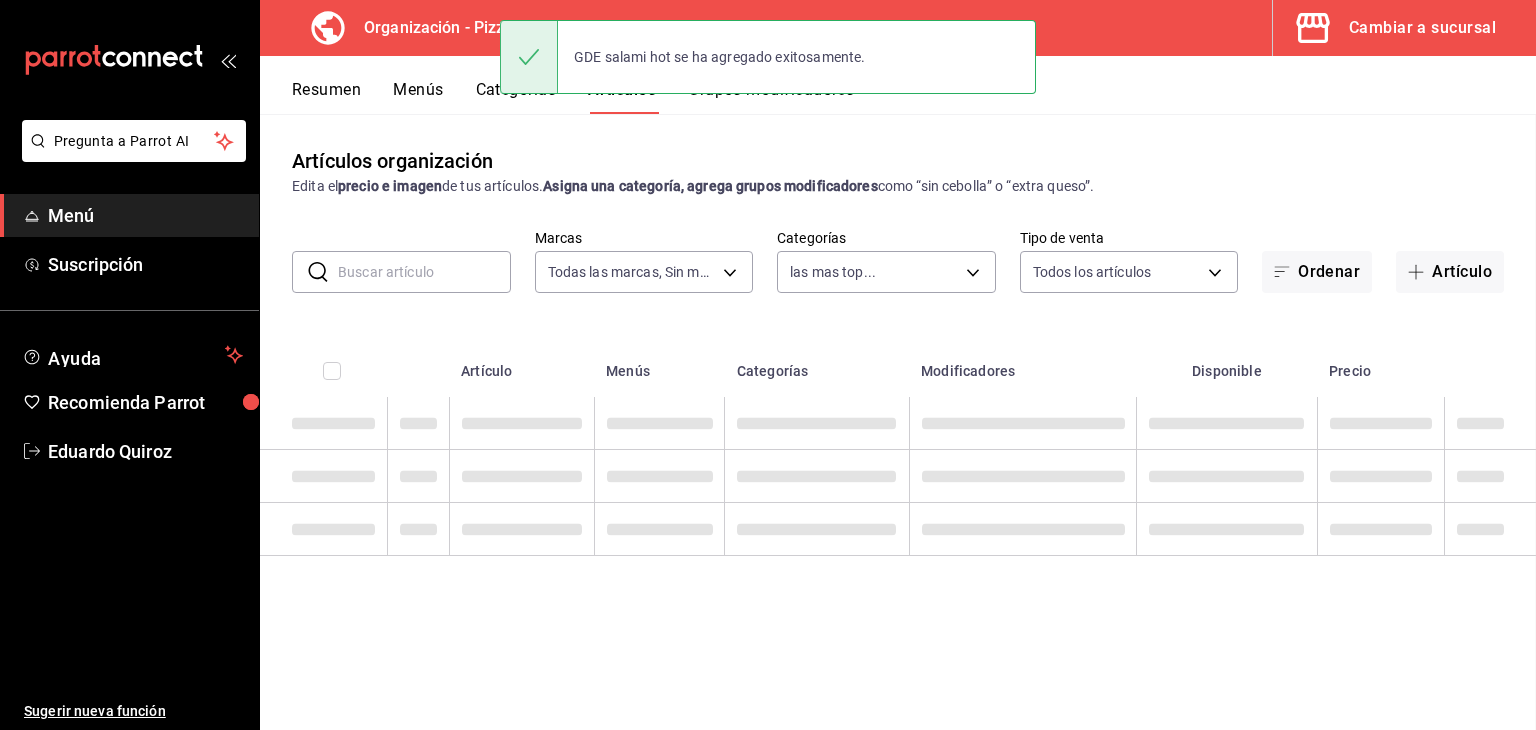scroll, scrollTop: 0, scrollLeft: 0, axis: both 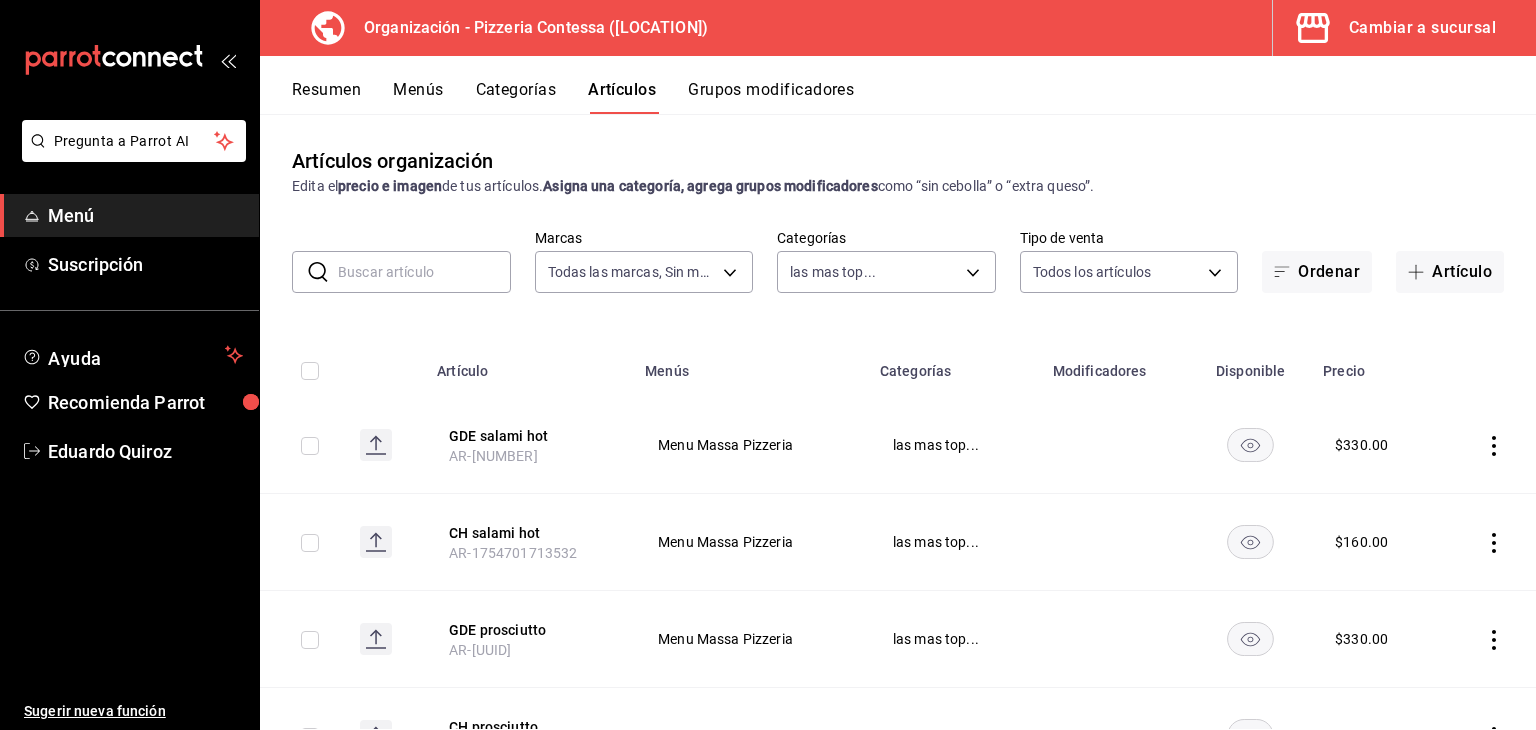 click on "Cambiar a sucursal" at bounding box center (1422, 28) 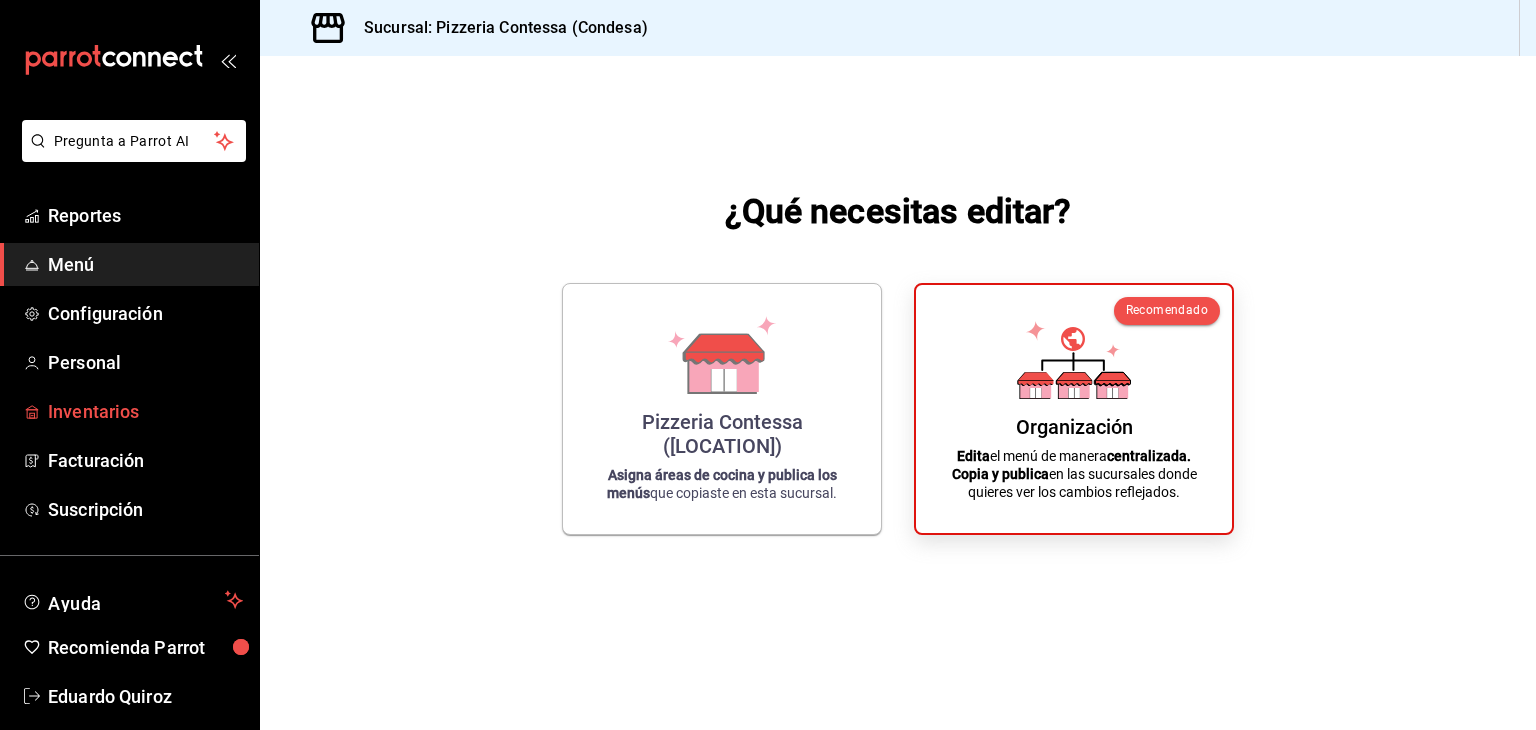 click on "Inventarios" at bounding box center (145, 411) 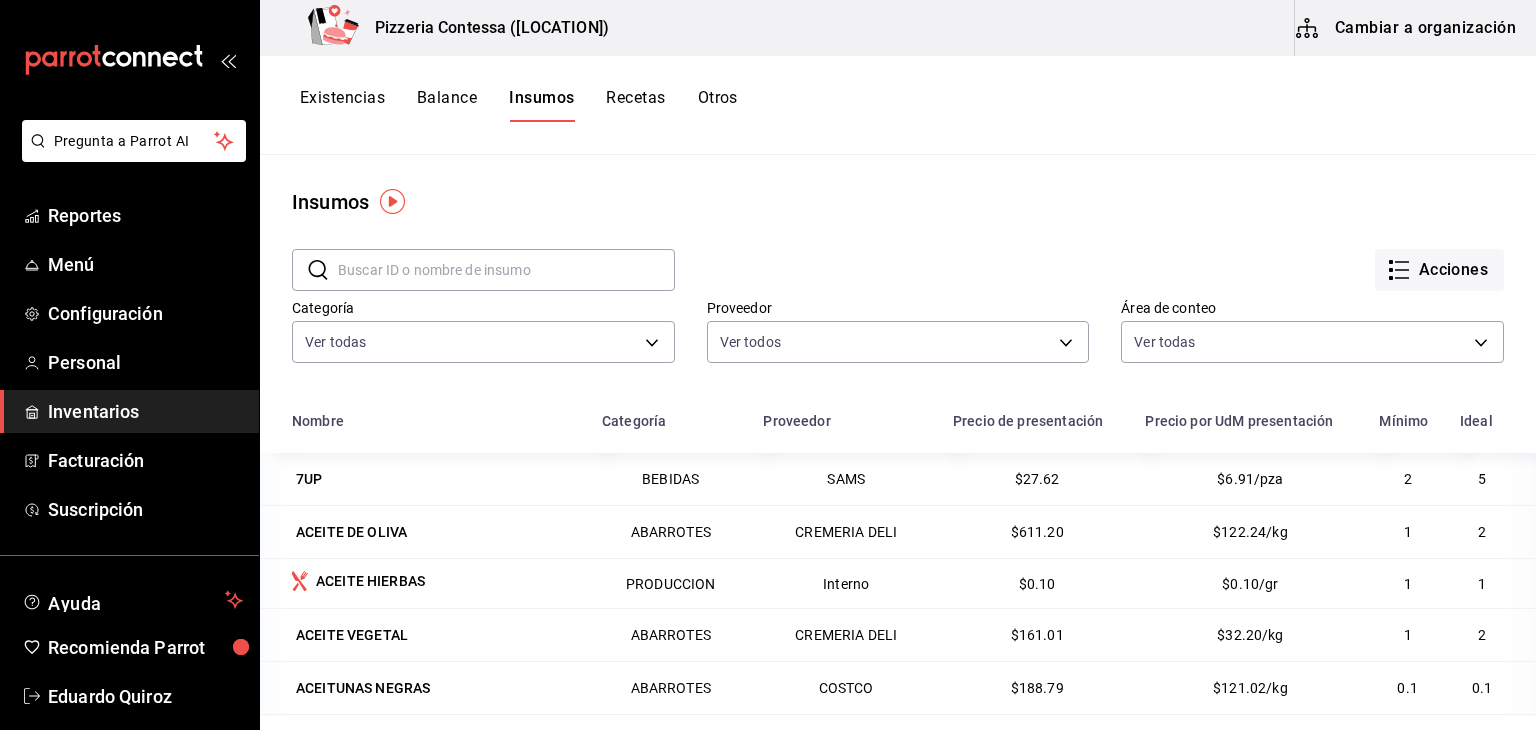 click on "Recetas" at bounding box center [635, 105] 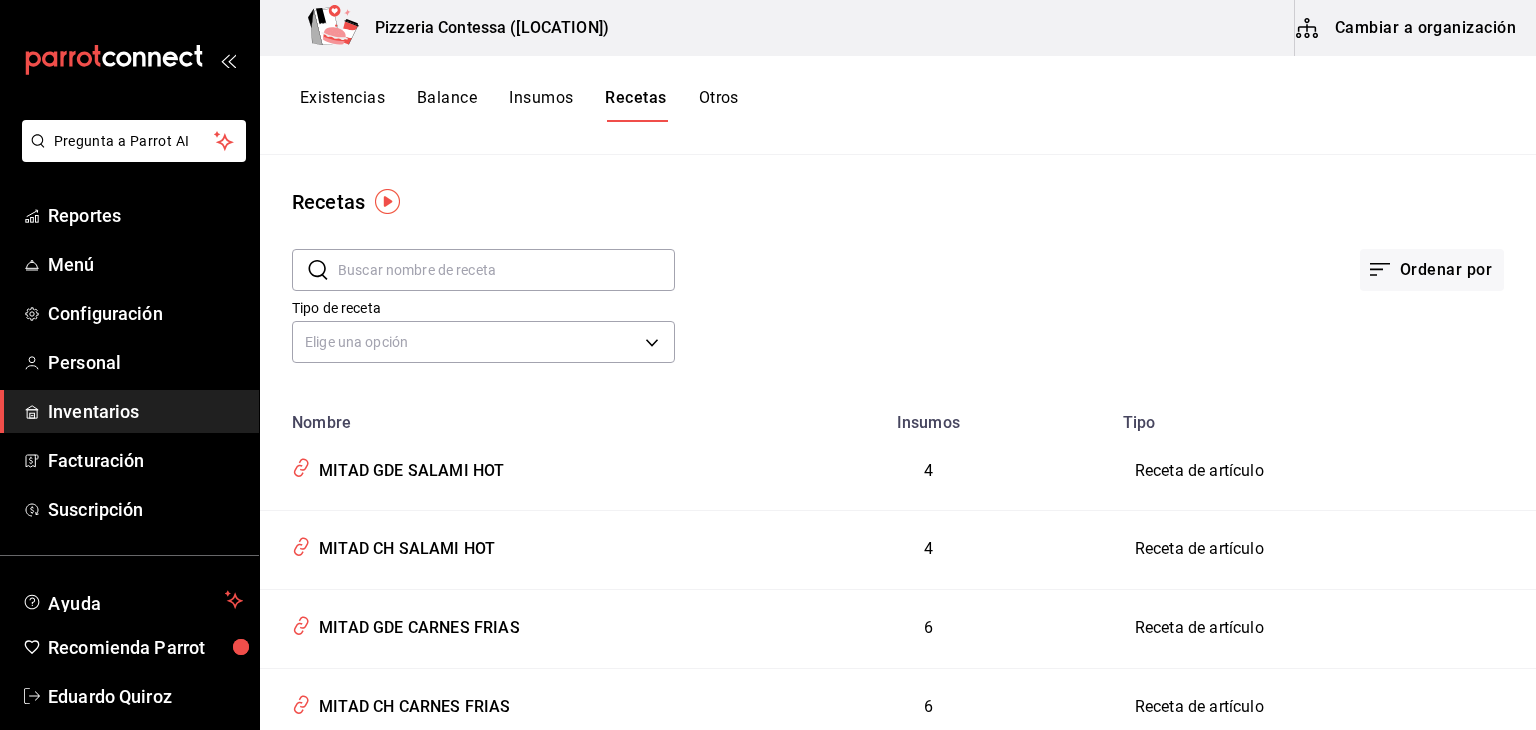 click on "Cambiar a organización" at bounding box center (1407, 28) 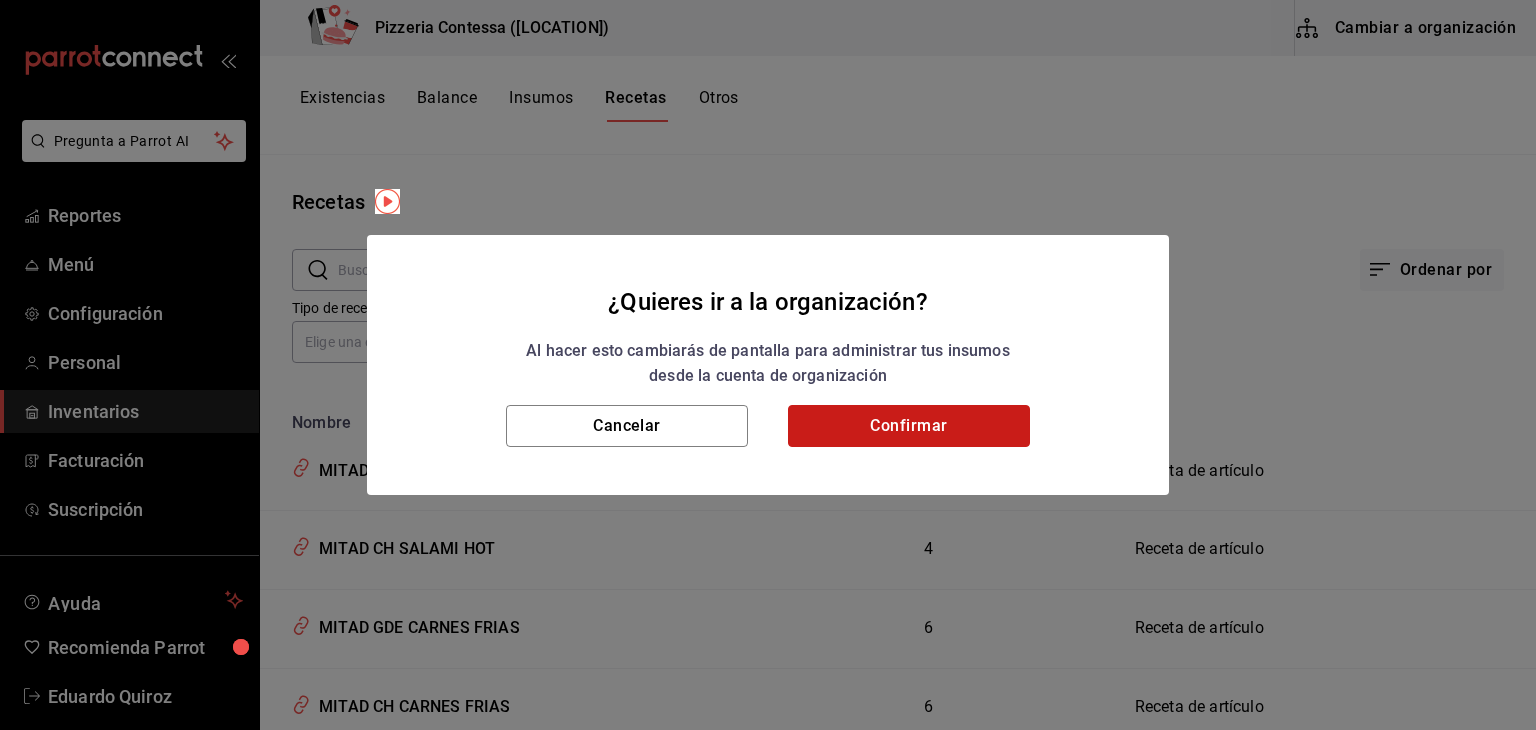 click on "Confirmar" at bounding box center [909, 426] 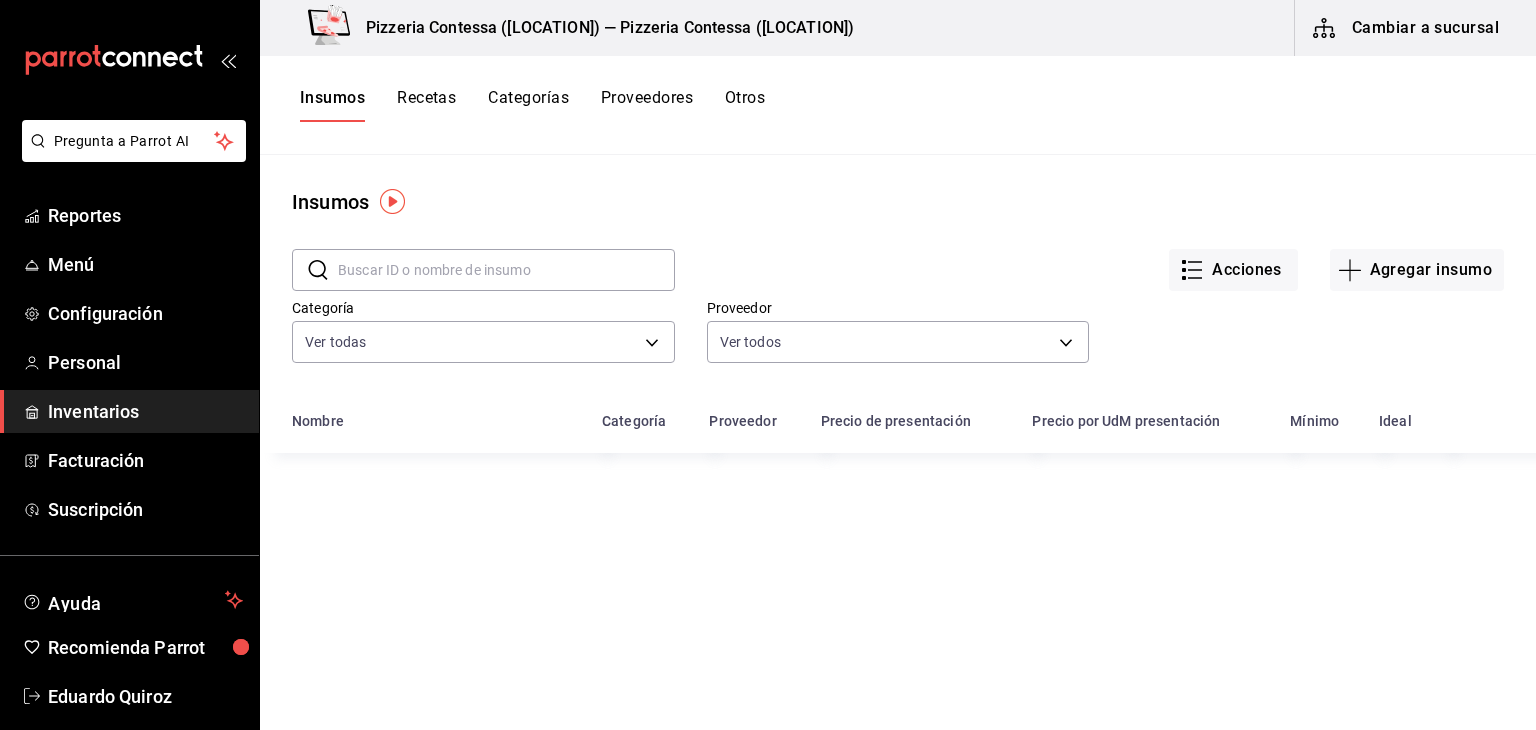 click on "Recetas" at bounding box center (426, 105) 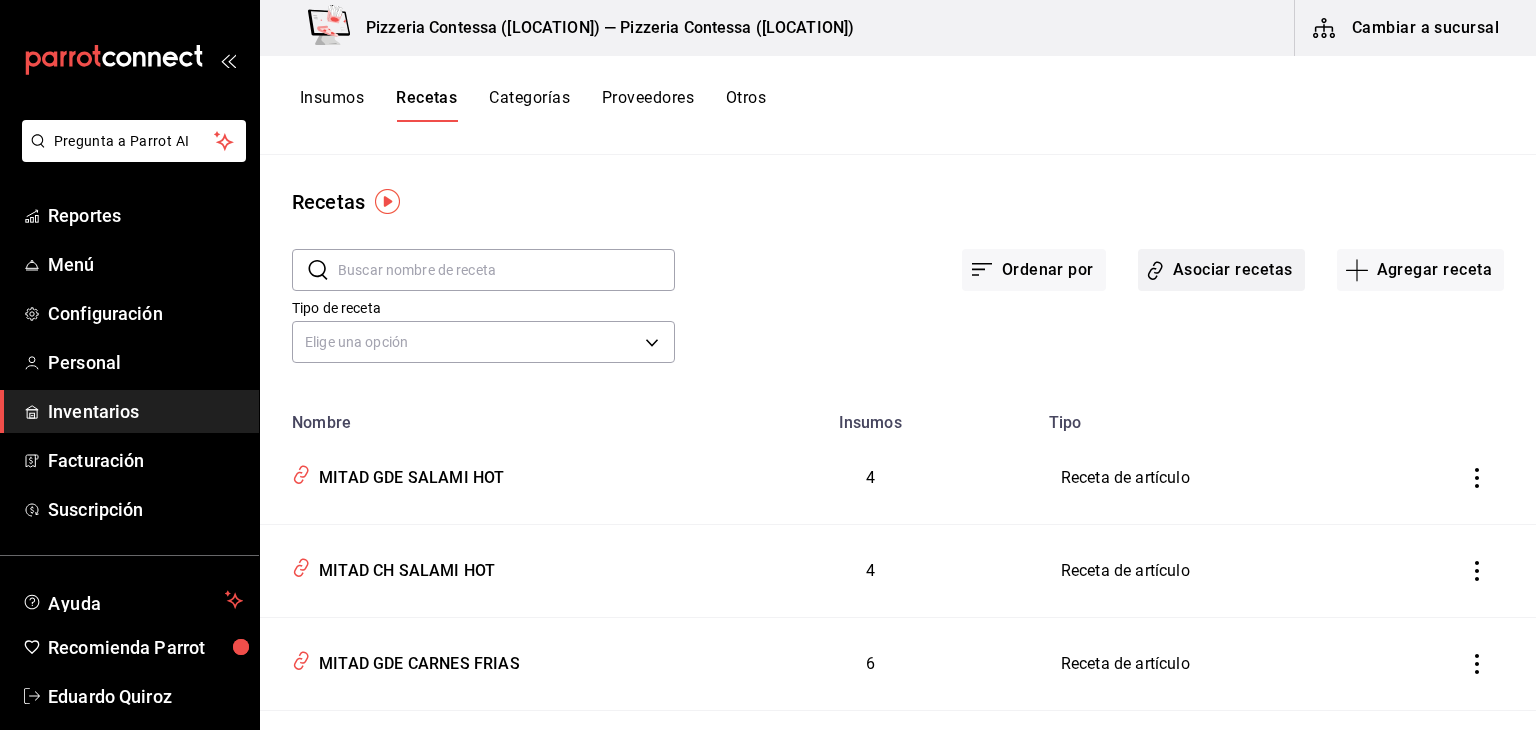 click on "Asociar recetas" at bounding box center (1221, 270) 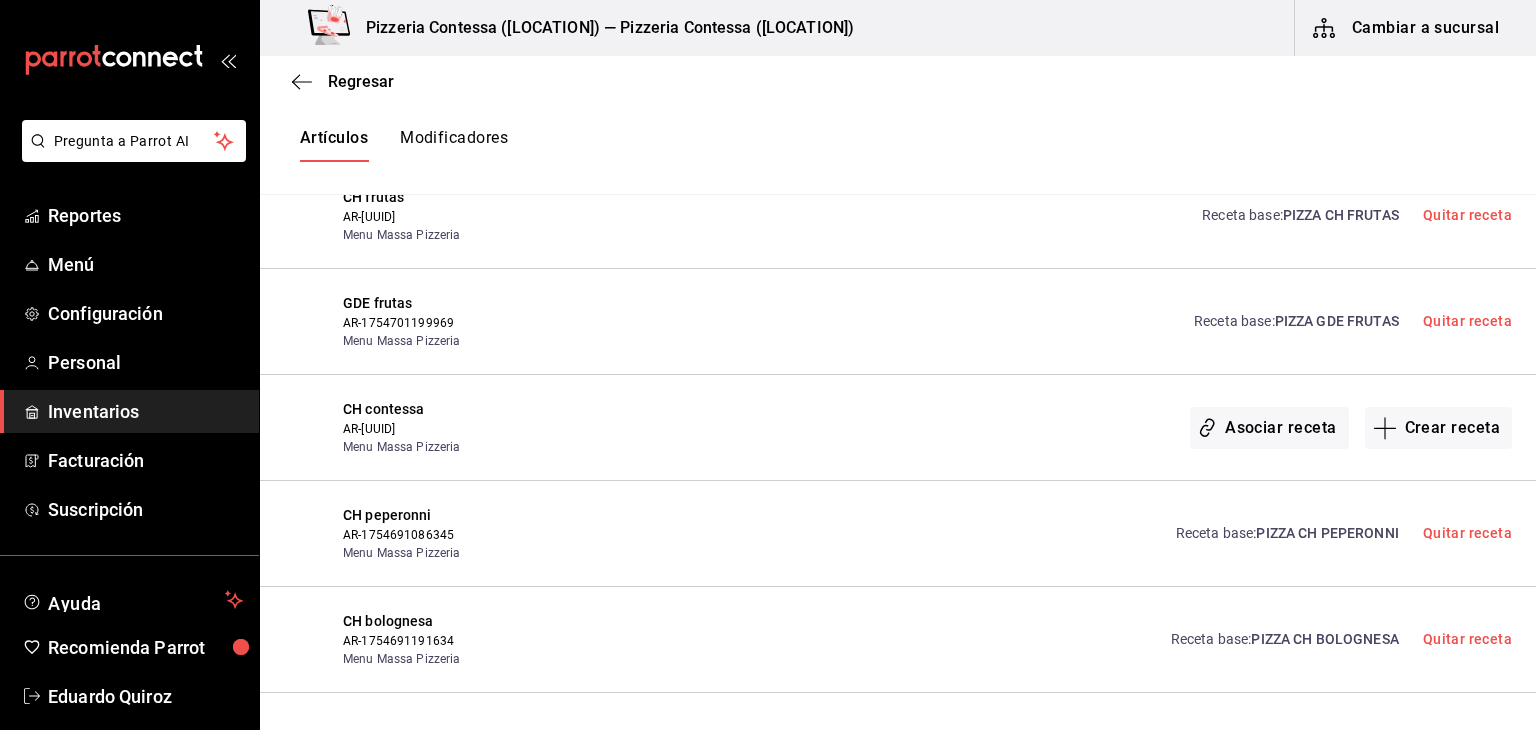 scroll, scrollTop: 3800, scrollLeft: 0, axis: vertical 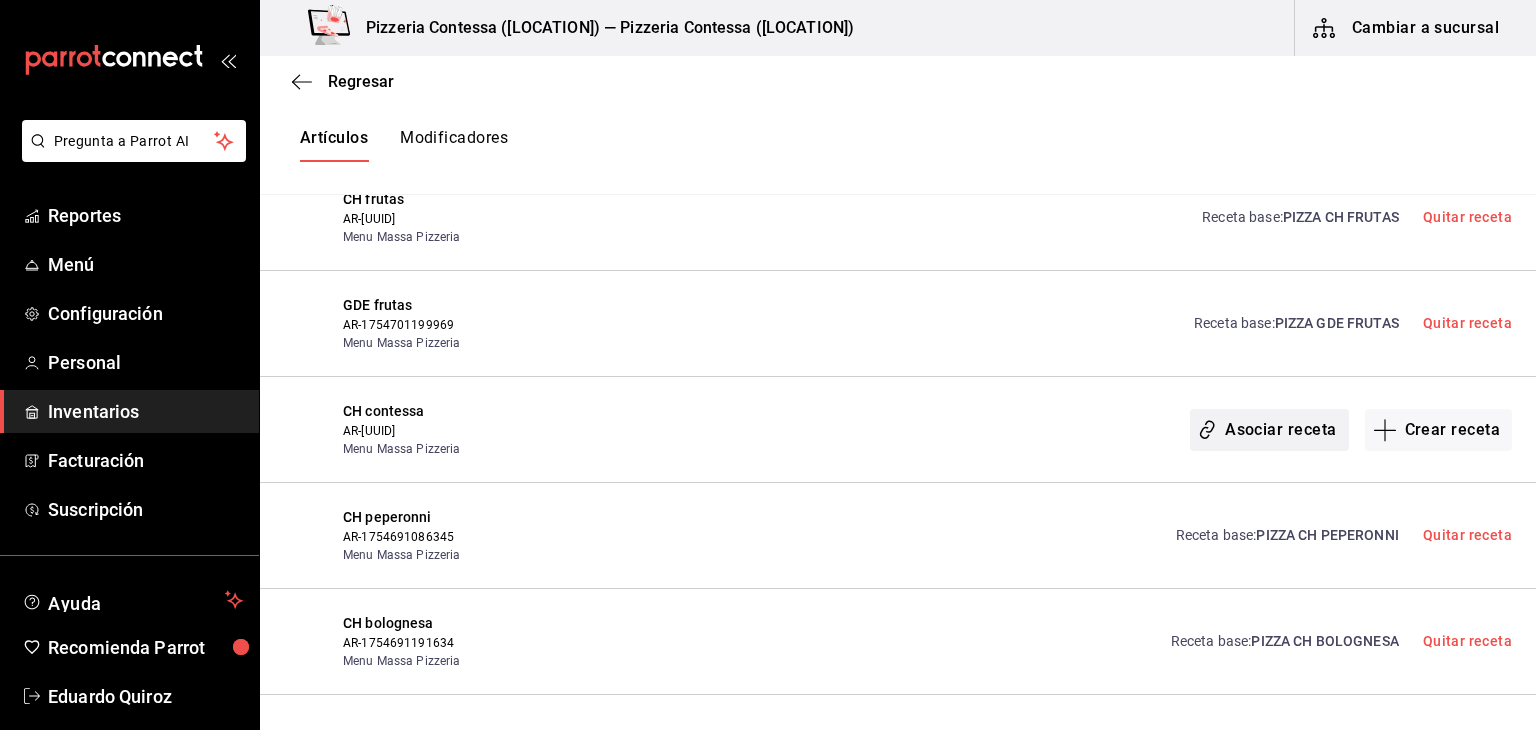 click on "Asociar receta" at bounding box center [1269, 430] 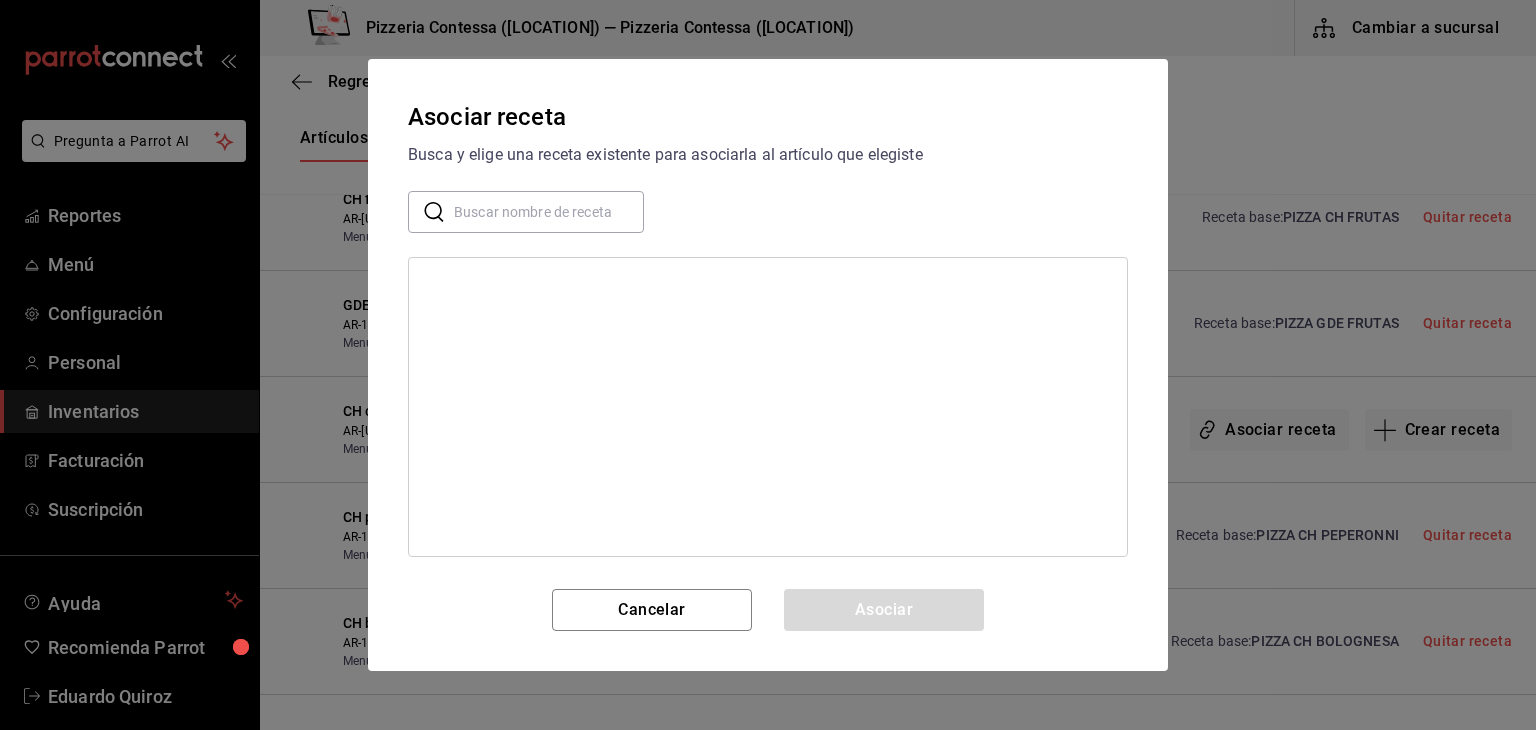 click at bounding box center [549, 212] 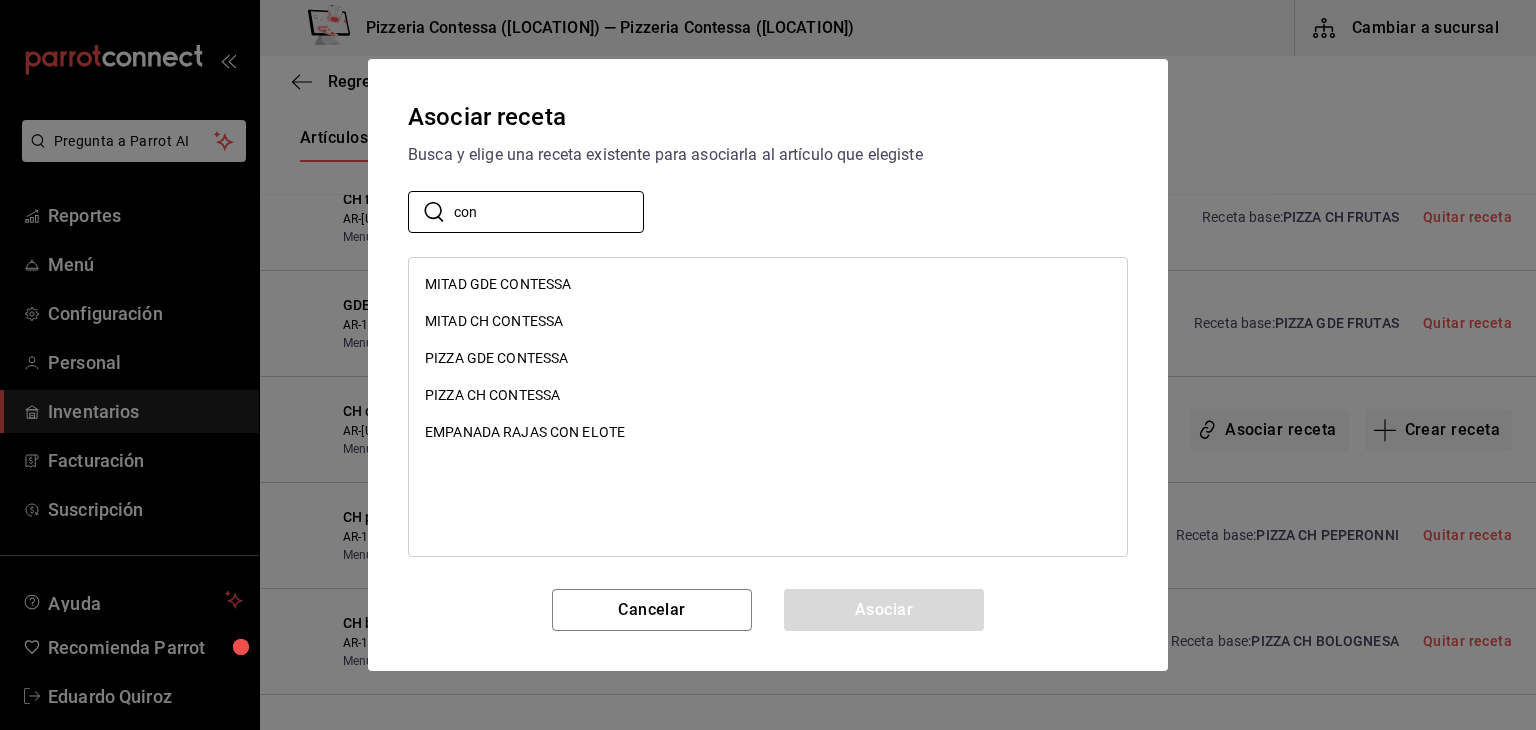 type on "con" 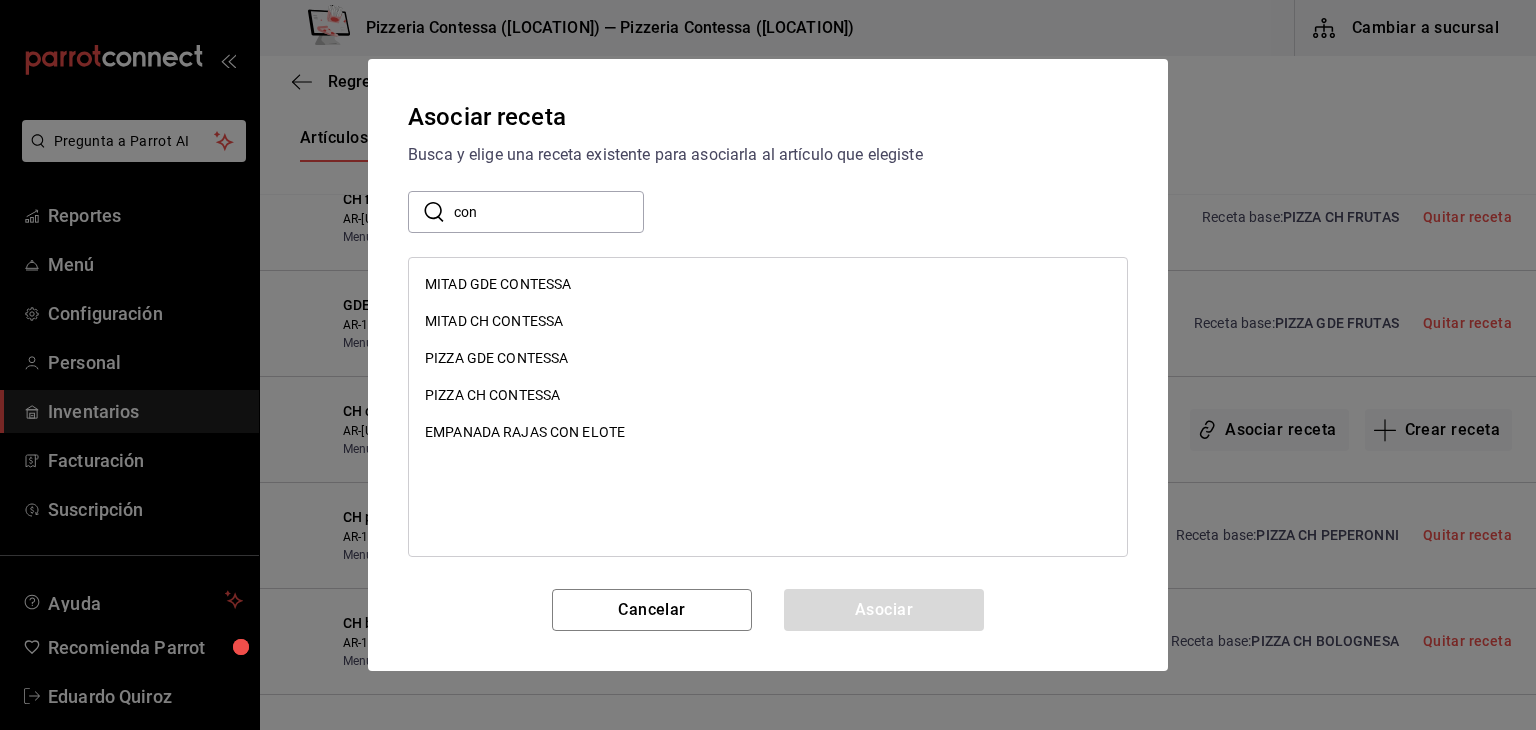 click on "PIZZA CH CONTESSA" at bounding box center [492, 395] 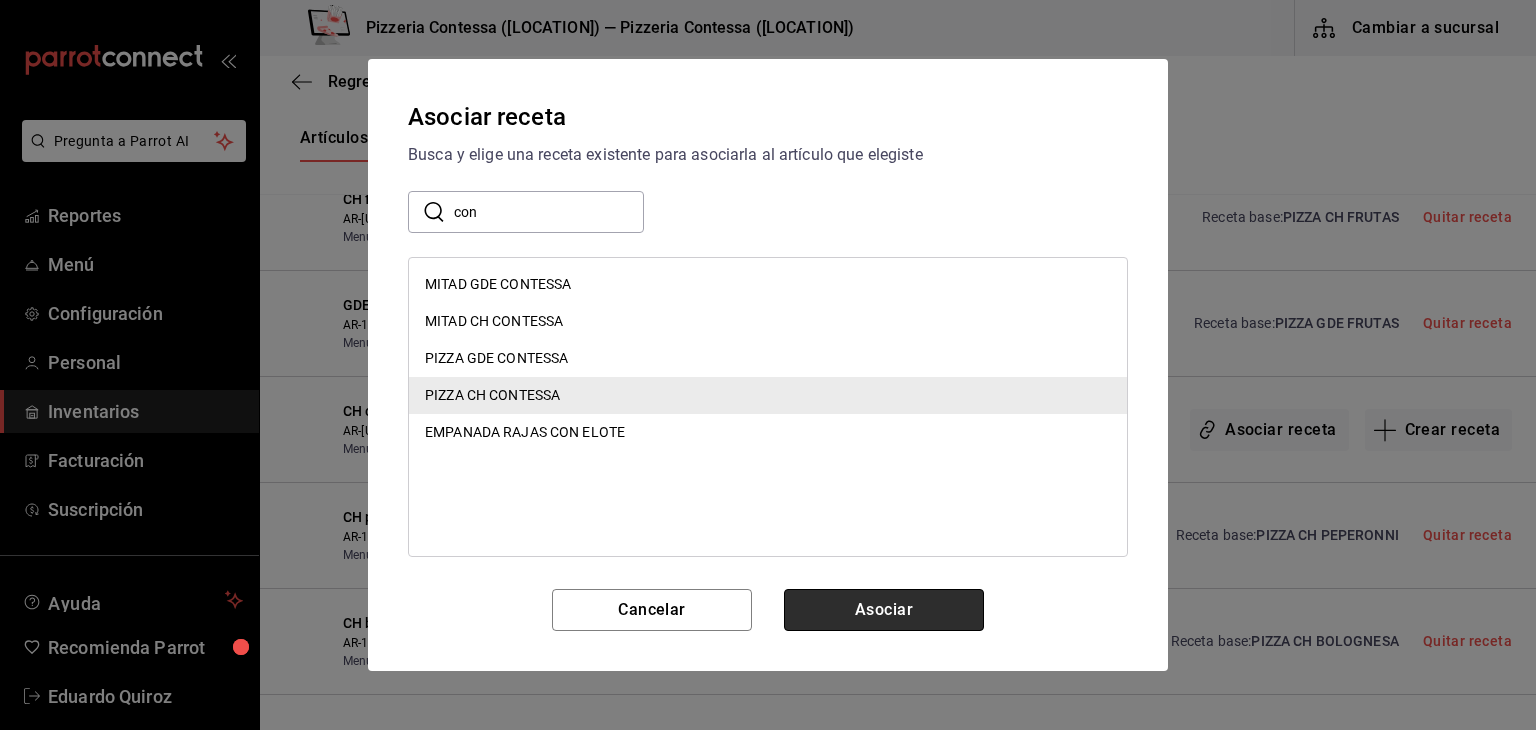 click on "Asociar" at bounding box center (884, 610) 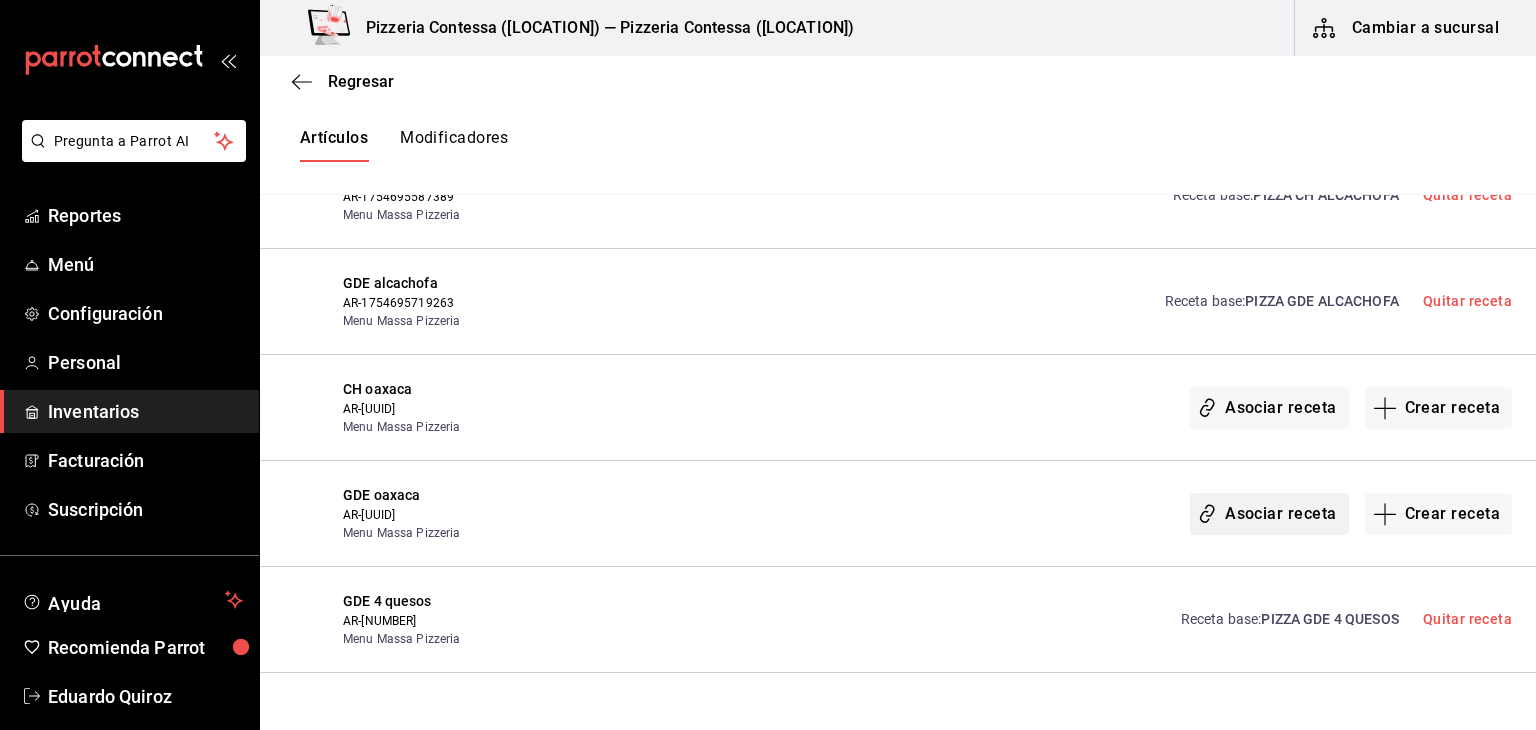 scroll, scrollTop: 4800, scrollLeft: 0, axis: vertical 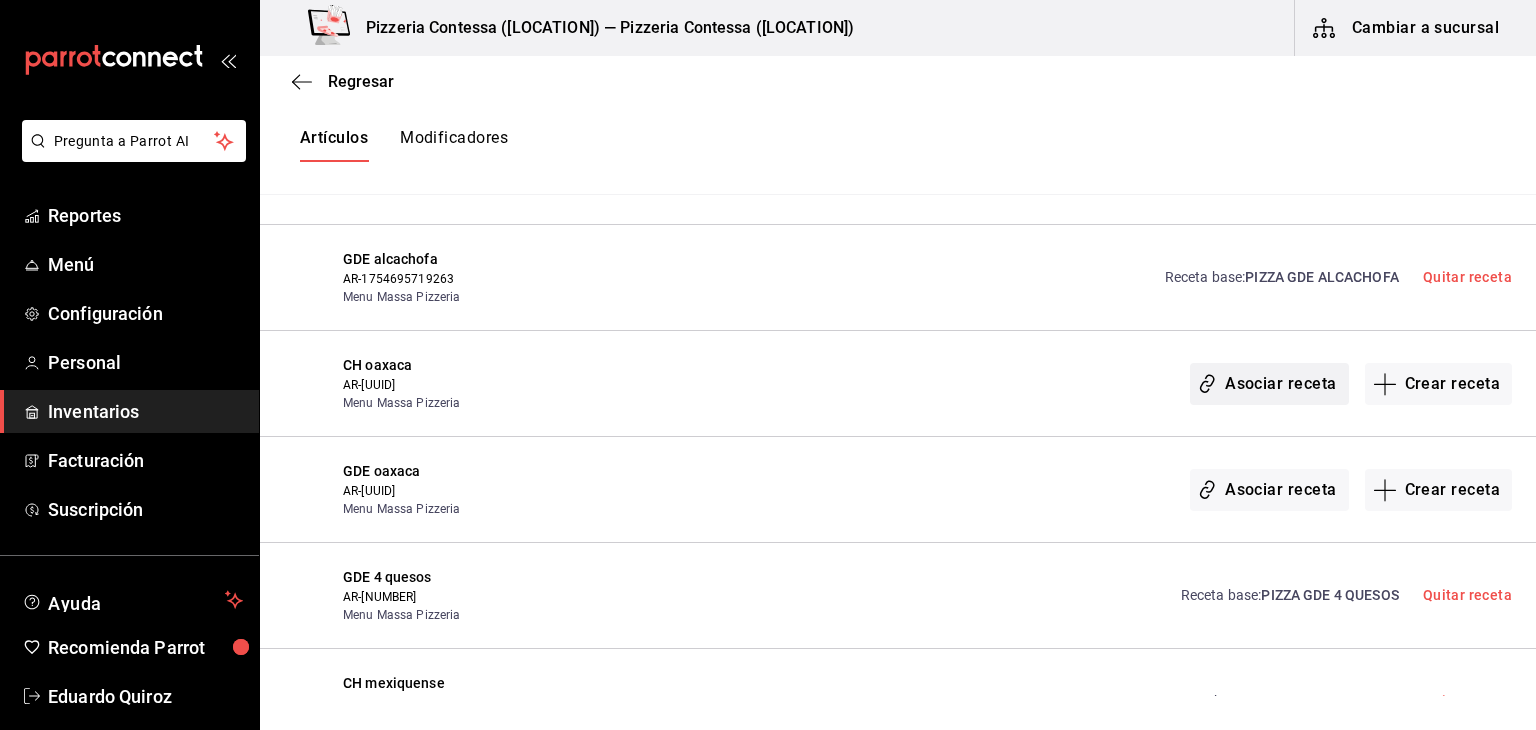 click on "Asociar receta" at bounding box center (1269, 384) 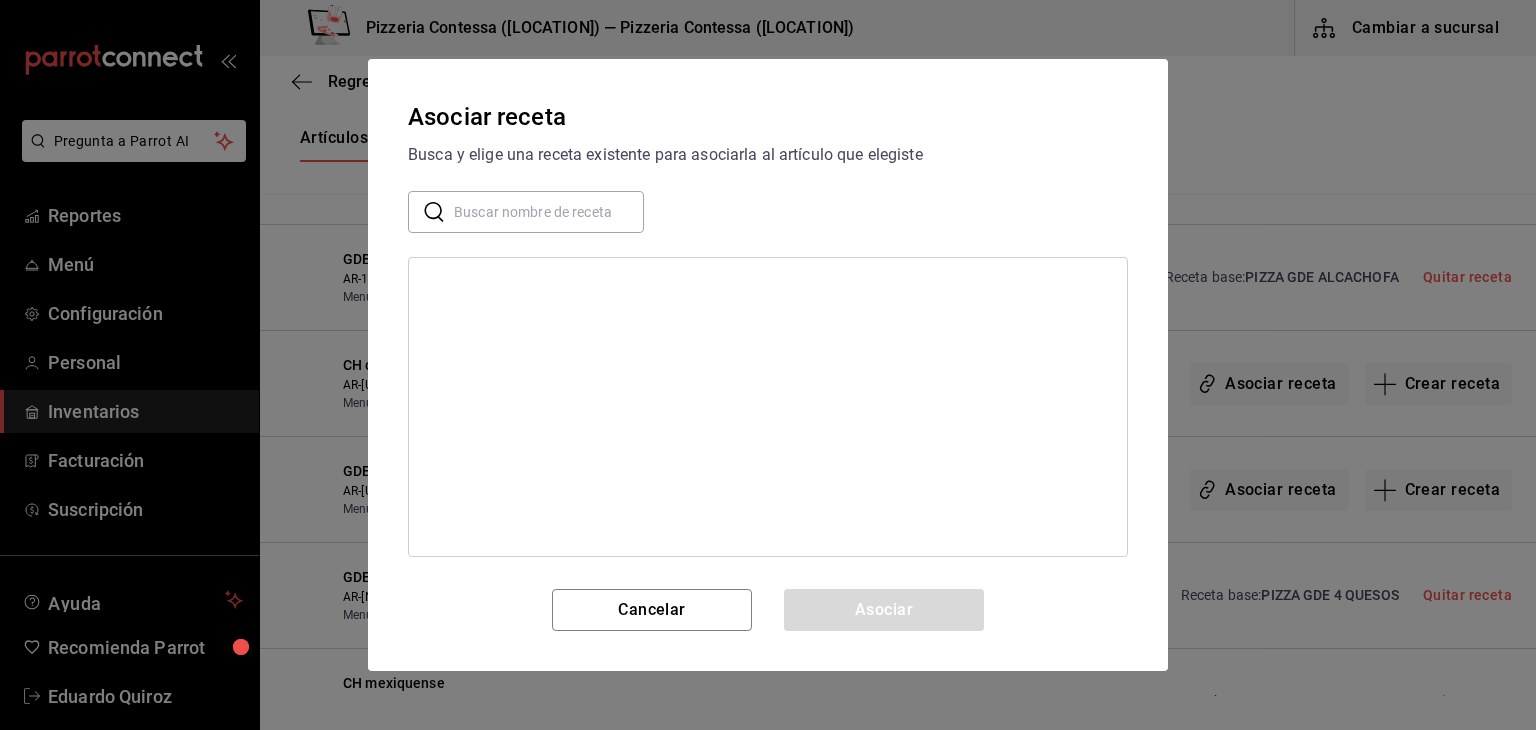 click at bounding box center [549, 212] 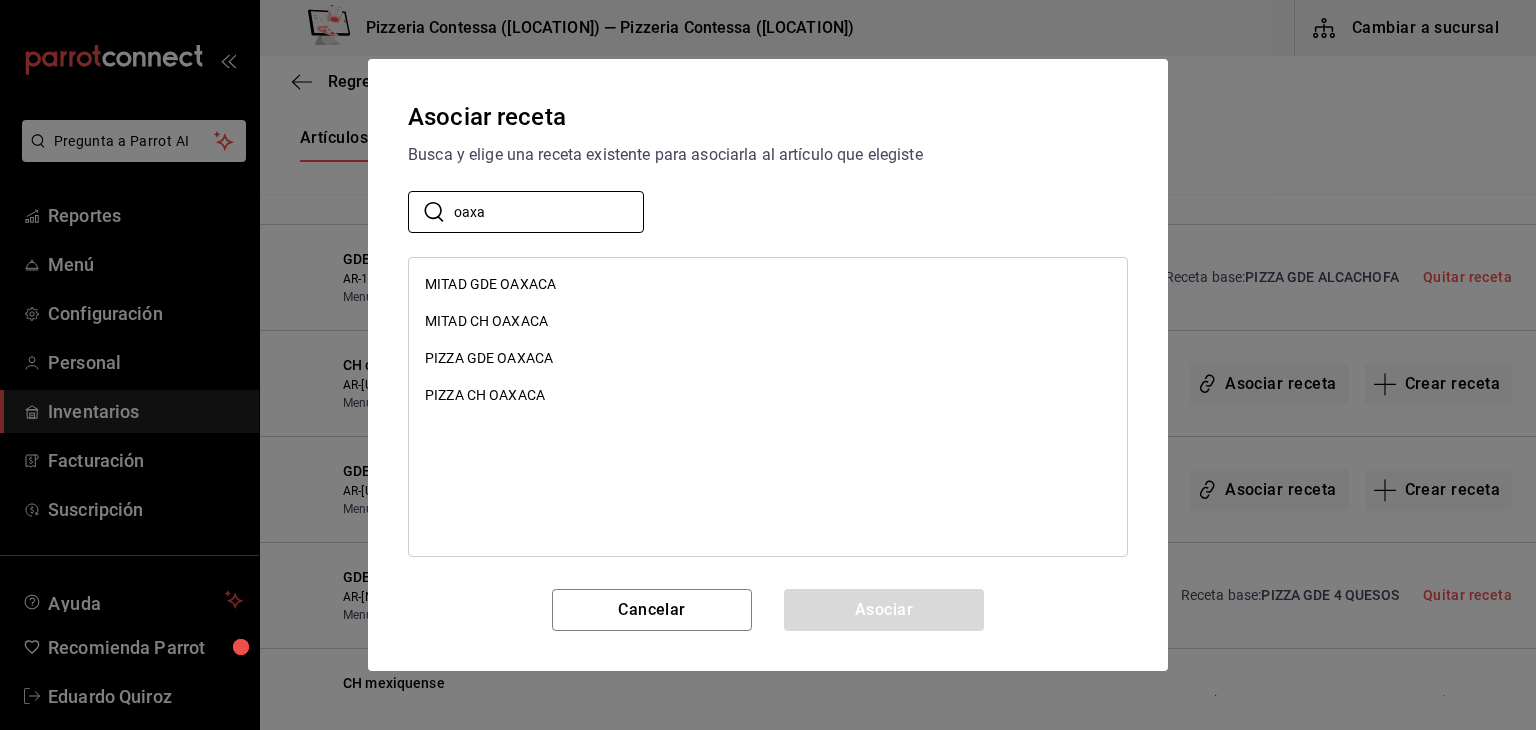 type on "oaxa" 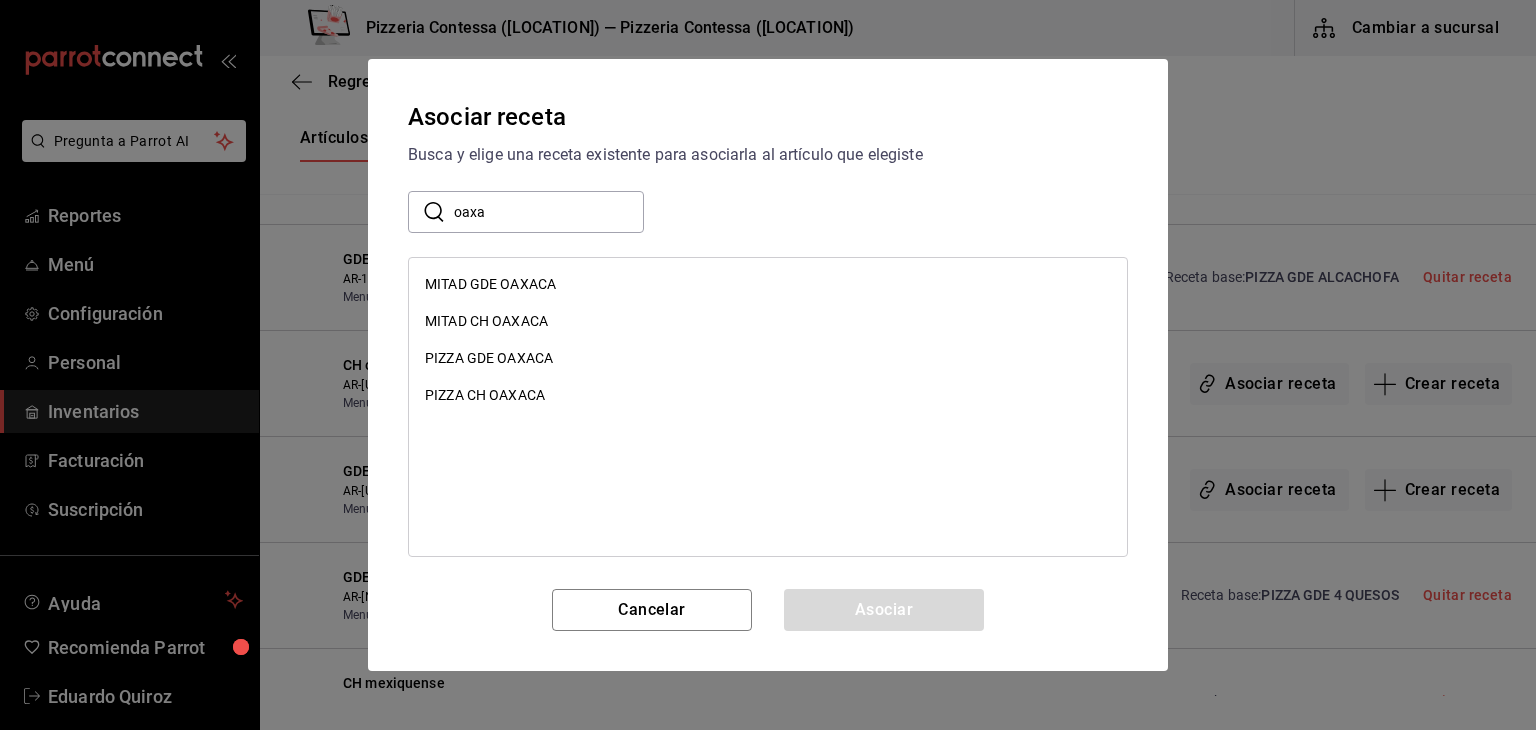 click on "PIZZA CH OAXACA" at bounding box center [485, 395] 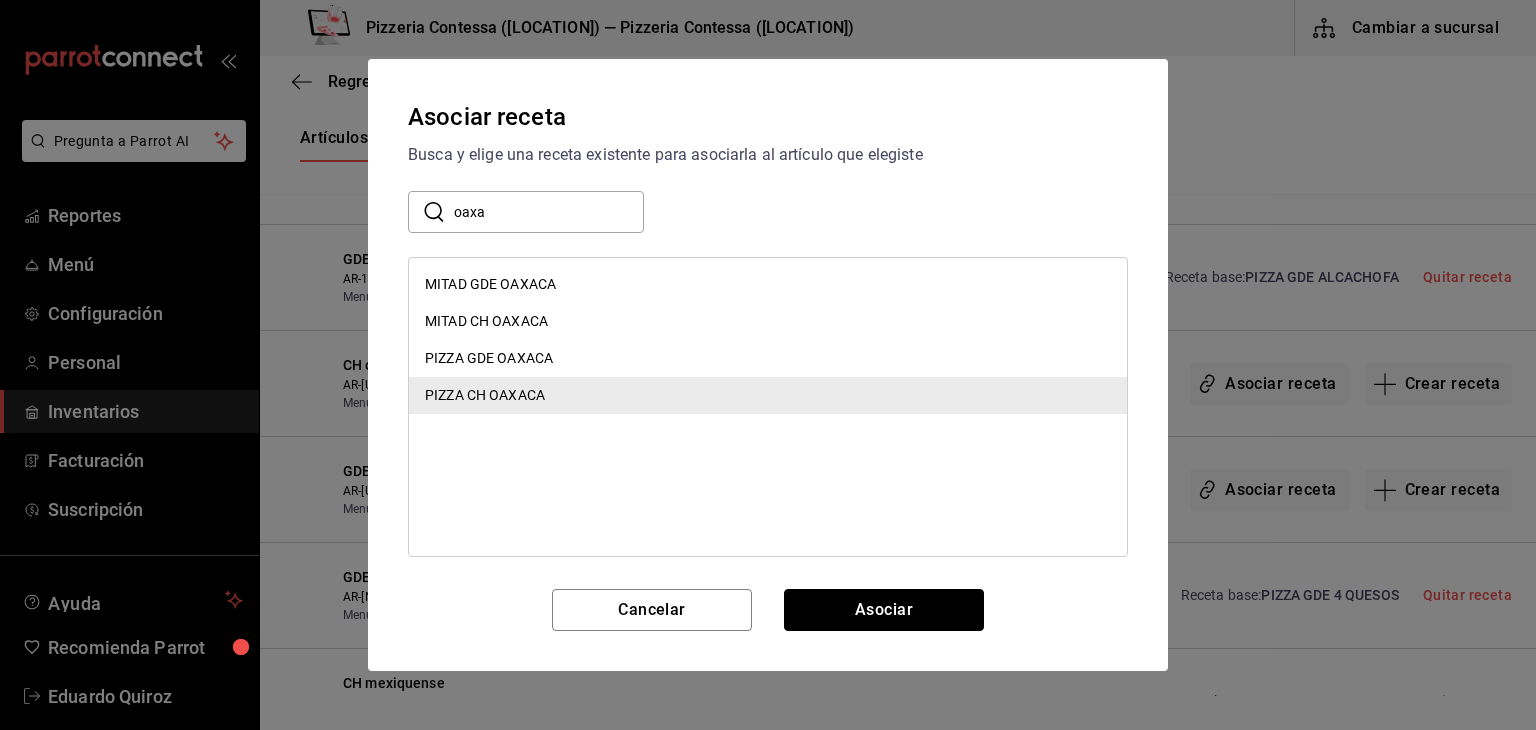 click on "Asociar" at bounding box center [884, 610] 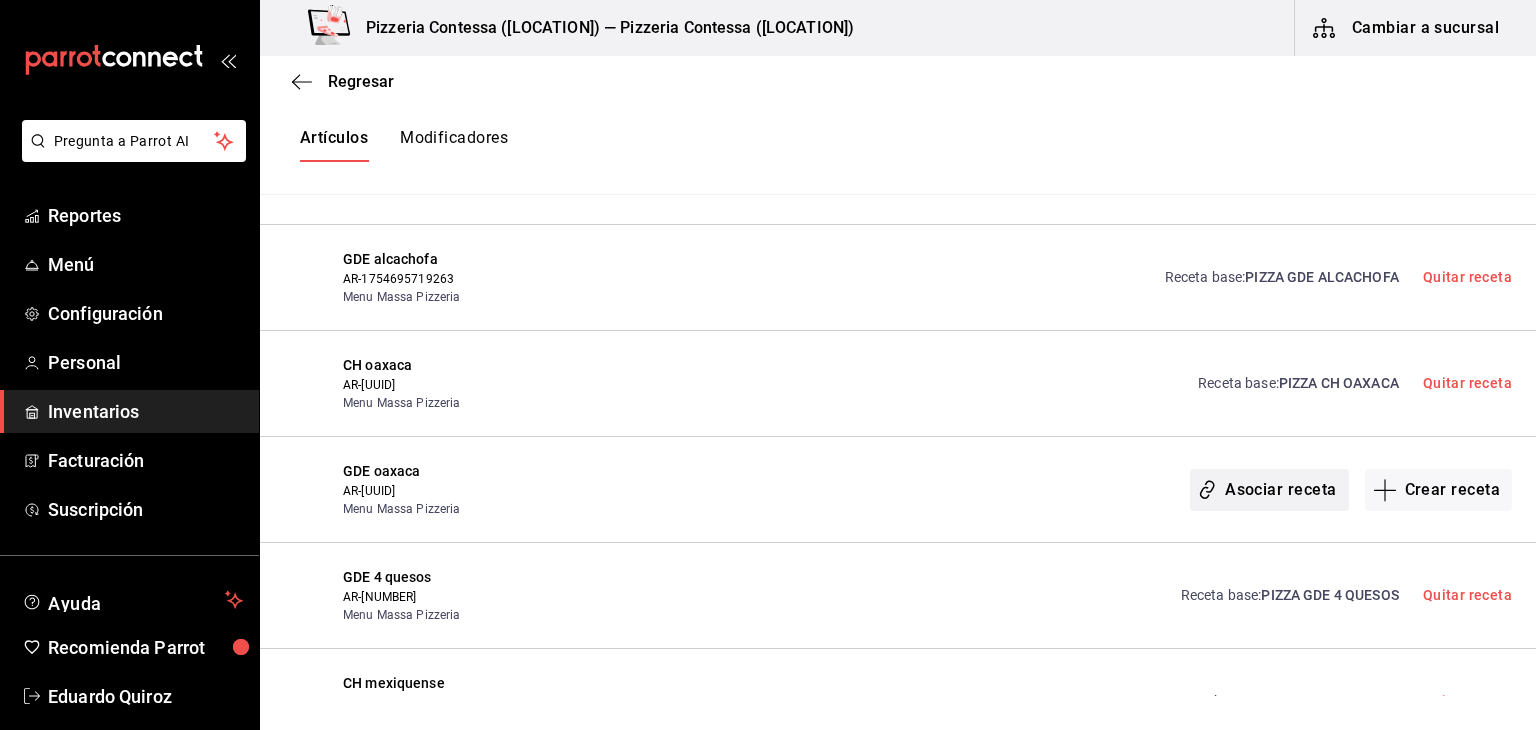 click on "Asociar receta" at bounding box center [1269, 490] 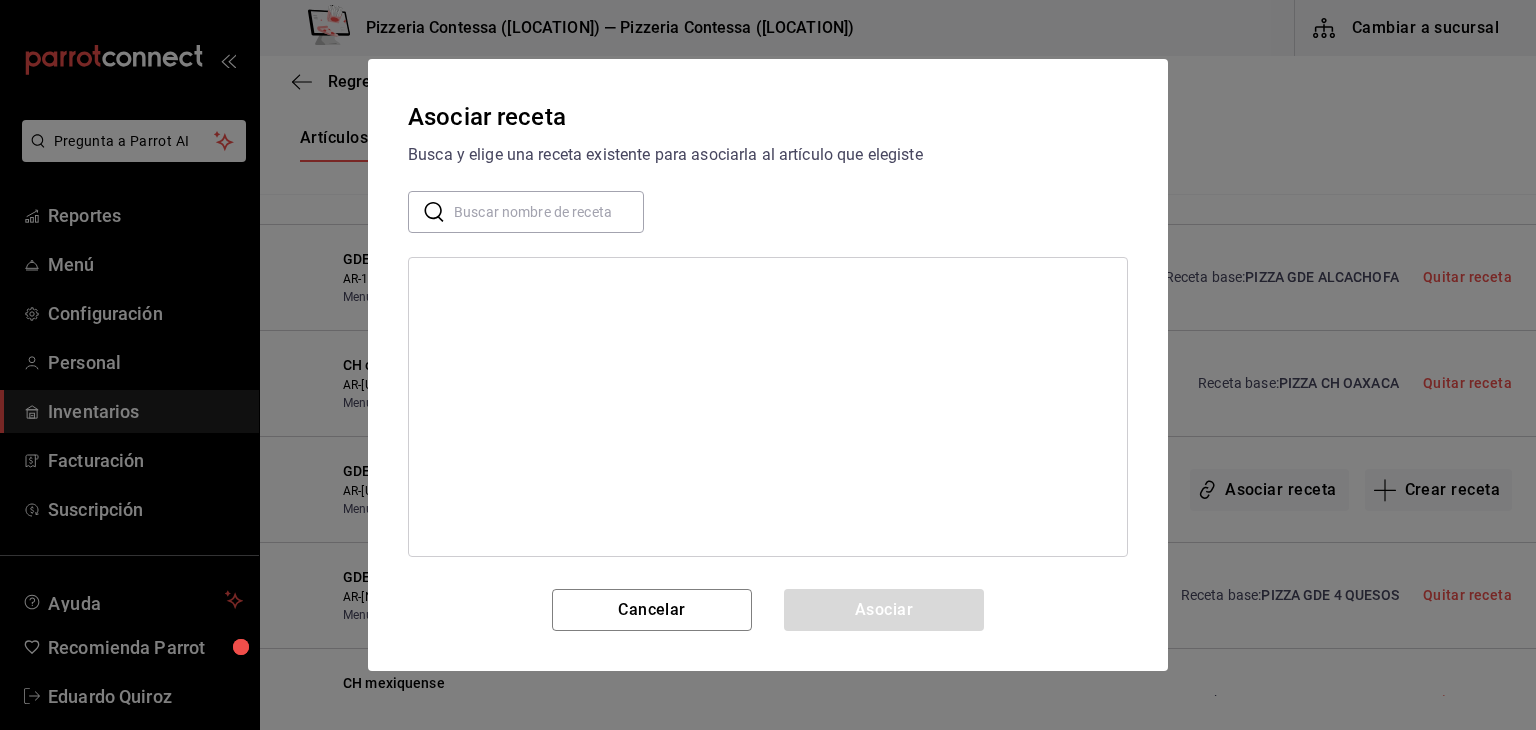 click at bounding box center [549, 212] 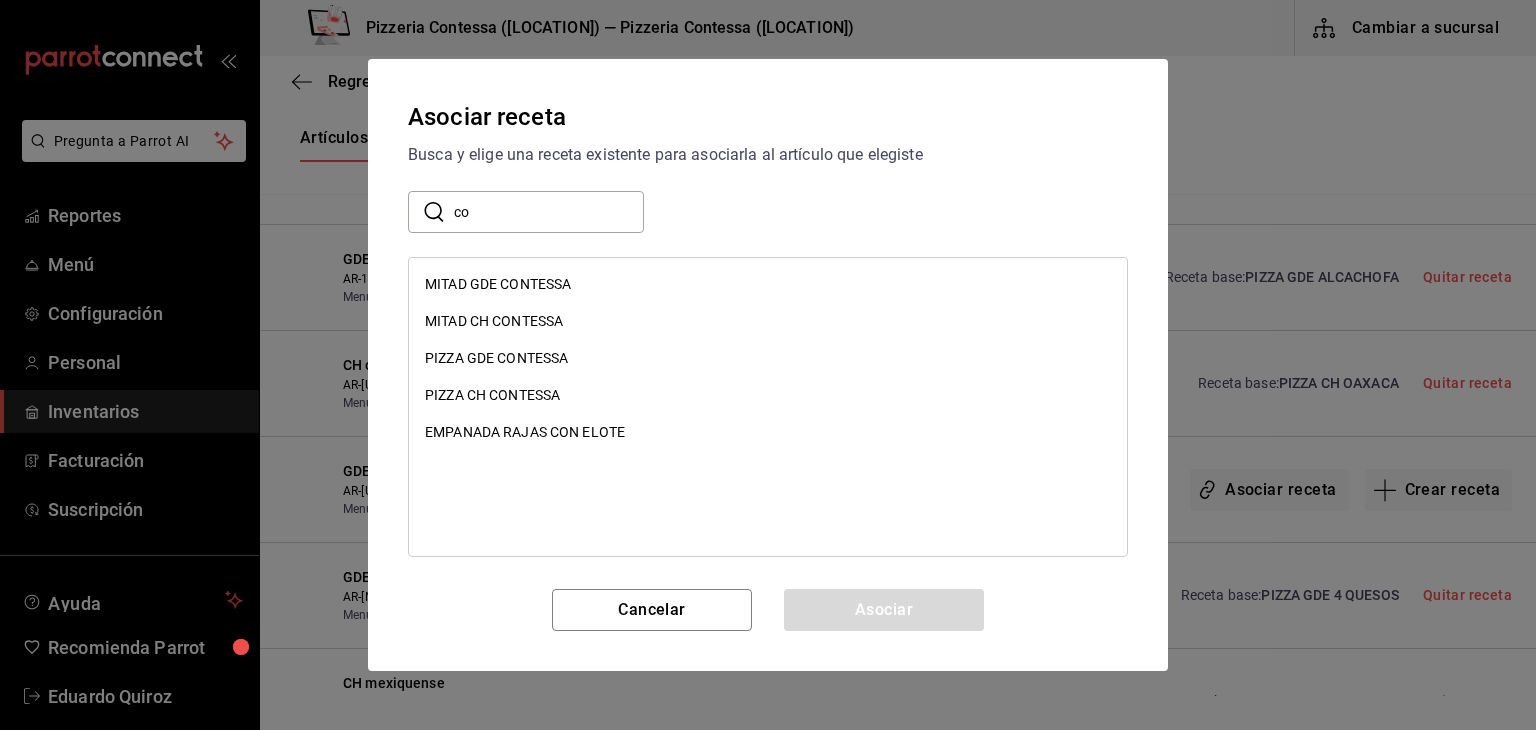type on "c" 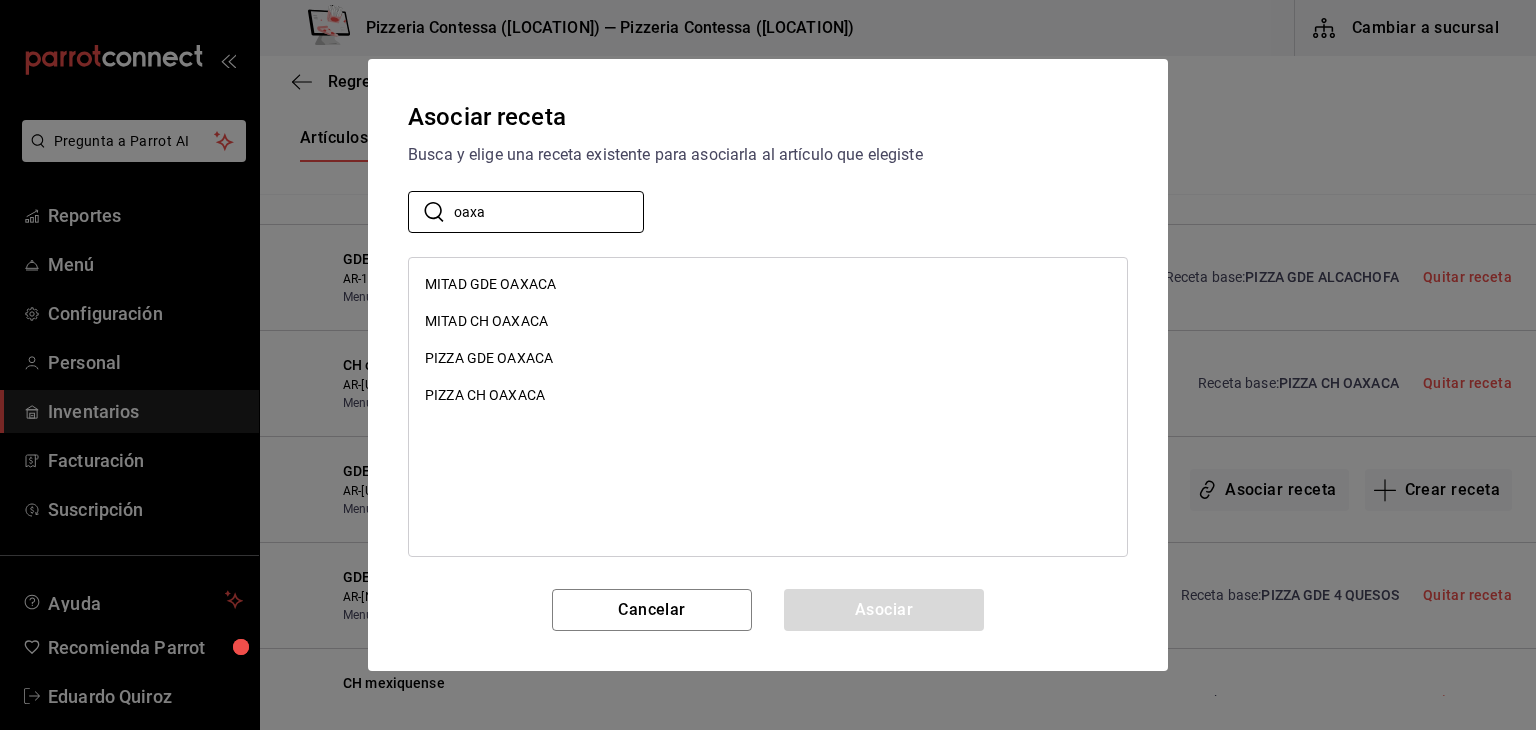 type on "oaxa" 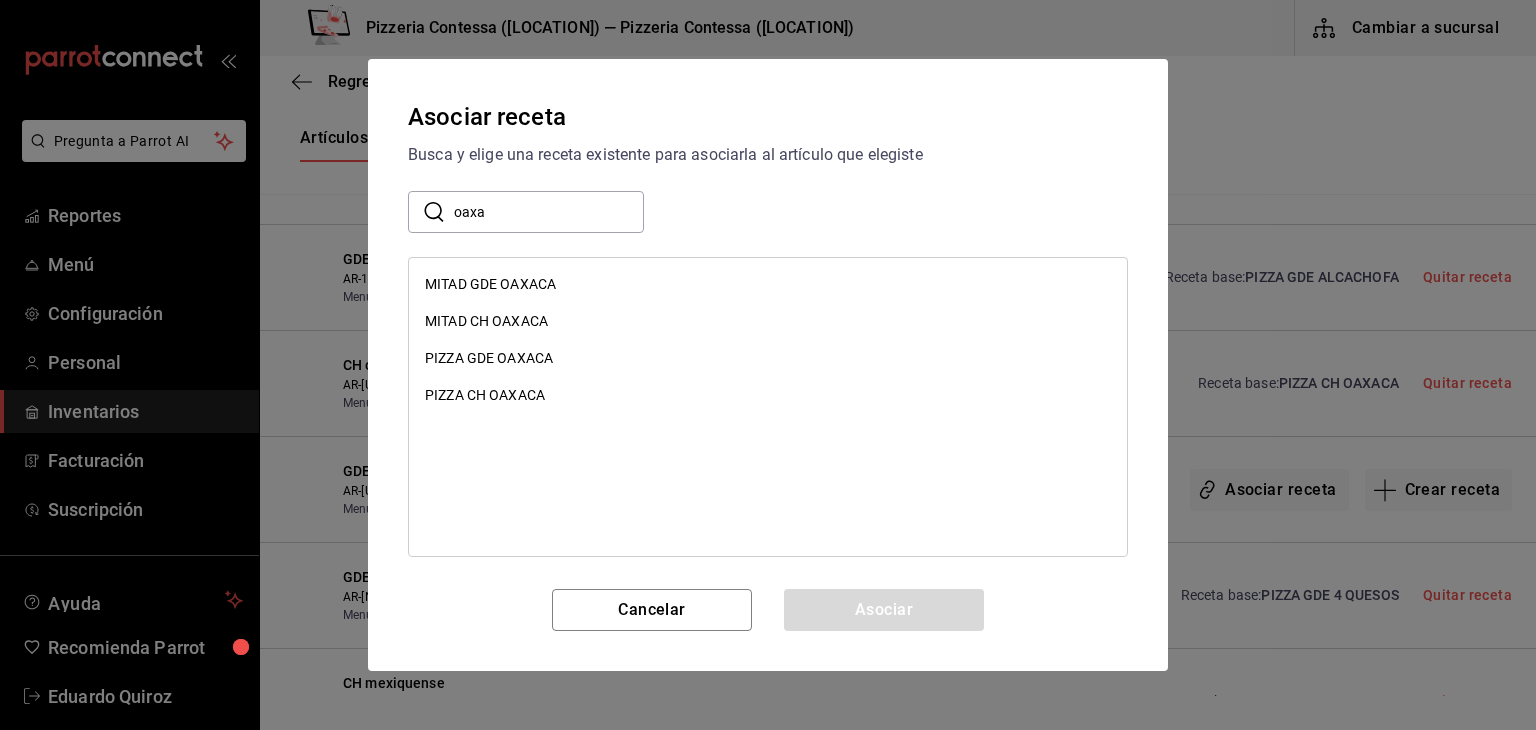 click on "PIZZA GDE OAXACA" at bounding box center (768, 358) 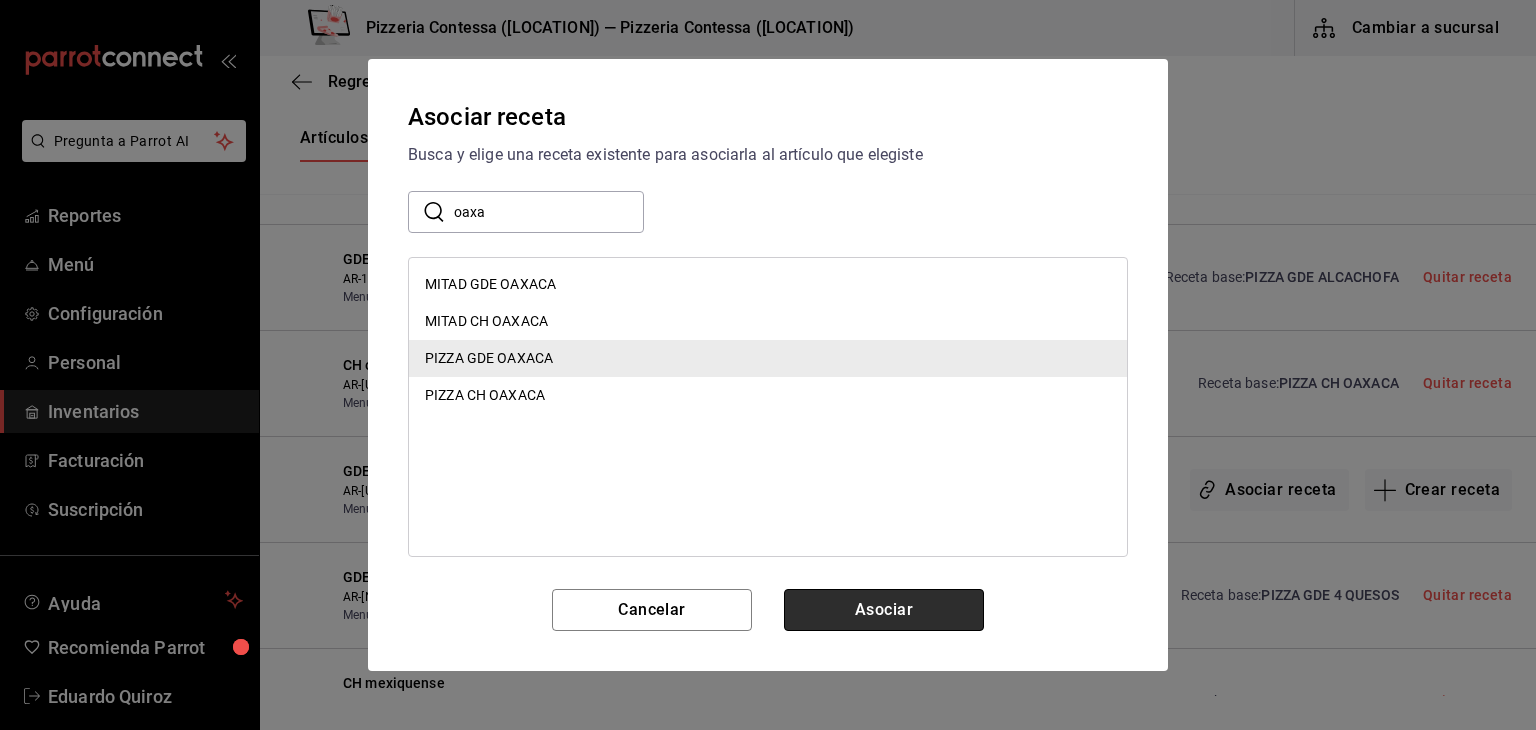 click on "Asociar" at bounding box center (884, 610) 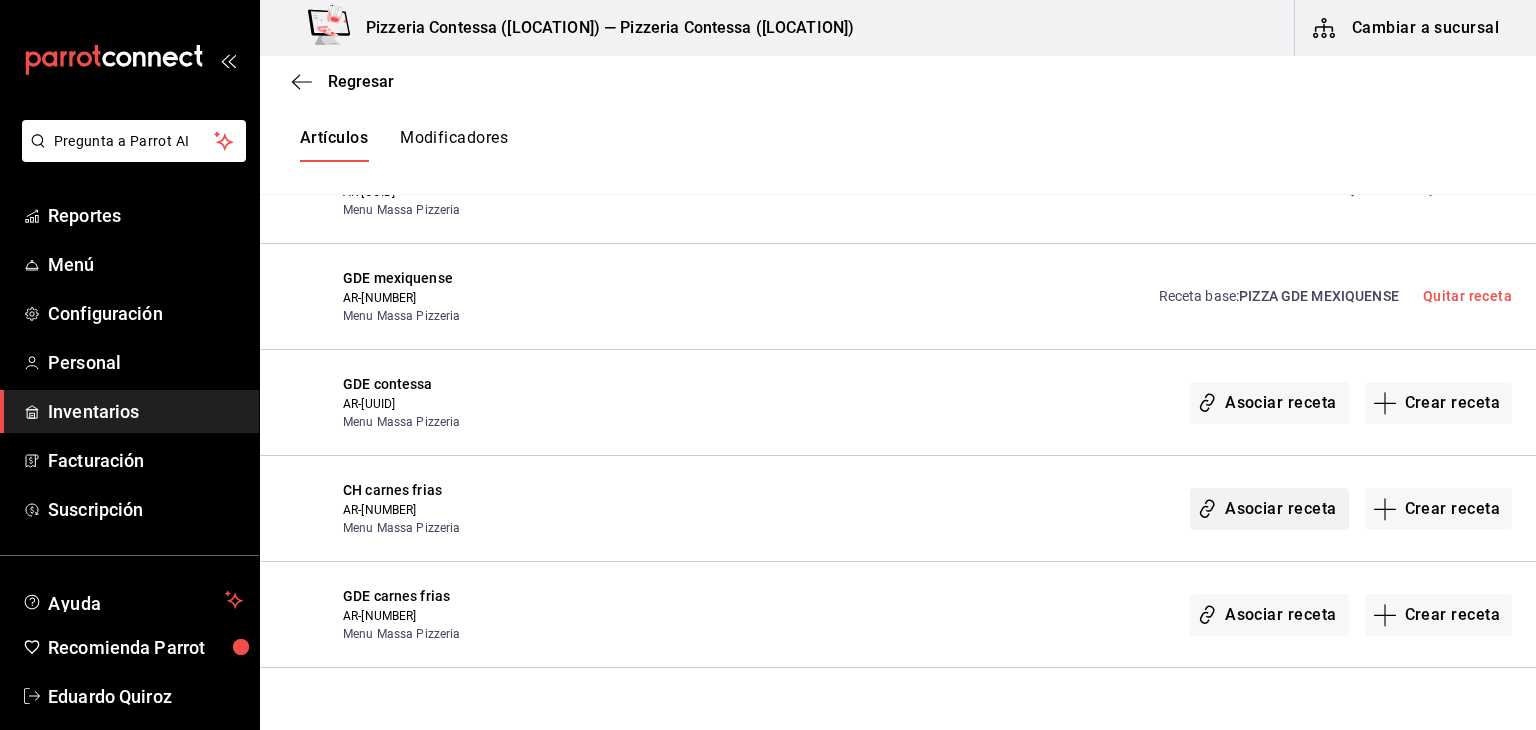 scroll, scrollTop: 5400, scrollLeft: 0, axis: vertical 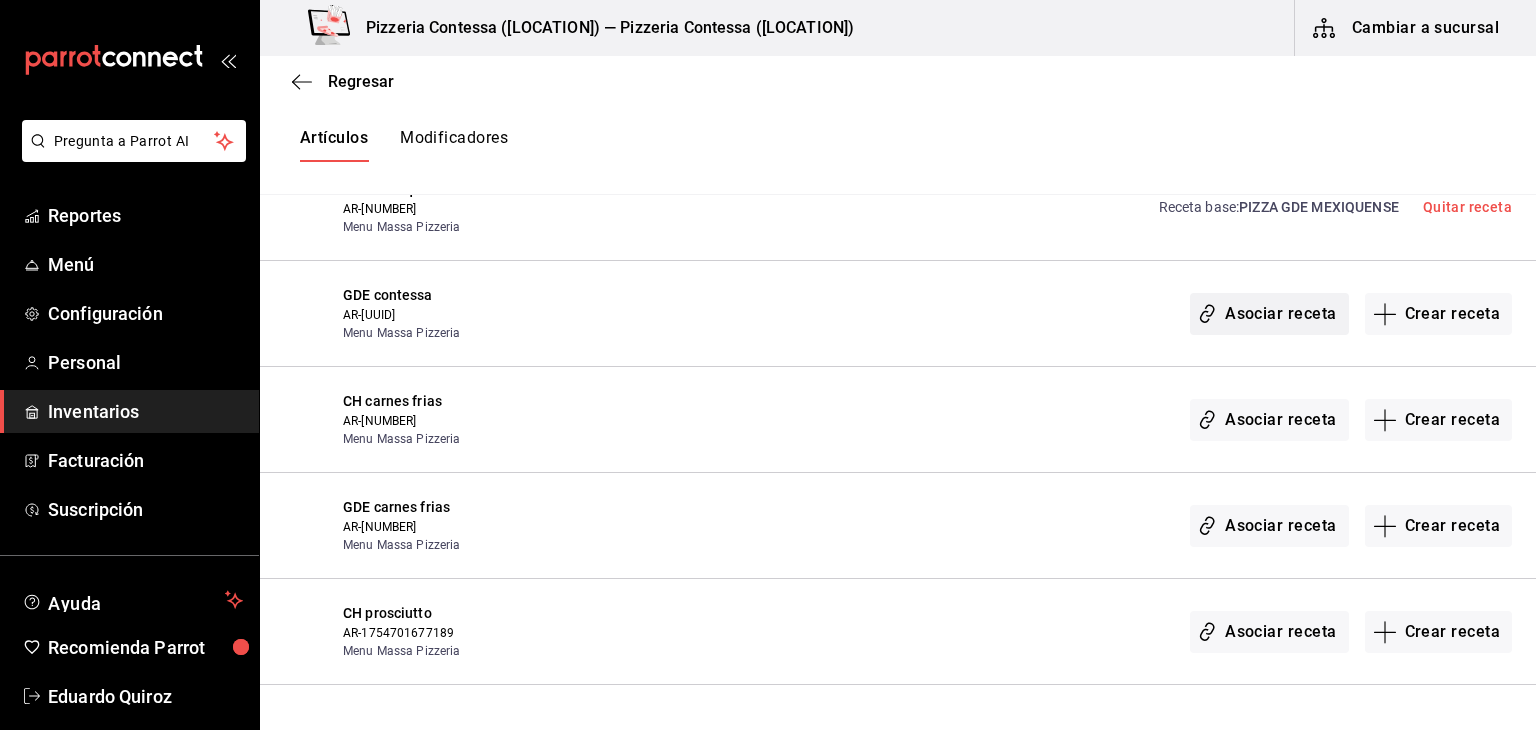click on "Asociar receta" at bounding box center [1269, 314] 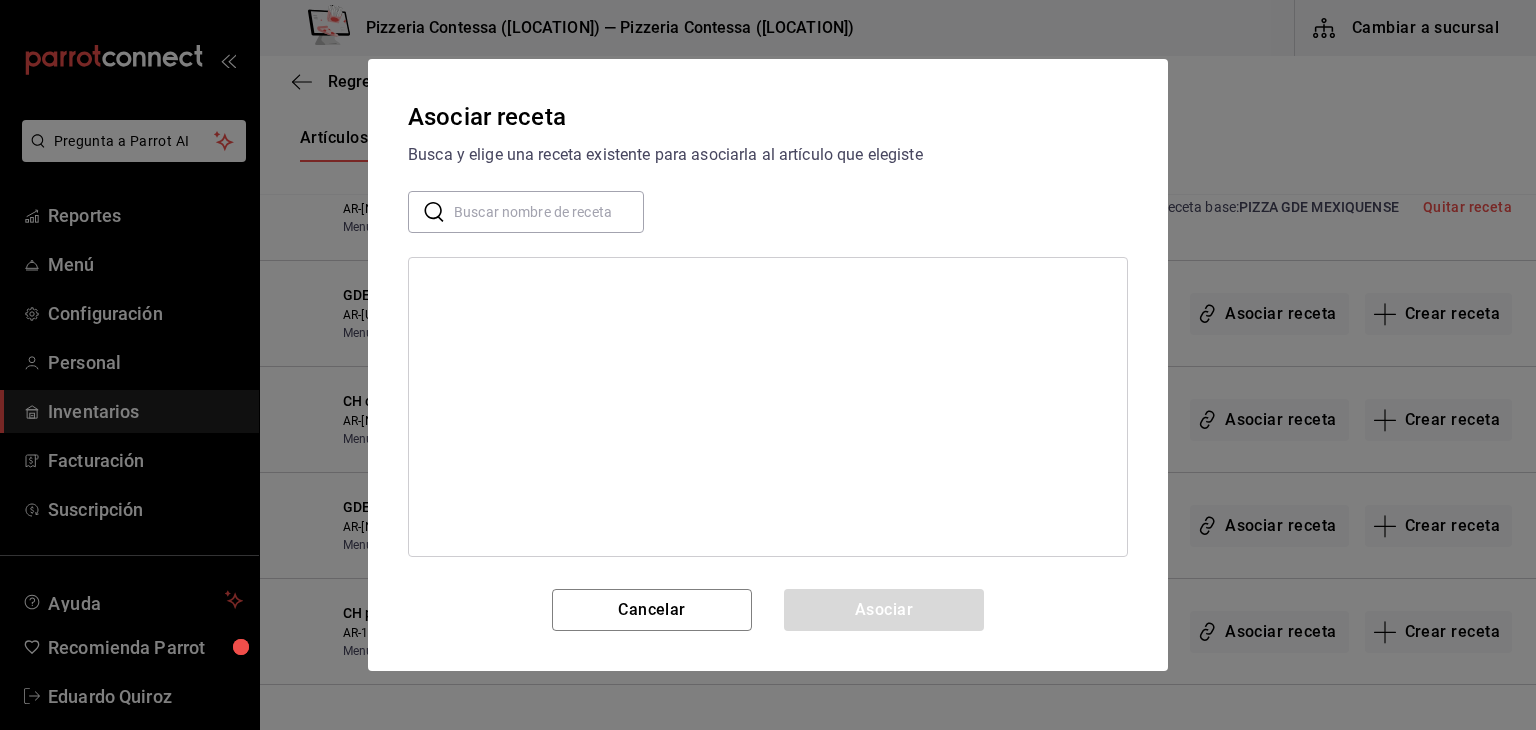 click at bounding box center [549, 212] 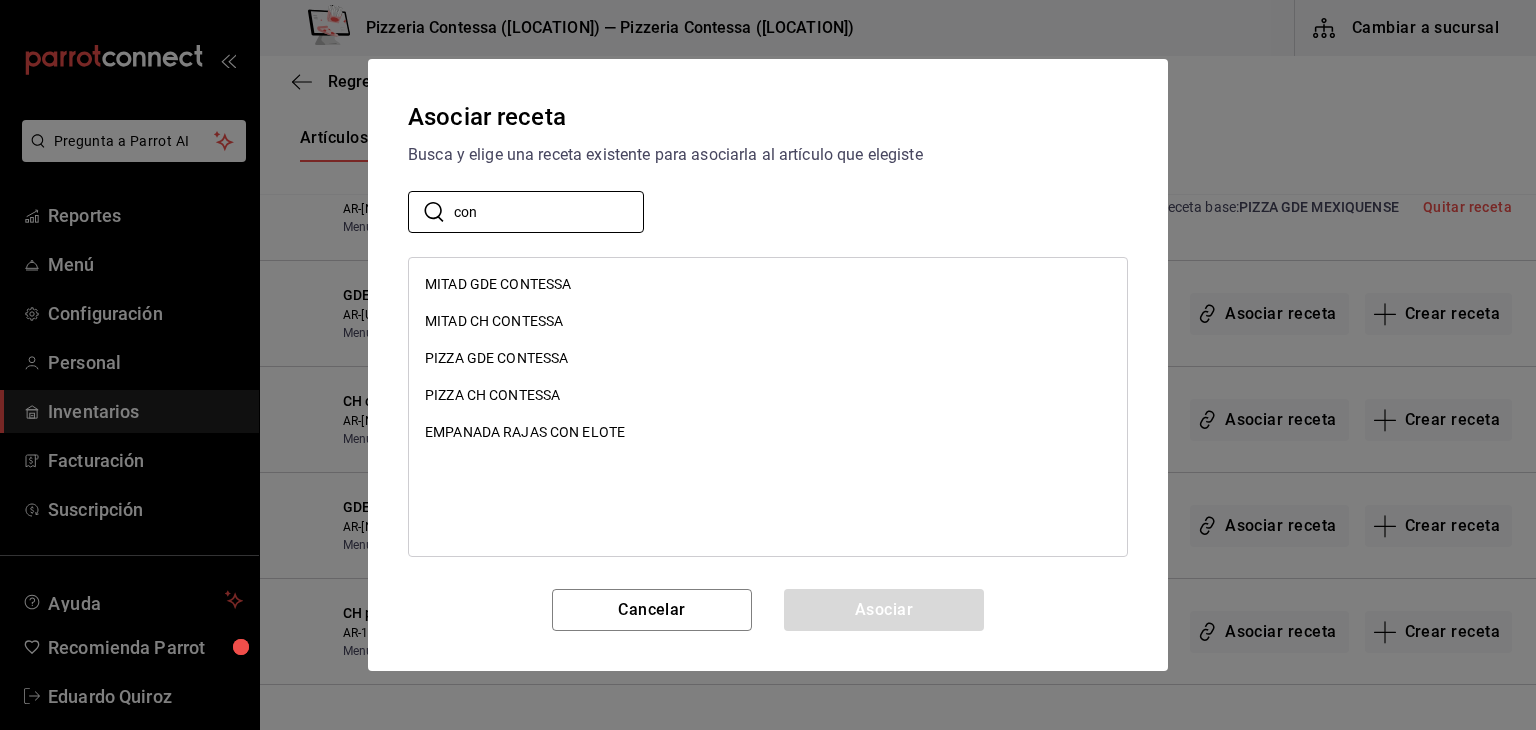 type on "con" 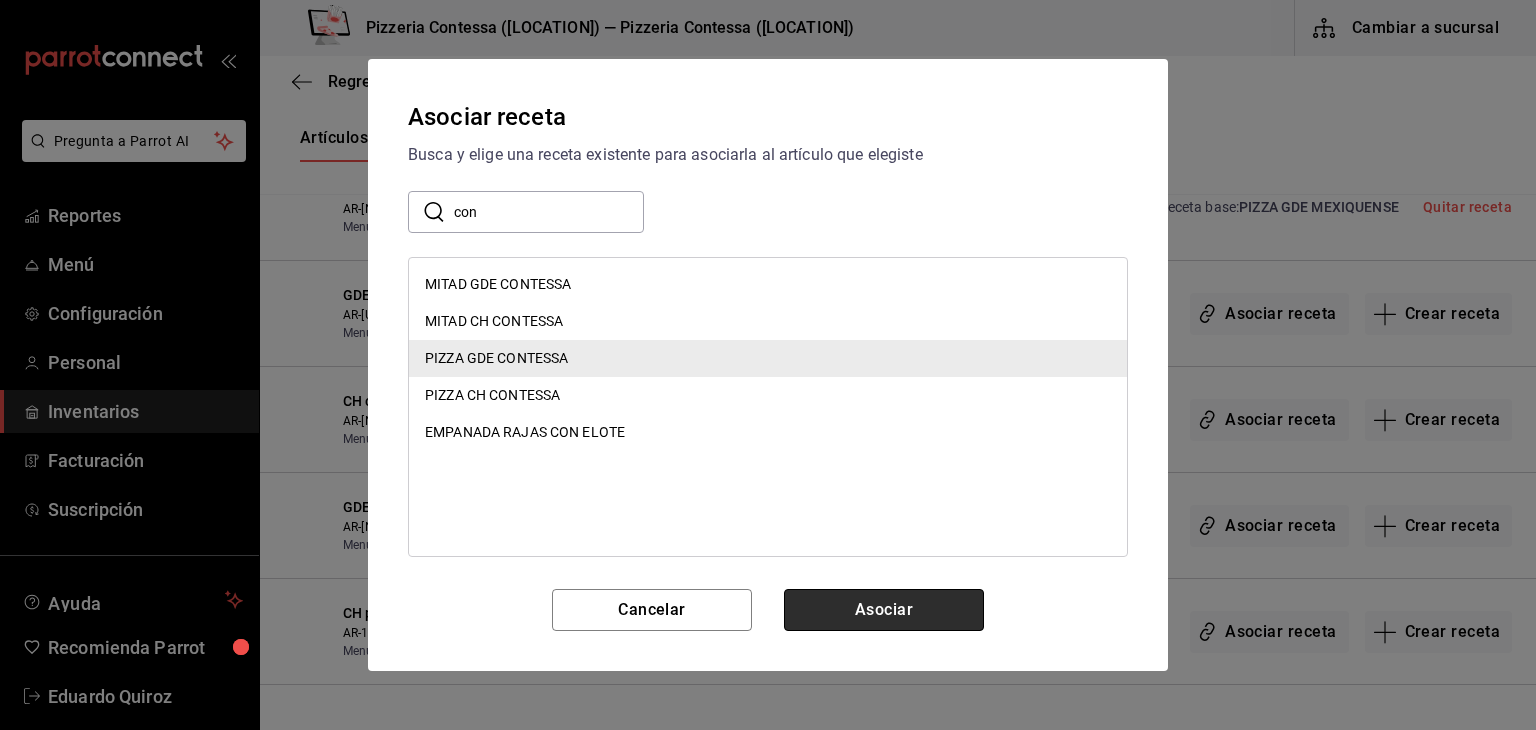 click on "Asociar" at bounding box center (884, 610) 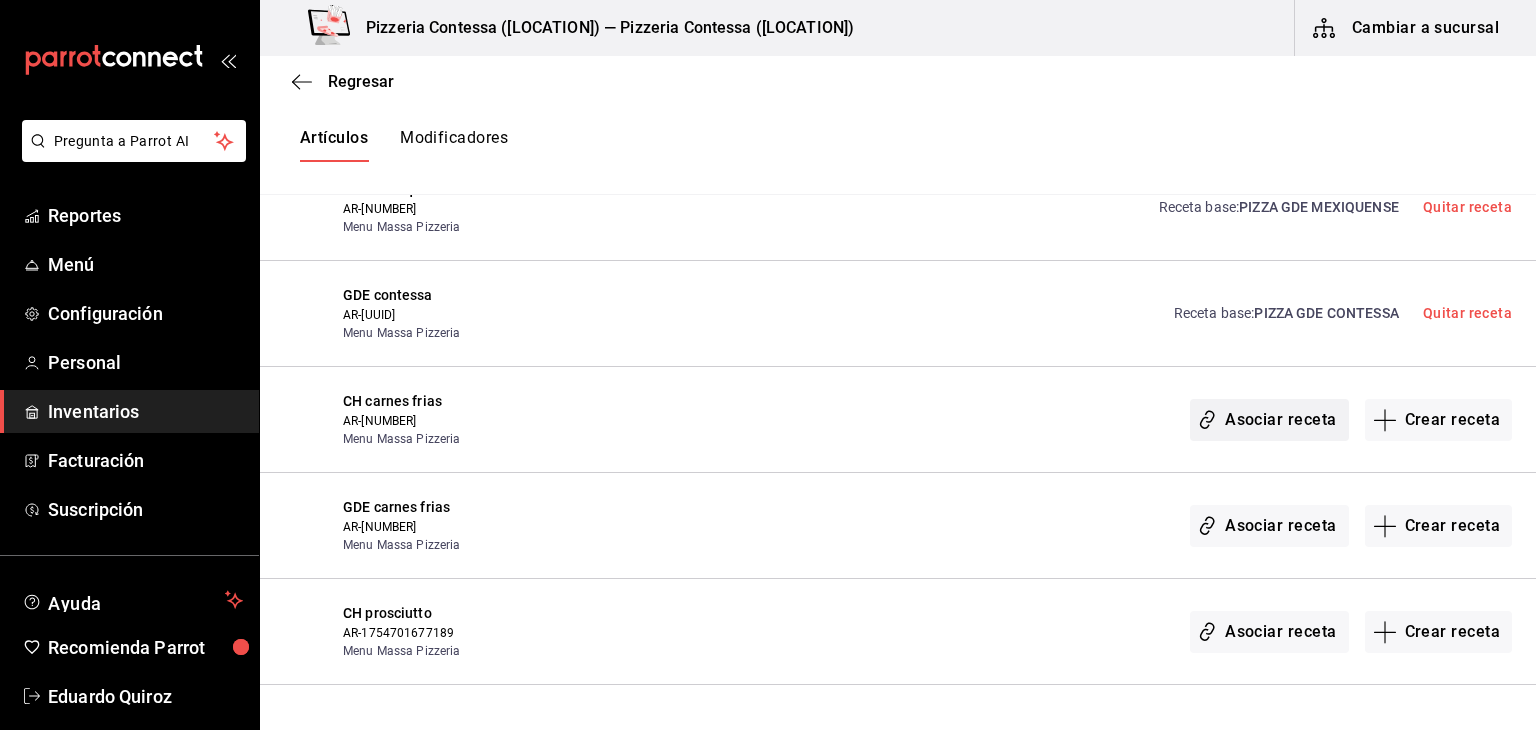 click on "Asociar receta" at bounding box center [1269, 420] 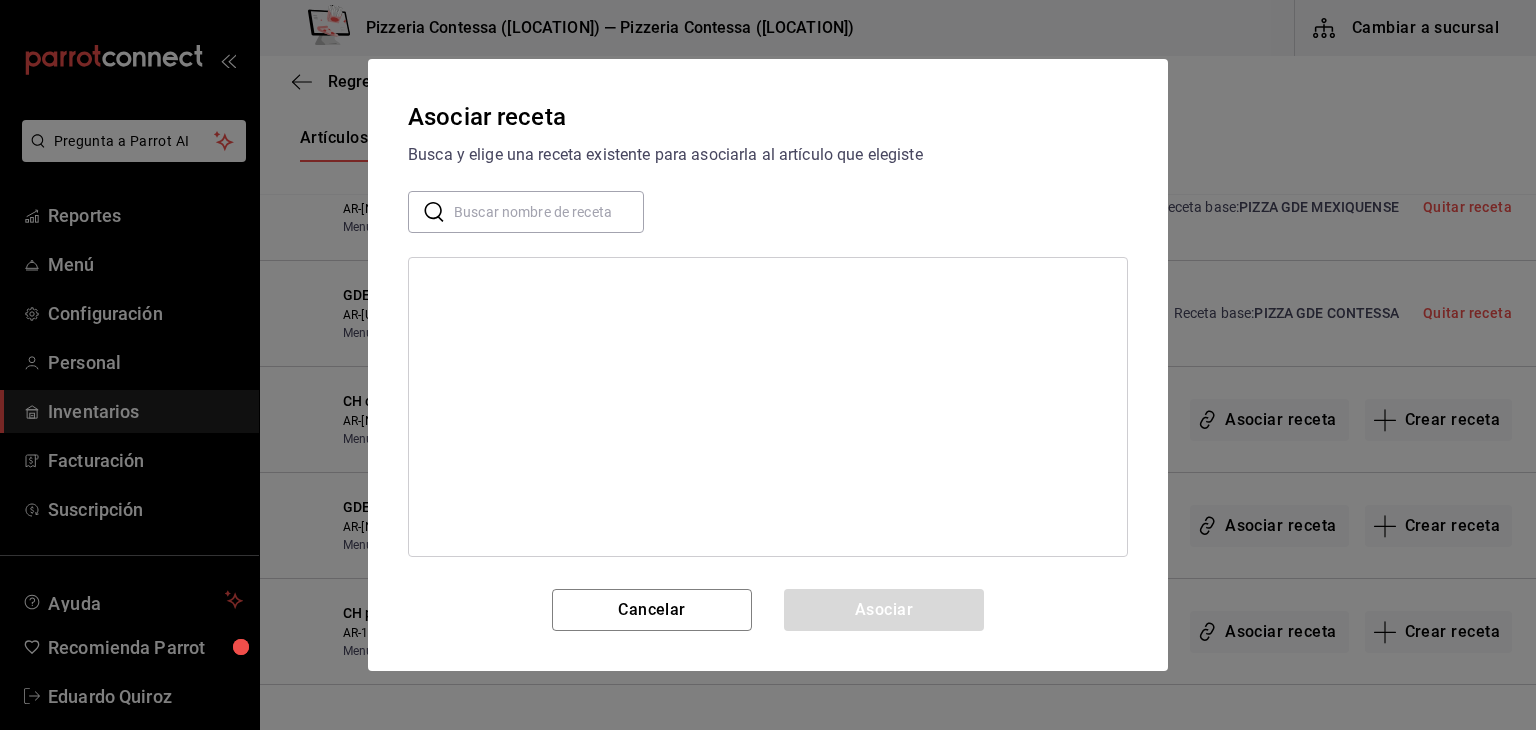 drag, startPoint x: 550, startPoint y: 185, endPoint x: 528, endPoint y: 202, distance: 27.802877 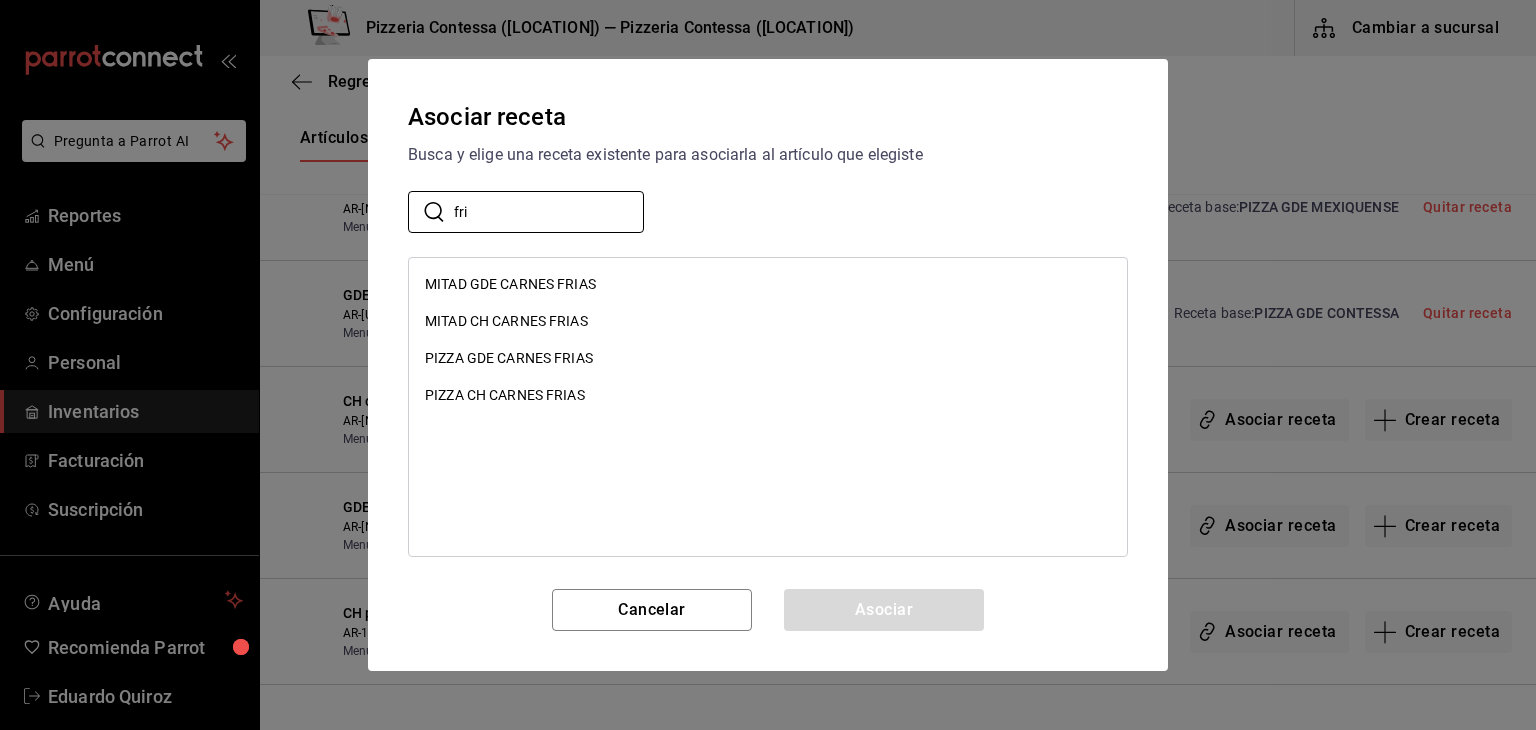 type on "fri" 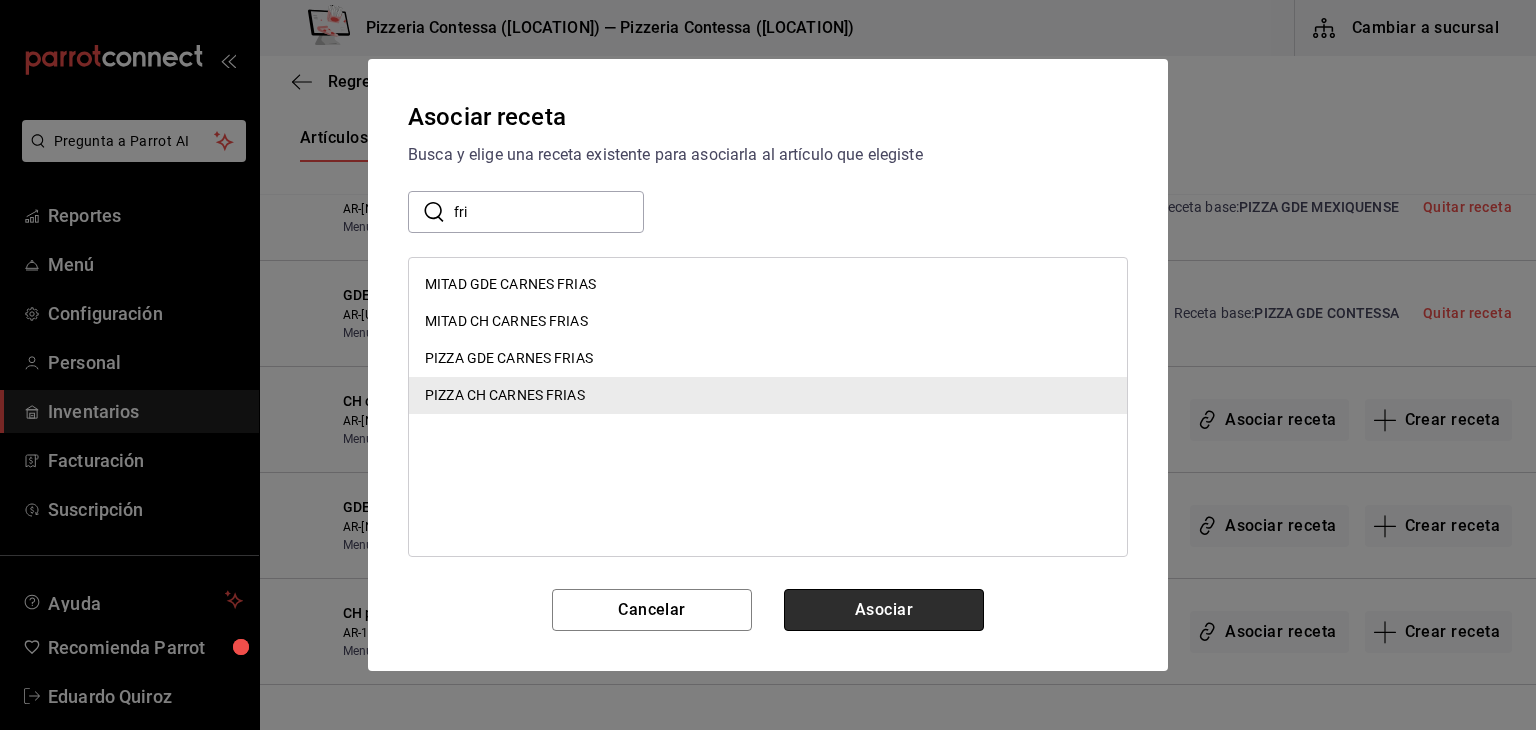 click on "Asociar" at bounding box center (884, 610) 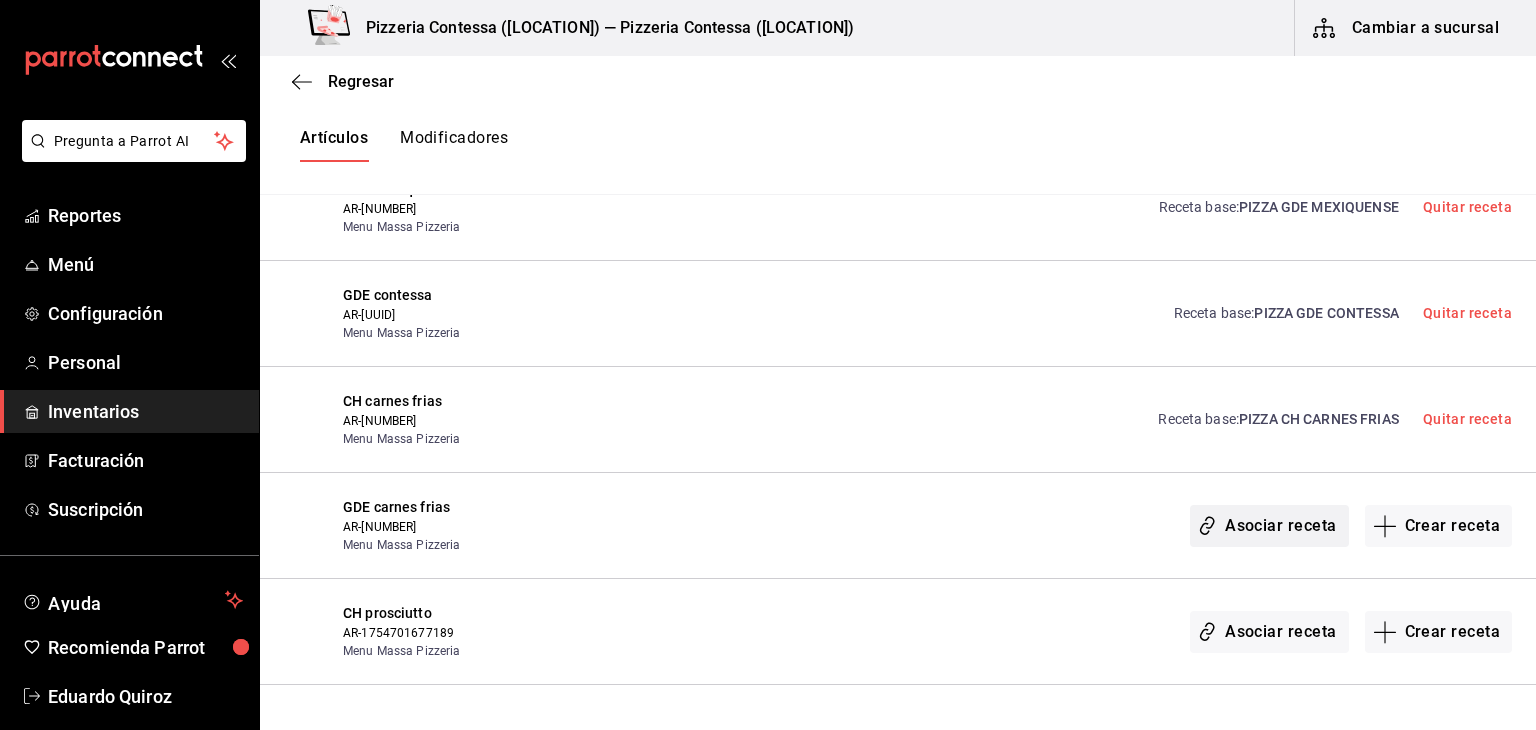 click on "Asociar receta" at bounding box center (1269, 526) 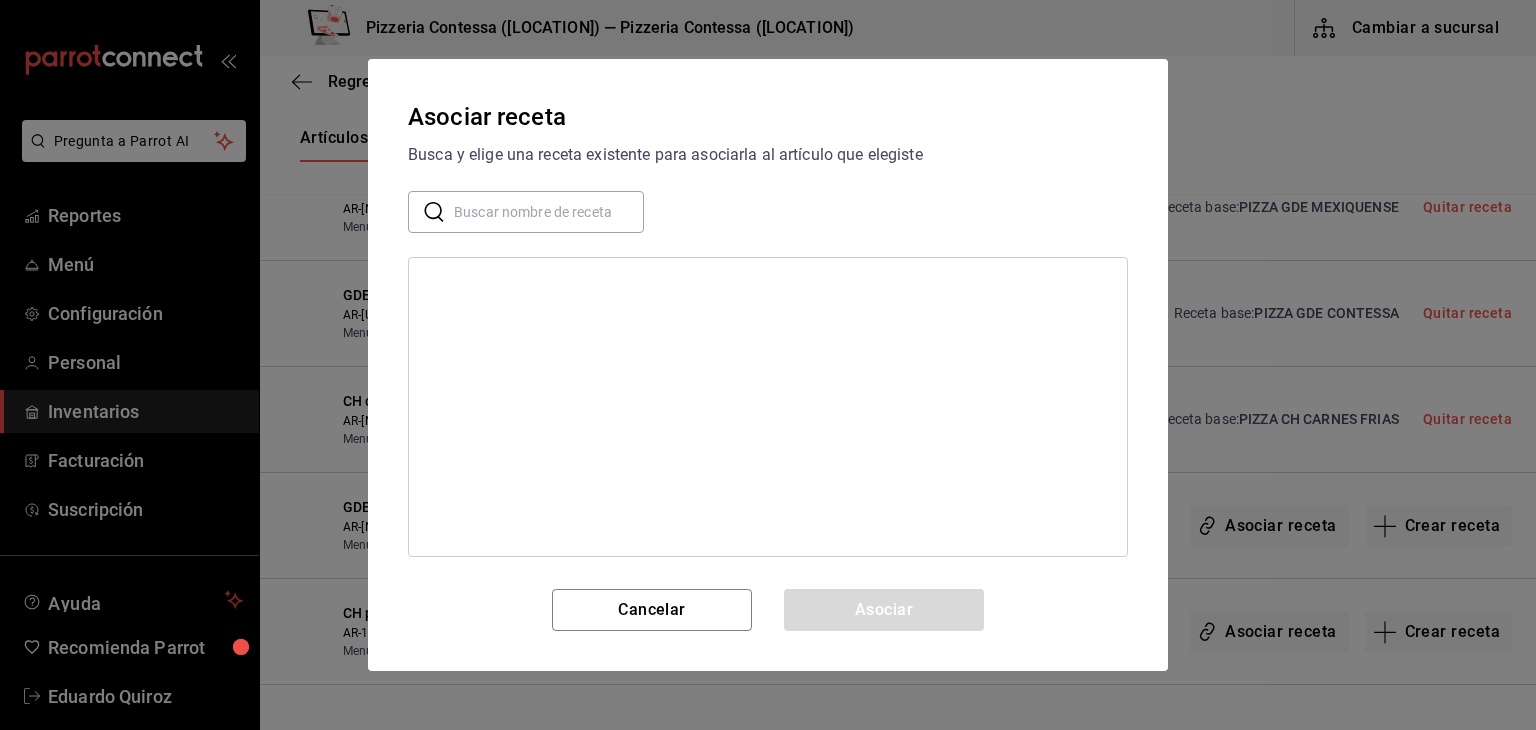 click at bounding box center [549, 212] 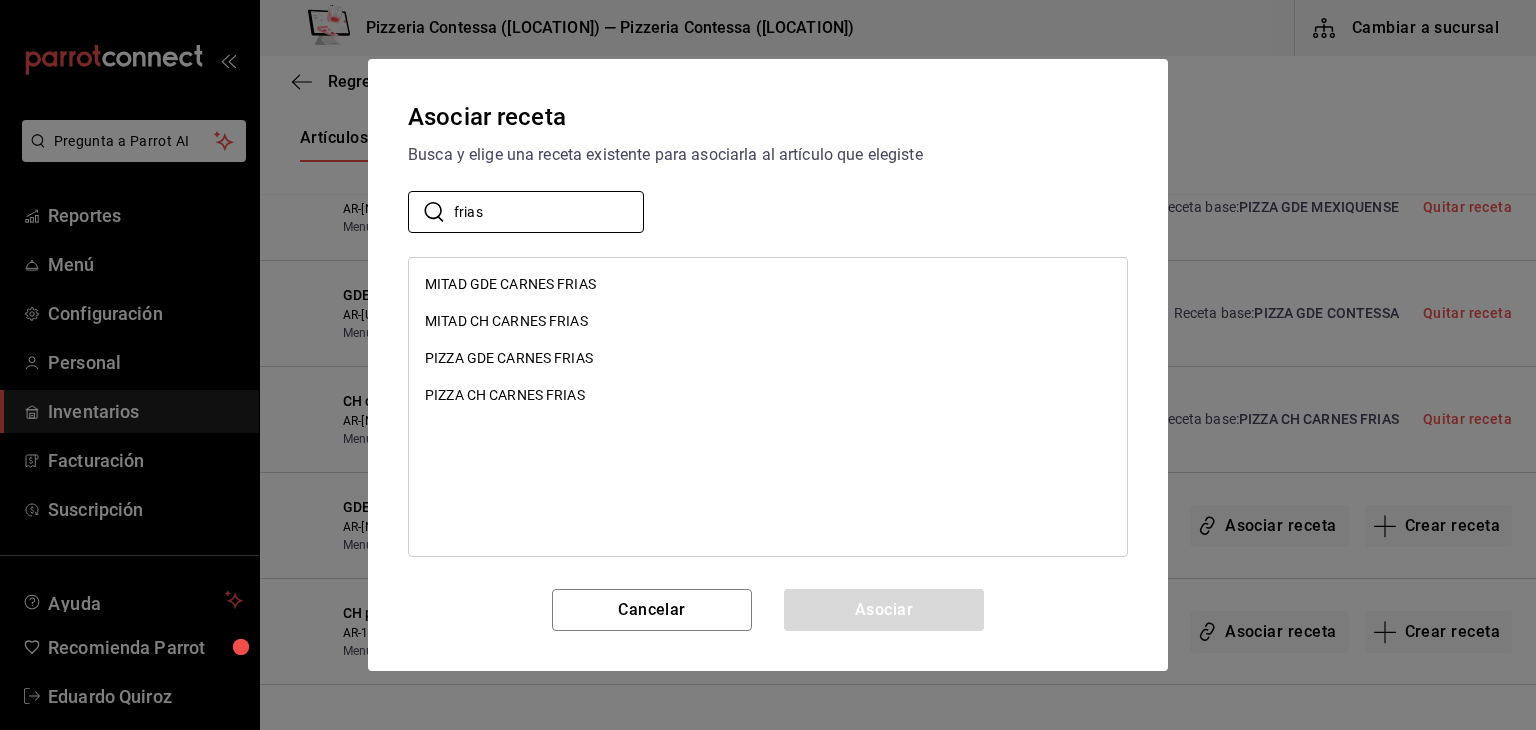 type on "frias" 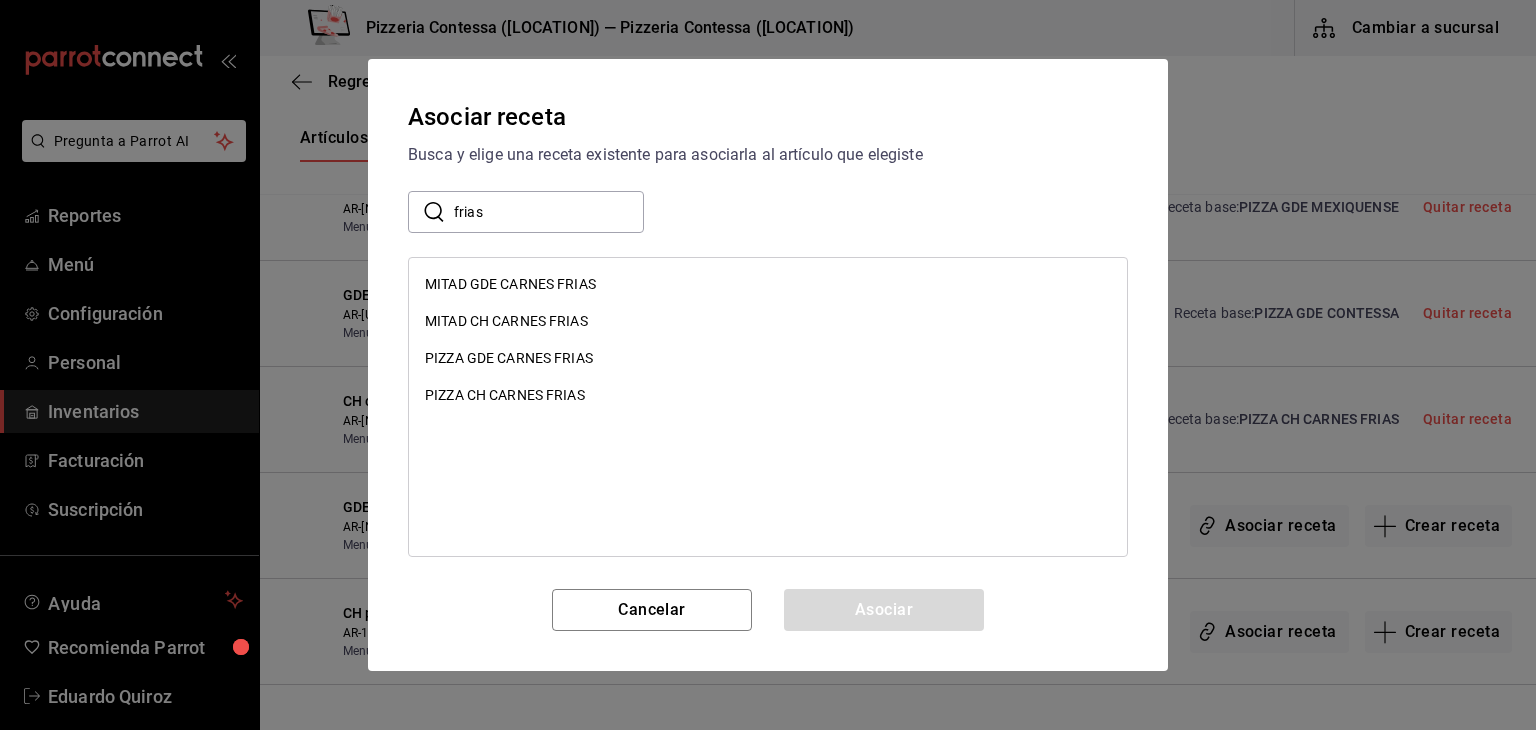 click on "PIZZA GDE CARNES FRIAS" at bounding box center (509, 358) 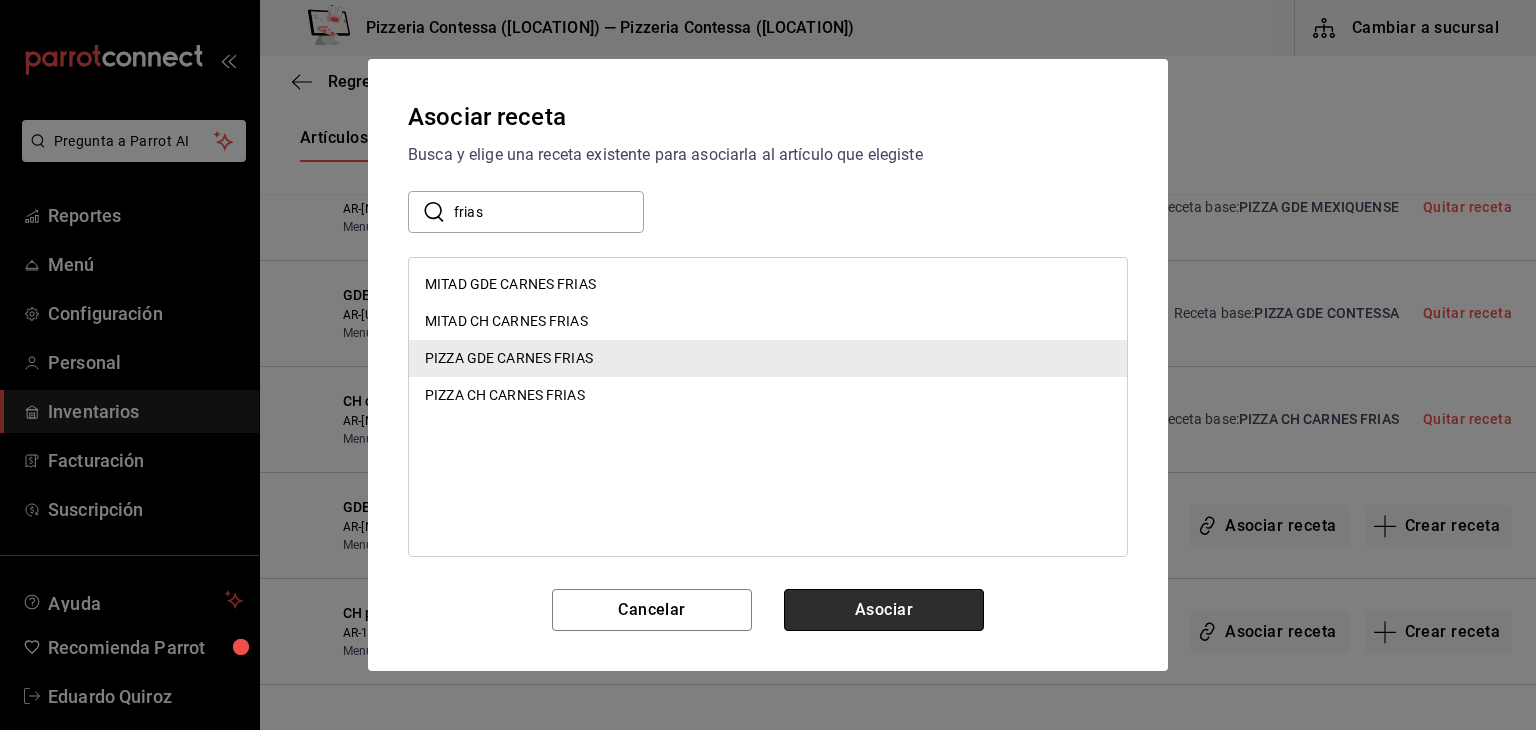 click on "Asociar" at bounding box center (884, 610) 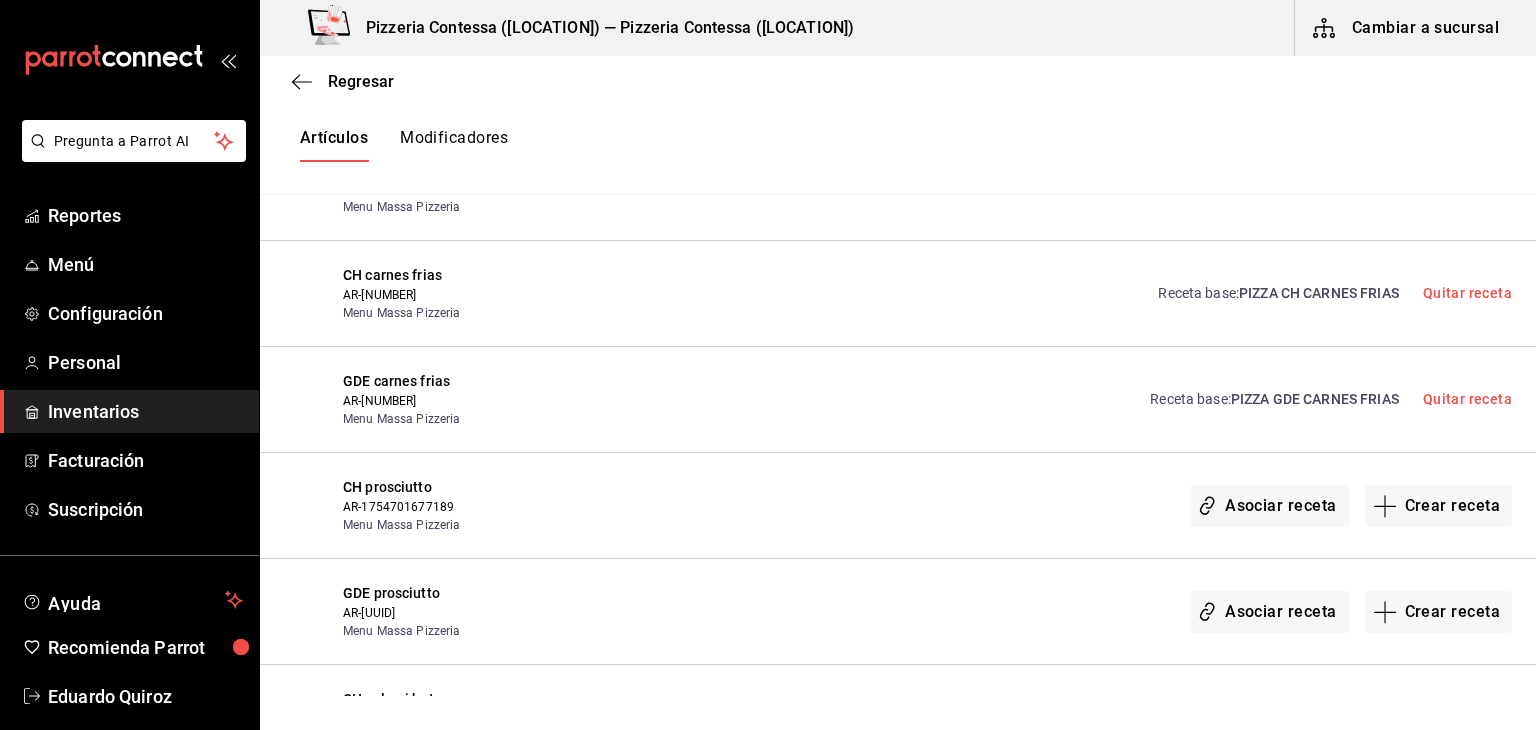 scroll, scrollTop: 5600, scrollLeft: 0, axis: vertical 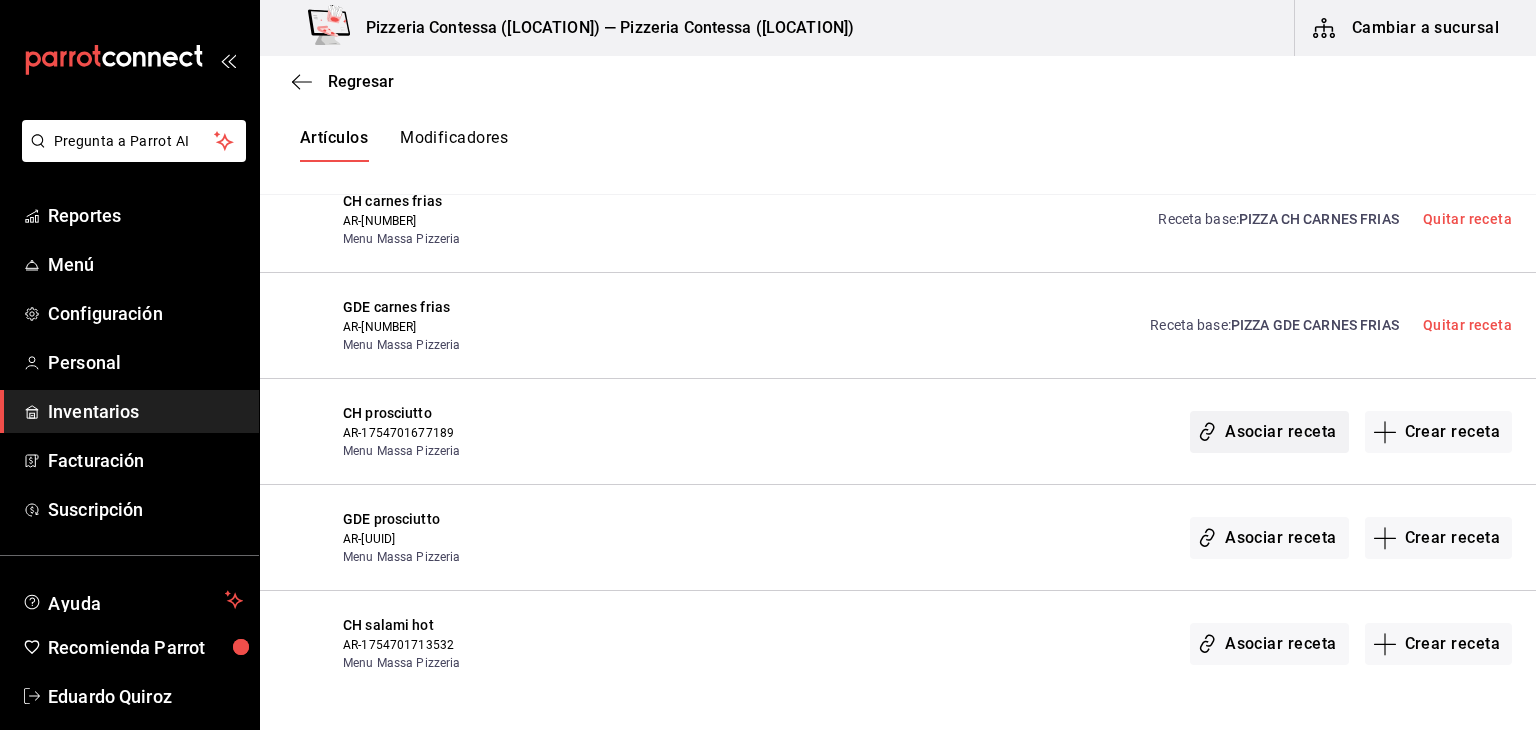 click on "Asociar receta" at bounding box center (1269, 432) 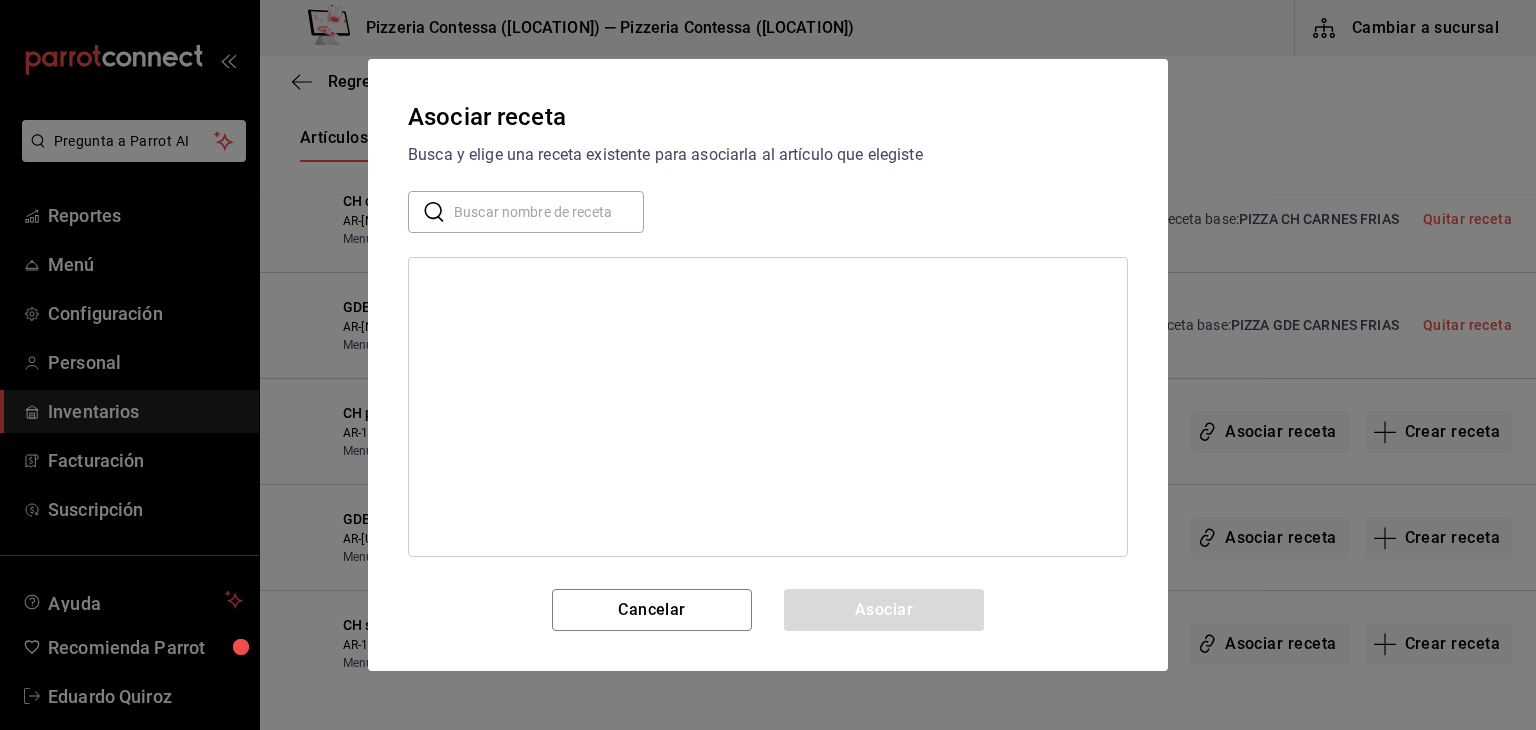 click at bounding box center (549, 212) 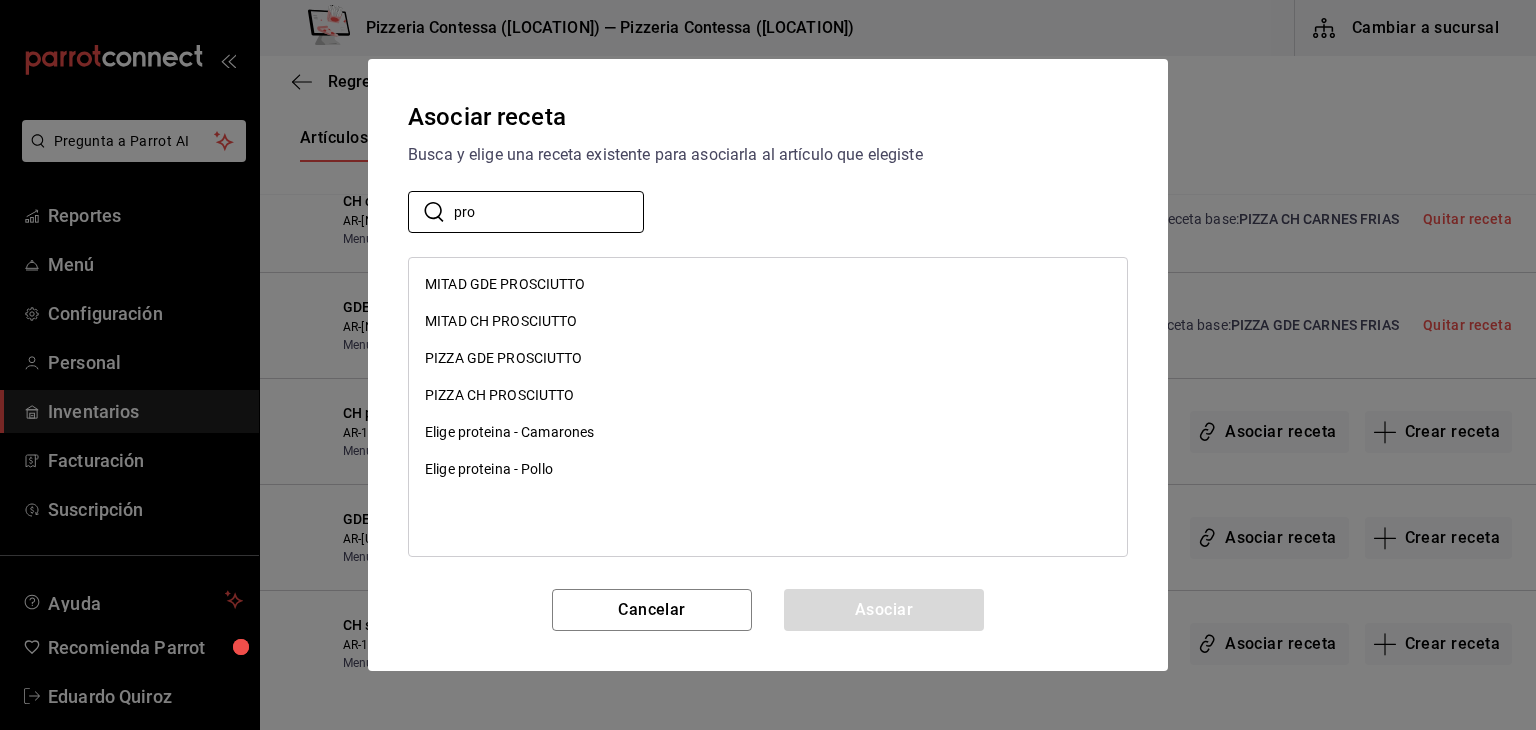type on "pro" 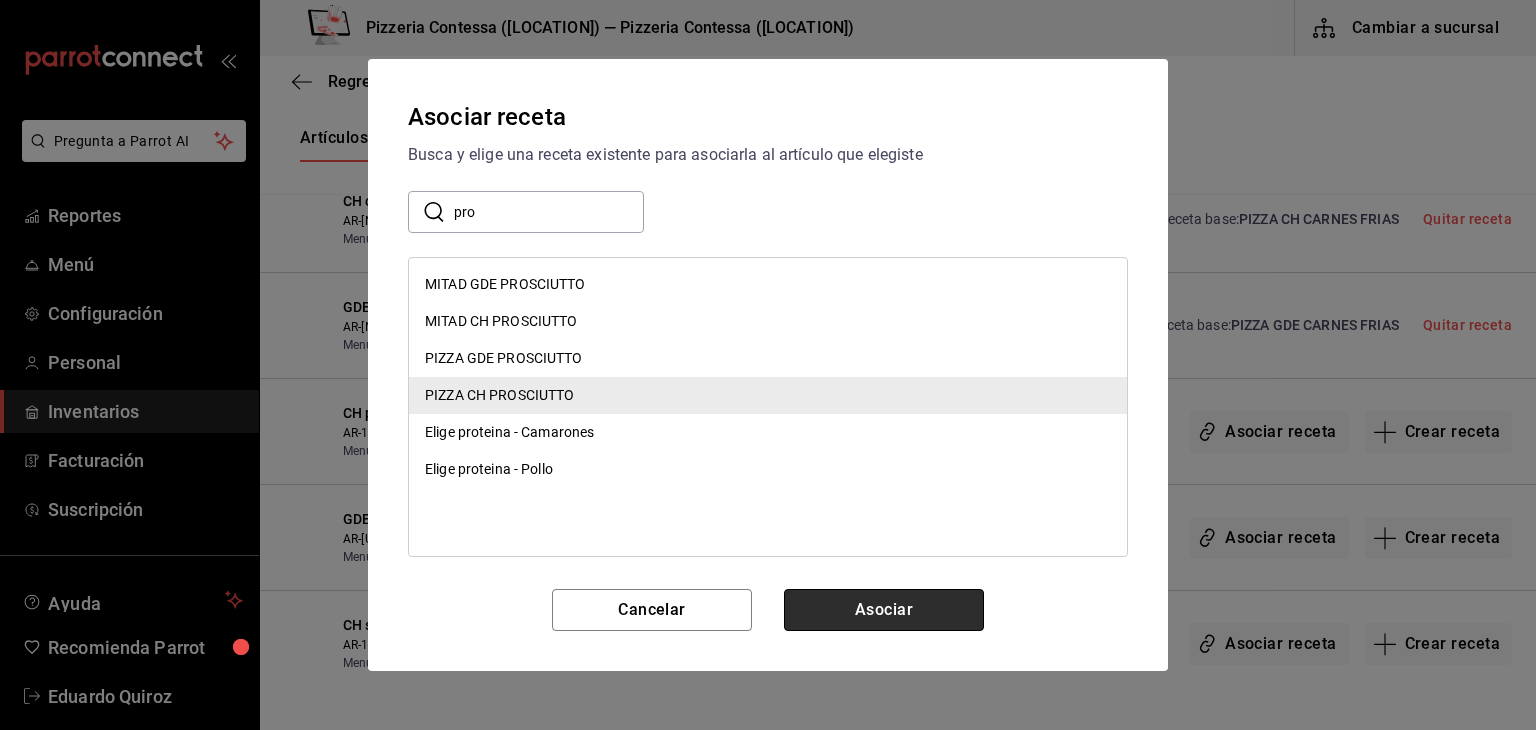 click on "Asociar" at bounding box center (884, 610) 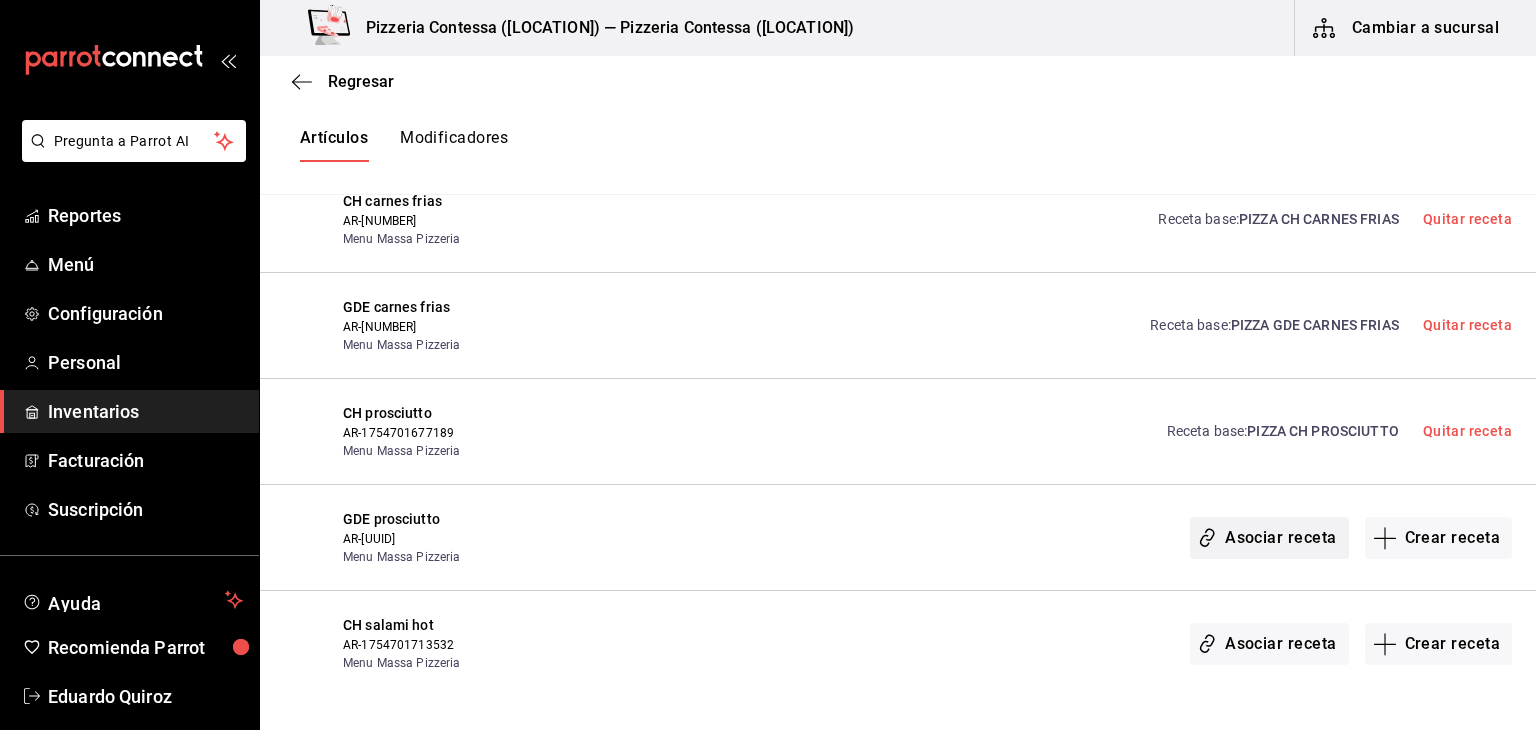 click on "Asociar receta" at bounding box center (1269, 538) 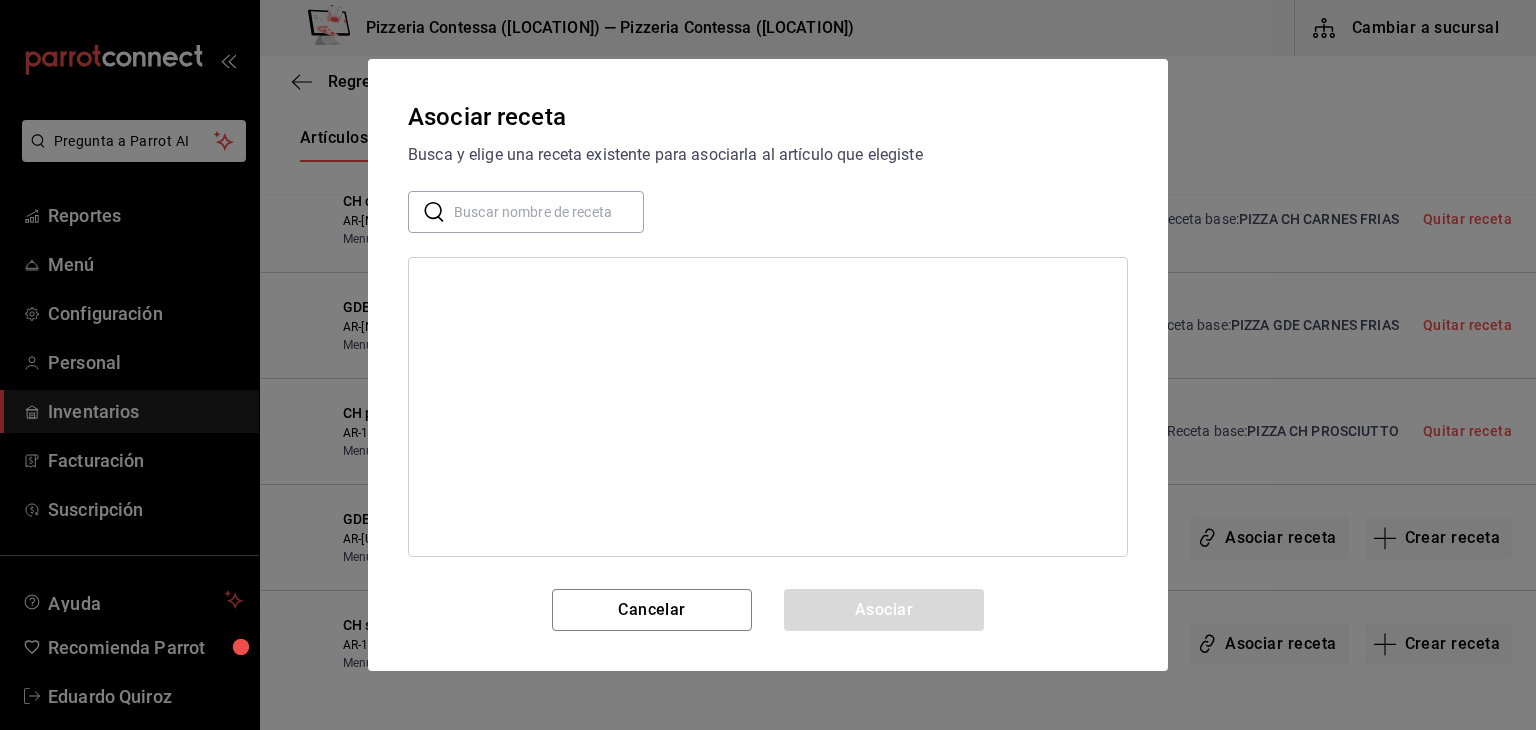 click at bounding box center [549, 212] 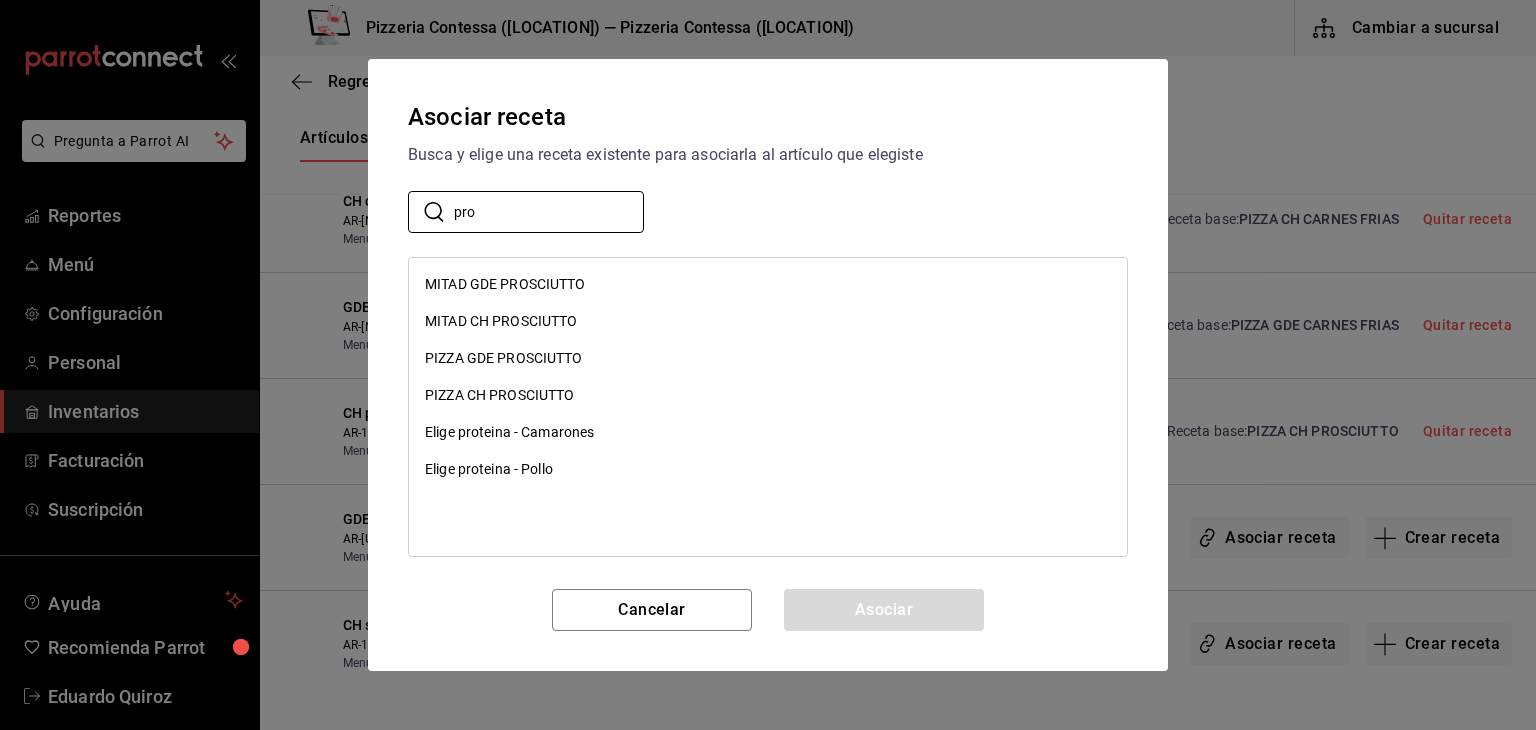 type on "pro" 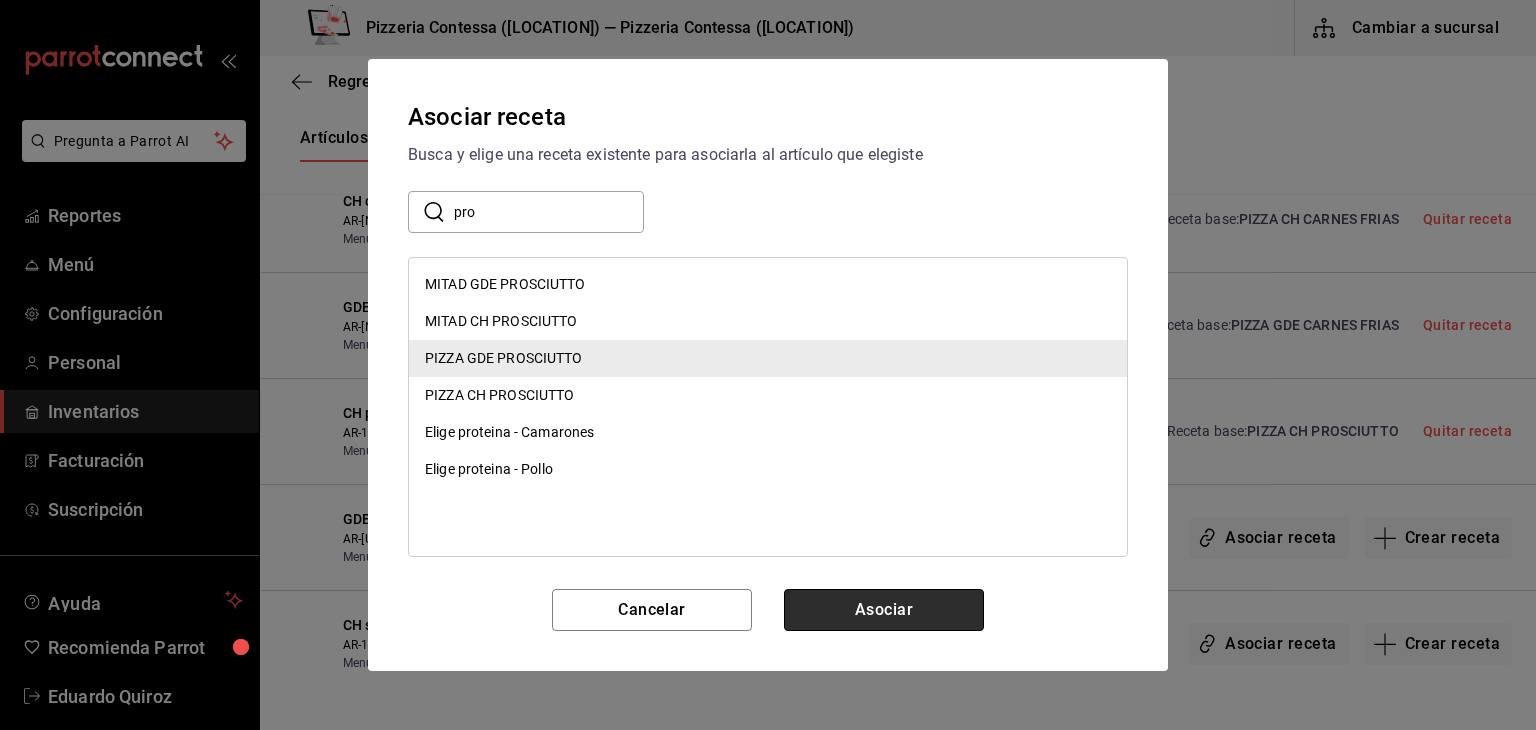 click on "Asociar" at bounding box center (884, 610) 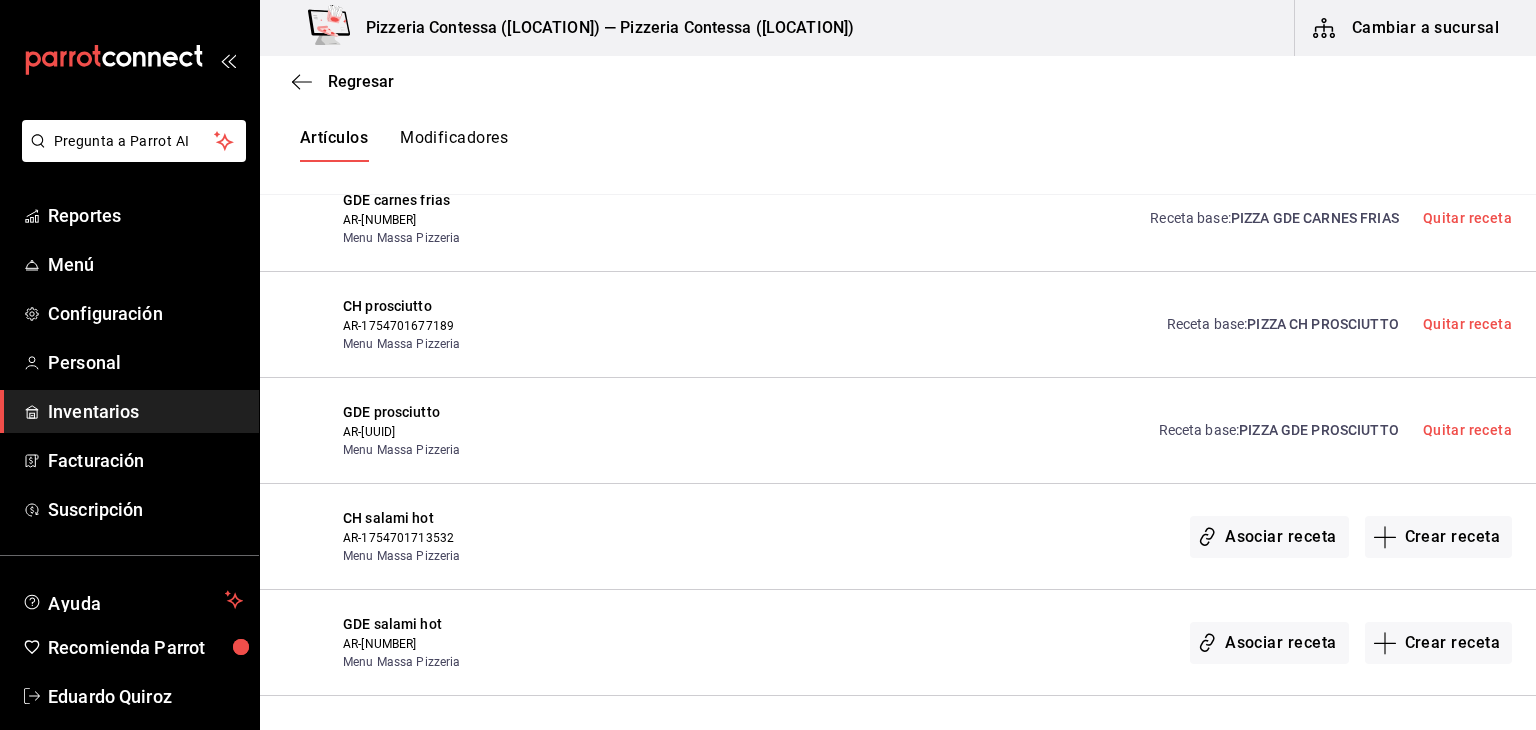 scroll, scrollTop: 5696, scrollLeft: 0, axis: vertical 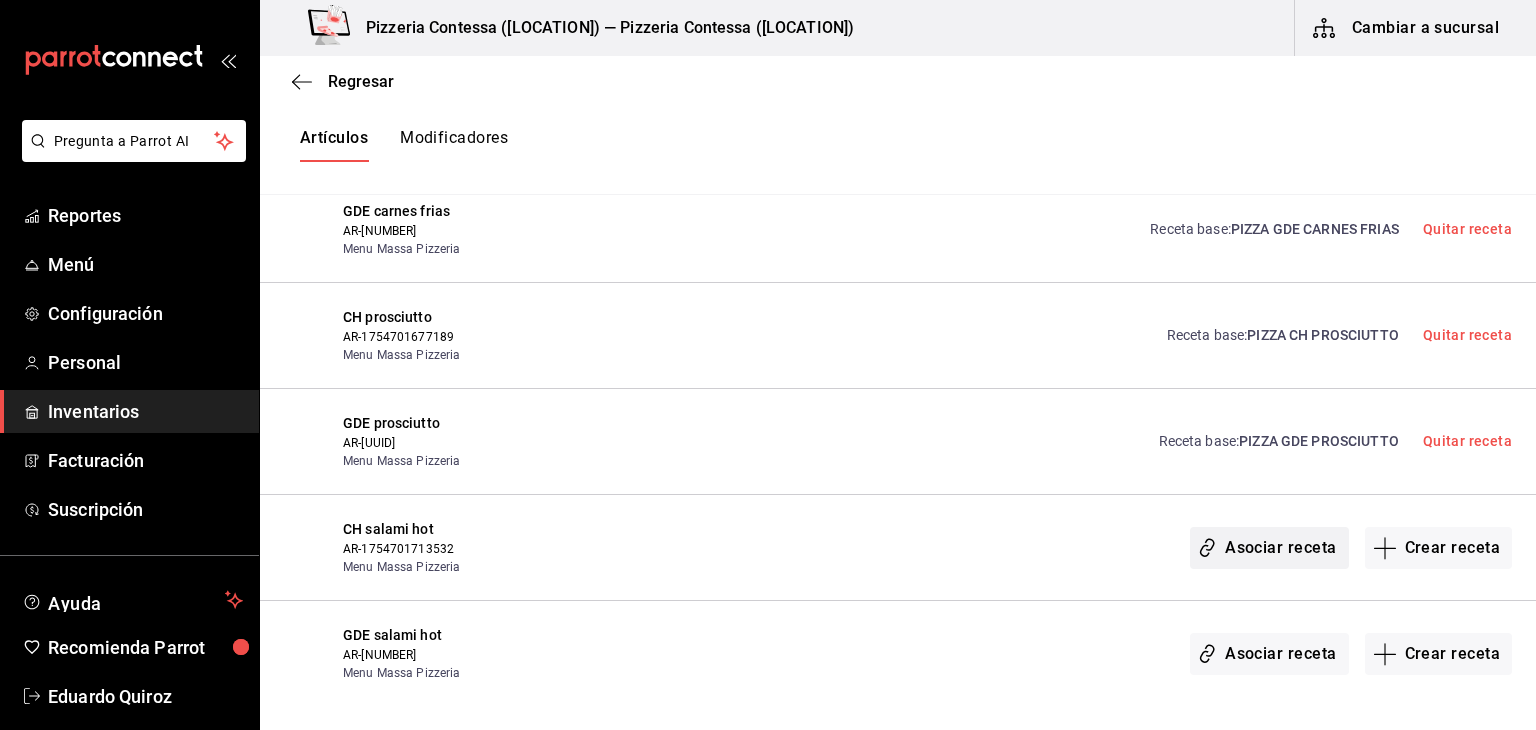 click on "Asociar receta" at bounding box center [1269, 548] 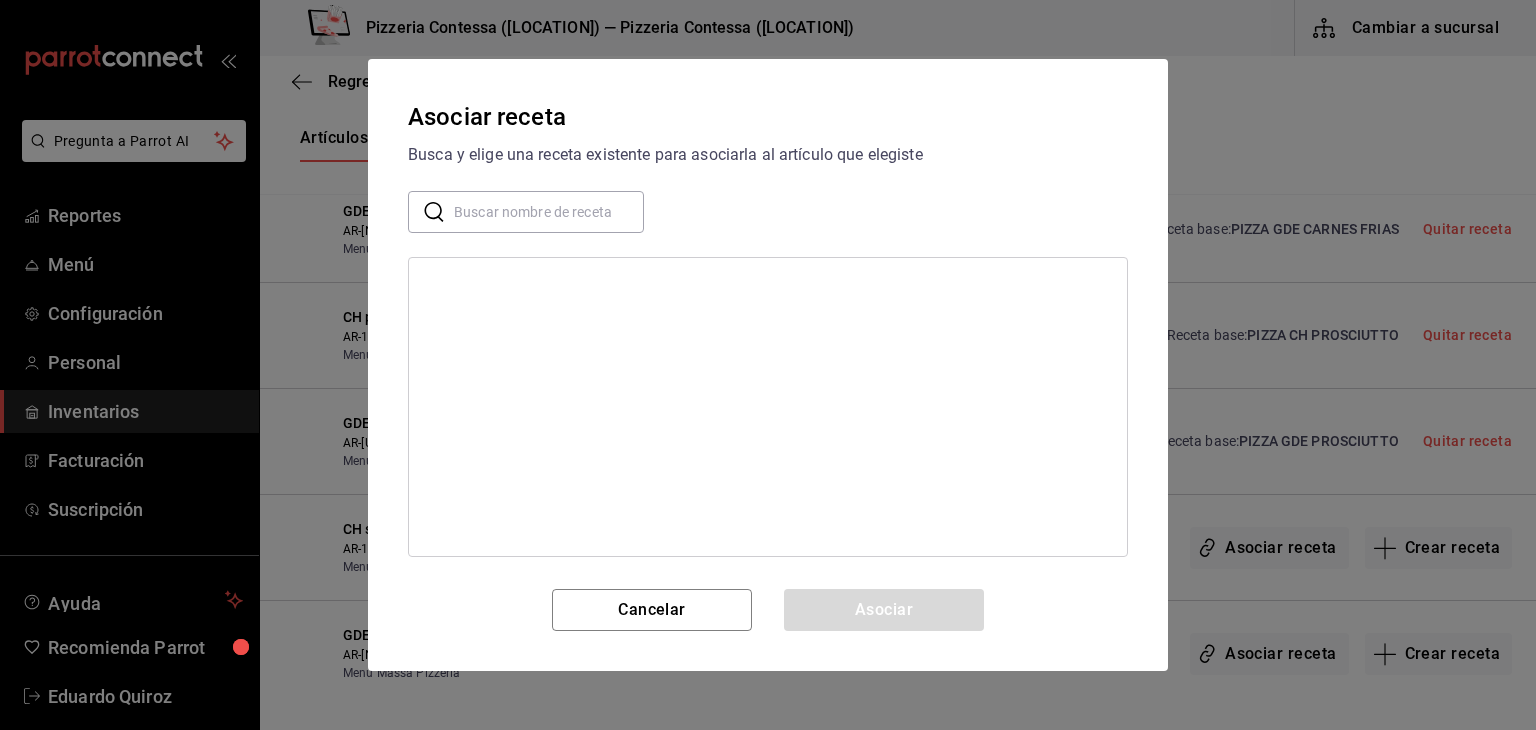 click at bounding box center [549, 212] 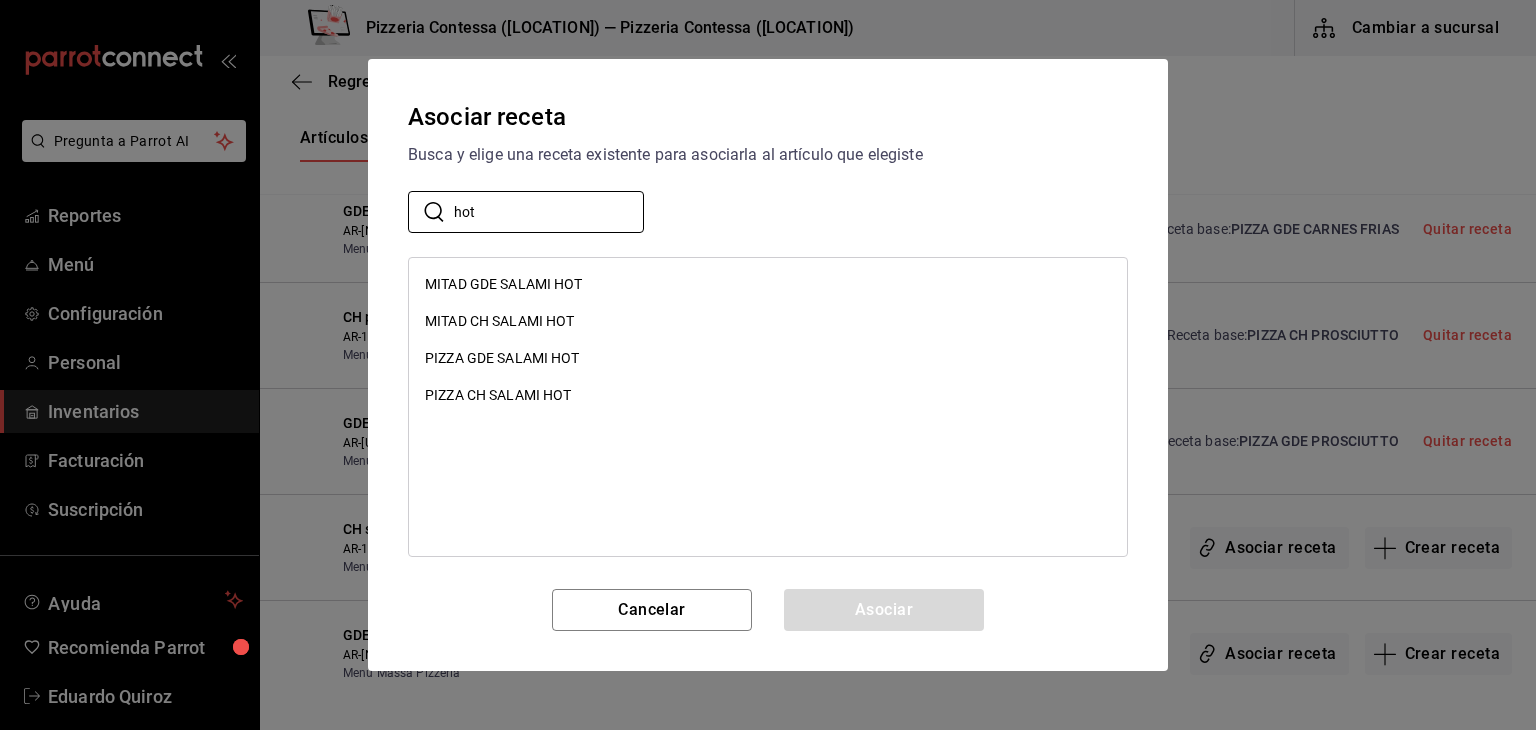 type on "hot" 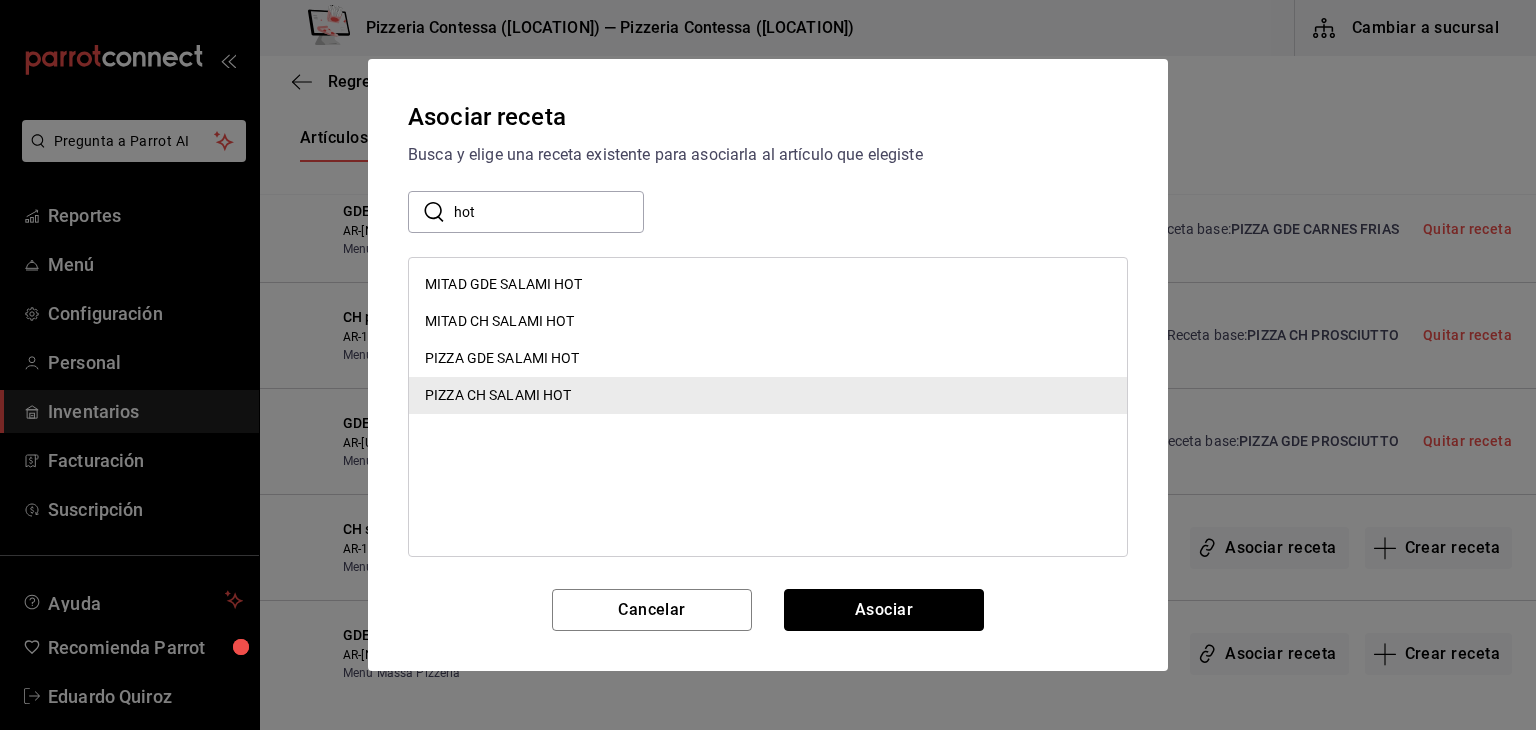 click on "Asociar" at bounding box center (884, 610) 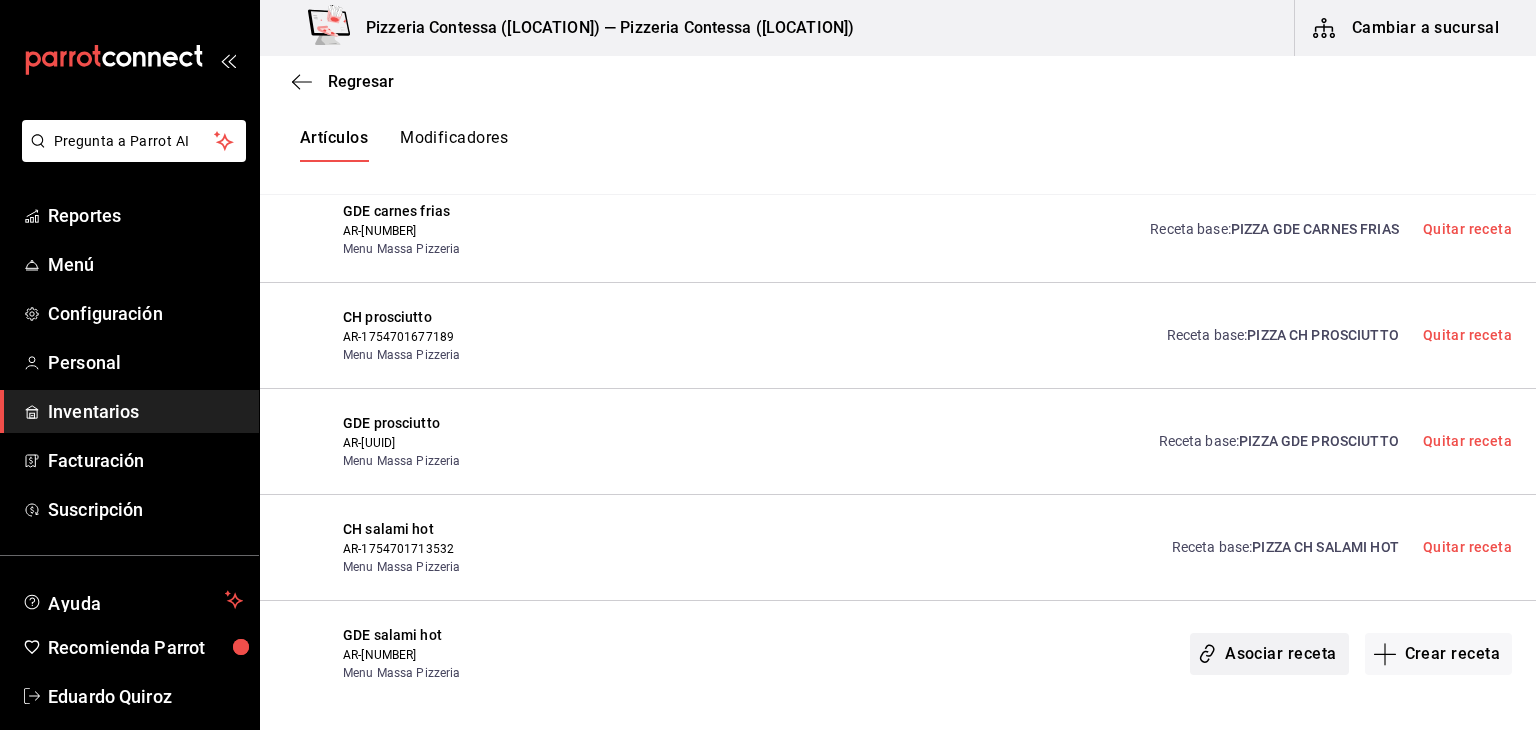 click on "Asociar receta" at bounding box center [1269, 654] 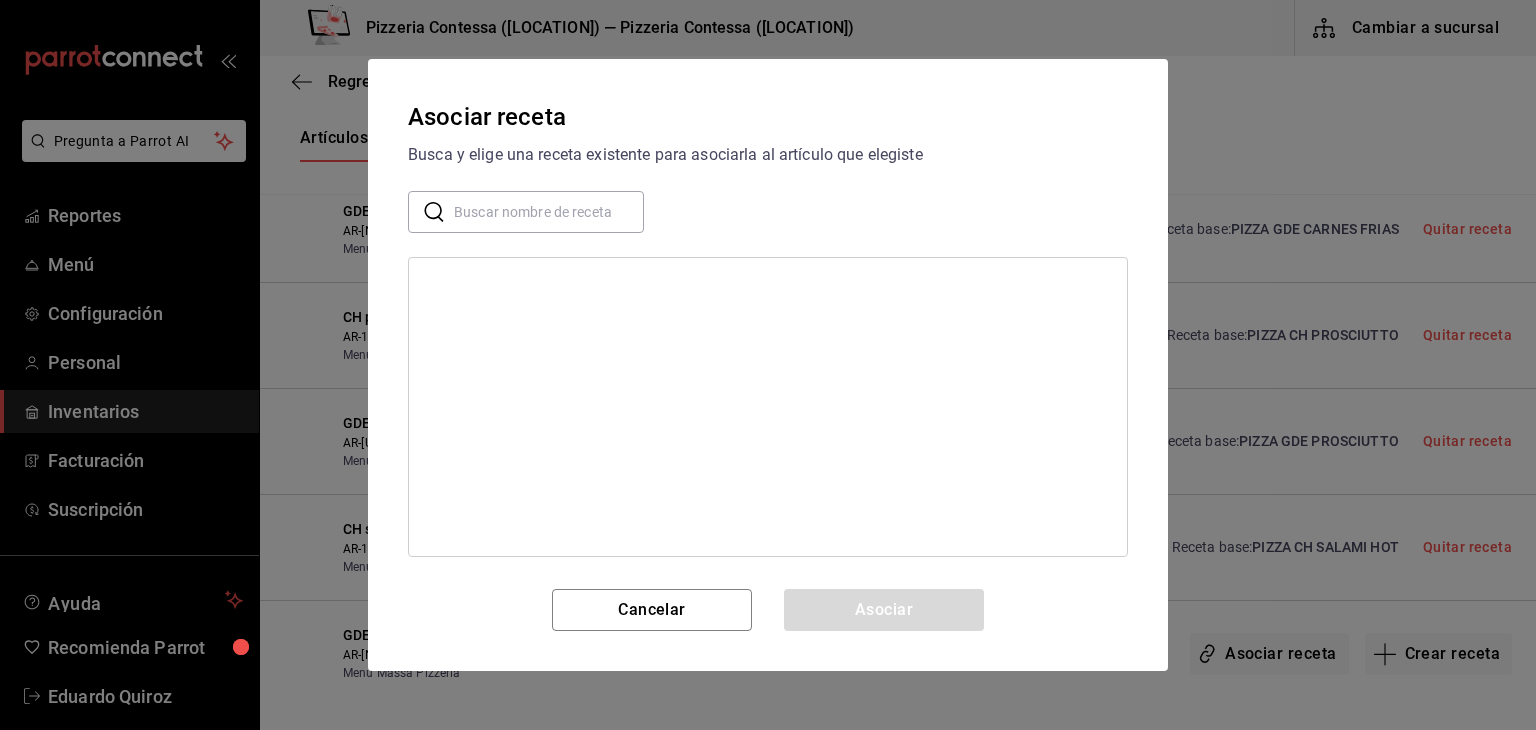 click on "Asociar receta Busca y elige una receta existente para asociarla al artículo que elegiste ​ ​ Cancelar Asociar" at bounding box center (768, 365) 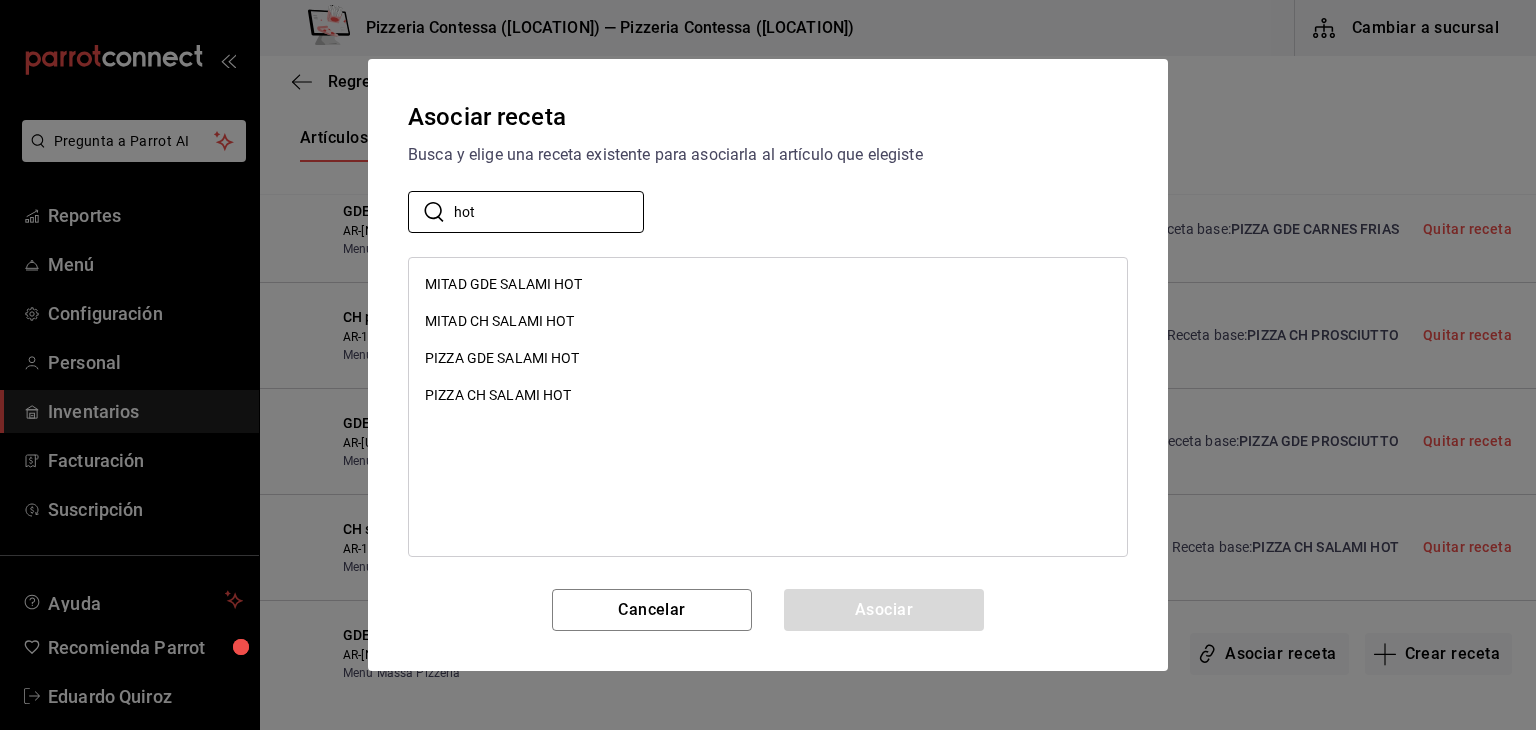 type on "hot" 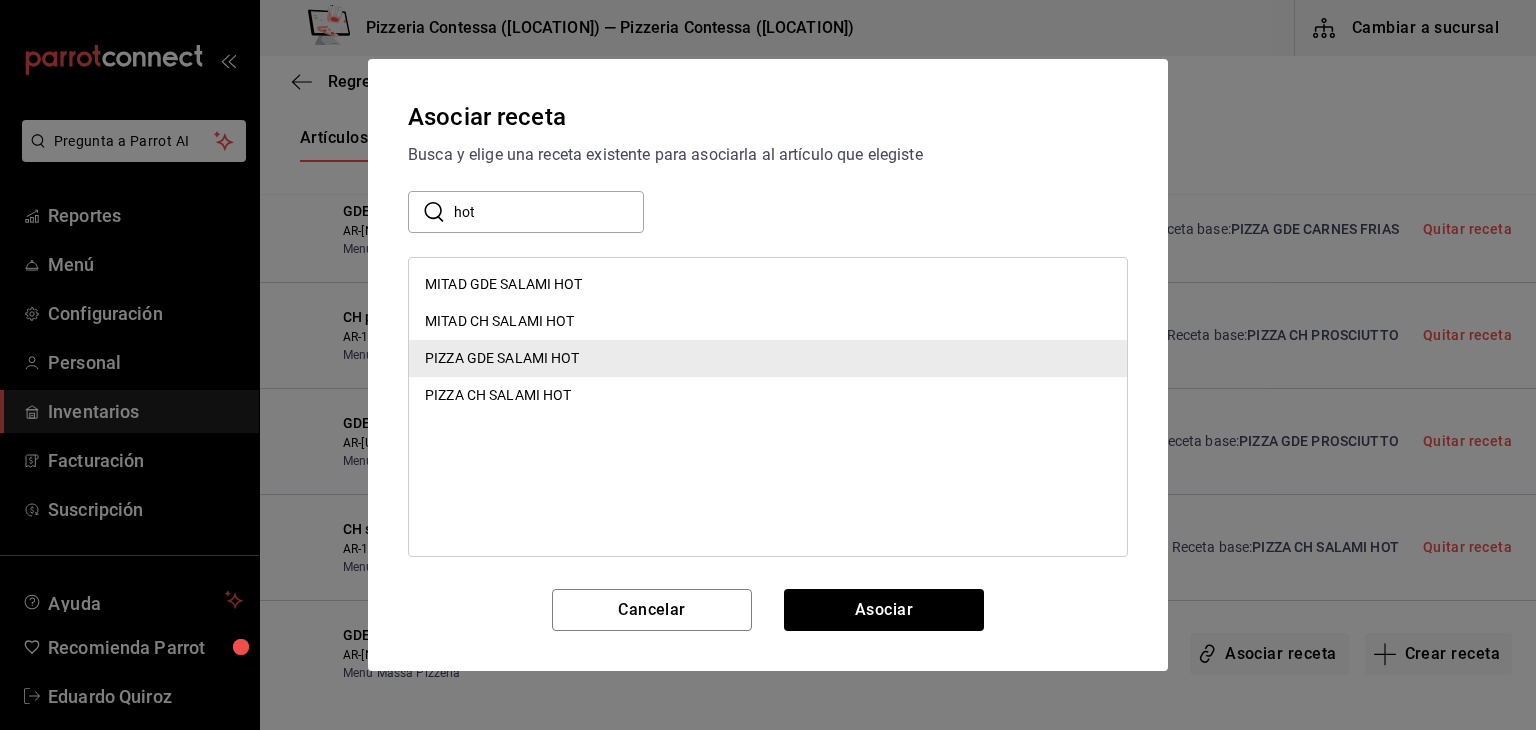 click on "Asociar receta Busca y elige una receta existente para asociarla al artículo que elegiste ​ hot ​ MITAD GDE SALAMI HOT MITAD CH SALAMI HOT PIZZA GDE SALAMI HOT PIZZA CH SALAMI HOT Cancelar Asociar" at bounding box center [768, 365] 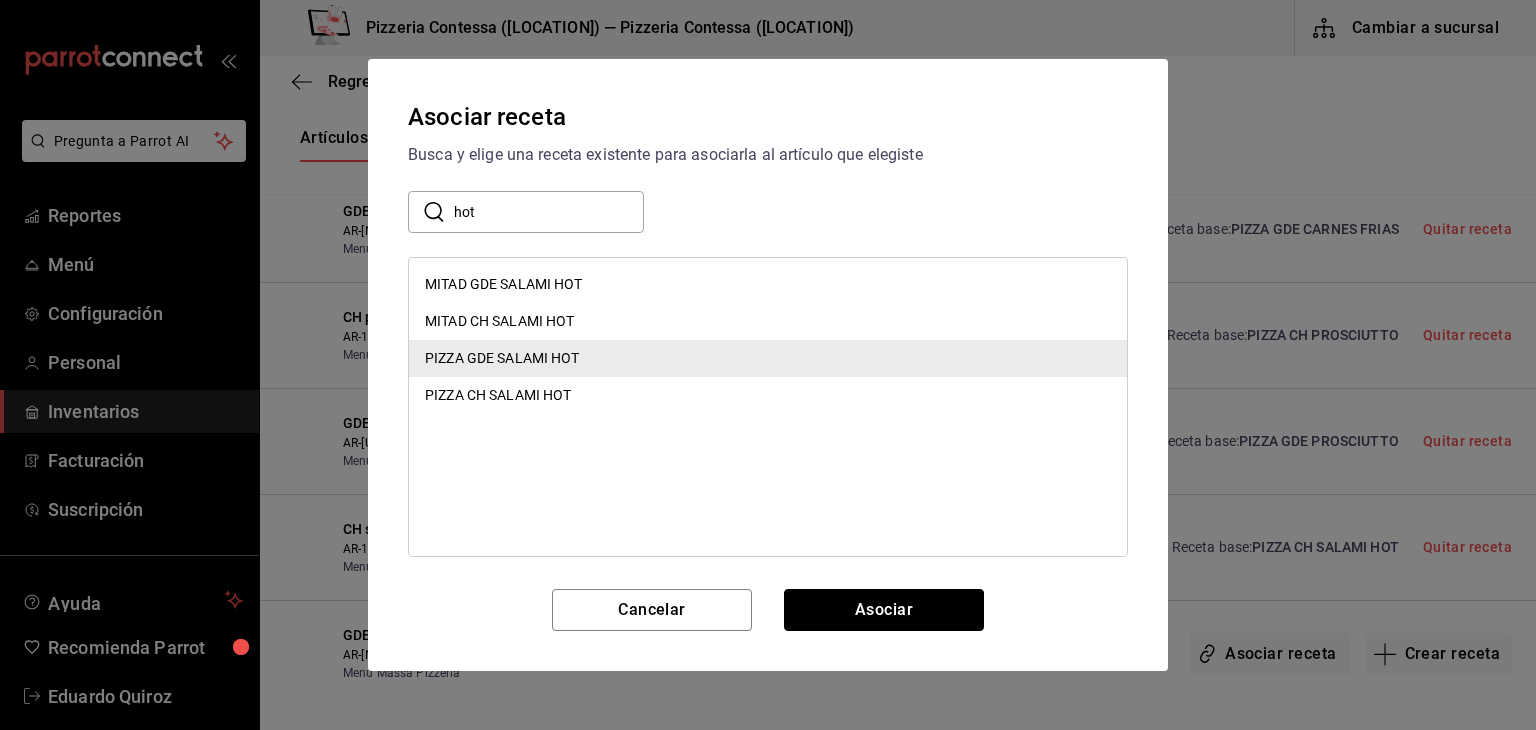 click on "Asociar" at bounding box center [884, 610] 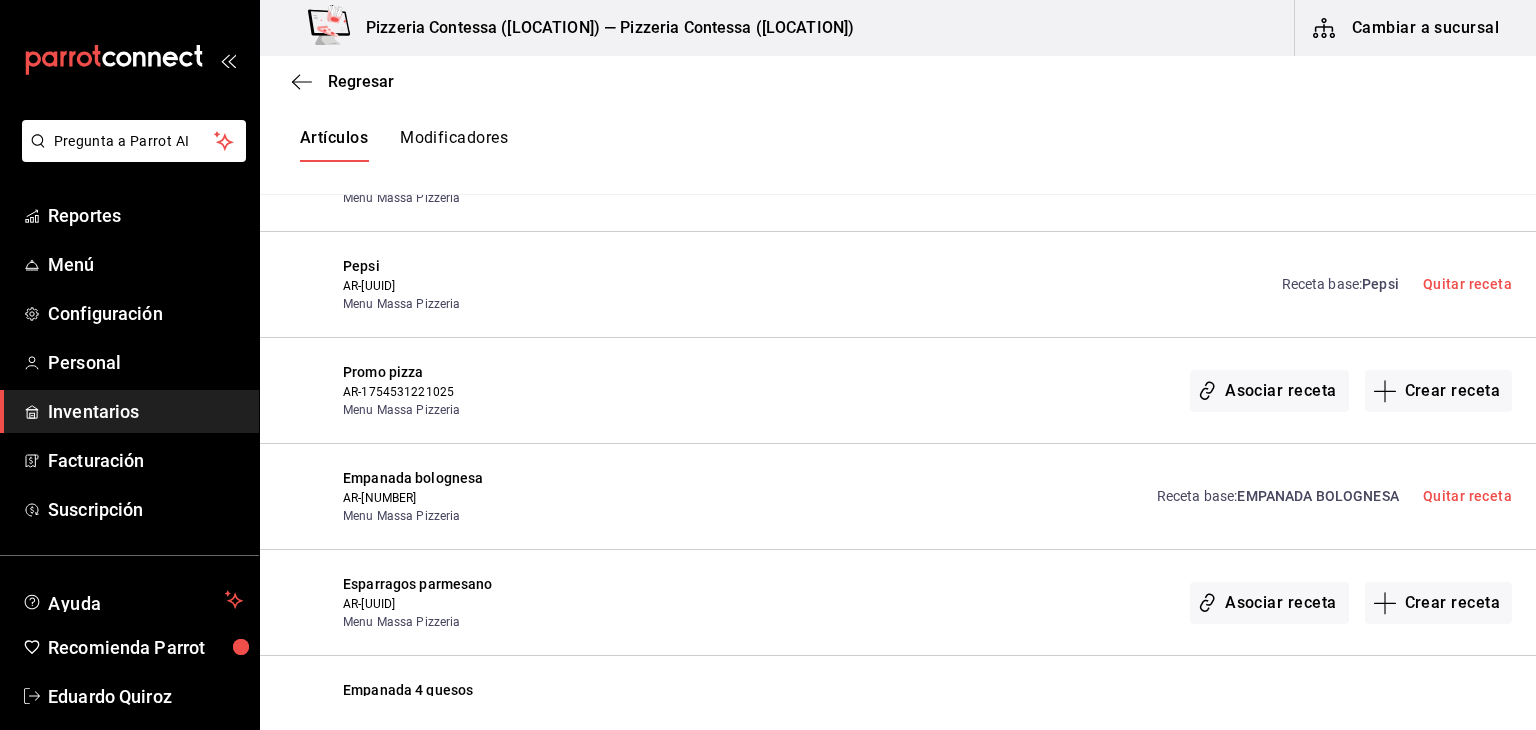 scroll, scrollTop: 296, scrollLeft: 0, axis: vertical 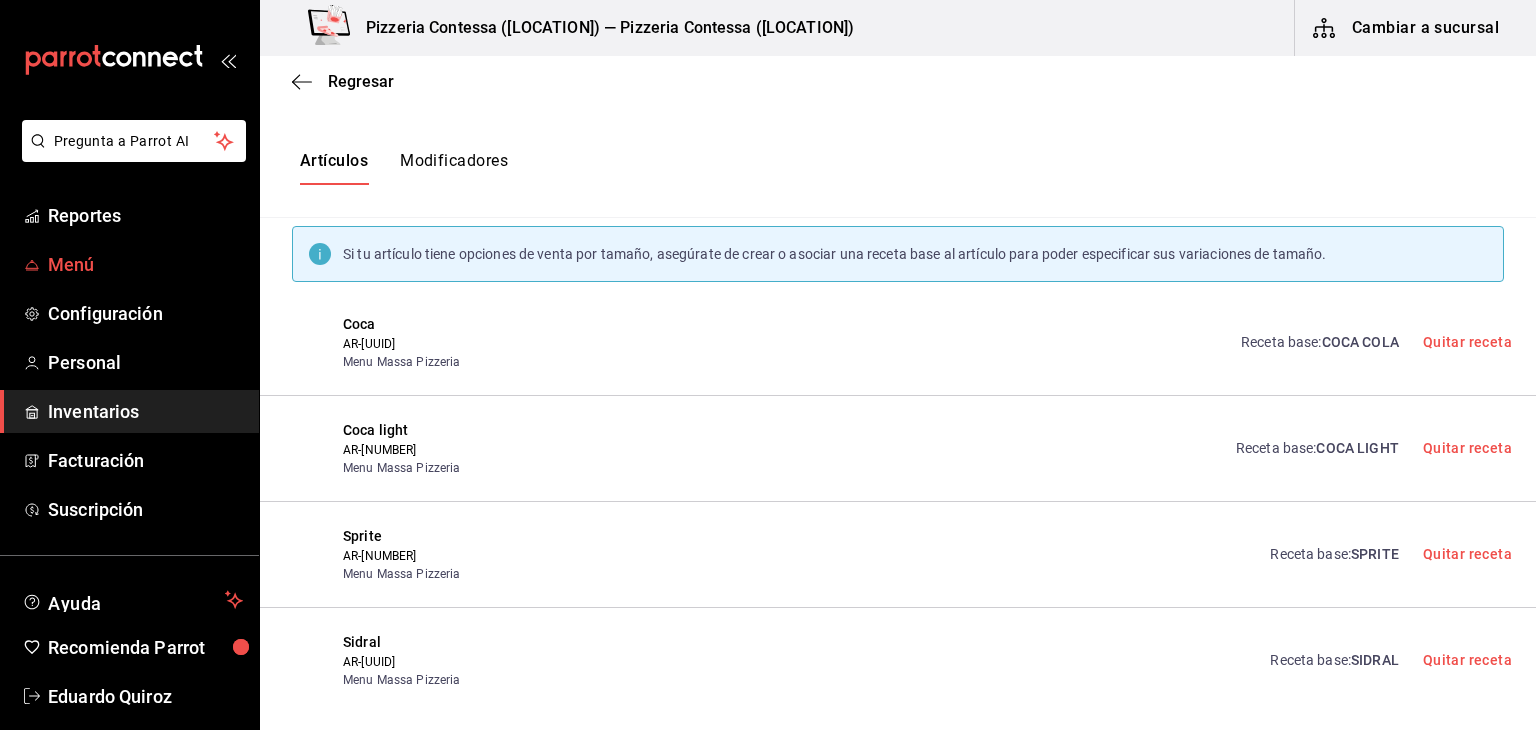 click on "Menú" at bounding box center [145, 264] 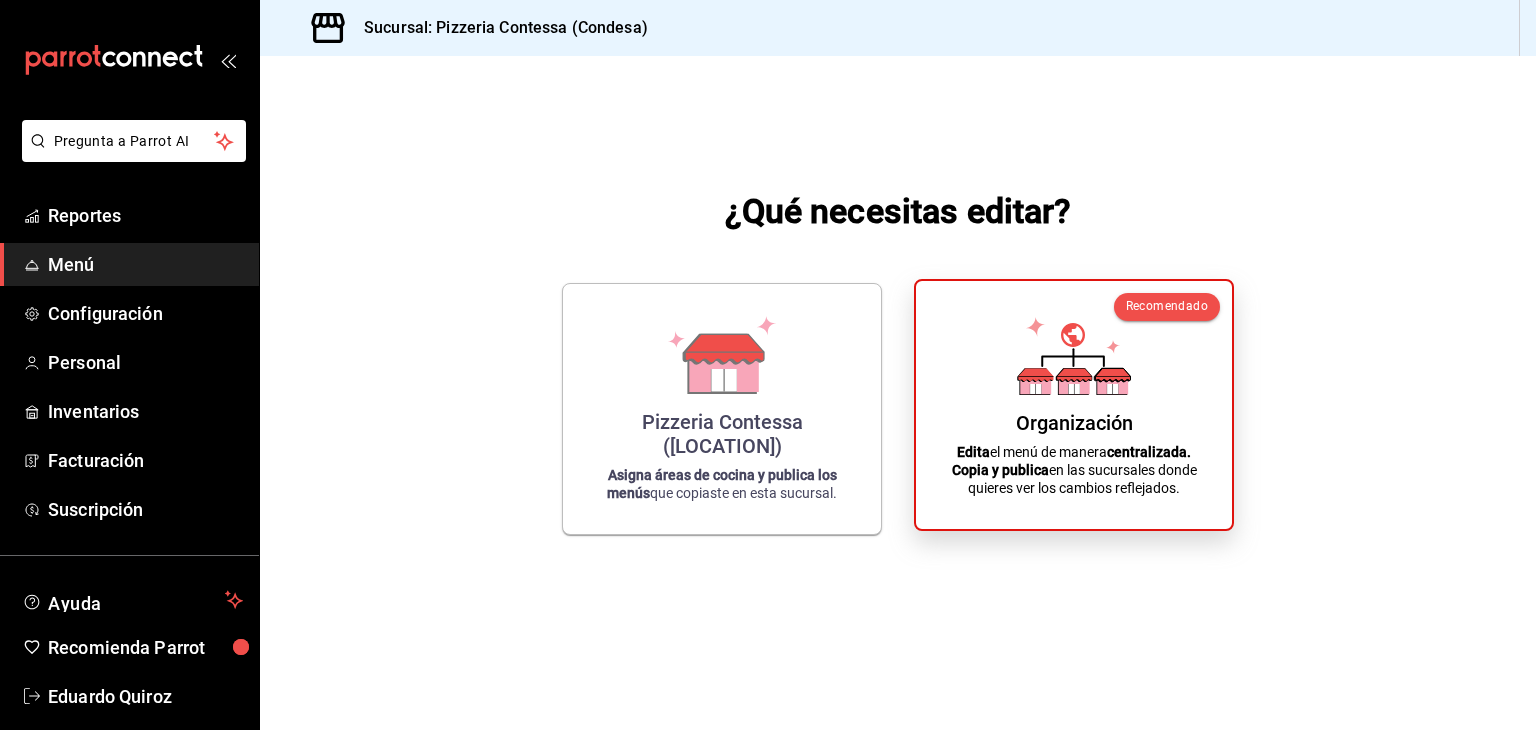click 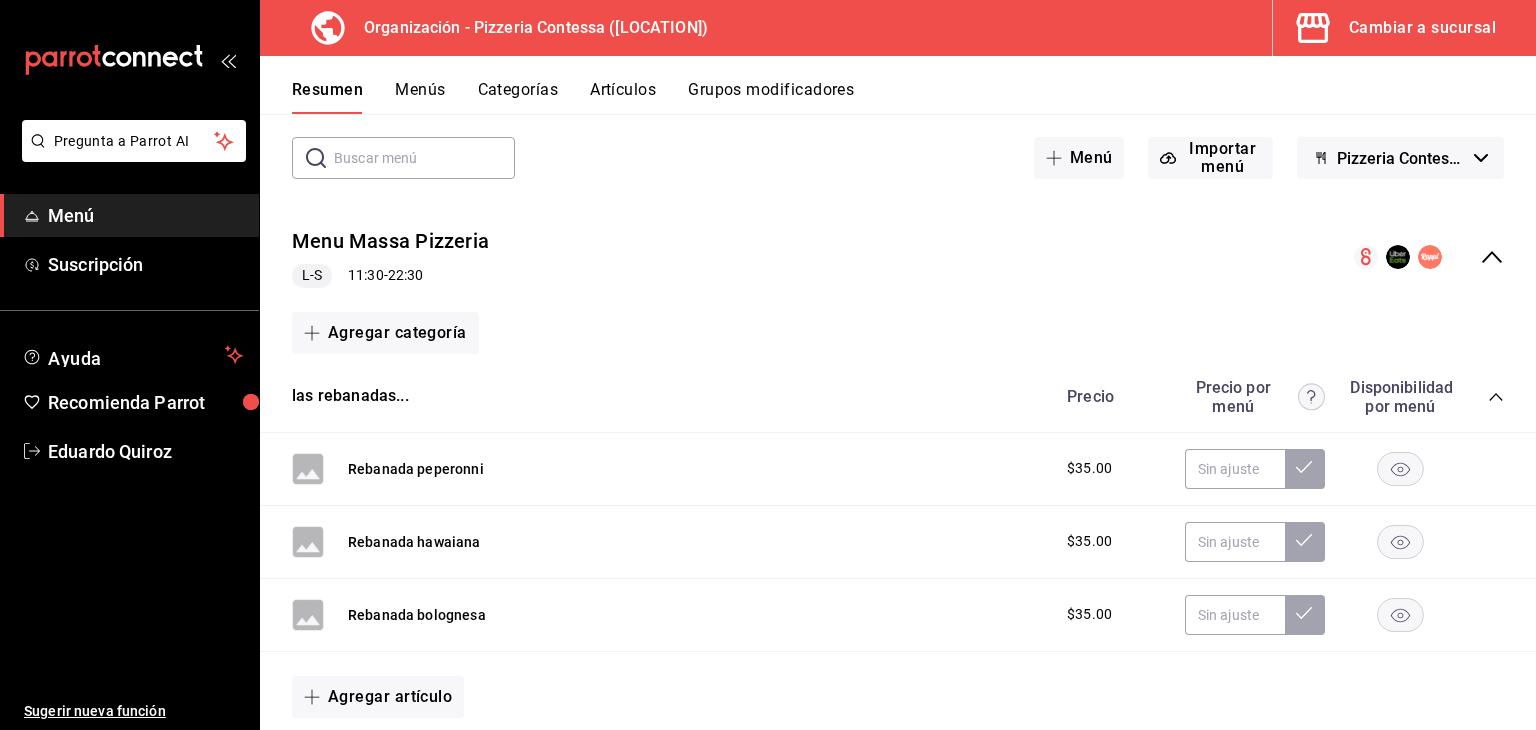 scroll, scrollTop: 0, scrollLeft: 0, axis: both 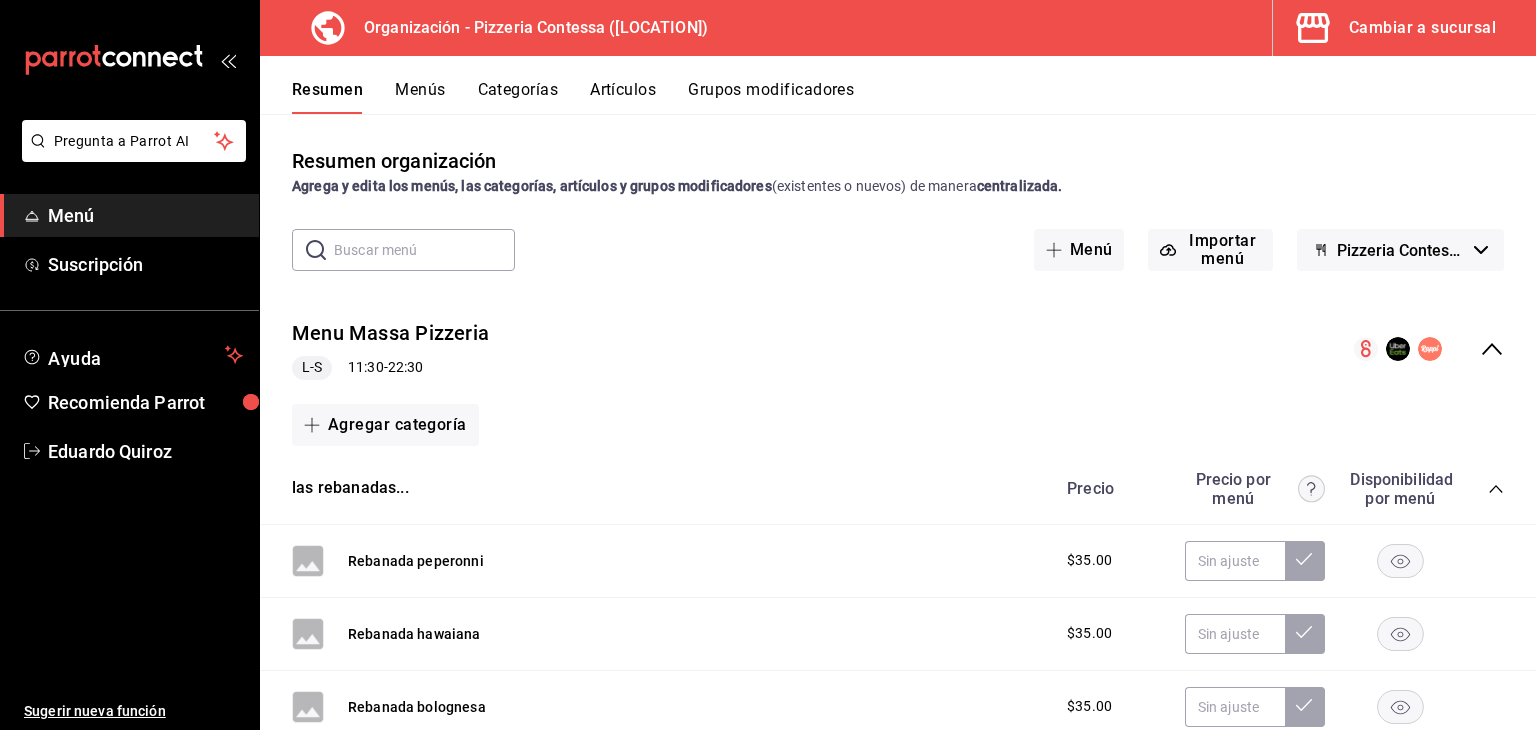 click on "Categorías" at bounding box center (518, 97) 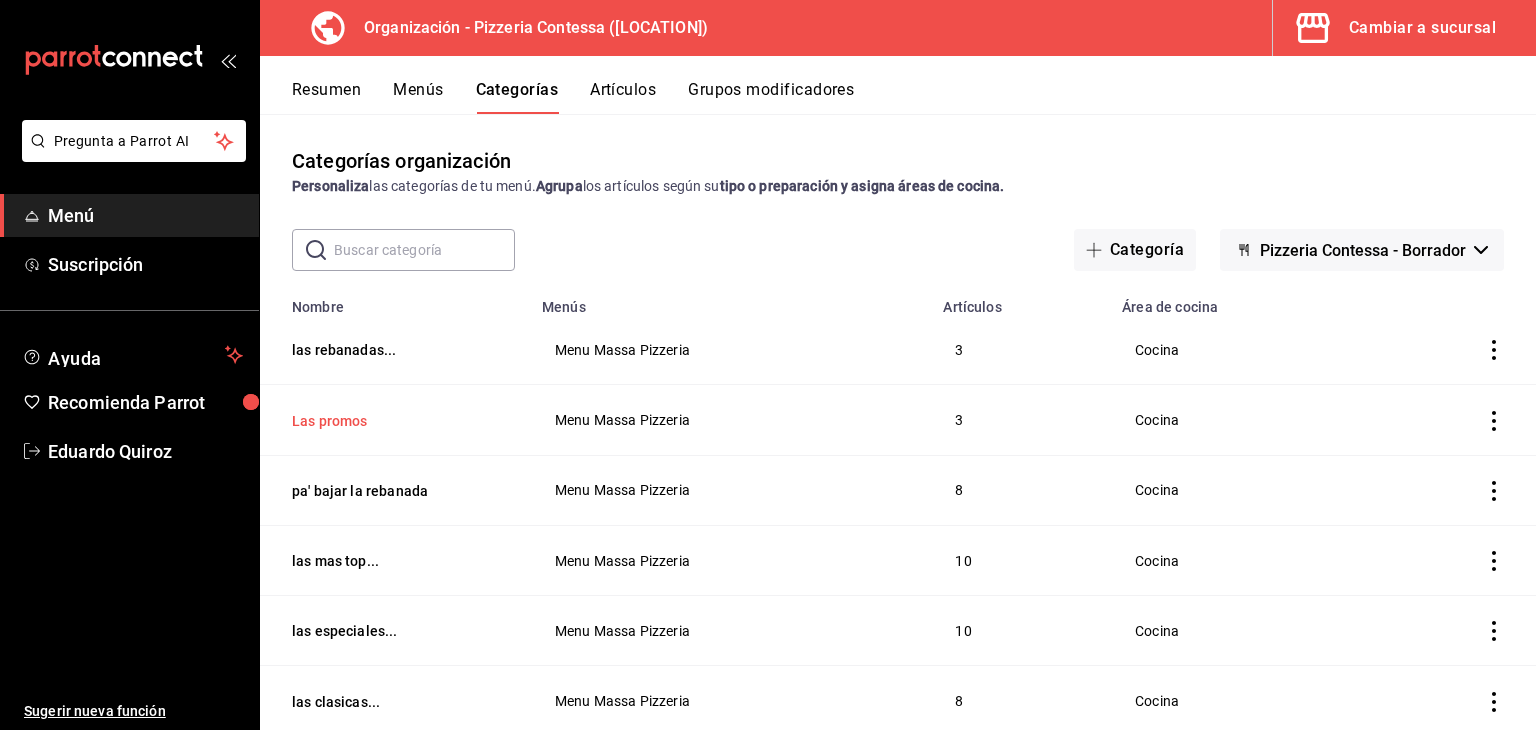 click on "Las promos" at bounding box center (392, 421) 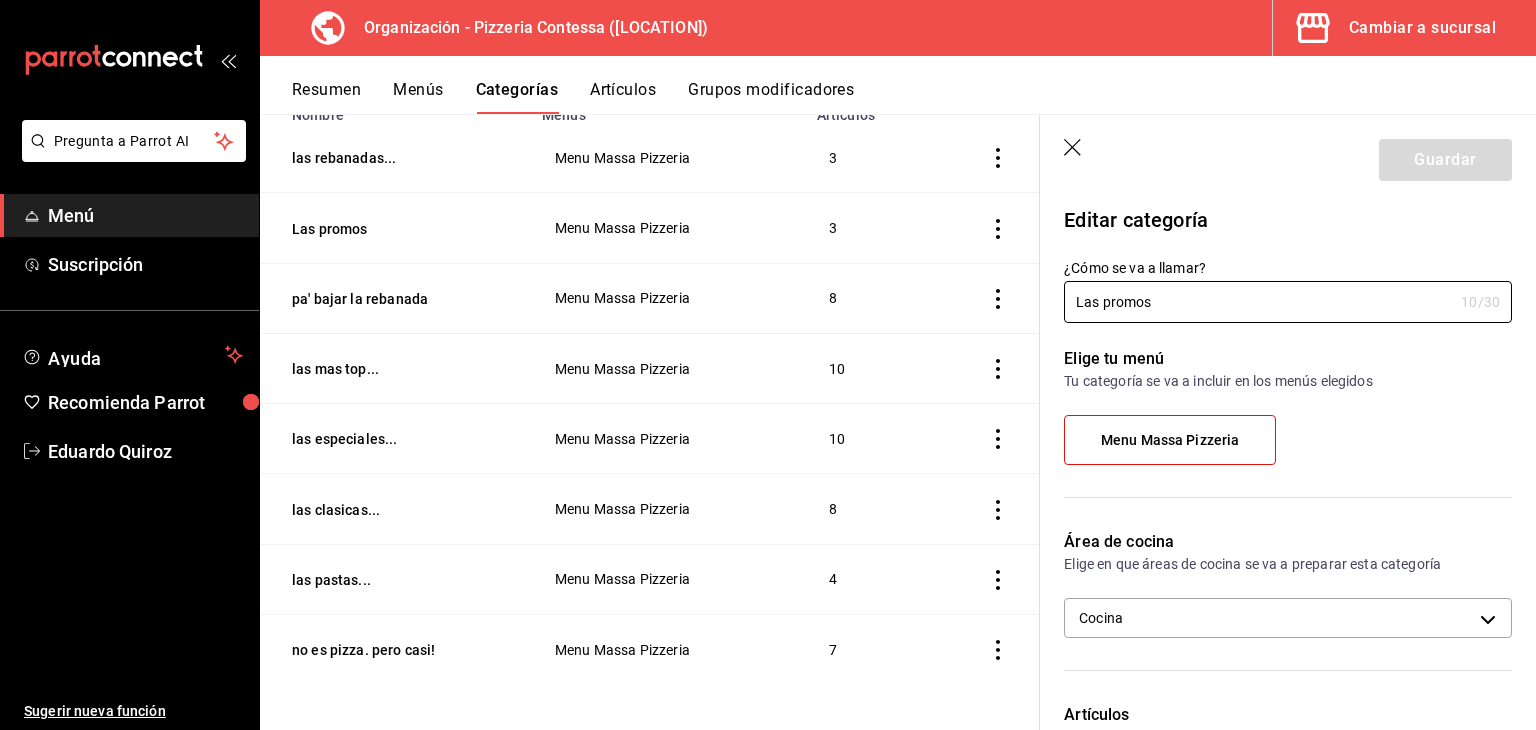 scroll, scrollTop: 217, scrollLeft: 0, axis: vertical 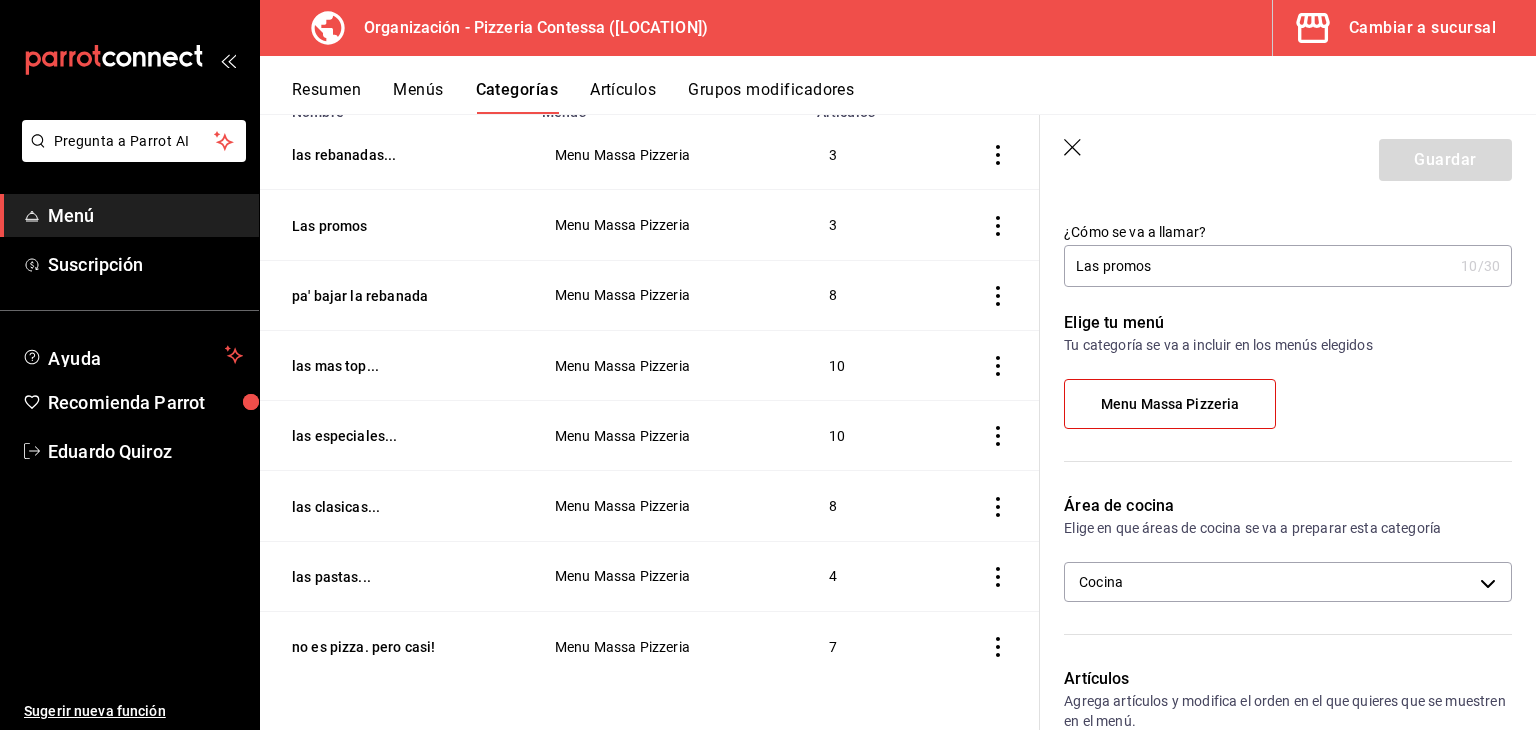 click 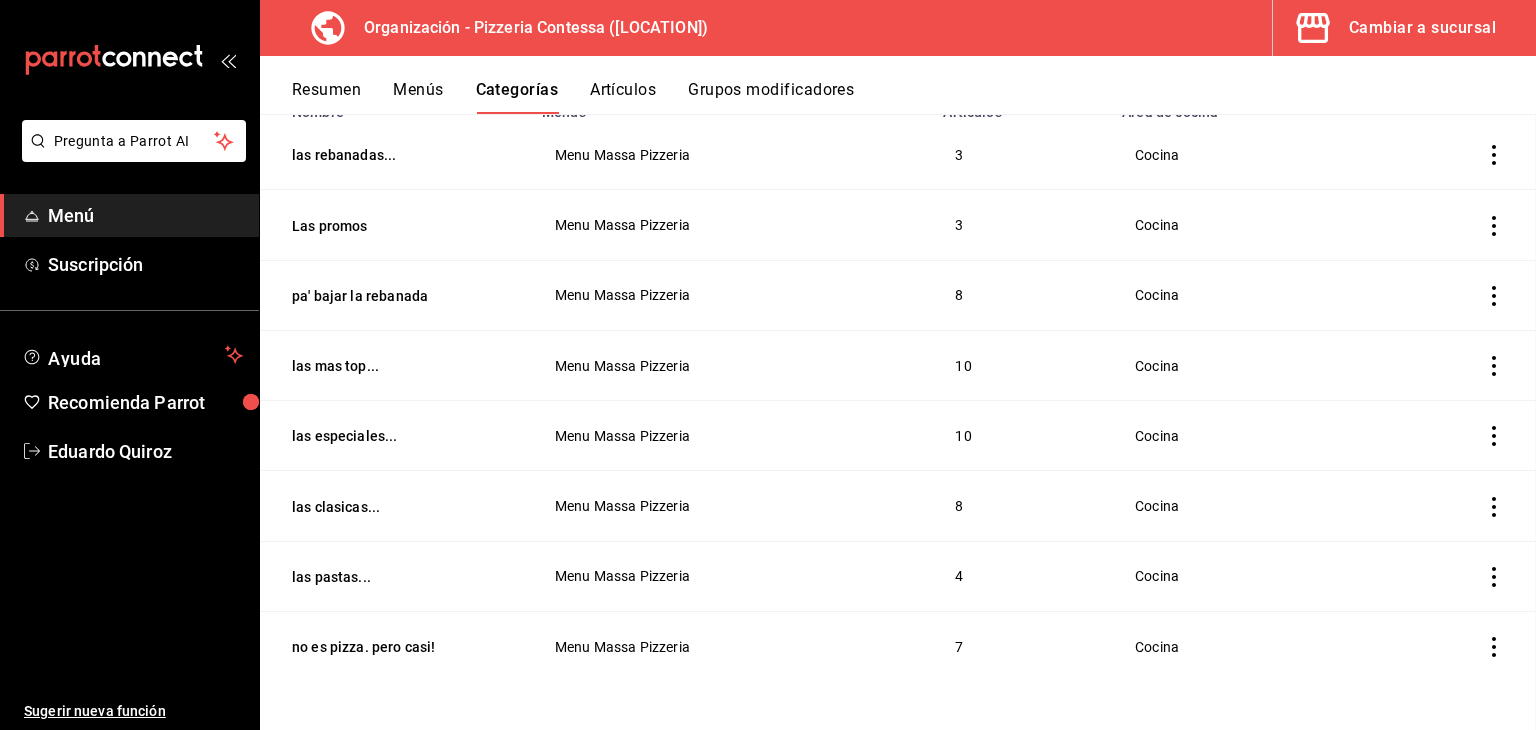 scroll, scrollTop: 196, scrollLeft: 0, axis: vertical 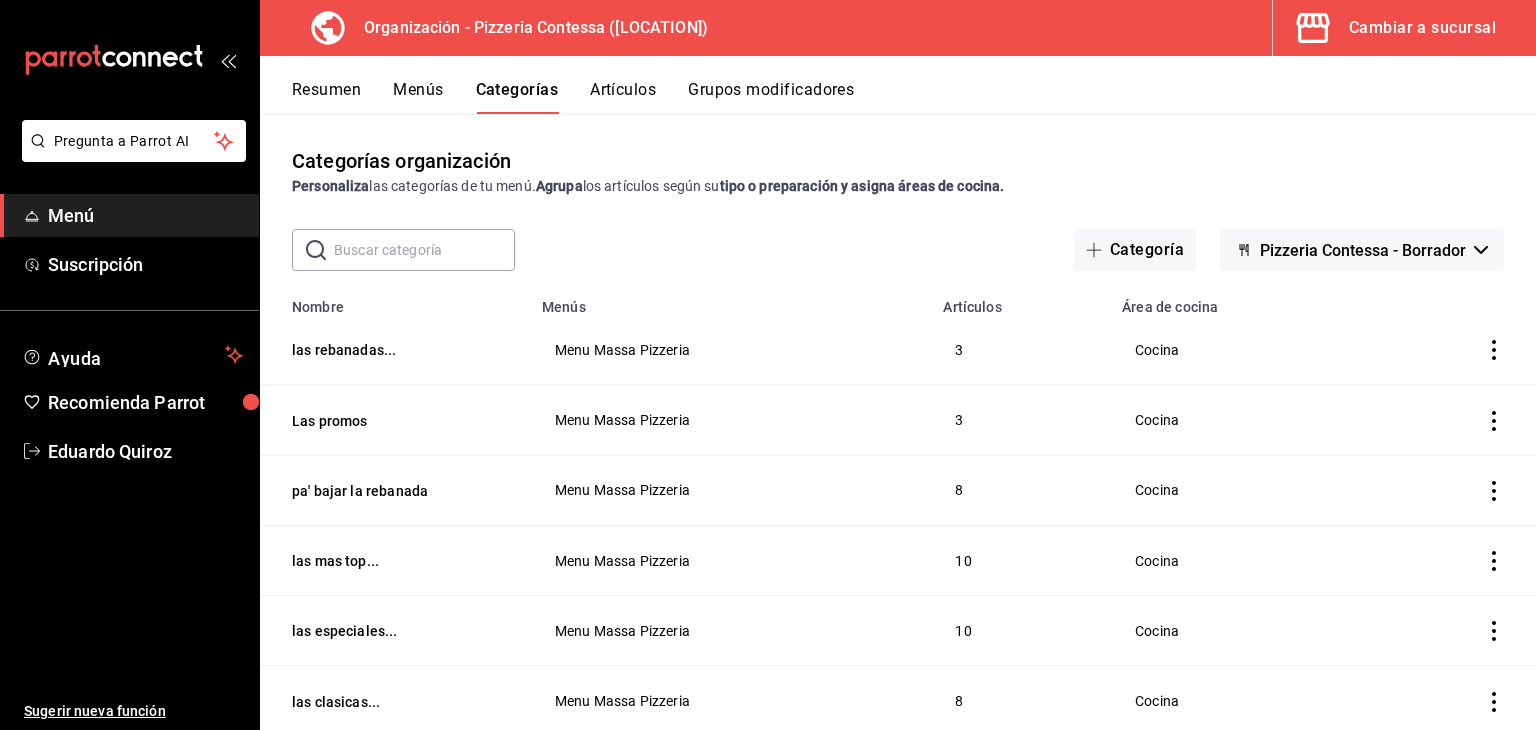 click on "Menús" at bounding box center (418, 97) 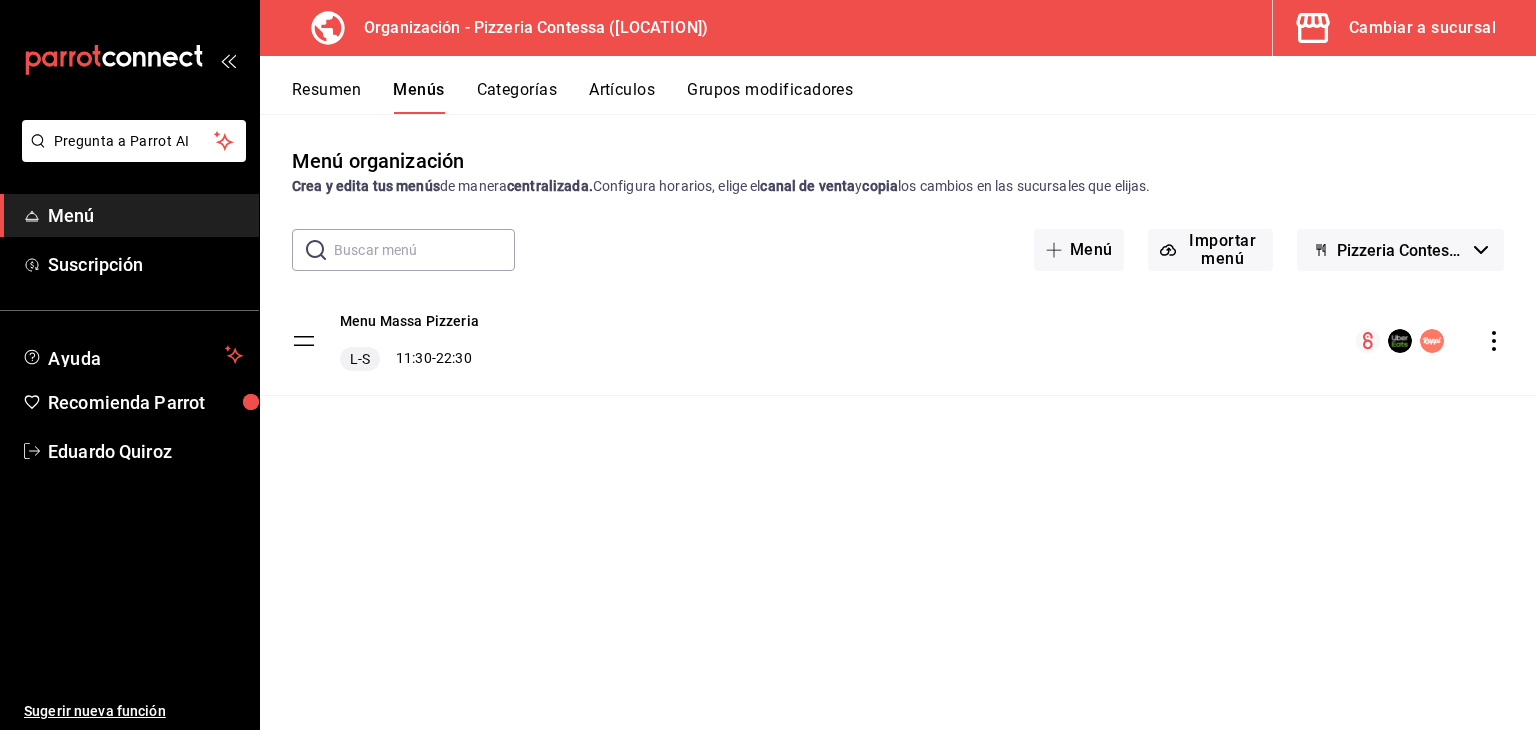 click on "Artículos" at bounding box center [622, 97] 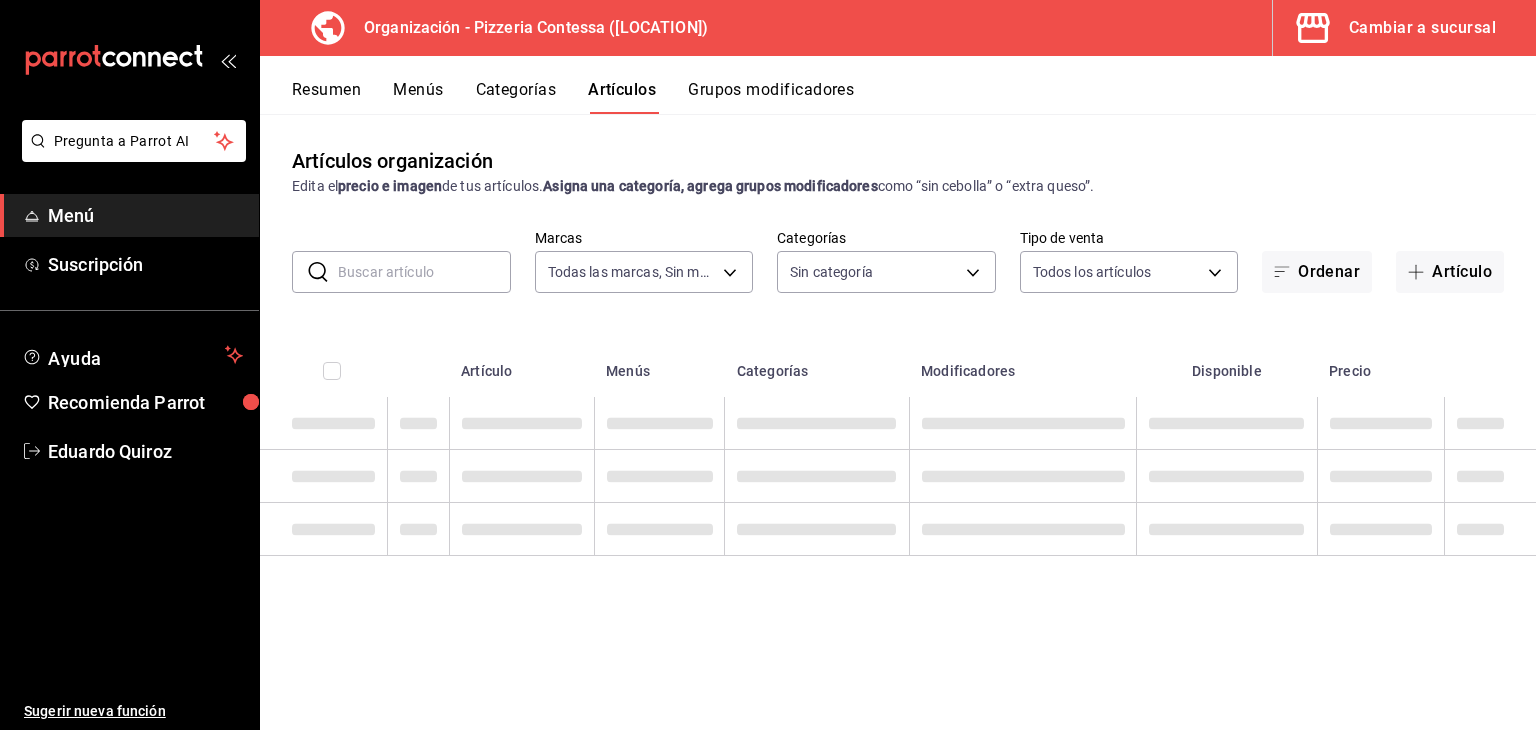 type on "[UUID]" 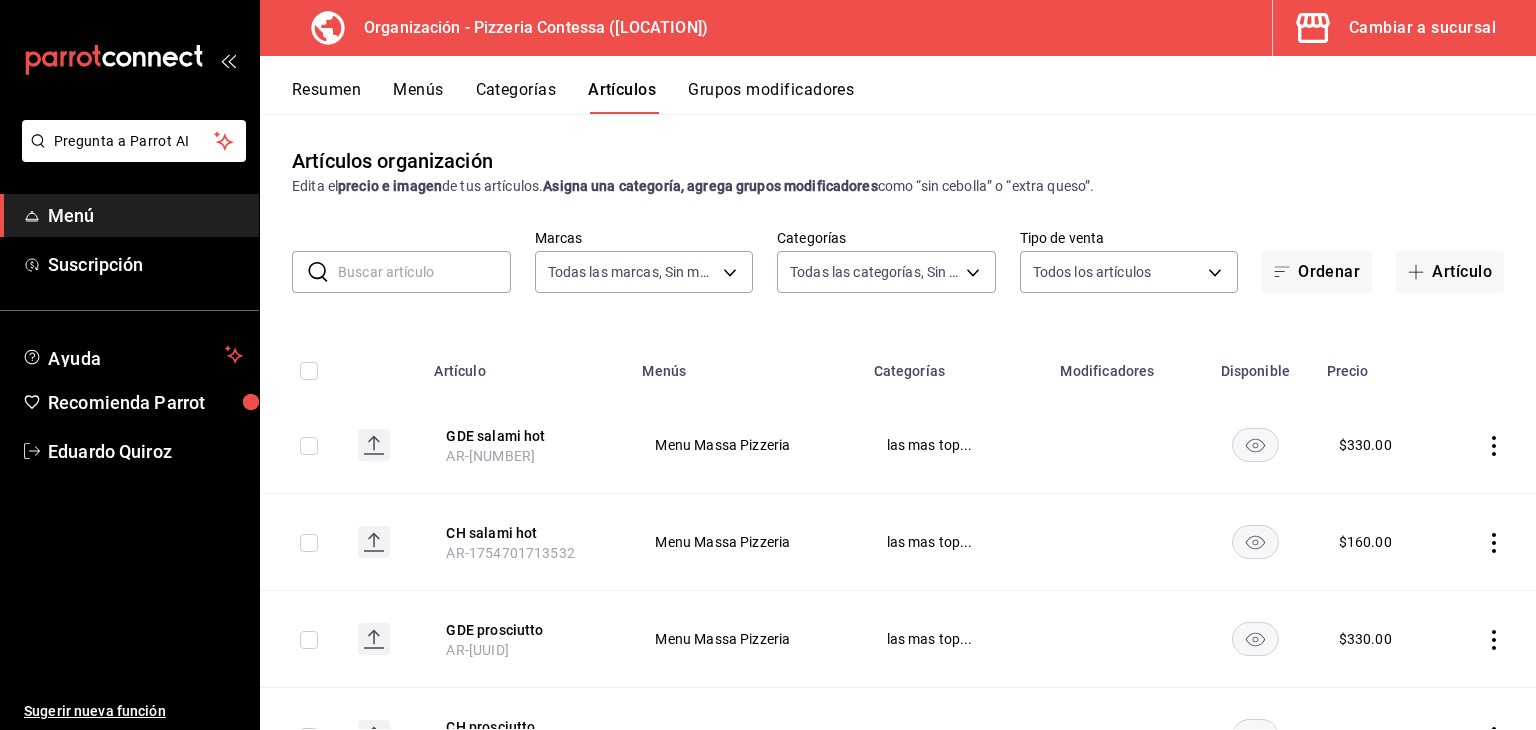 type on "9a5f5337-cc5f-4888-a4af-a93cb9ccf859,cd37cac2-c4c9-49a6-ae30-1d7a3cd4d3f2,cf877e83-9796-43f3-b994-a5e9562efdd4,bb0b1c16-f8b7-4da8-9d10-5addaf872379,6311a80c-1f67-4a66-89da-f50c66b758ca,b44dbd63-a331-4d81-83cd-3a8867acfc41,68a05afc-51e1-43d5-a706-86ca35d8873f,b3647eab-4677-4bfb-81e1-f18eaaddc35a,ba246a2e-3d57-42fa-bf0b-fee00fcabe1d" 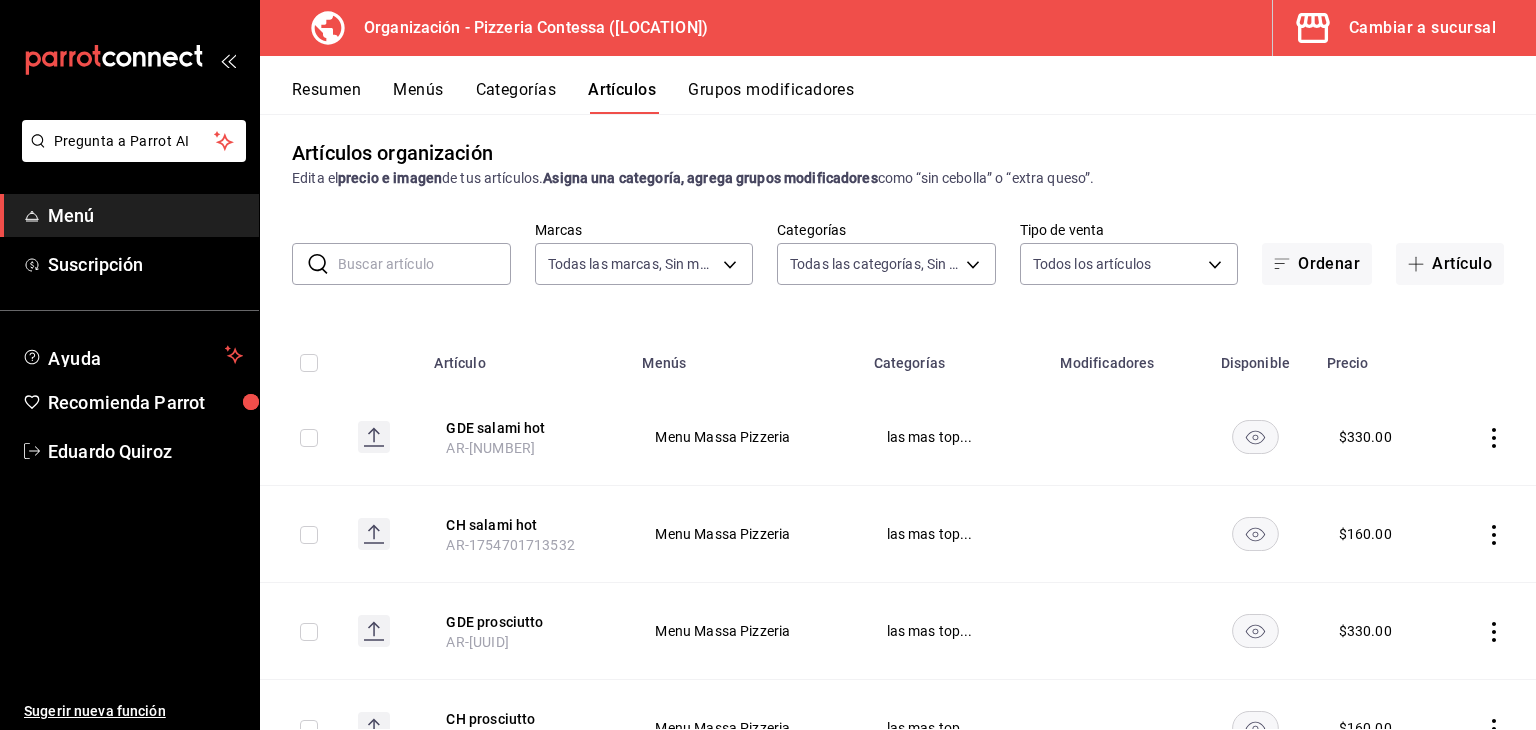 scroll, scrollTop: 0, scrollLeft: 0, axis: both 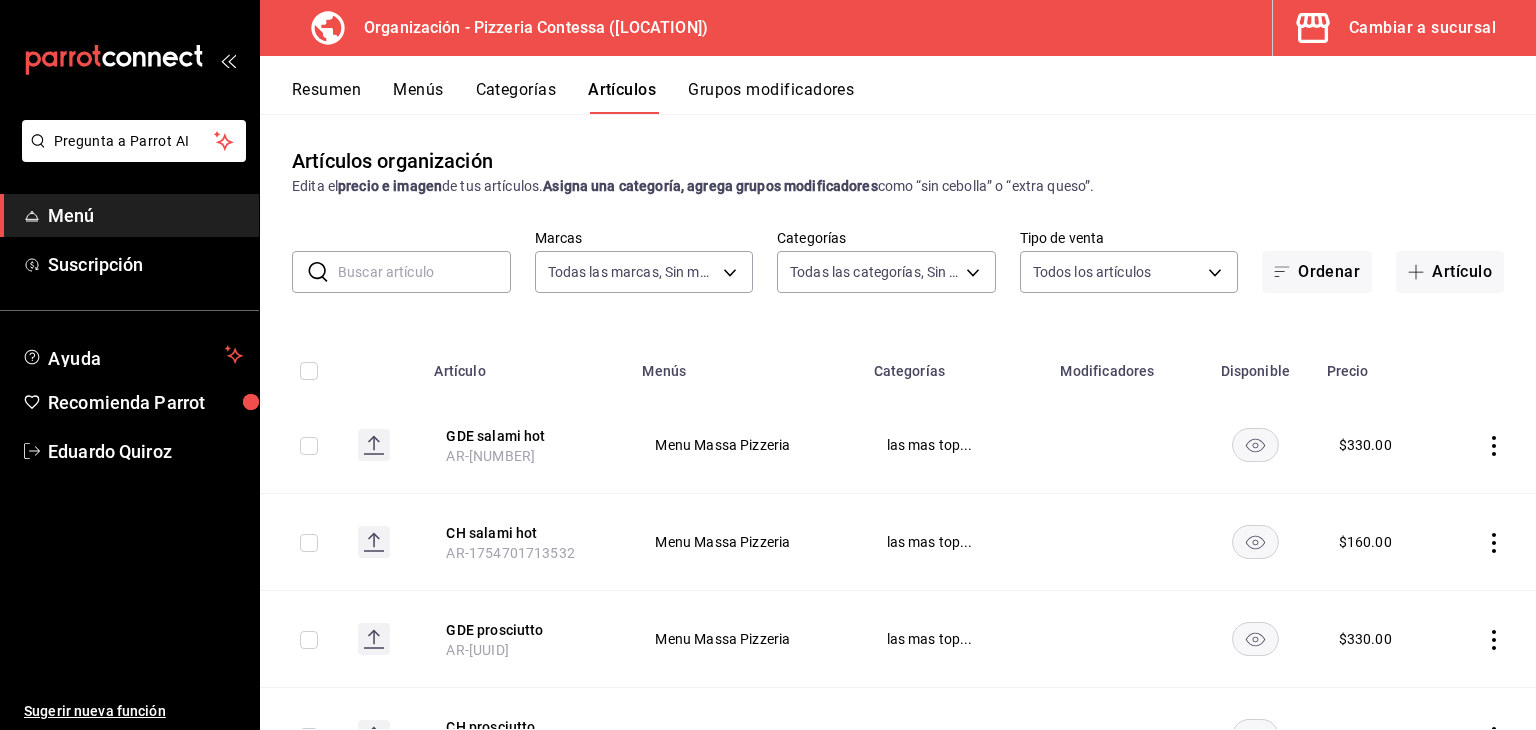 click at bounding box center (424, 272) 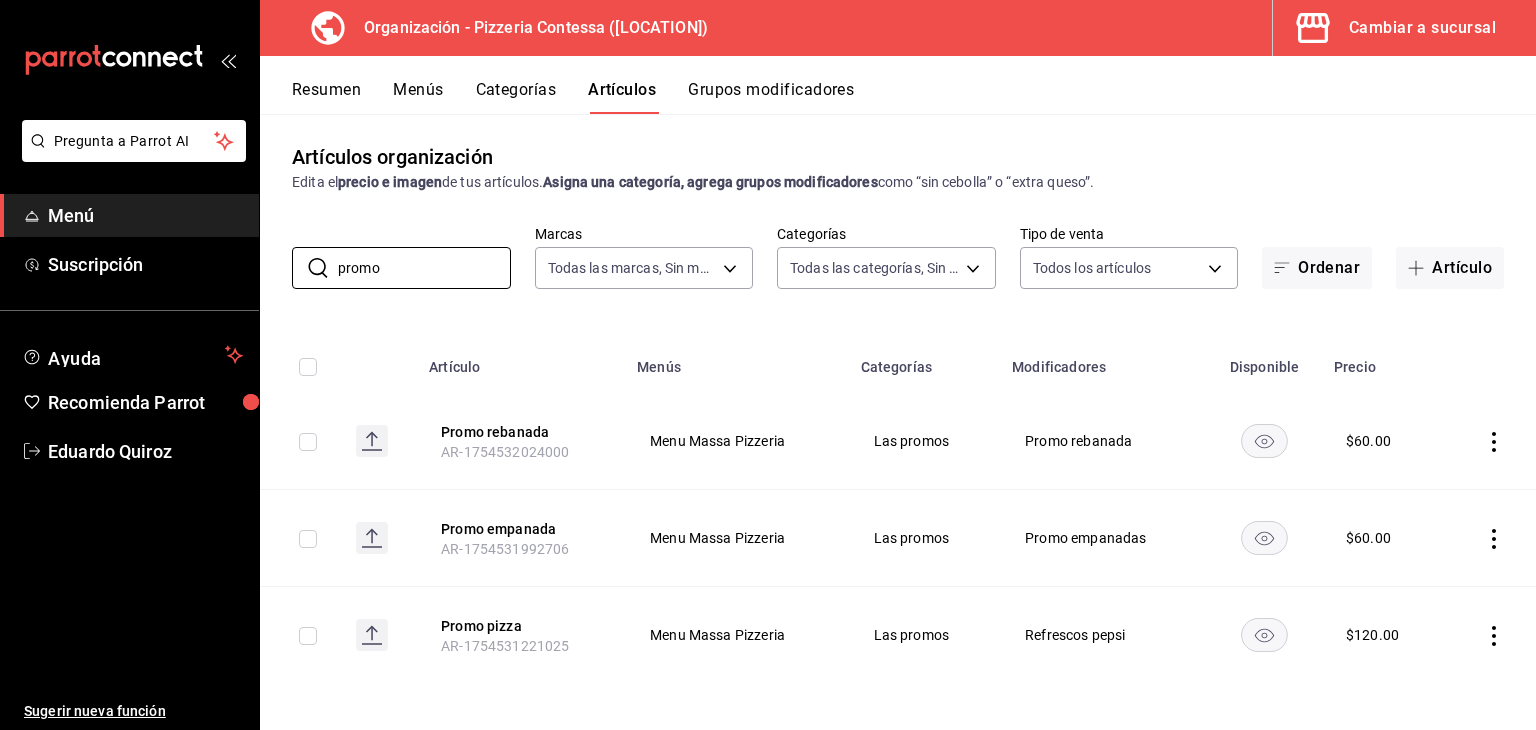 scroll, scrollTop: 5, scrollLeft: 0, axis: vertical 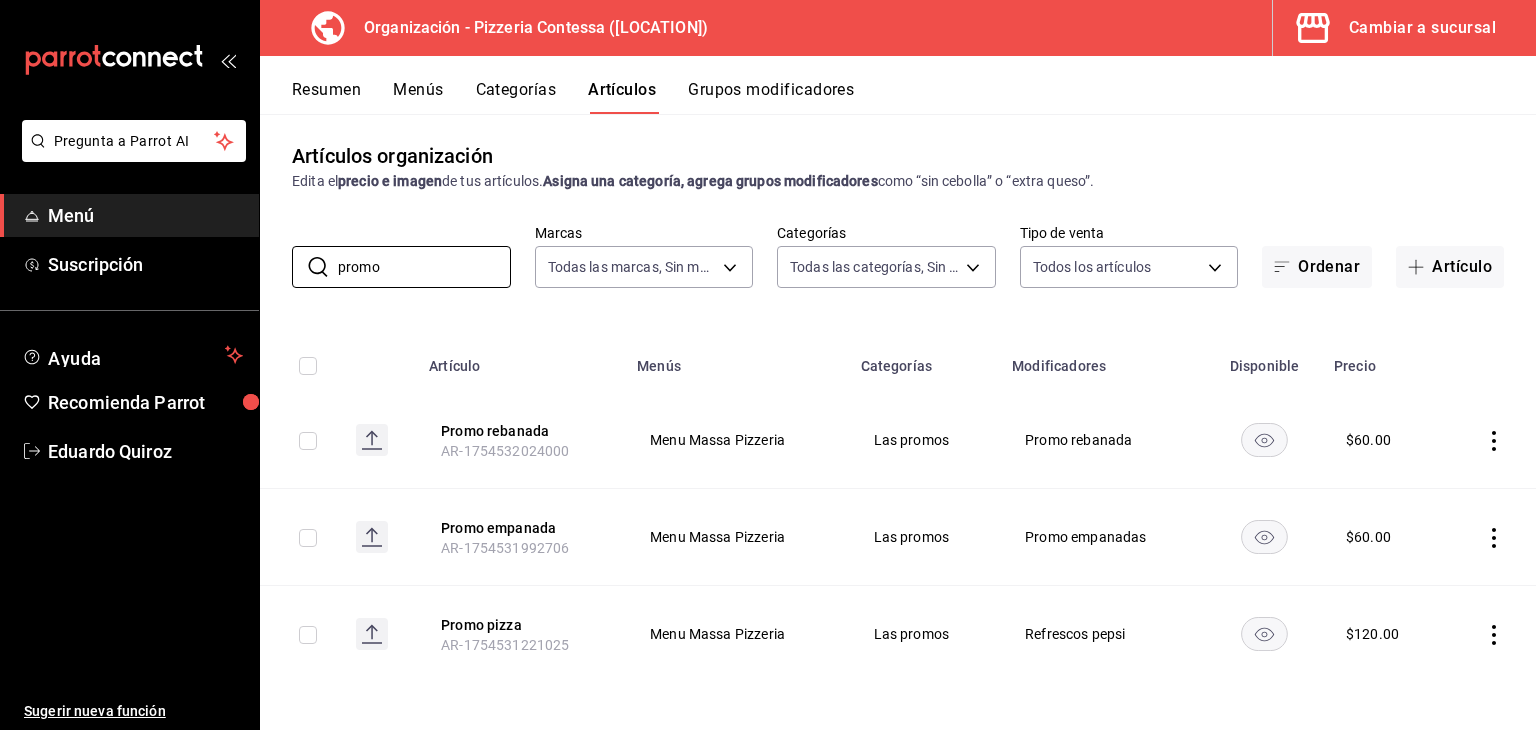 type on "promo" 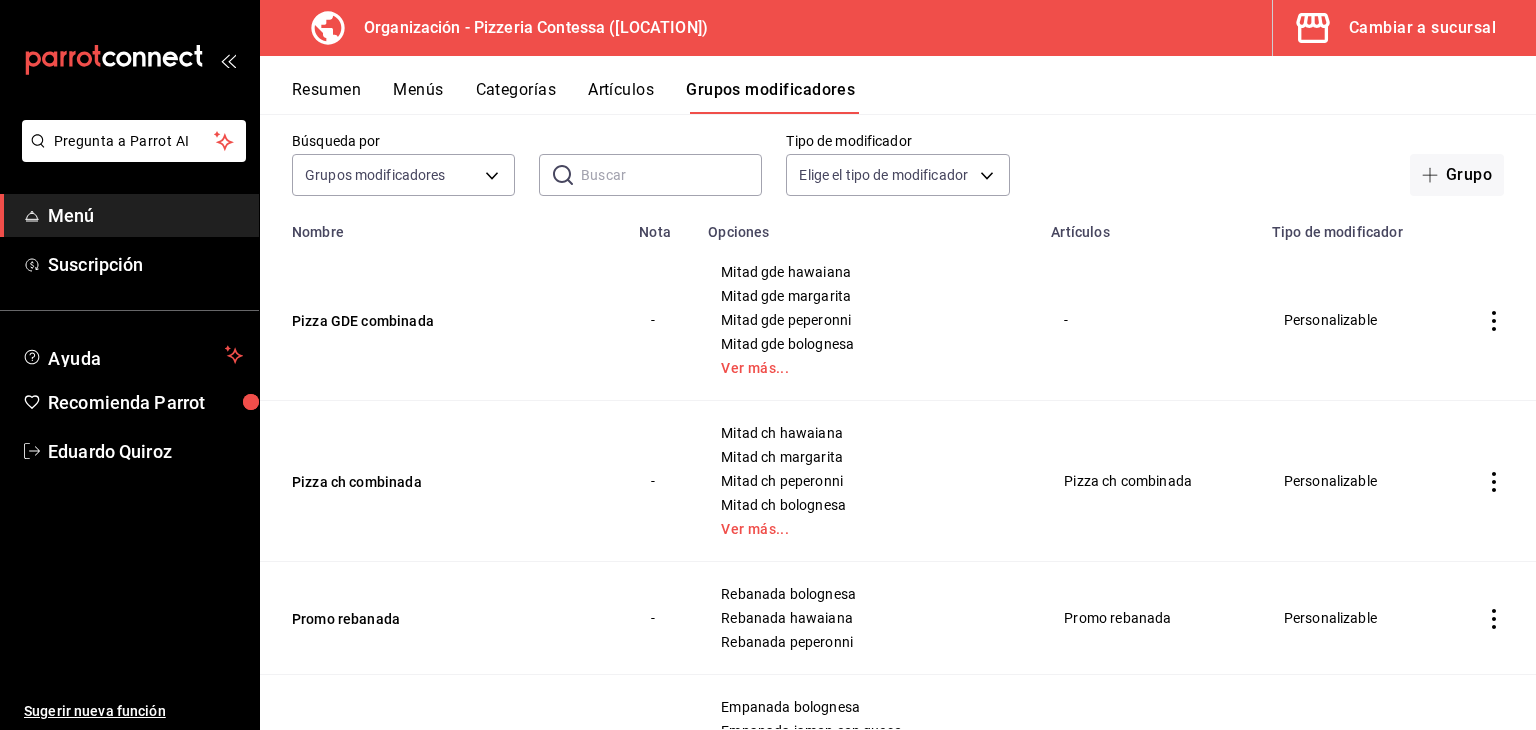 scroll, scrollTop: 100, scrollLeft: 0, axis: vertical 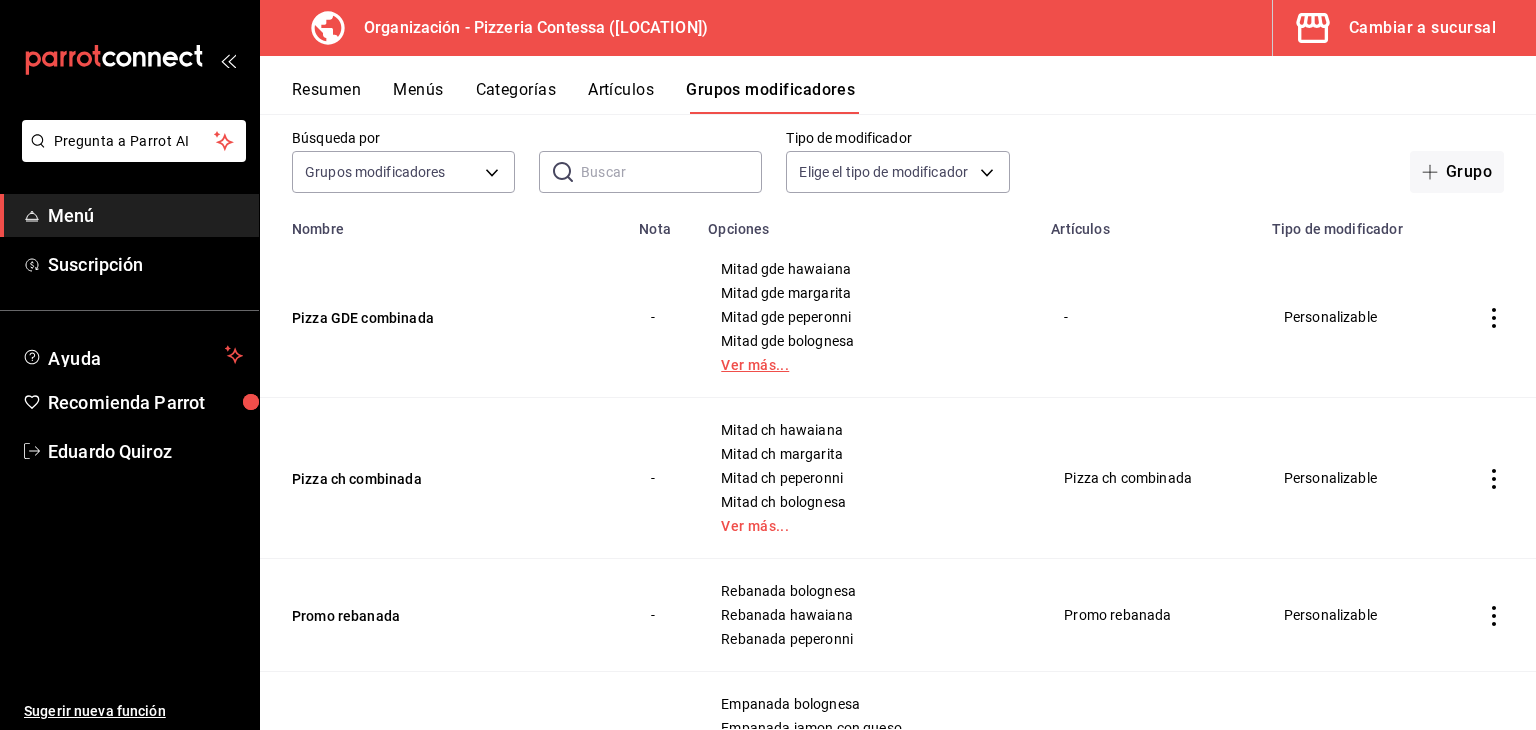 click on "Ver más..." at bounding box center (867, 365) 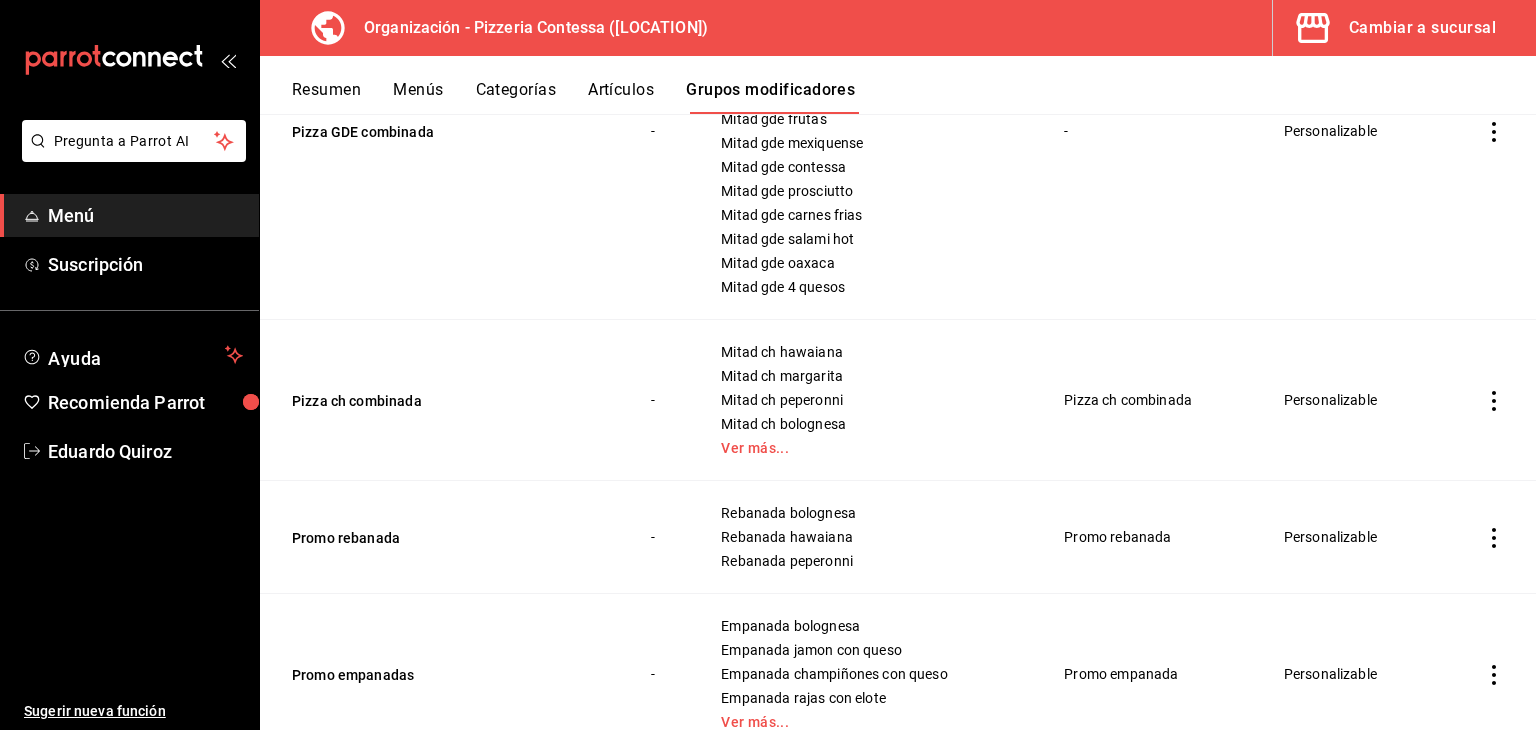 scroll, scrollTop: 400, scrollLeft: 0, axis: vertical 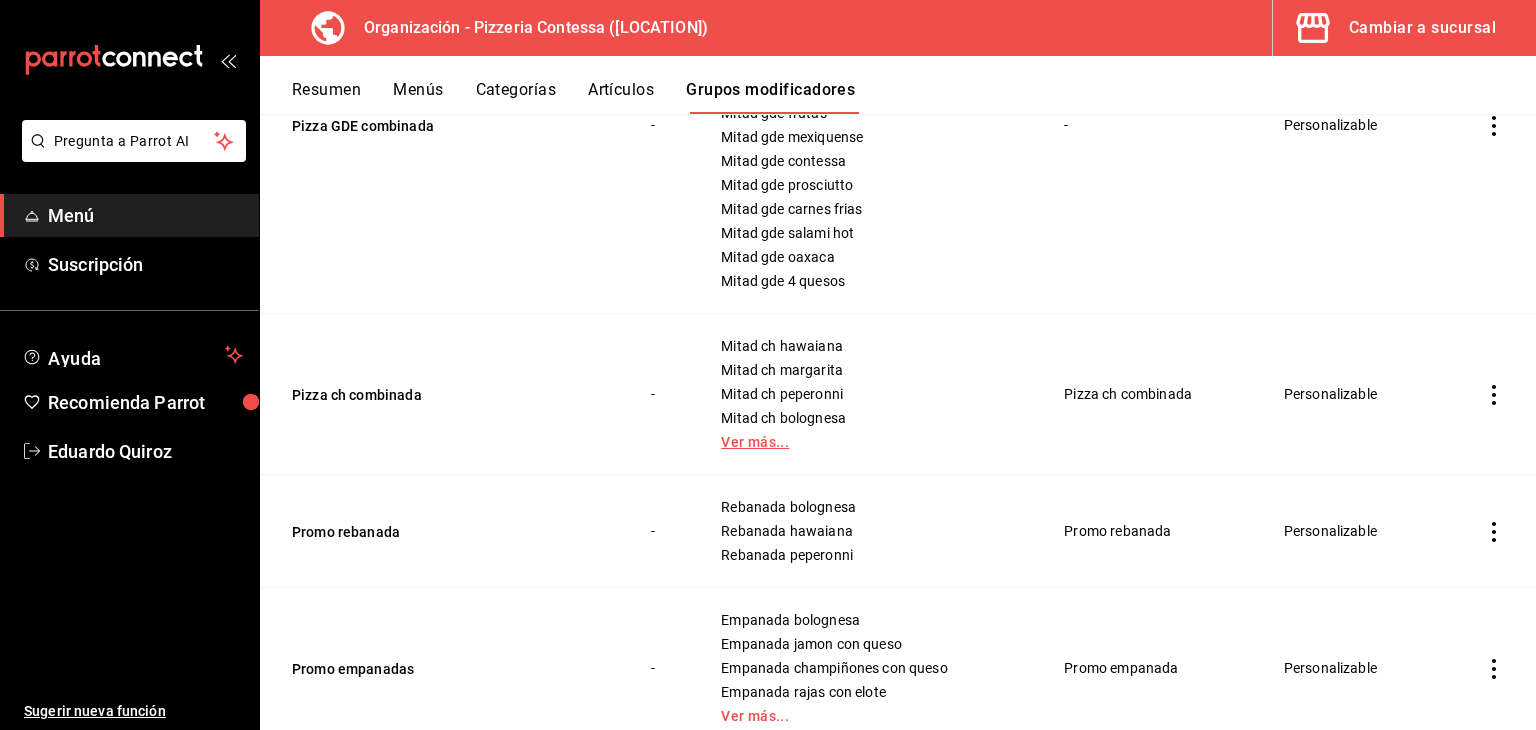 click on "Ver más..." at bounding box center (867, 442) 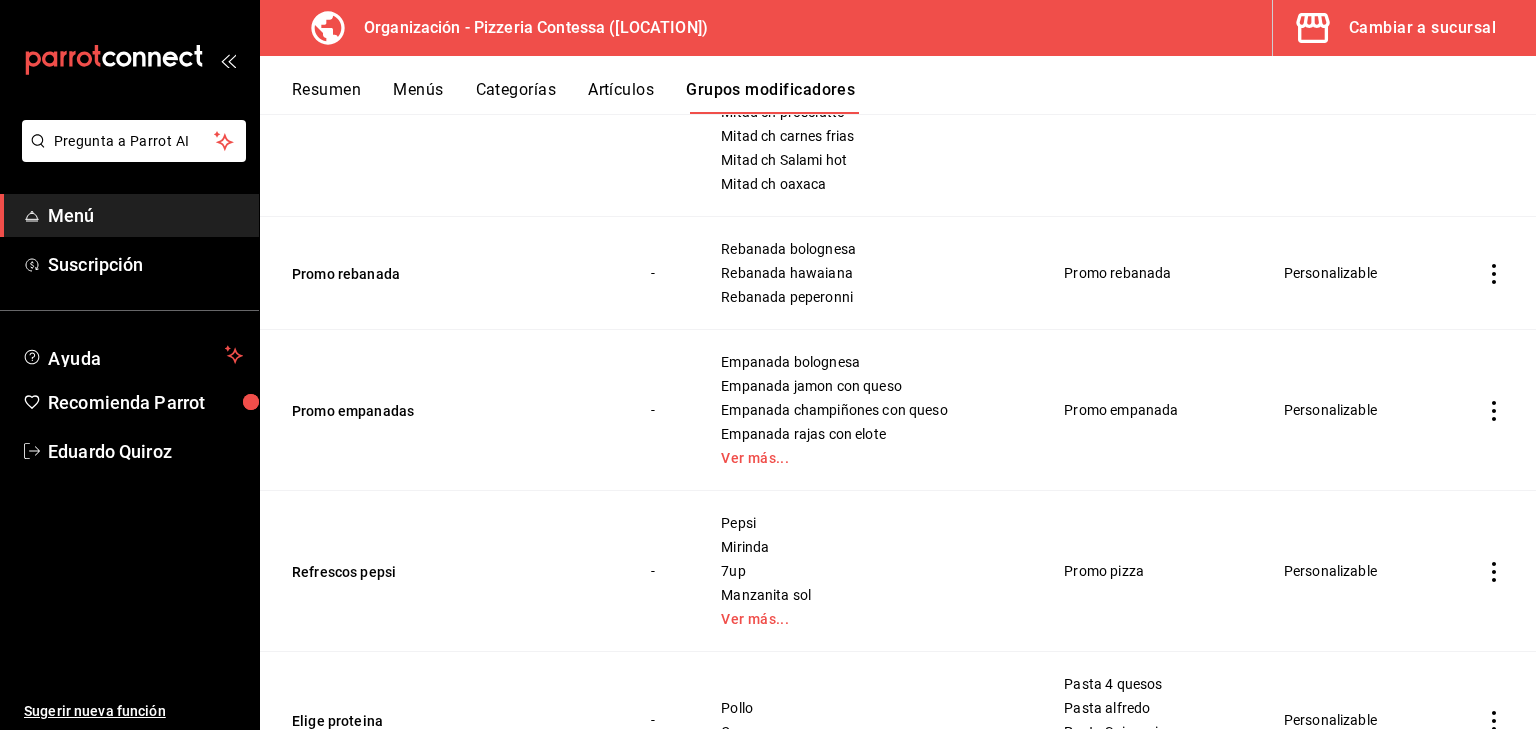 scroll, scrollTop: 900, scrollLeft: 0, axis: vertical 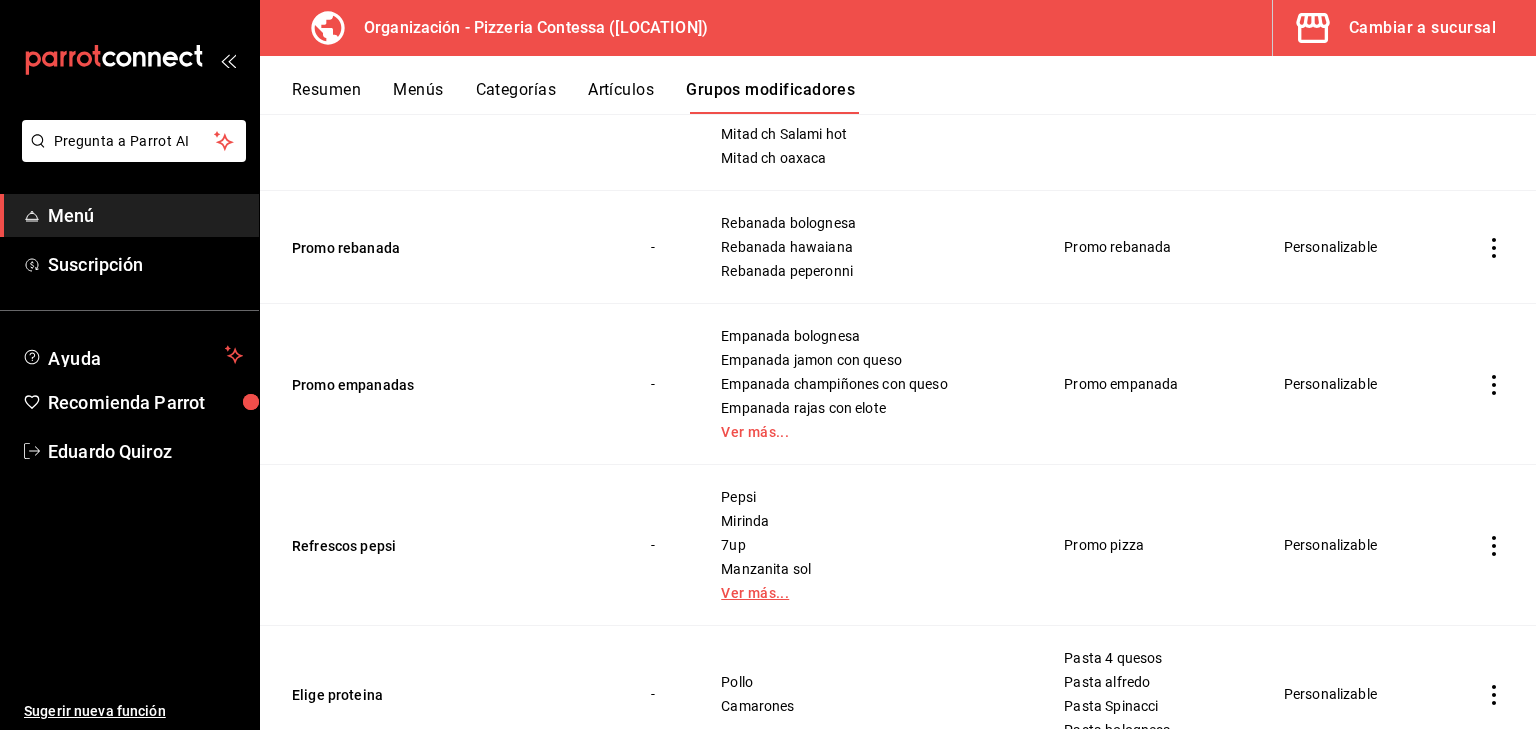 click on "Ver más..." at bounding box center (867, 593) 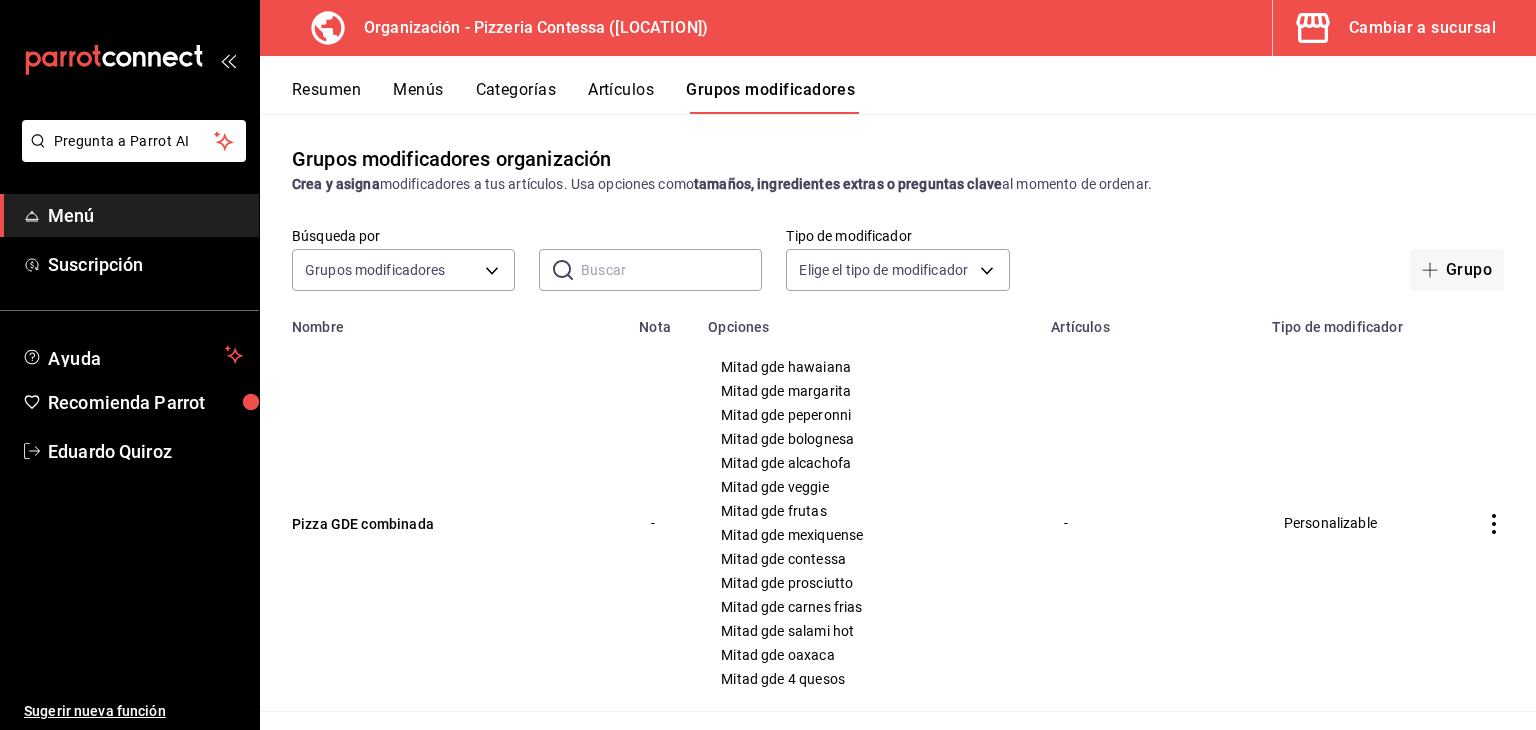 scroll, scrollTop: 0, scrollLeft: 0, axis: both 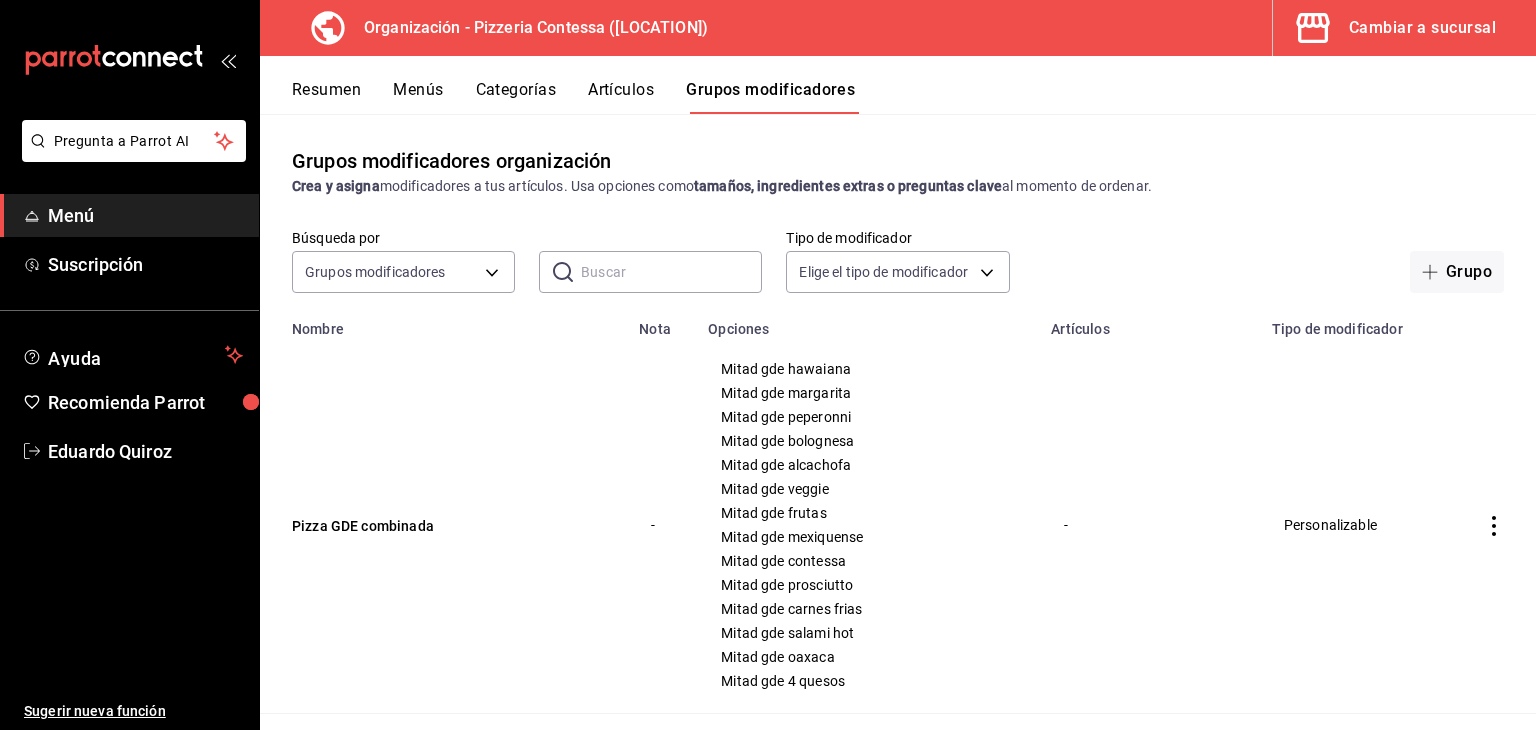 click on "Artículos" at bounding box center (621, 97) 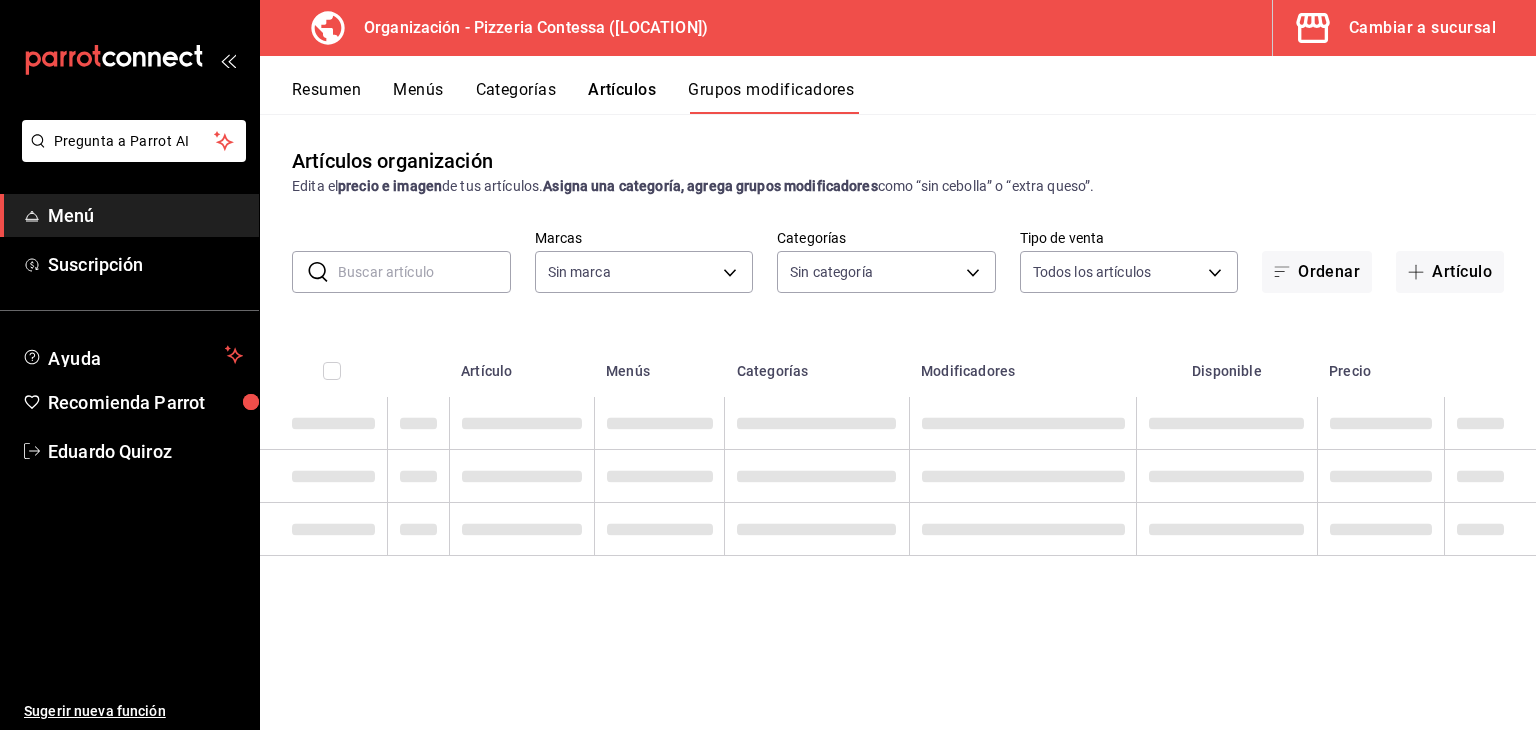 type on "[UUID]" 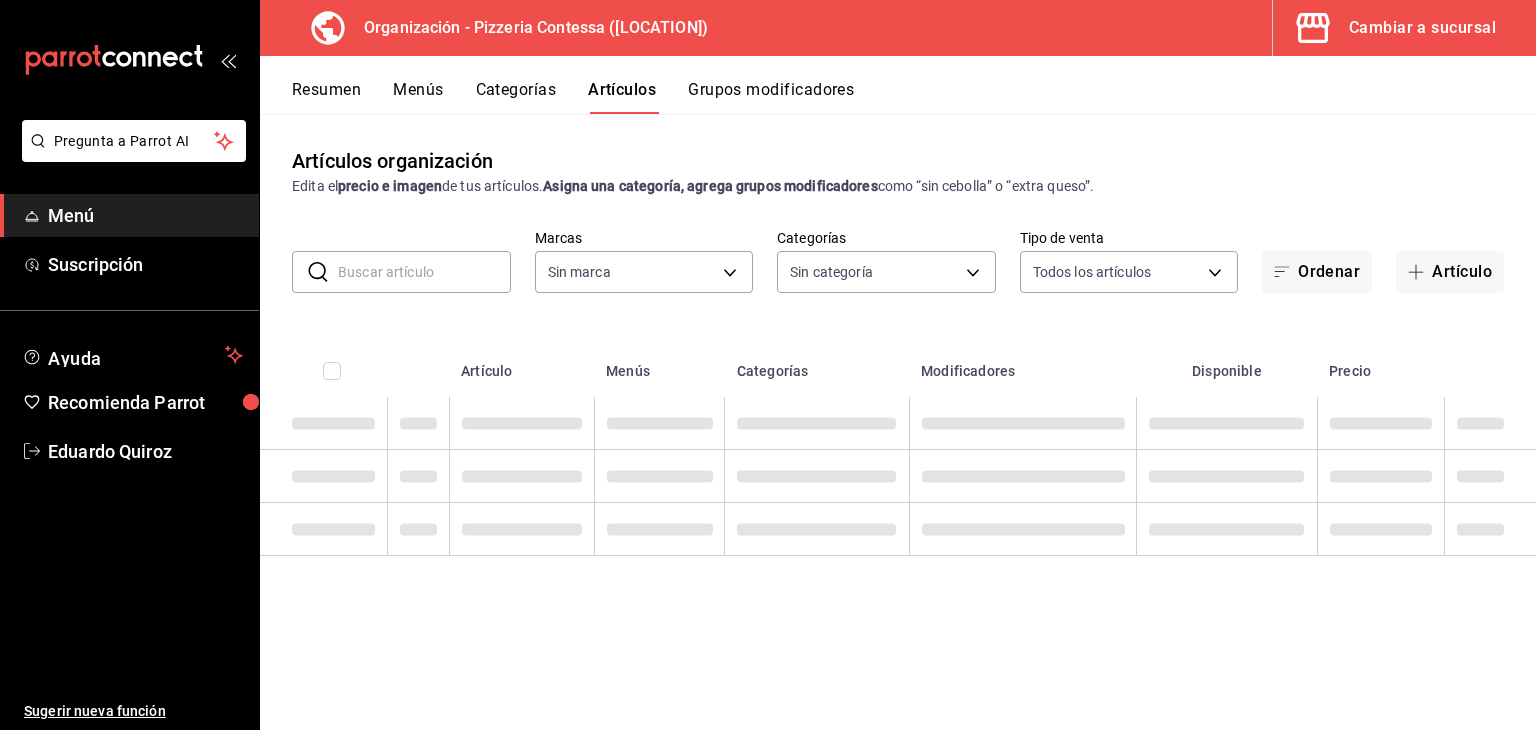 type 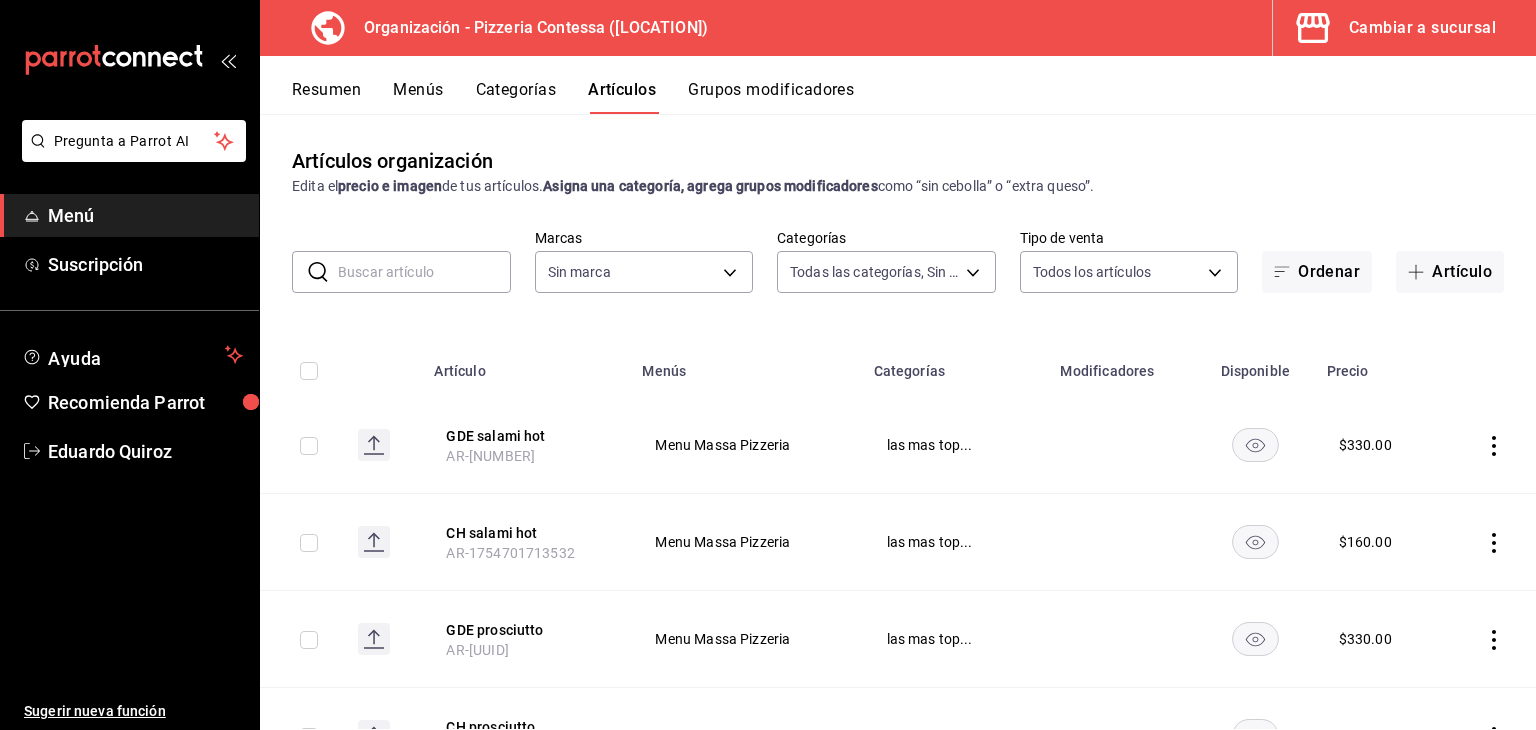 type on "9a5f5337-cc5f-4888-a4af-a93cb9ccf859,cd37cac2-c4c9-49a6-ae30-1d7a3cd4d3f2,cf877e83-9796-43f3-b994-a5e9562efdd4,bb0b1c16-f8b7-4da8-9d10-5addaf872379,6311a80c-1f67-4a66-89da-f50c66b758ca,b44dbd63-a331-4d81-83cd-3a8867acfc41,68a05afc-51e1-43d5-a706-86ca35d8873f,b3647eab-4677-4bfb-81e1-f18eaaddc35a,ba246a2e-3d57-42fa-bf0b-fee00fcabe1d" 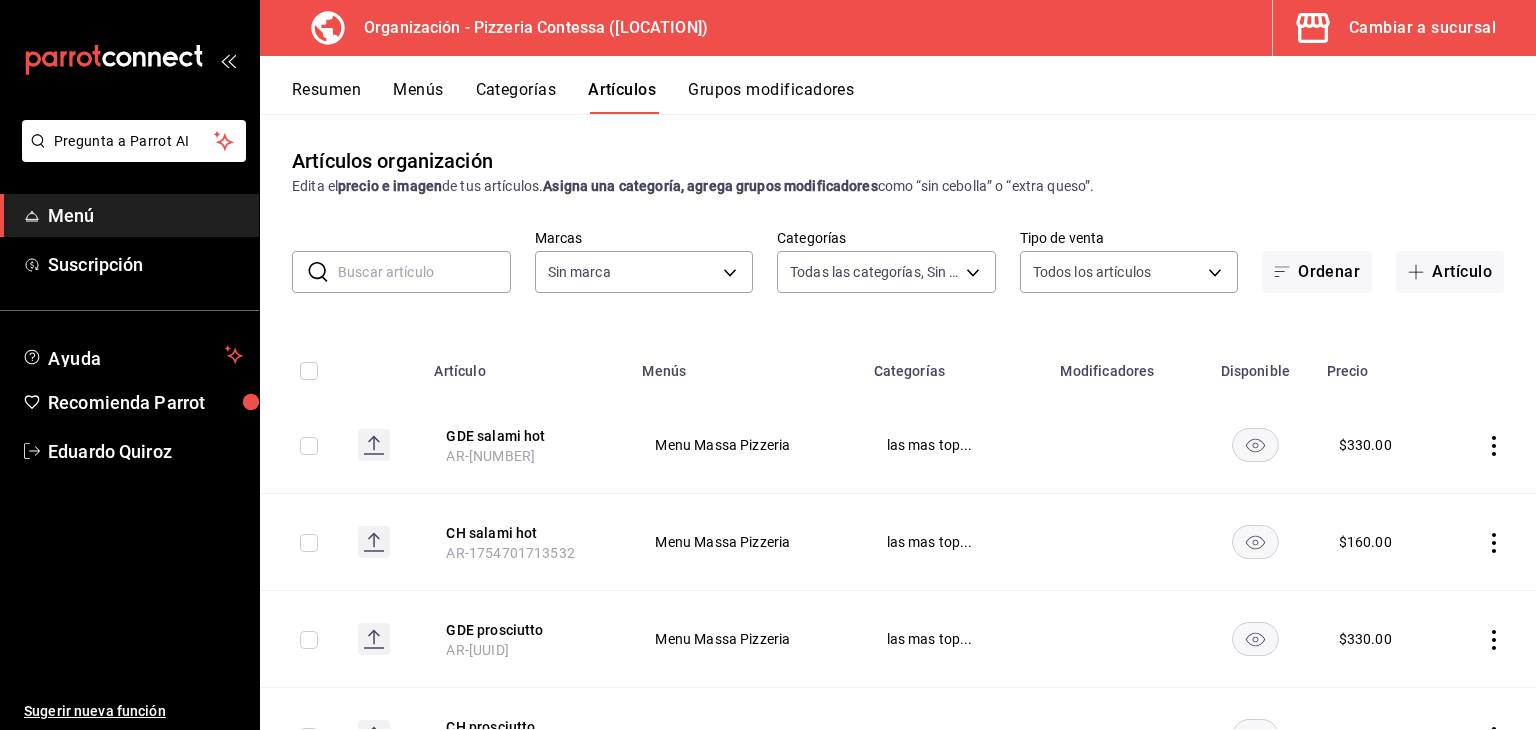 type on "[UUID]" 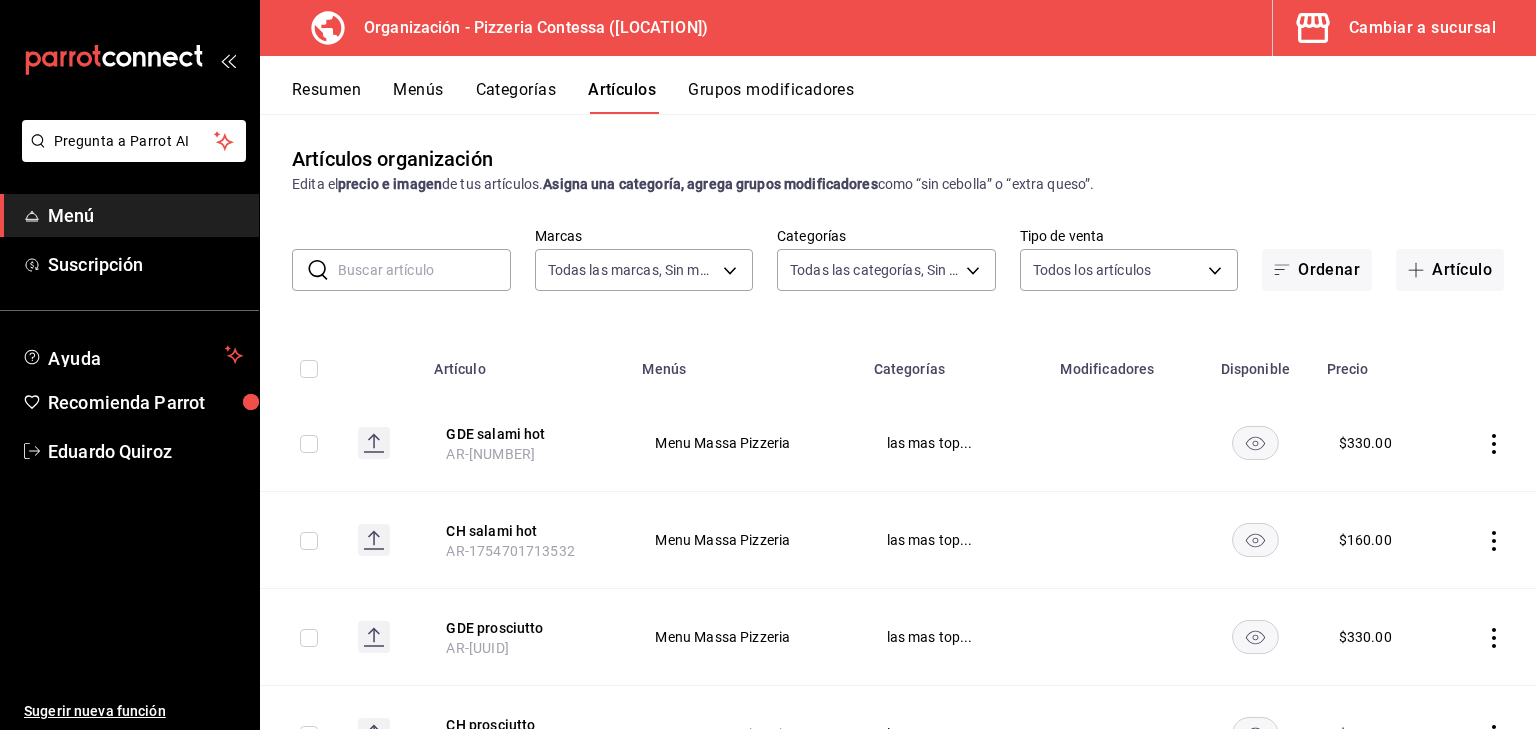 scroll, scrollTop: 0, scrollLeft: 0, axis: both 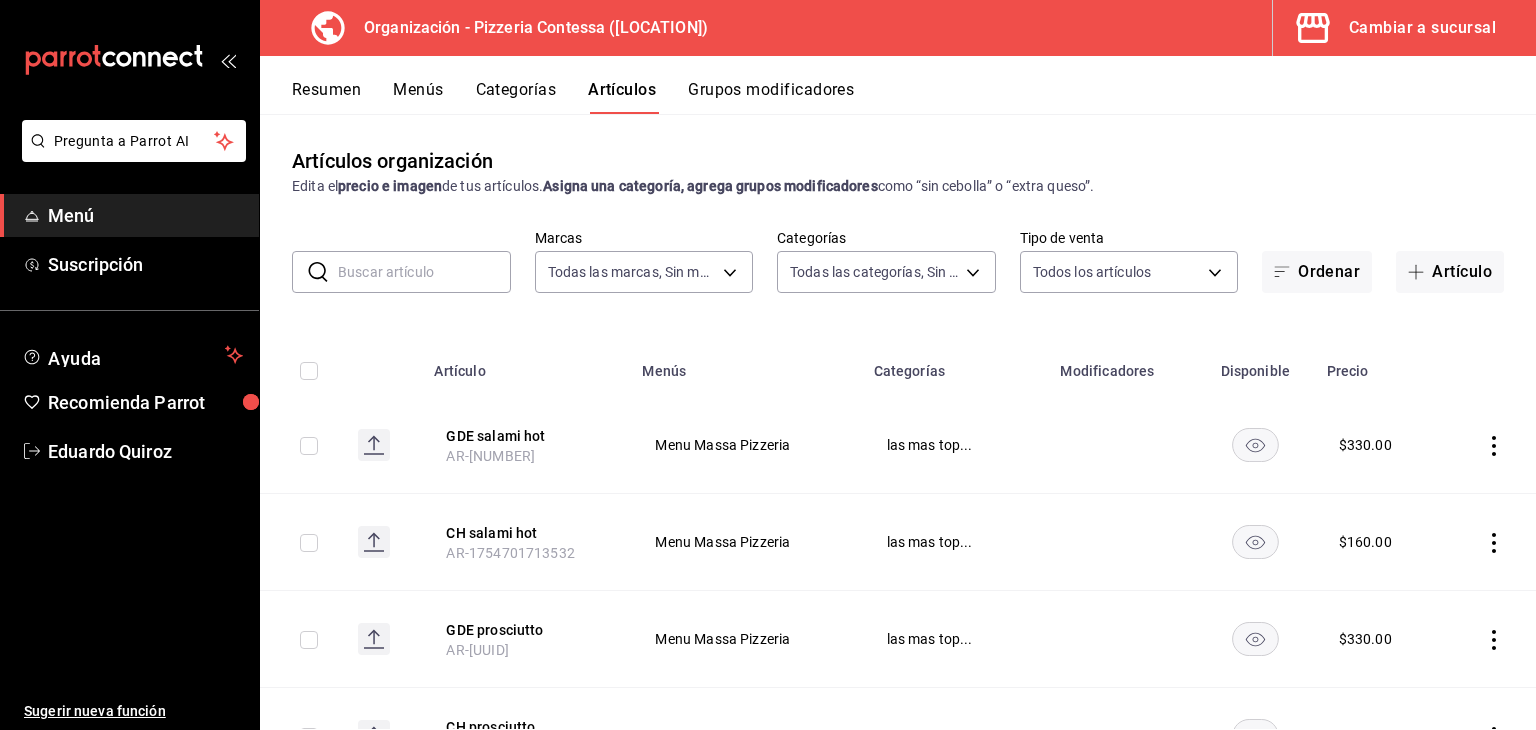 click at bounding box center (424, 272) 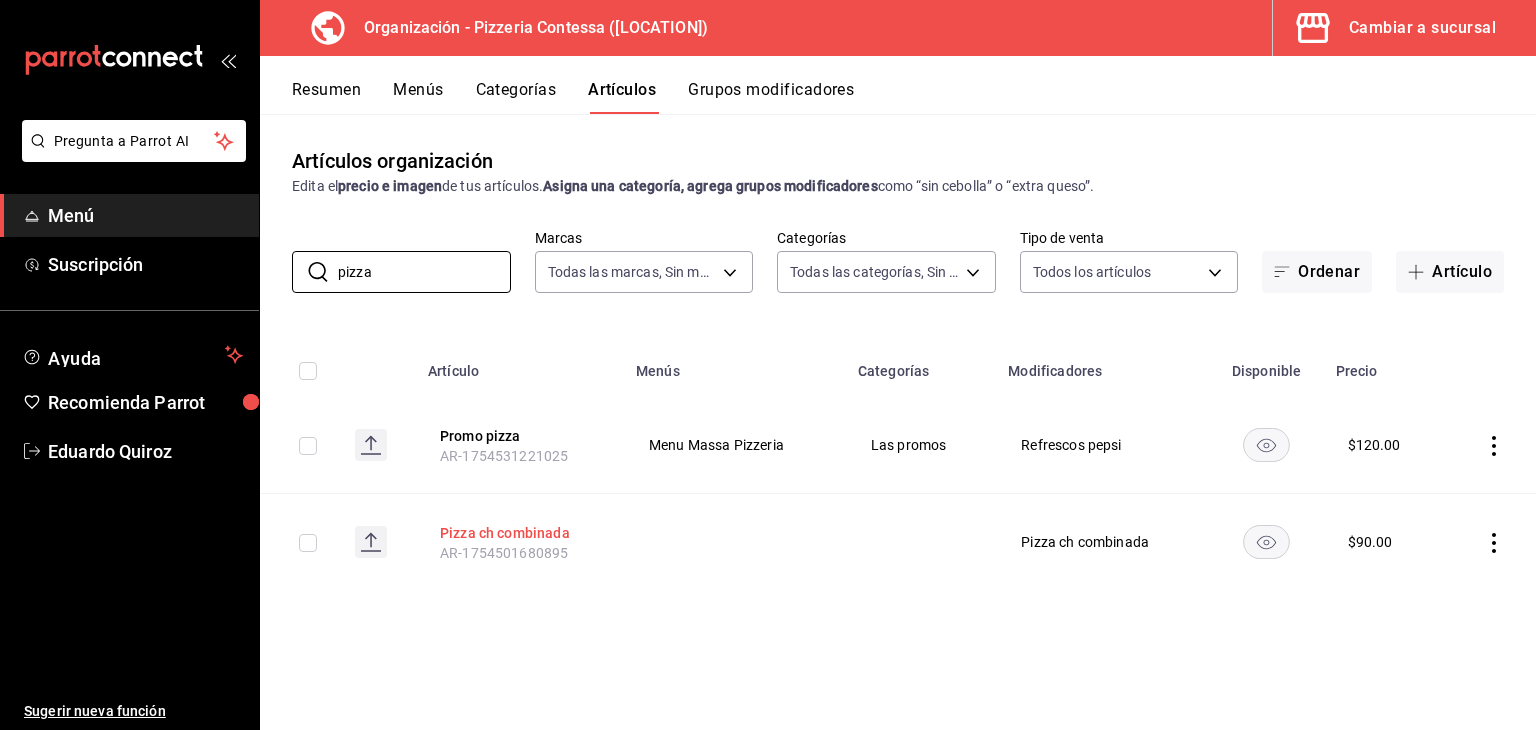 type on "pizza" 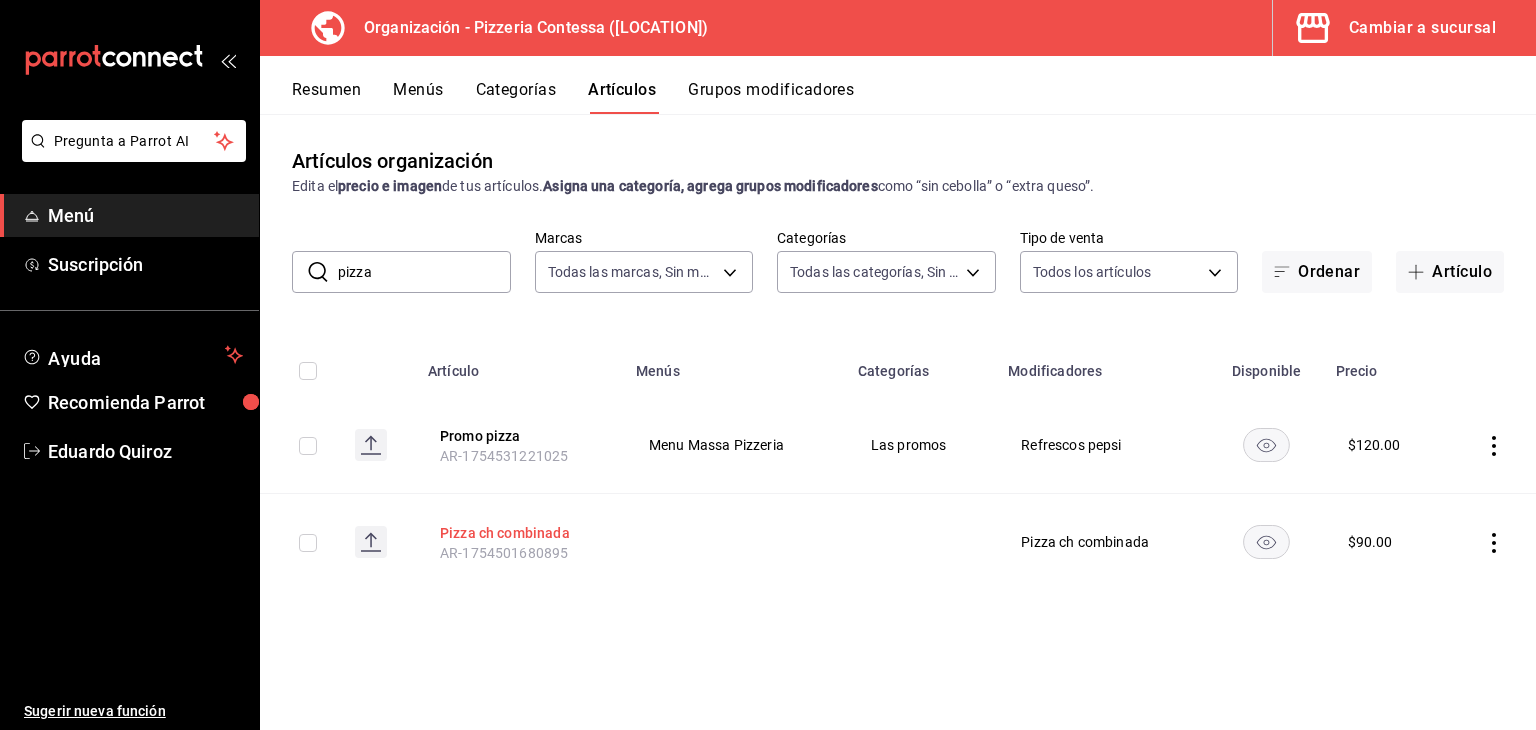 click on "Pizza ch combinada" at bounding box center (520, 533) 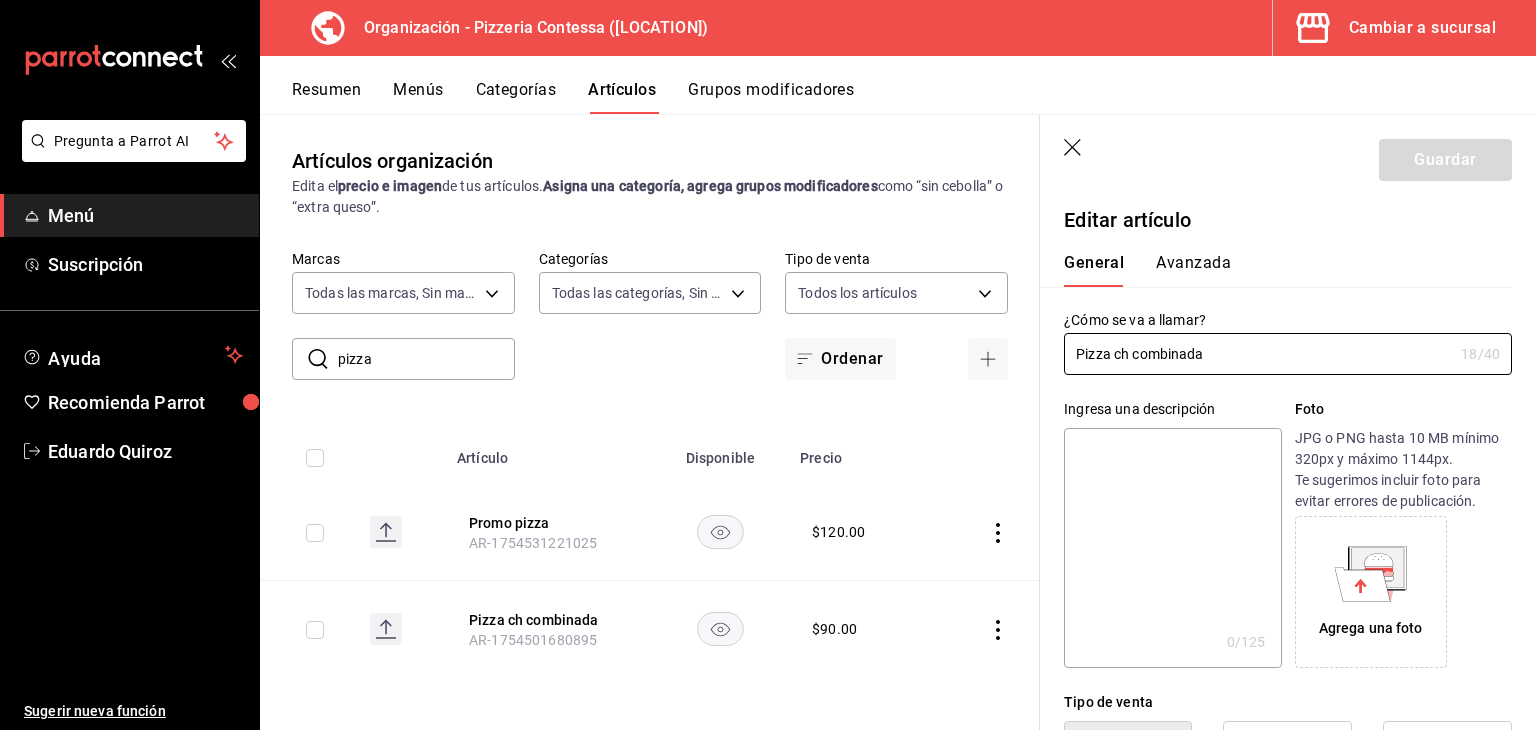 type on "$90.00" 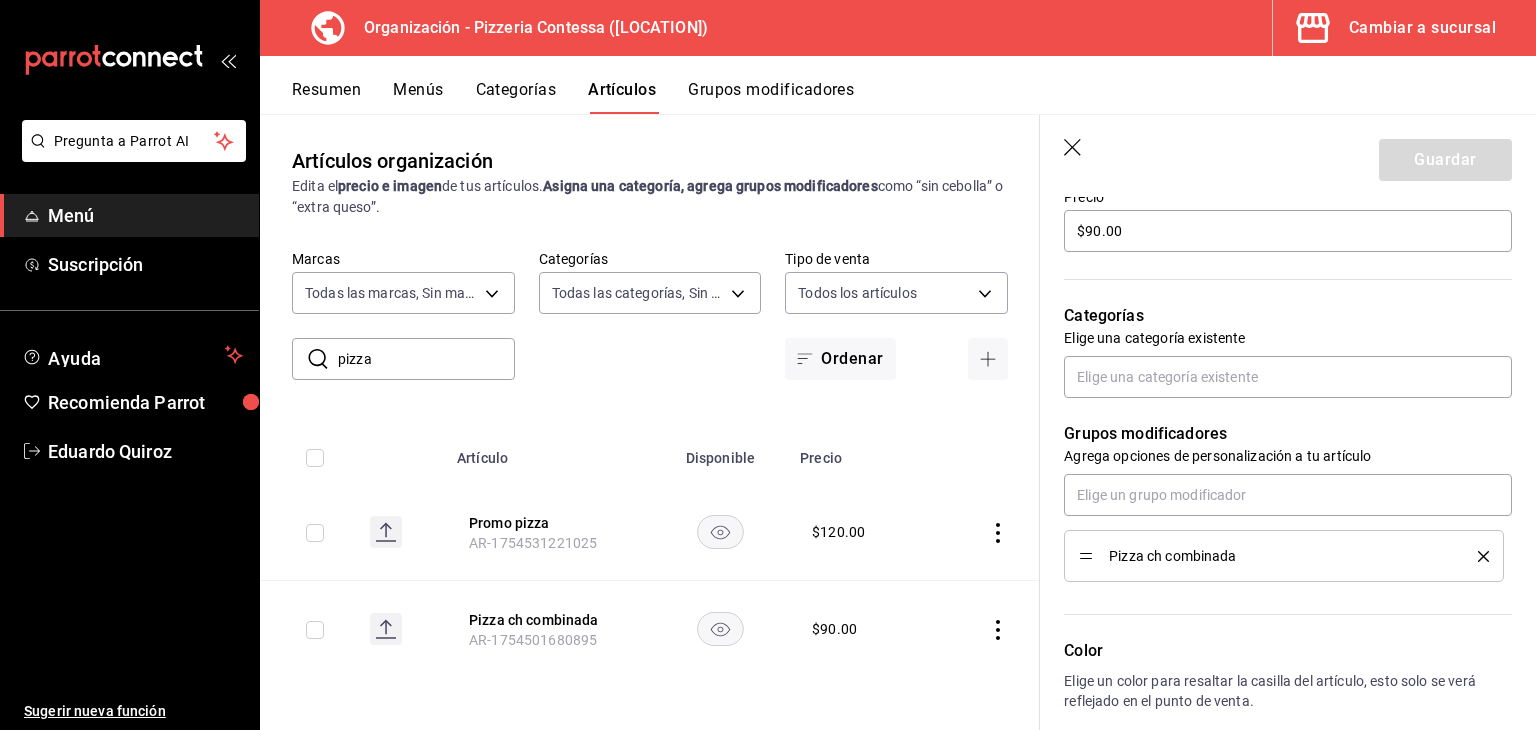 scroll, scrollTop: 634, scrollLeft: 0, axis: vertical 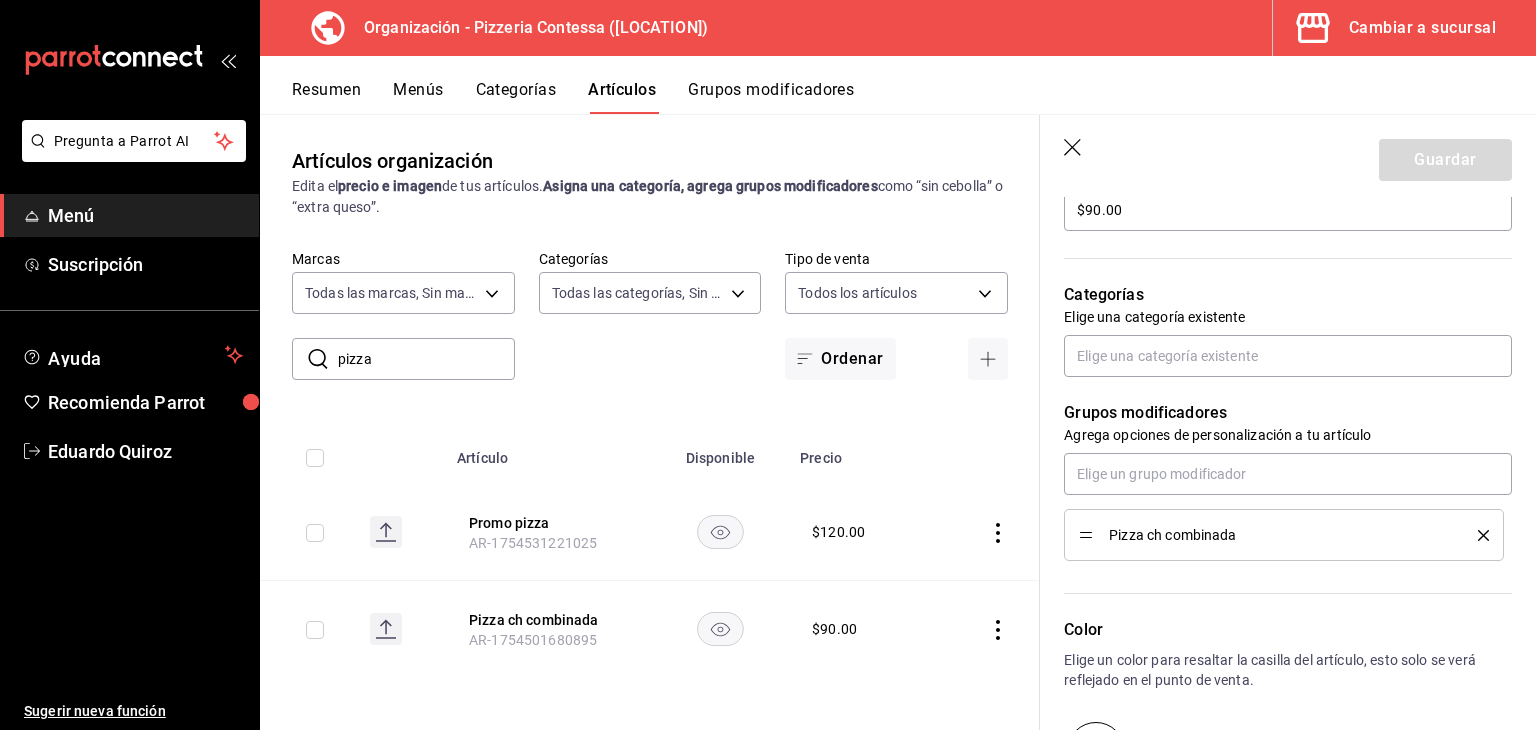 click 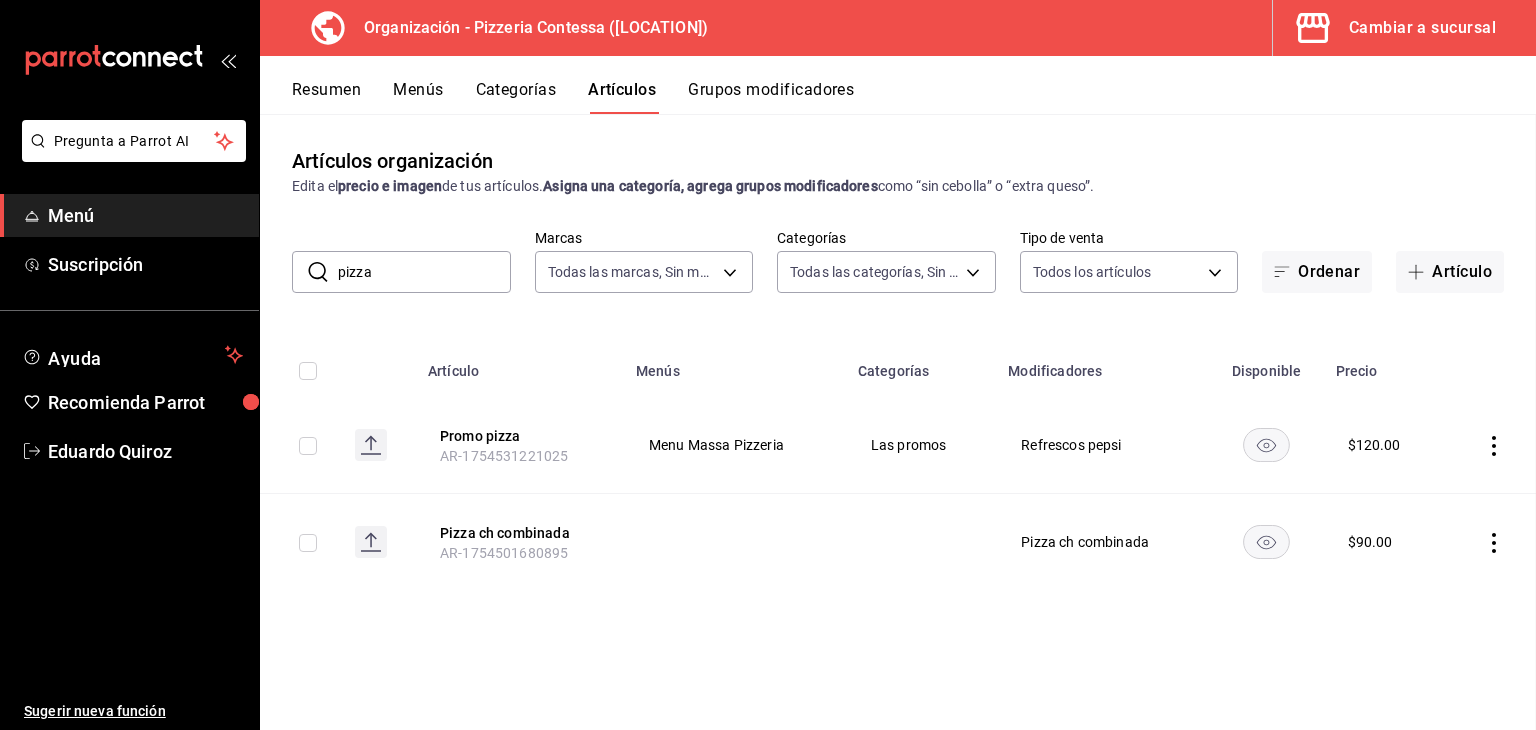 scroll, scrollTop: 0, scrollLeft: 0, axis: both 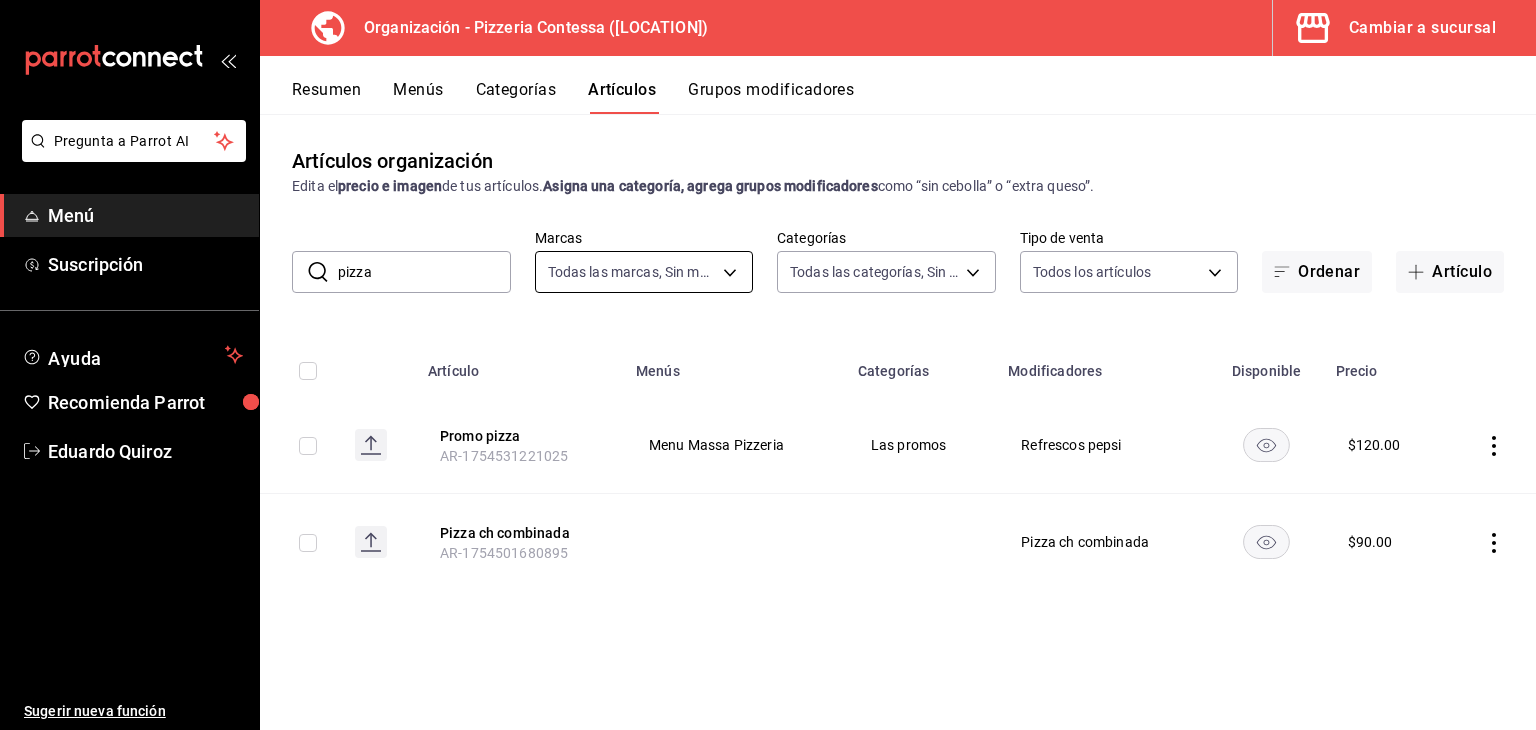 click on "AR-[UUID] $ $" at bounding box center (768, 365) 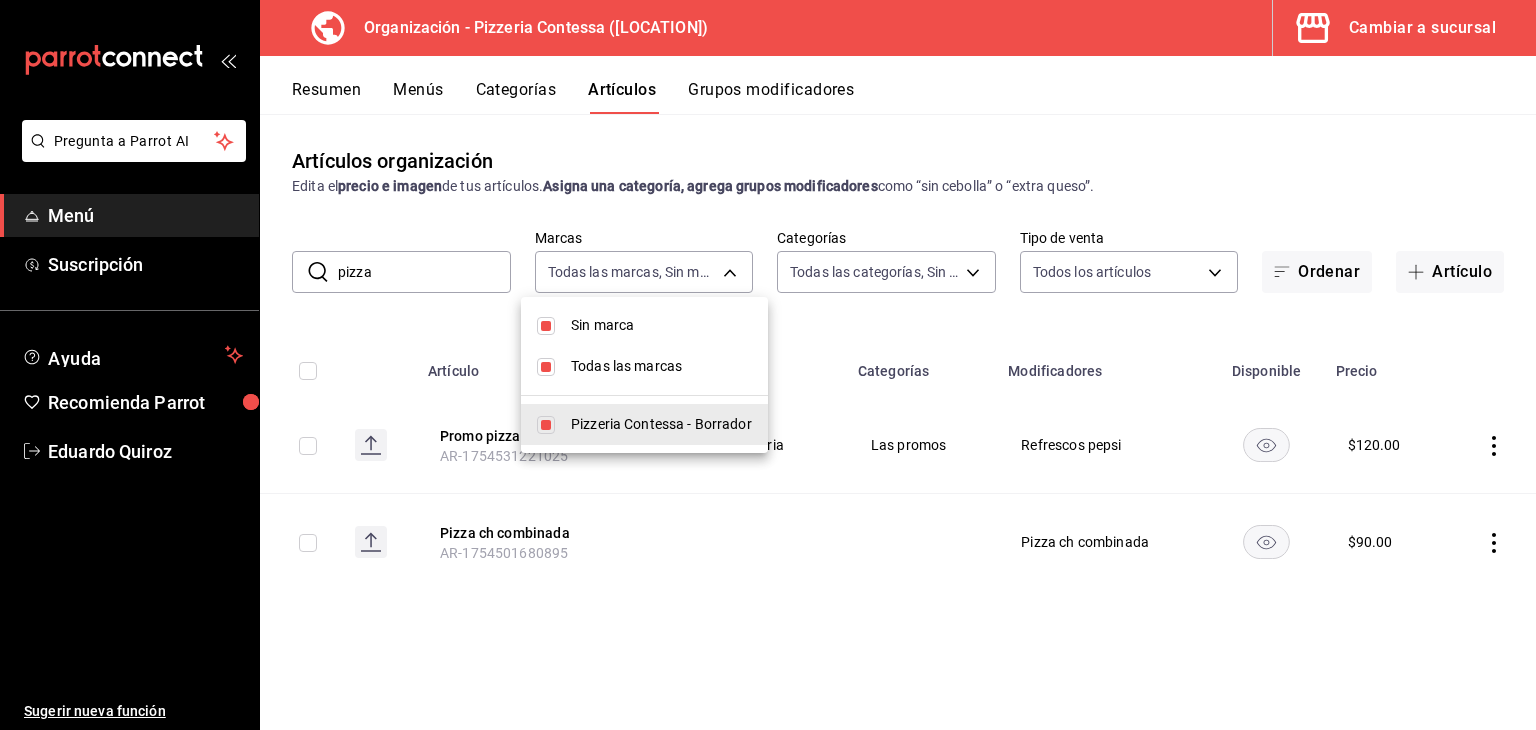 click at bounding box center (768, 365) 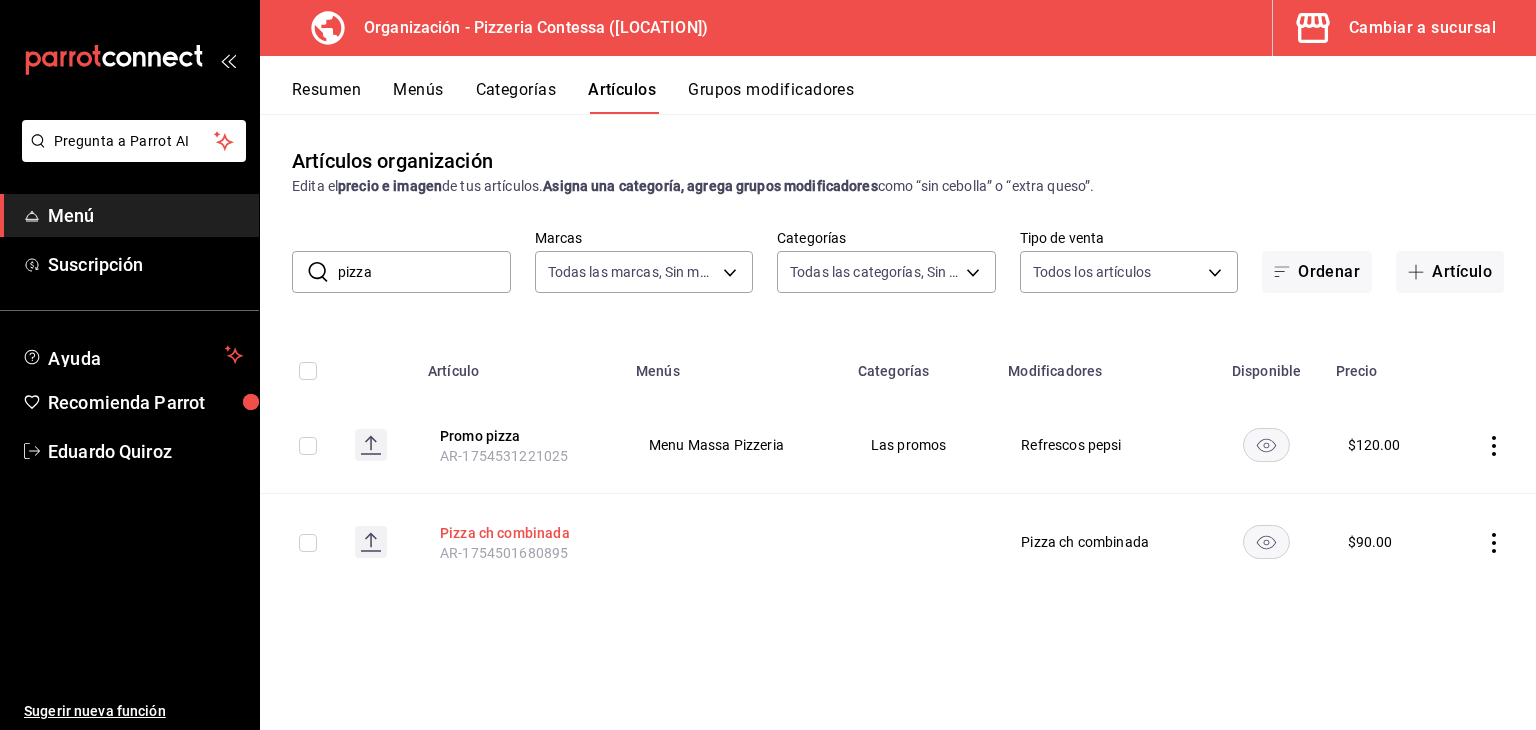 click on "Pizza ch combinada" at bounding box center (520, 533) 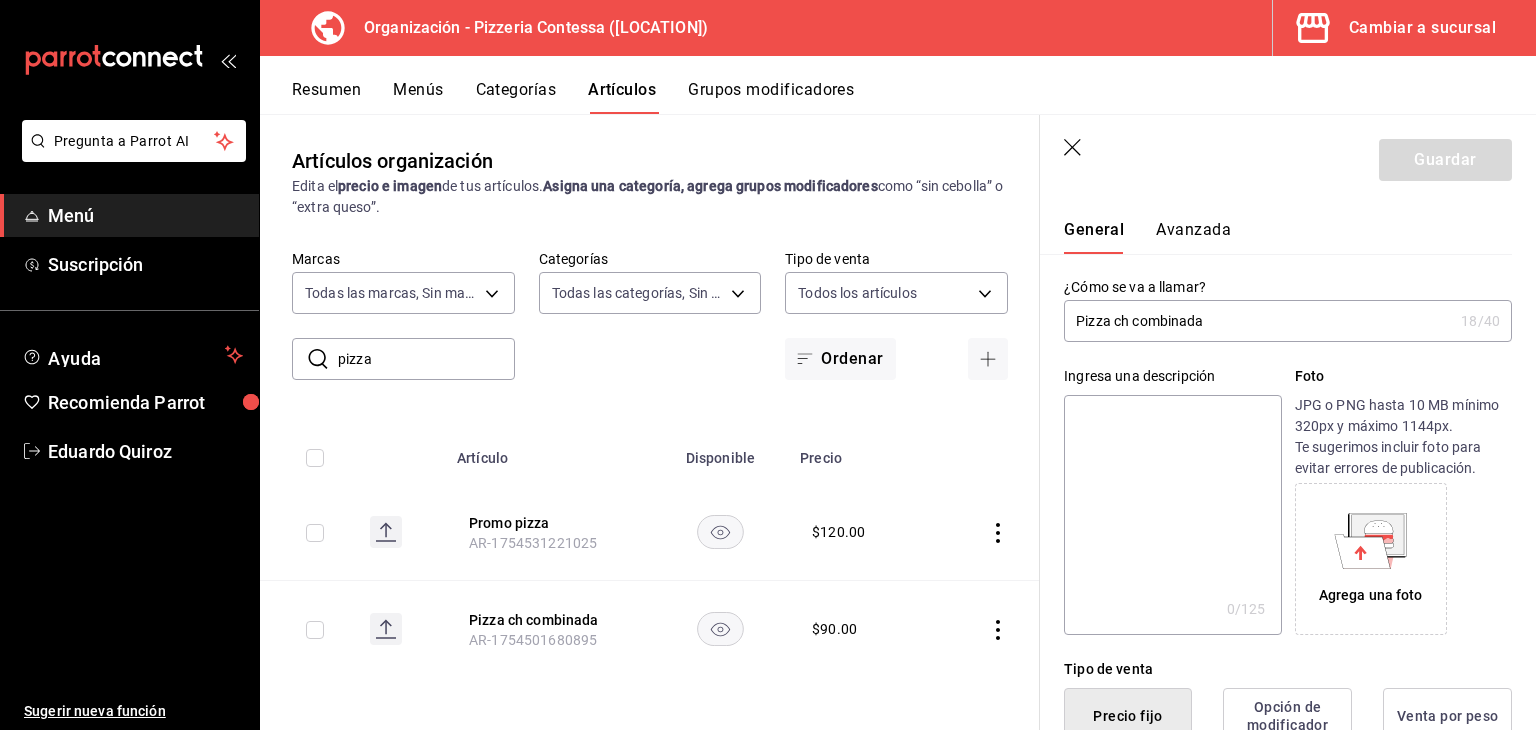 scroll, scrollTop: 0, scrollLeft: 0, axis: both 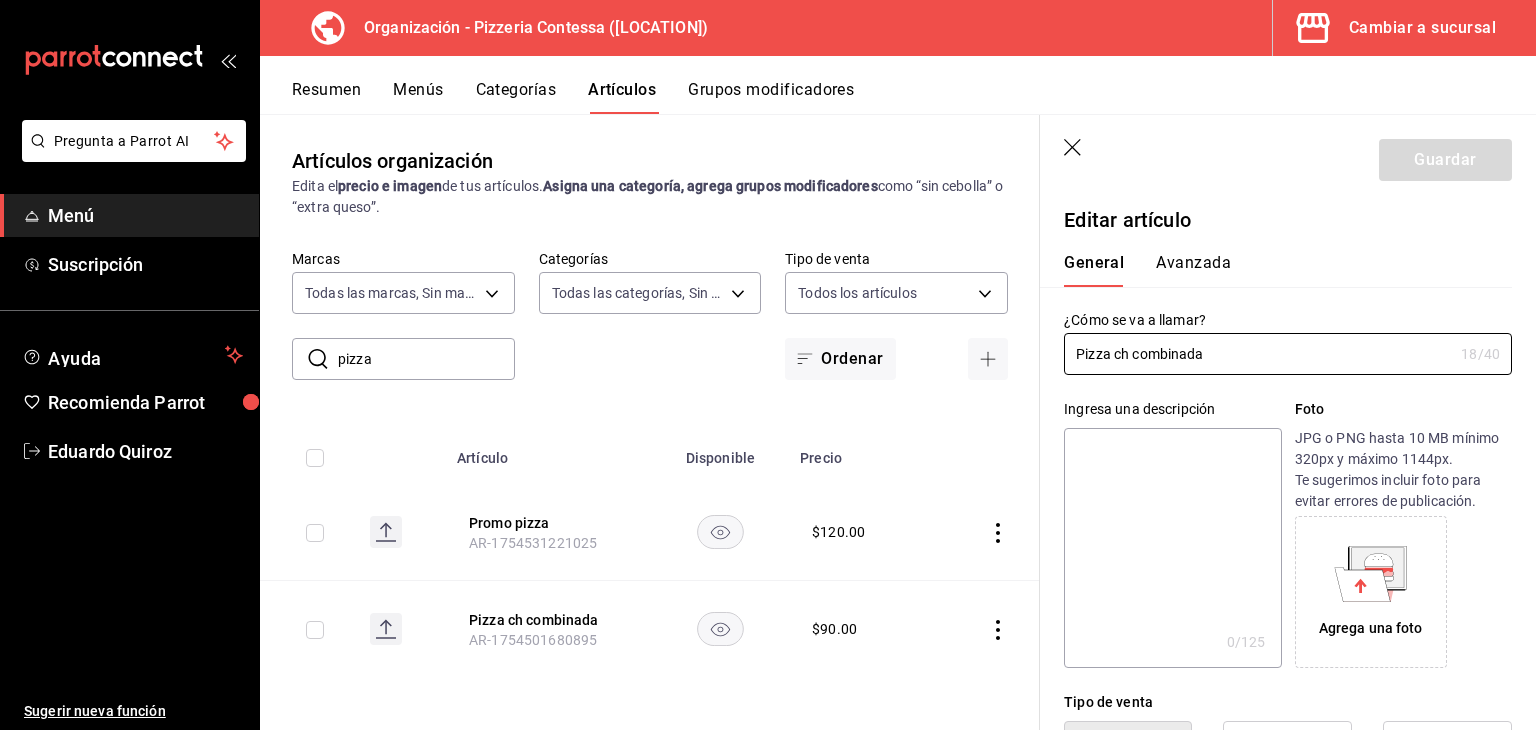 click 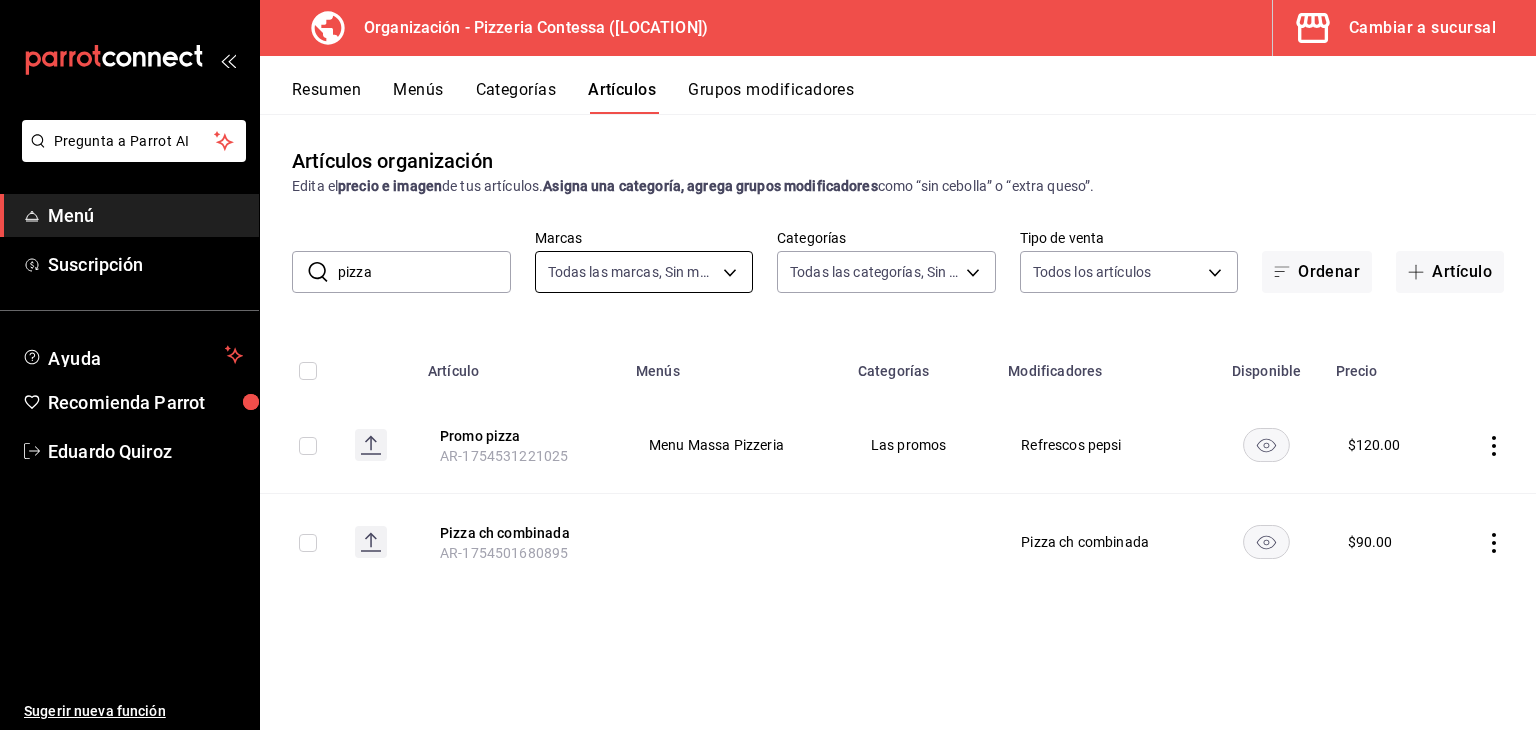 click on "AR-[UUID] $ $" at bounding box center (768, 365) 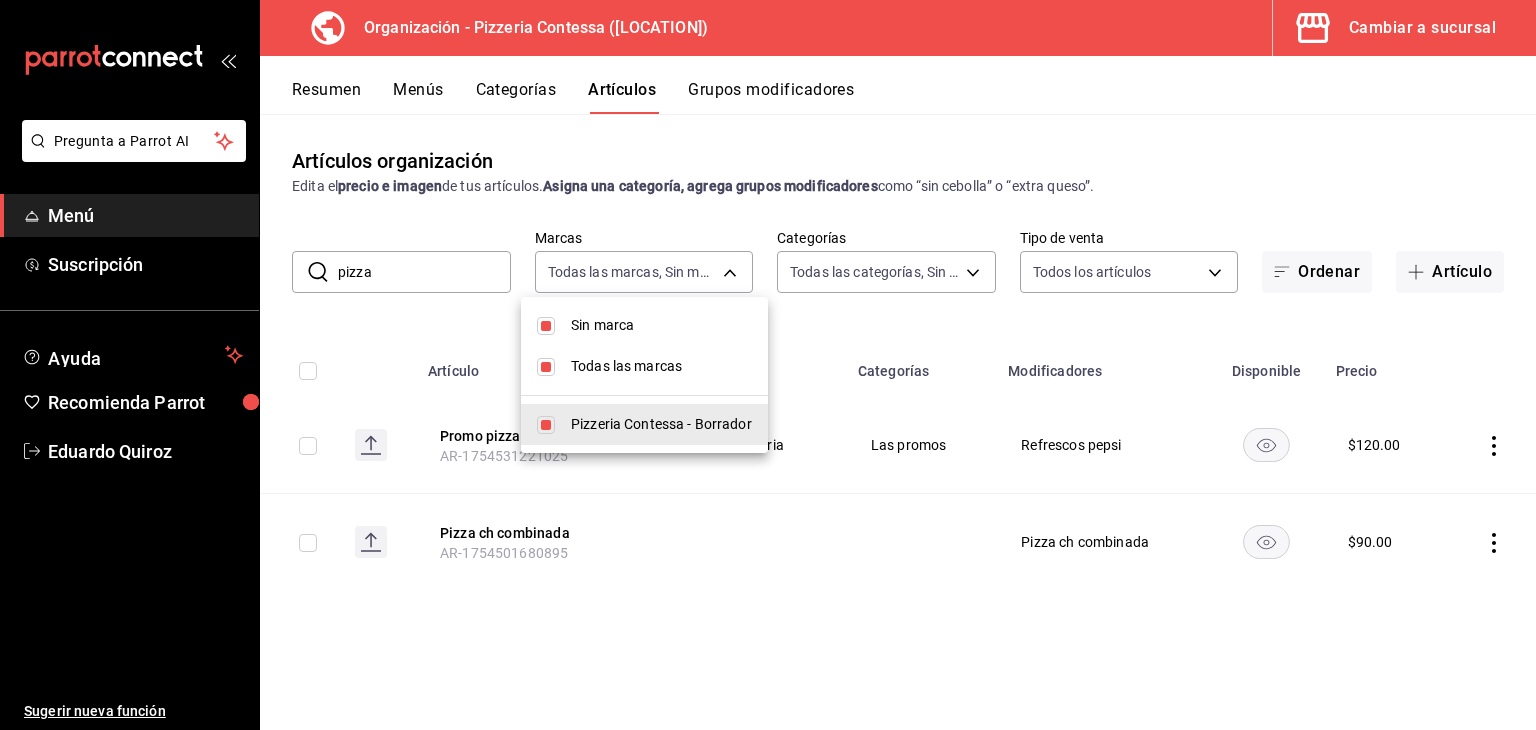 click at bounding box center (768, 365) 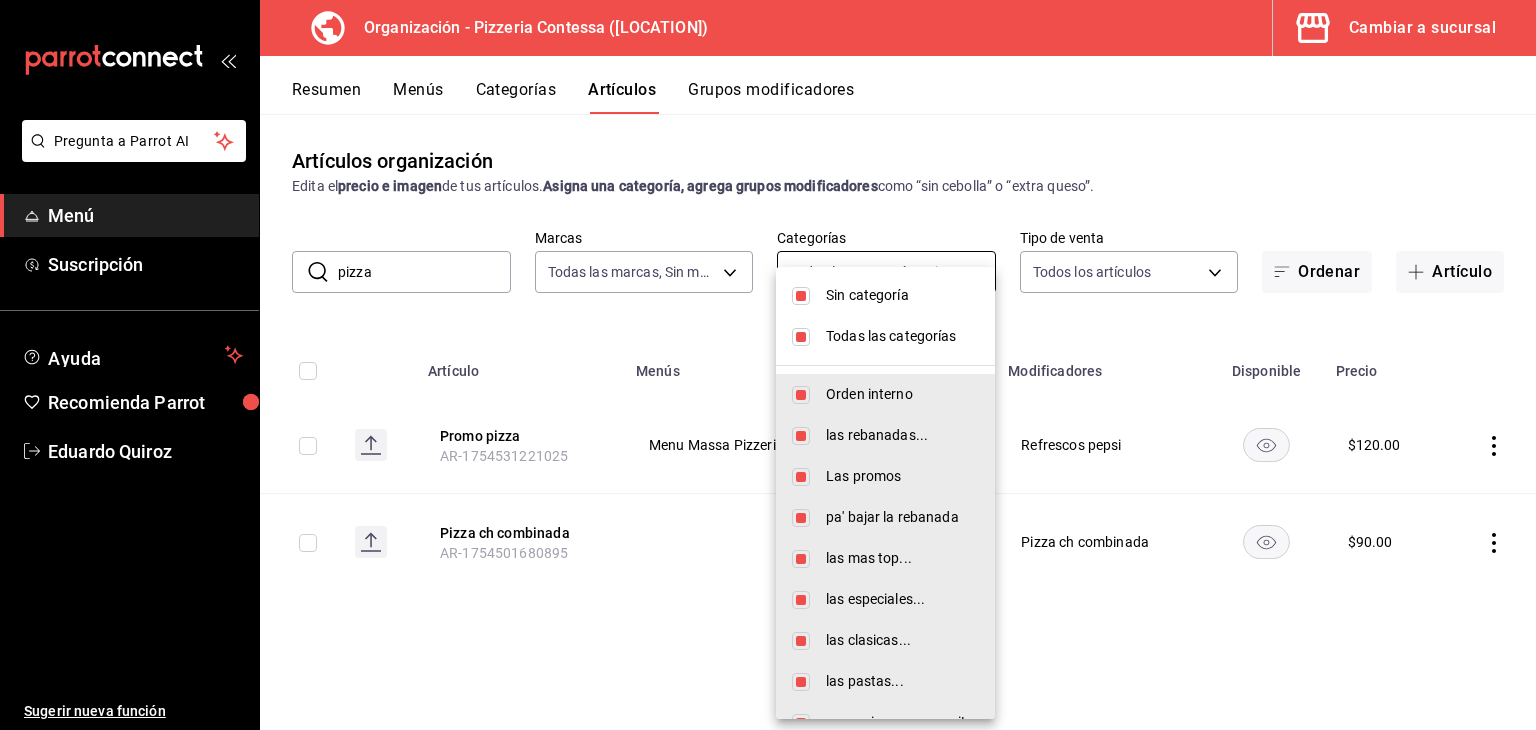 click on "AR-[UUID] $ $" at bounding box center (768, 365) 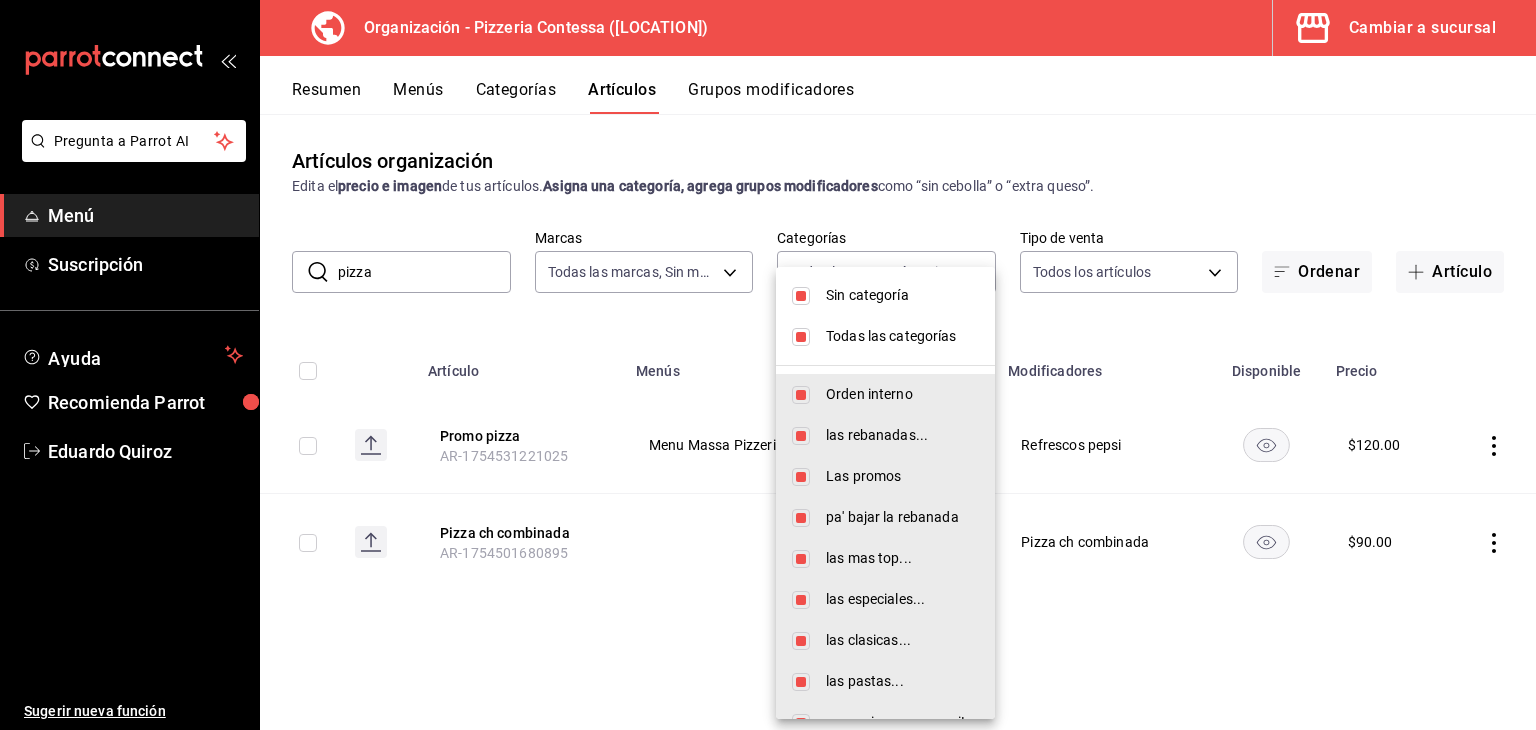 click at bounding box center (768, 365) 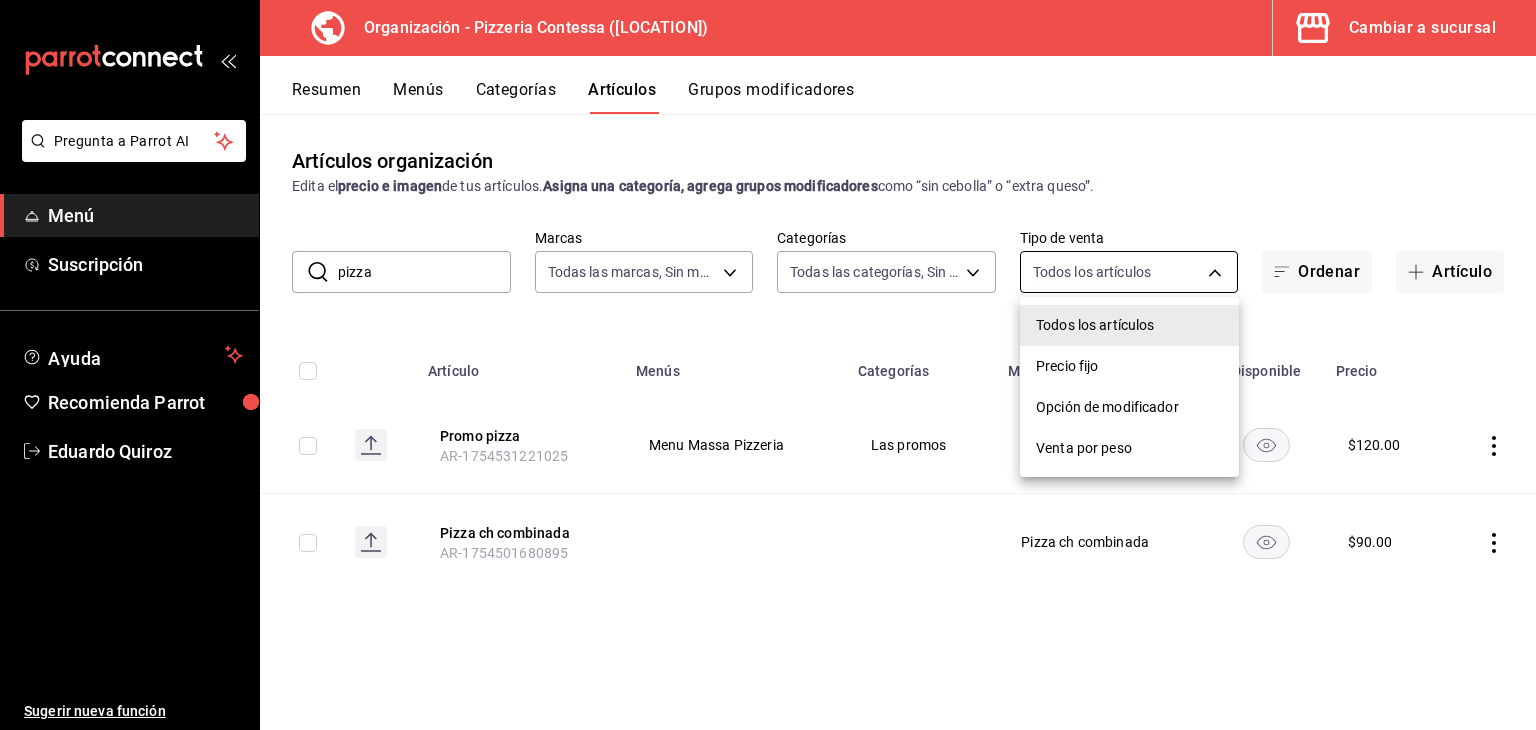 click on "AR-[UUID] $ $" at bounding box center (768, 365) 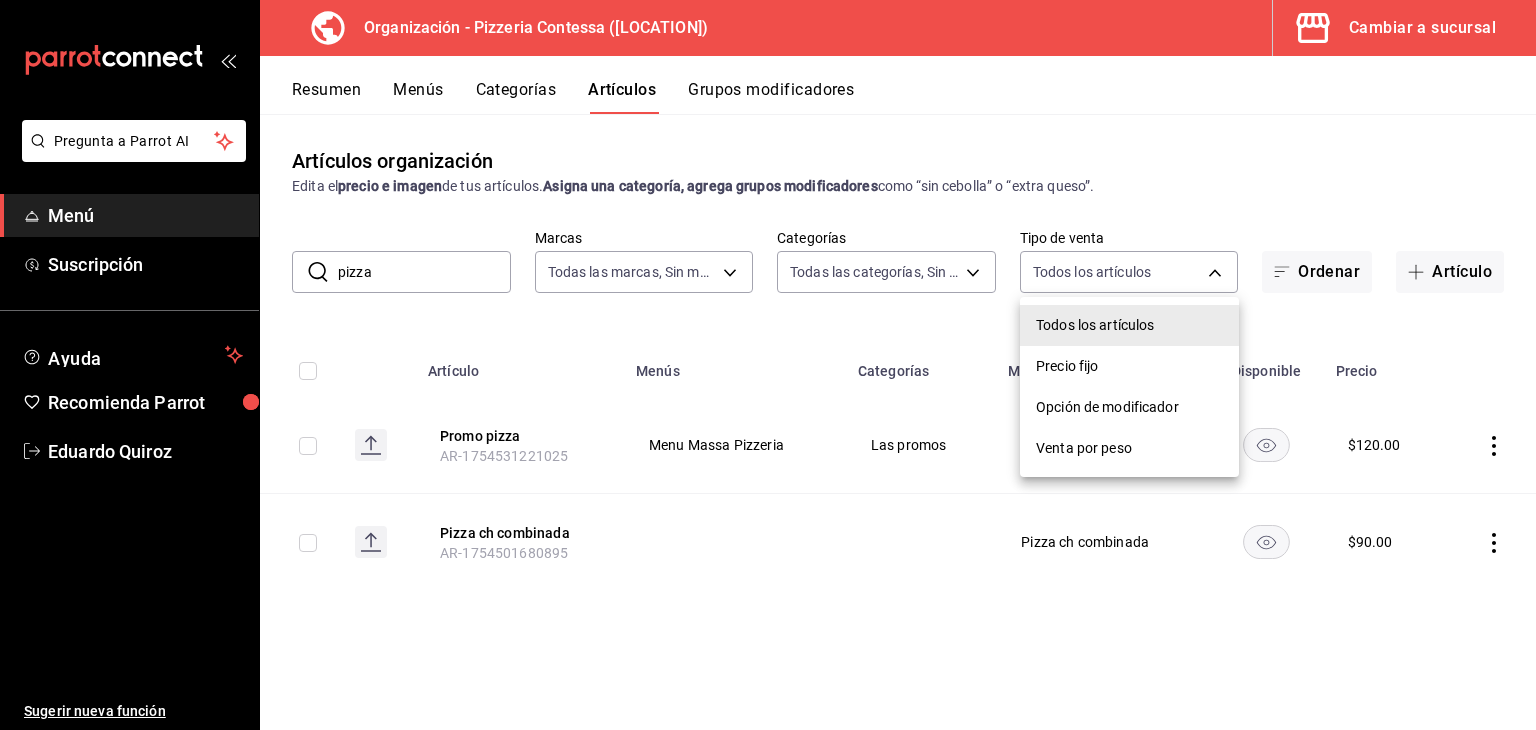 click at bounding box center (768, 365) 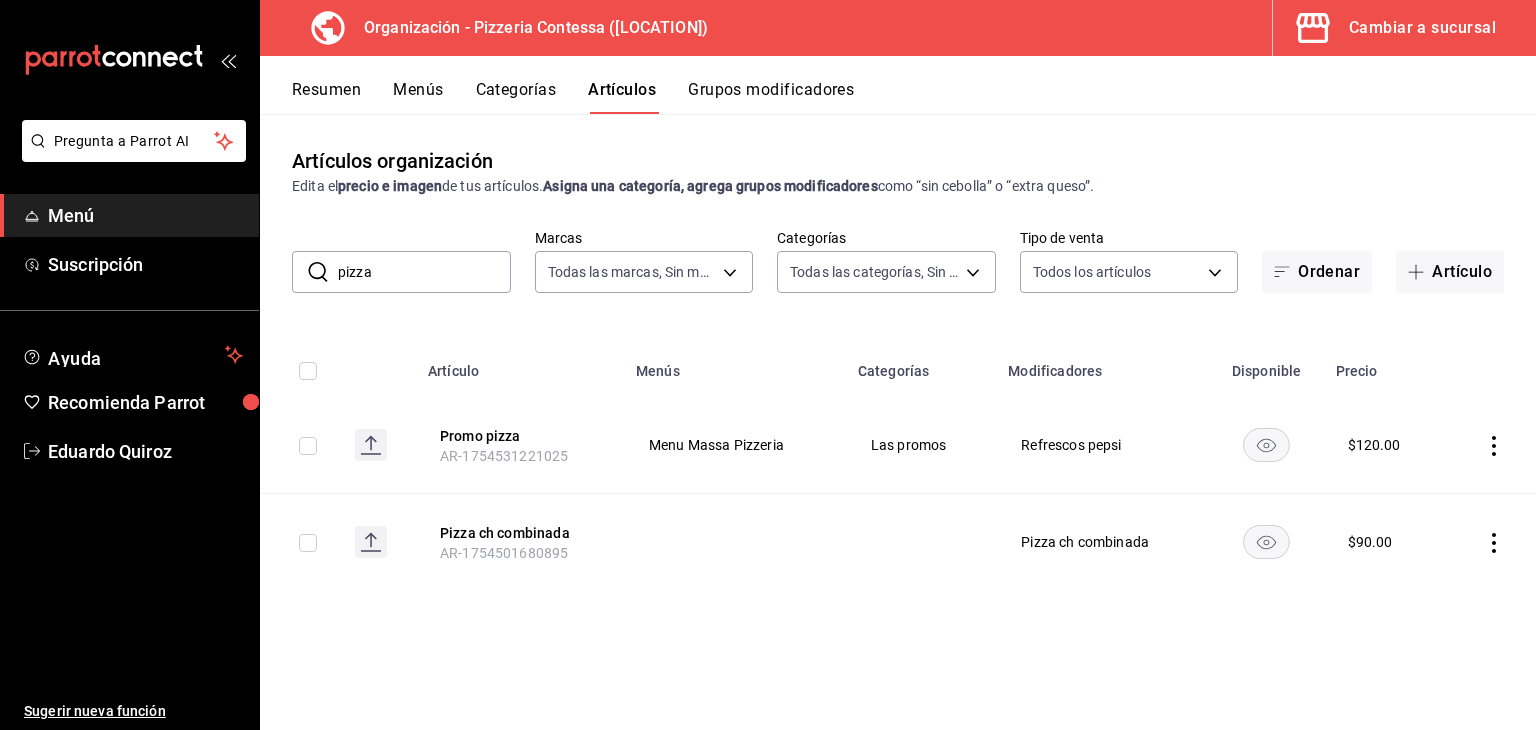 click on "Cambiar a sucursal" at bounding box center (1422, 28) 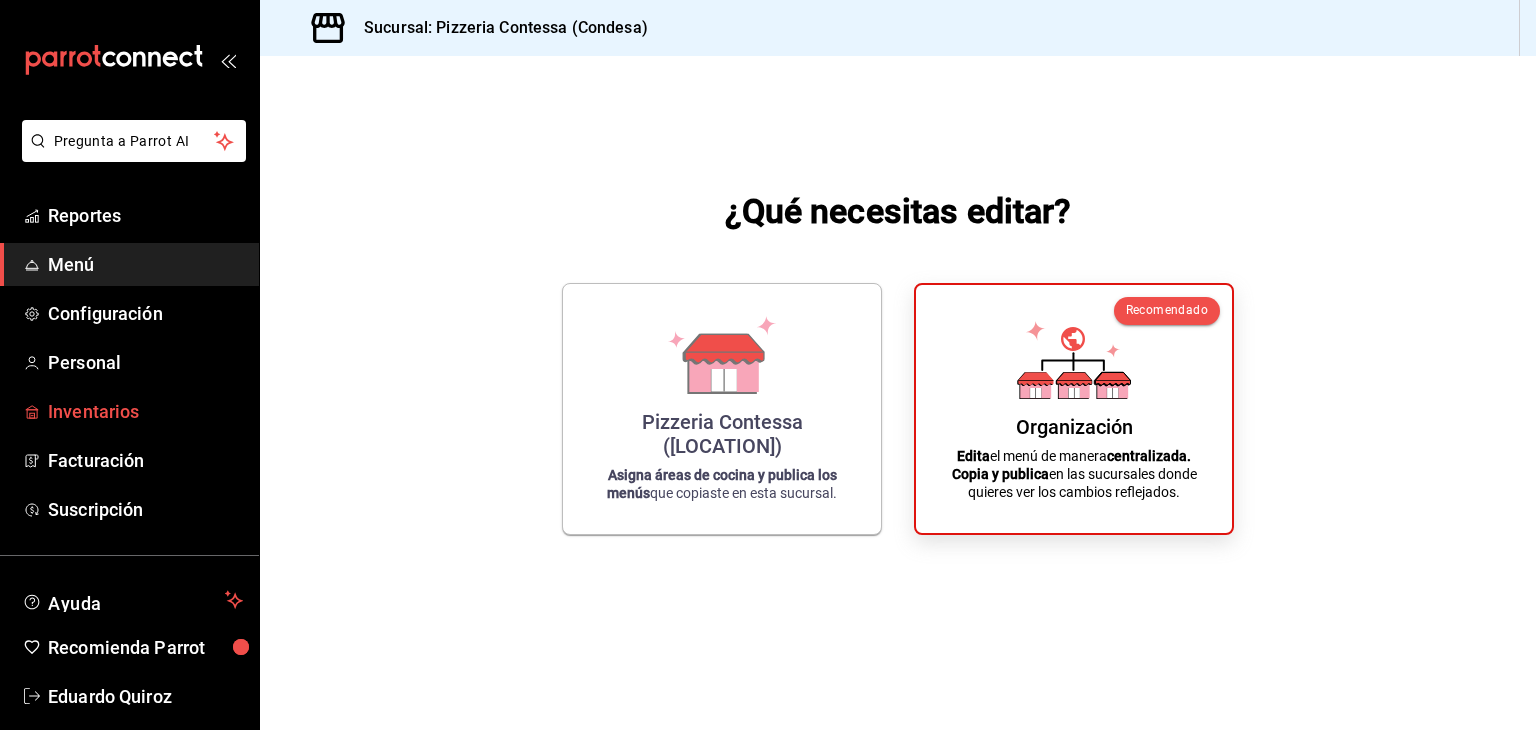 click on "Inventarios" at bounding box center (145, 411) 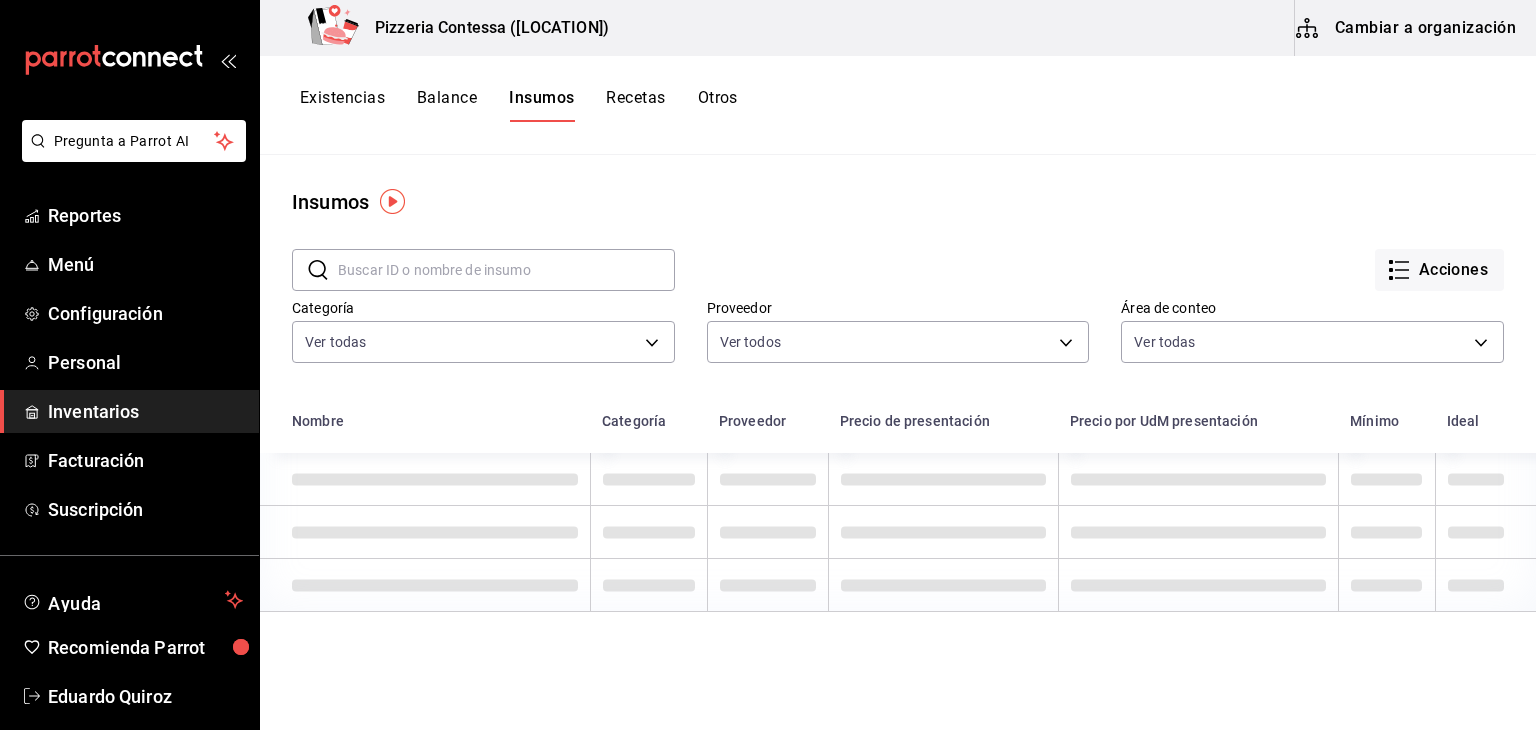 click on "Recetas" at bounding box center [635, 105] 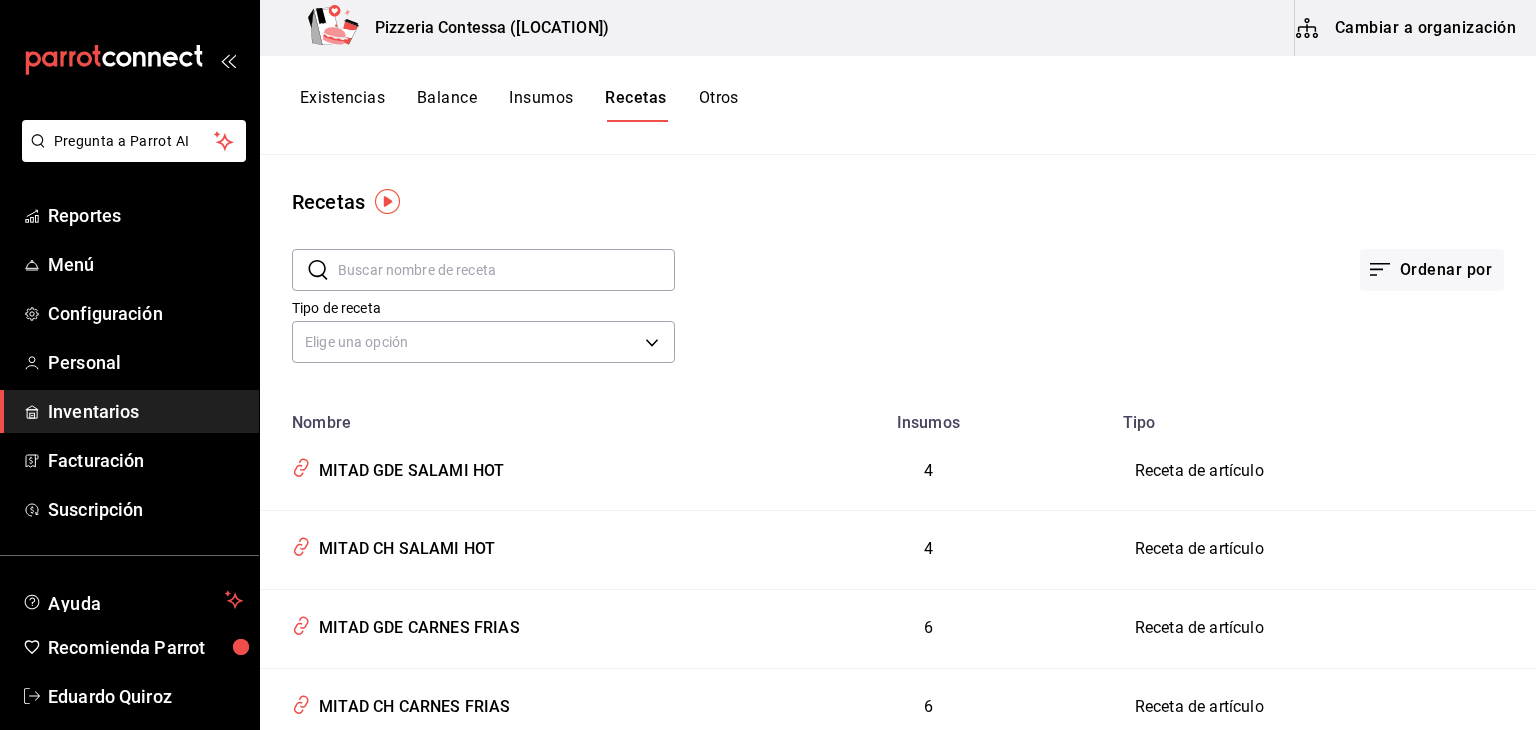 click on "Cambiar a organización" at bounding box center (1407, 28) 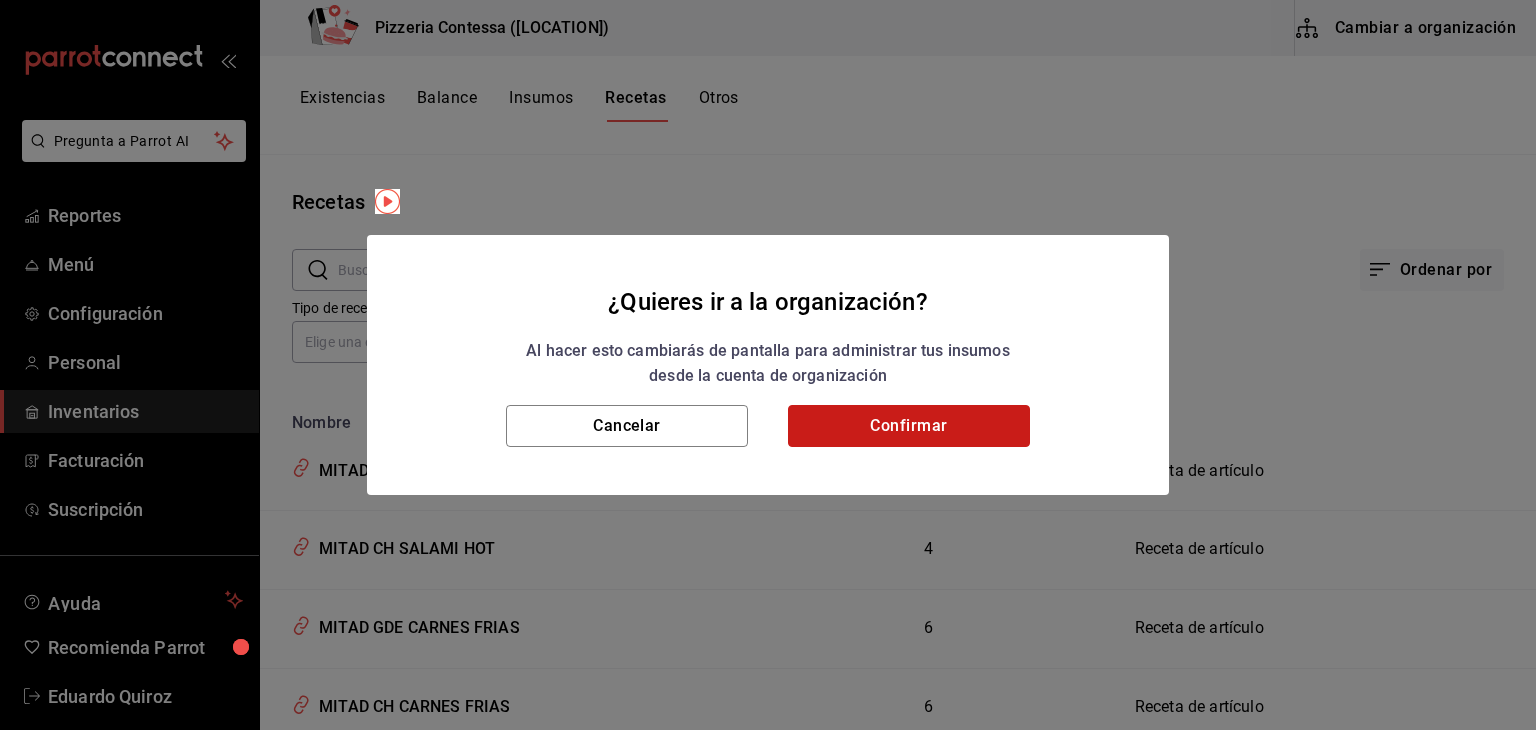 click on "Confirmar" at bounding box center [909, 426] 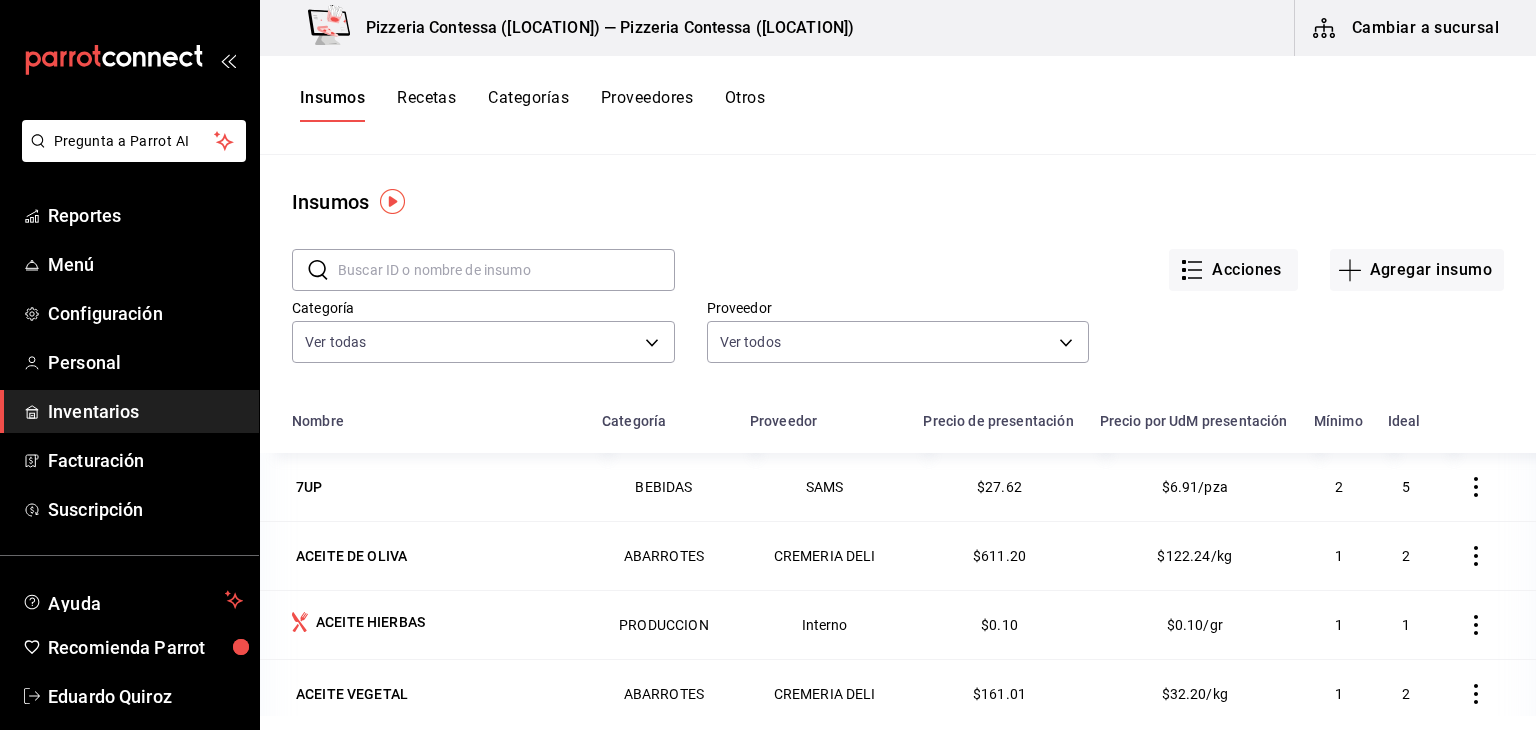 click on "Recetas" at bounding box center (426, 105) 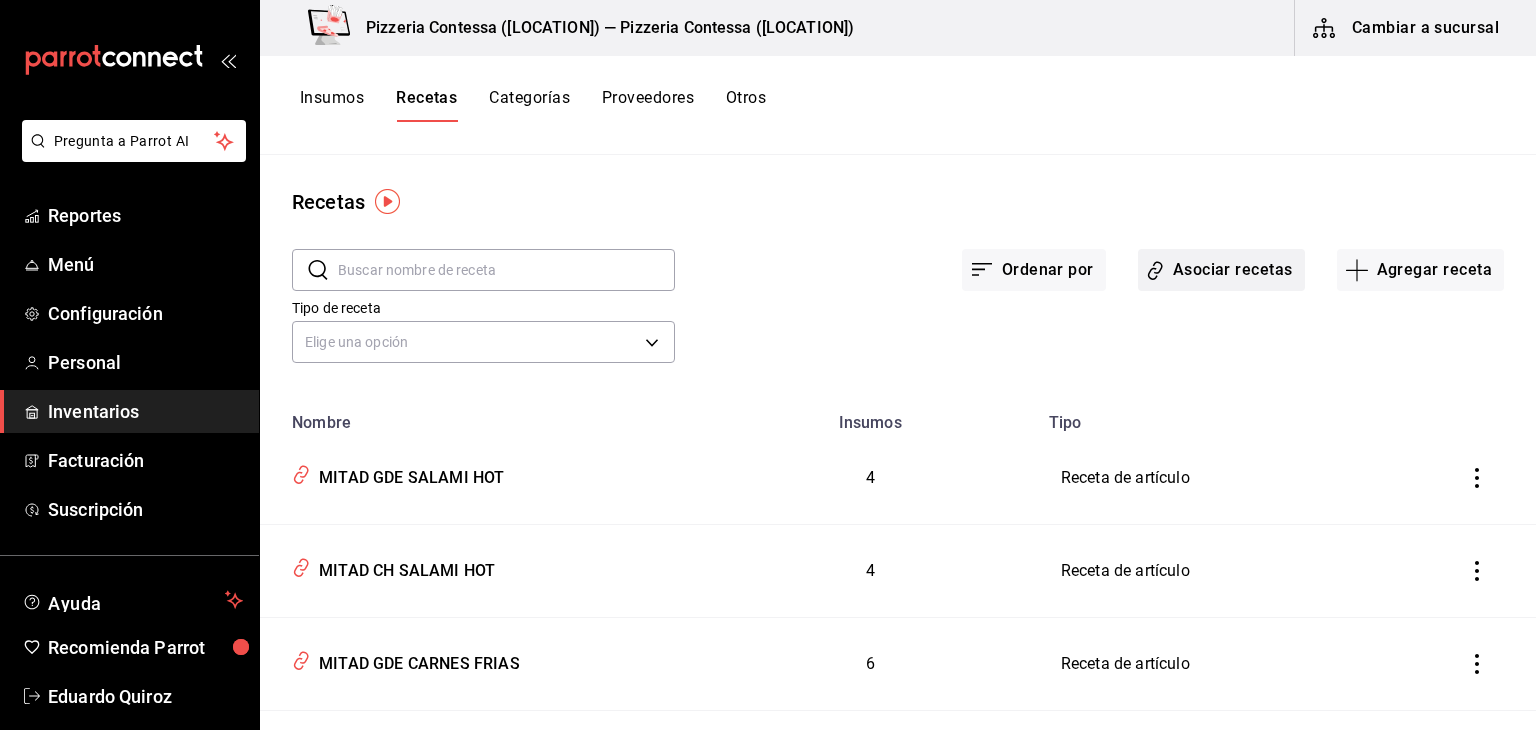 click on "Asociar recetas" at bounding box center [1221, 270] 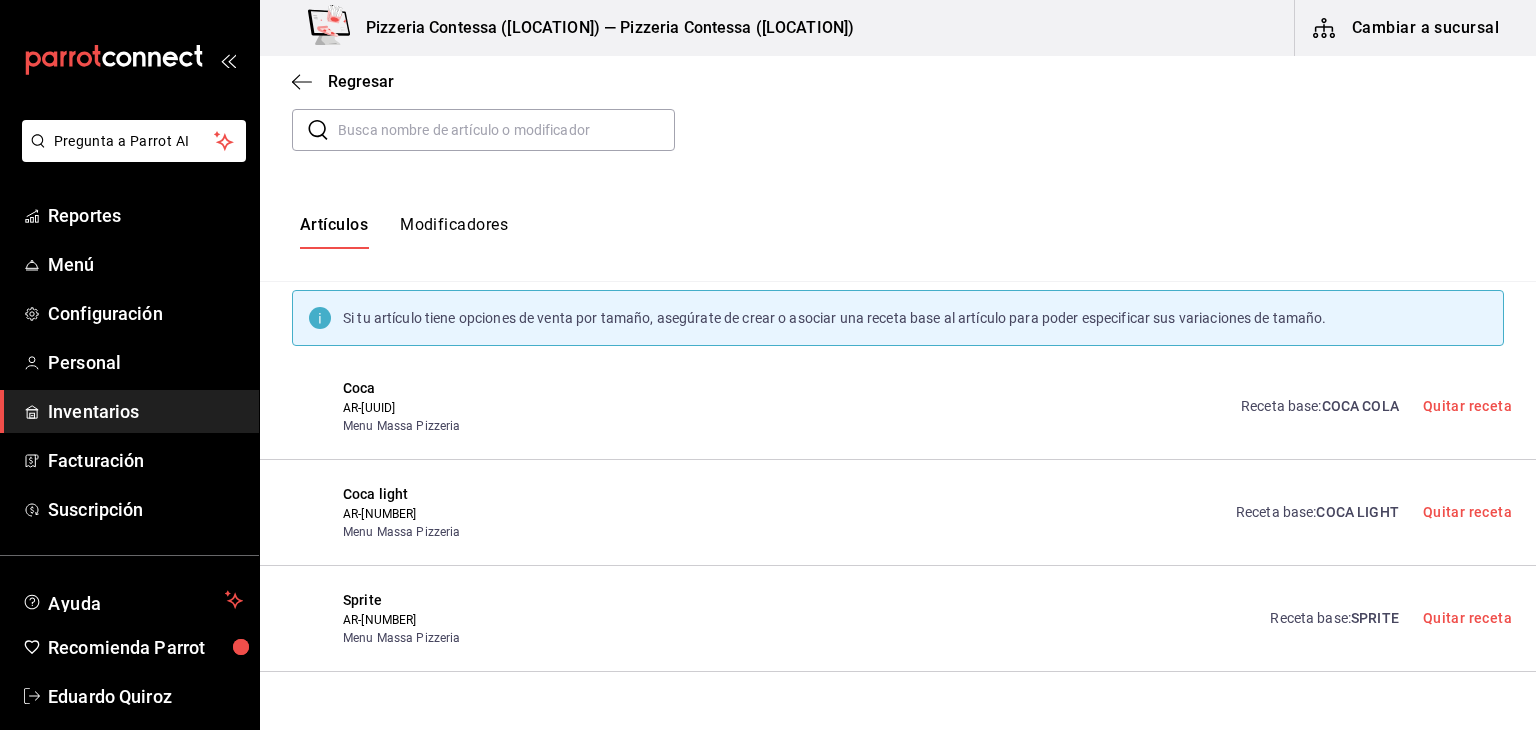 scroll, scrollTop: 0, scrollLeft: 0, axis: both 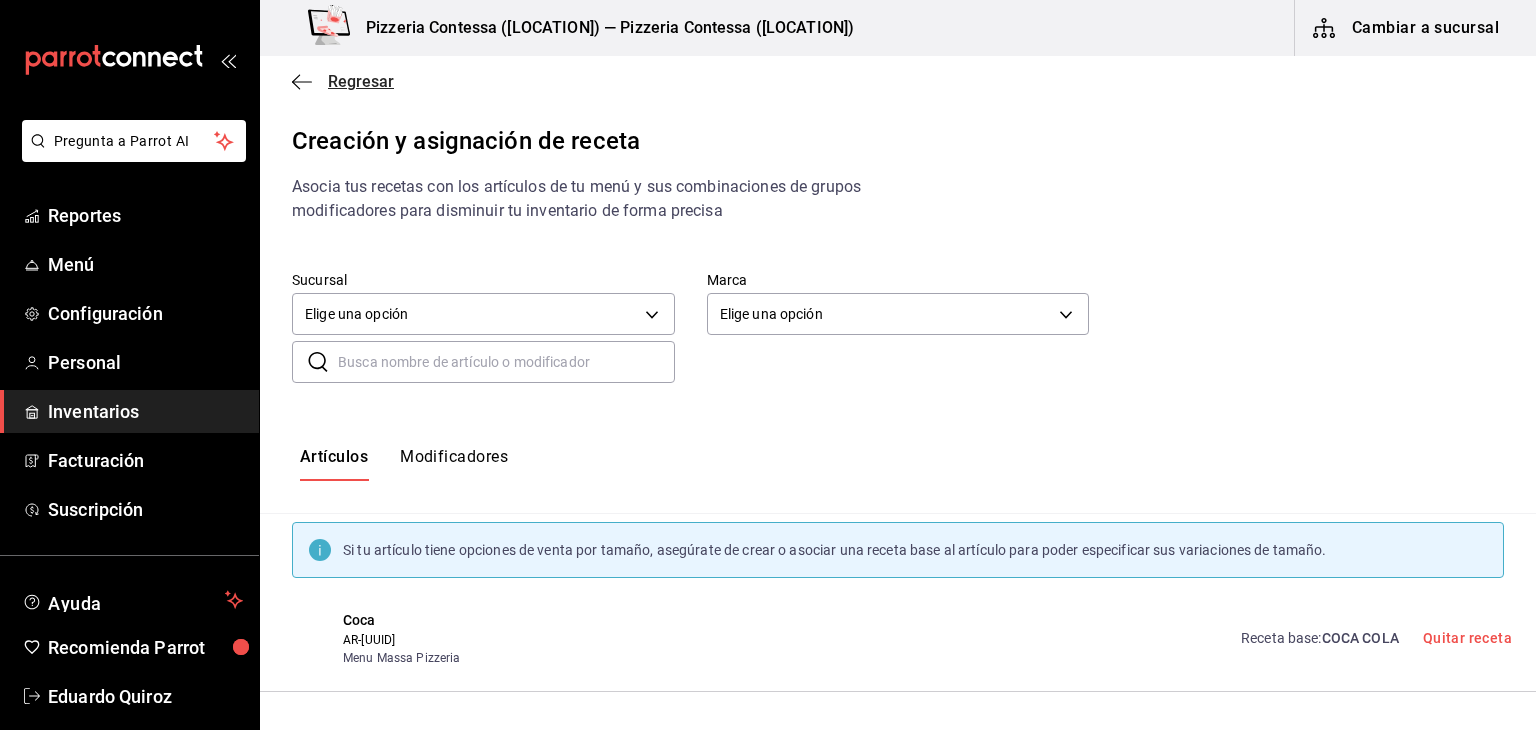 click 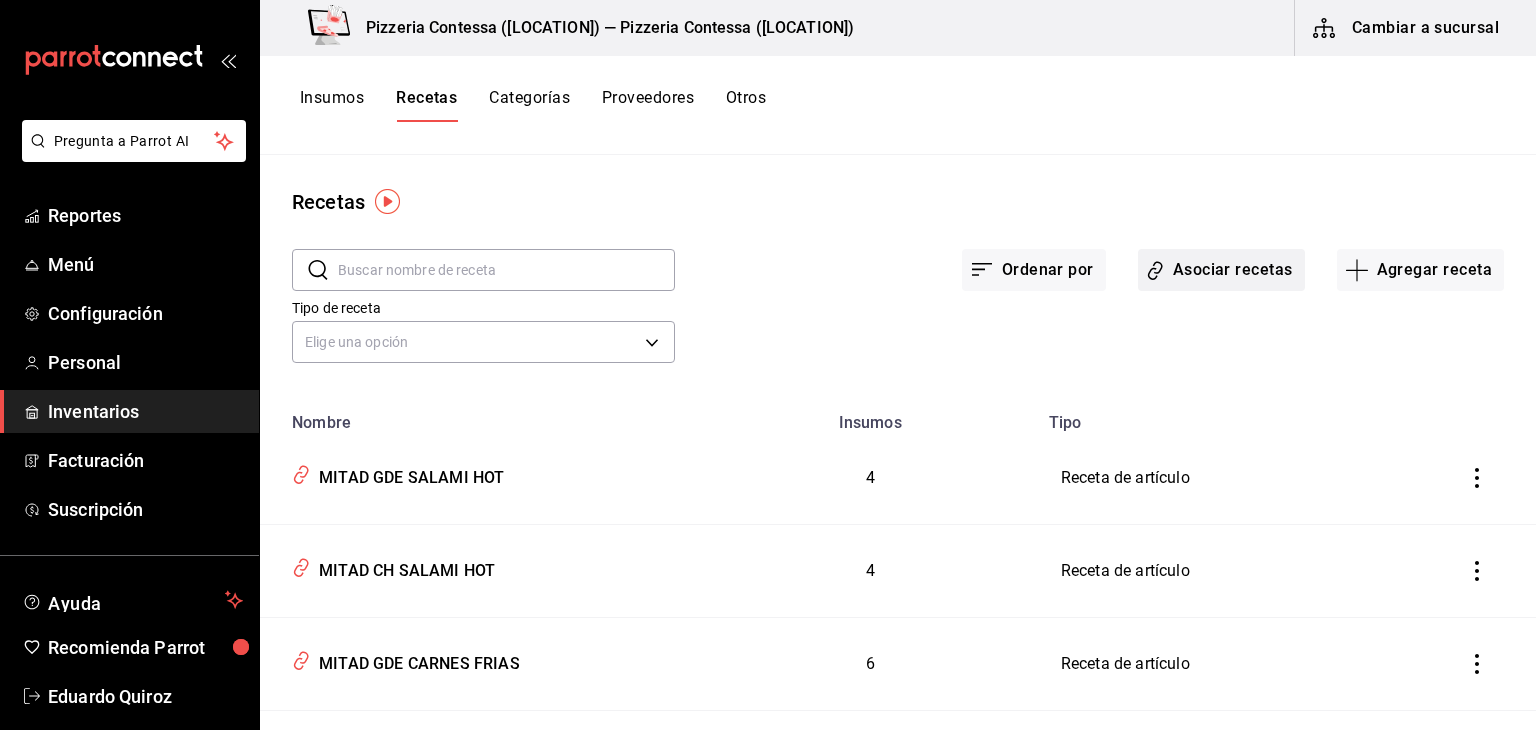 click on "Asociar recetas" at bounding box center (1221, 270) 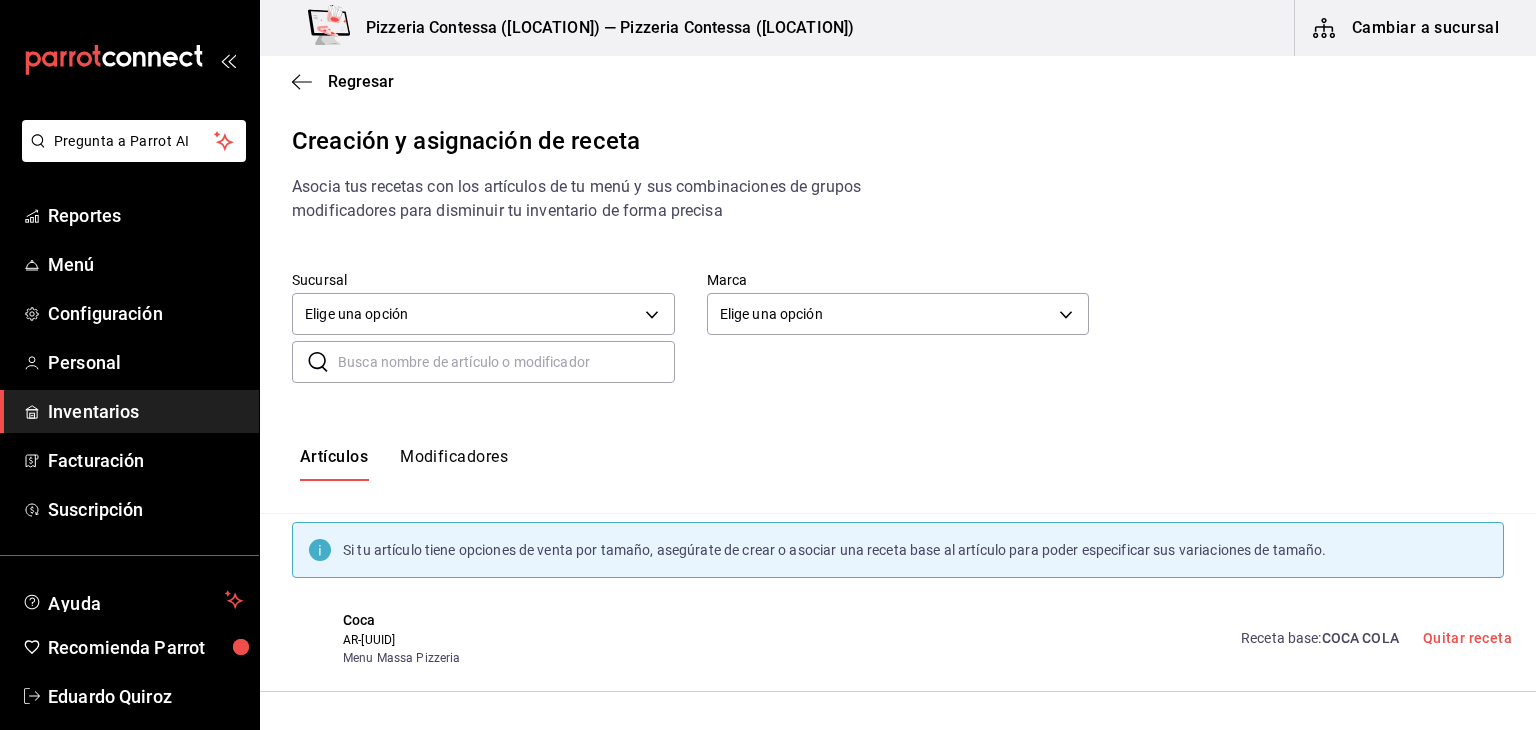 click on "Modificadores" at bounding box center (454, 464) 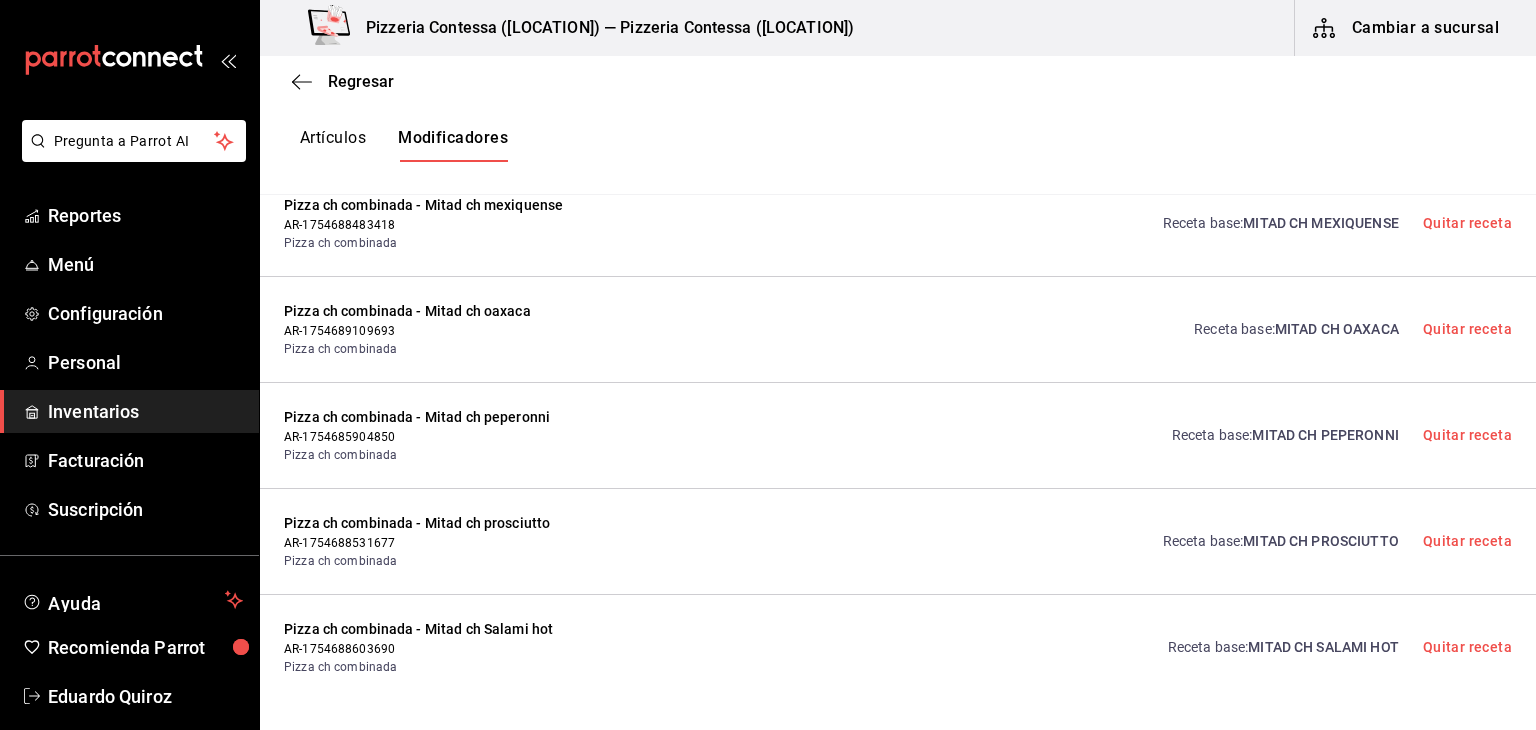 scroll, scrollTop: 2300, scrollLeft: 0, axis: vertical 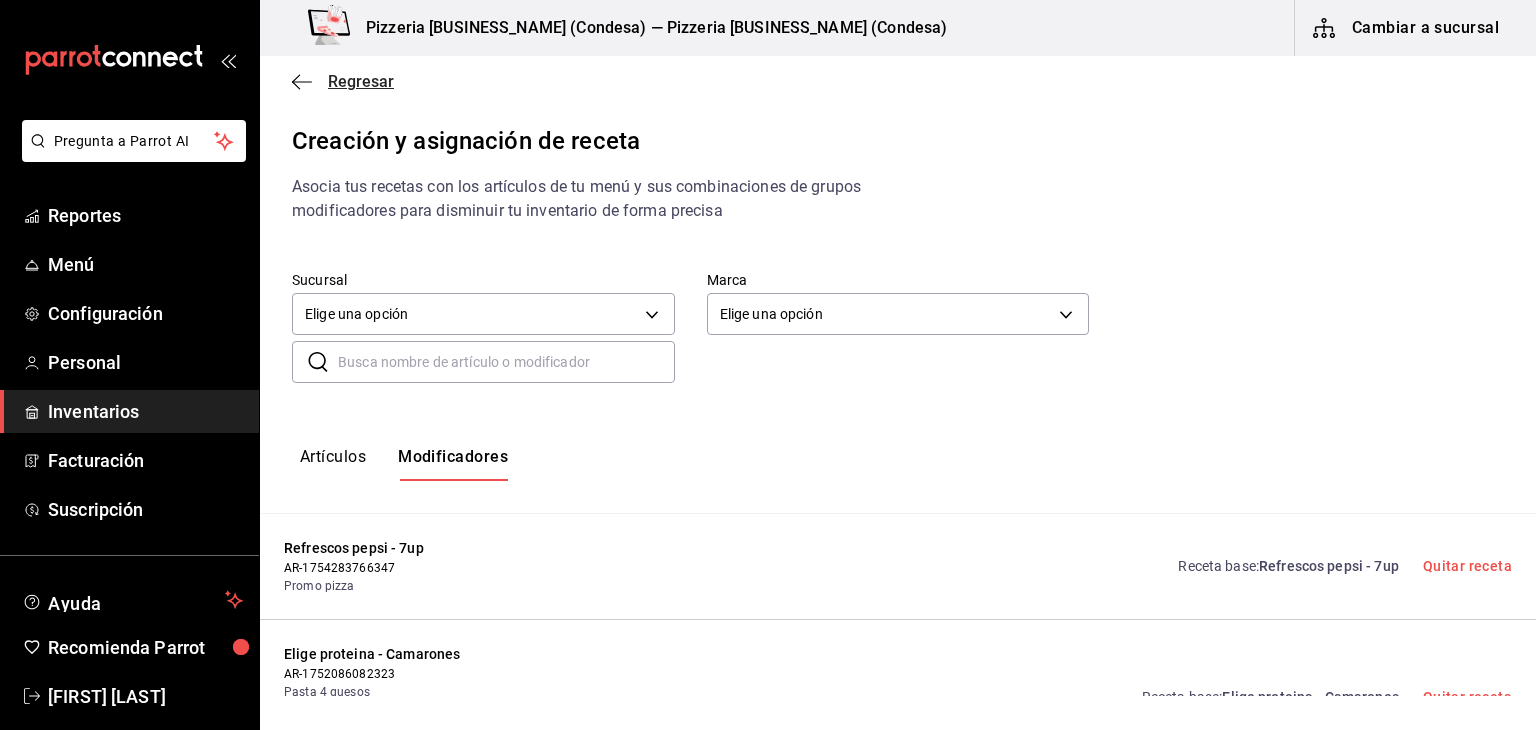 click on "Regresar" at bounding box center (343, 81) 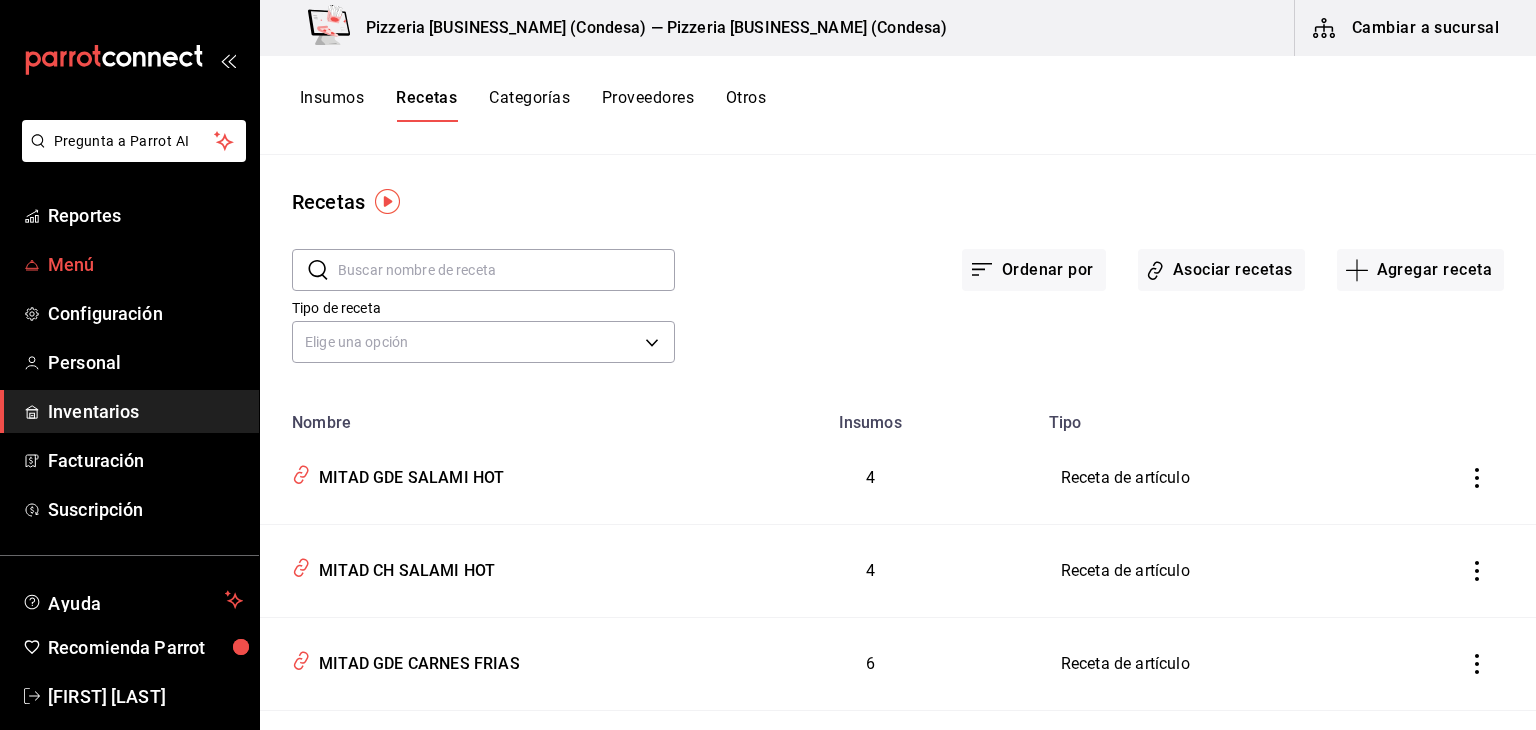 click on "Menú" at bounding box center (145, 264) 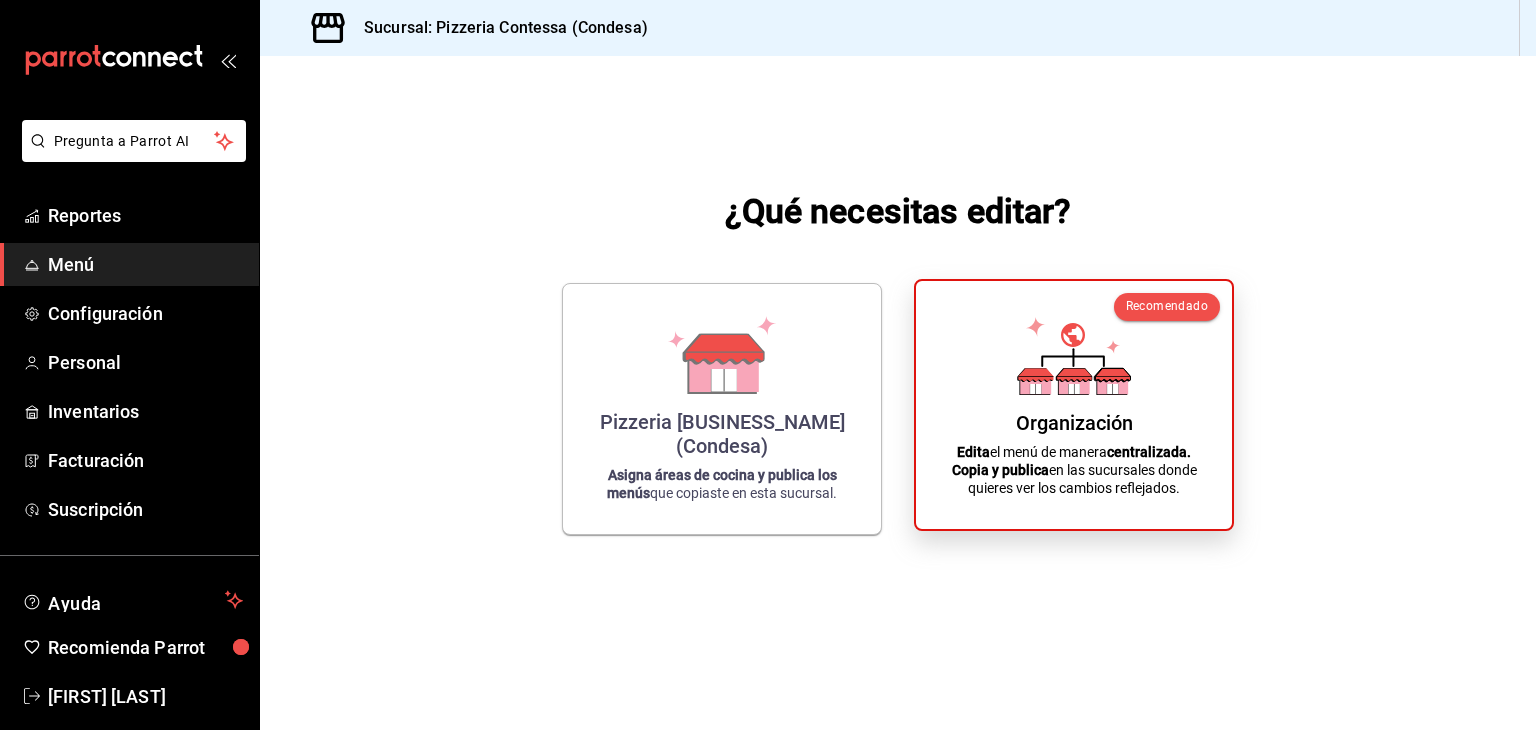 click on "Organización Edita  el menú de manera  centralizada.     Copia y publica  en las sucursales donde quieres ver los cambios reflejados." at bounding box center [1074, 405] 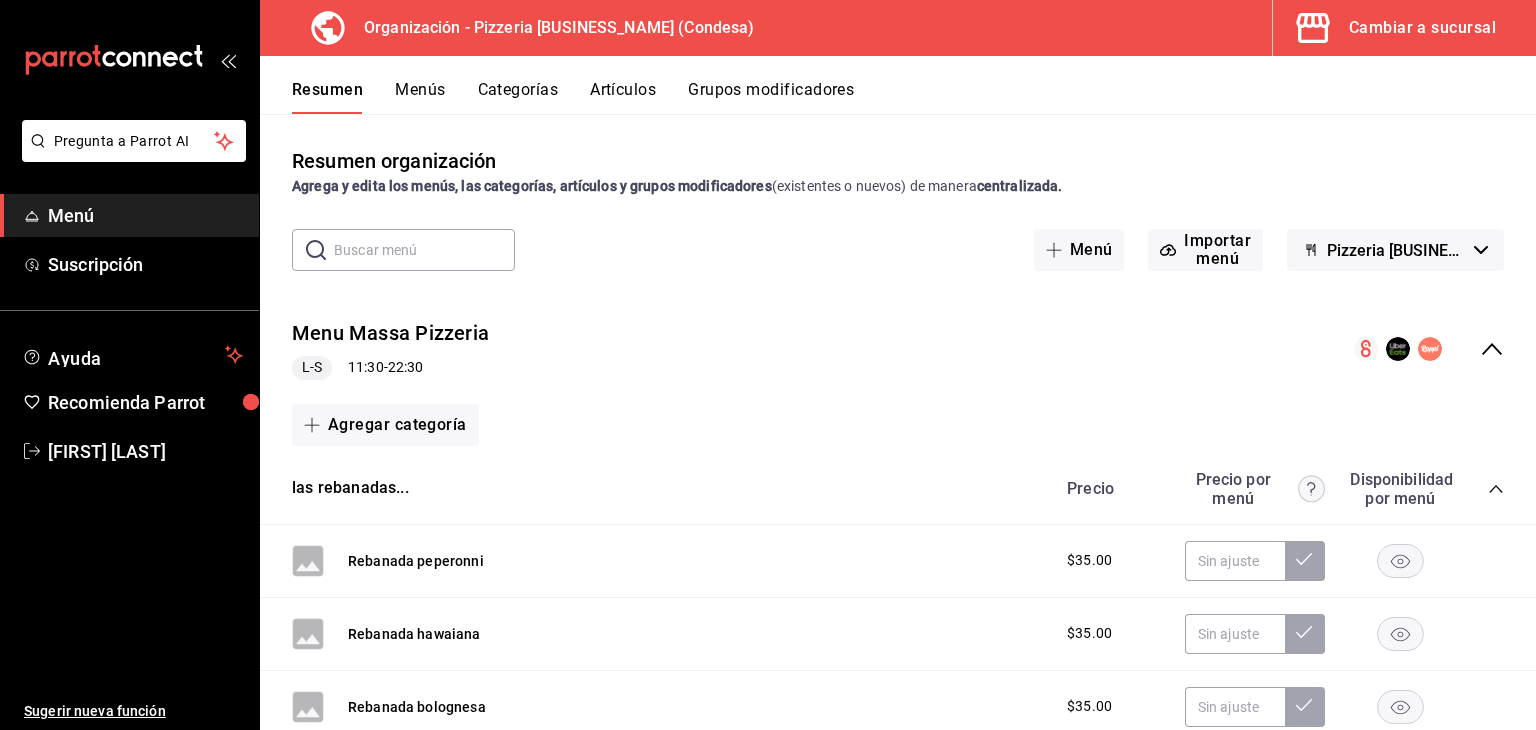 click on "Artículos" at bounding box center [623, 97] 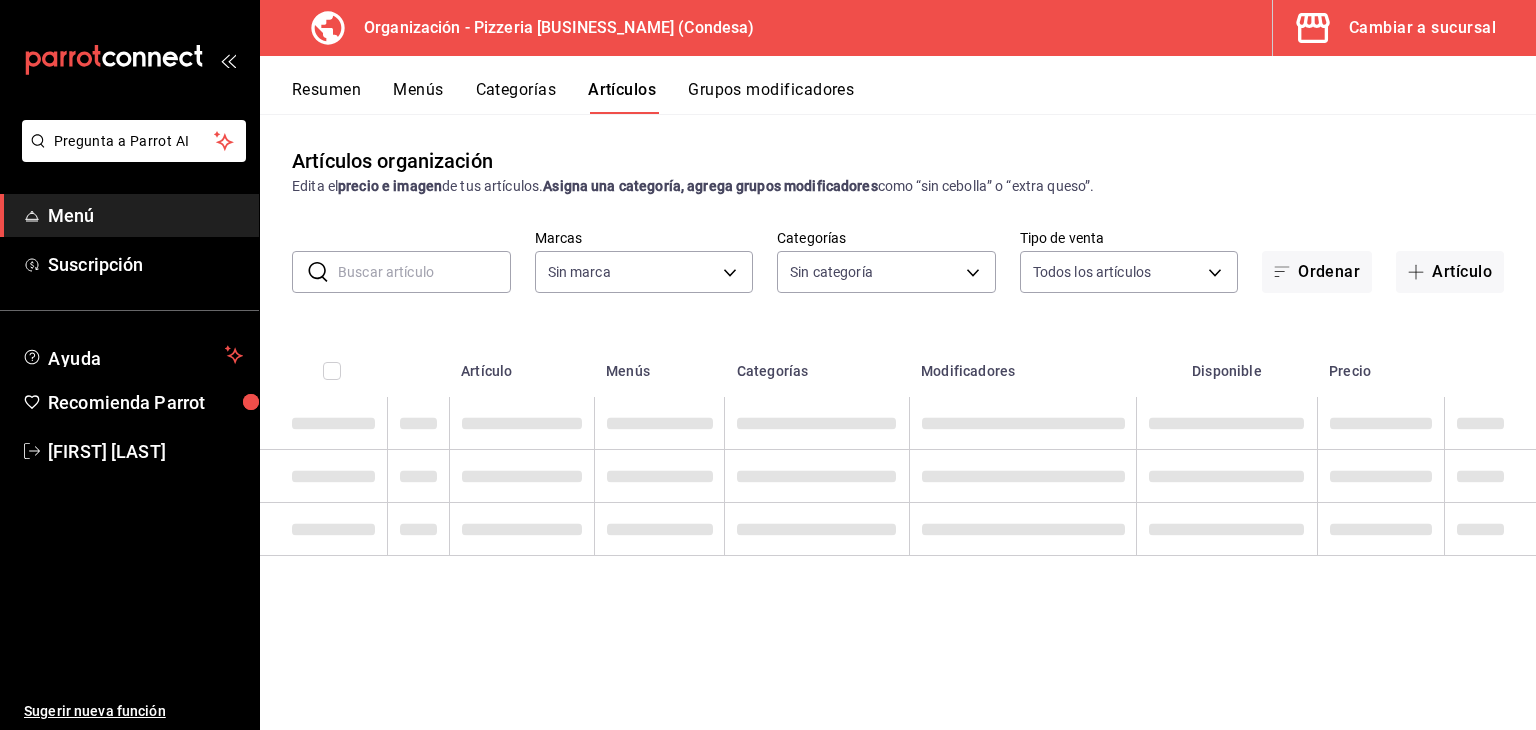type on "ffd2d5b6-989f-41ef-afc5-5290e67978d8" 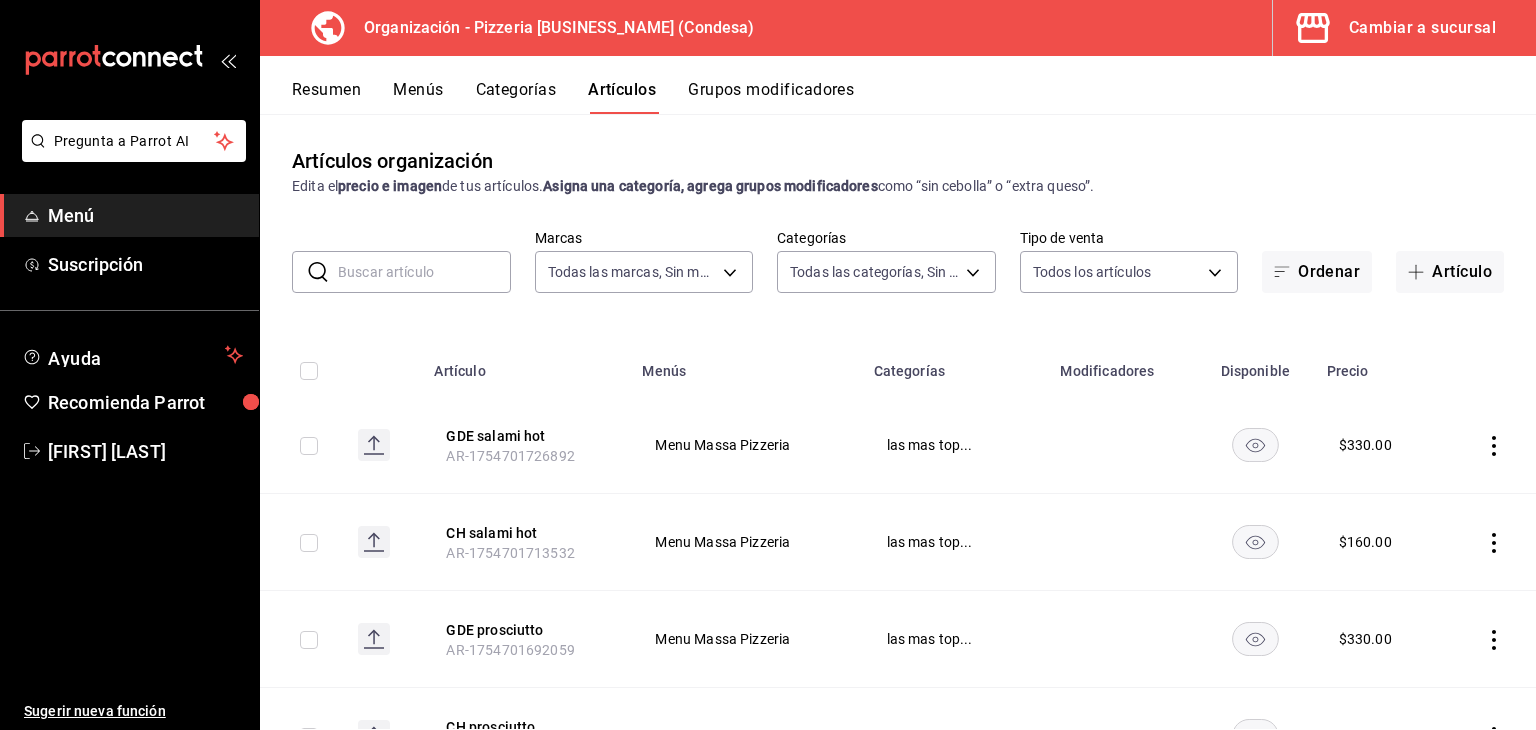 type on "9a5f5337-cc5f-4888-a4af-a93cb9ccf859,cd37cac2-c4c9-49a6-ae30-1d7a3cd4d3f2,cf877e83-9796-43f3-b994-a5e9562efdd4,bb0b1c16-f8b7-4da8-9d10-5addaf872379,6311a80c-1f67-4a66-89da-f50c66b758ca,b44dbd63-a331-4d81-83cd-3a8867acfc41,68a05afc-51e1-43d5-a706-86ca35d8873f,b3647eab-4677-4bfb-81e1-f18eaaddc35a,ba246a2e-3d57-42fa-bf0b-fee00fcabe1d" 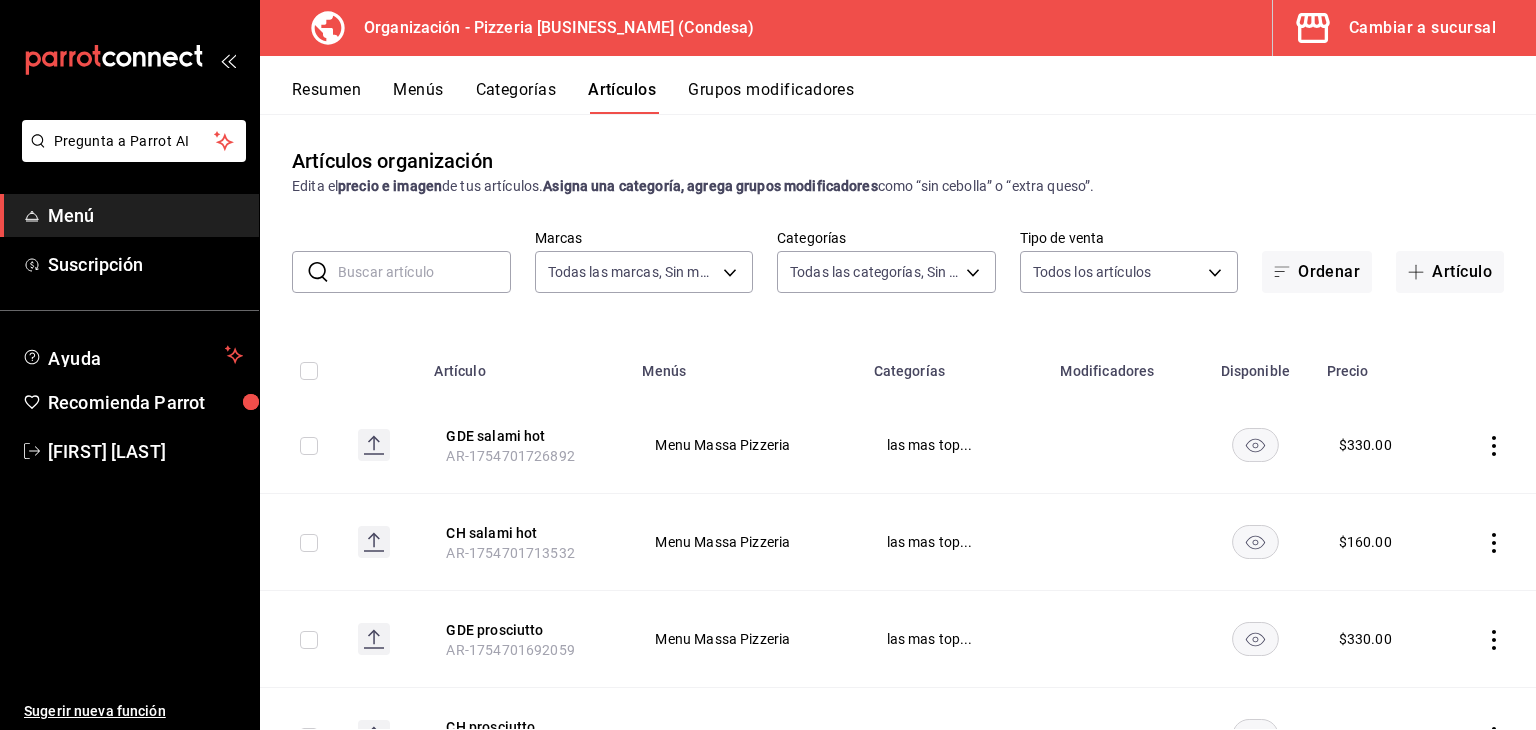 click on "Menús" at bounding box center [418, 97] 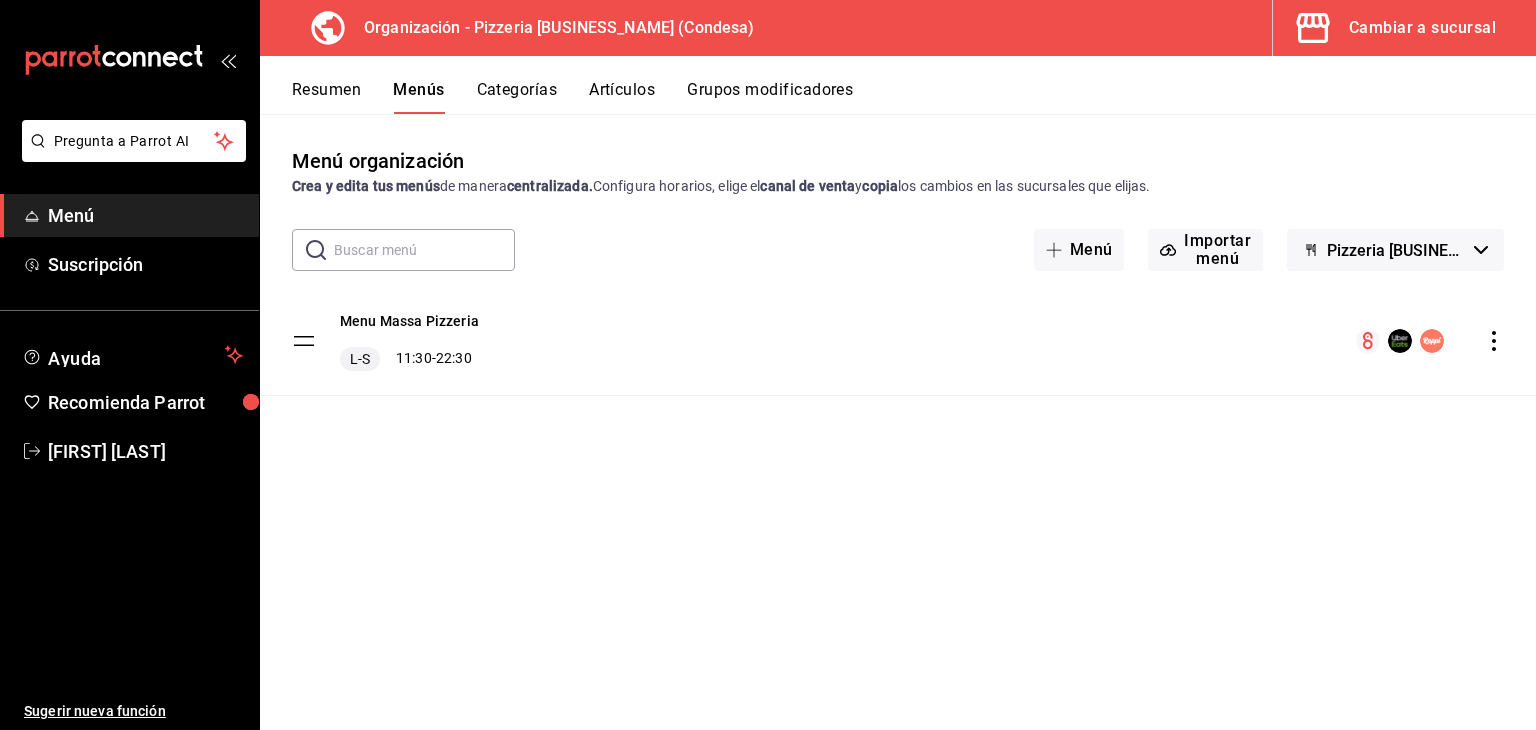 click on "Artículos" at bounding box center (622, 97) 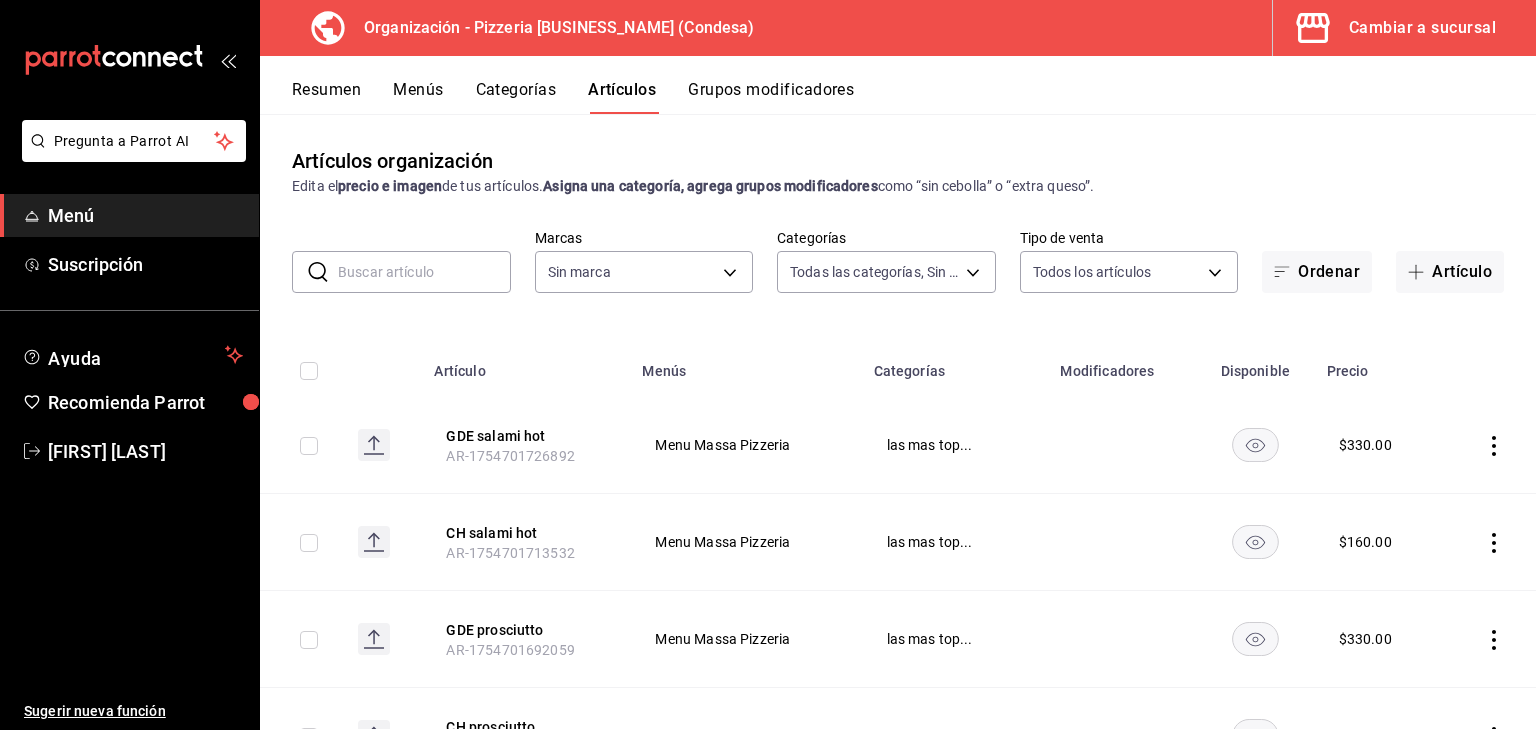 type on "9a5f5337-cc5f-4888-a4af-a93cb9ccf859,cd37cac2-c4c9-49a6-ae30-1d7a3cd4d3f2,cf877e83-9796-43f3-b994-a5e9562efdd4,bb0b1c16-f8b7-4da8-9d10-5addaf872379,6311a80c-1f67-4a66-89da-f50c66b758ca,b44dbd63-a331-4d81-83cd-3a8867acfc41,68a05afc-51e1-43d5-a706-86ca35d8873f,b3647eab-4677-4bfb-81e1-f18eaaddc35a,ba246a2e-3d57-42fa-bf0b-fee00fcabe1d" 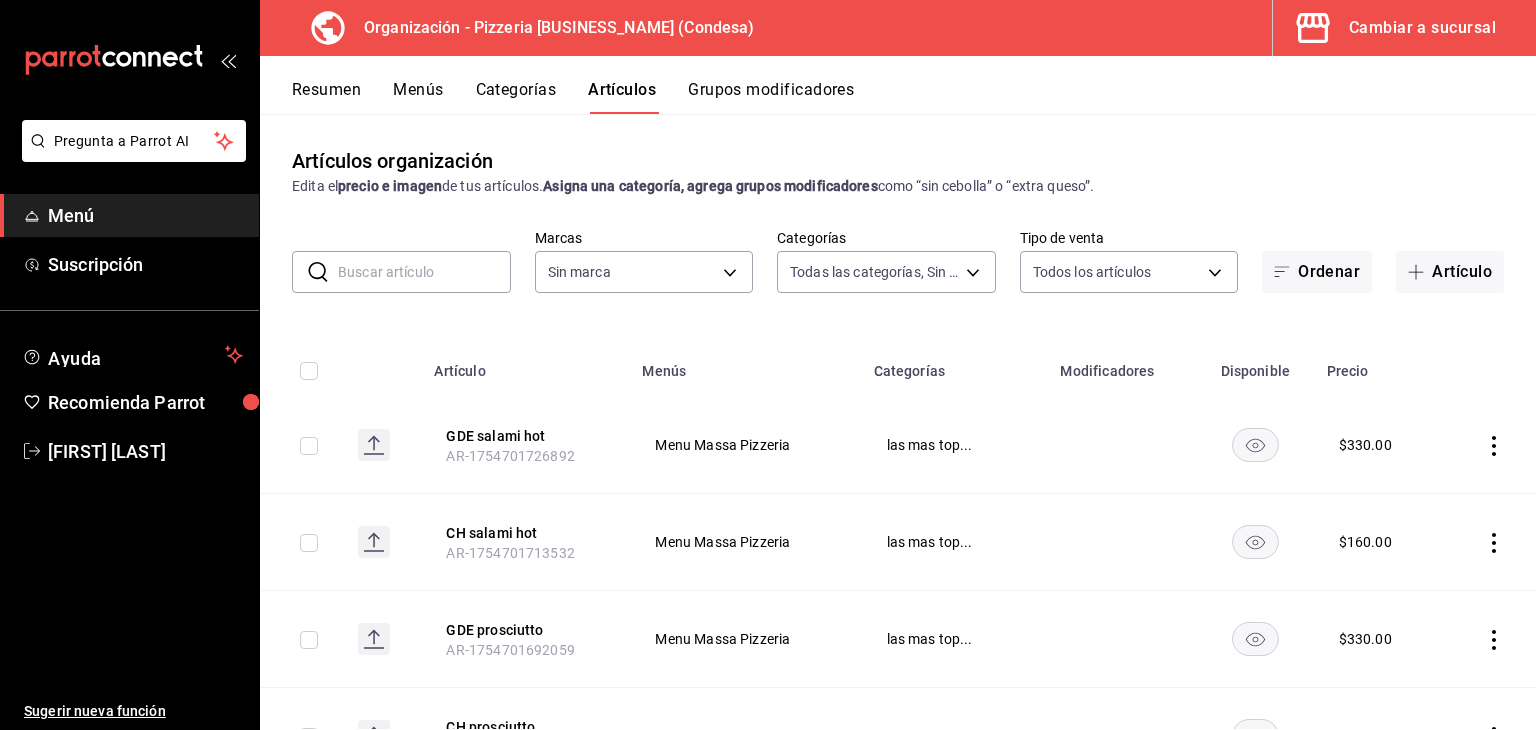 type on "ffd2d5b6-989f-41ef-afc5-5290e67978d8" 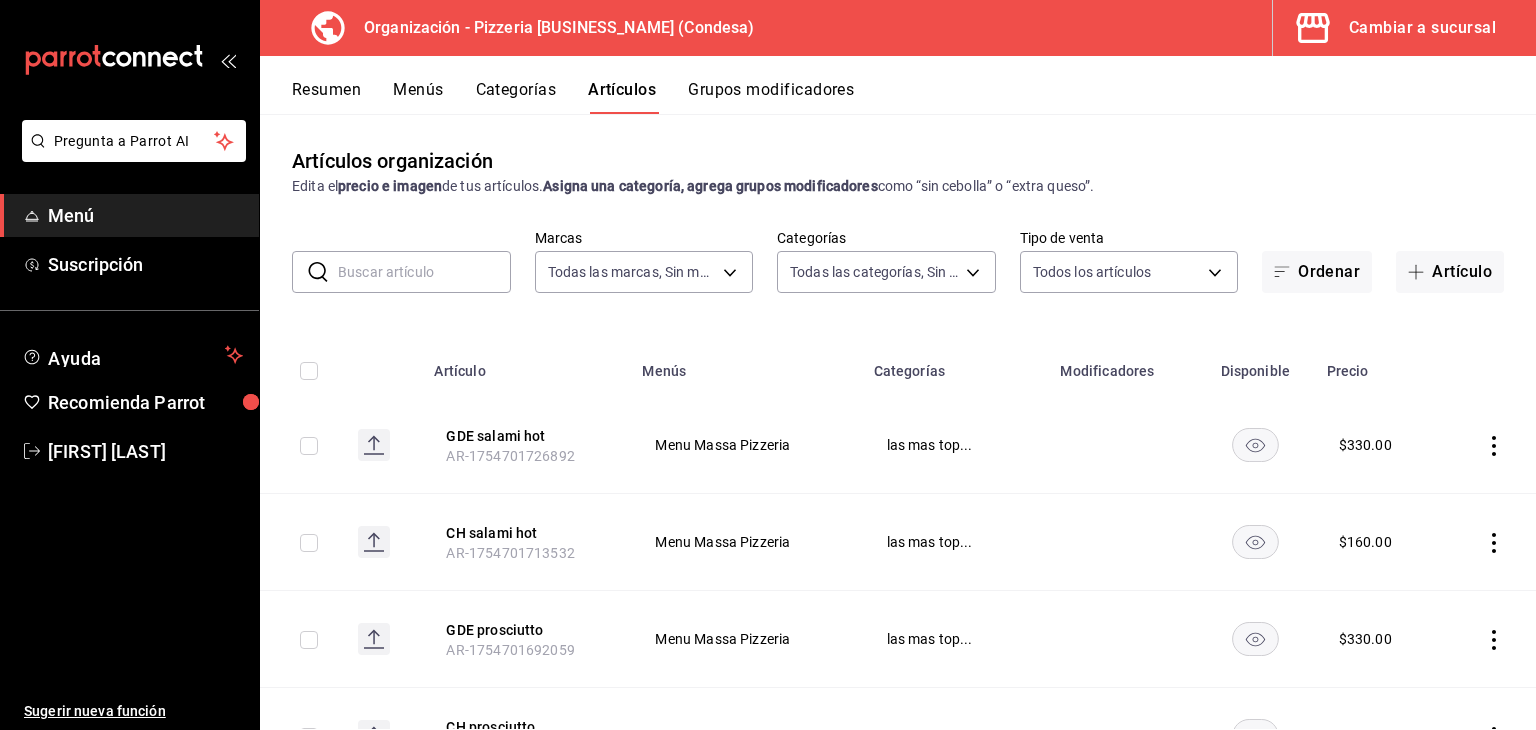 click on "Artículo" at bounding box center [1450, 272] 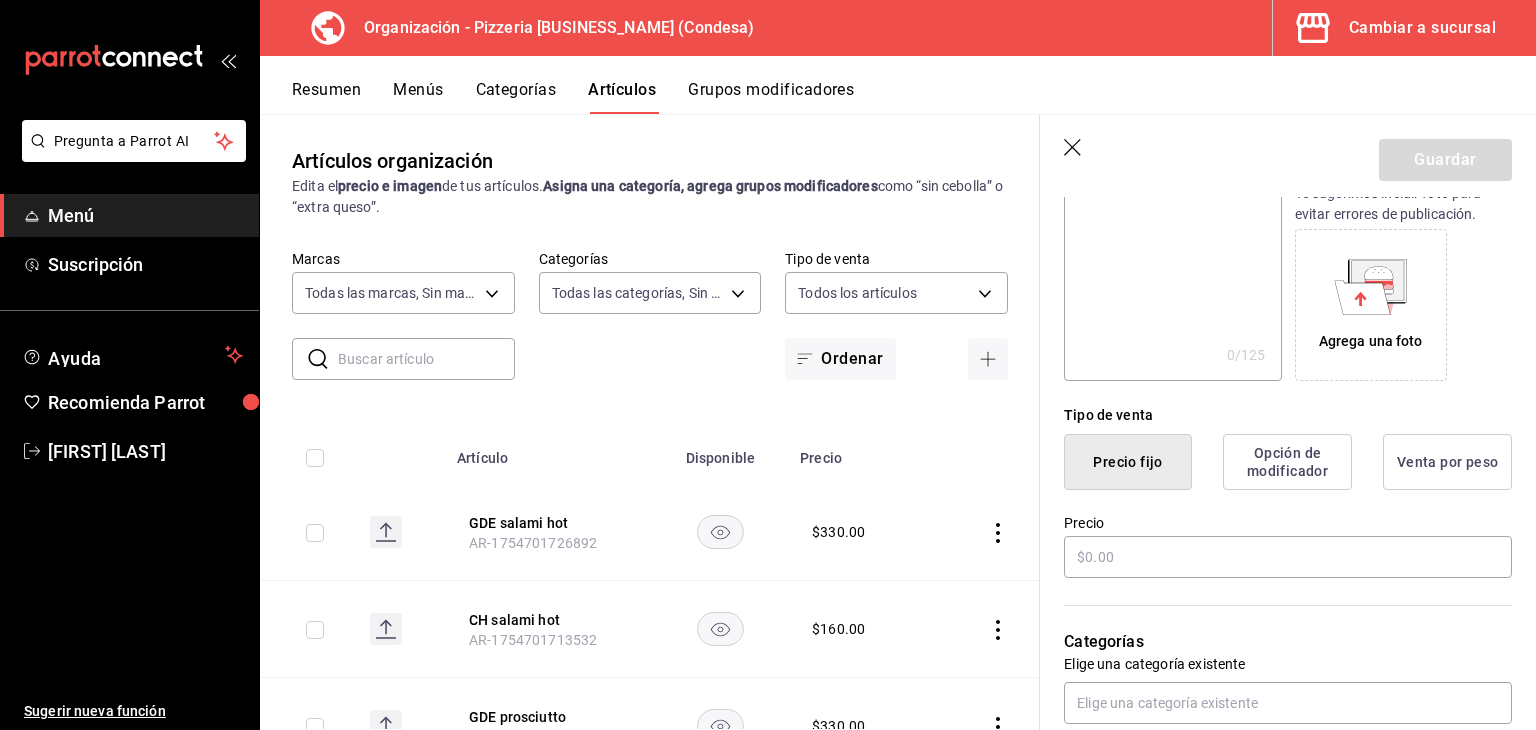 scroll, scrollTop: 0, scrollLeft: 0, axis: both 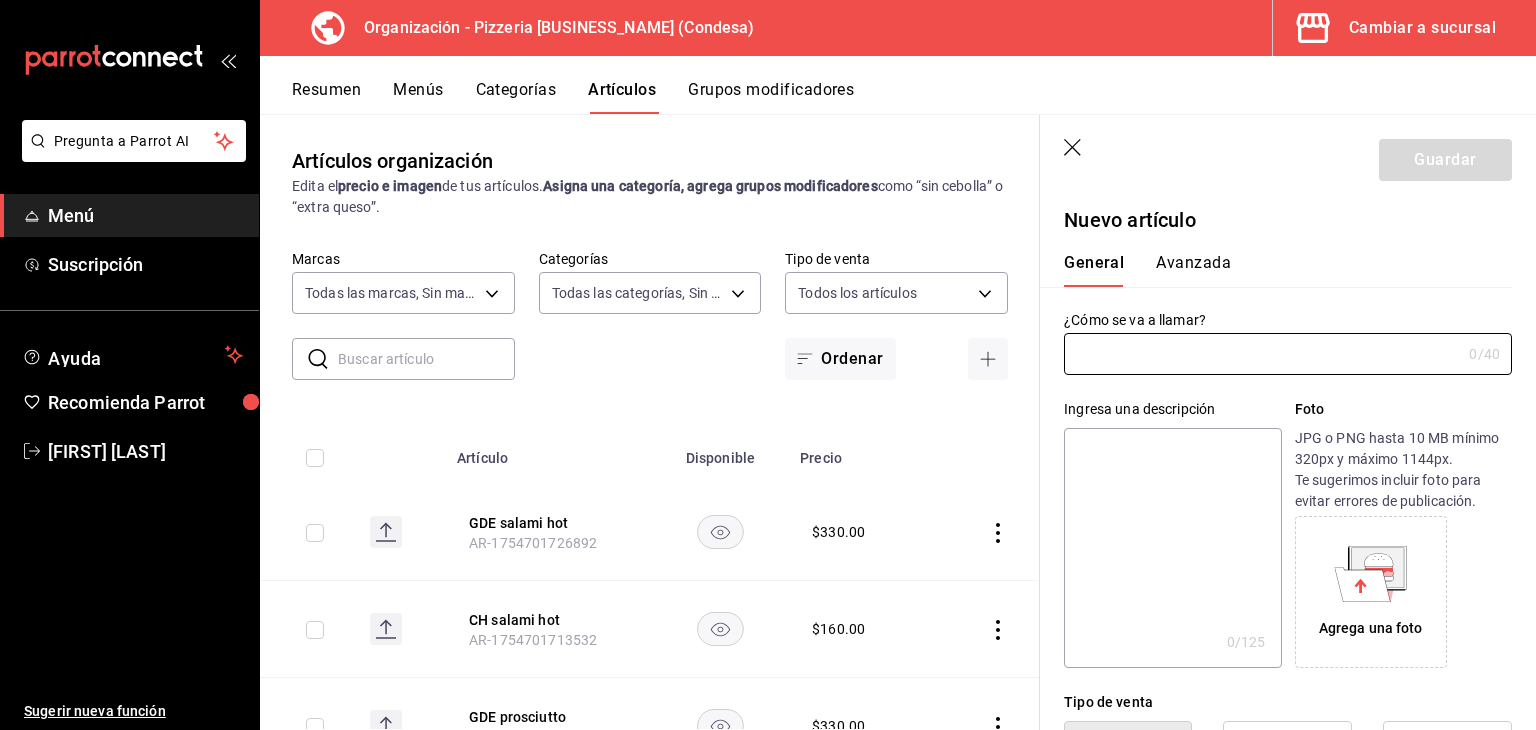 click 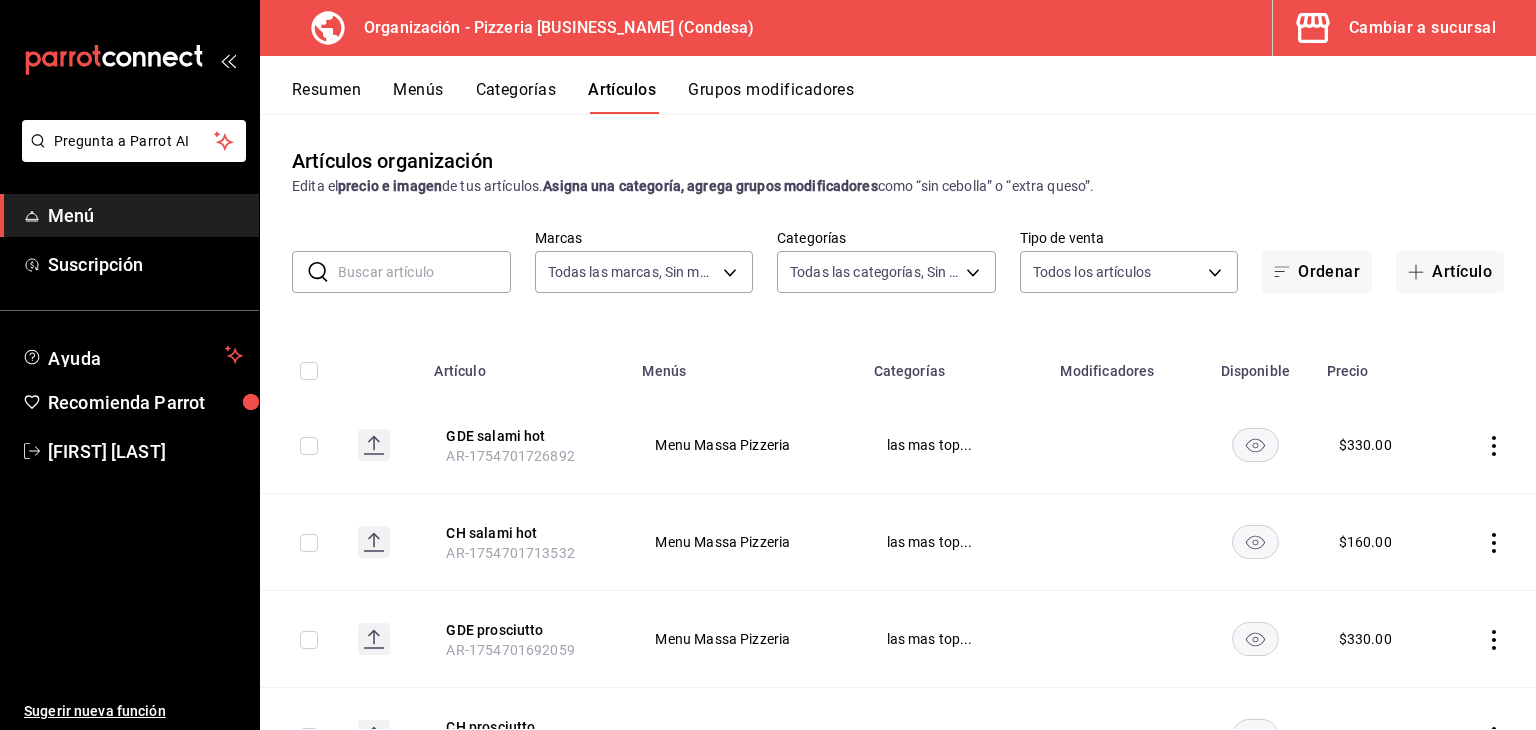 click on "Menús" at bounding box center (418, 97) 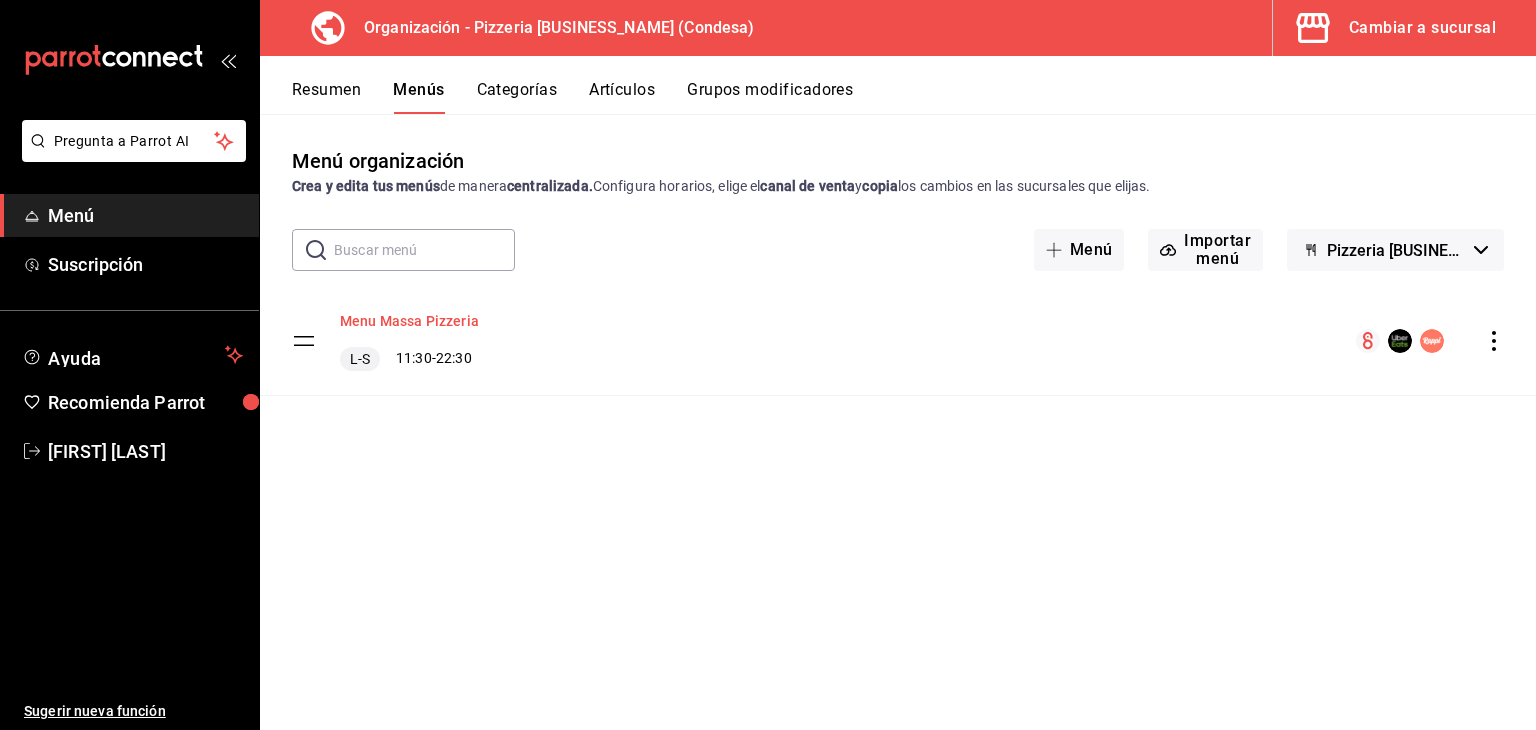 click on "Menu Massa Pizzeria" at bounding box center (409, 321) 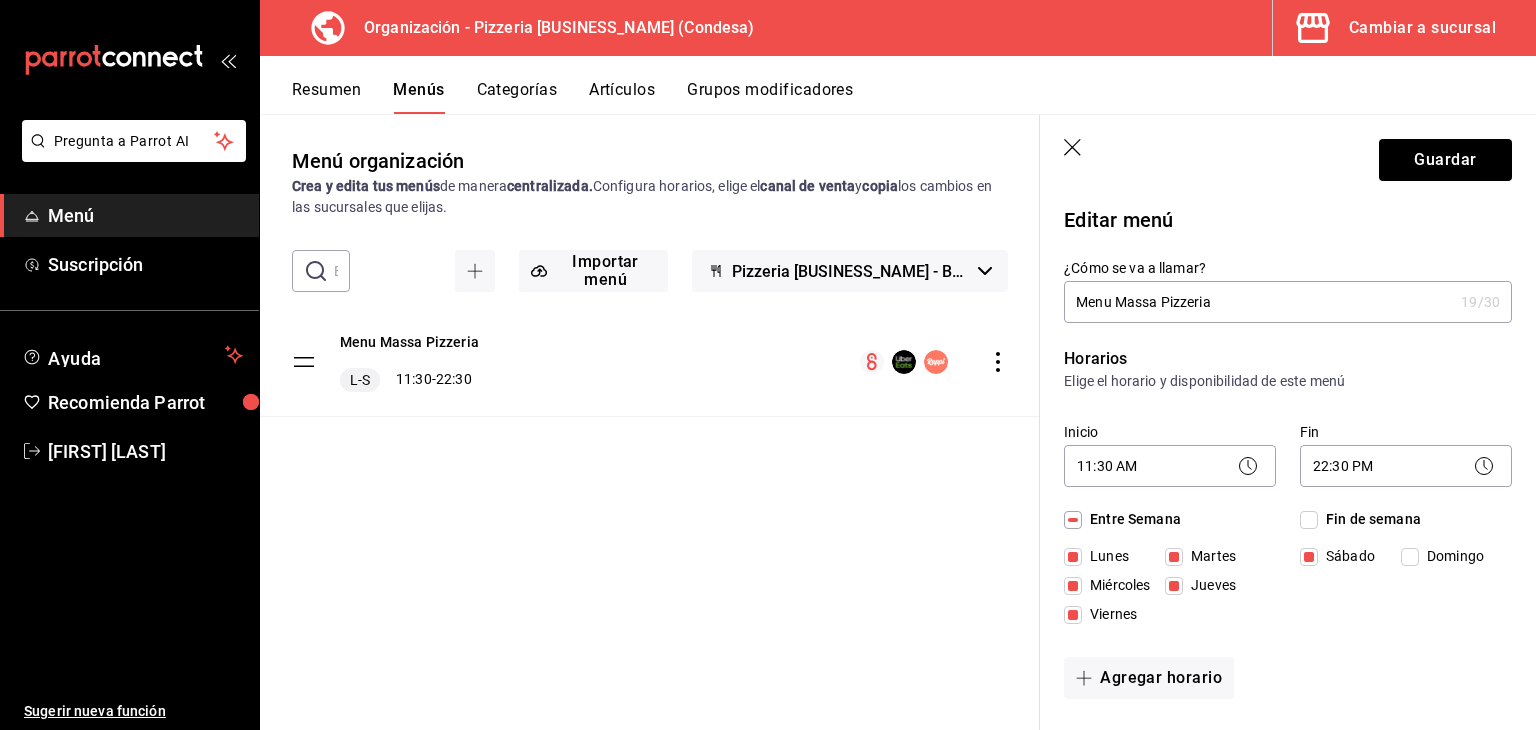 click on "Guardar" at bounding box center [1288, 156] 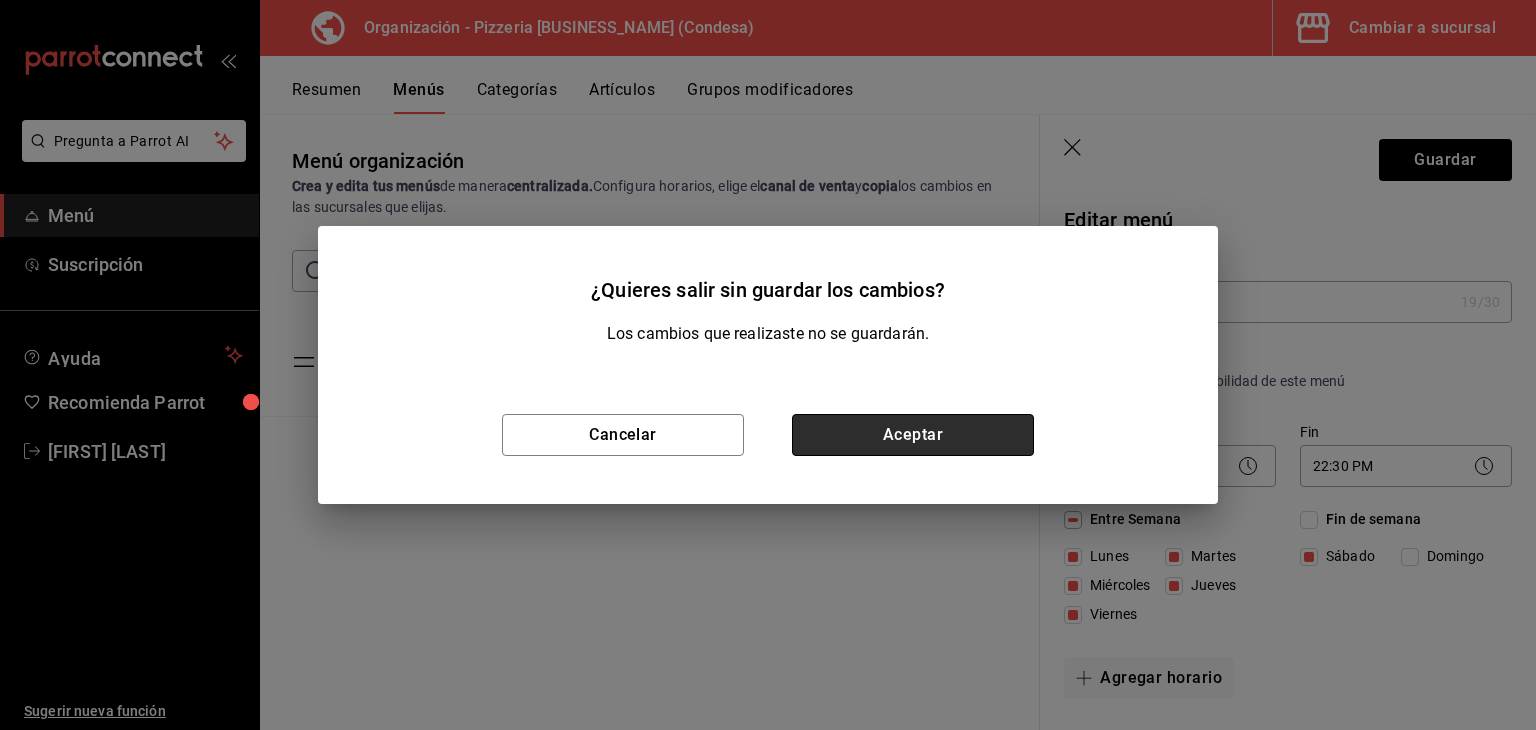 click on "Aceptar" at bounding box center [913, 435] 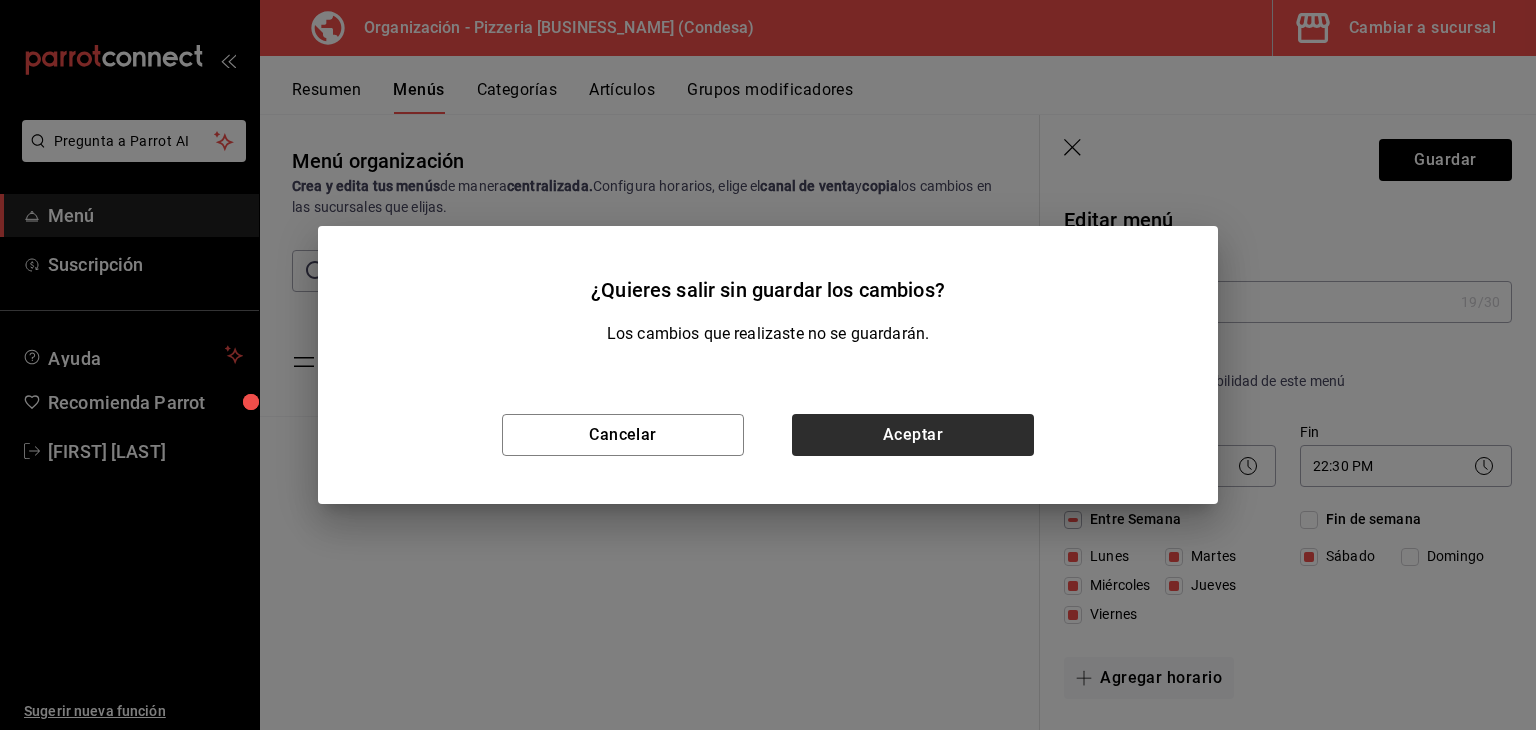 type 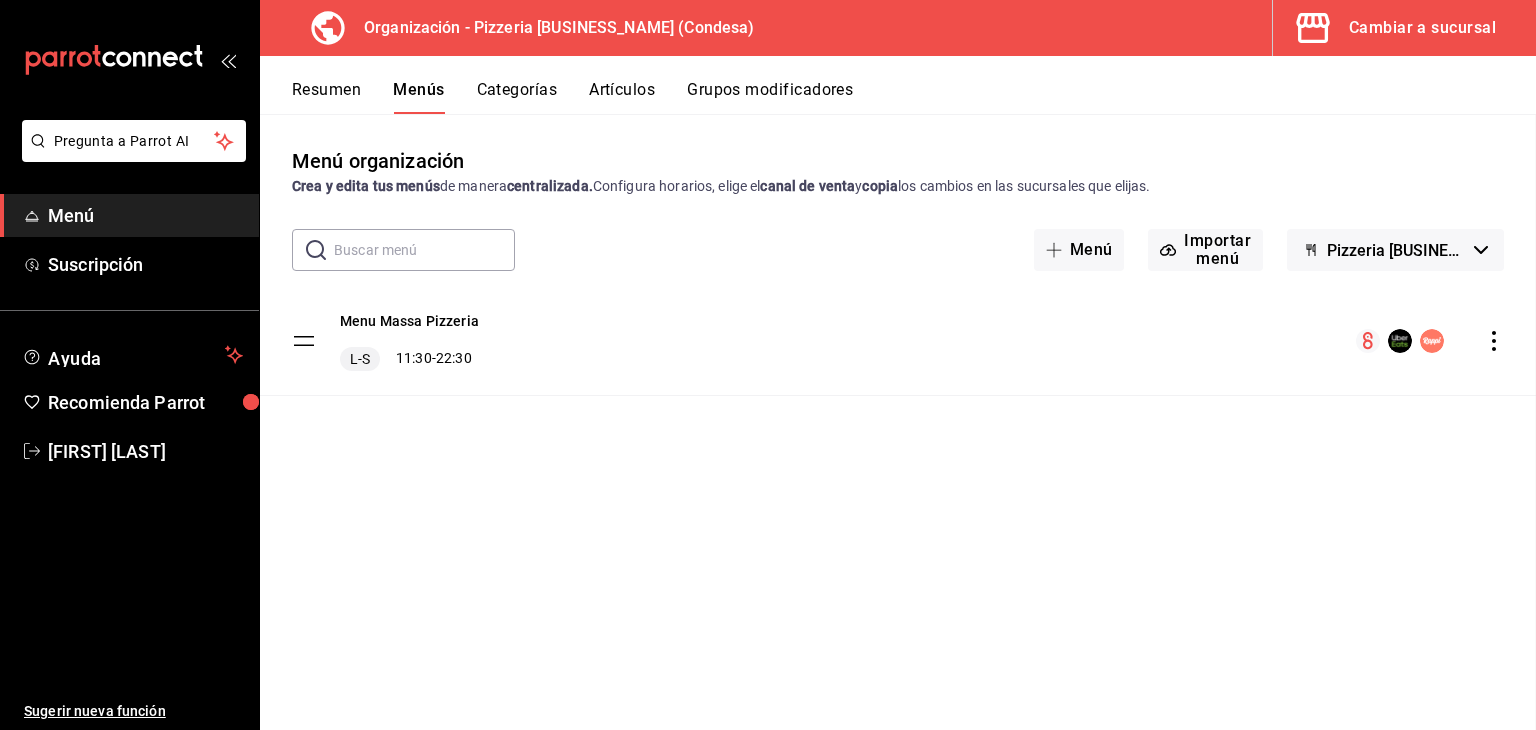 checkbox on "false" 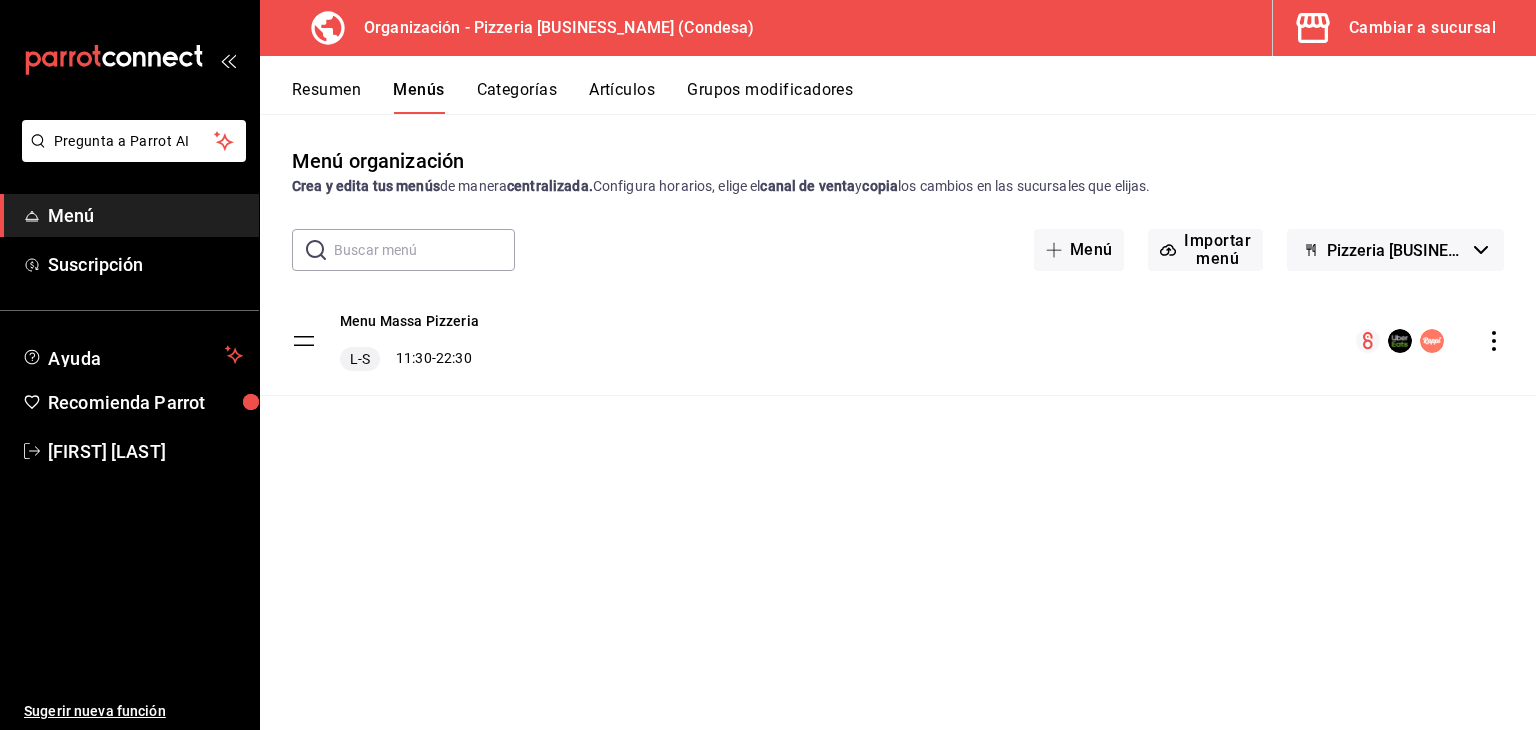 click on "Resumen" at bounding box center [326, 97] 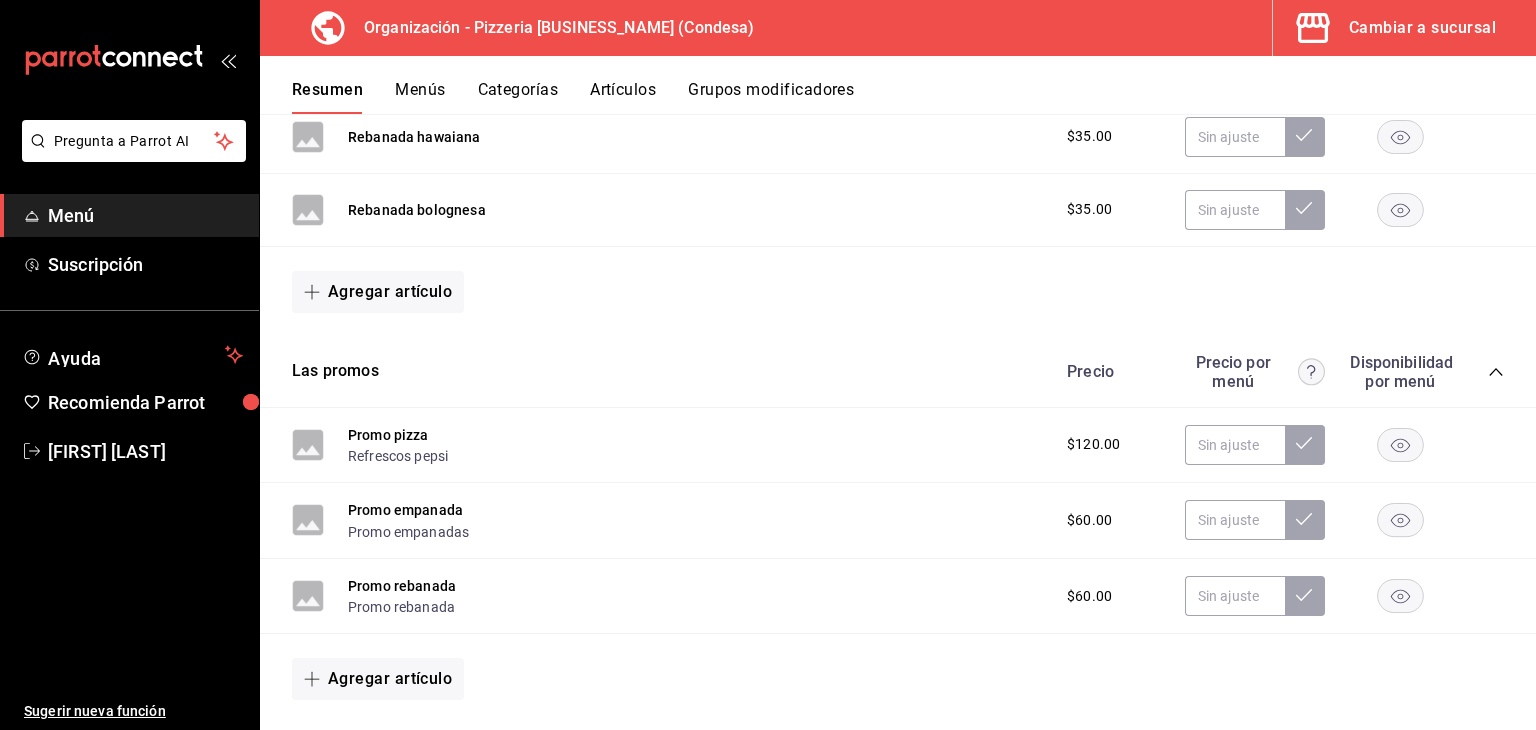 scroll, scrollTop: 500, scrollLeft: 0, axis: vertical 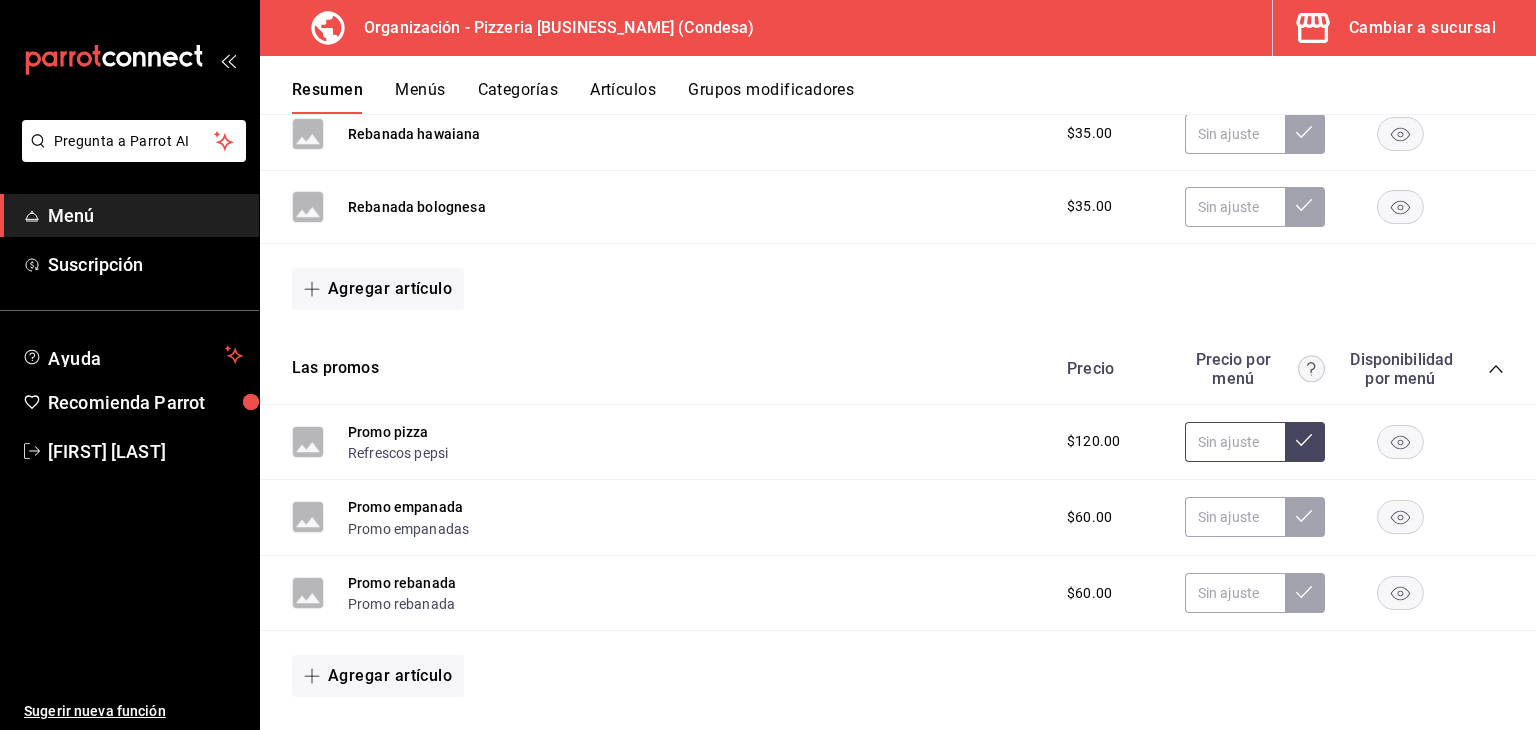 click at bounding box center [1235, 442] 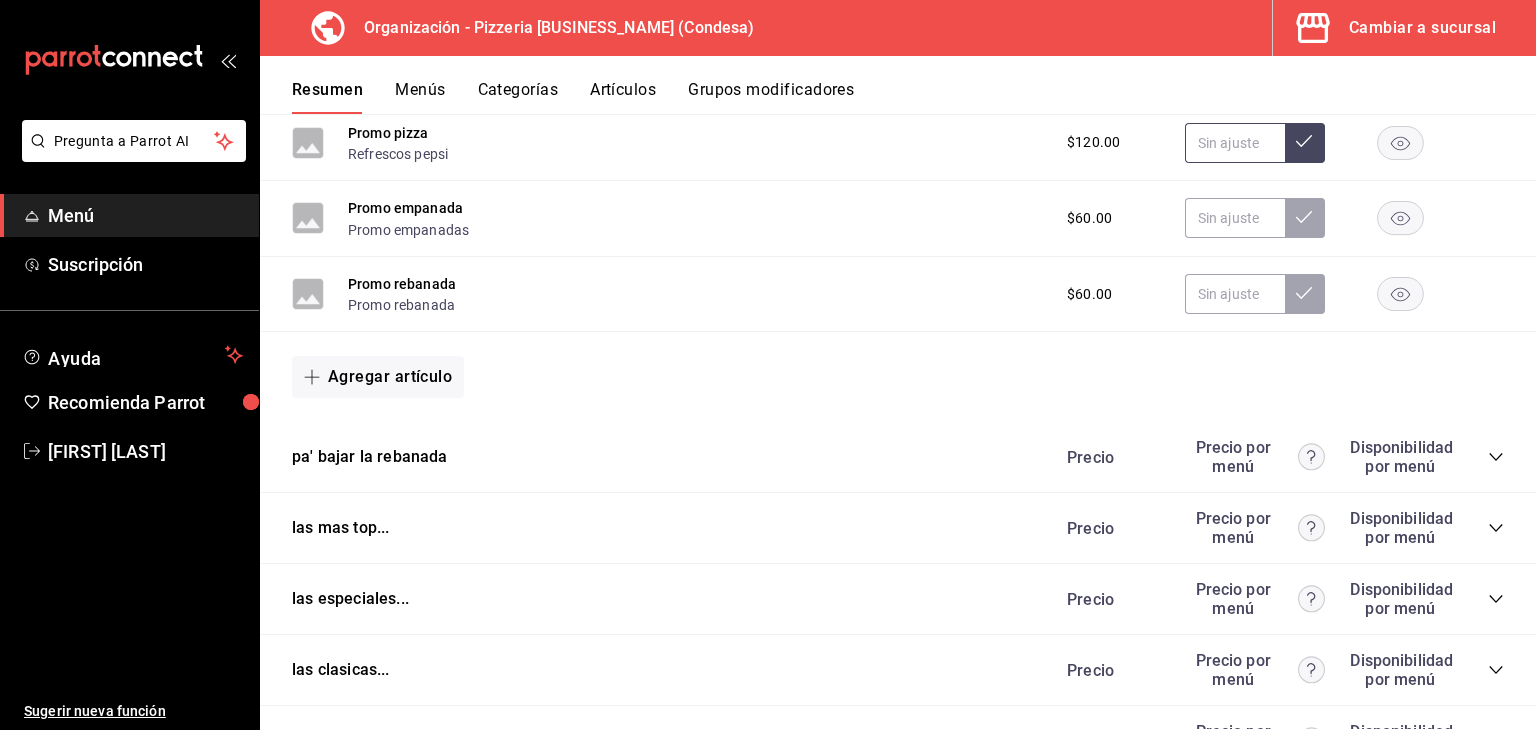 scroll, scrollTop: 800, scrollLeft: 0, axis: vertical 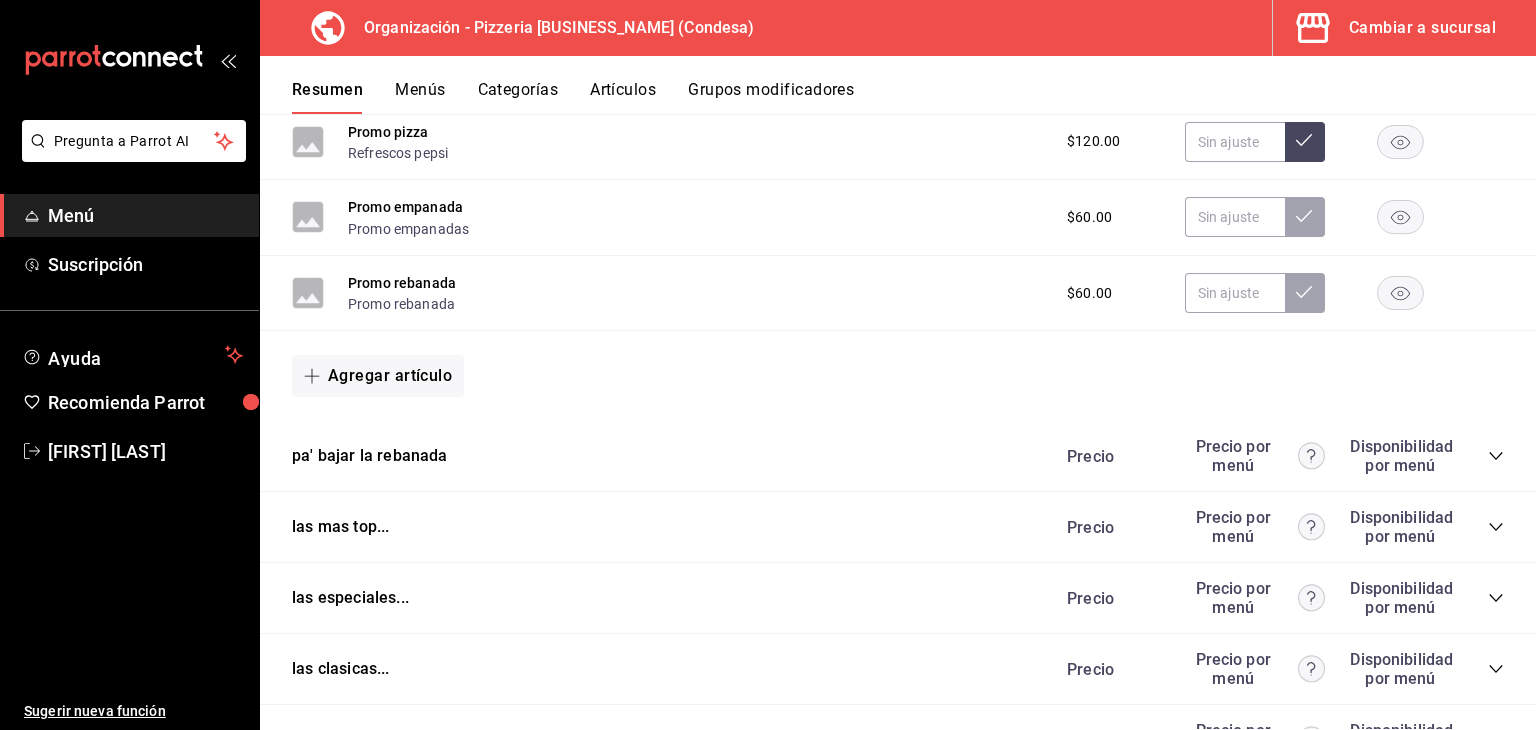 click 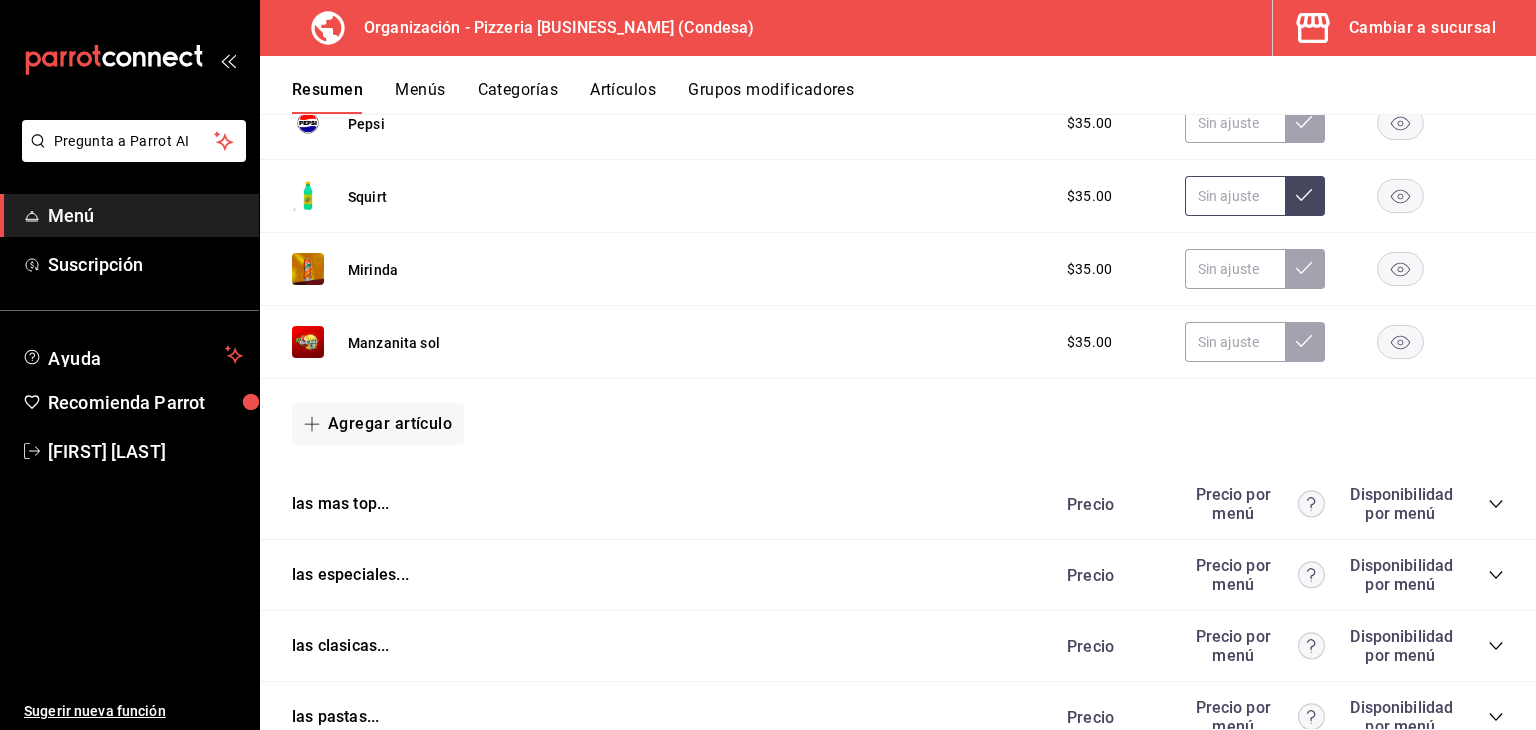 scroll, scrollTop: 1500, scrollLeft: 0, axis: vertical 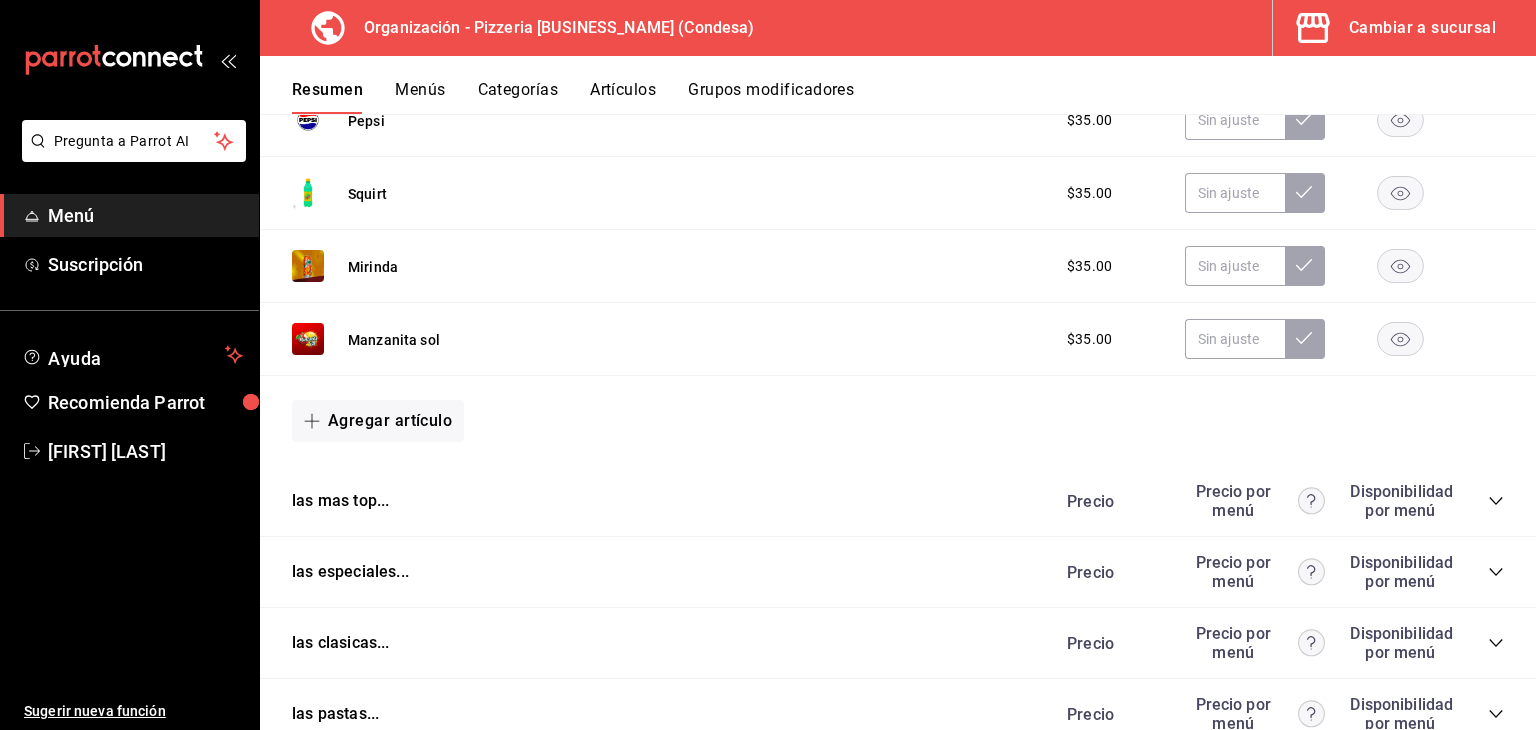 click 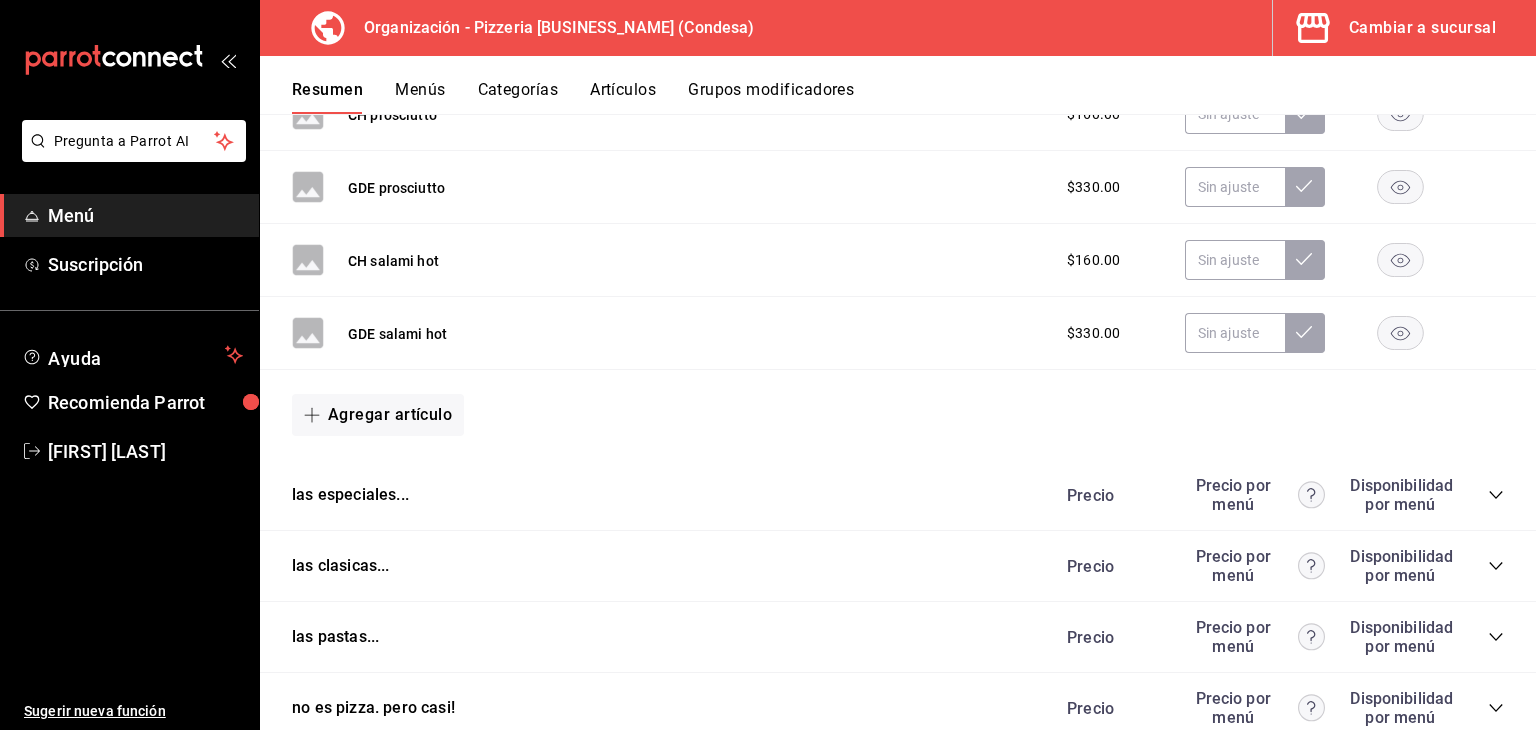 scroll, scrollTop: 2400, scrollLeft: 0, axis: vertical 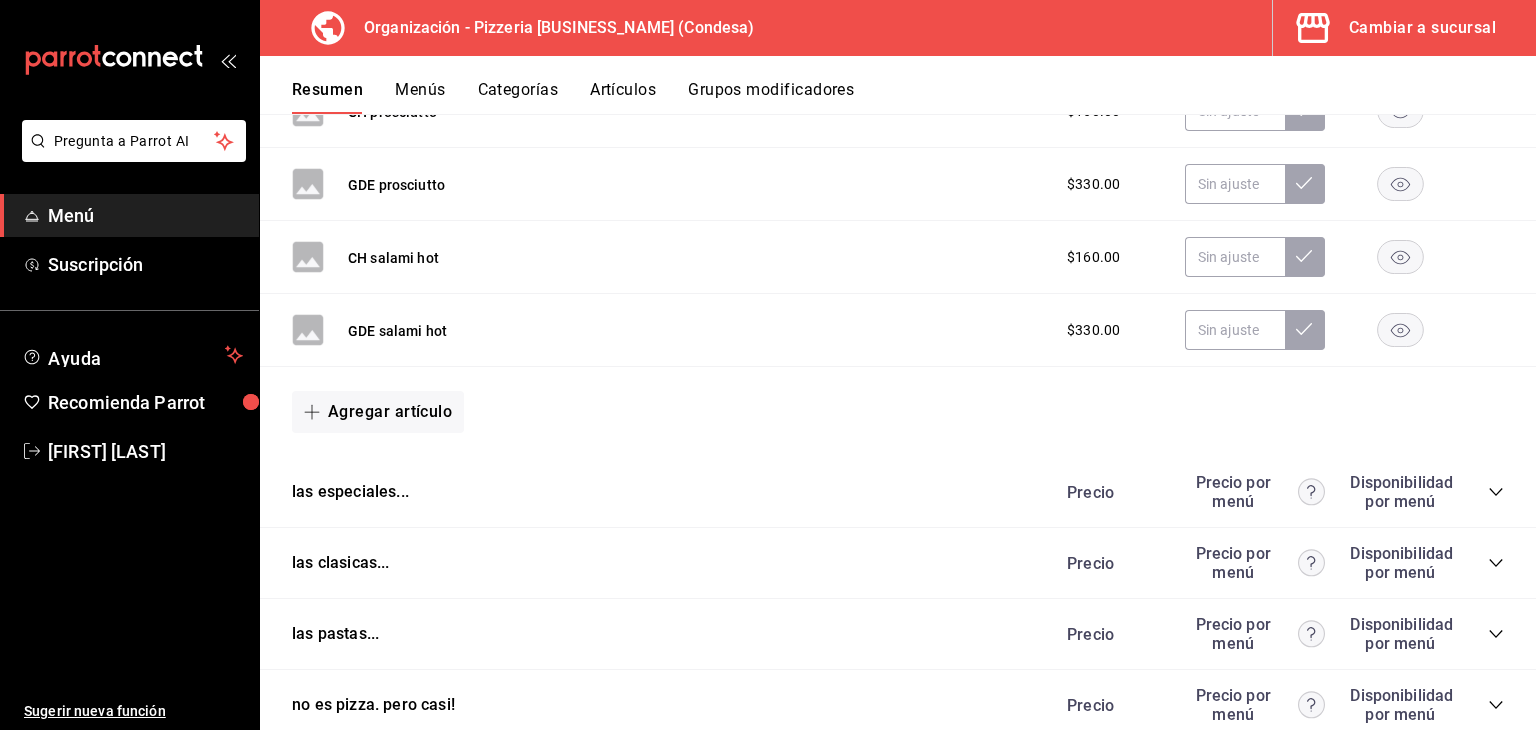 click 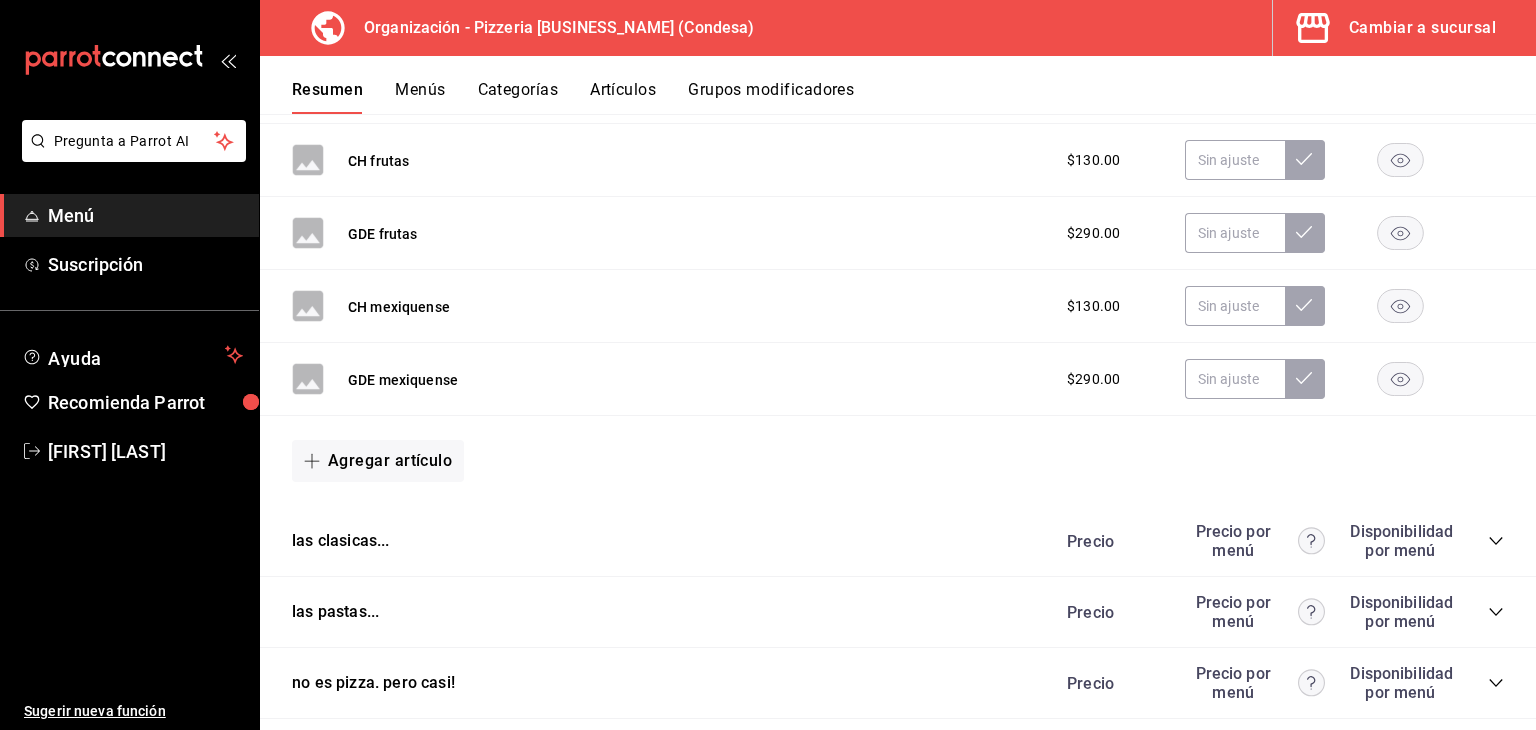 scroll, scrollTop: 3285, scrollLeft: 0, axis: vertical 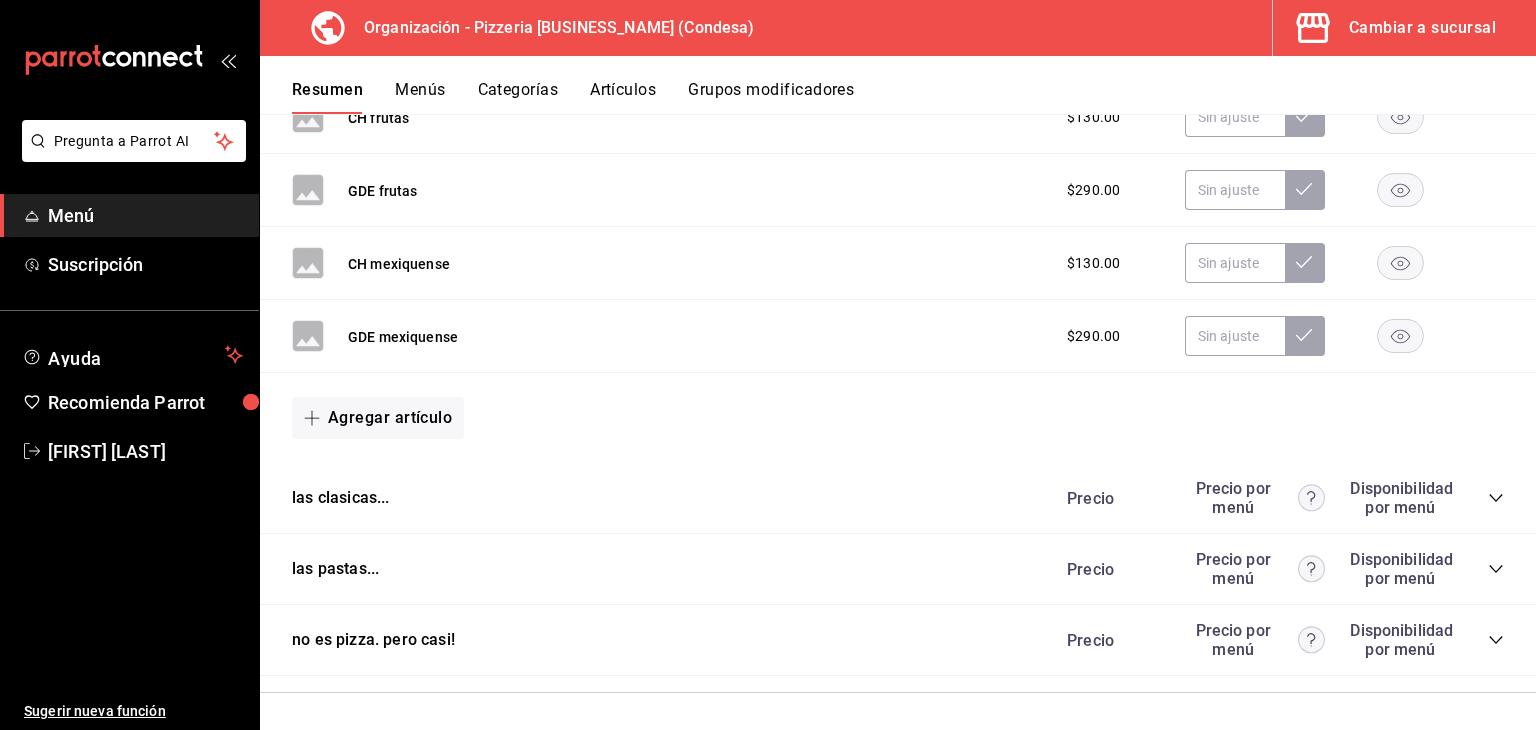 click 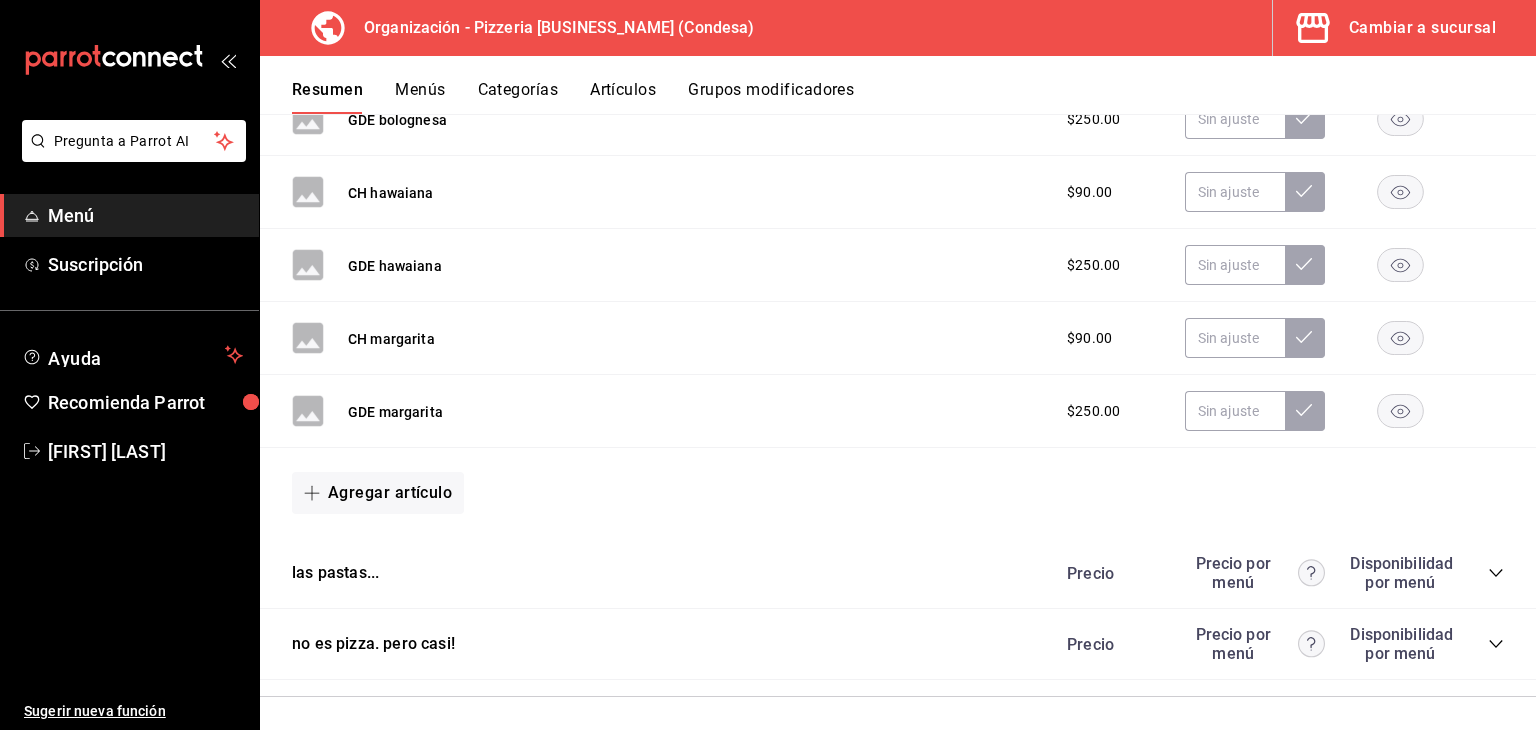 scroll, scrollTop: 3957, scrollLeft: 0, axis: vertical 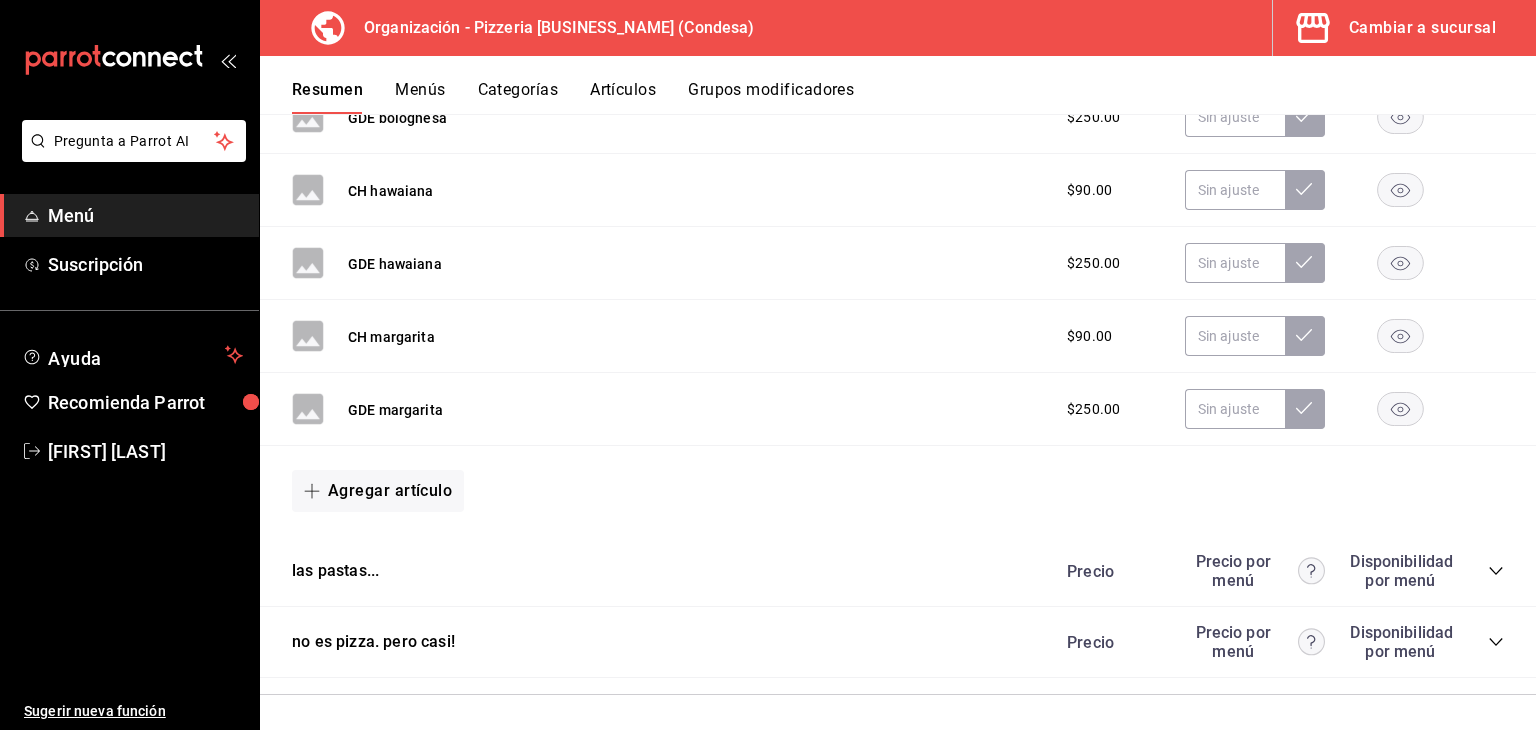 click 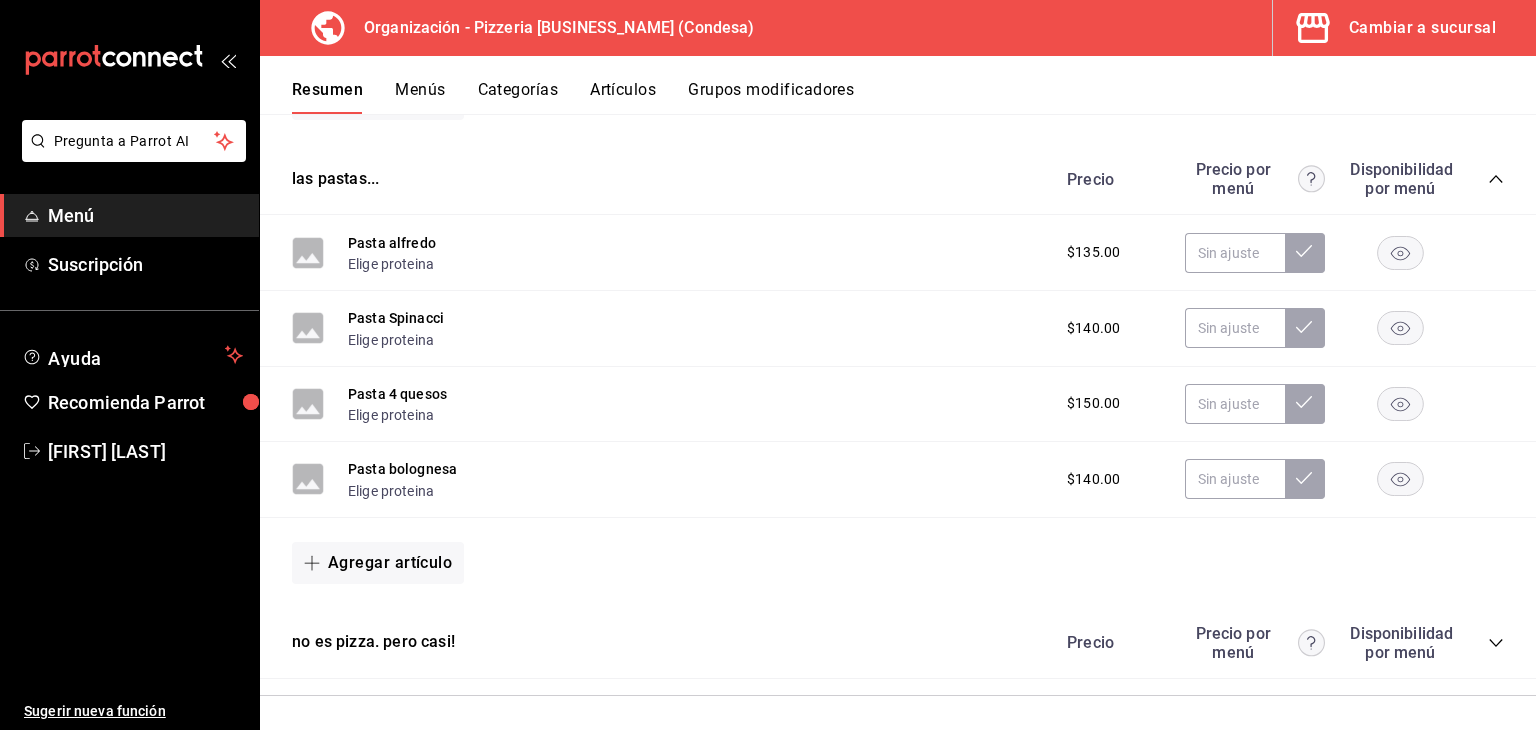 scroll, scrollTop: 4351, scrollLeft: 0, axis: vertical 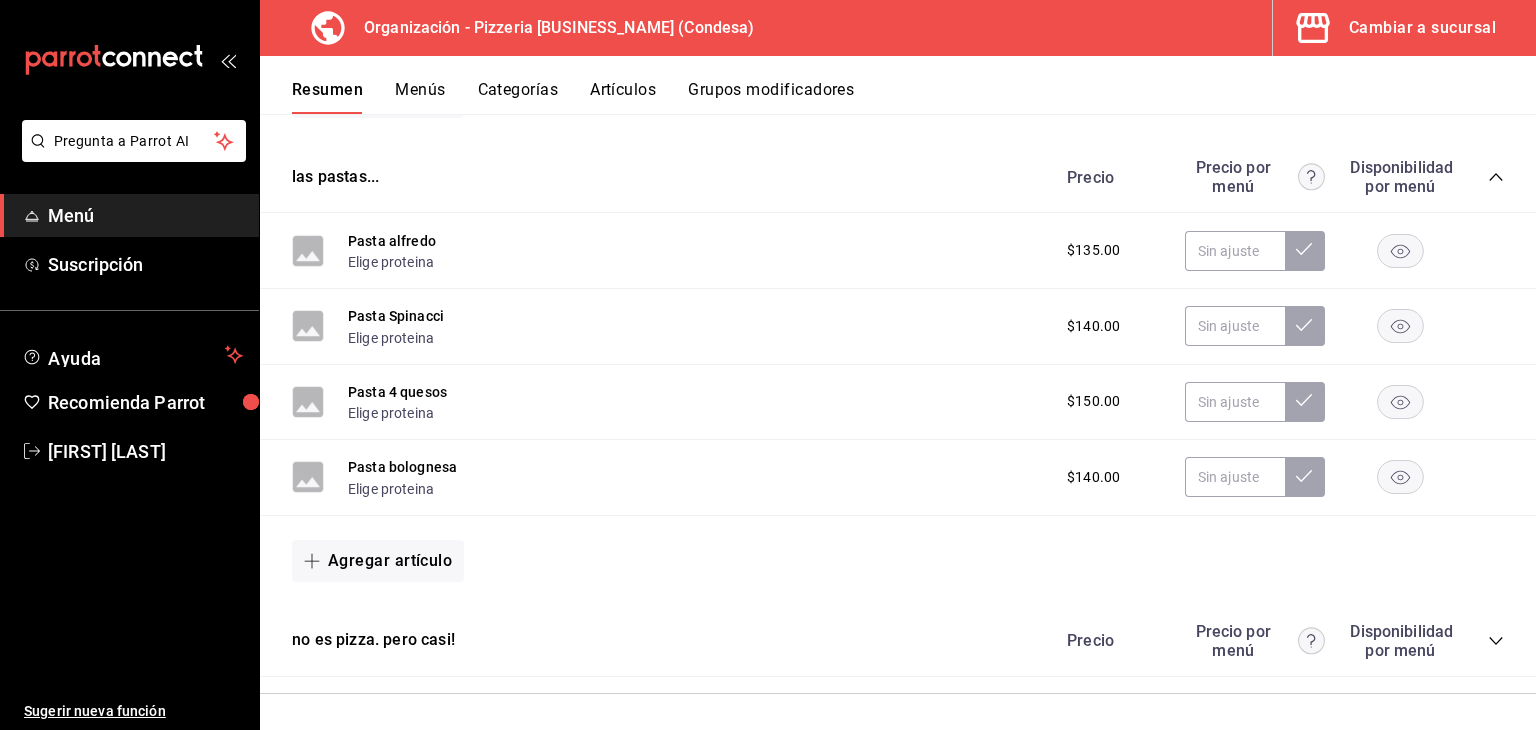 click 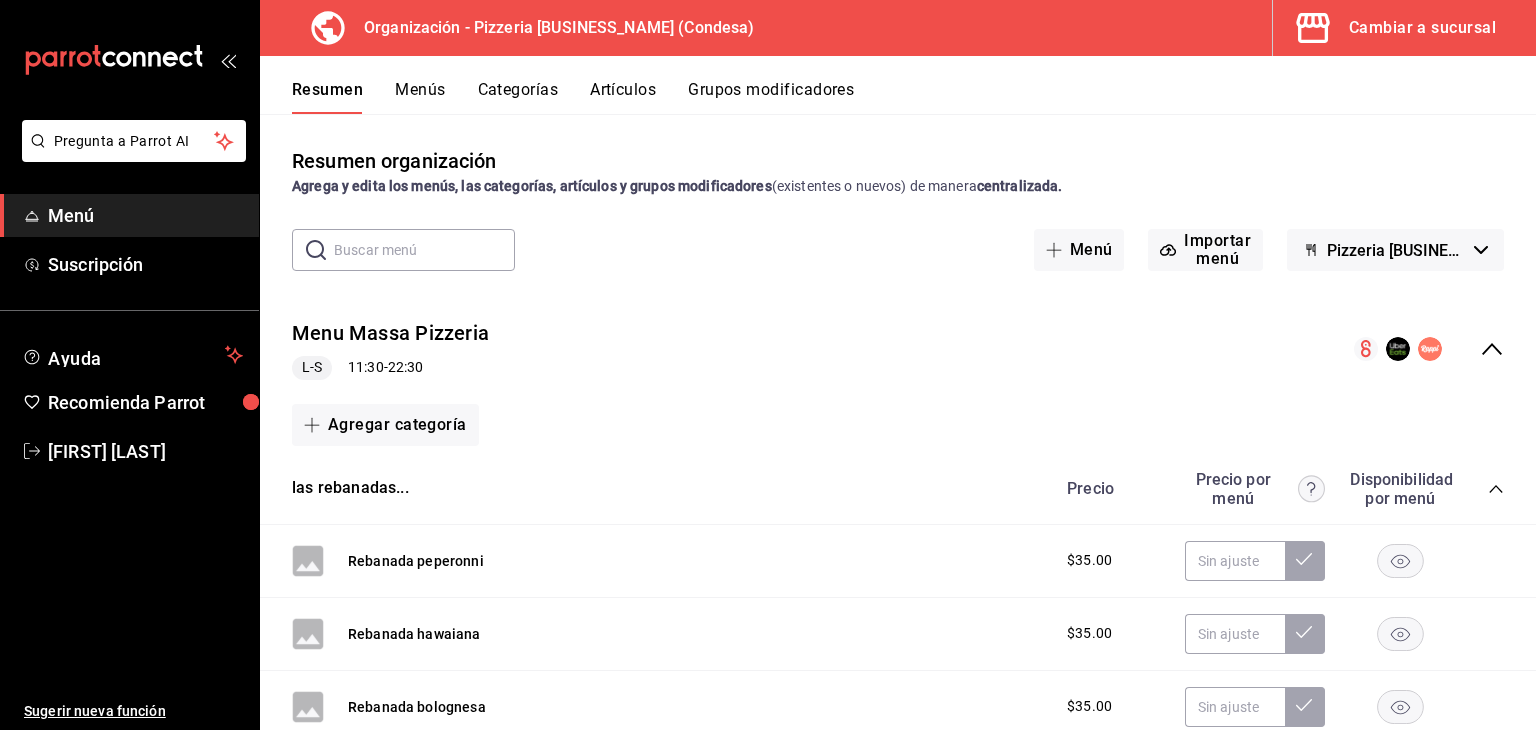 scroll, scrollTop: 0, scrollLeft: 0, axis: both 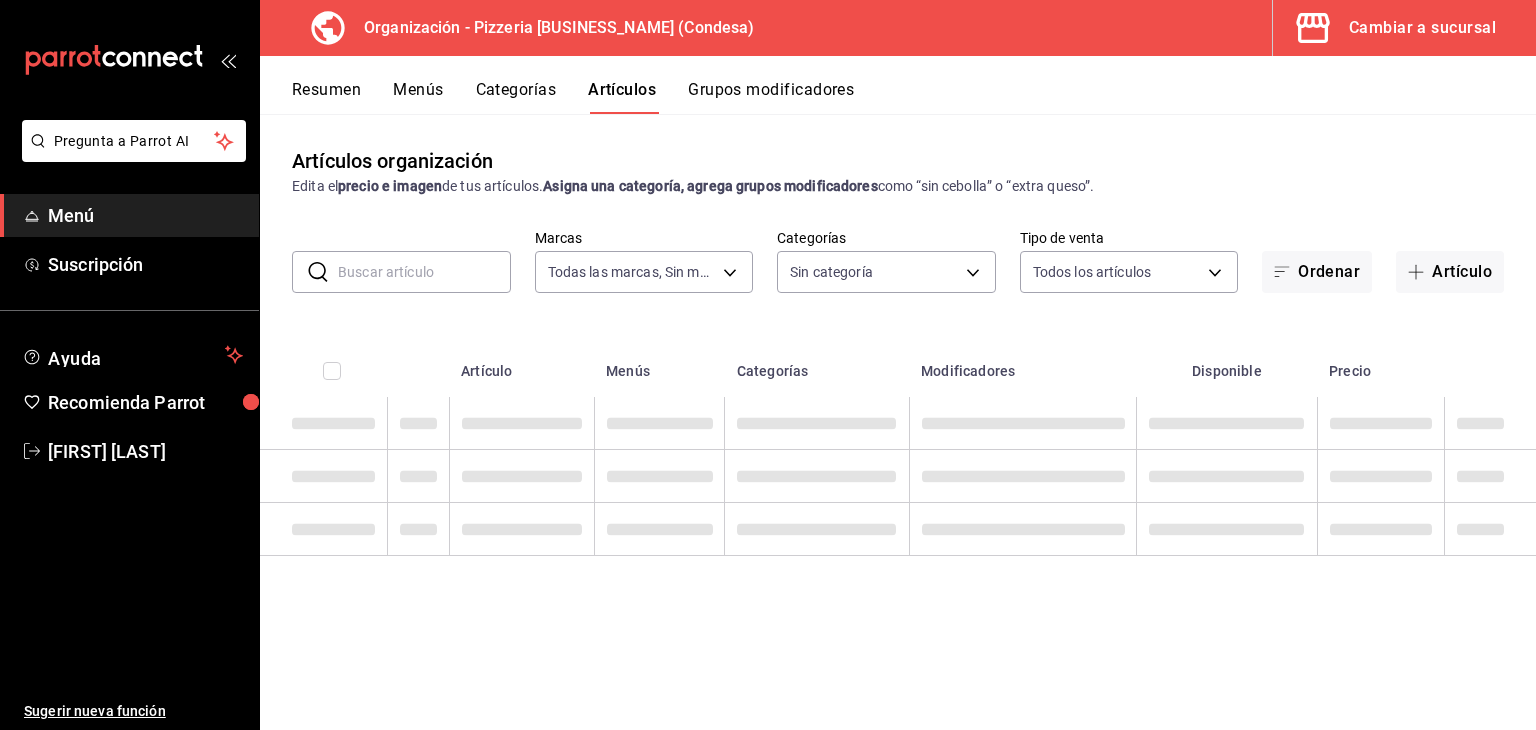 type on "[UUID]" 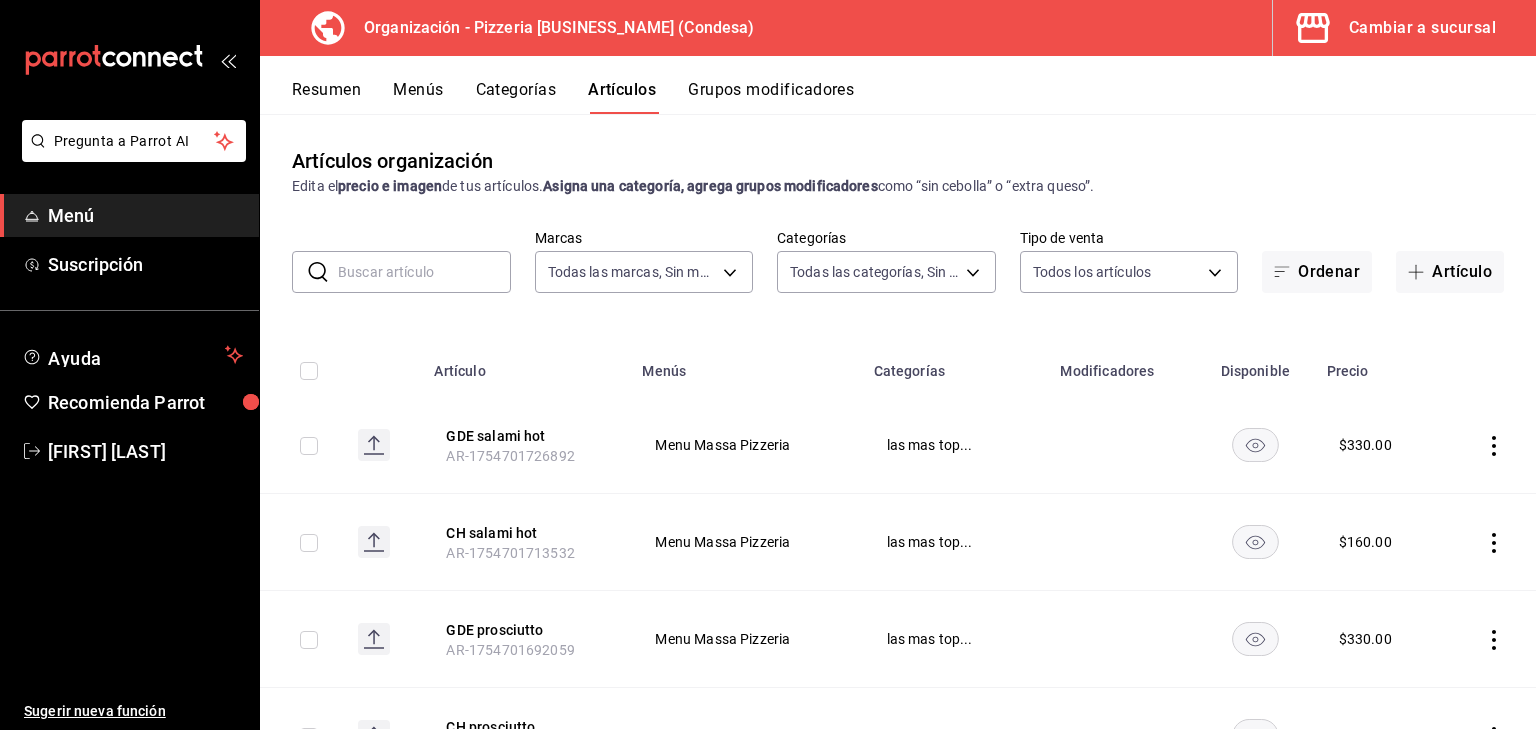 type on "9a5f5337-cc5f-4888-a4af-a93cb9ccf859,cd37cac2-c4c9-49a6-ae30-1d7a3cd4d3f2,cf877e83-9796-43f3-b994-a5e9562efdd4,bb0b1c16-f8b7-4da8-9d10-5addaf872379,6311a80c-1f67-4a66-89da-f50c66b758ca,b44dbd63-a331-4d81-83cd-3a8867acfc41,68a05afc-51e1-43d5-a706-86ca35d8873f,b3647eab-4677-4bfb-81e1-f18eaaddc35a,ba246a2e-3d57-42fa-bf0b-fee00fcabe1d" 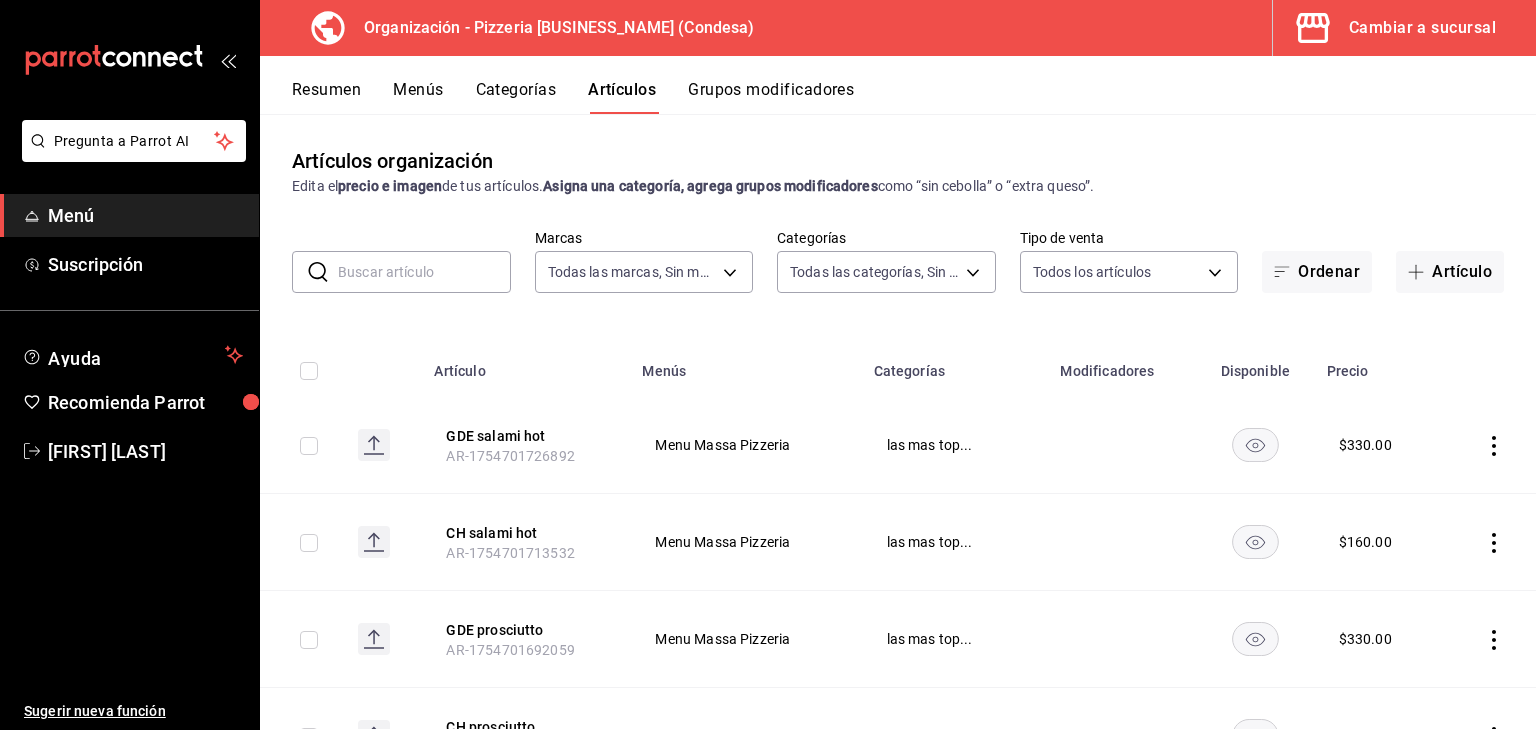 click on "Grupos modificadores" at bounding box center (771, 97) 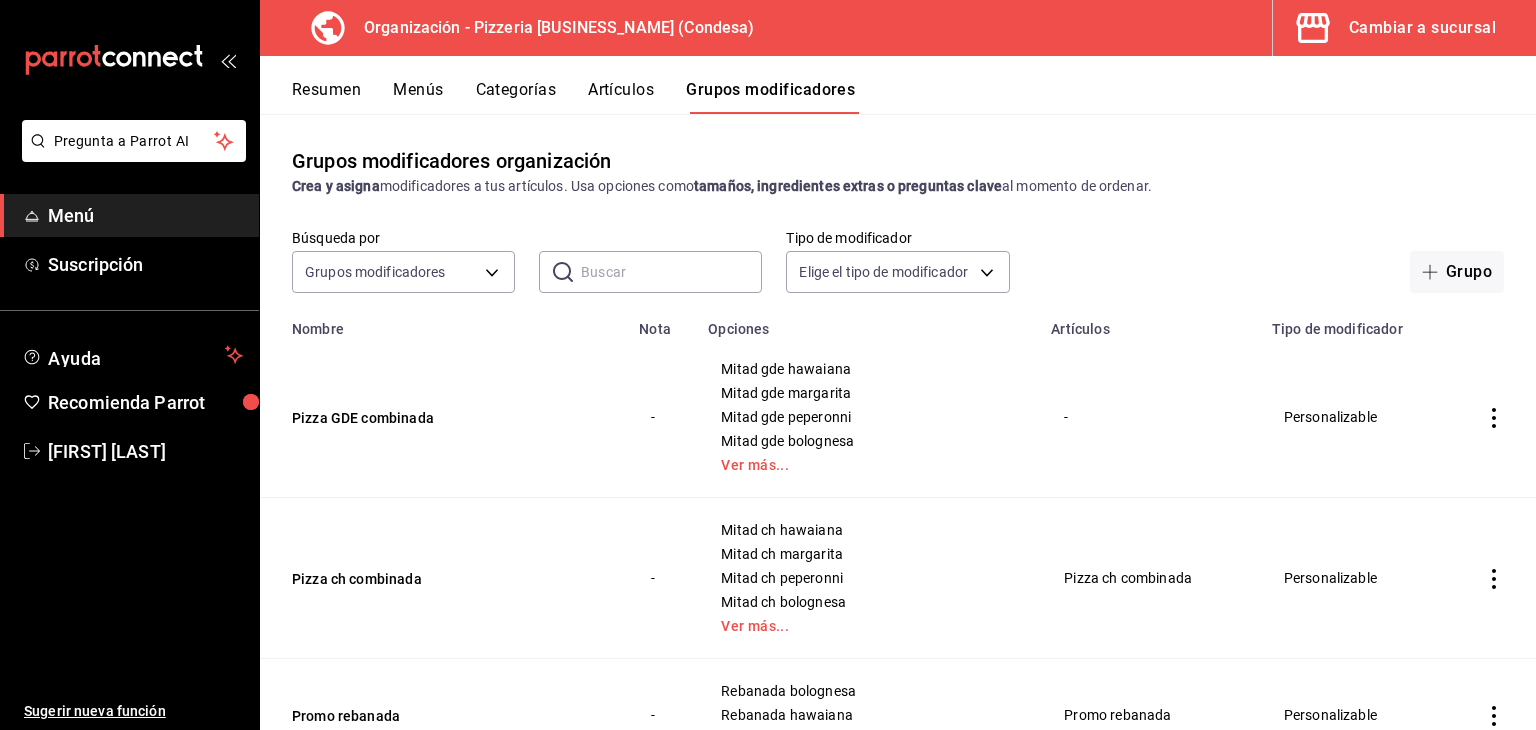 click on "Artículos" at bounding box center [621, 97] 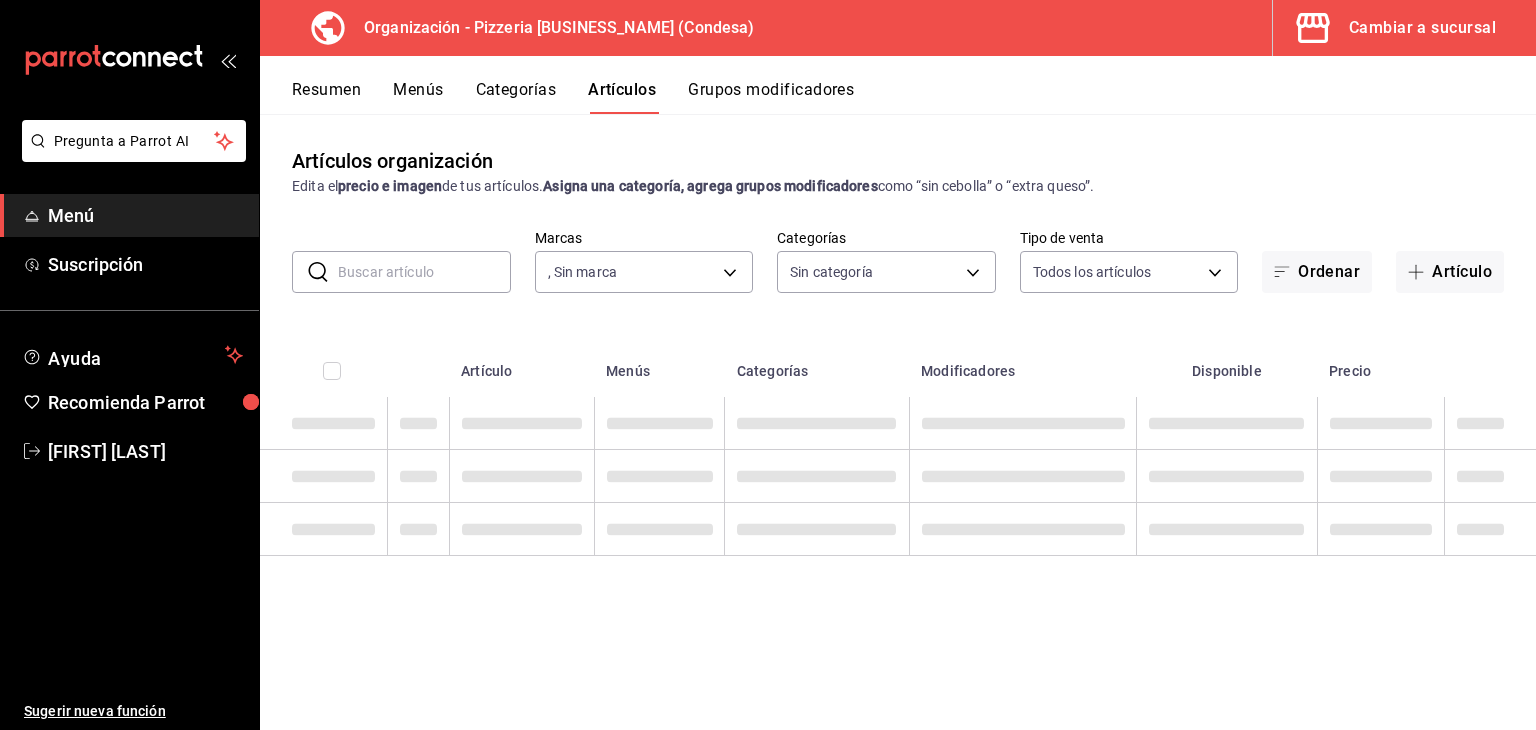 type 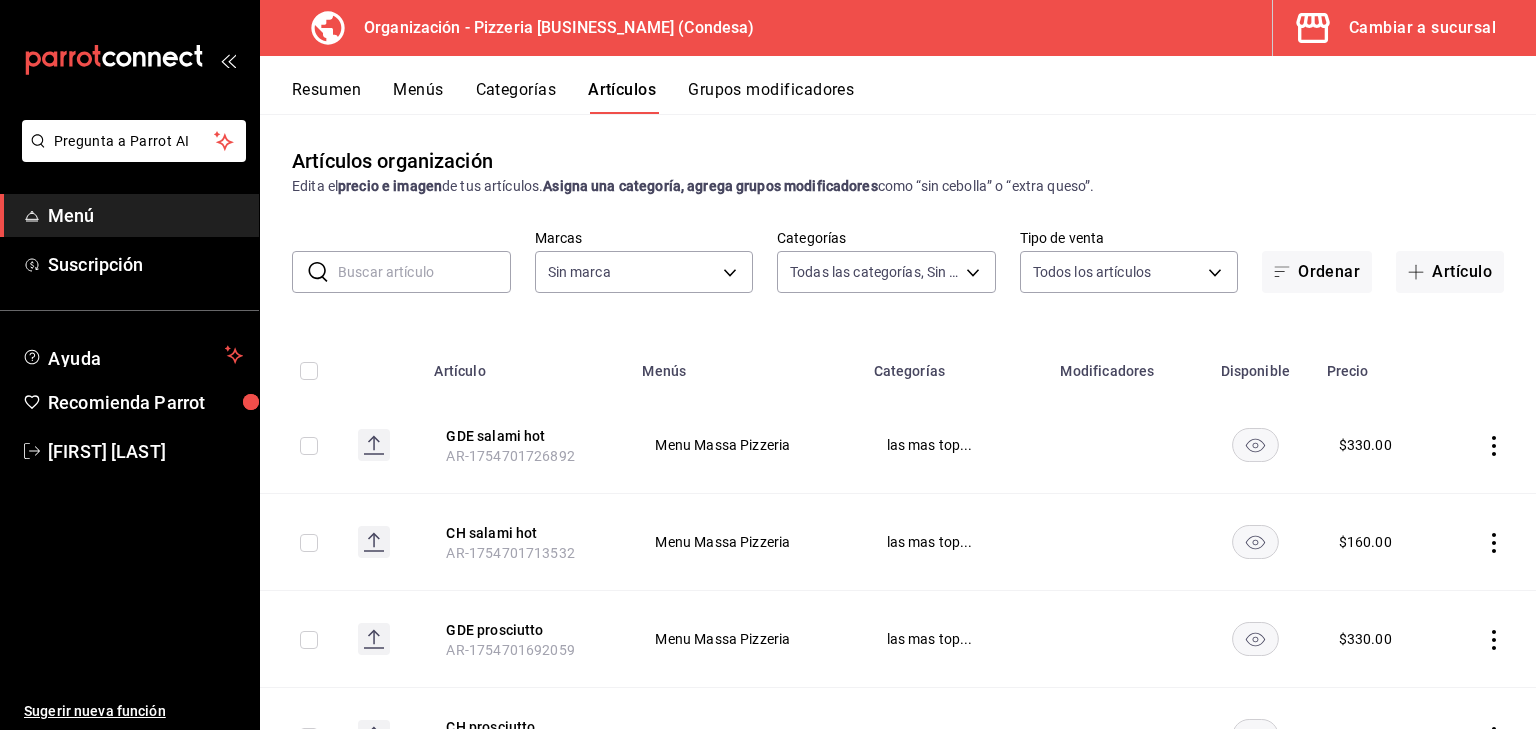 type on "9a5f5337-cc5f-4888-a4af-a93cb9ccf859,cd37cac2-c4c9-49a6-ae30-1d7a3cd4d3f2,cf877e83-9796-43f3-b994-a5e9562efdd4,bb0b1c16-f8b7-4da8-9d10-5addaf872379,6311a80c-1f67-4a66-89da-f50c66b758ca,b44dbd63-a331-4d81-83cd-3a8867acfc41,68a05afc-51e1-43d5-a706-86ca35d8873f,b3647eab-4677-4bfb-81e1-f18eaaddc35a,ba246a2e-3d57-42fa-bf0b-fee00fcabe1d" 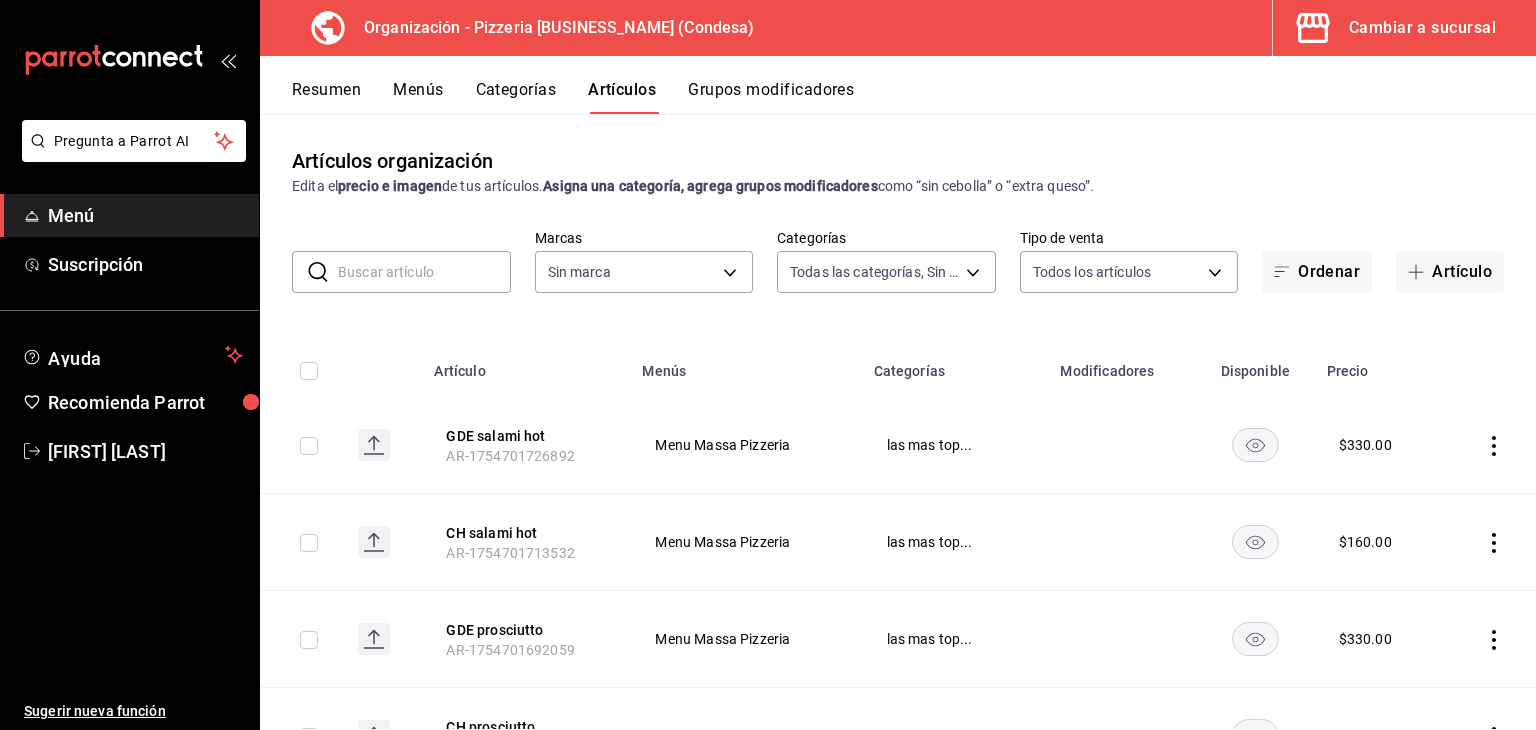 type on "[UUID]" 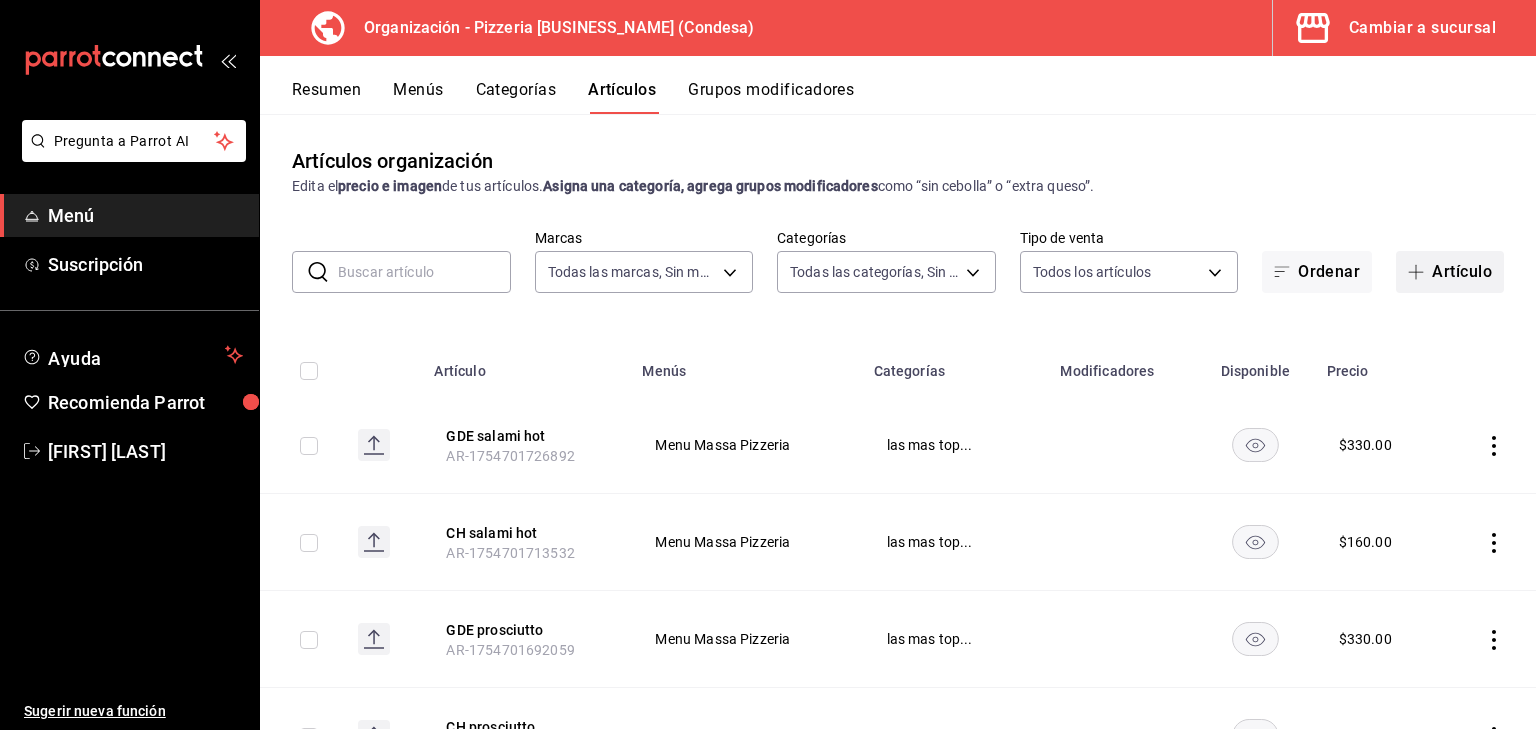 click on "Artículo" at bounding box center (1450, 272) 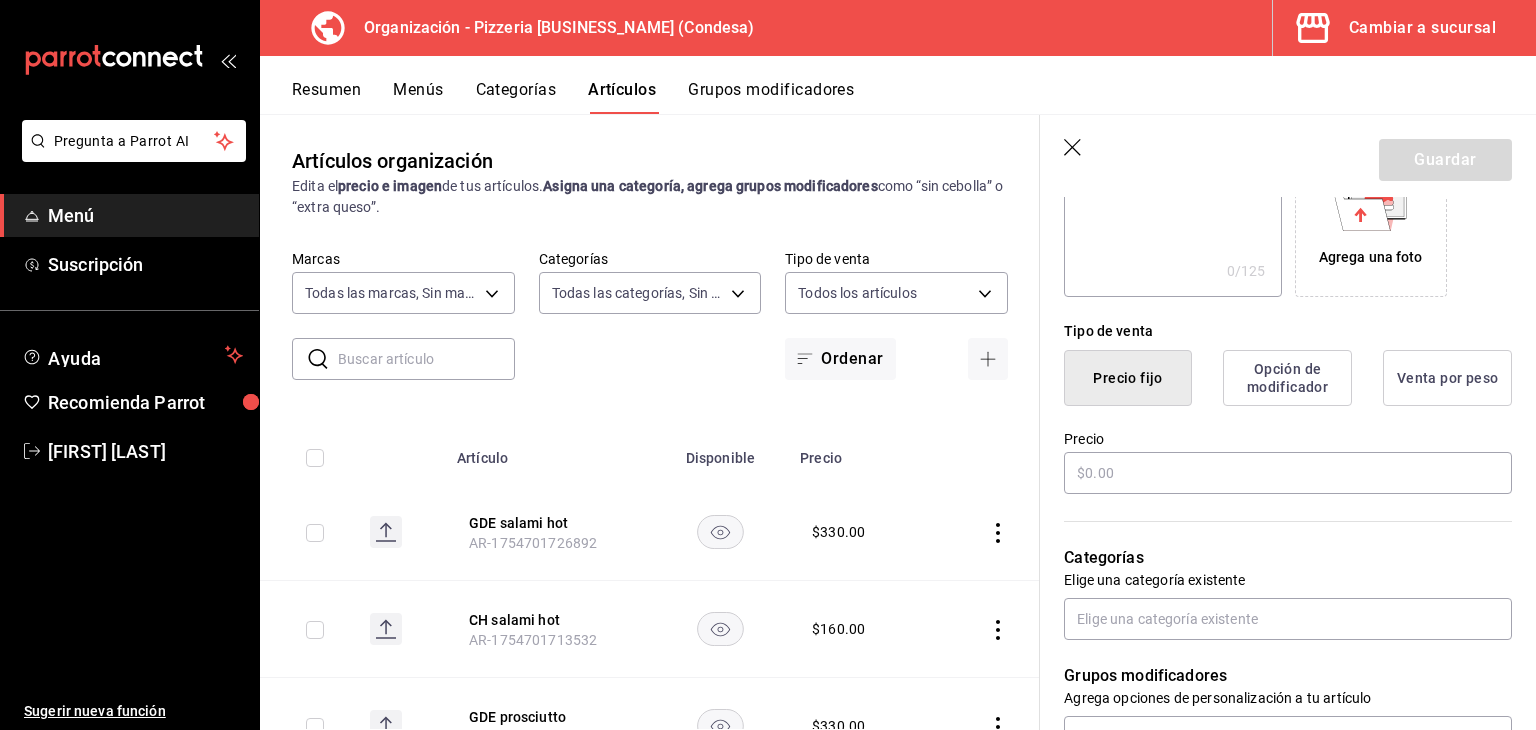scroll, scrollTop: 400, scrollLeft: 0, axis: vertical 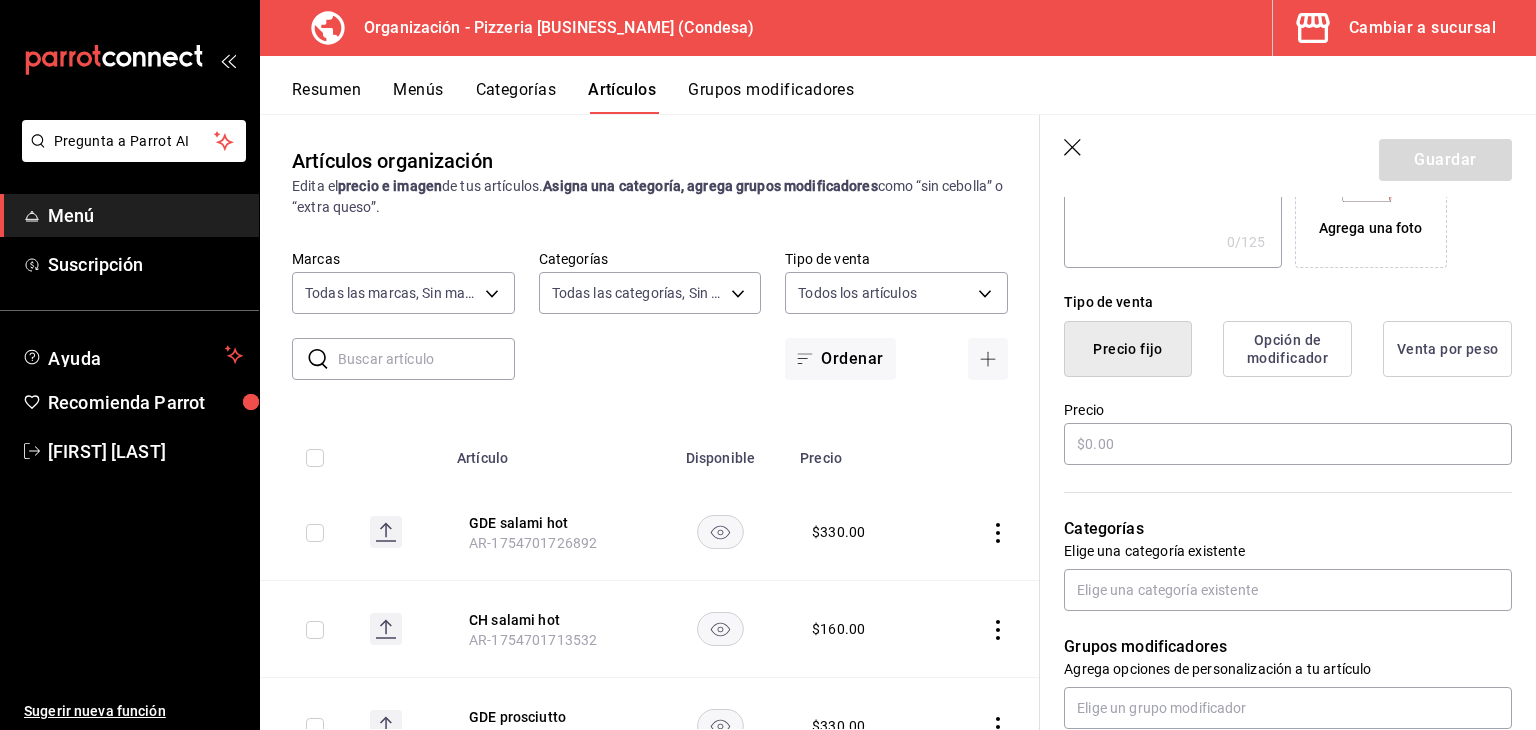 click on "Precio fijo" at bounding box center [1128, 349] 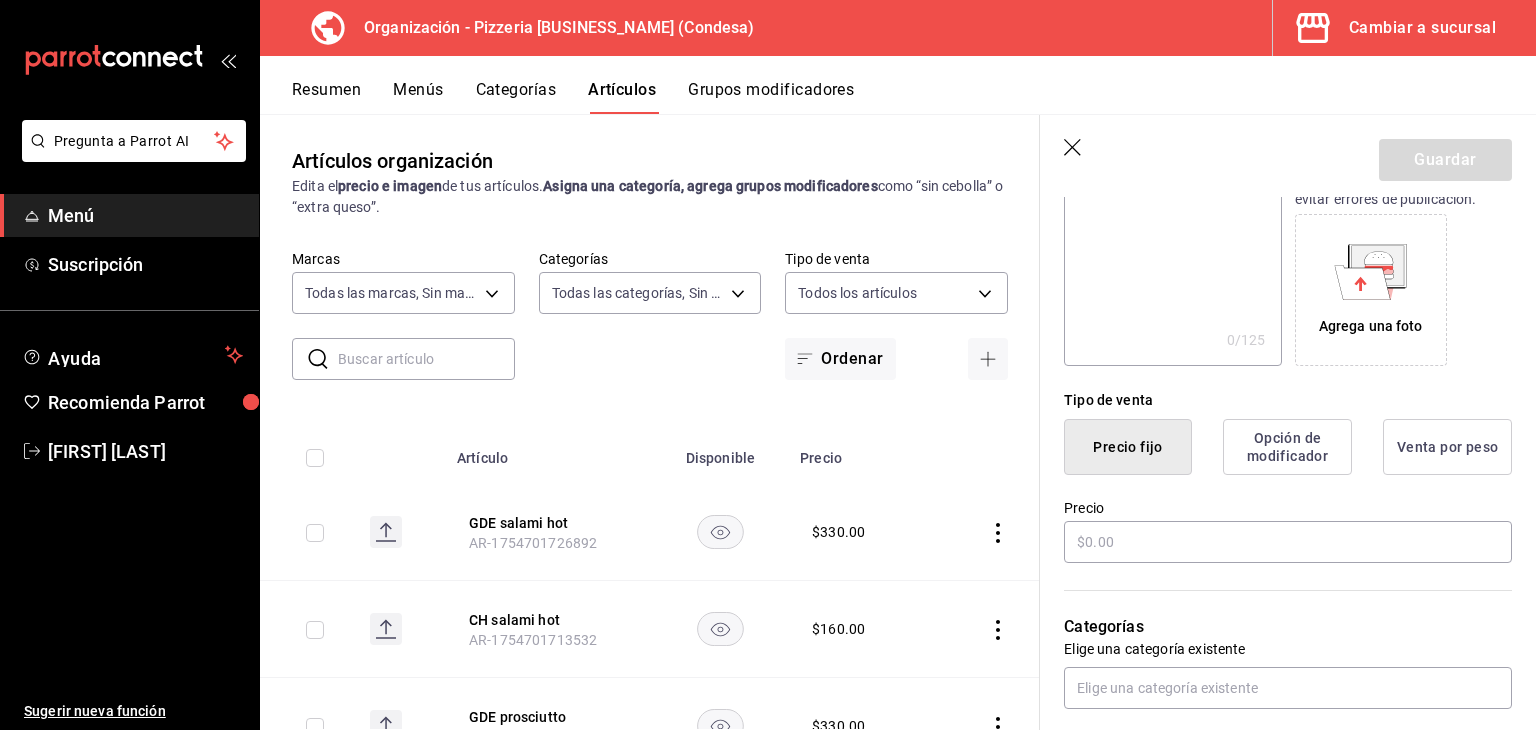 scroll, scrollTop: 300, scrollLeft: 0, axis: vertical 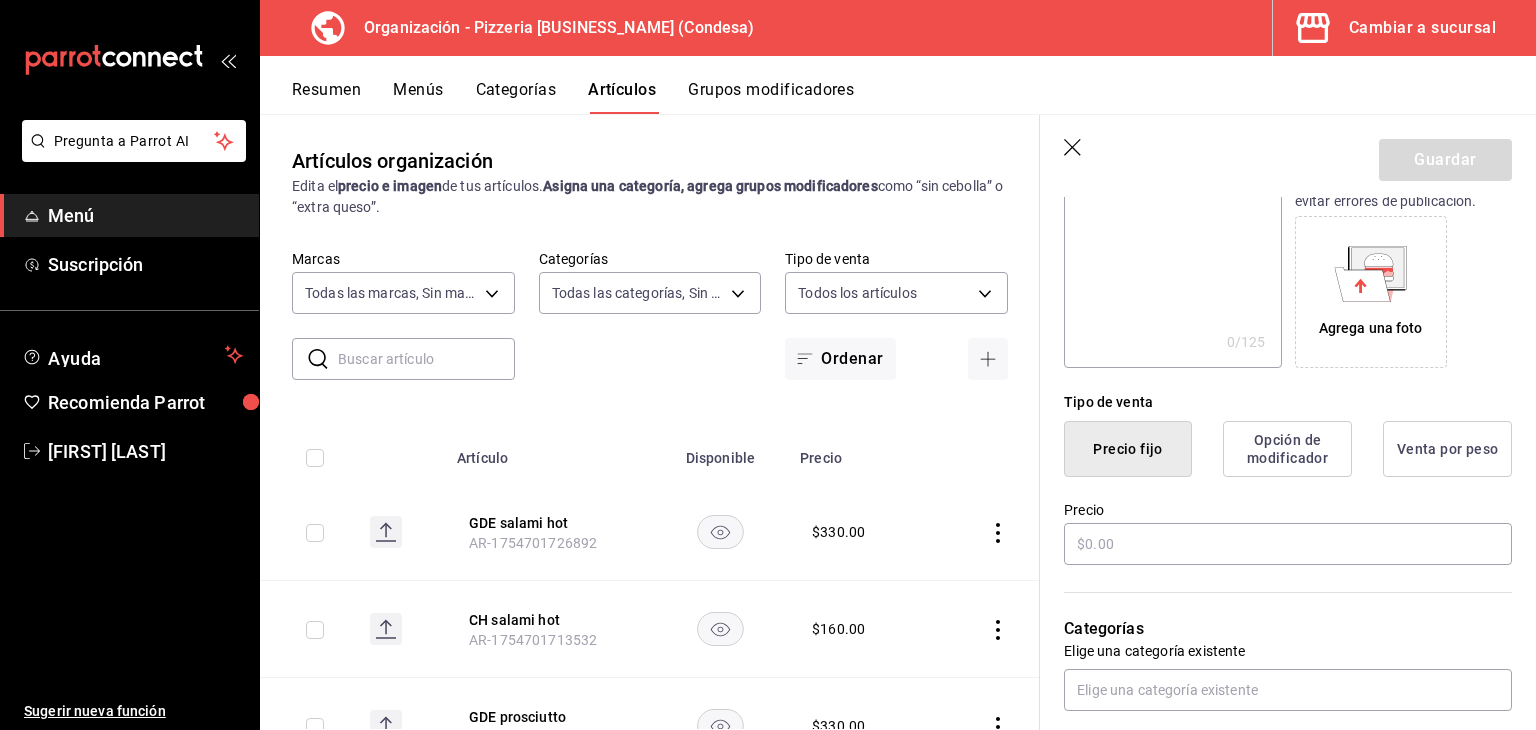 click on "Opción de modificador" at bounding box center (1287, 449) 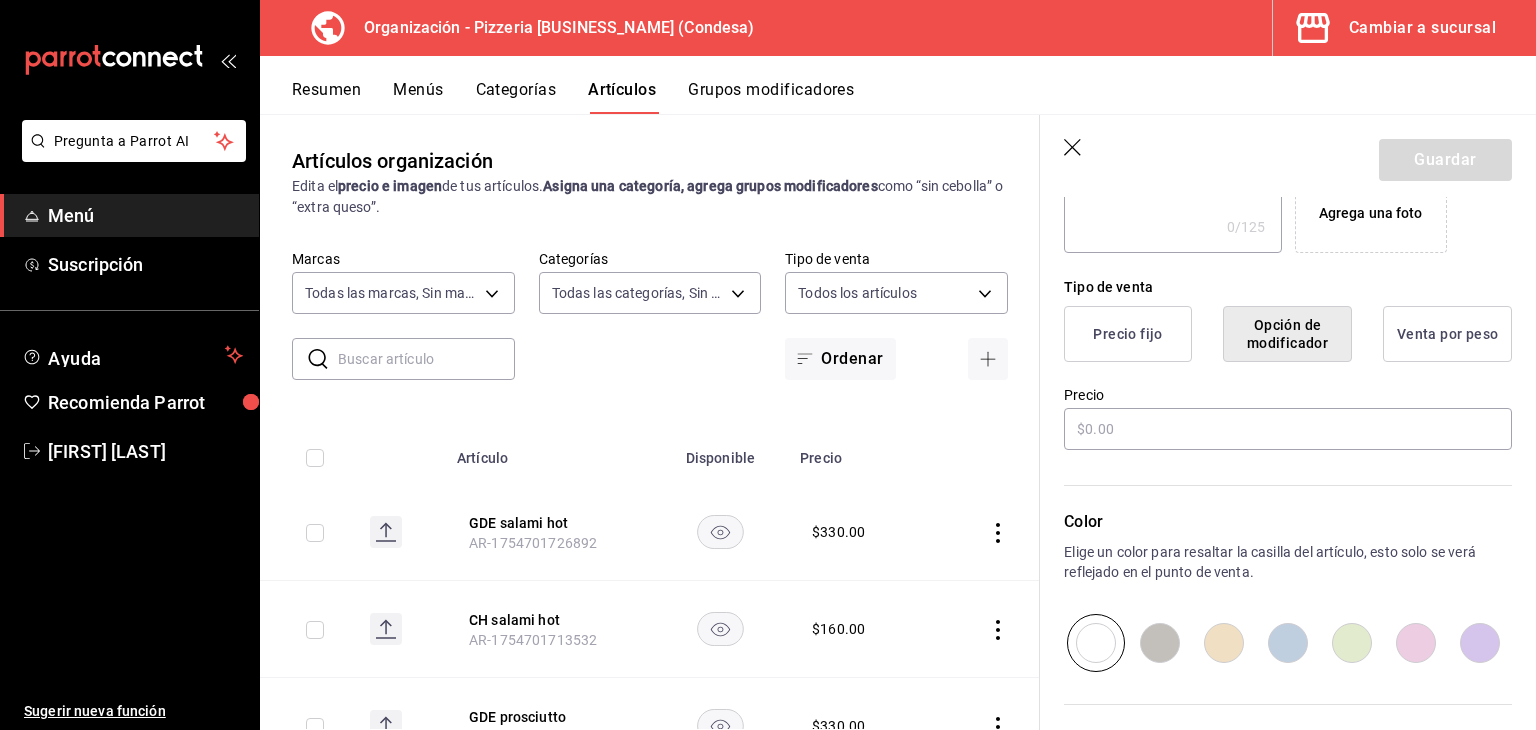 scroll, scrollTop: 308, scrollLeft: 0, axis: vertical 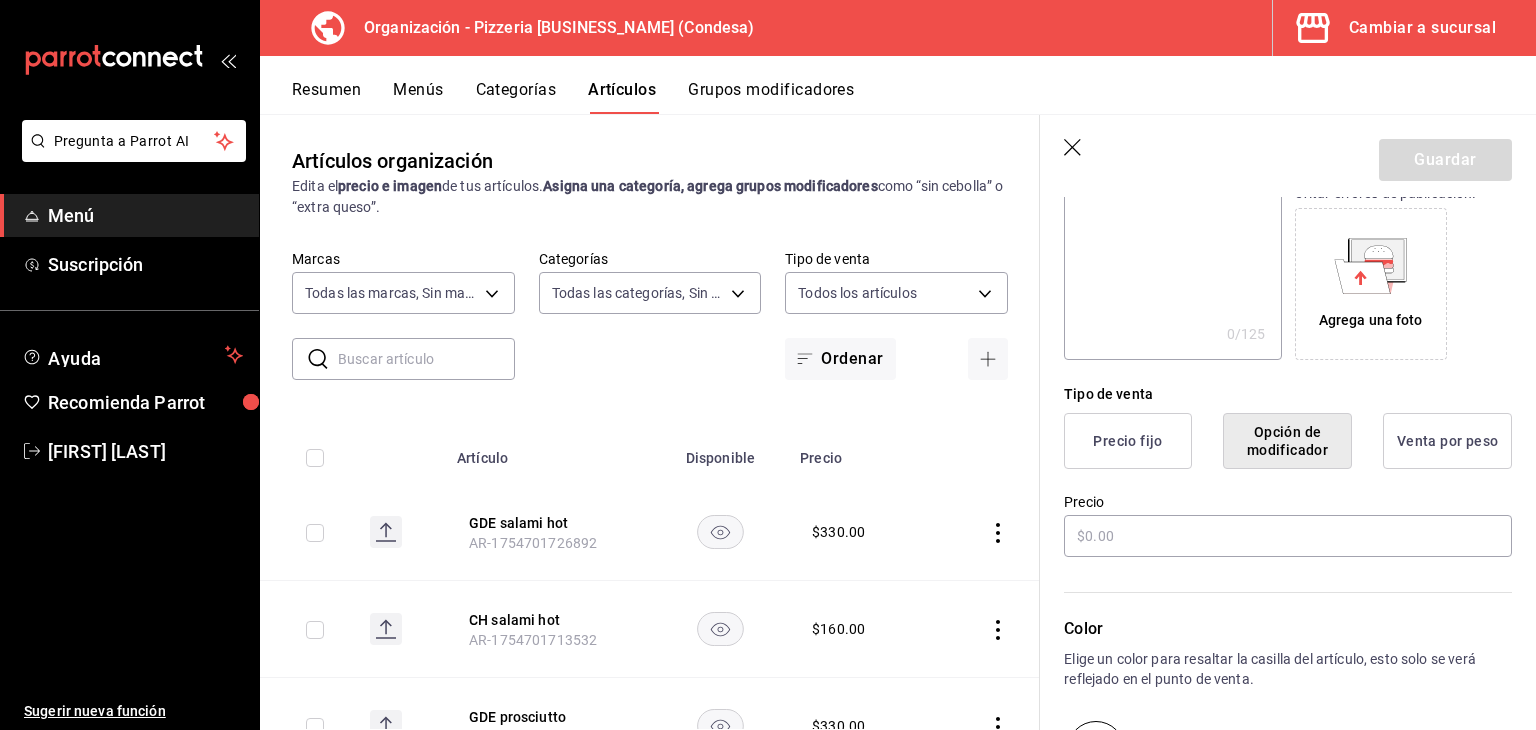 click on "Precio fijo" at bounding box center (1128, 441) 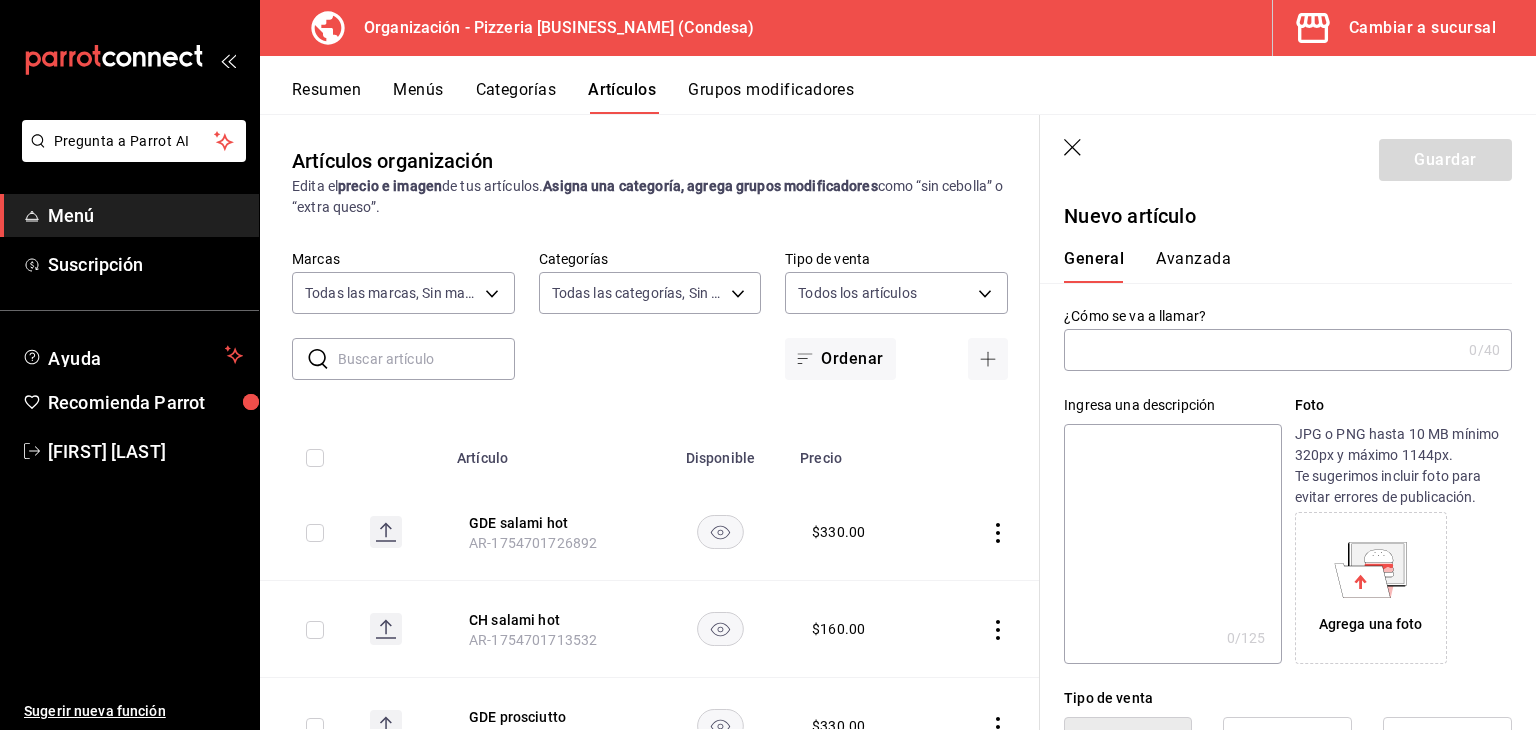 scroll, scrollTop: 0, scrollLeft: 0, axis: both 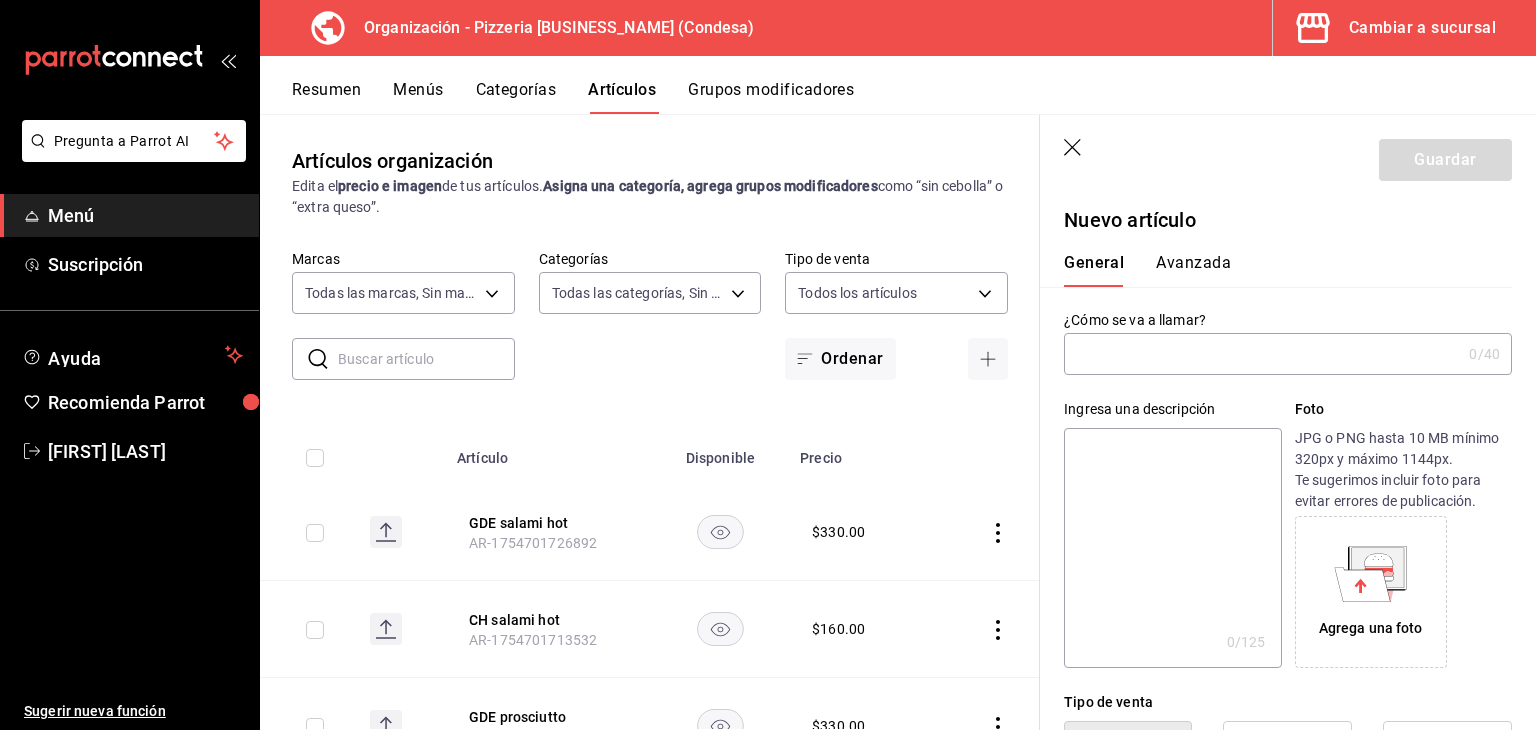 click on "Avanzada" at bounding box center (1193, 270) 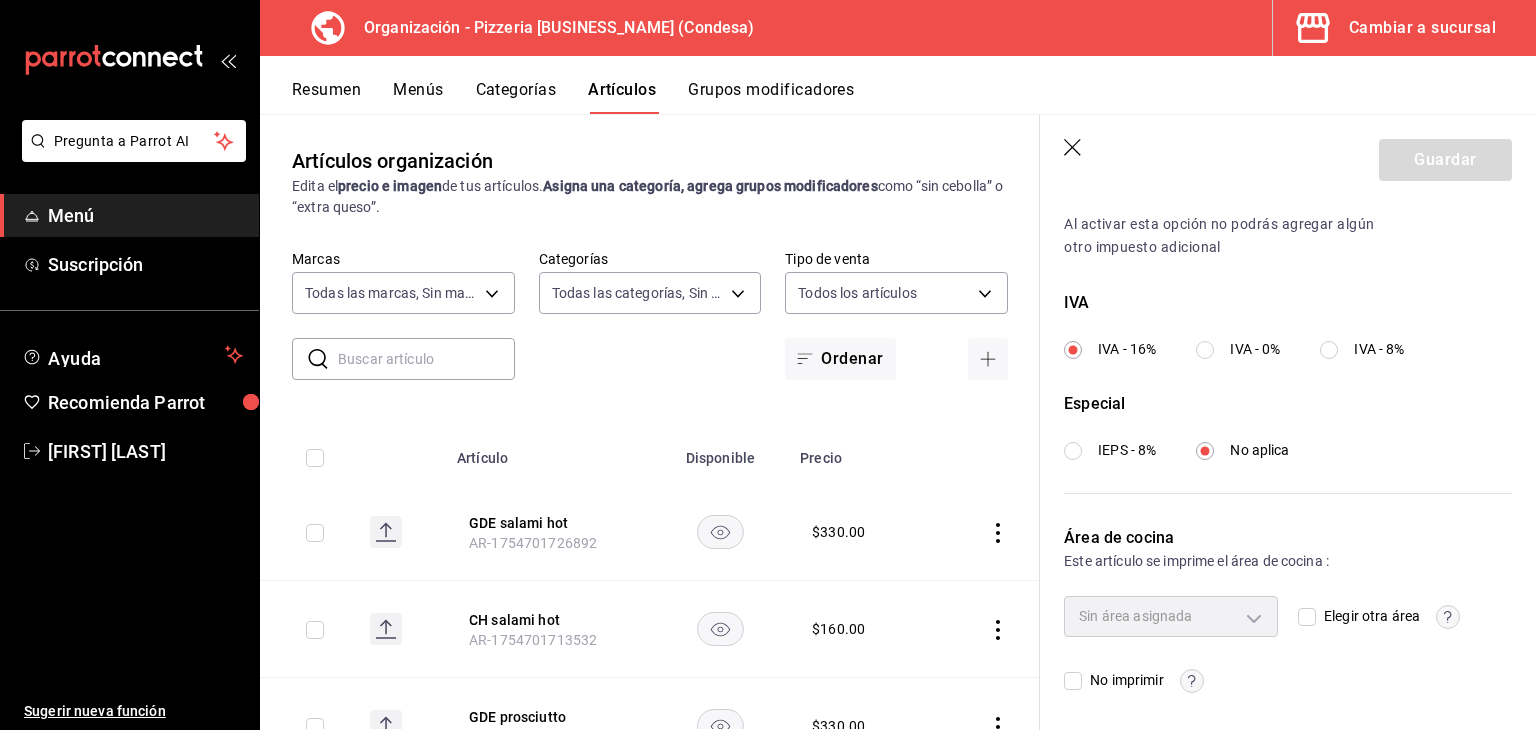 scroll, scrollTop: 682, scrollLeft: 0, axis: vertical 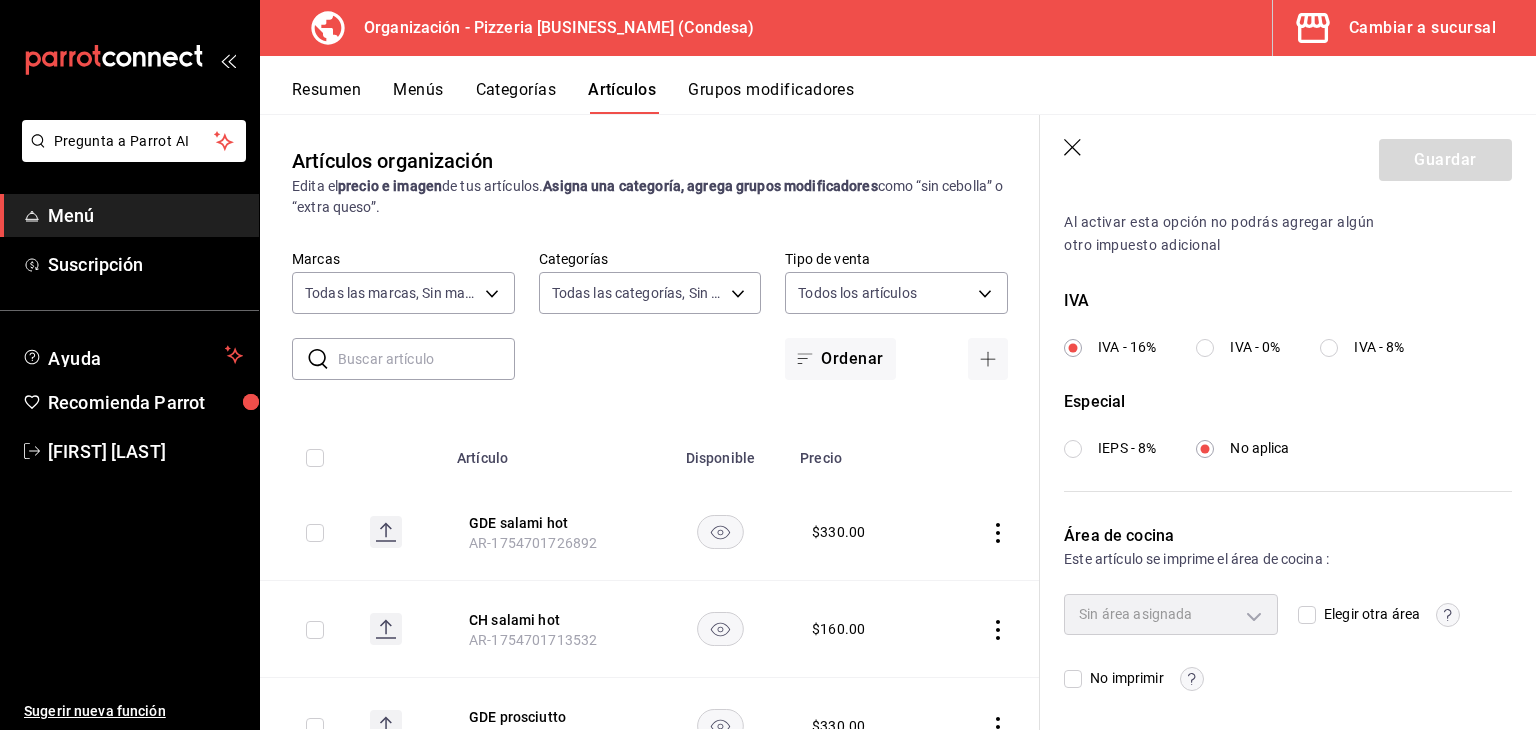 click on "Sin área asignada" at bounding box center (1171, 614) 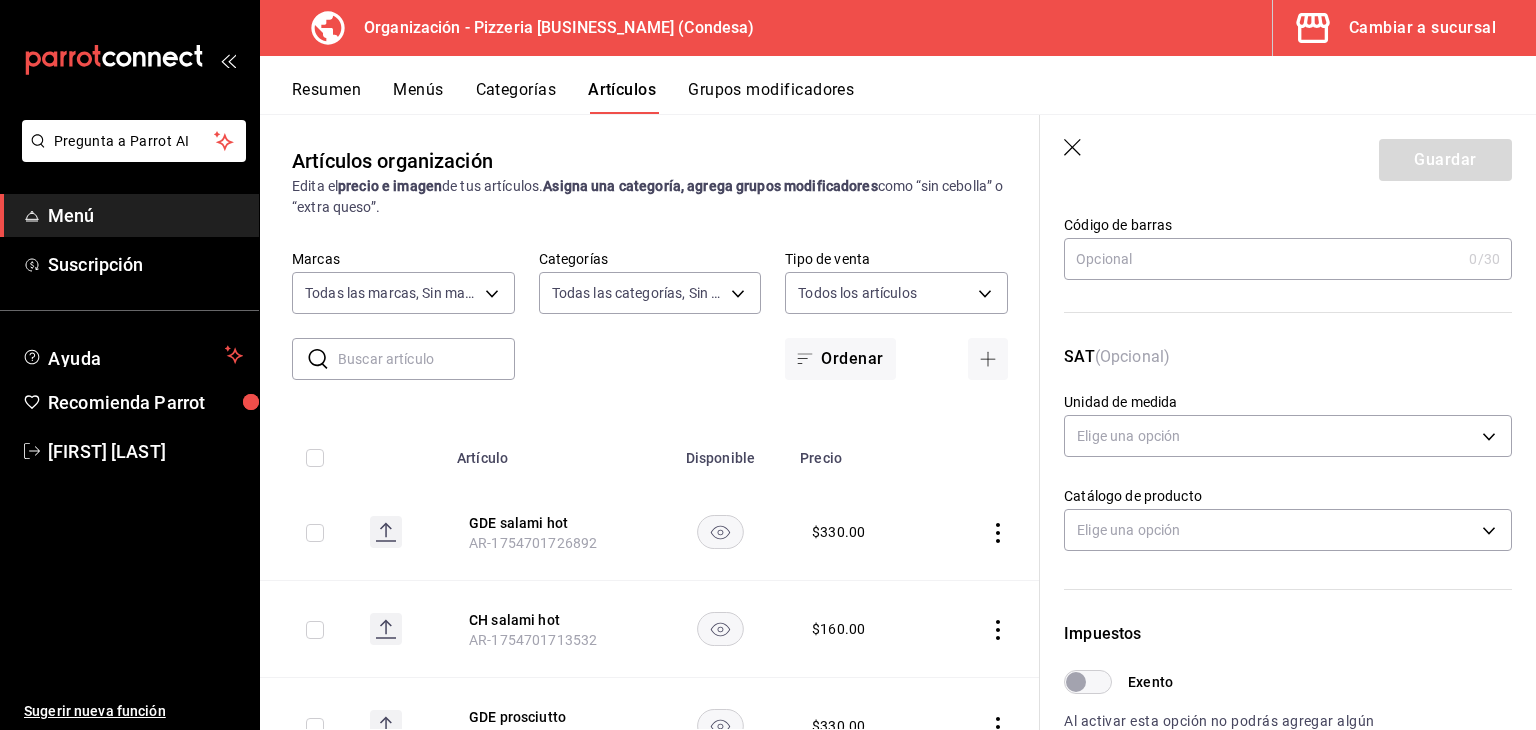 scroll, scrollTop: 182, scrollLeft: 0, axis: vertical 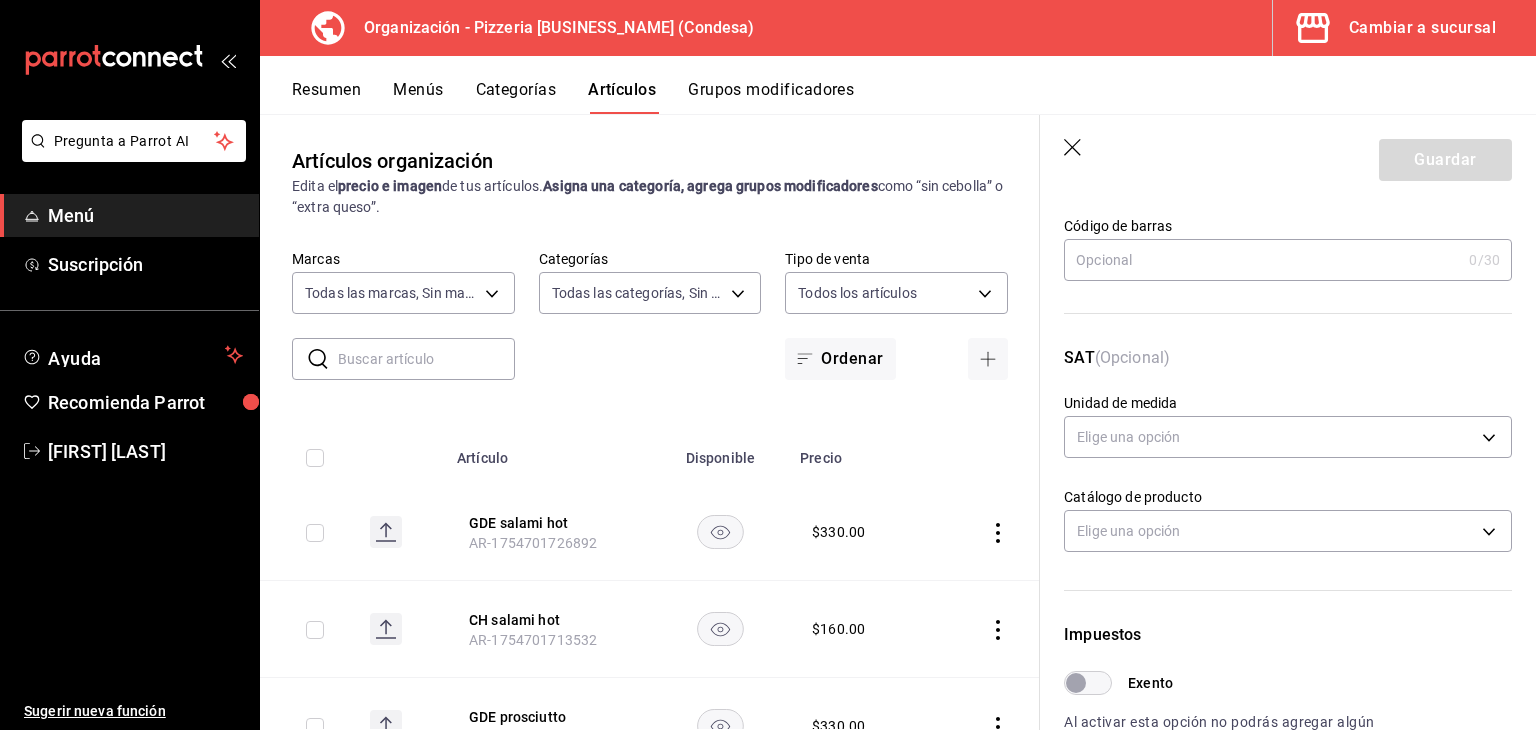 click 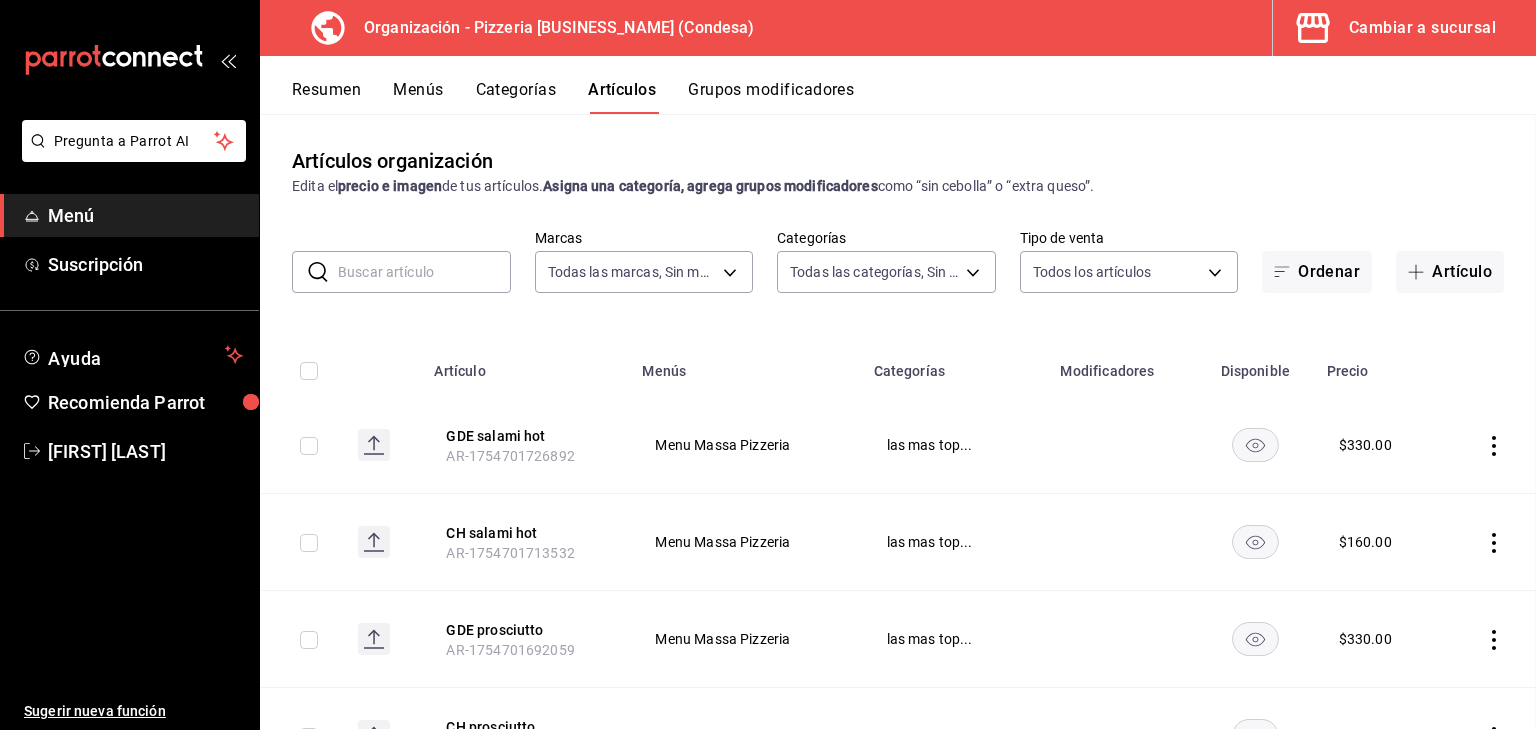 scroll, scrollTop: 0, scrollLeft: 0, axis: both 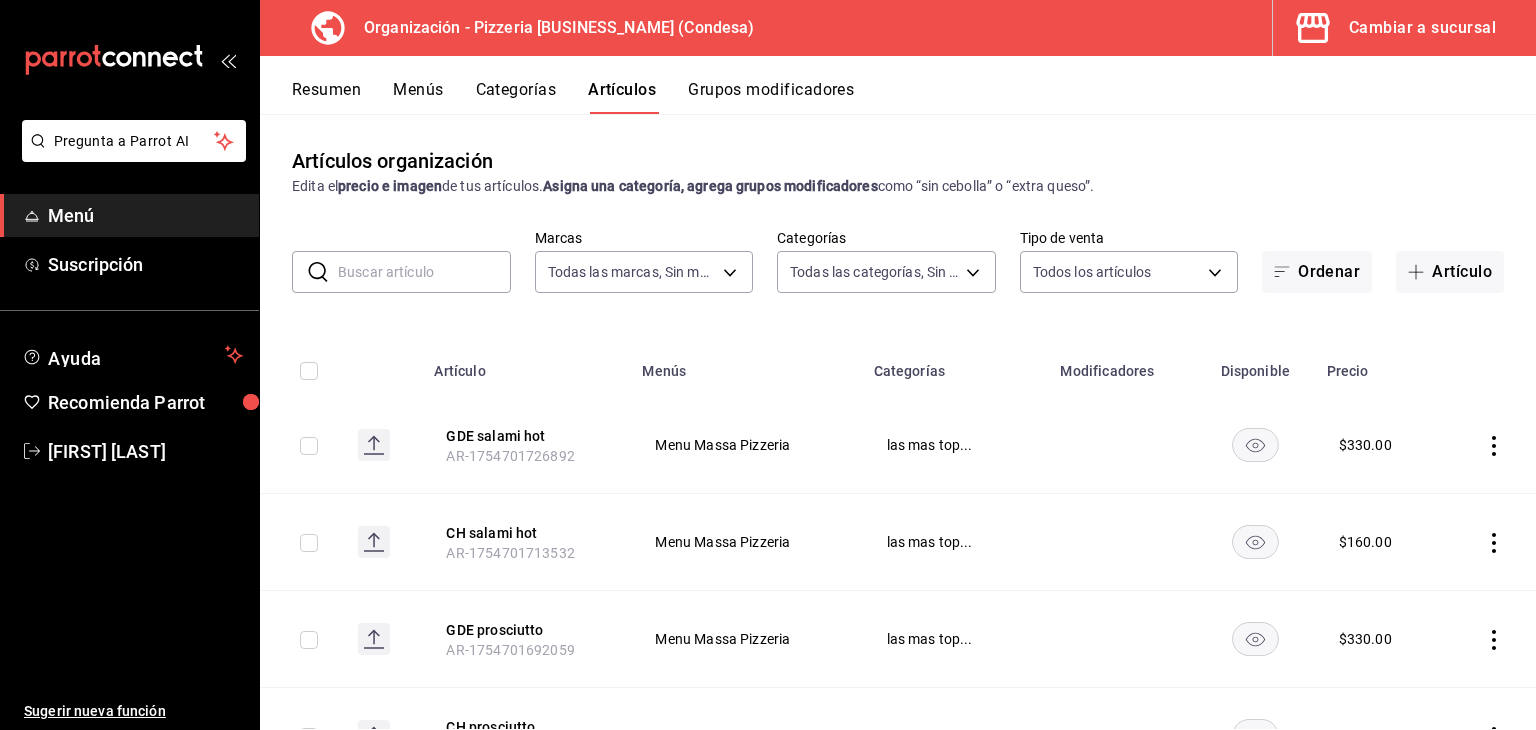 click on "Categorías" at bounding box center [516, 97] 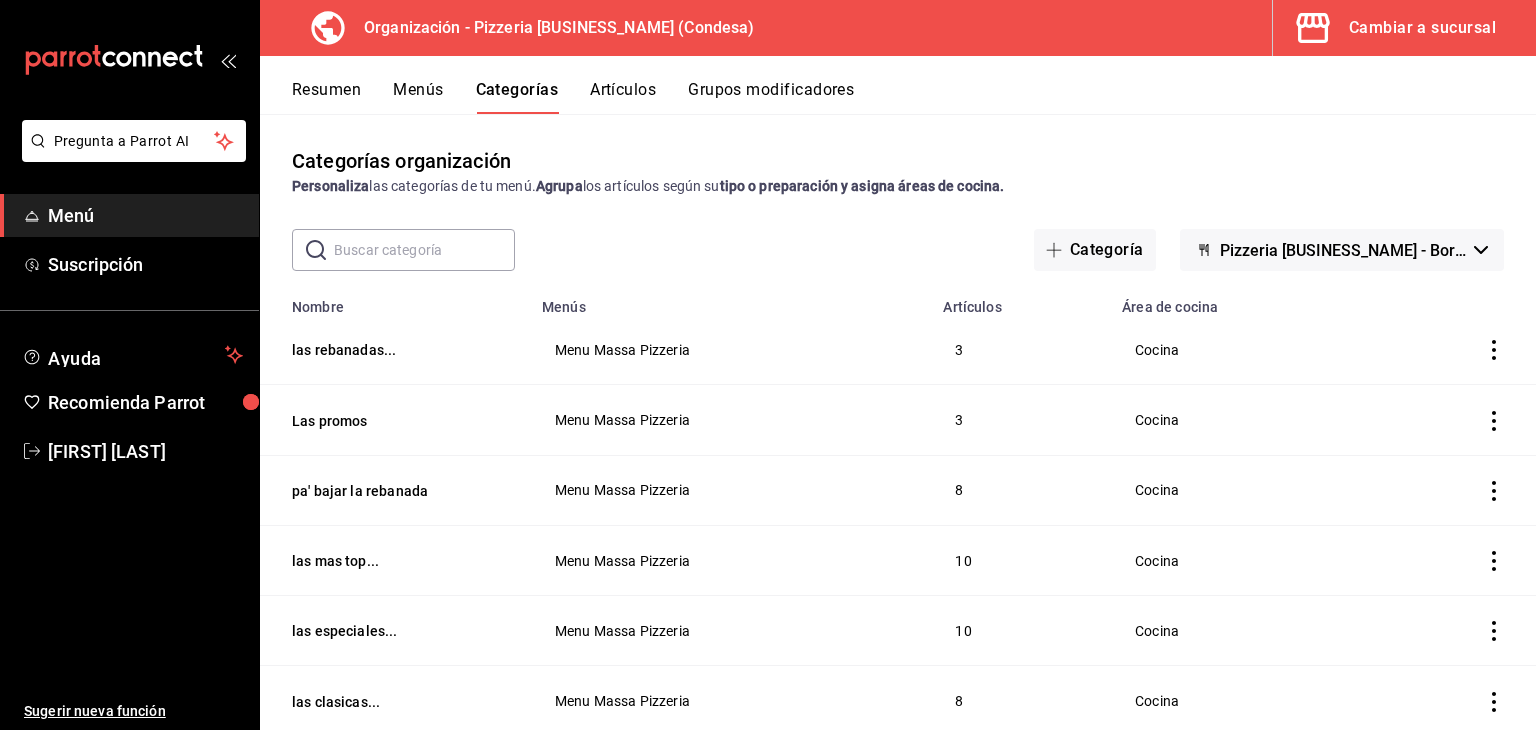 scroll, scrollTop: 0, scrollLeft: 0, axis: both 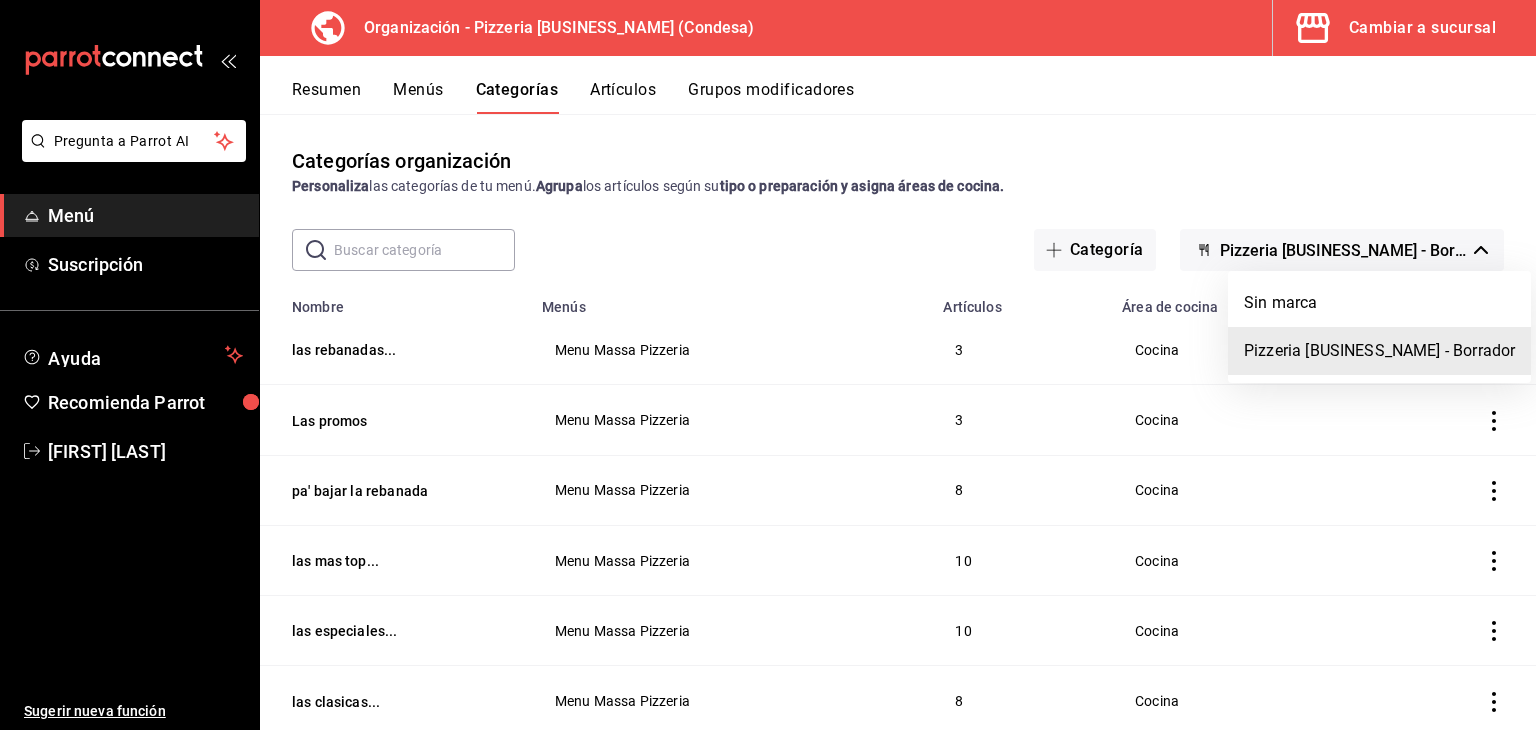 click at bounding box center (768, 365) 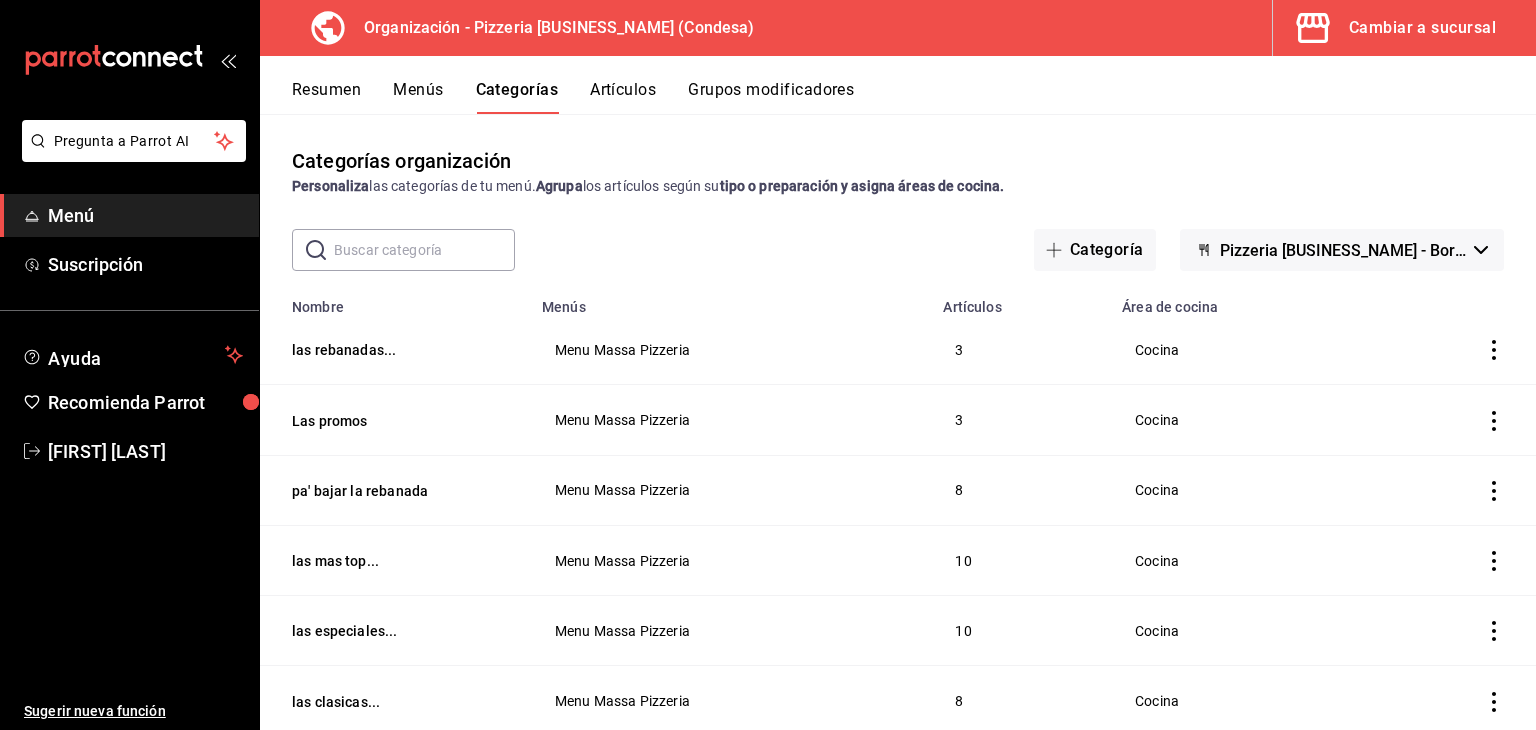 click on "Cambiar a sucursal" at bounding box center [1396, 28] 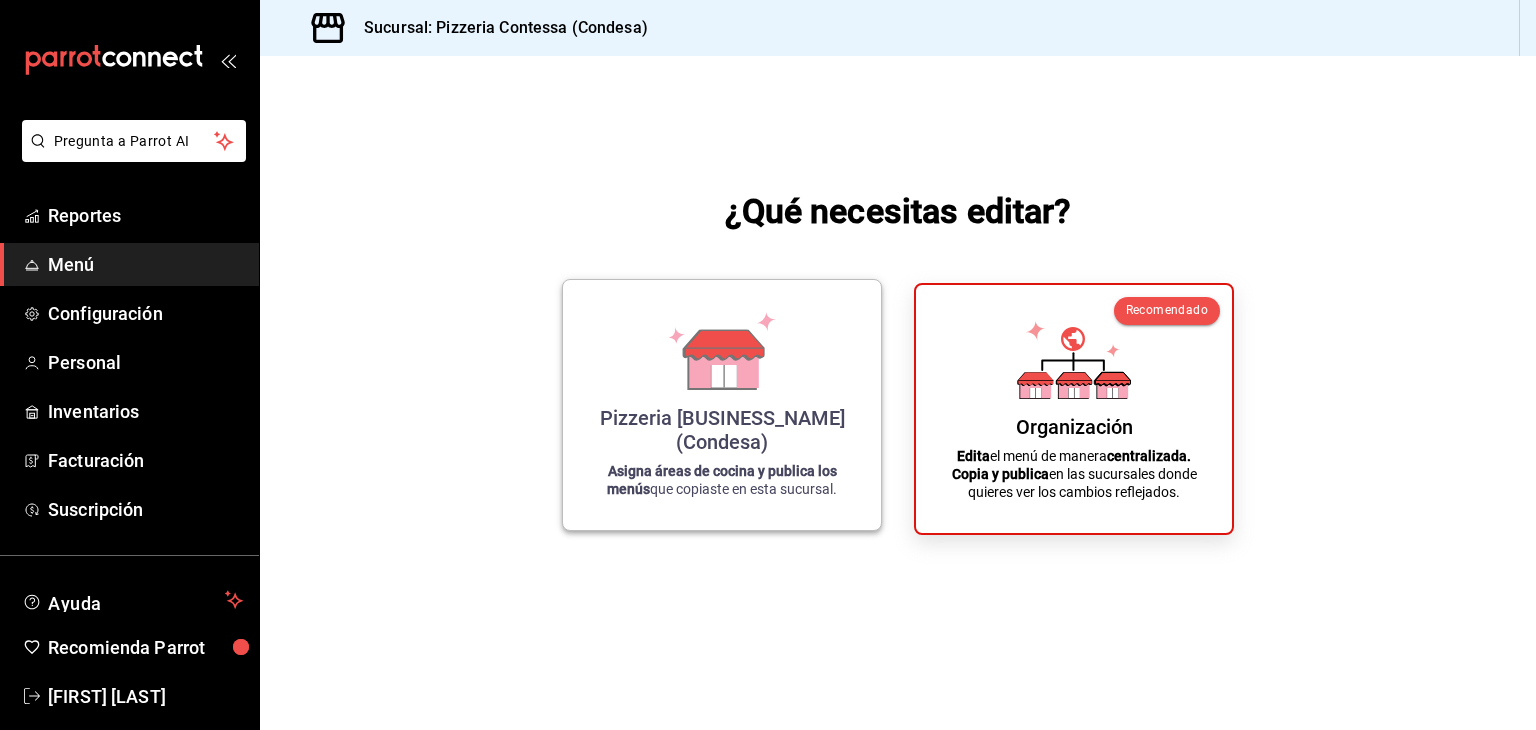 click 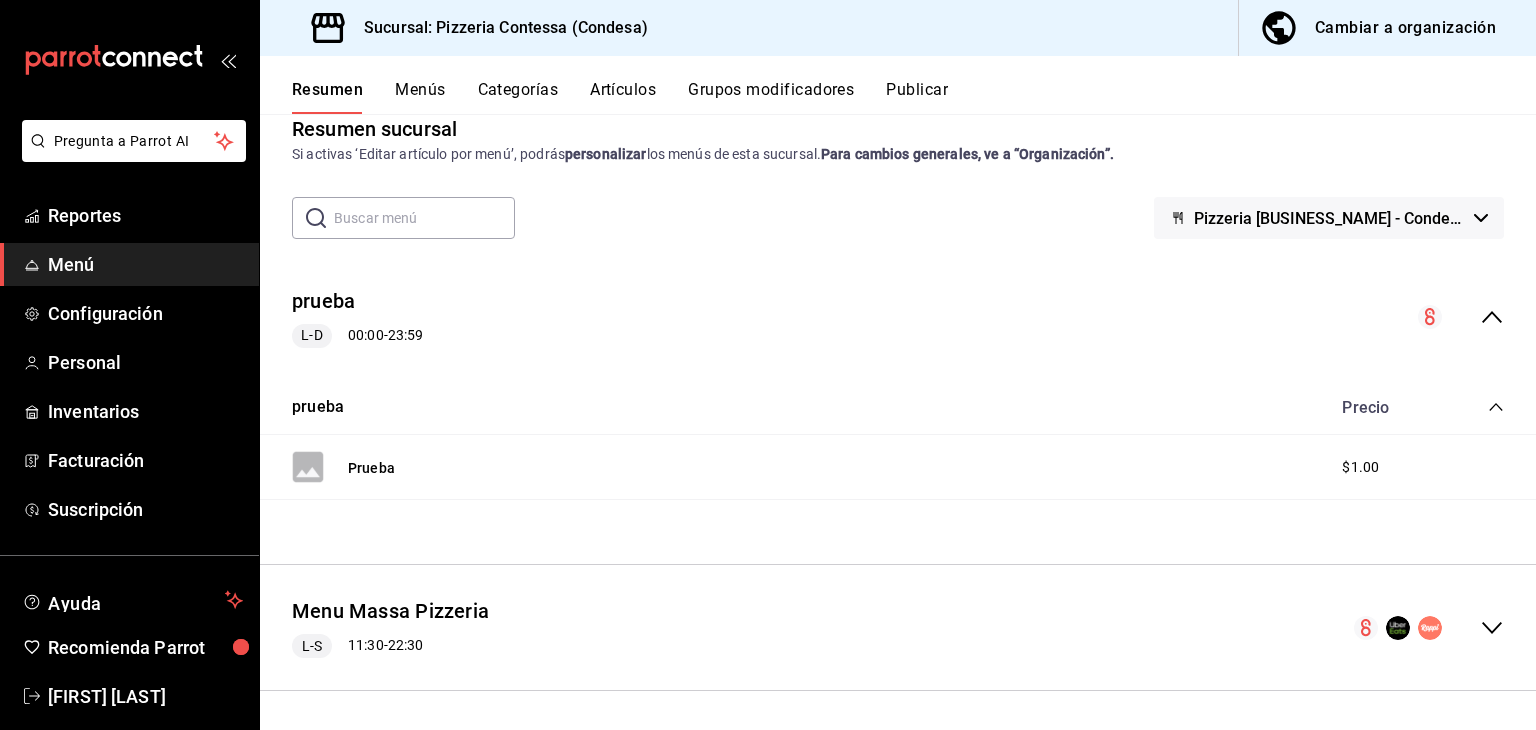 scroll, scrollTop: 33, scrollLeft: 0, axis: vertical 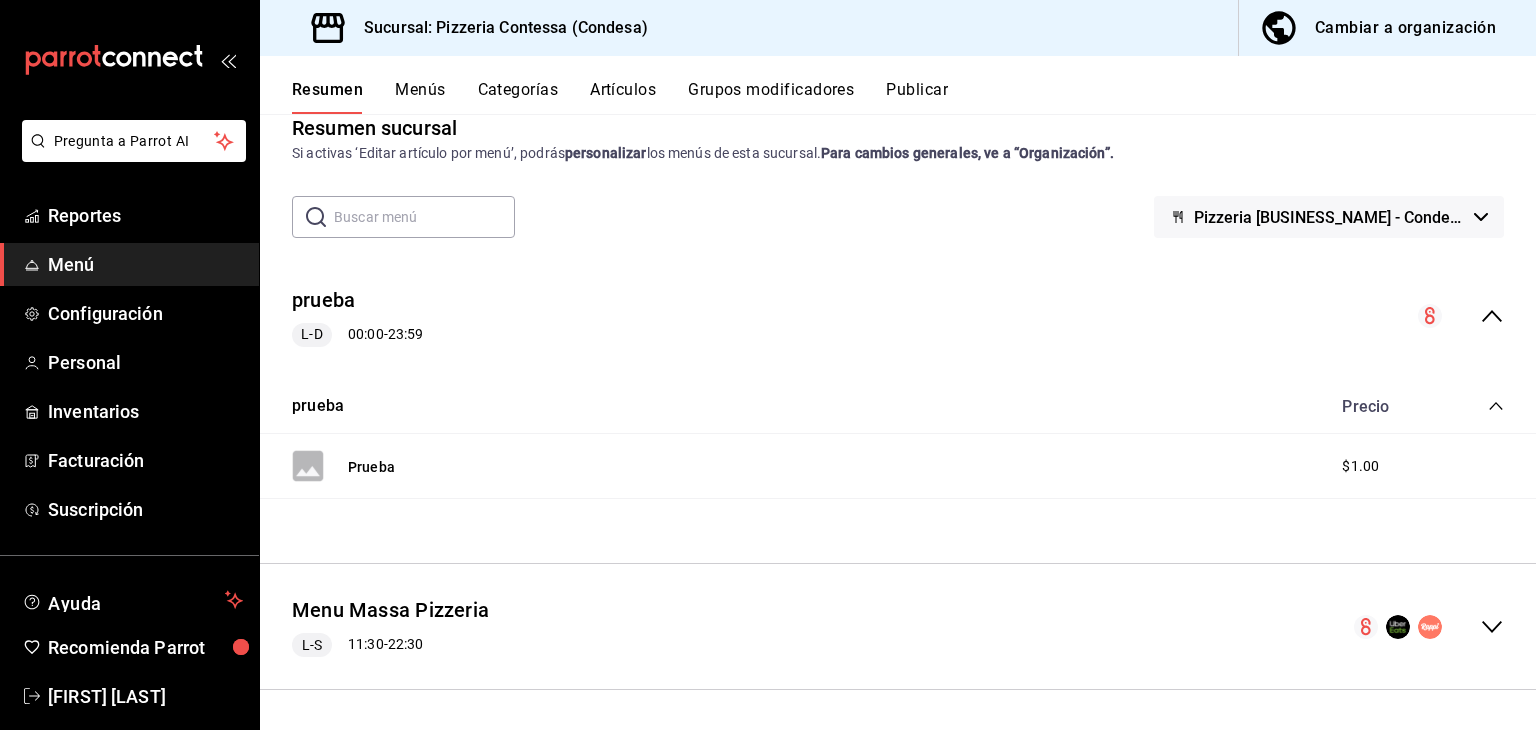 click 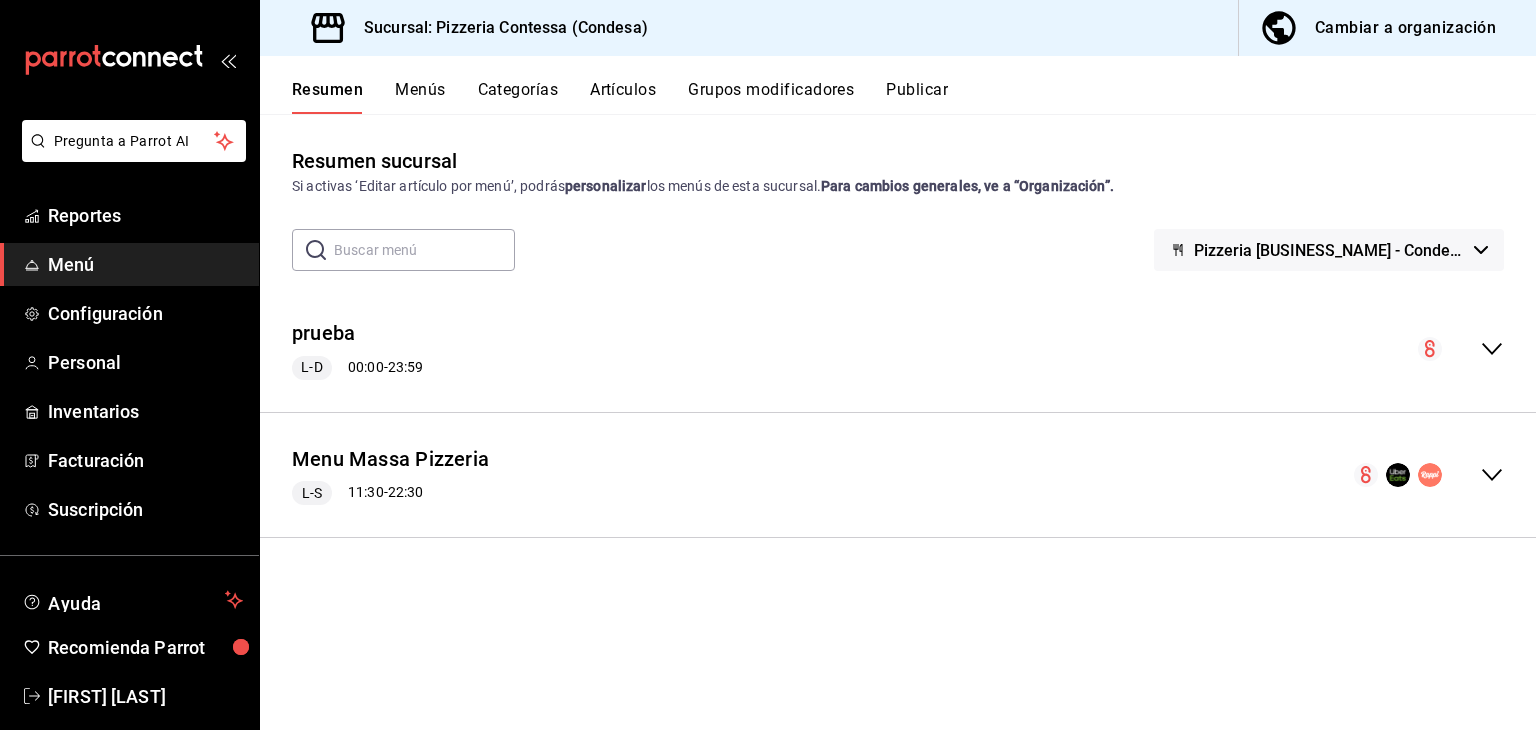 click 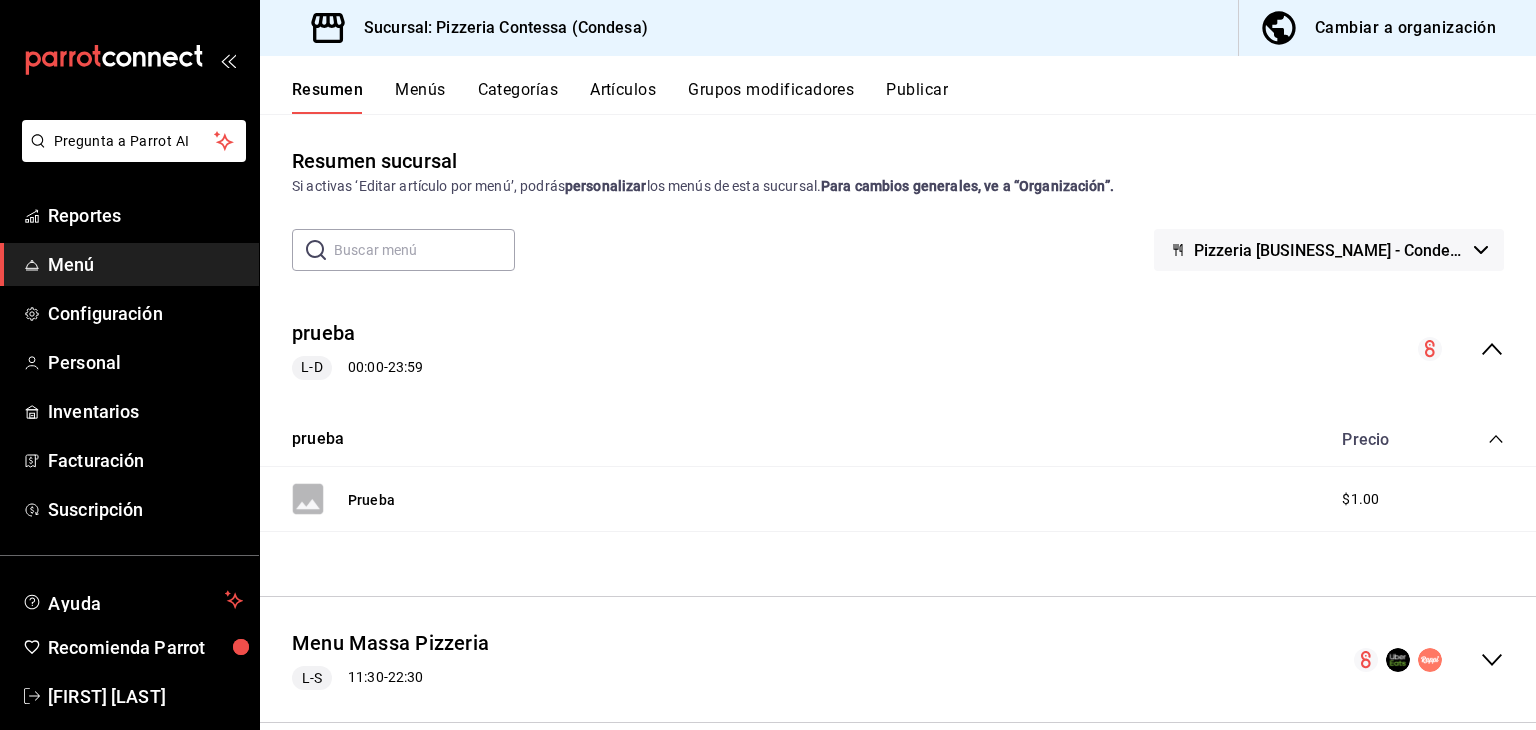 click on "Precio" at bounding box center [1413, 439] 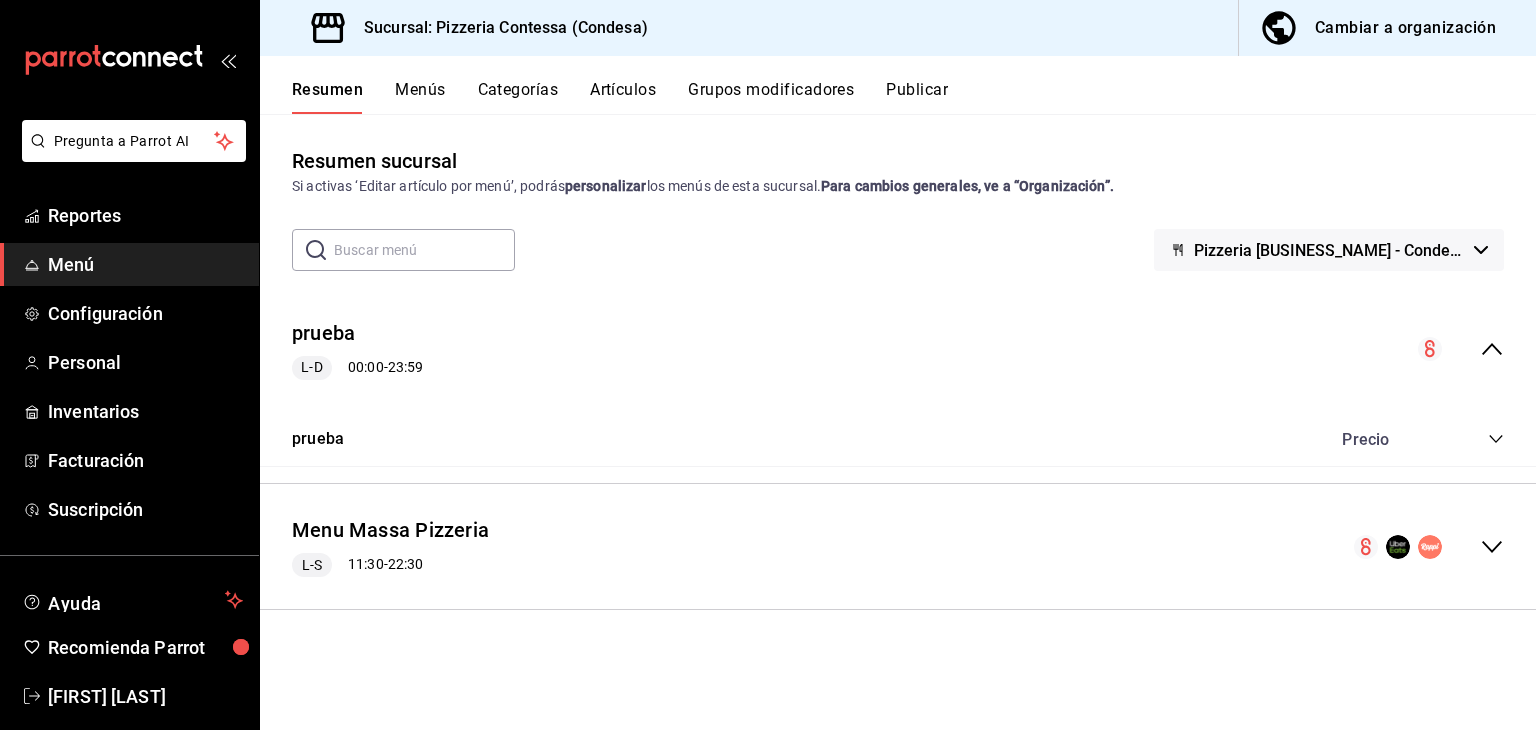 click on "Precio" at bounding box center [1413, 439] 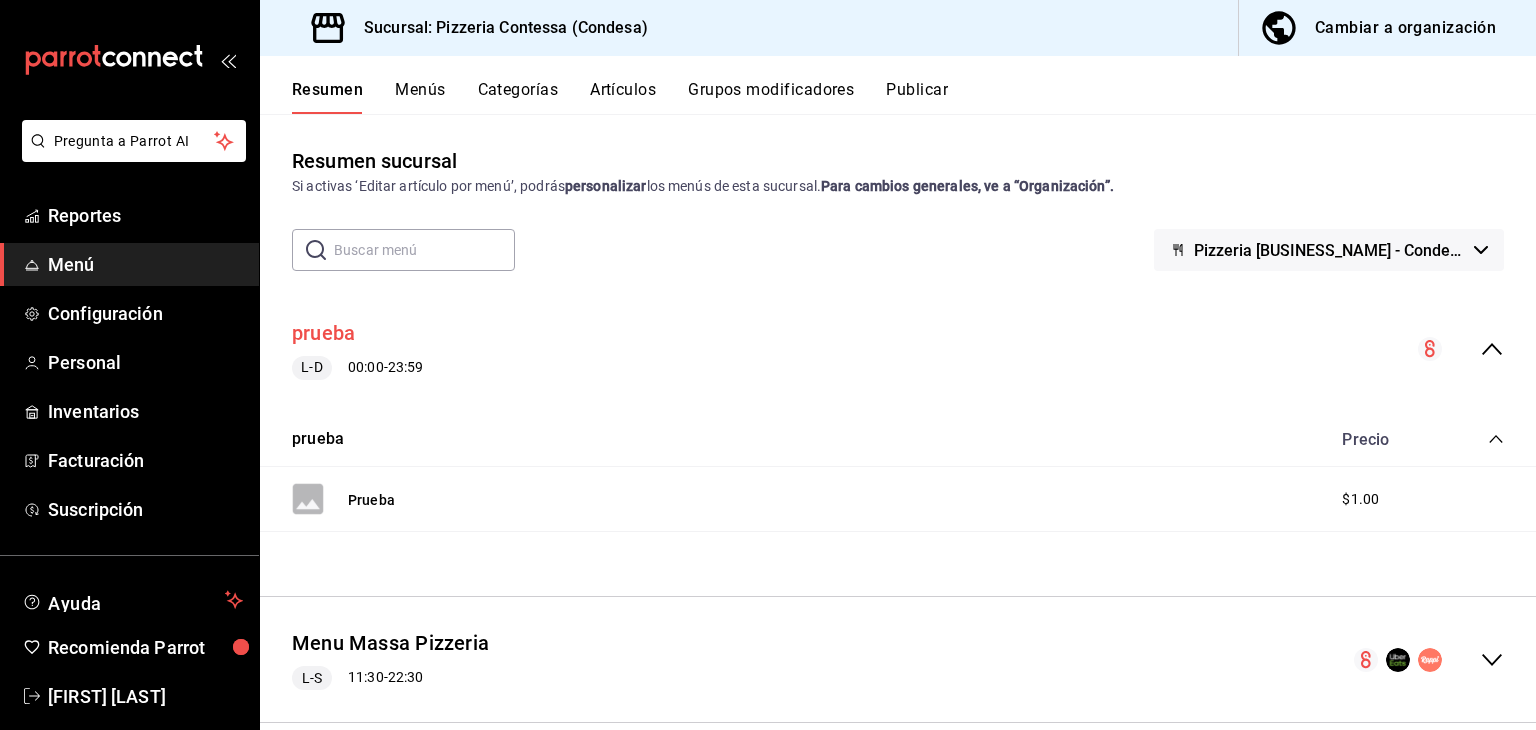click on "prueba" at bounding box center [323, 333] 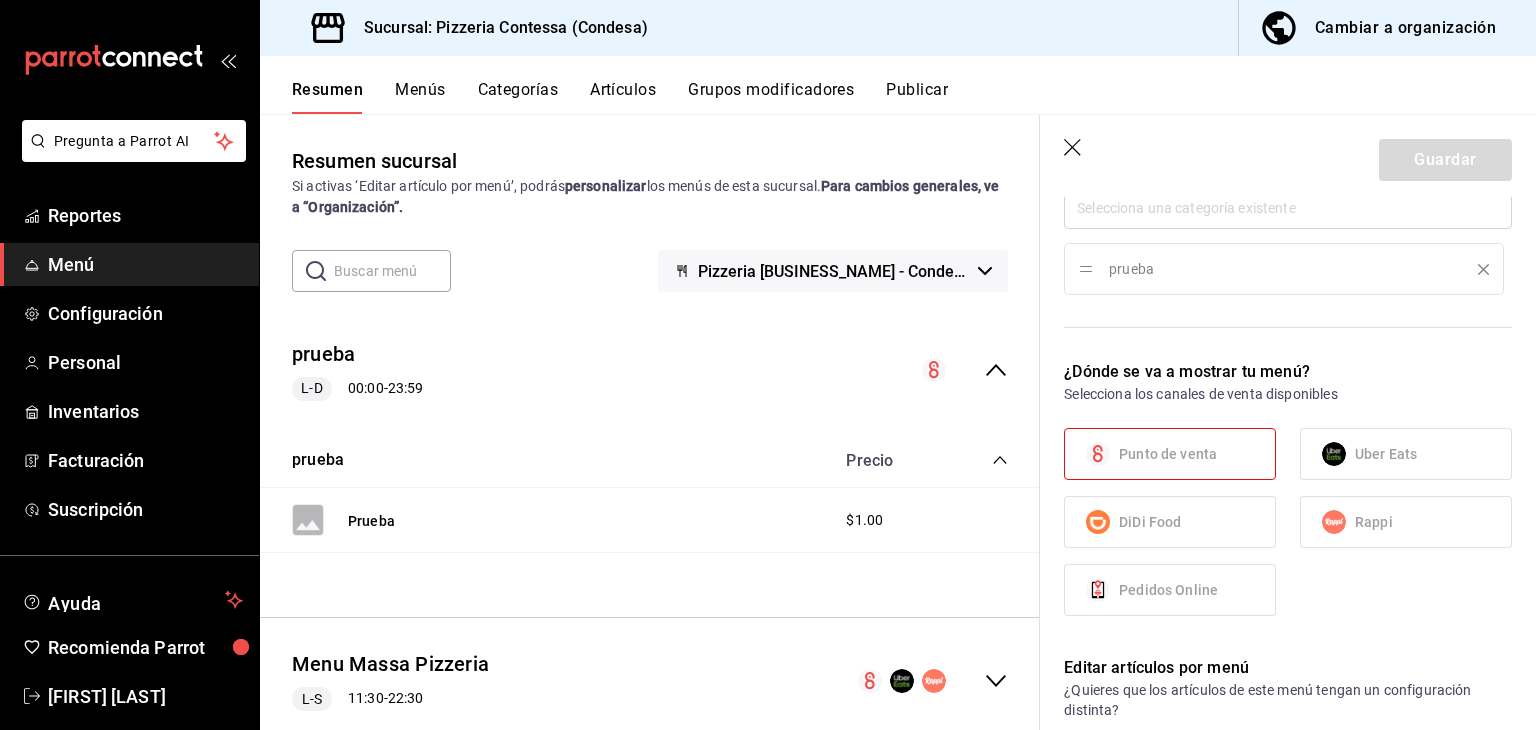 scroll, scrollTop: 620, scrollLeft: 0, axis: vertical 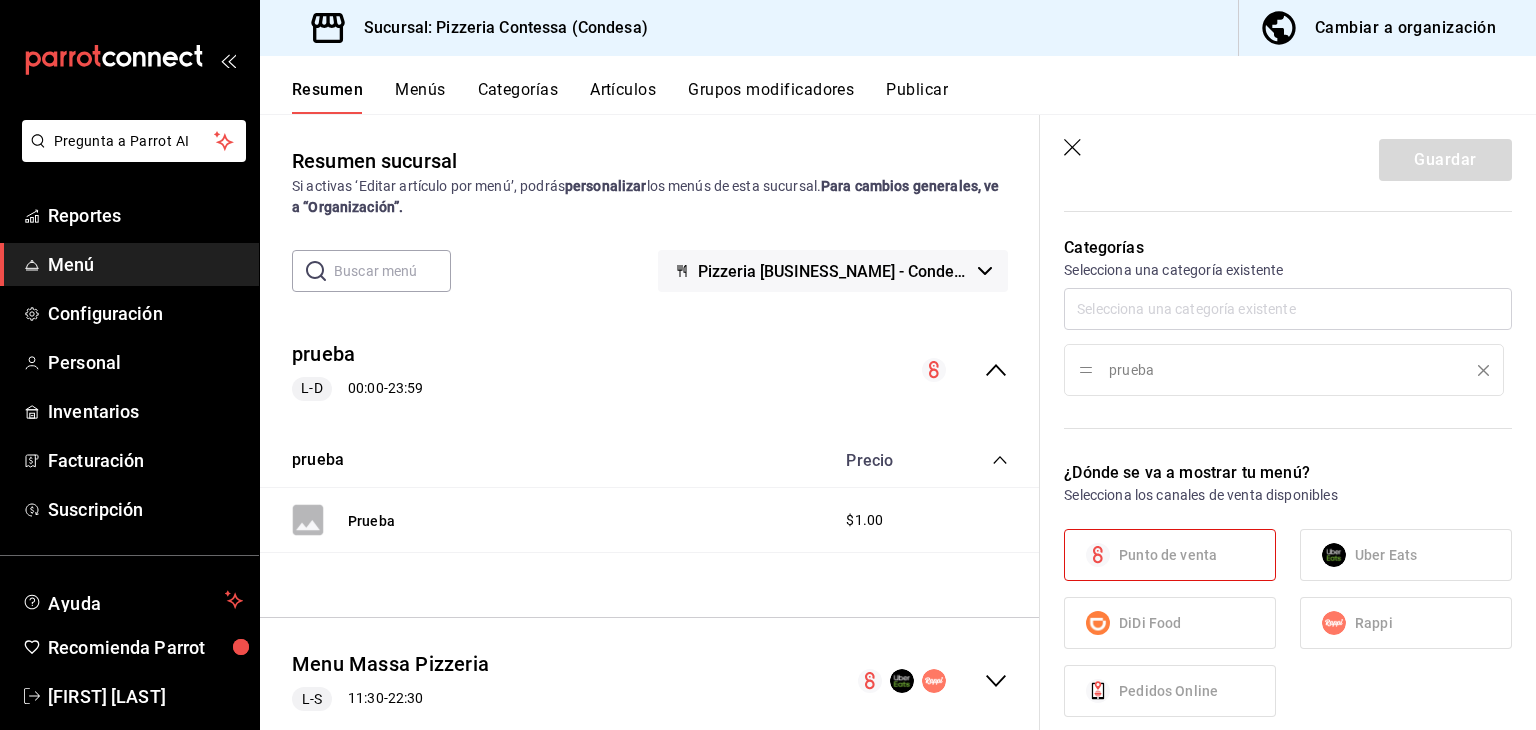 click 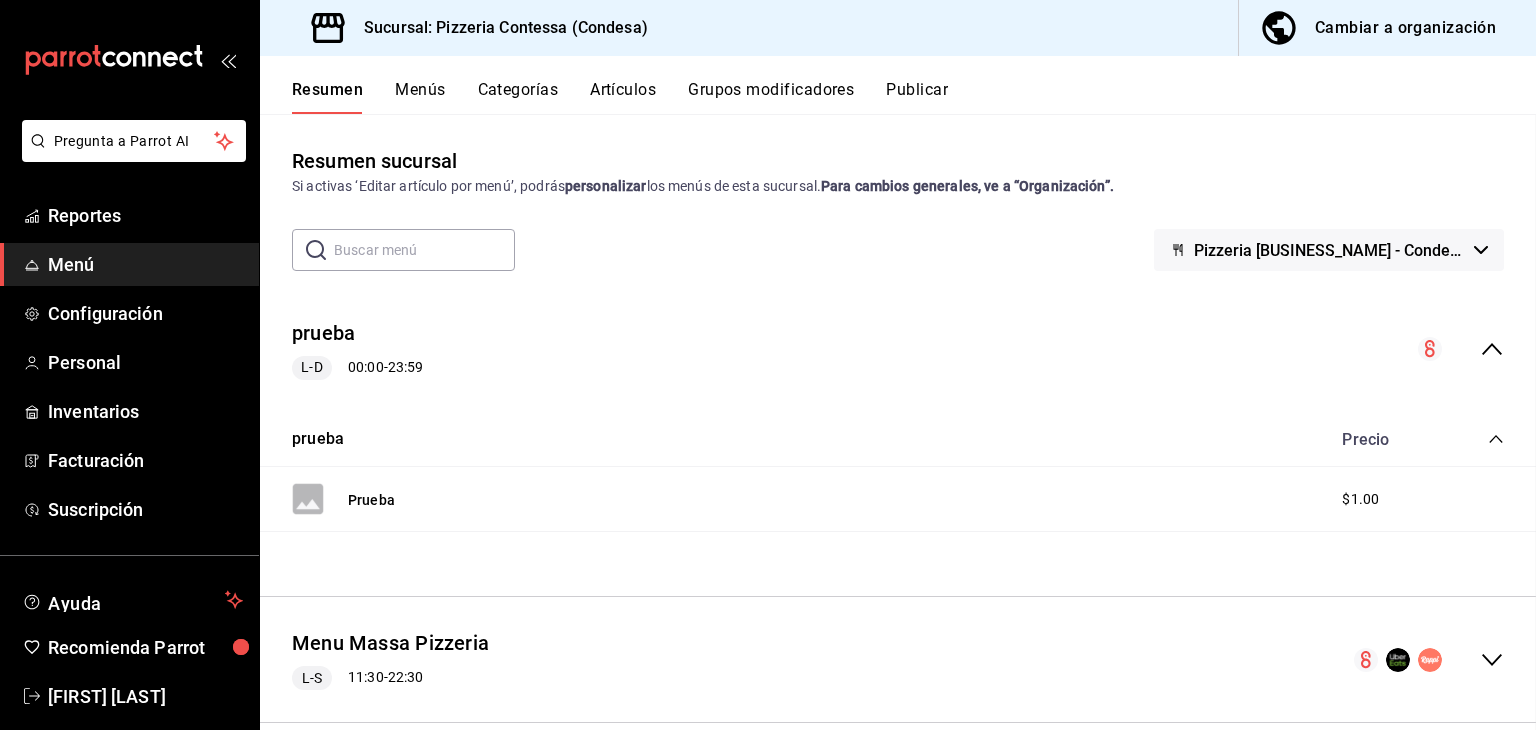 checkbox on "false" 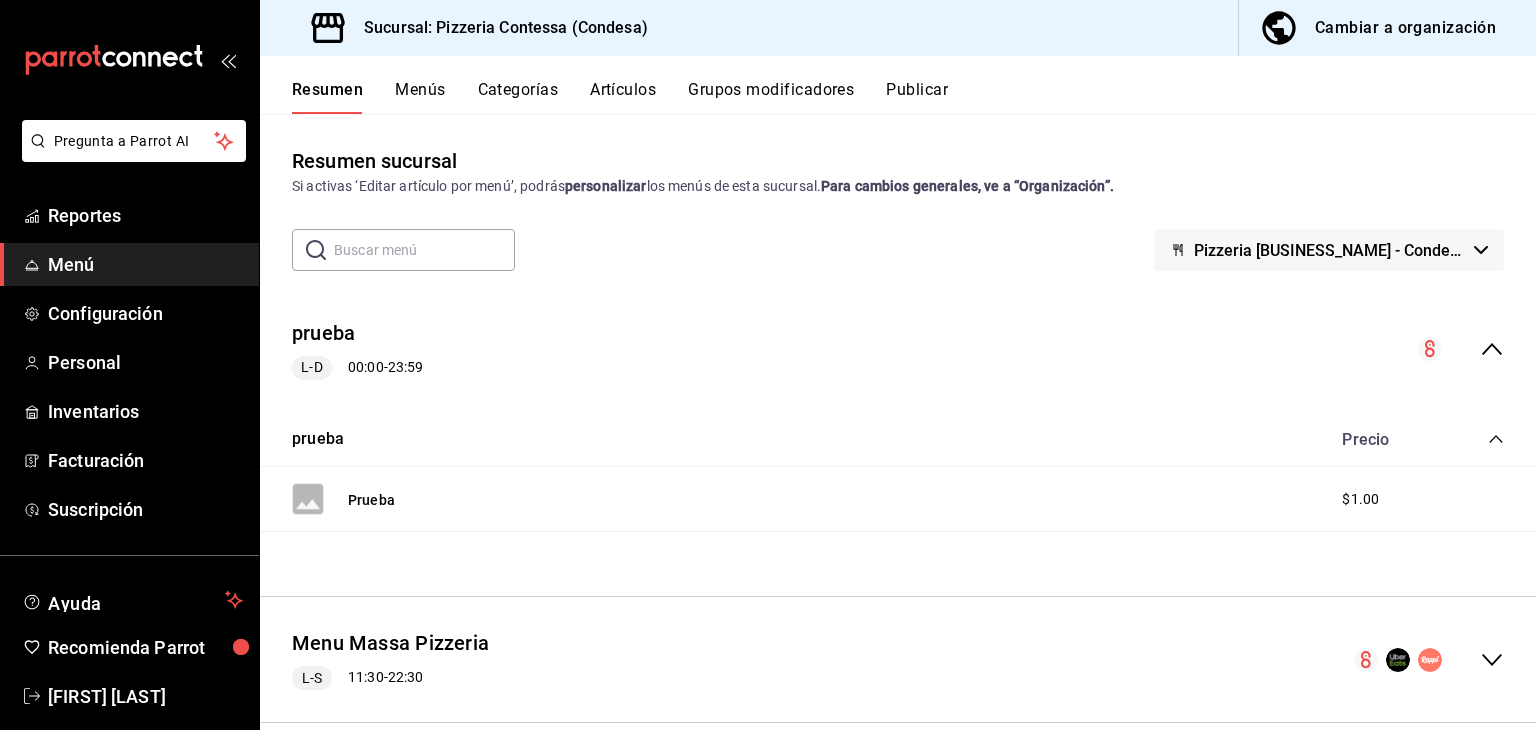 click on "Menús" at bounding box center (420, 97) 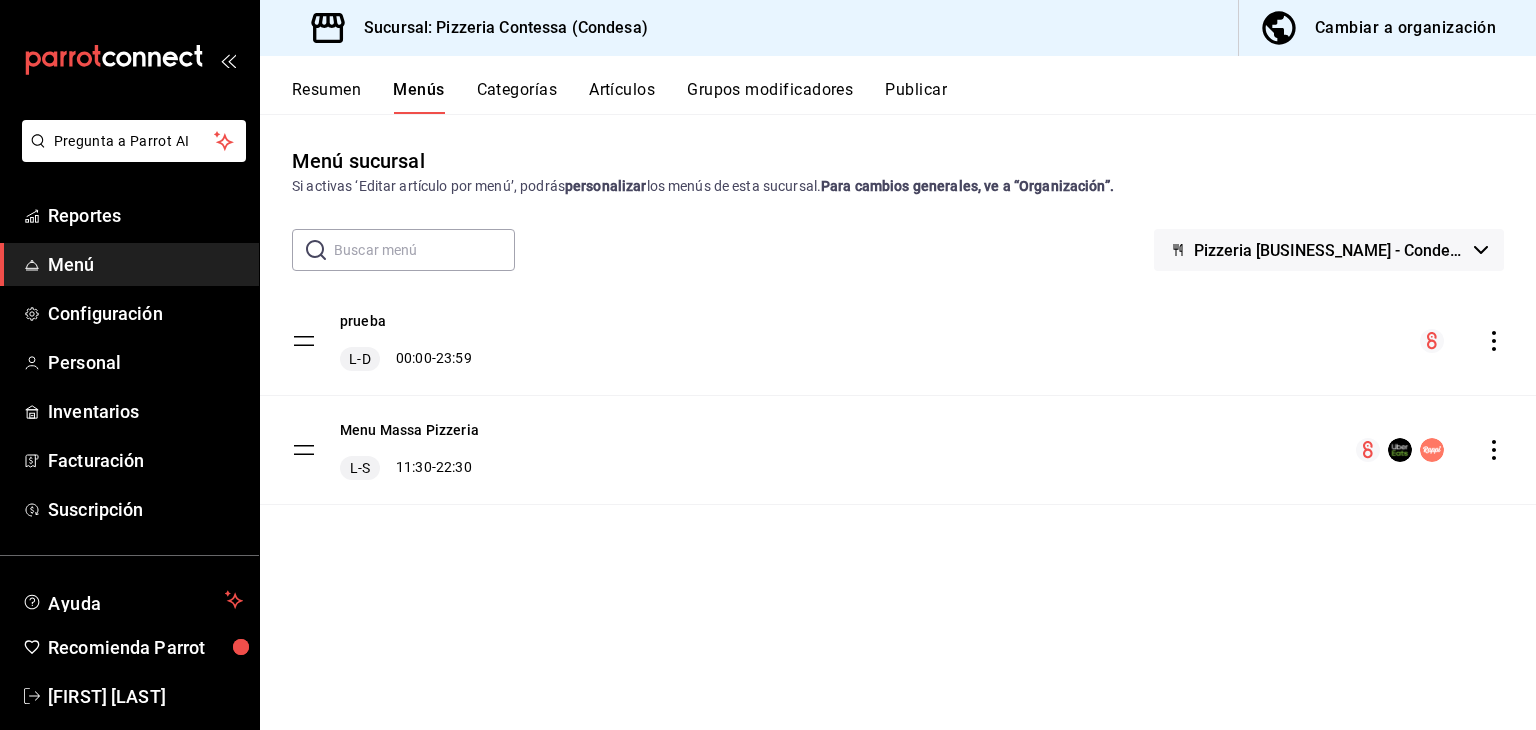 click 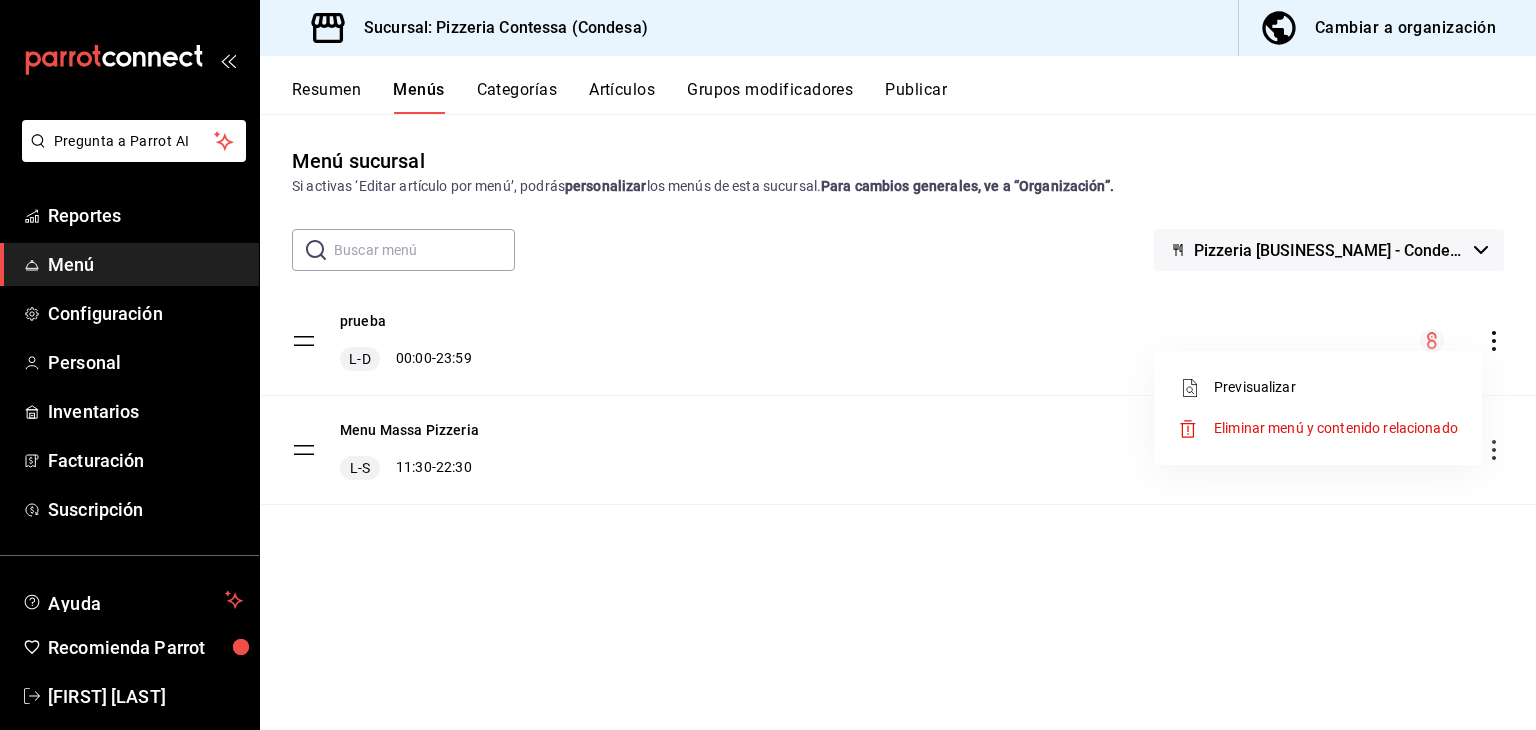 click on "Eliminar menú y contenido relacionado" at bounding box center (1336, 428) 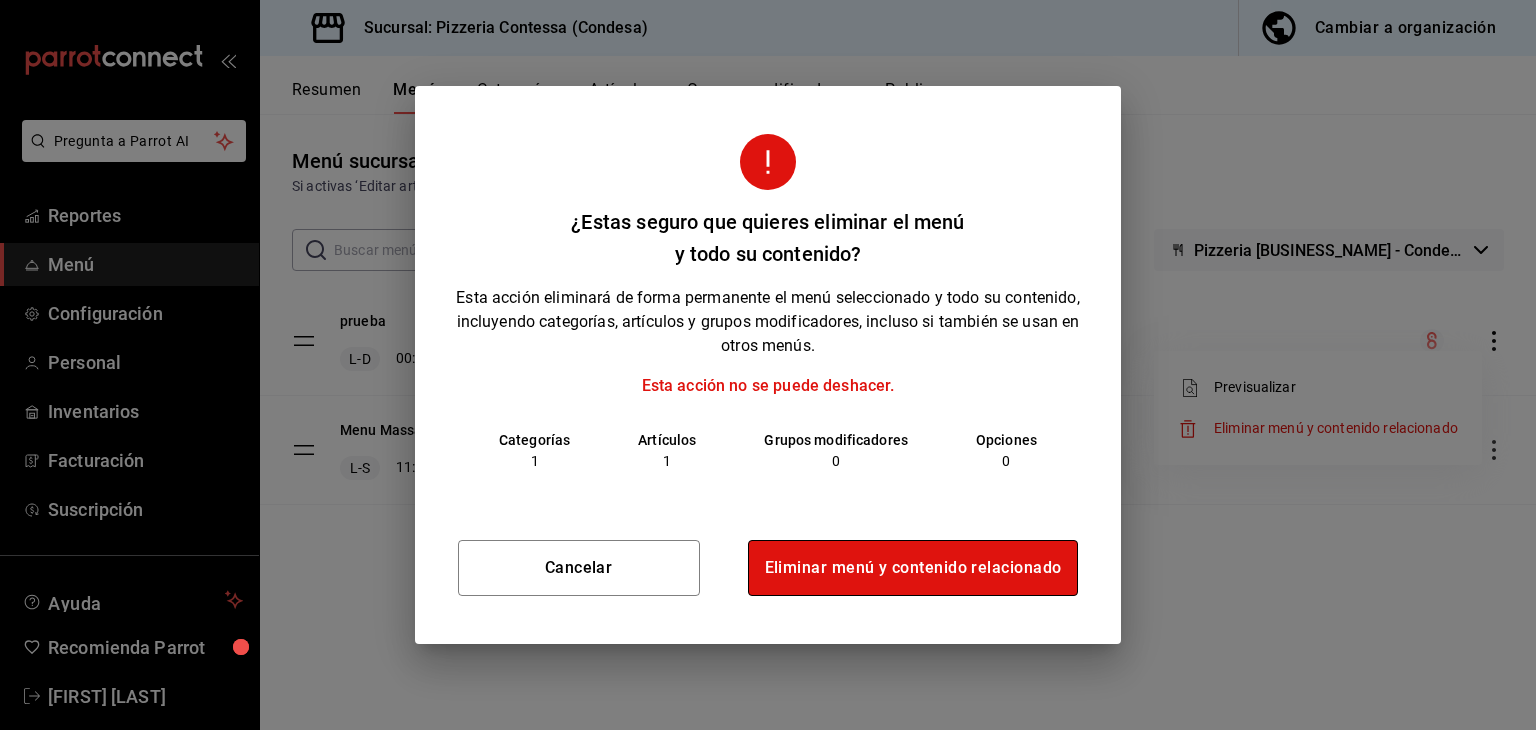click on "Eliminar menú y contenido relacionado" at bounding box center (913, 568) 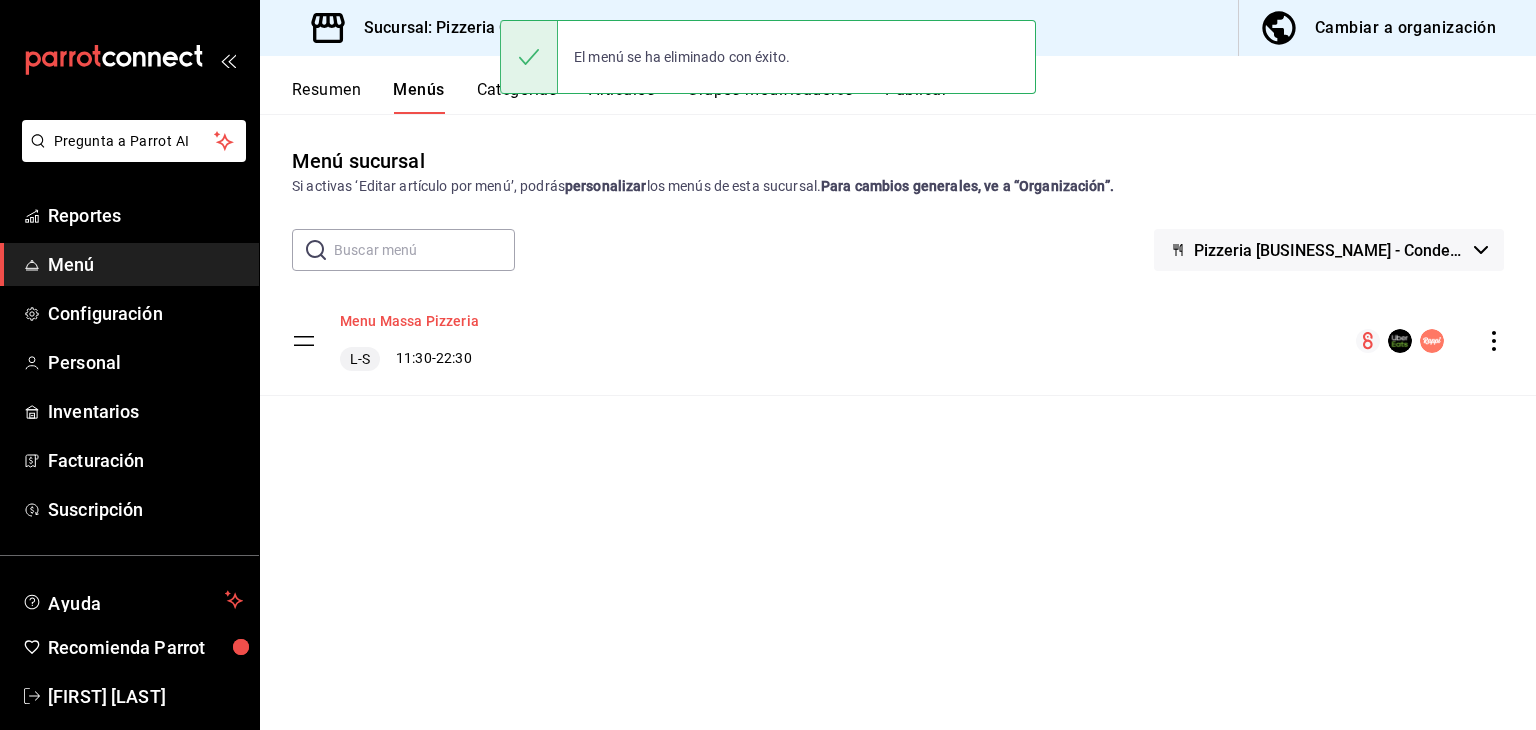 click on "Menu Massa Pizzeria" at bounding box center [409, 321] 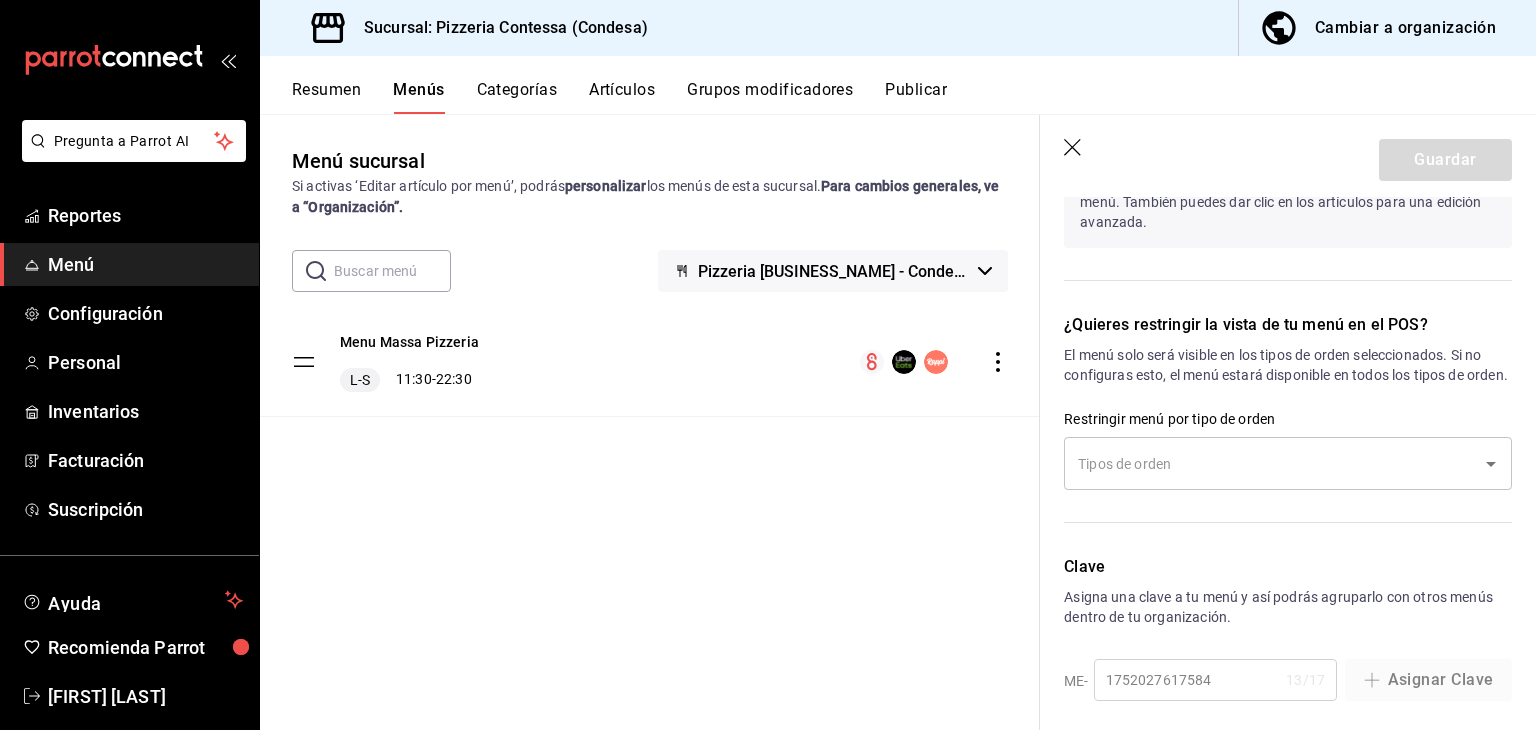 scroll, scrollTop: 1354, scrollLeft: 0, axis: vertical 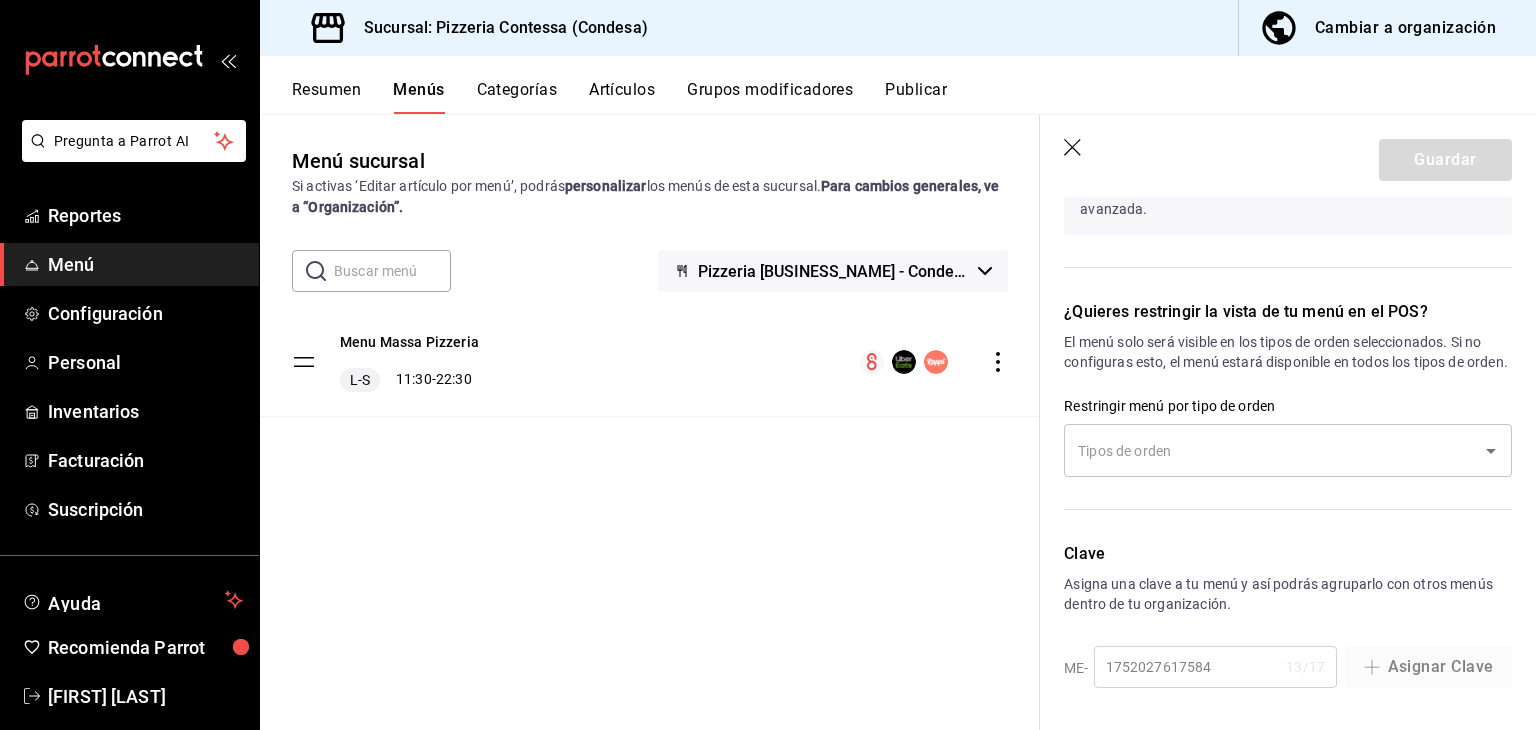 click on "Menu Massa Pizzeria L-S 11:30  -  22:30" at bounding box center [650, 390] 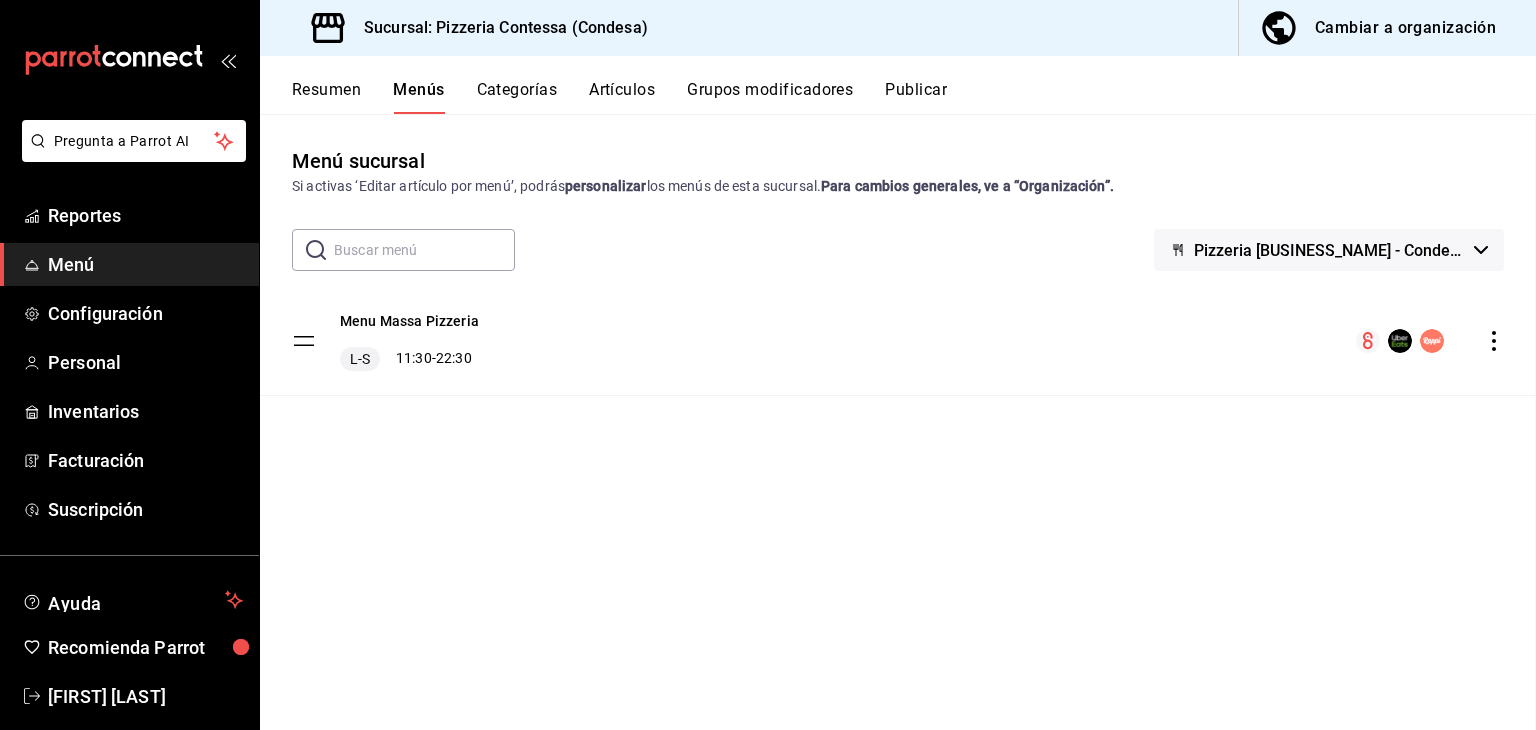 checkbox on "false" 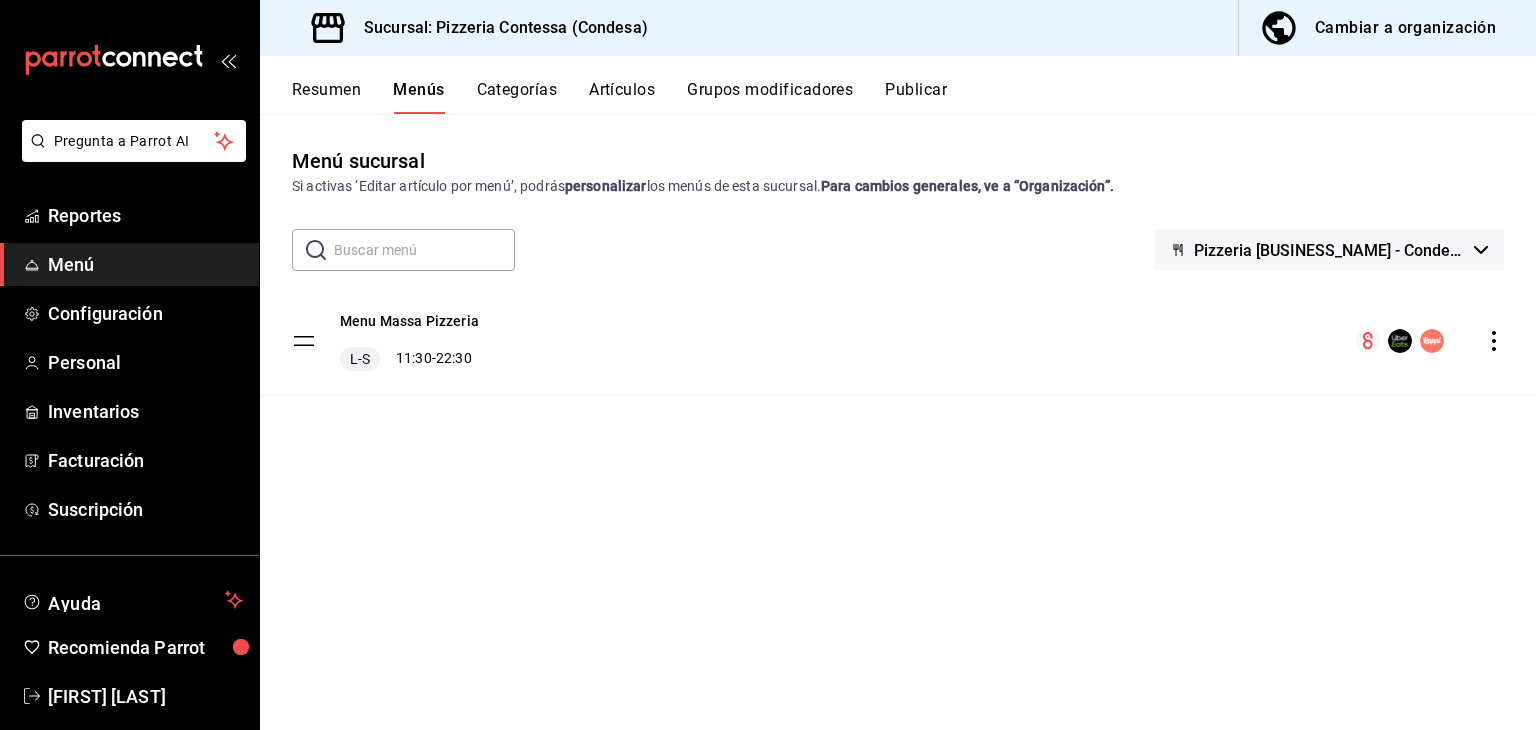 click on "Cambiar a organización" at bounding box center (1405, 28) 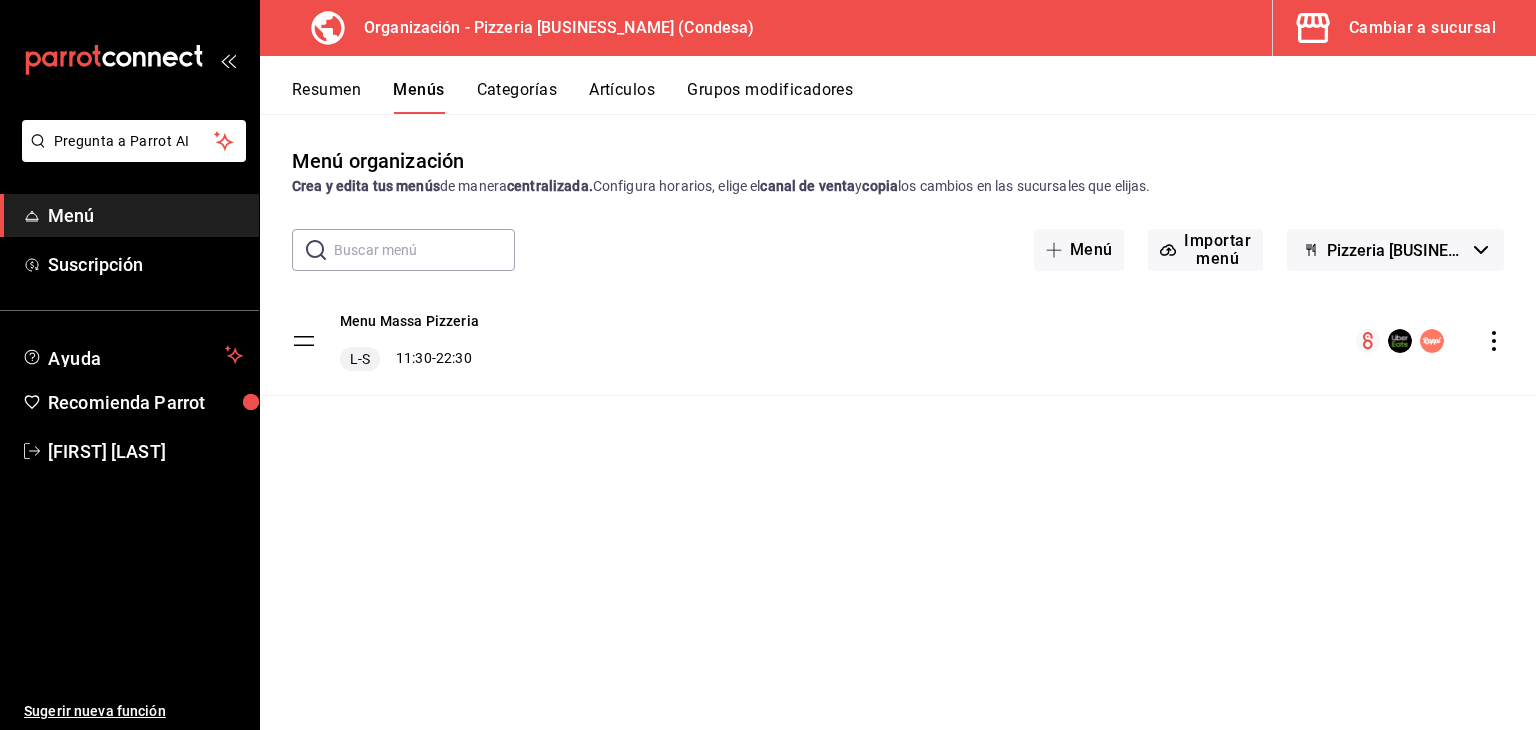 click on "Artículos" at bounding box center (622, 97) 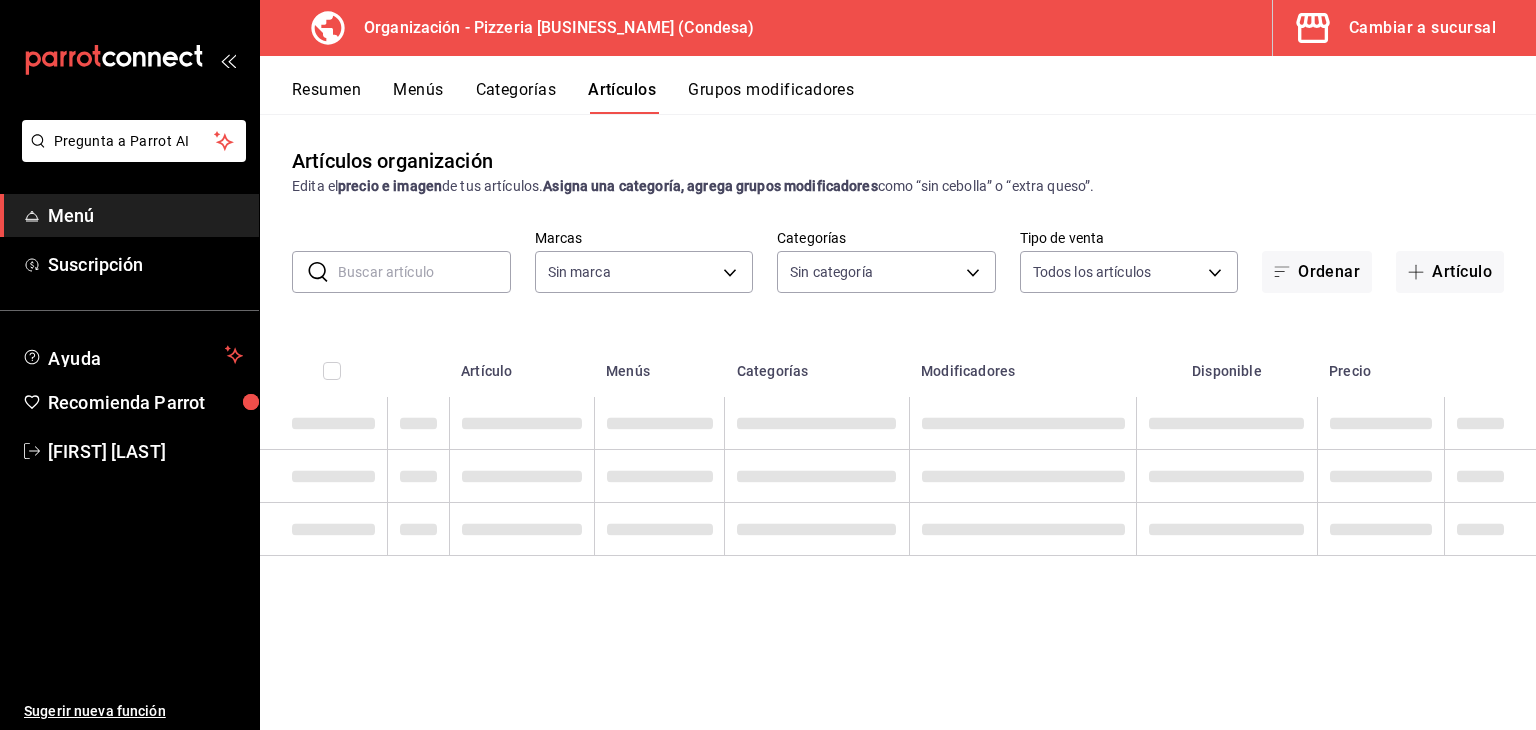 type on "[UUID]" 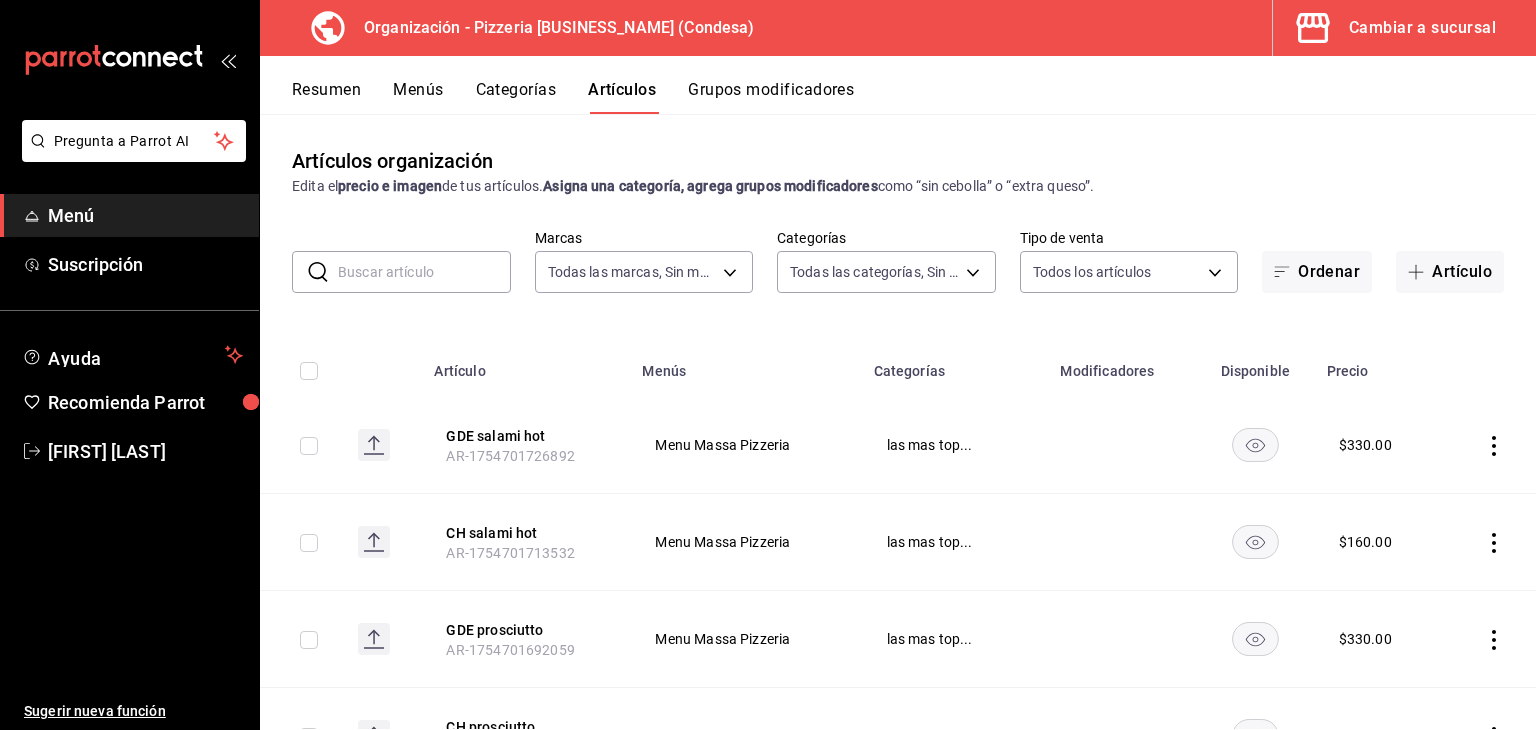 type on "9a5f5337-cc5f-4888-a4af-a93cb9ccf859,cd37cac2-c4c9-49a6-ae30-1d7a3cd4d3f2,cf877e83-9796-43f3-b994-a5e9562efdd4,bb0b1c16-f8b7-4da8-9d10-5addaf872379,6311a80c-1f67-4a66-89da-f50c66b758ca,b44dbd63-a331-4d81-83cd-3a8867acfc41,68a05afc-51e1-43d5-a706-86ca35d8873f,b3647eab-4677-4bfb-81e1-f18eaaddc35a,ba246a2e-3d57-42fa-bf0b-fee00fcabe1d" 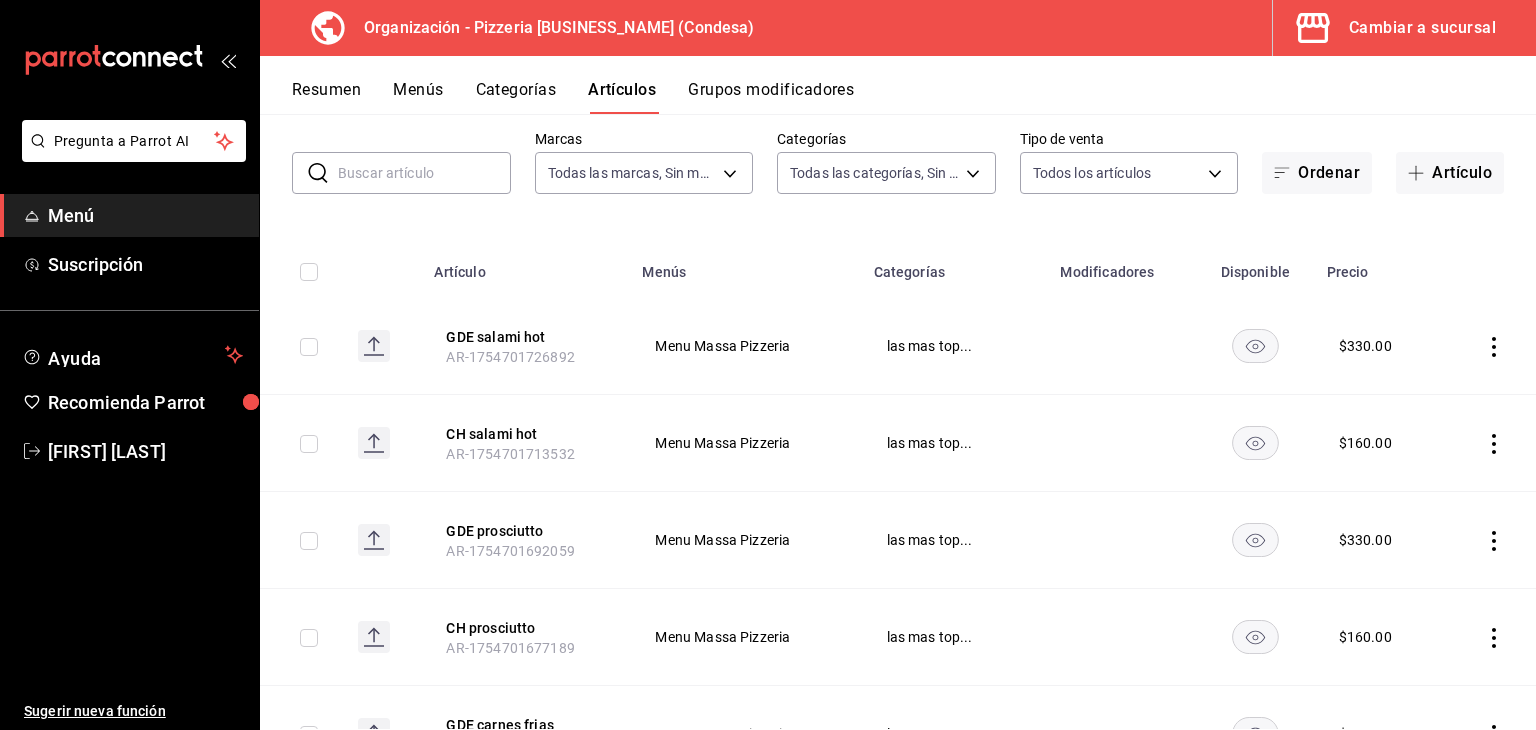 scroll, scrollTop: 100, scrollLeft: 0, axis: vertical 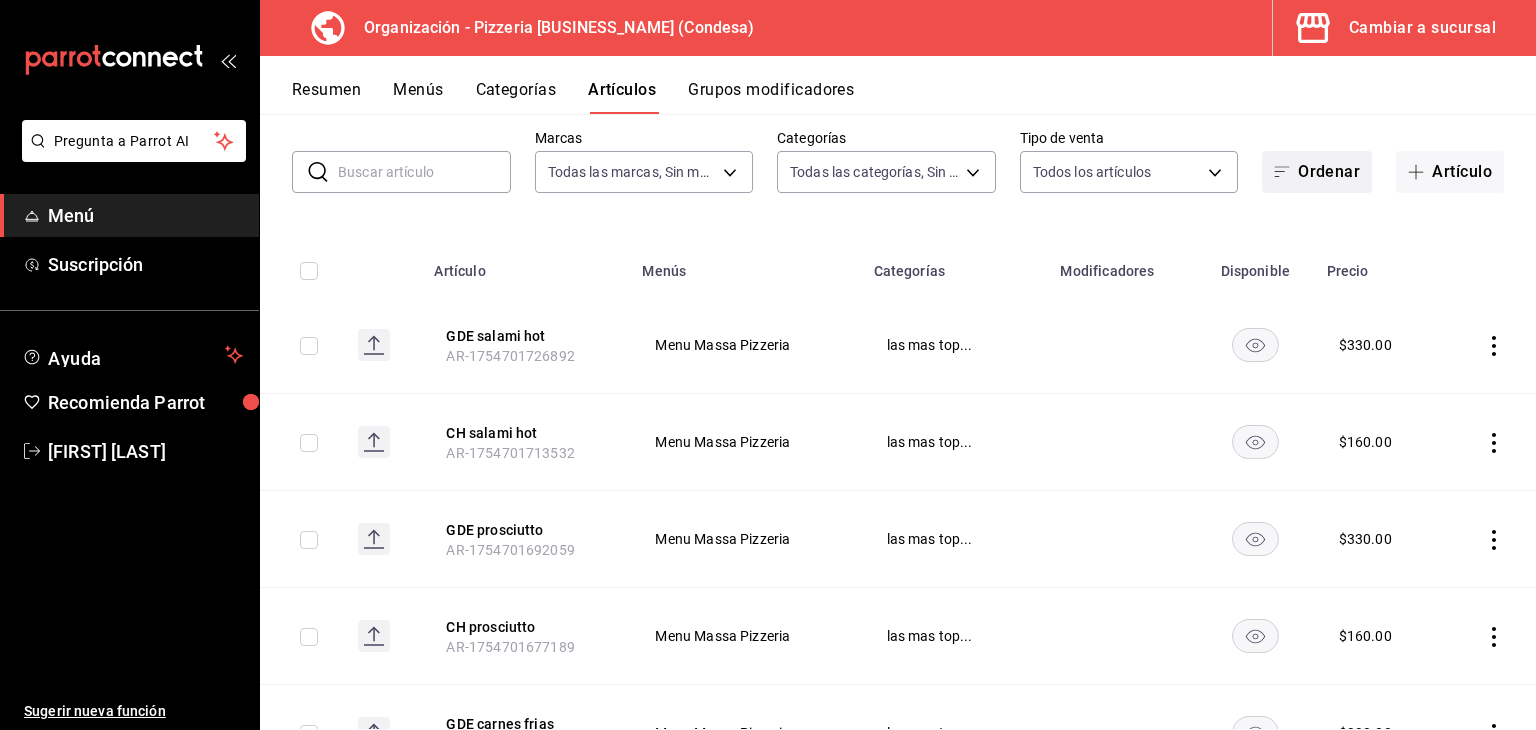 click on "Ordenar" at bounding box center (1317, 172) 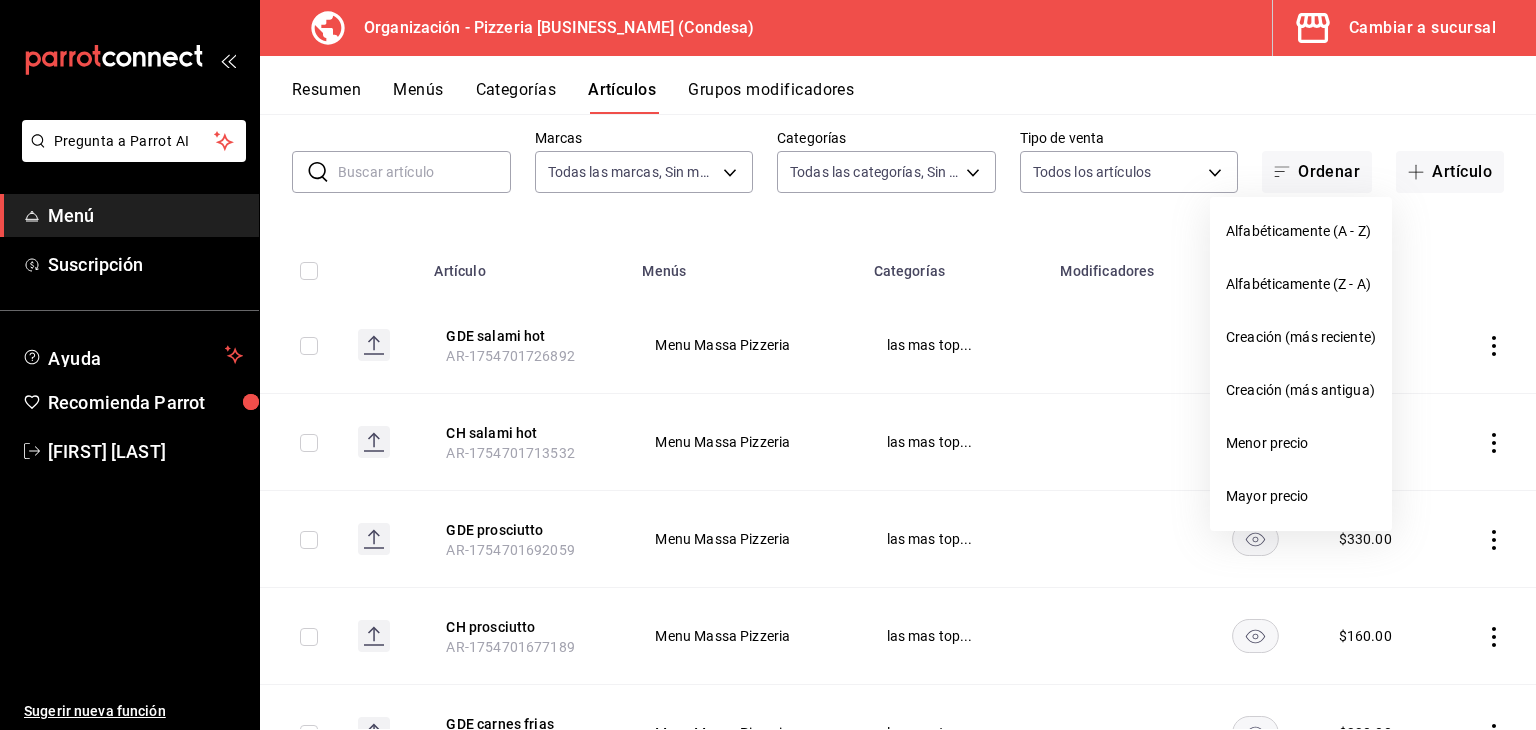click at bounding box center (768, 365) 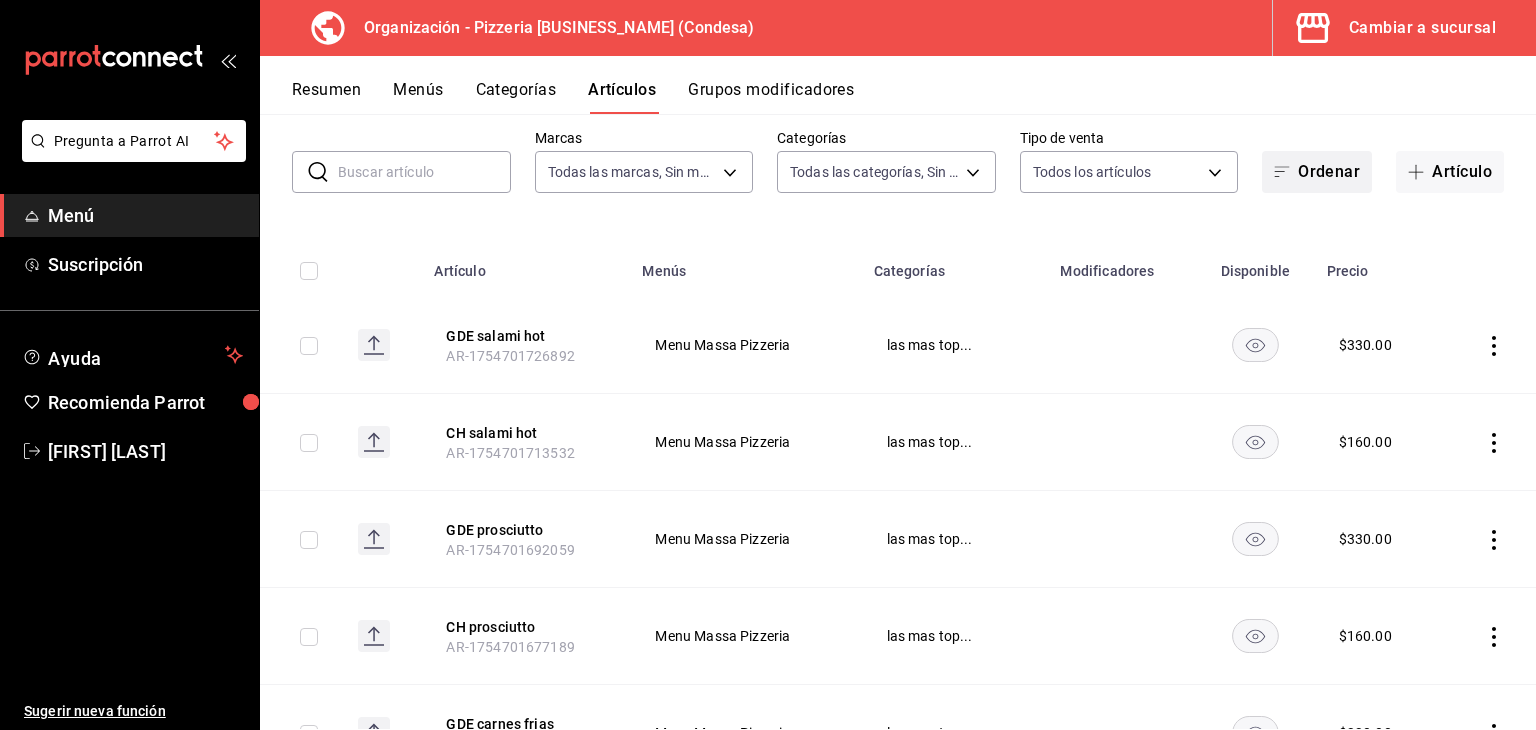 click on "Ordenar" at bounding box center (1317, 172) 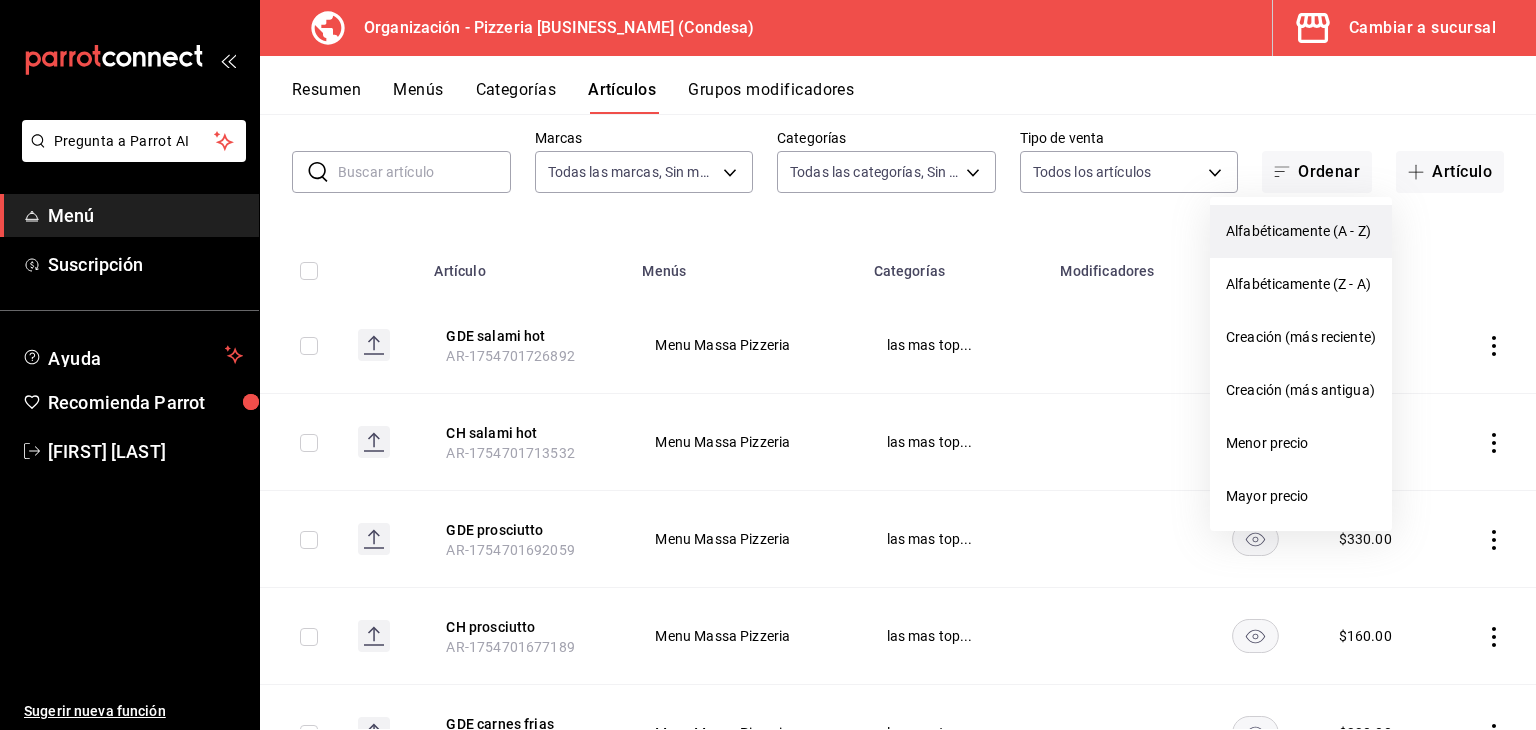 click on "Alfabéticamente (A - Z)" at bounding box center [1301, 231] 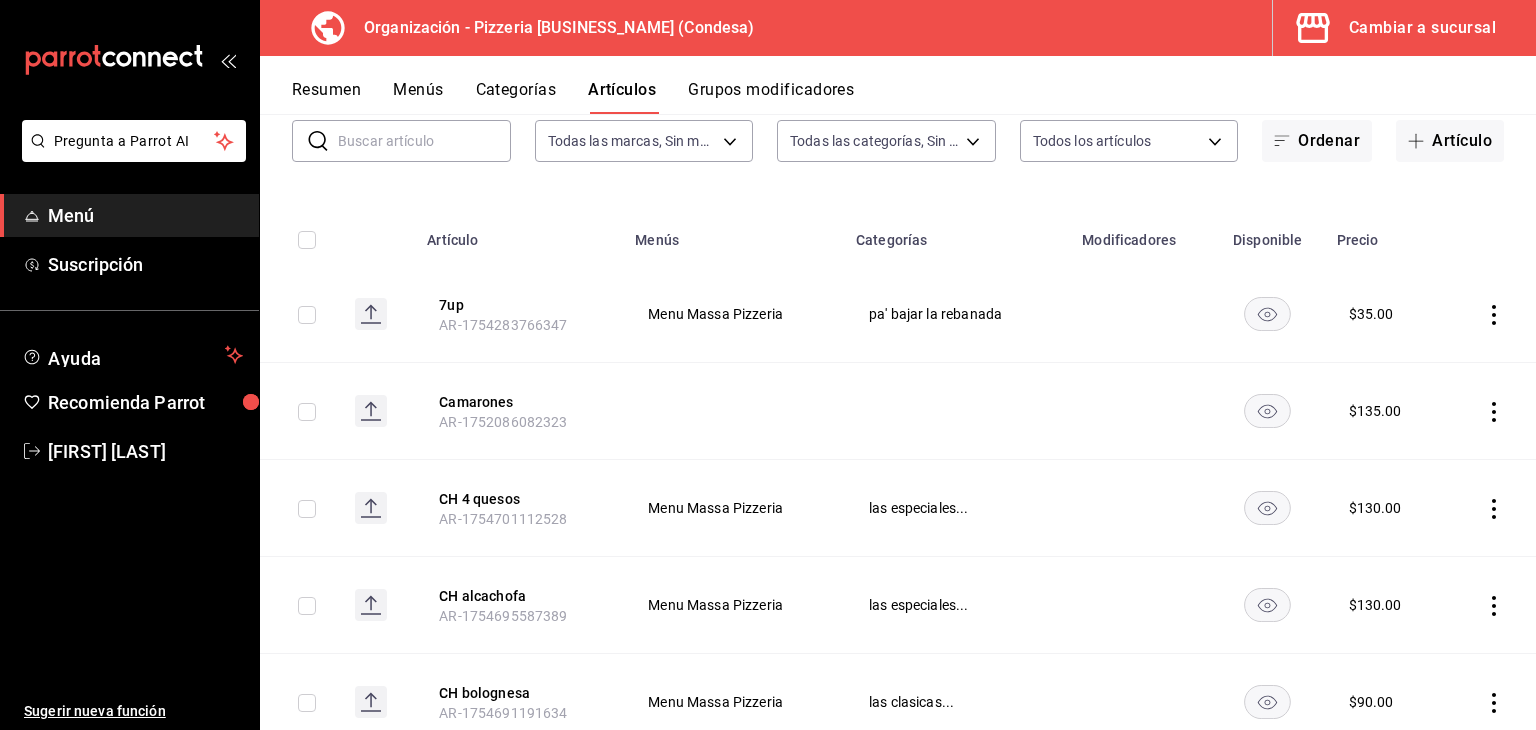 scroll, scrollTop: 0, scrollLeft: 0, axis: both 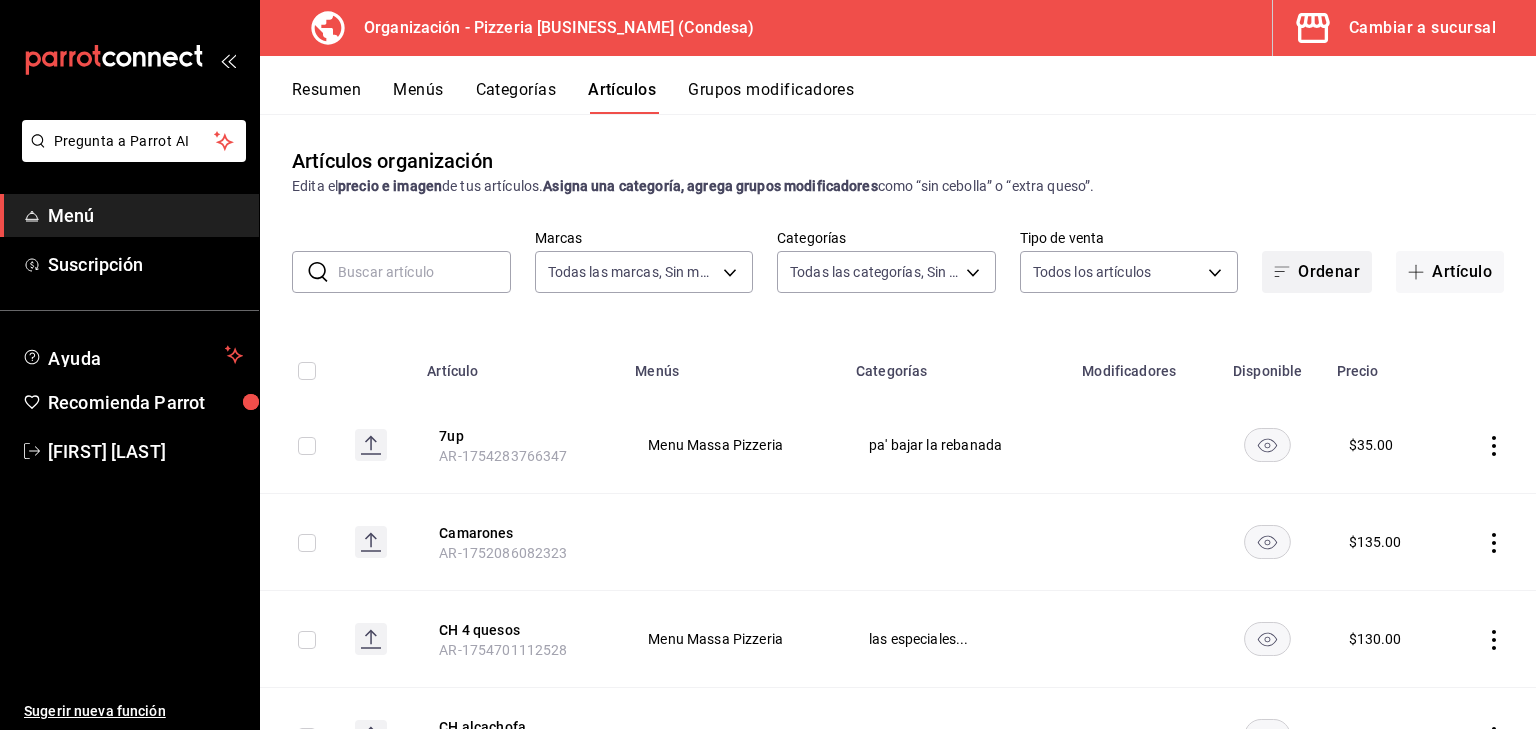 click on "Ordenar" at bounding box center [1317, 272] 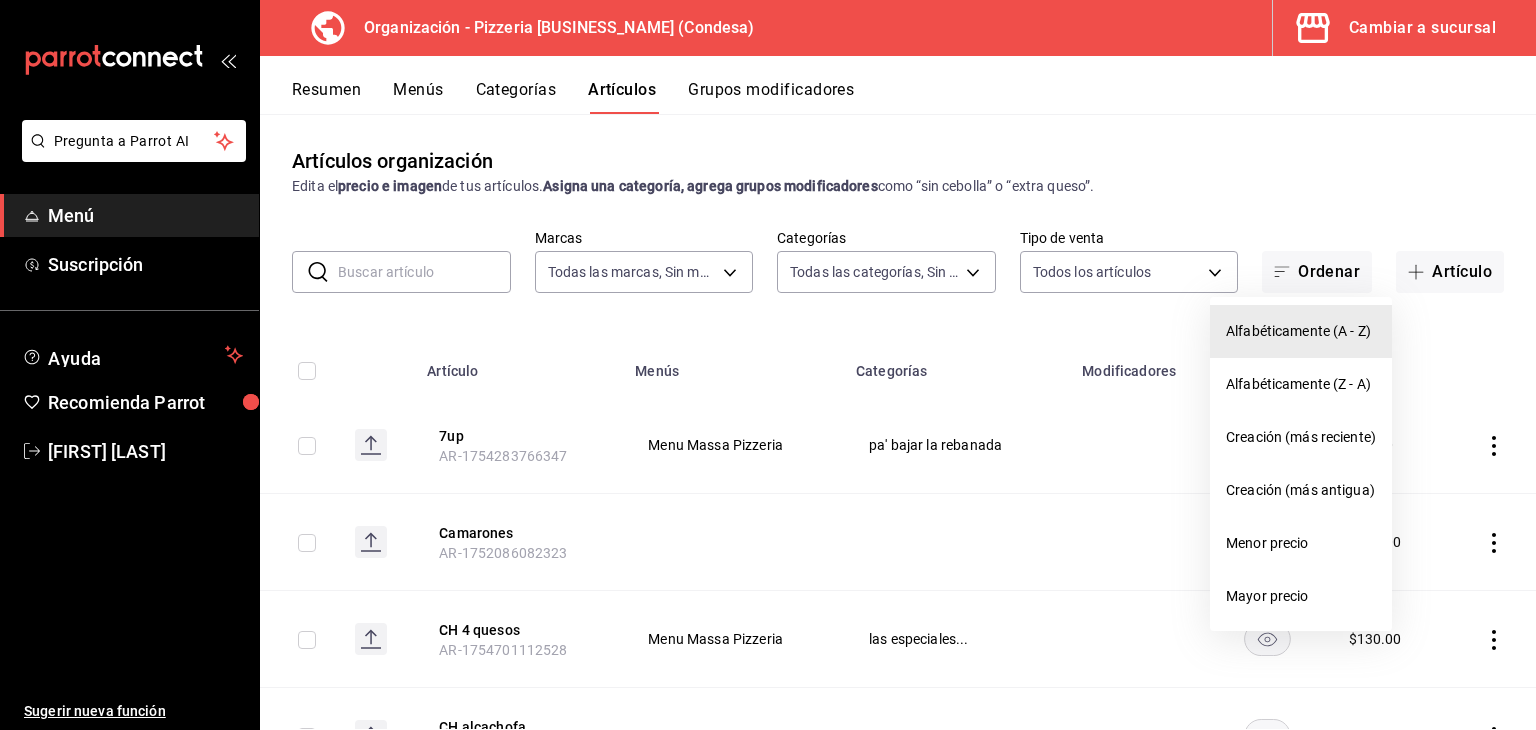 click at bounding box center (768, 365) 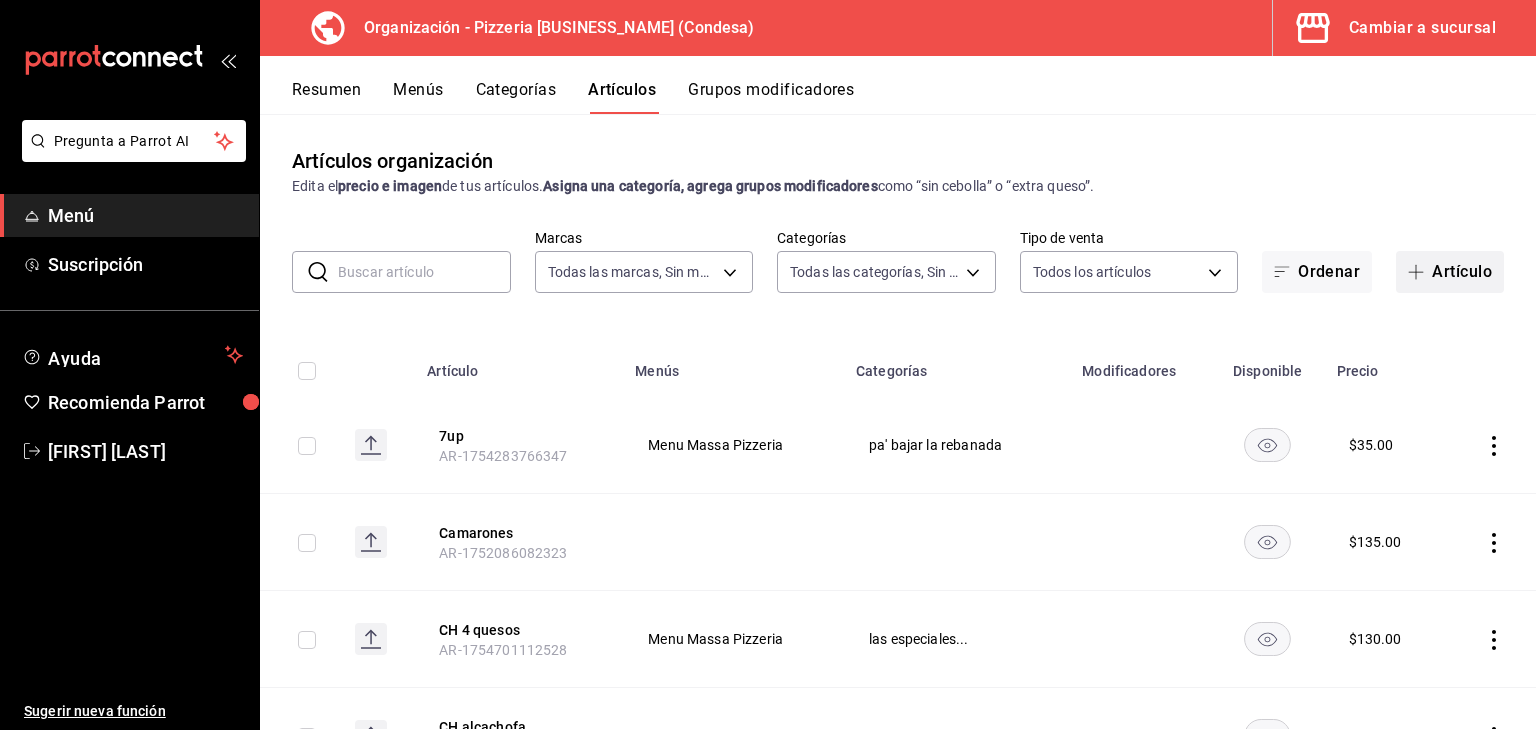 click on "Artículo" at bounding box center (1450, 272) 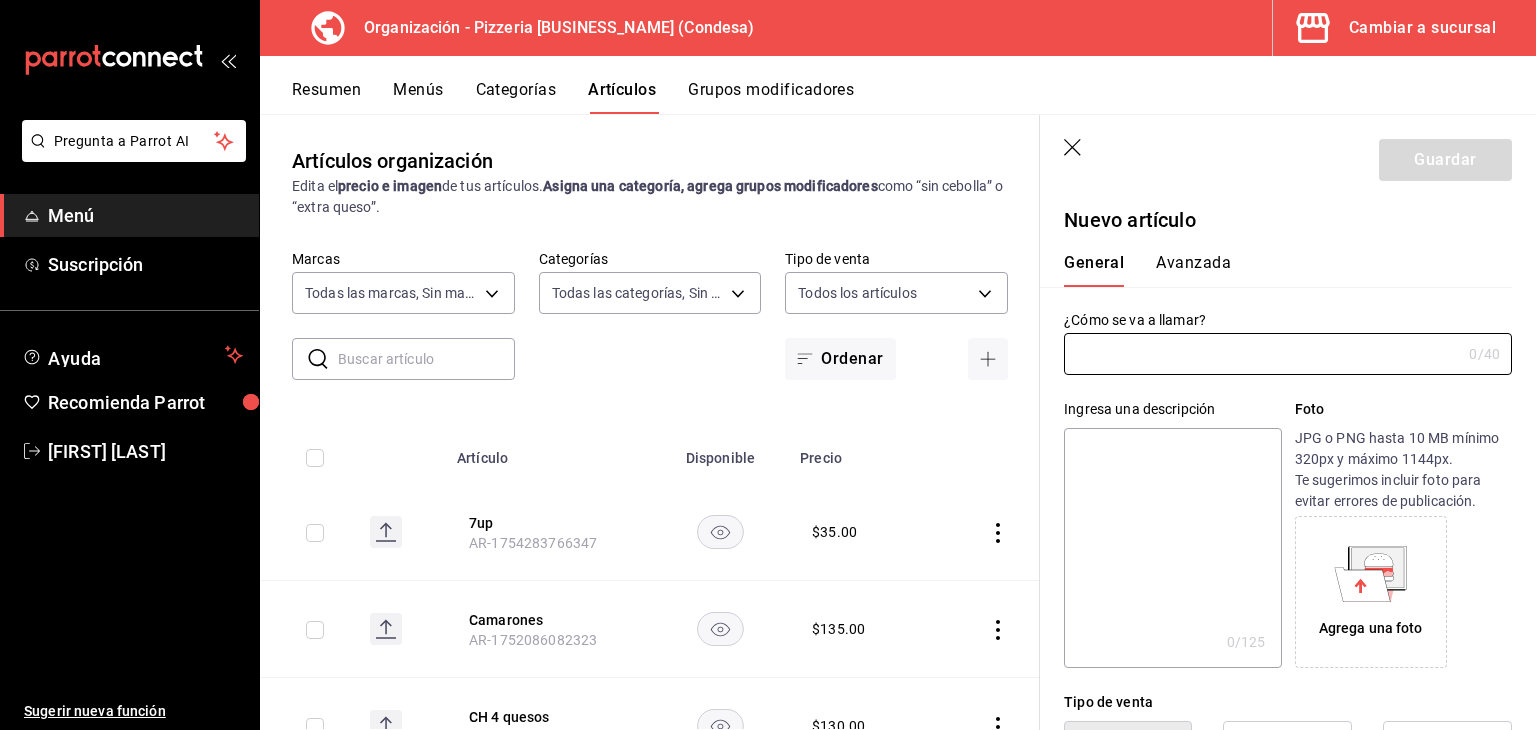 type on "AR-1754702623555" 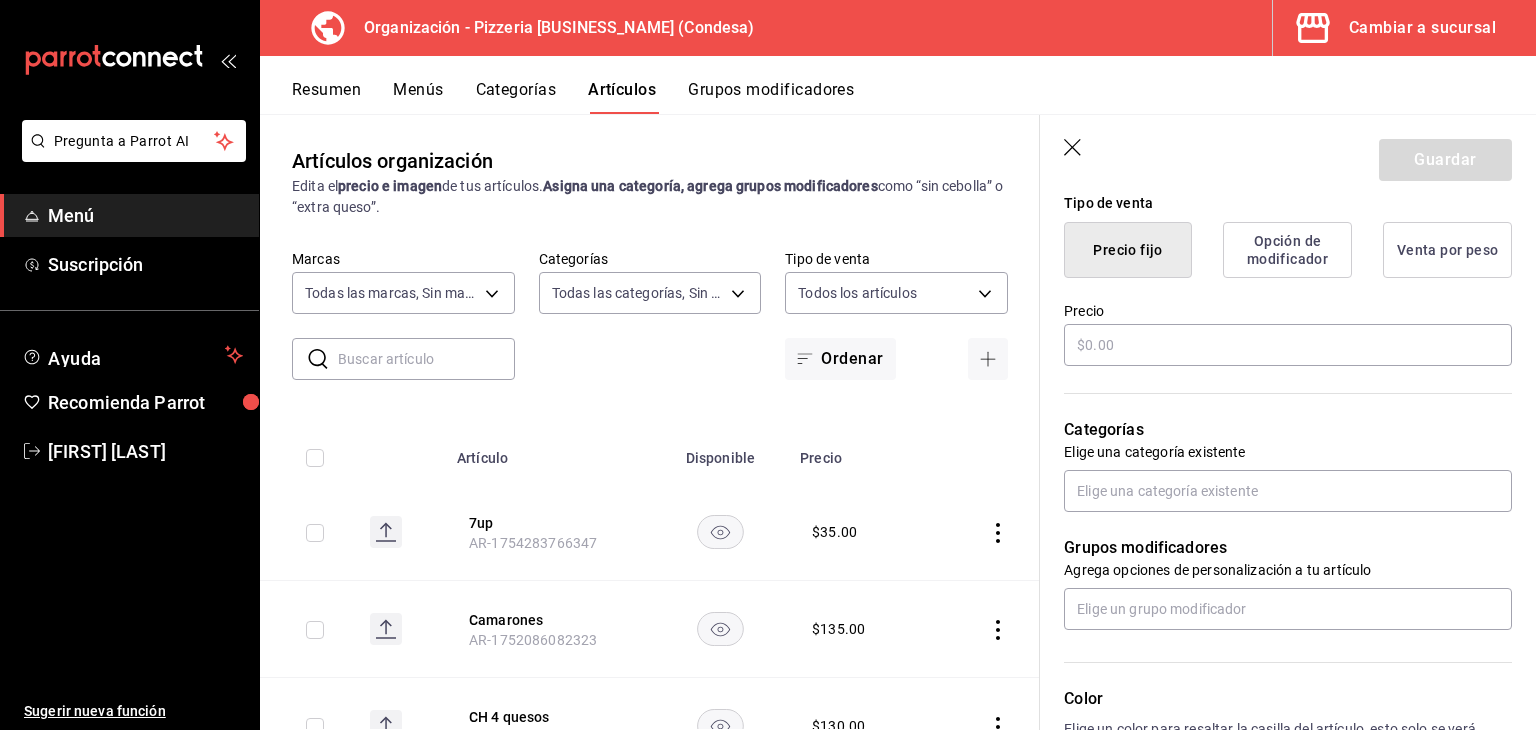 scroll, scrollTop: 568, scrollLeft: 0, axis: vertical 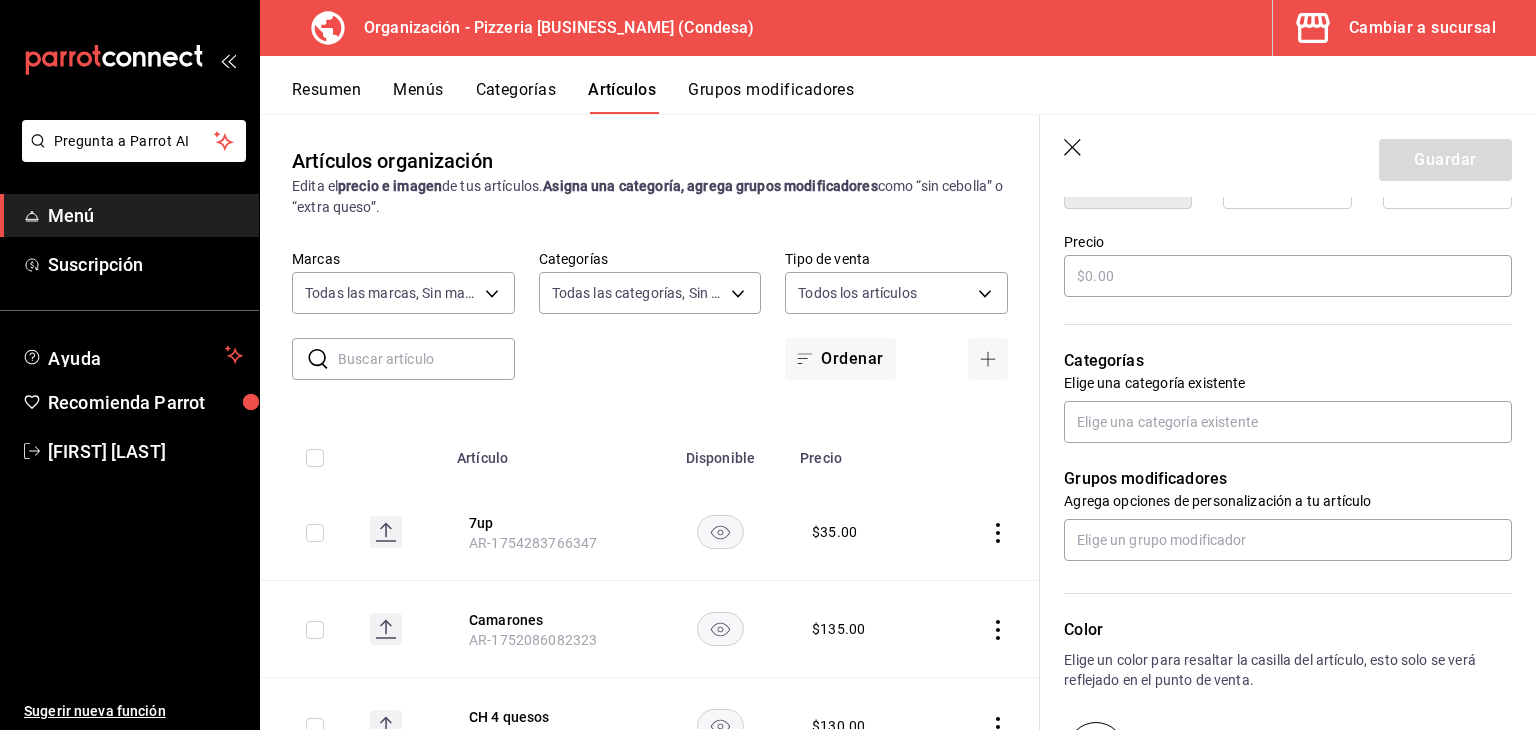 click on "Categorías Elige una categoría existente" at bounding box center (1276, 371) 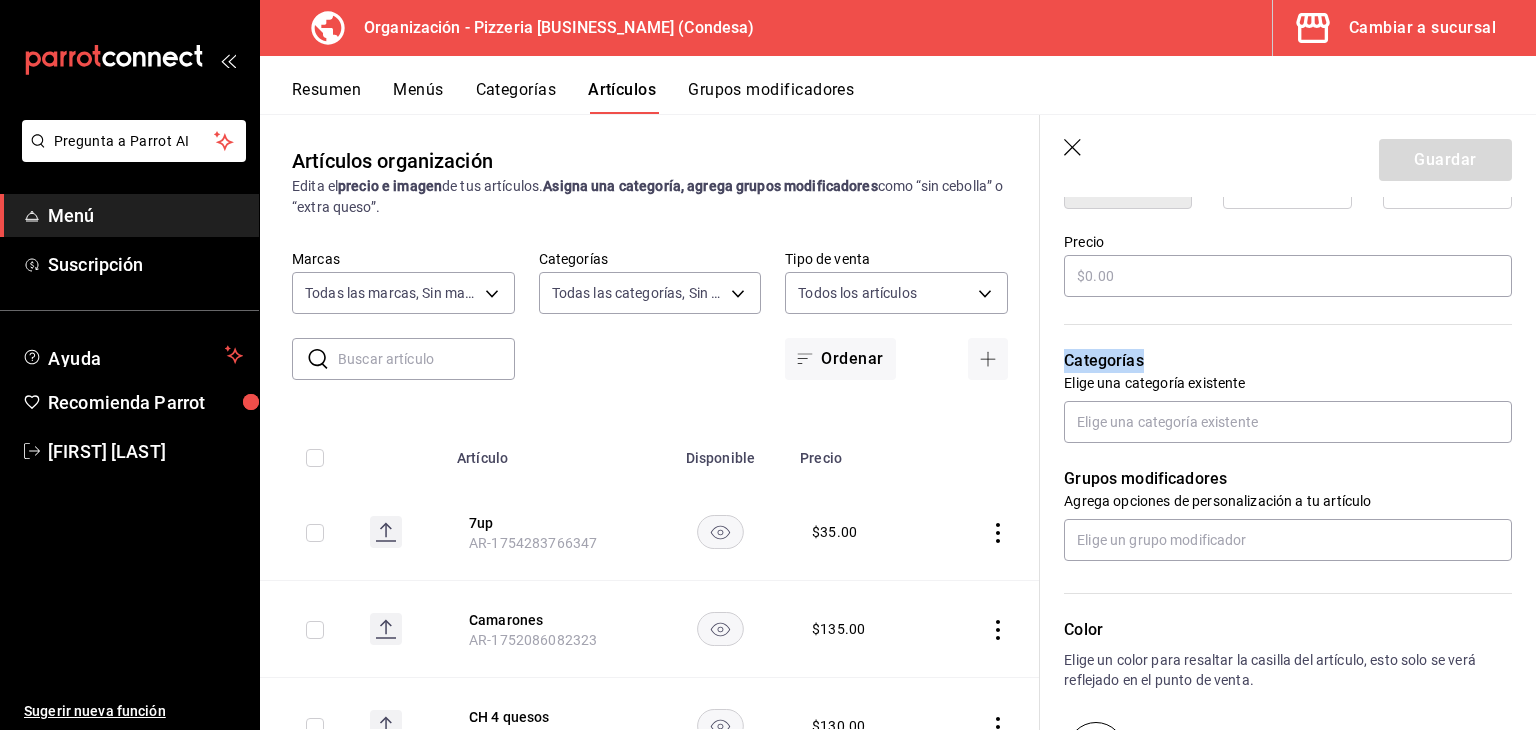drag, startPoint x: 1224, startPoint y: 316, endPoint x: 1217, endPoint y: 352, distance: 36.67424 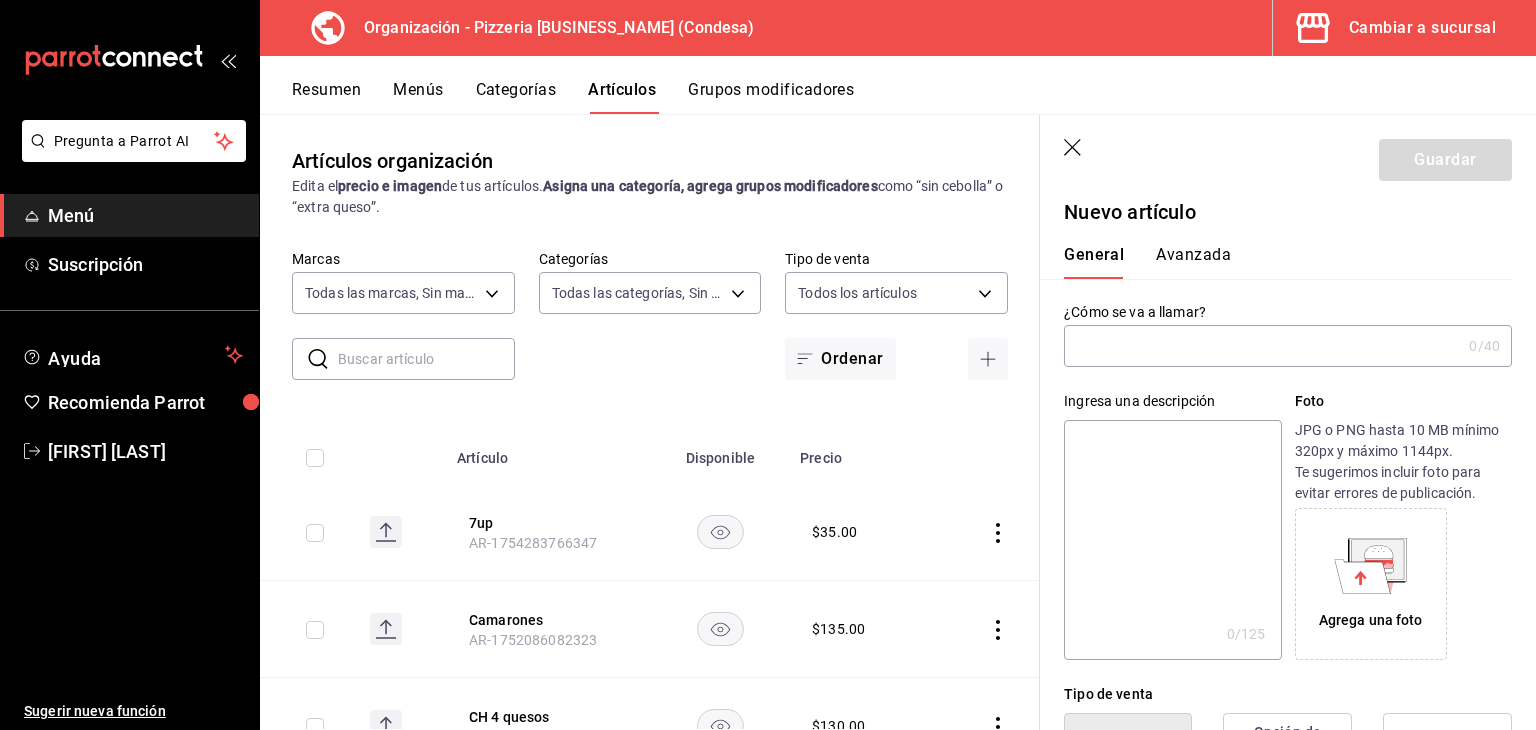 scroll, scrollTop: 0, scrollLeft: 0, axis: both 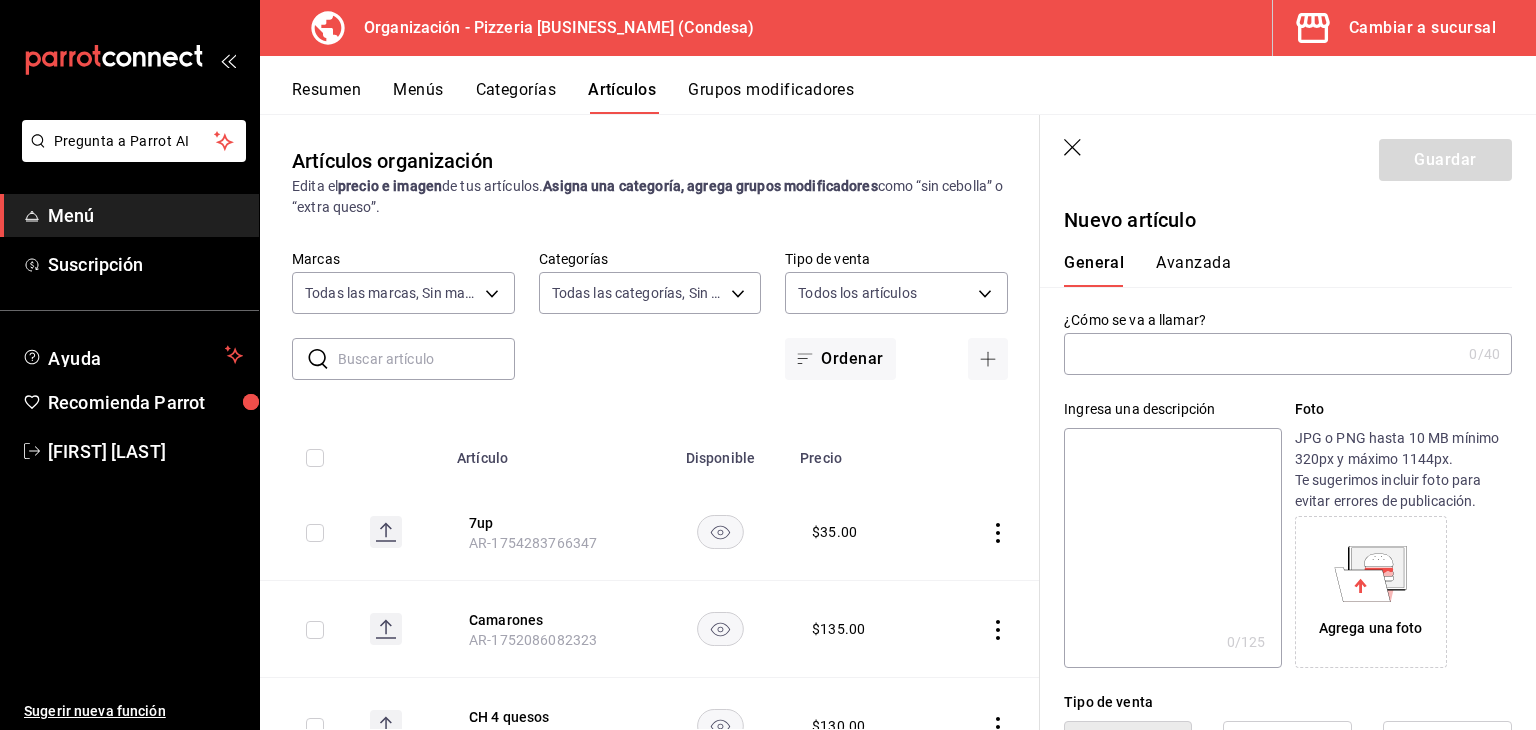 click 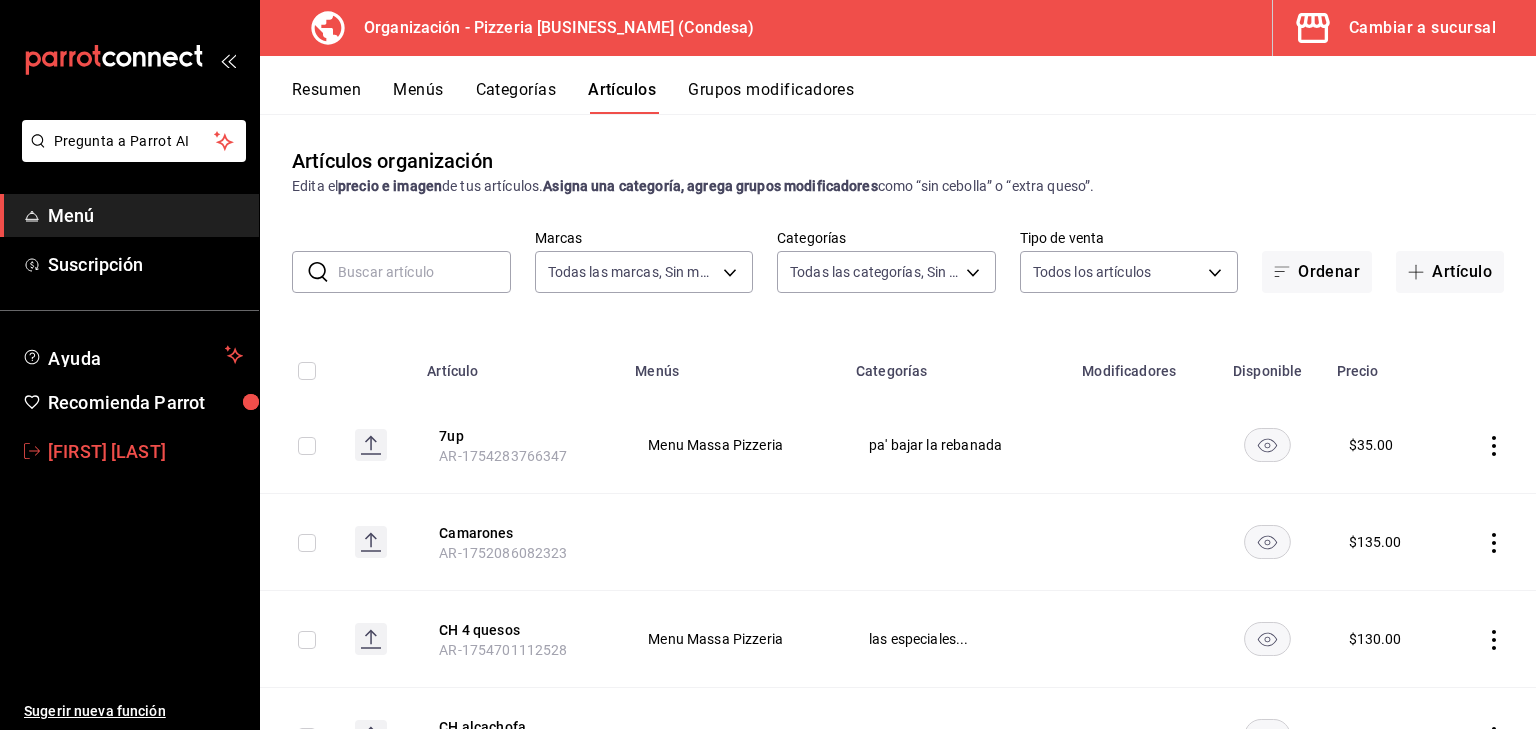 click on "Eduardo Quiroz" at bounding box center [145, 451] 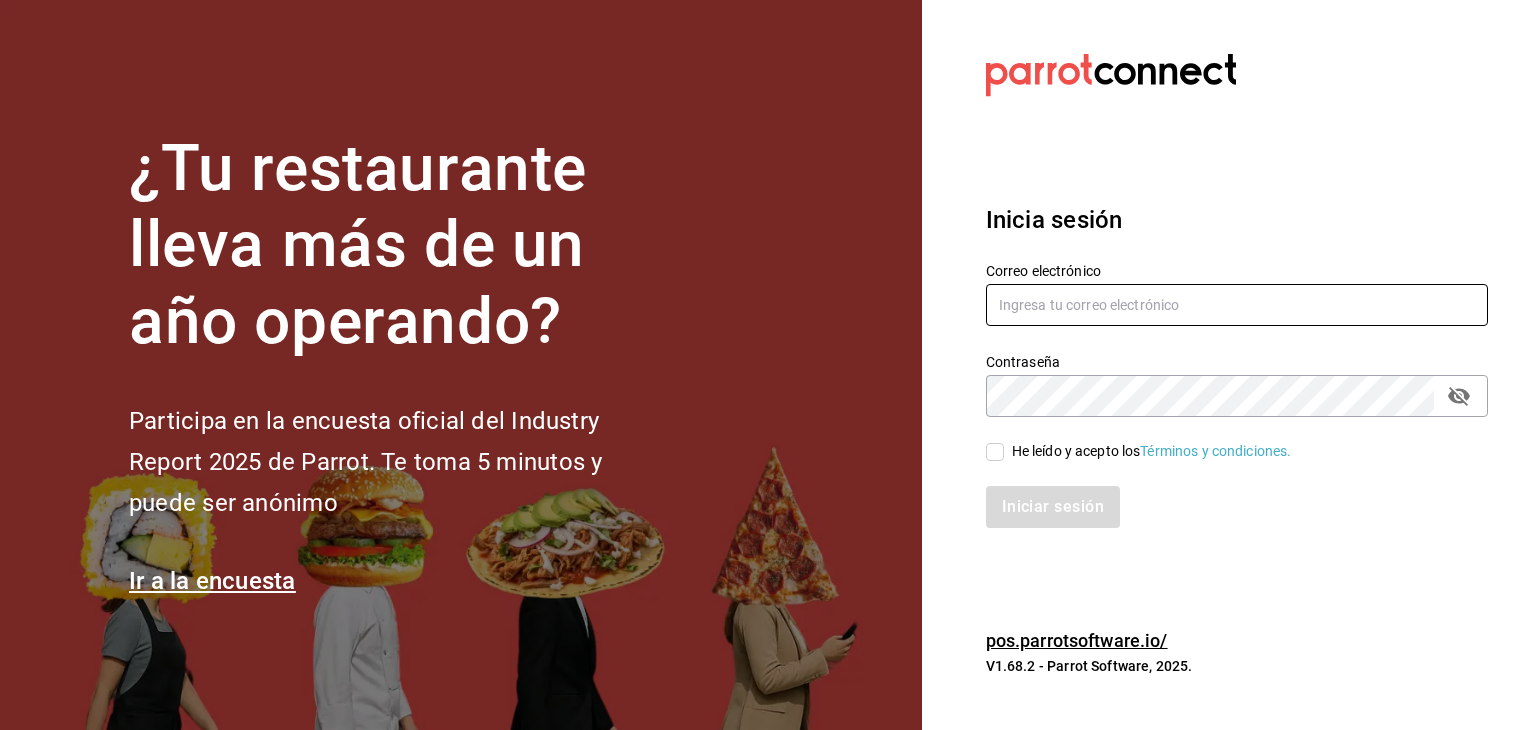 type on "jeduardo.quiroz.torres@gmail.com" 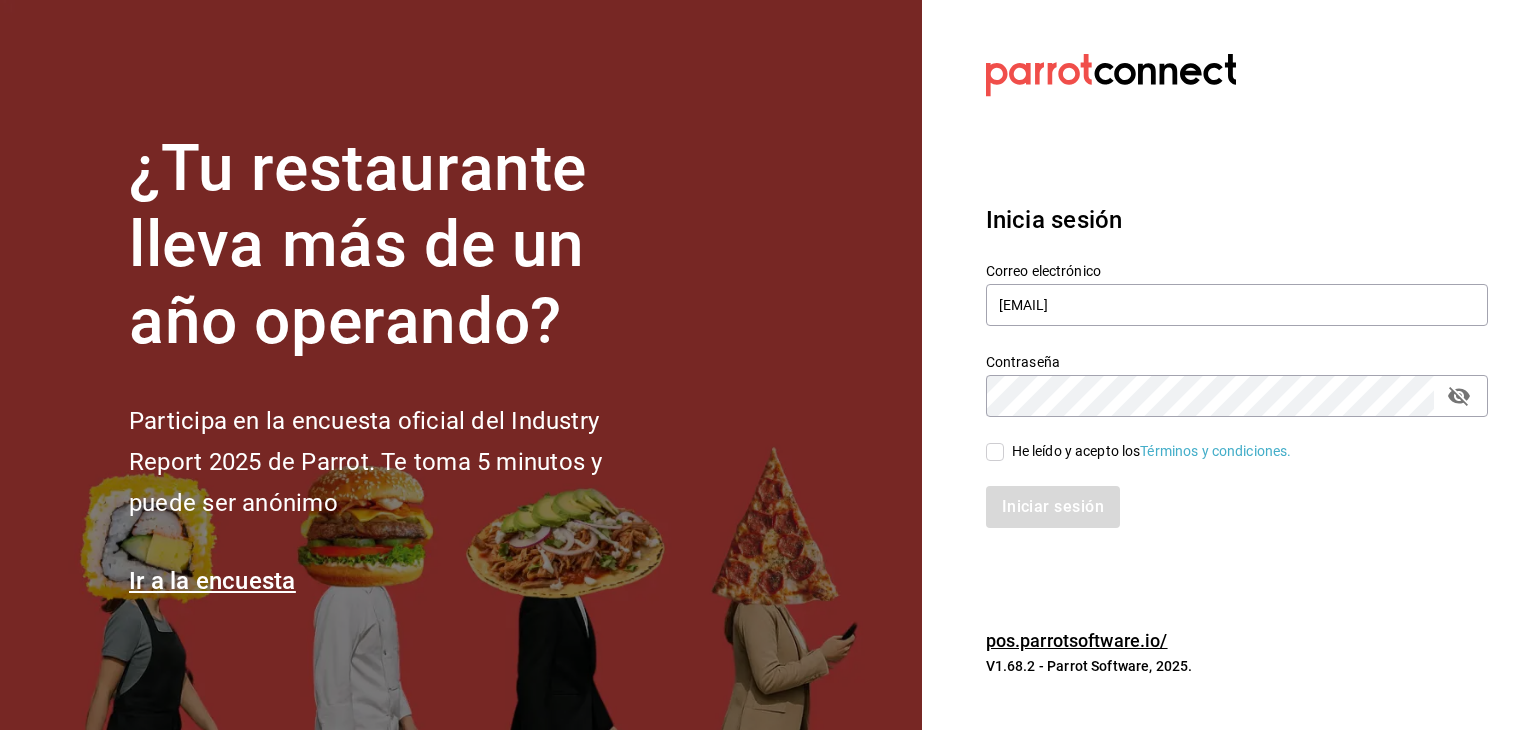click on "He leído y acepto los  Términos y condiciones." at bounding box center [995, 452] 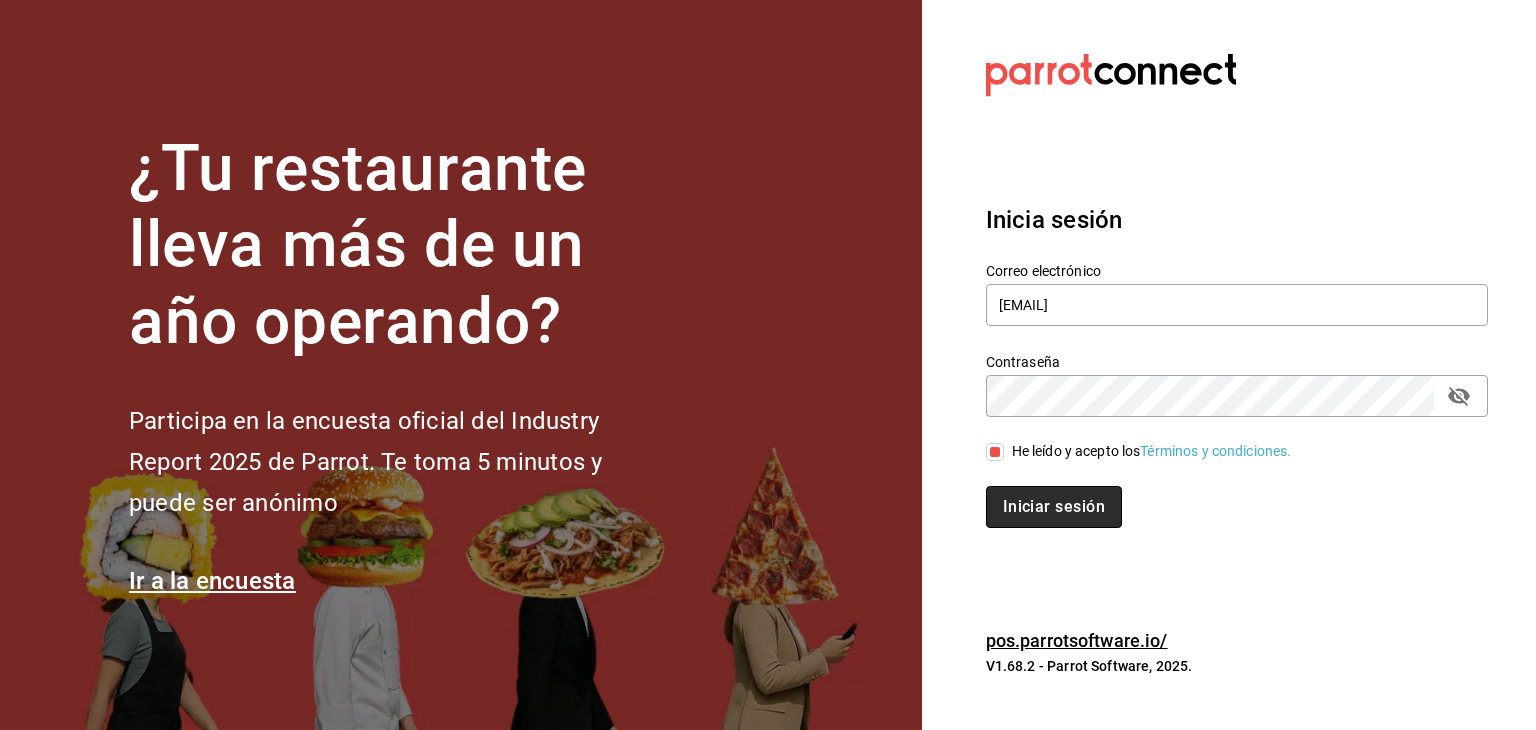 click on "Iniciar sesión" at bounding box center (1054, 507) 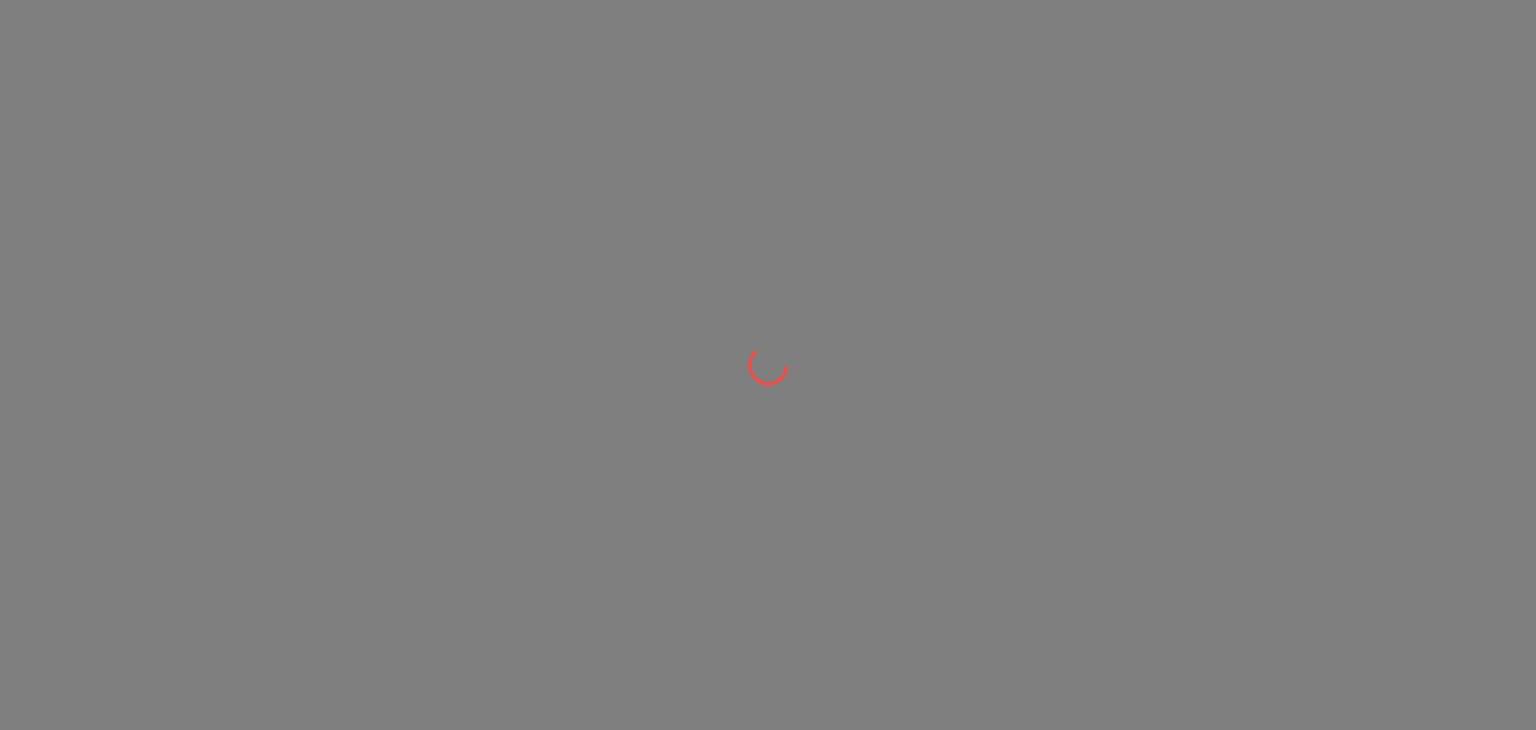 scroll, scrollTop: 0, scrollLeft: 0, axis: both 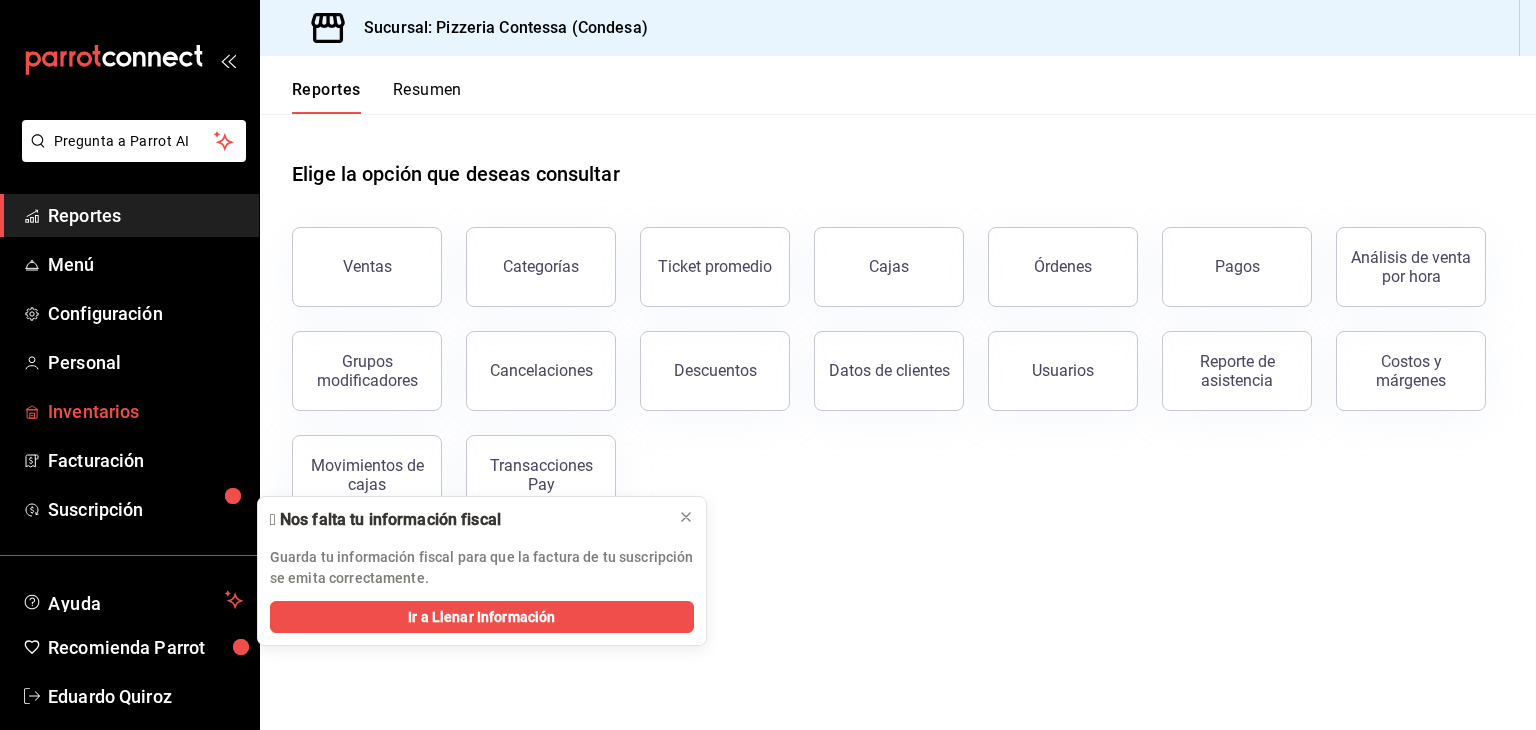 click on "Inventarios" at bounding box center (145, 411) 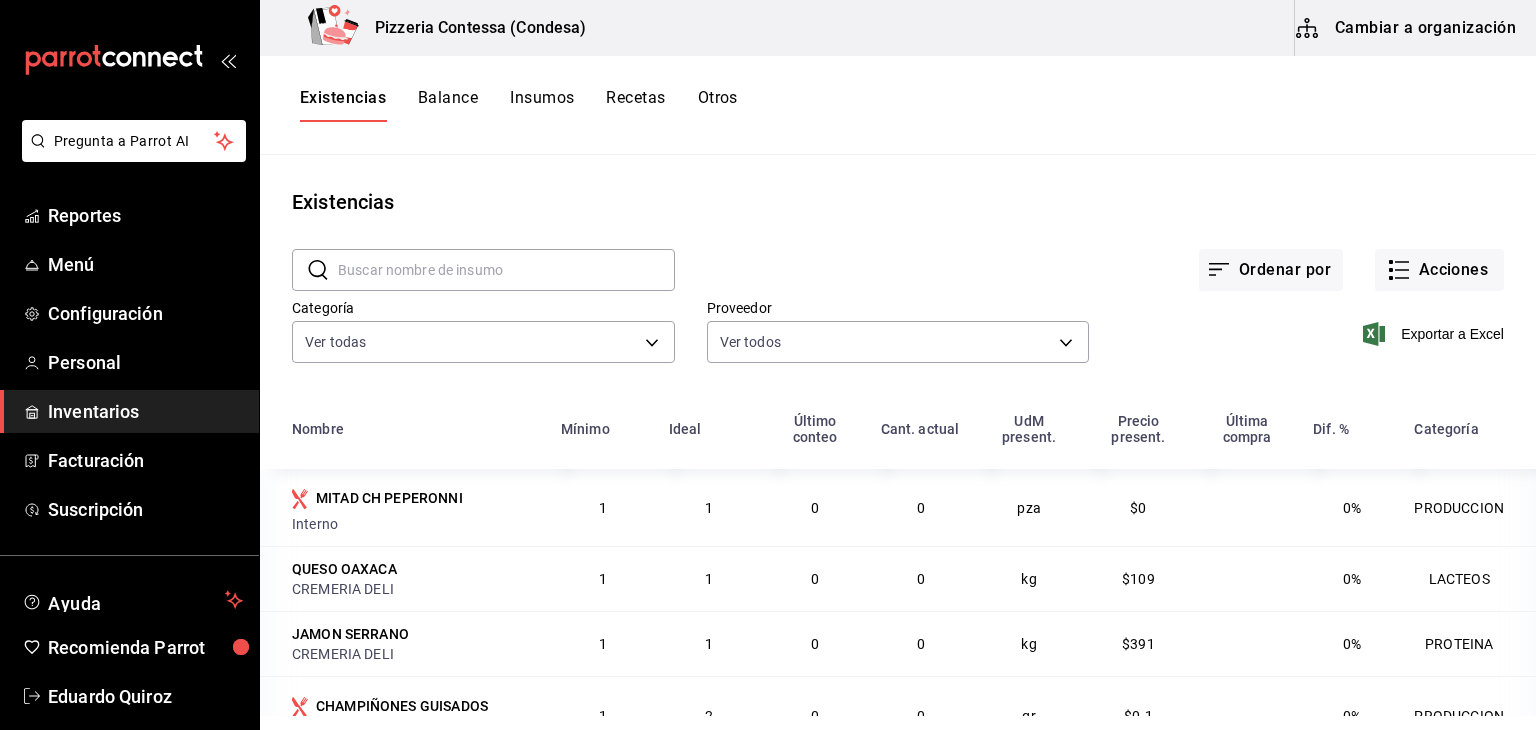 click on "Cambiar a organización" at bounding box center (1407, 28) 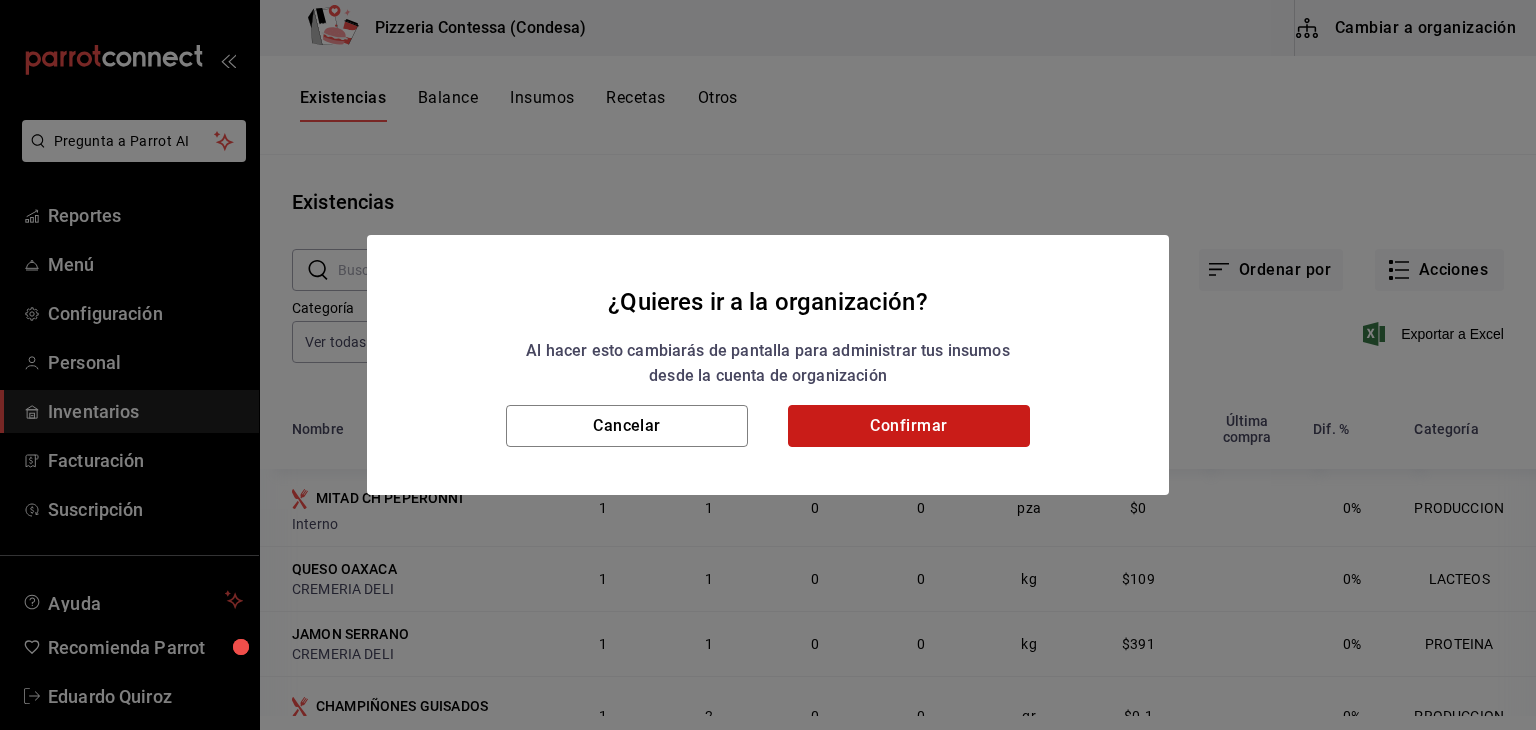 click on "Confirmar" at bounding box center [909, 426] 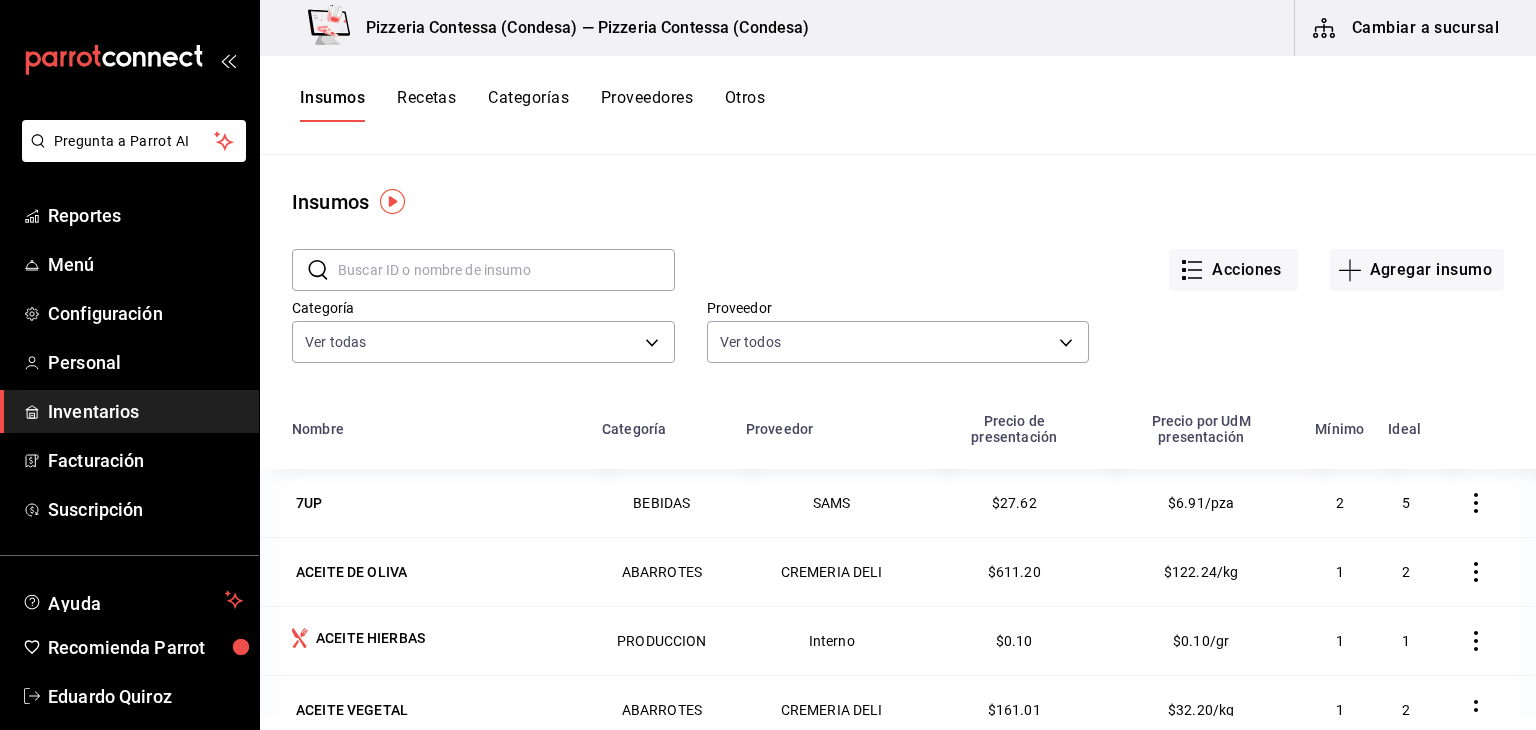 click on "Recetas" at bounding box center [426, 105] 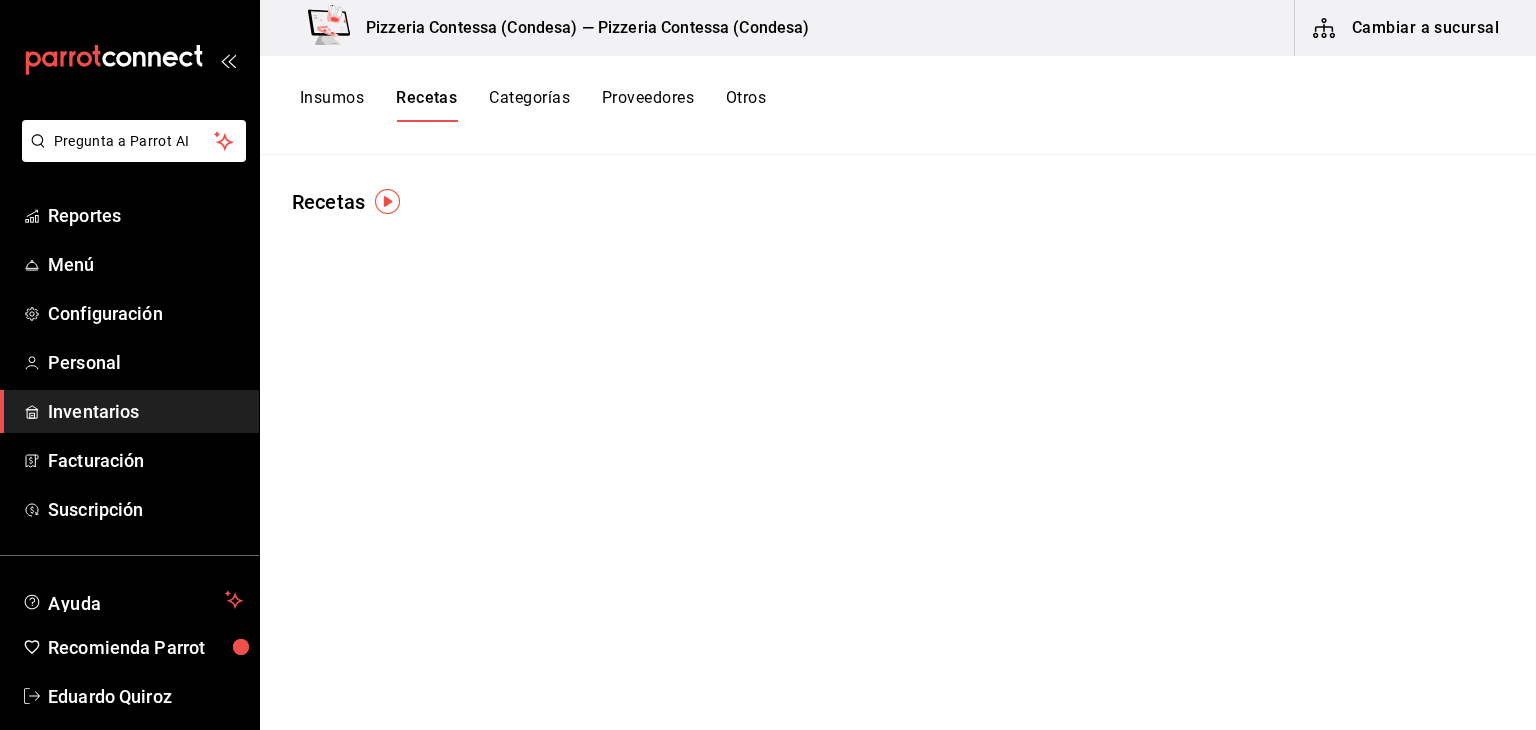 click on "Insumos" at bounding box center [332, 105] 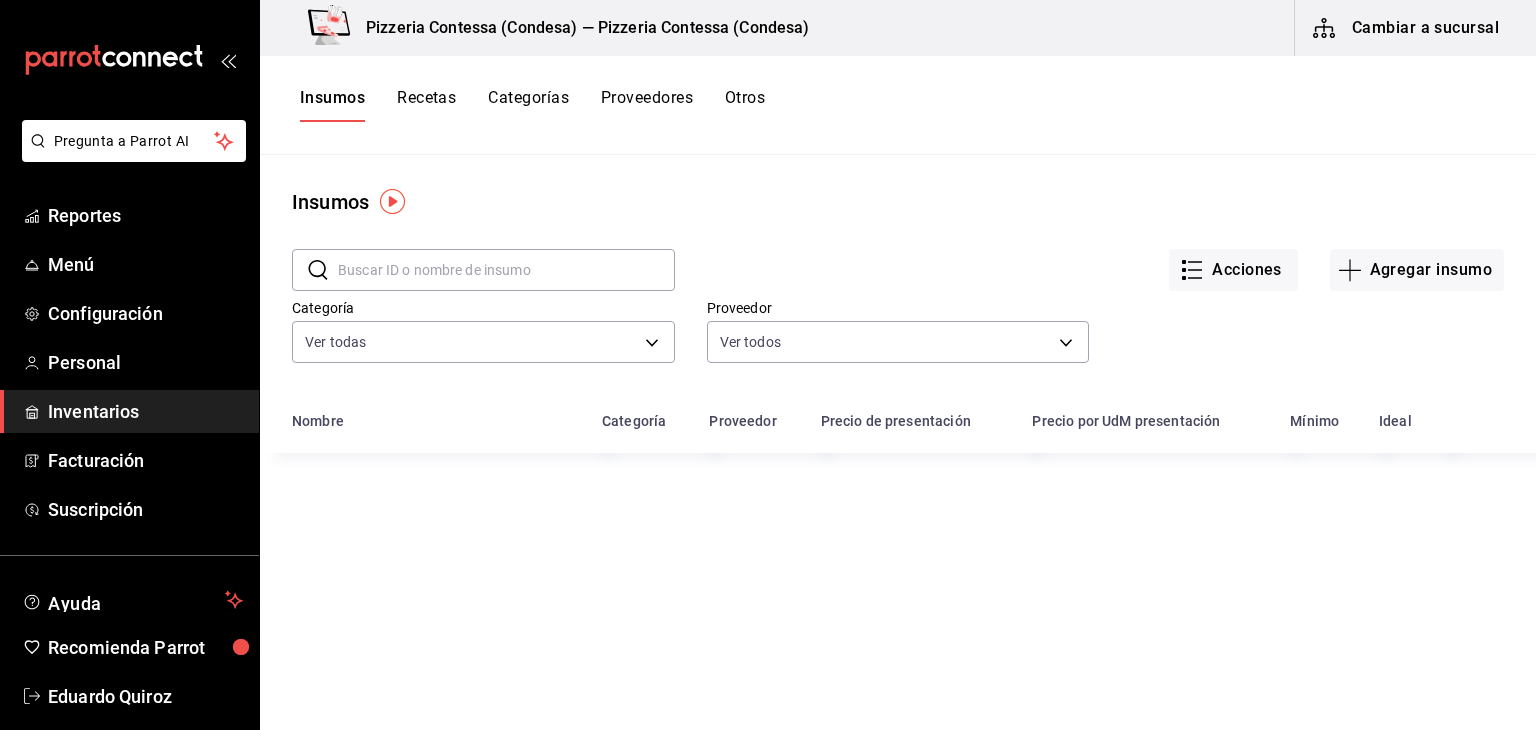 click on "Recetas" at bounding box center (426, 105) 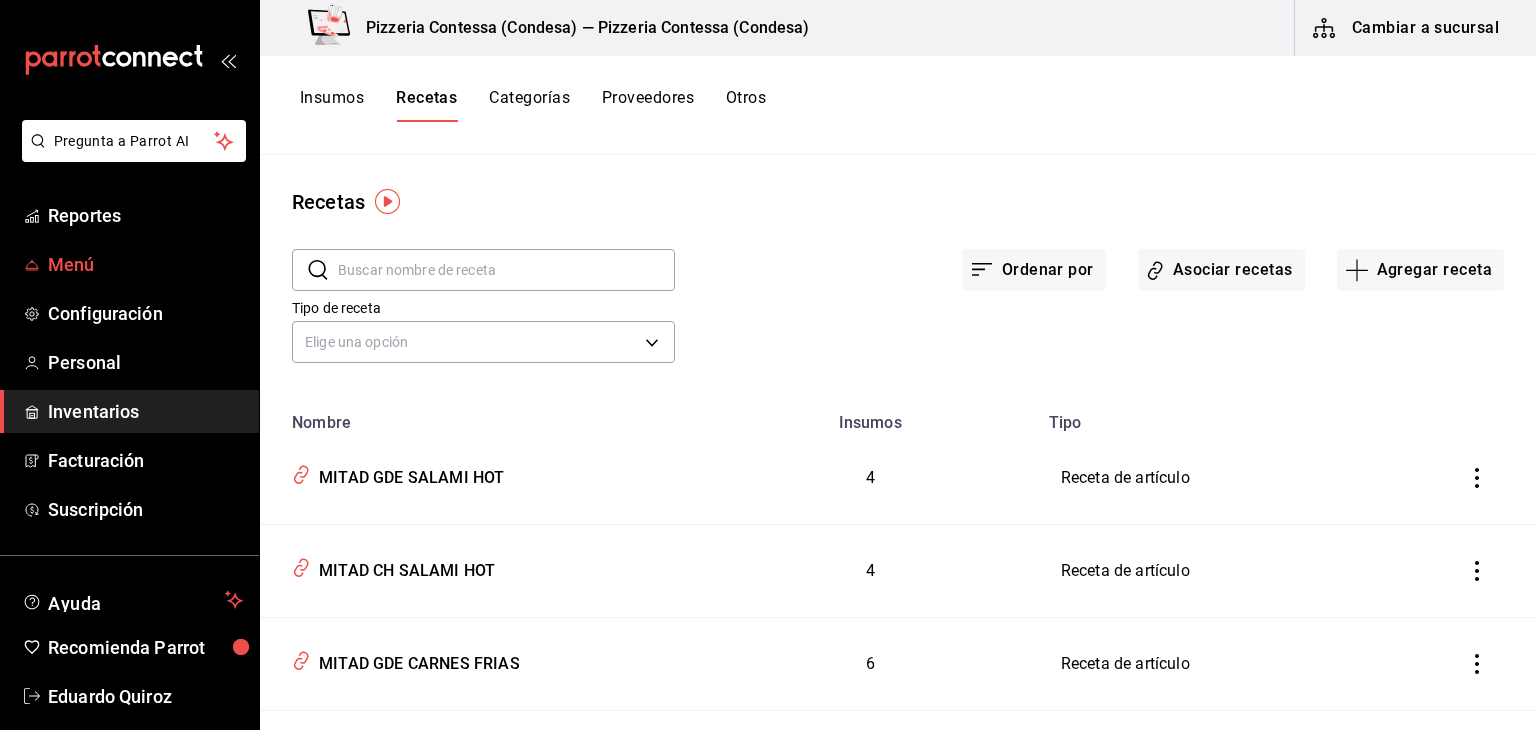 click 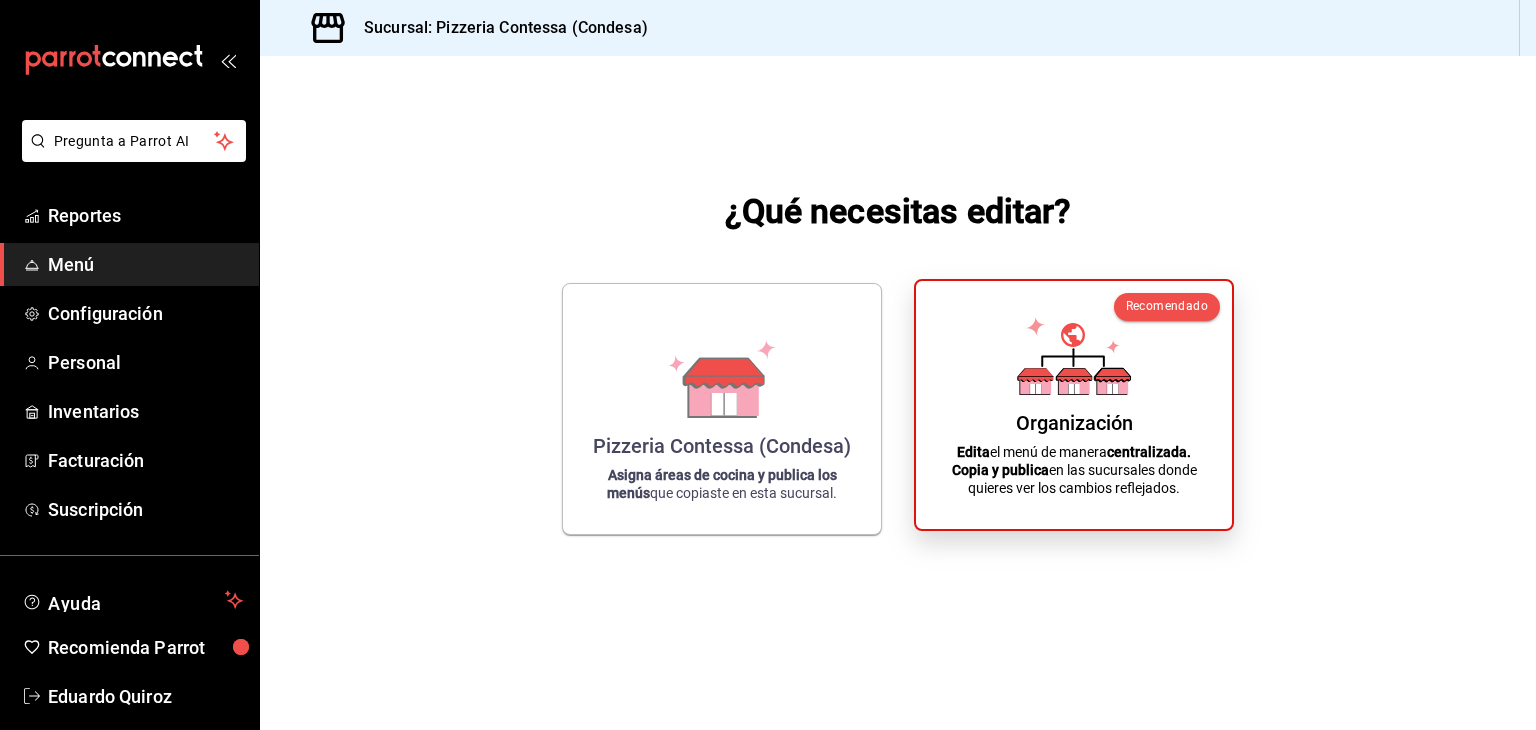 click 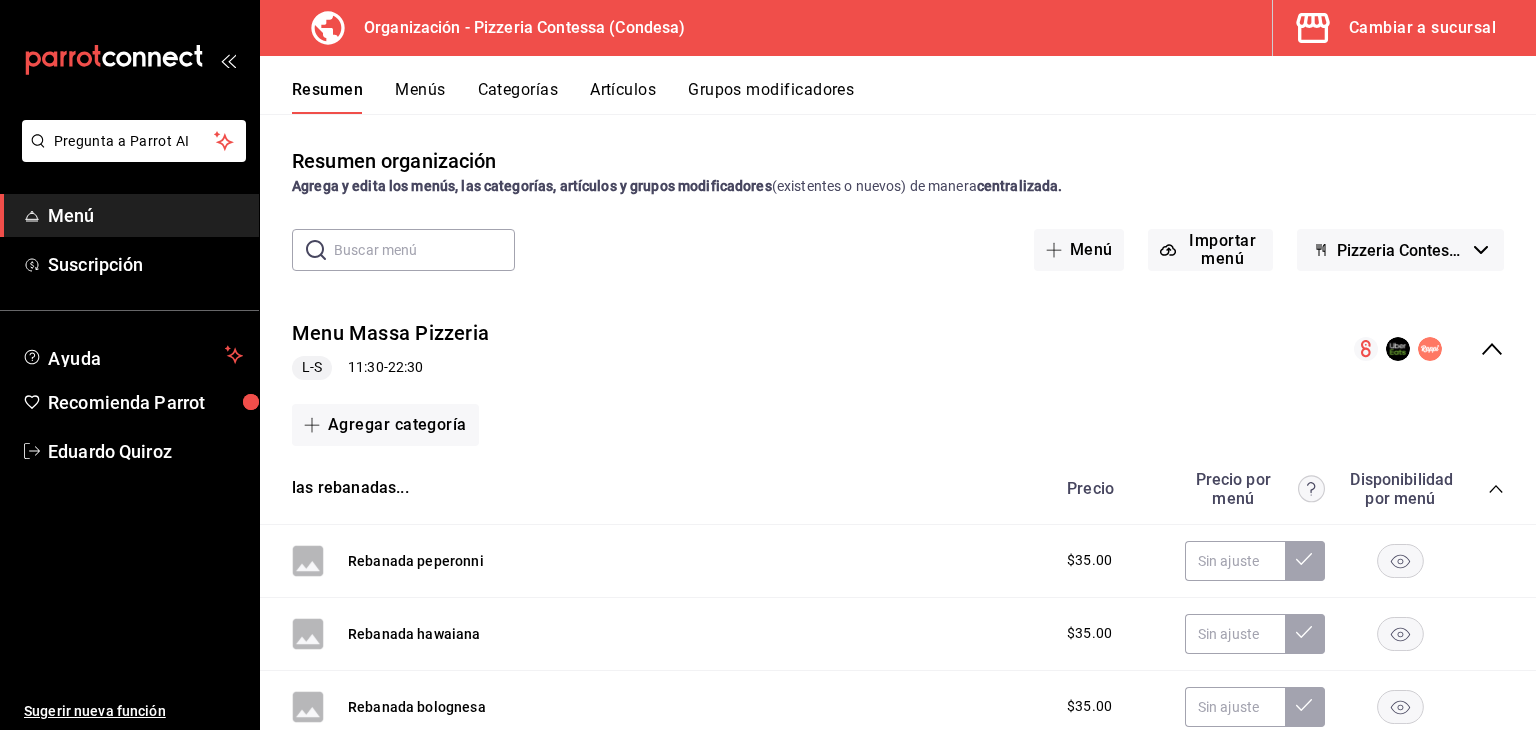 click on "Artículos" at bounding box center (623, 97) 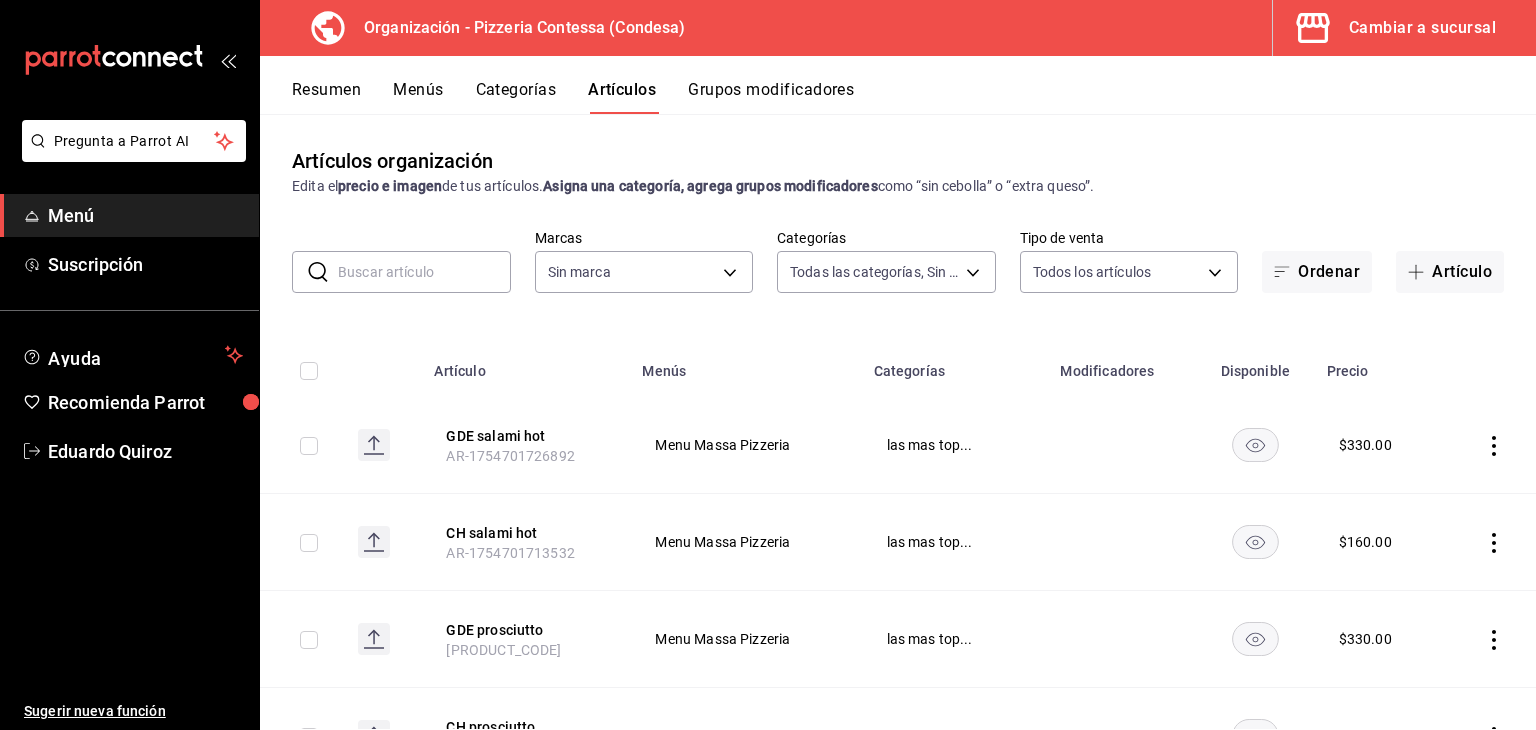type on "9a5f5337-cc5f-4888-a4af-a93cb9ccf859,cd37cac2-c4c9-49a6-ae30-1d7a3cd4d3f2,cf877e83-9796-43f3-b994-a5e9562efdd4,bb0b1c16-f8b7-4da8-9d10-5addaf872379,6311a80c-1f67-4a66-89da-f50c66b758ca,b44dbd63-a331-4d81-83cd-3a8867acfc41,68a05afc-51e1-43d5-a706-86ca35d8873f,b3647eab-4677-4bfb-81e1-f18eaaddc35a,ba246a2e-3d57-42fa-bf0b-fee00fcabe1d" 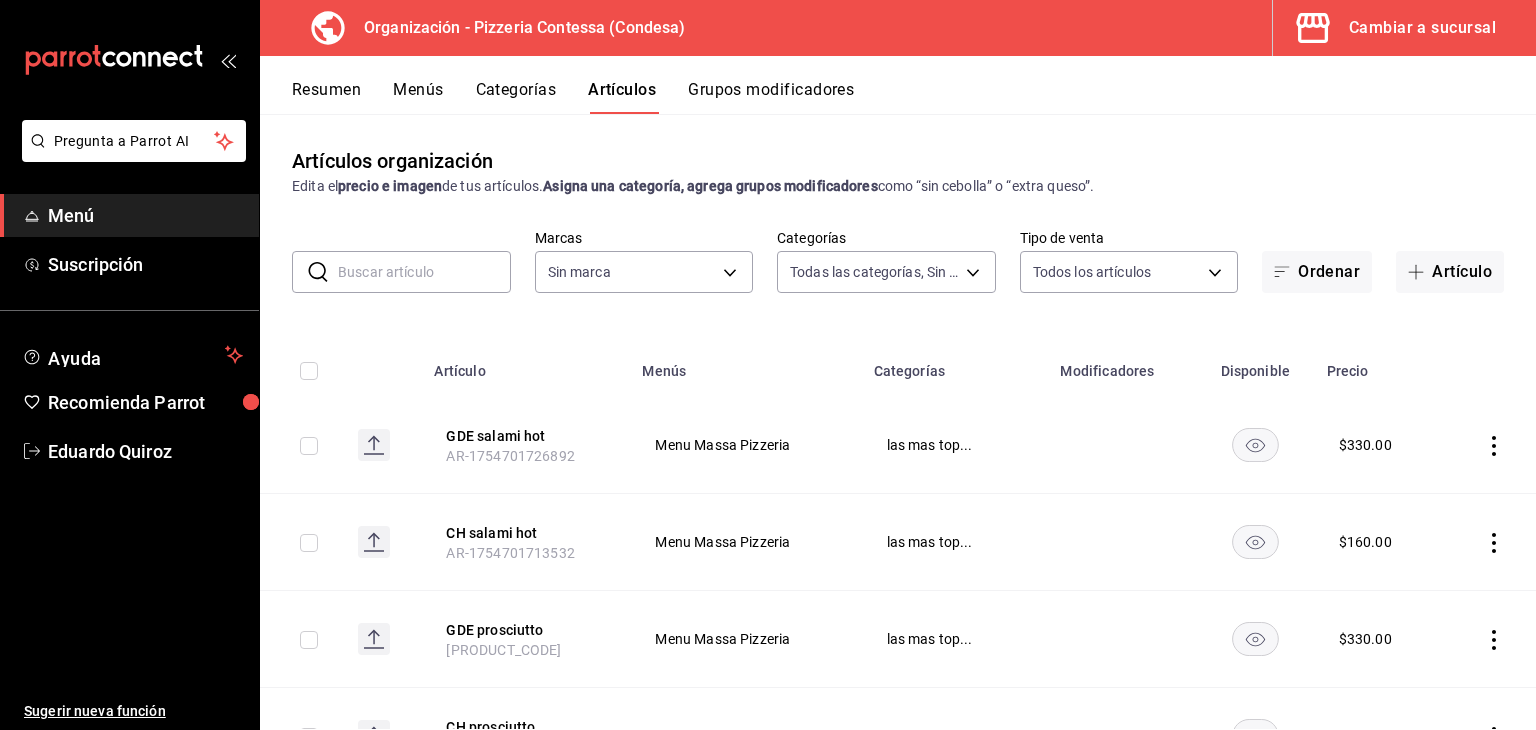 type on "ffd2d5b6-989f-41ef-afc5-5290e67978d8" 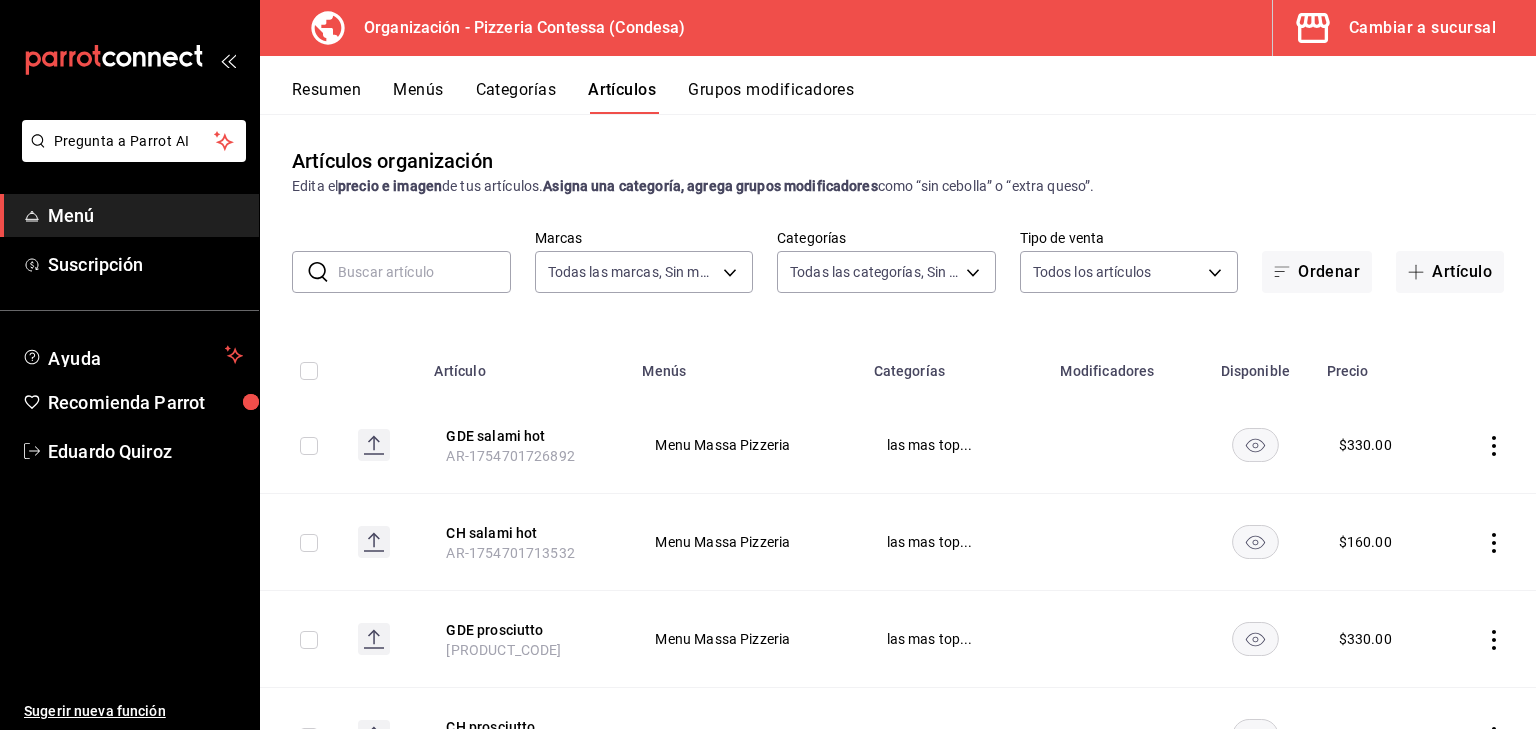 scroll, scrollTop: 100, scrollLeft: 0, axis: vertical 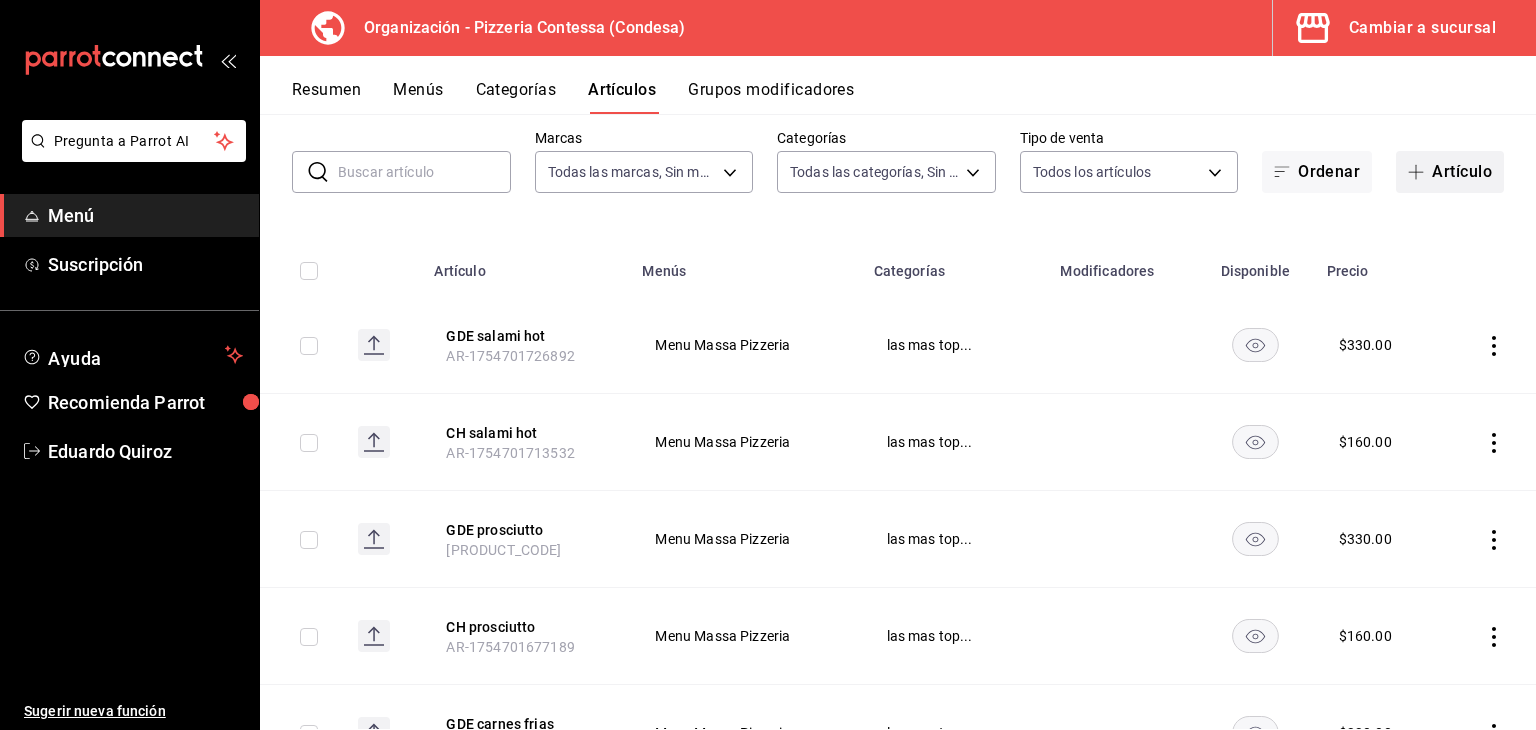 click on "Artículo" at bounding box center (1450, 172) 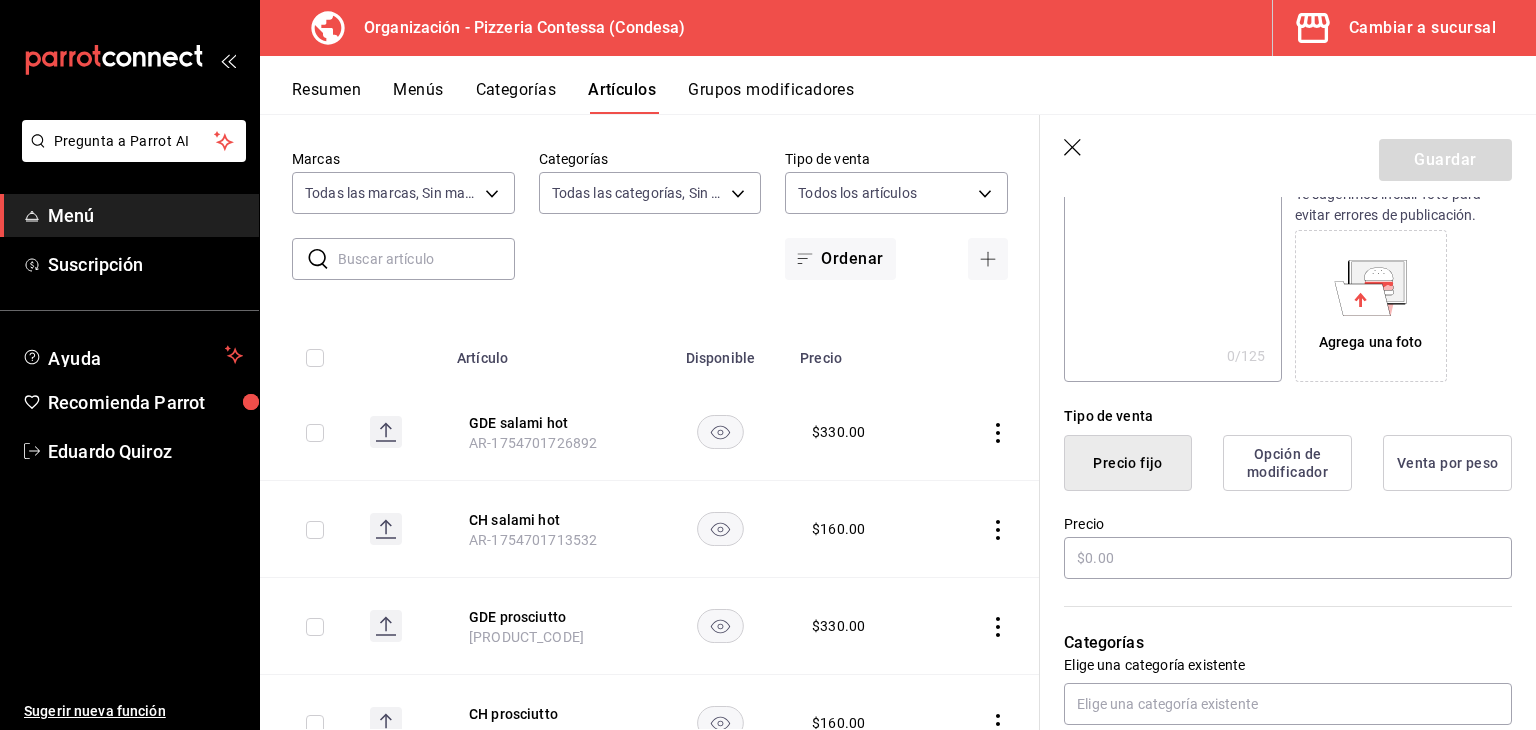 scroll, scrollTop: 300, scrollLeft: 0, axis: vertical 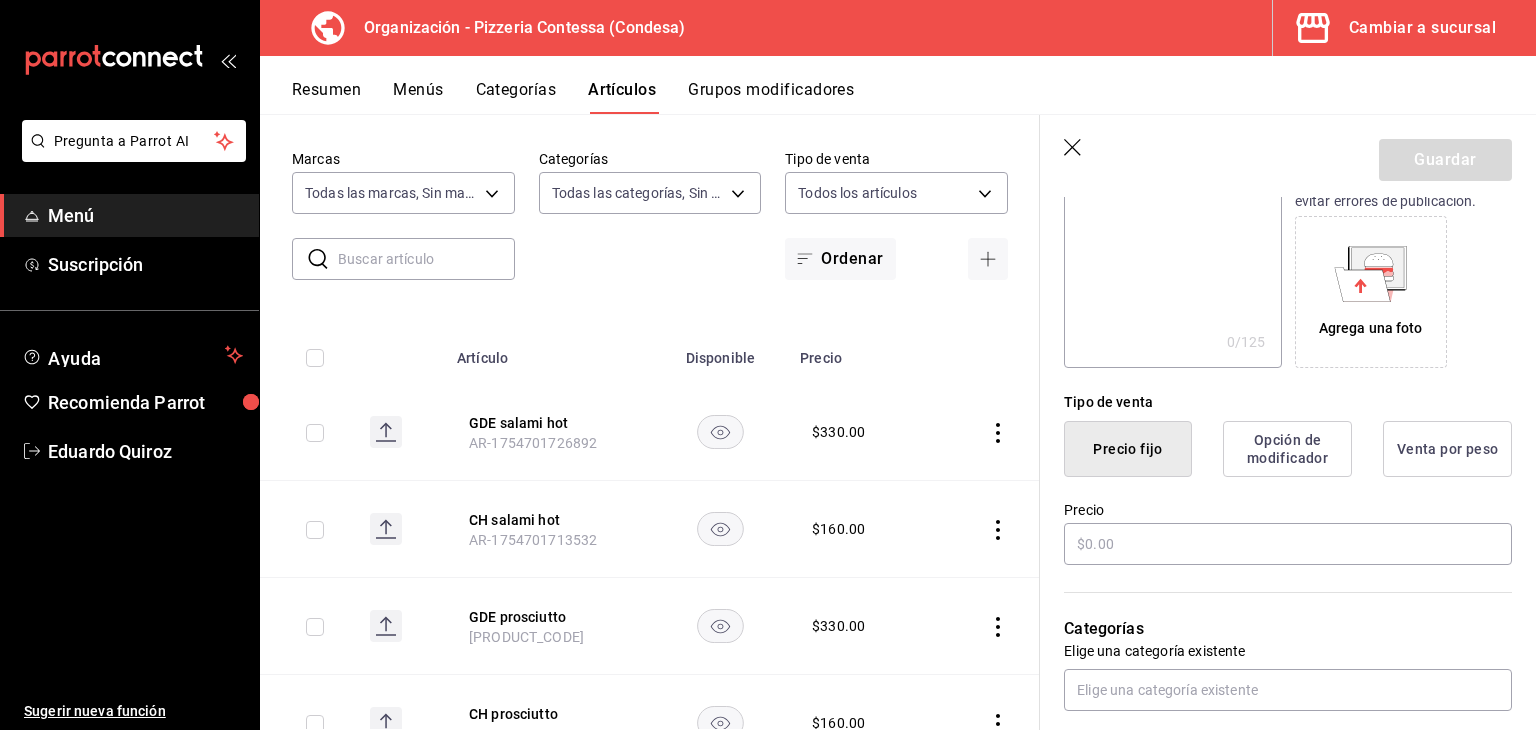 click on "Precio fijo" at bounding box center [1128, 449] 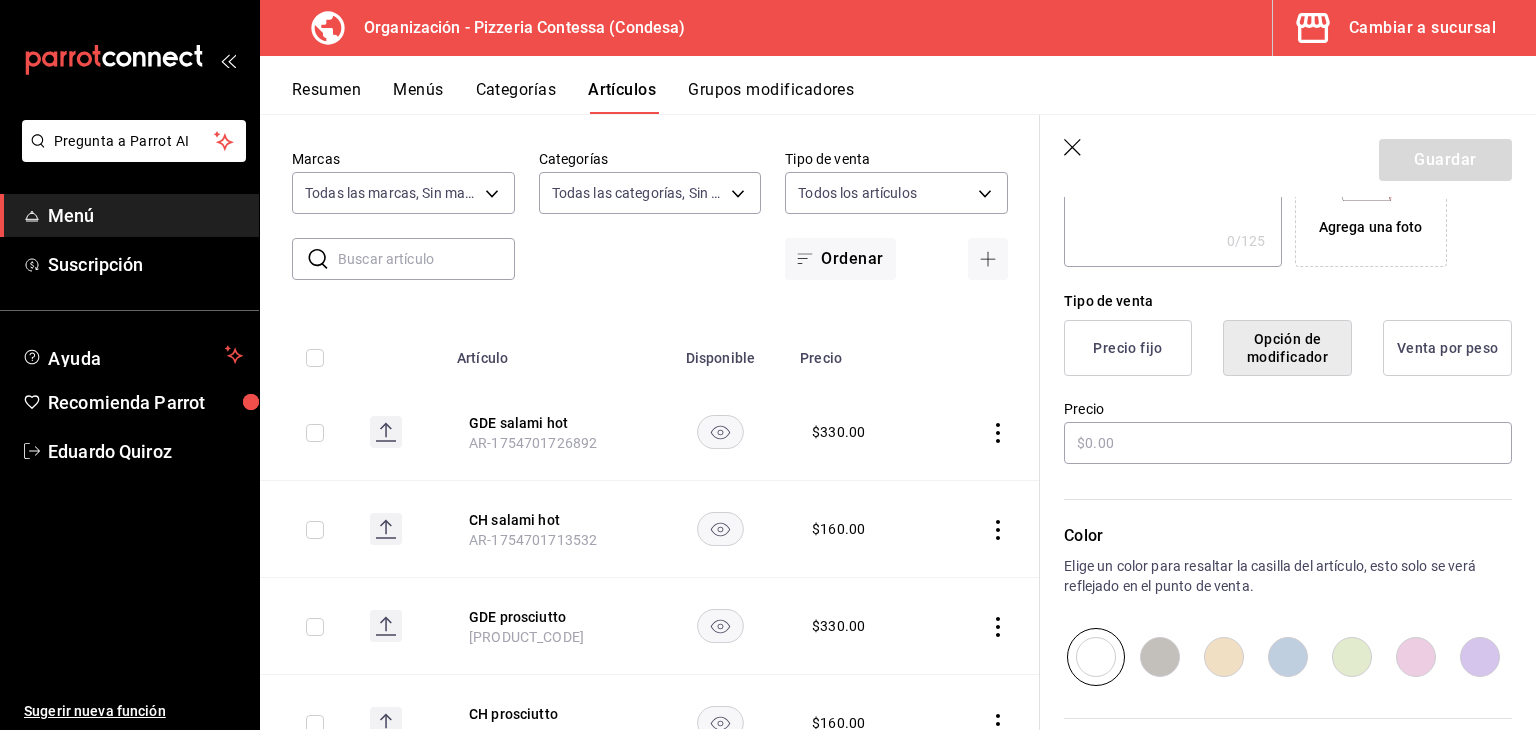 scroll, scrollTop: 400, scrollLeft: 0, axis: vertical 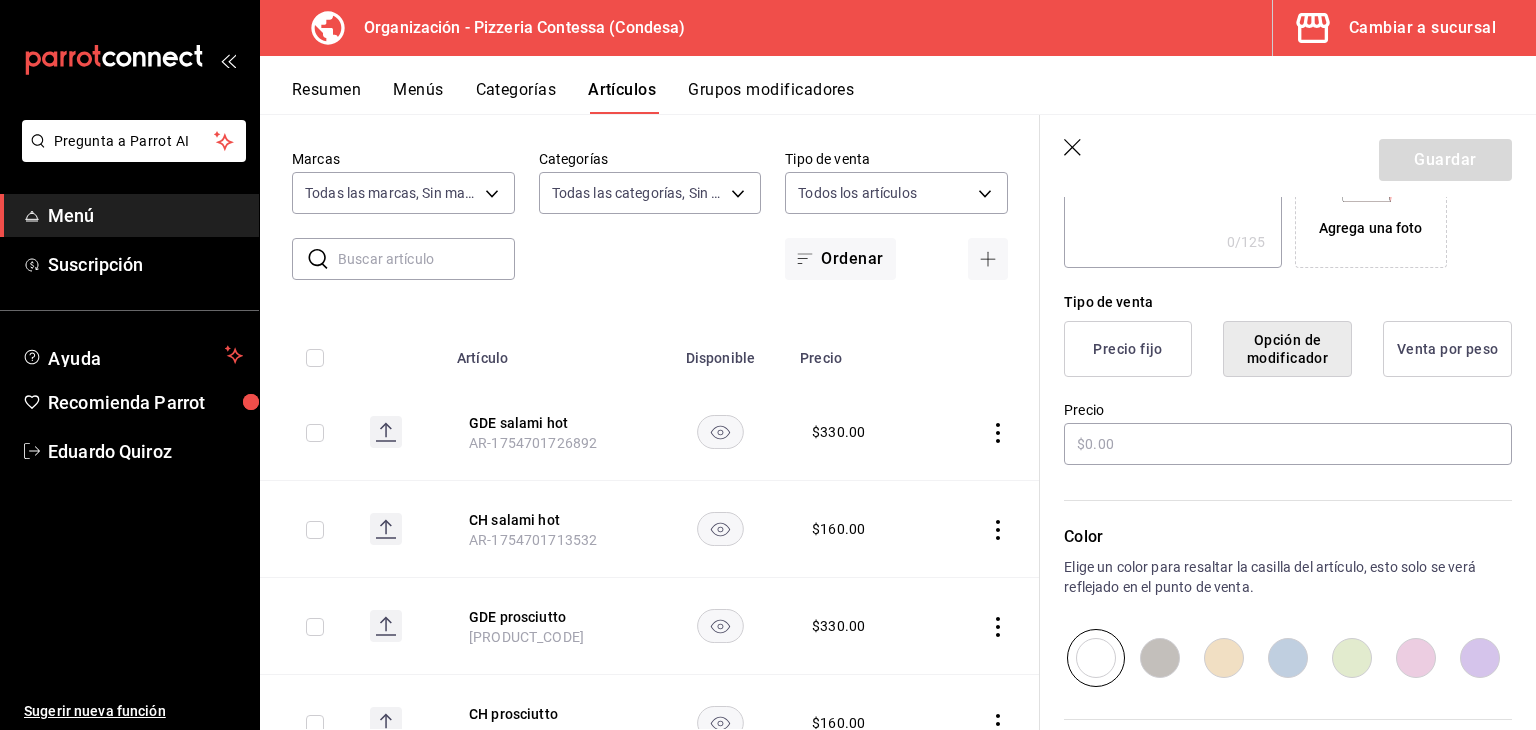 click on "Precio fijo" at bounding box center [1128, 349] 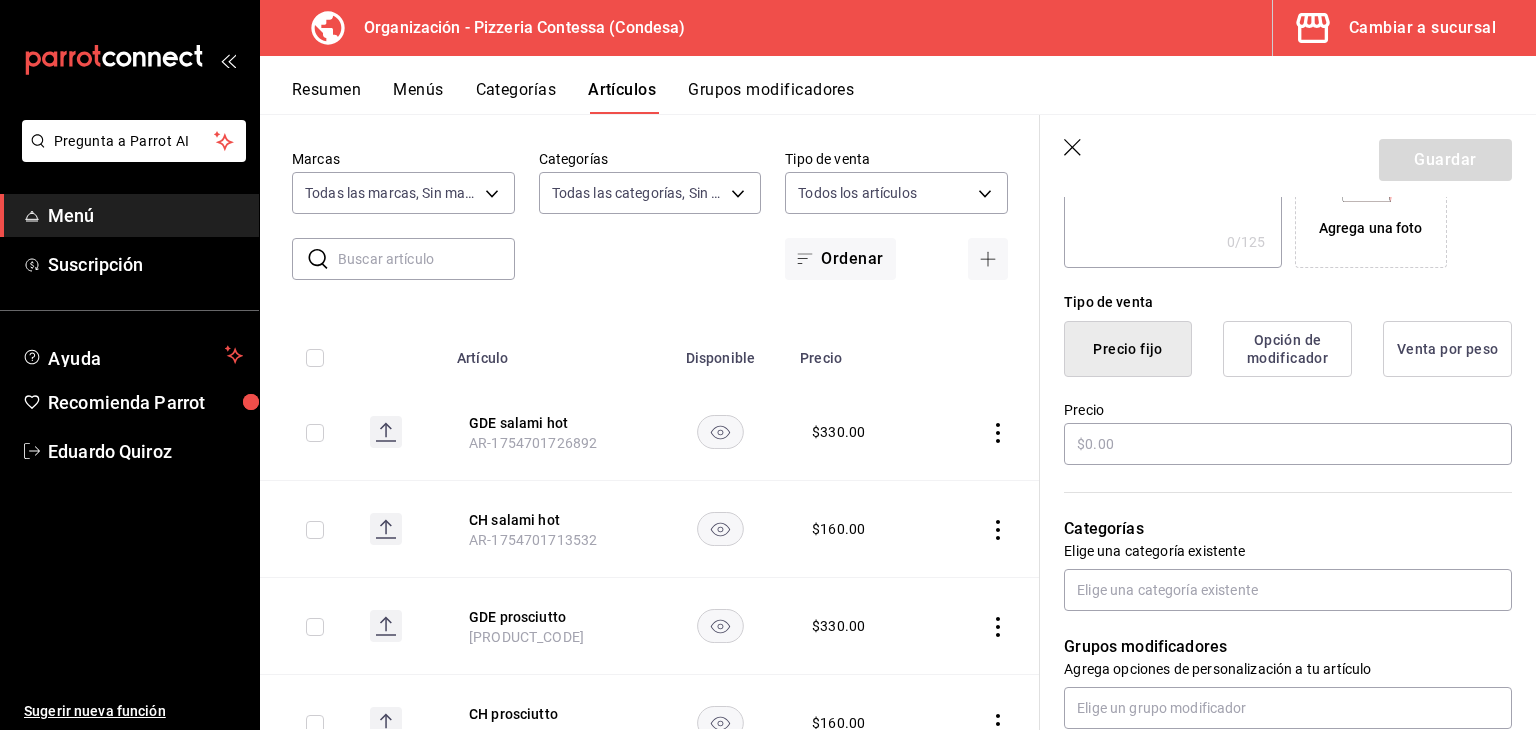 click on "Opción de modificador" at bounding box center [1287, 349] 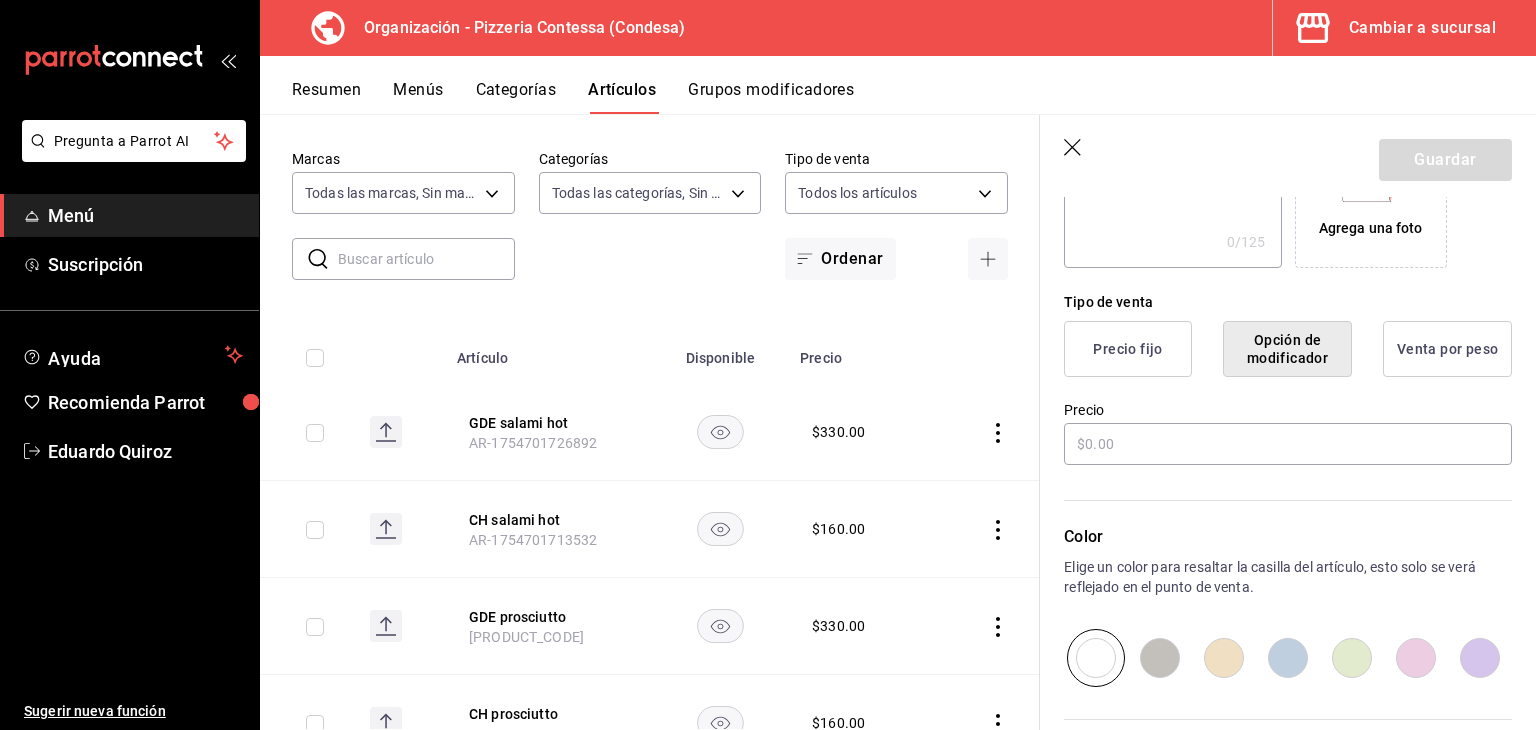 click on "Venta por peso" at bounding box center [1447, 349] 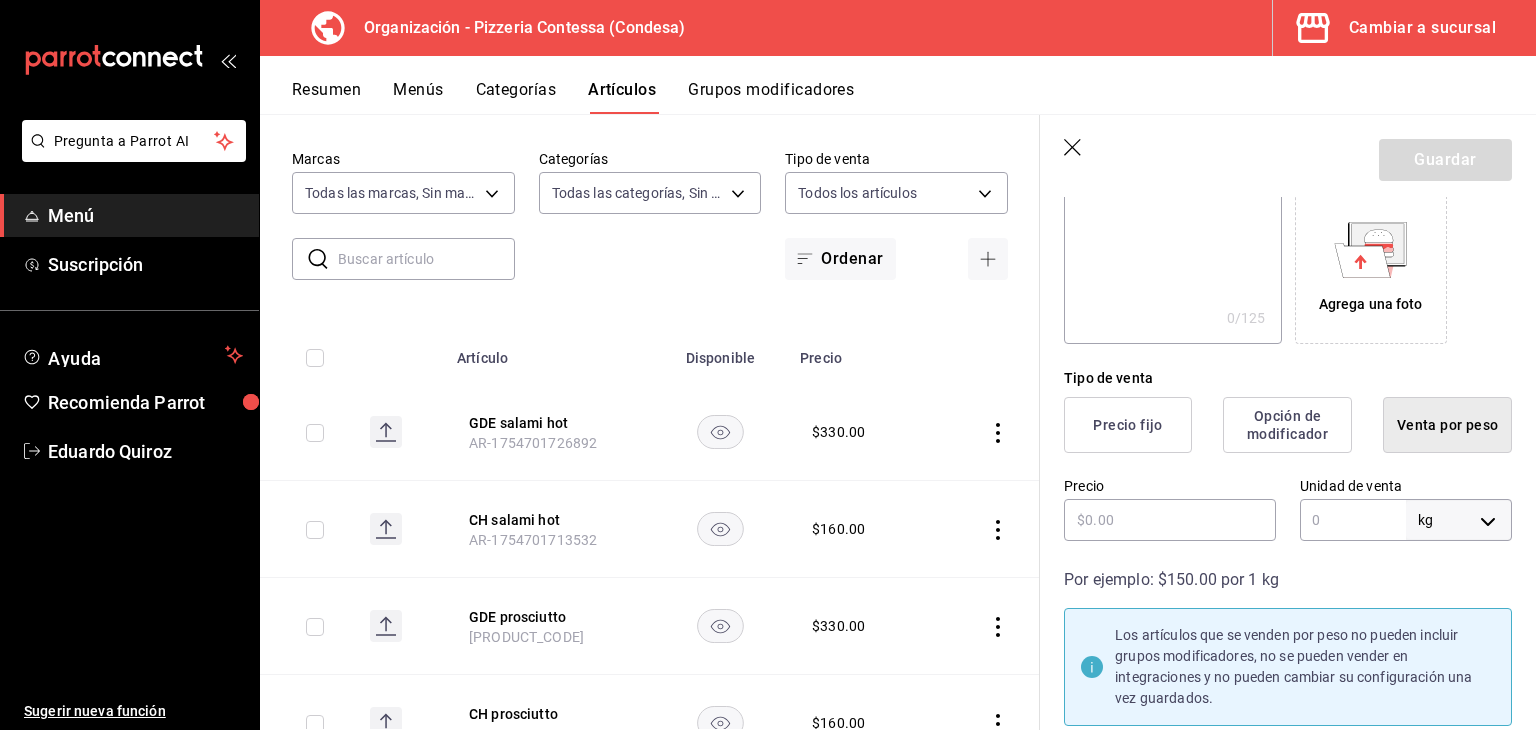 scroll, scrollTop: 232, scrollLeft: 0, axis: vertical 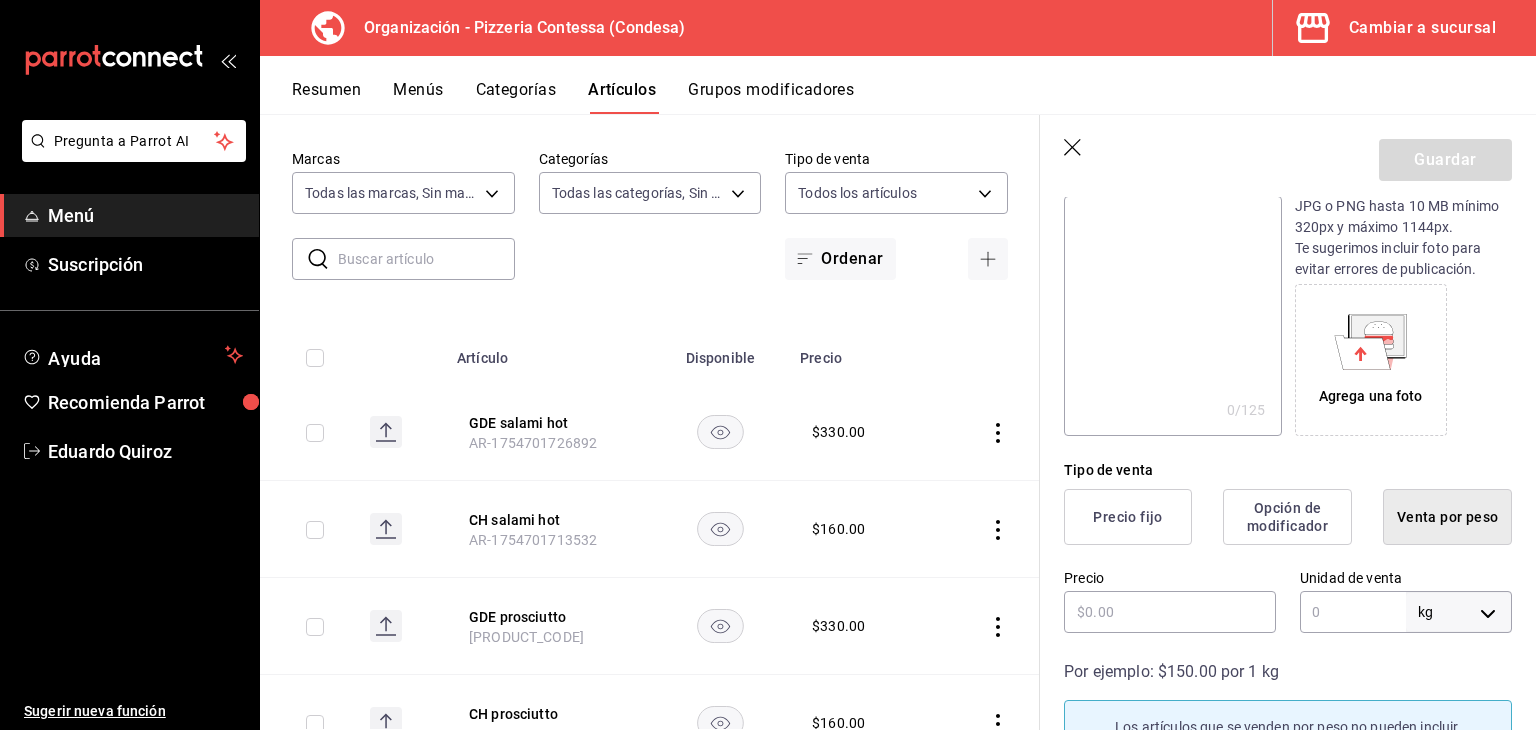 click on "Precio fijo" at bounding box center [1128, 517] 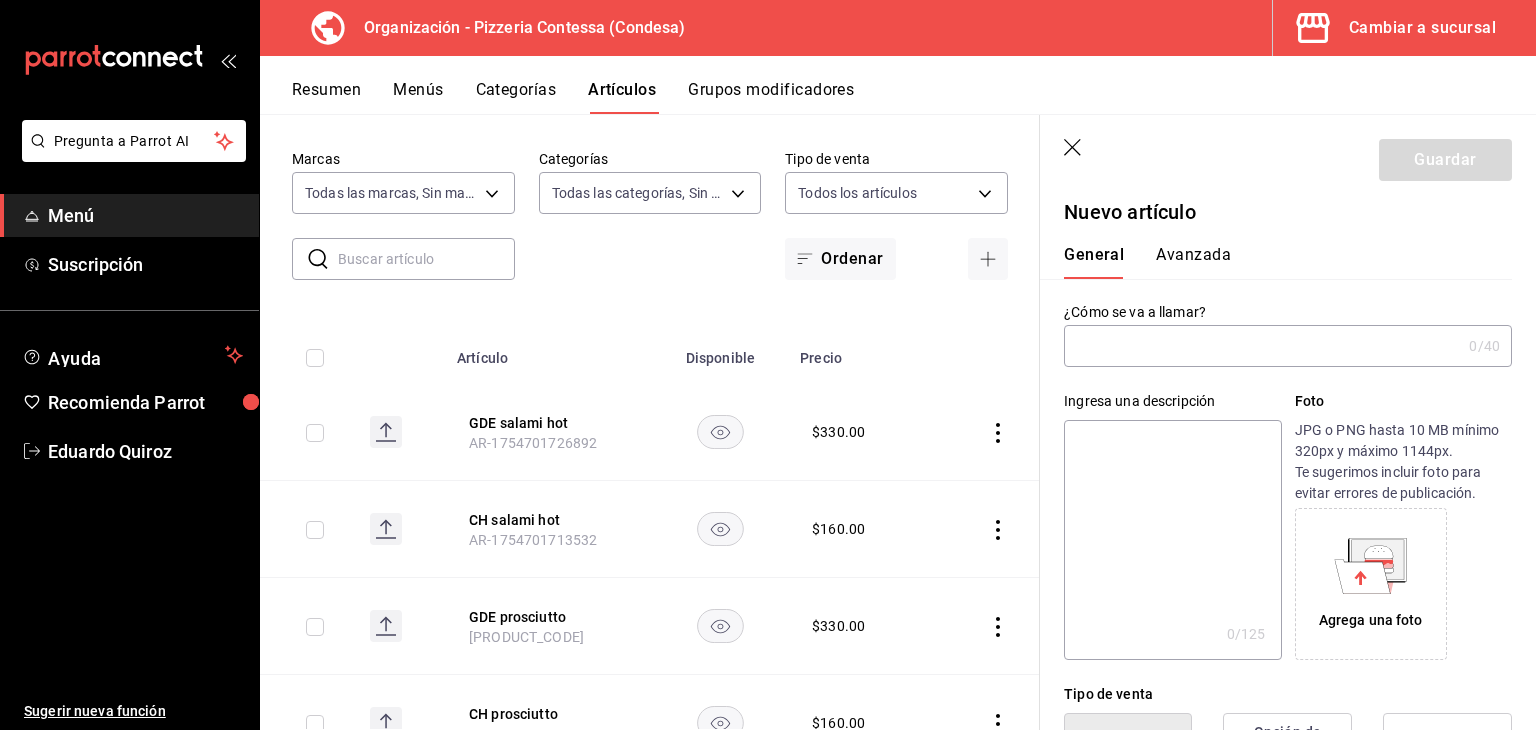 scroll, scrollTop: 0, scrollLeft: 0, axis: both 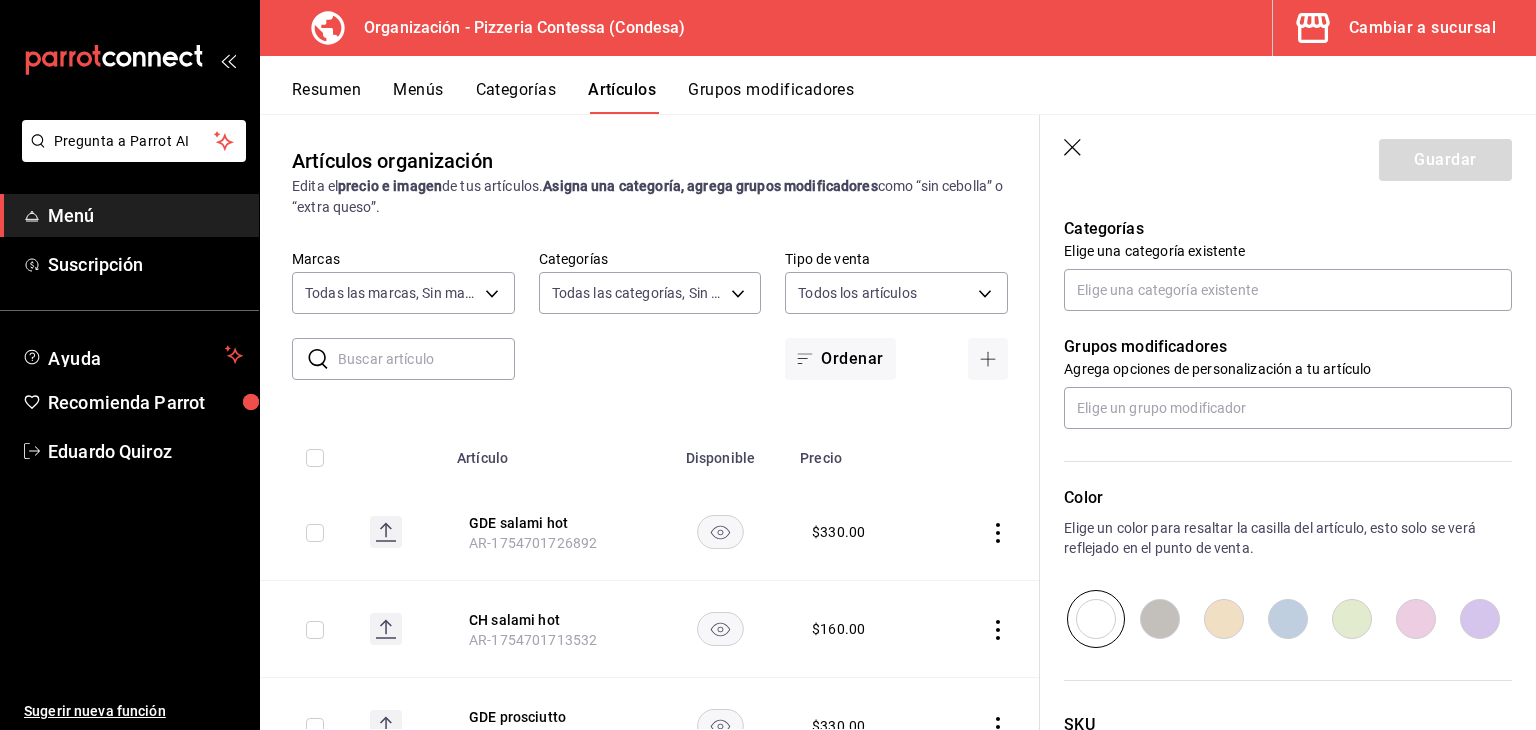 click on "Categorías" at bounding box center (516, 97) 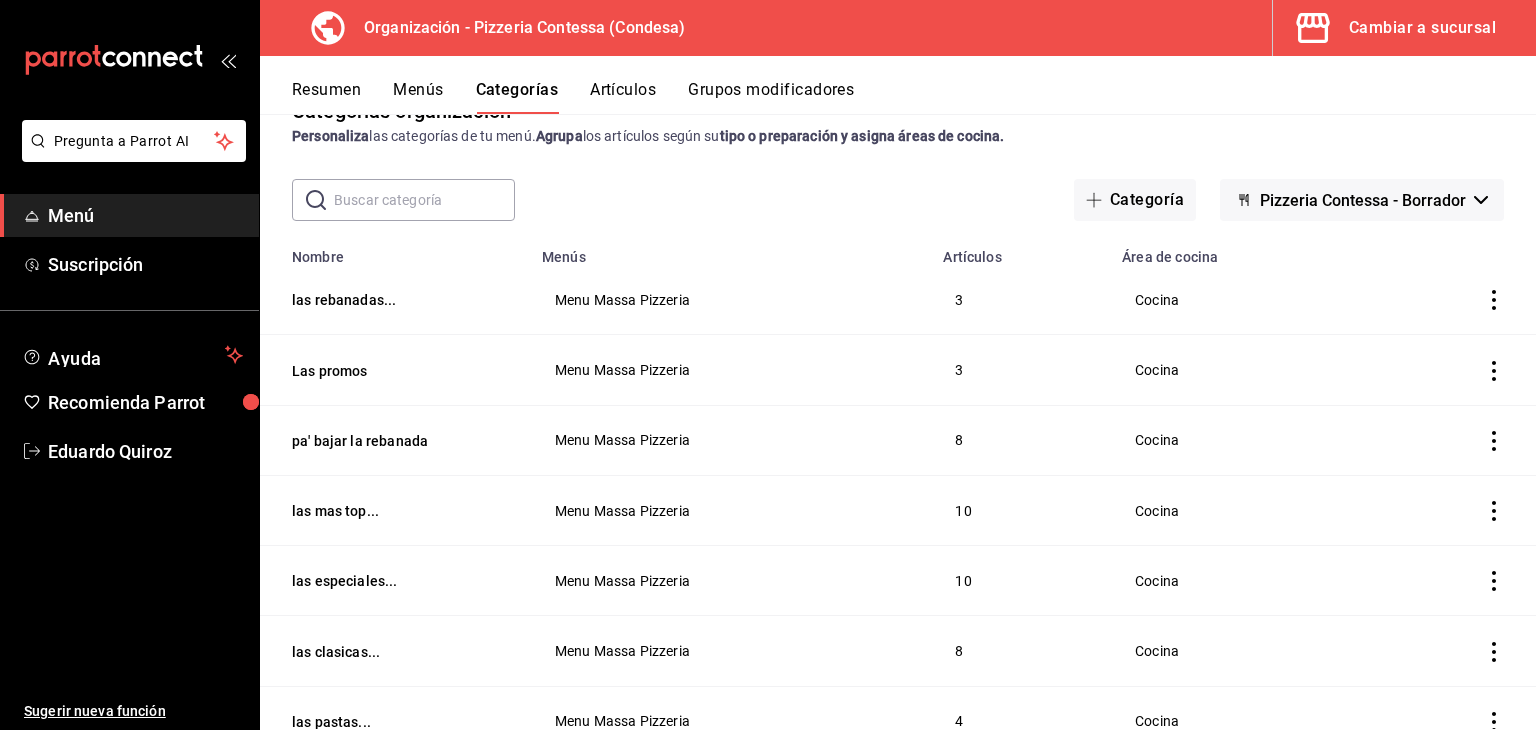 scroll, scrollTop: 100, scrollLeft: 0, axis: vertical 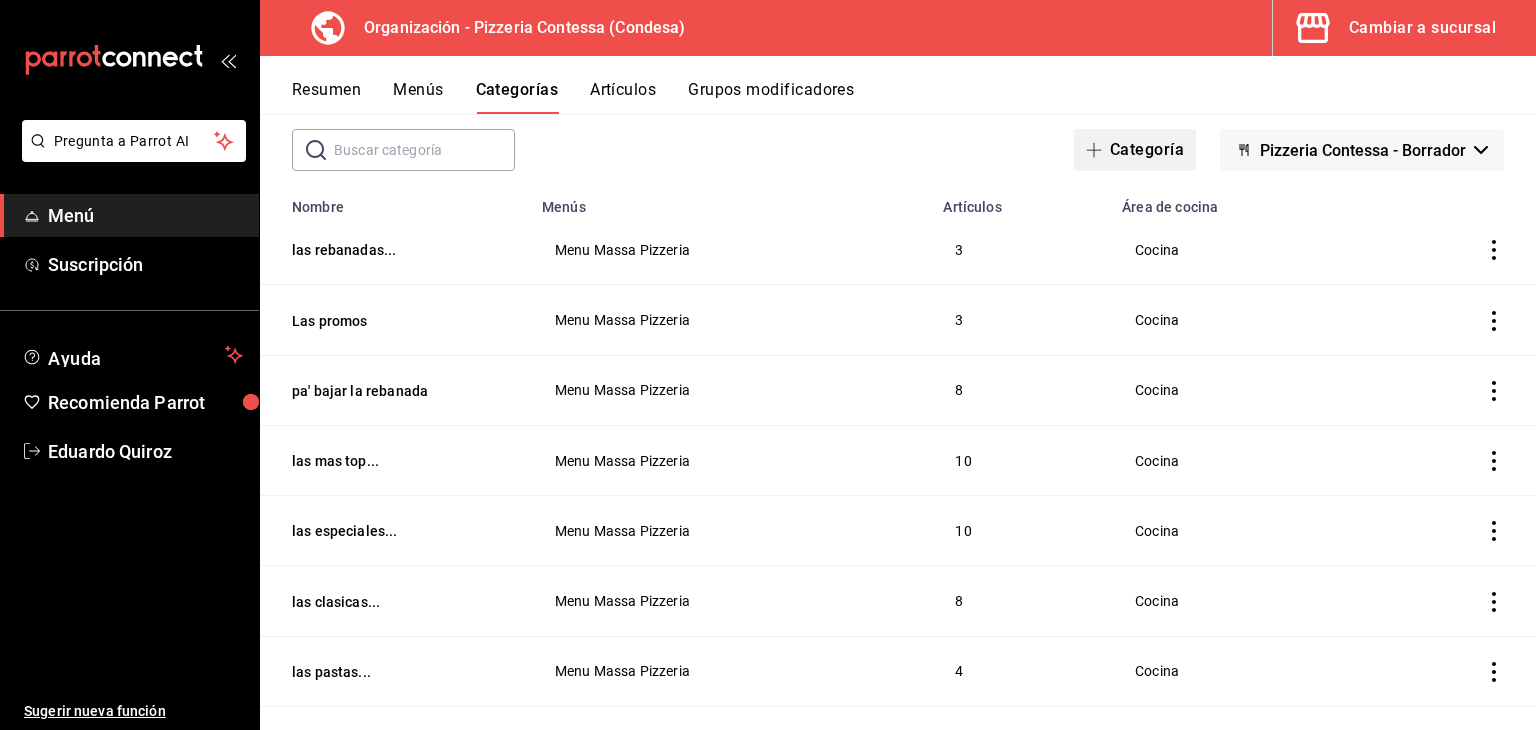 click on "Categoría" at bounding box center (1135, 150) 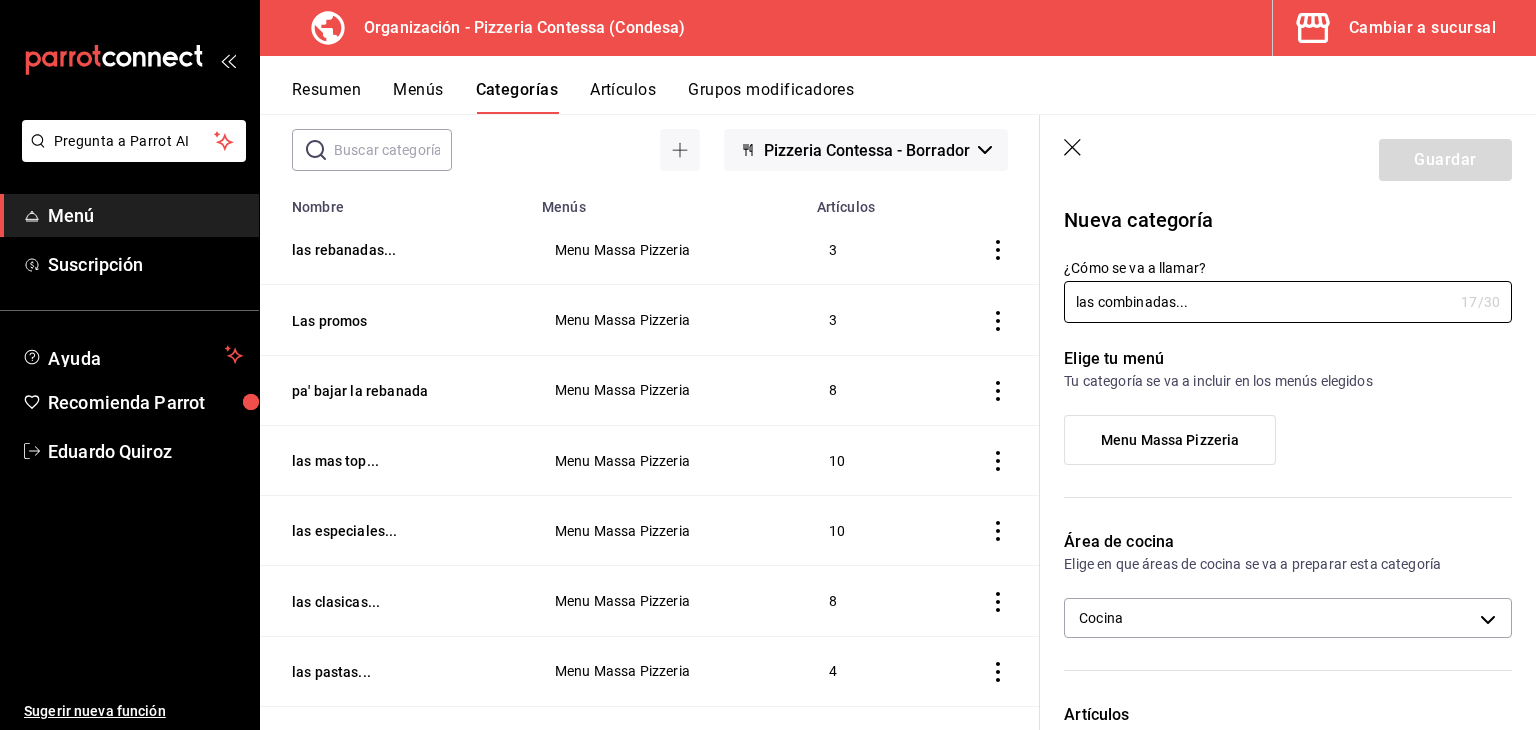 type on "las combinadas..." 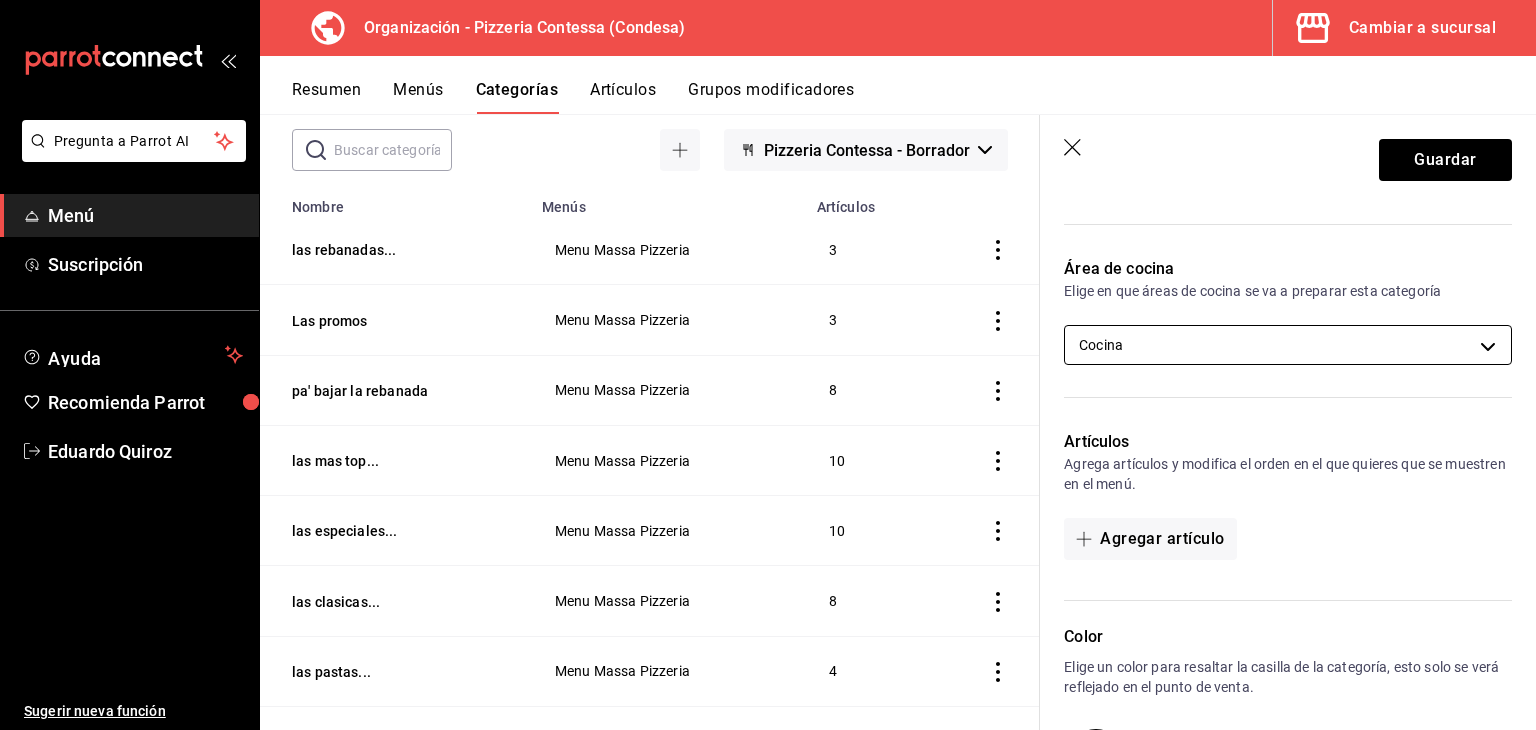 scroll, scrollTop: 300, scrollLeft: 0, axis: vertical 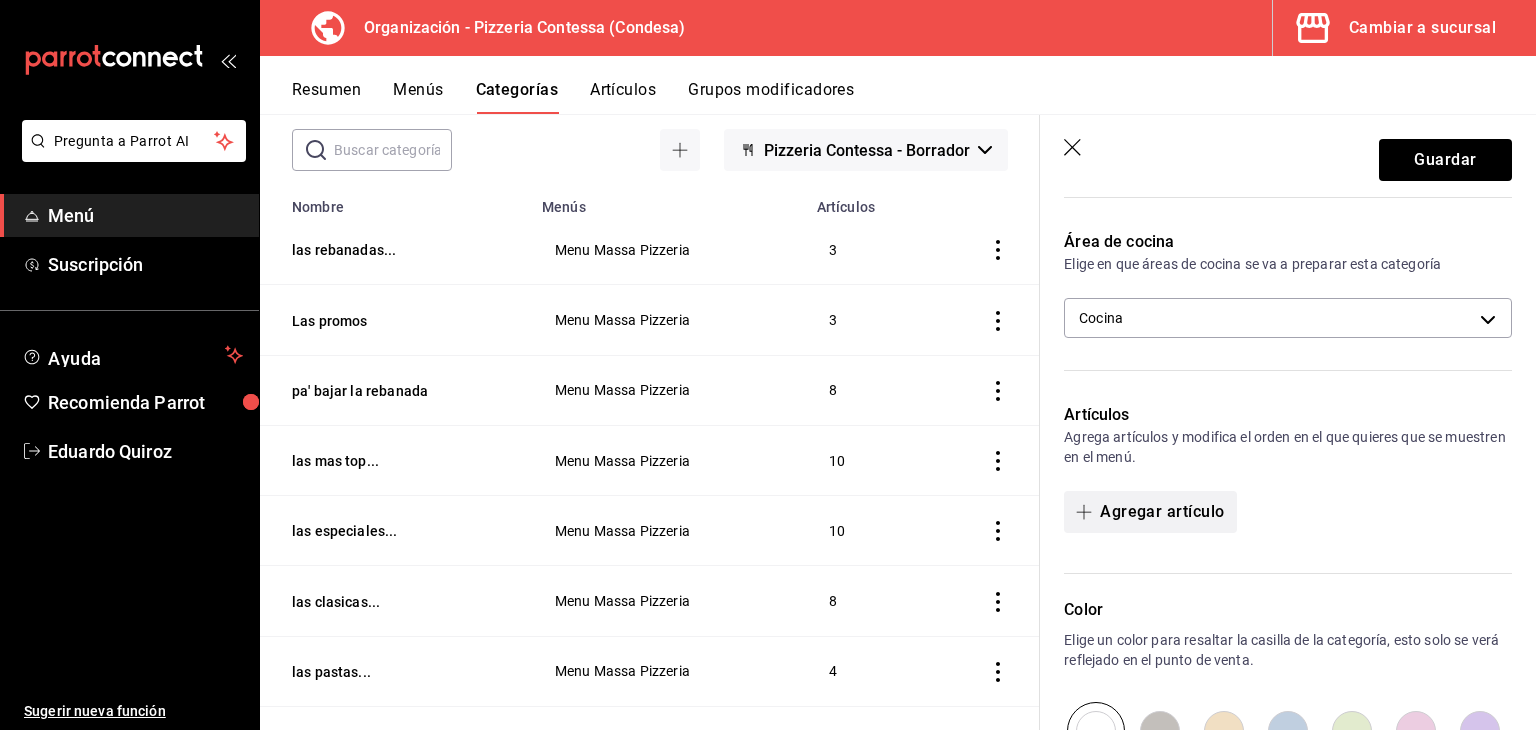 click on "Agregar artículo" at bounding box center [1150, 512] 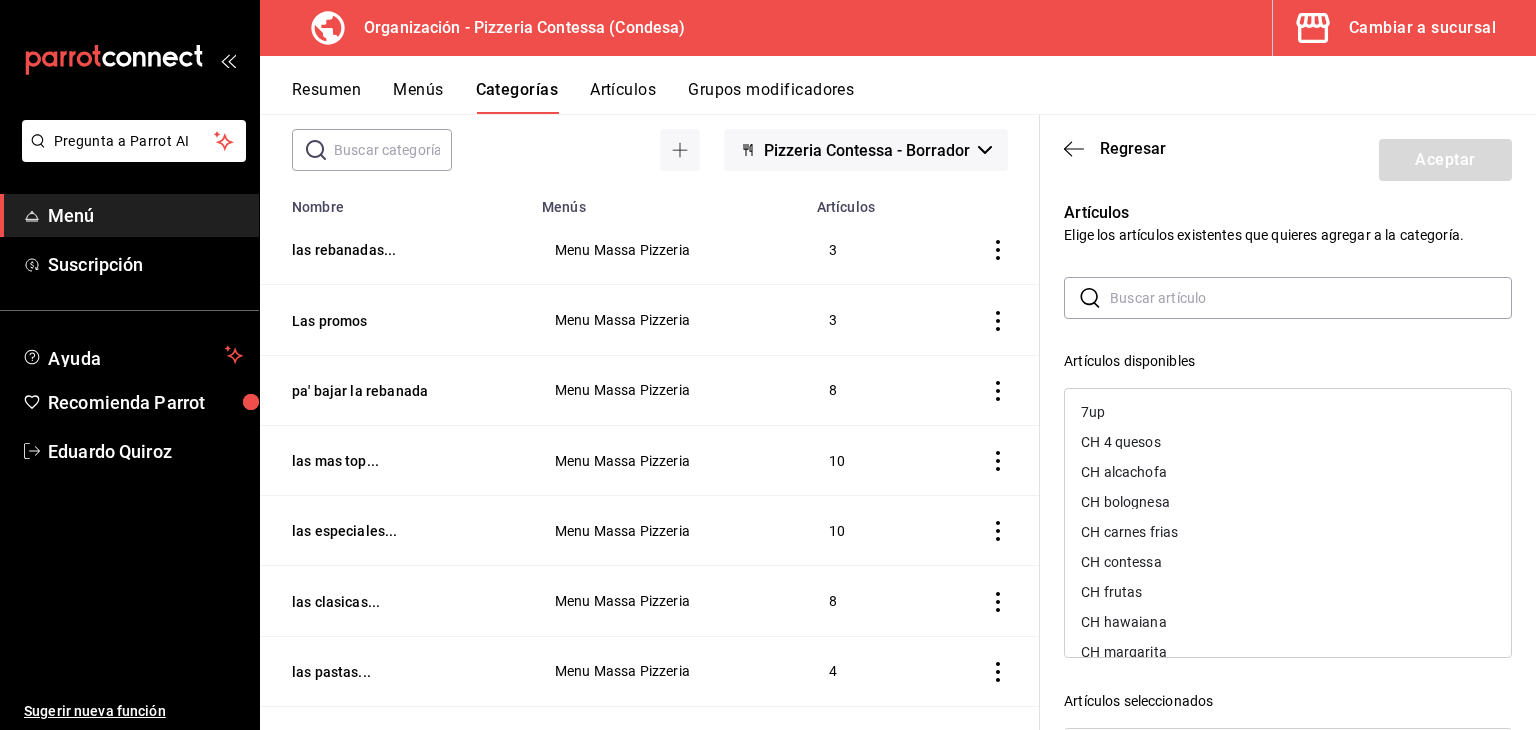 scroll, scrollTop: 0, scrollLeft: 0, axis: both 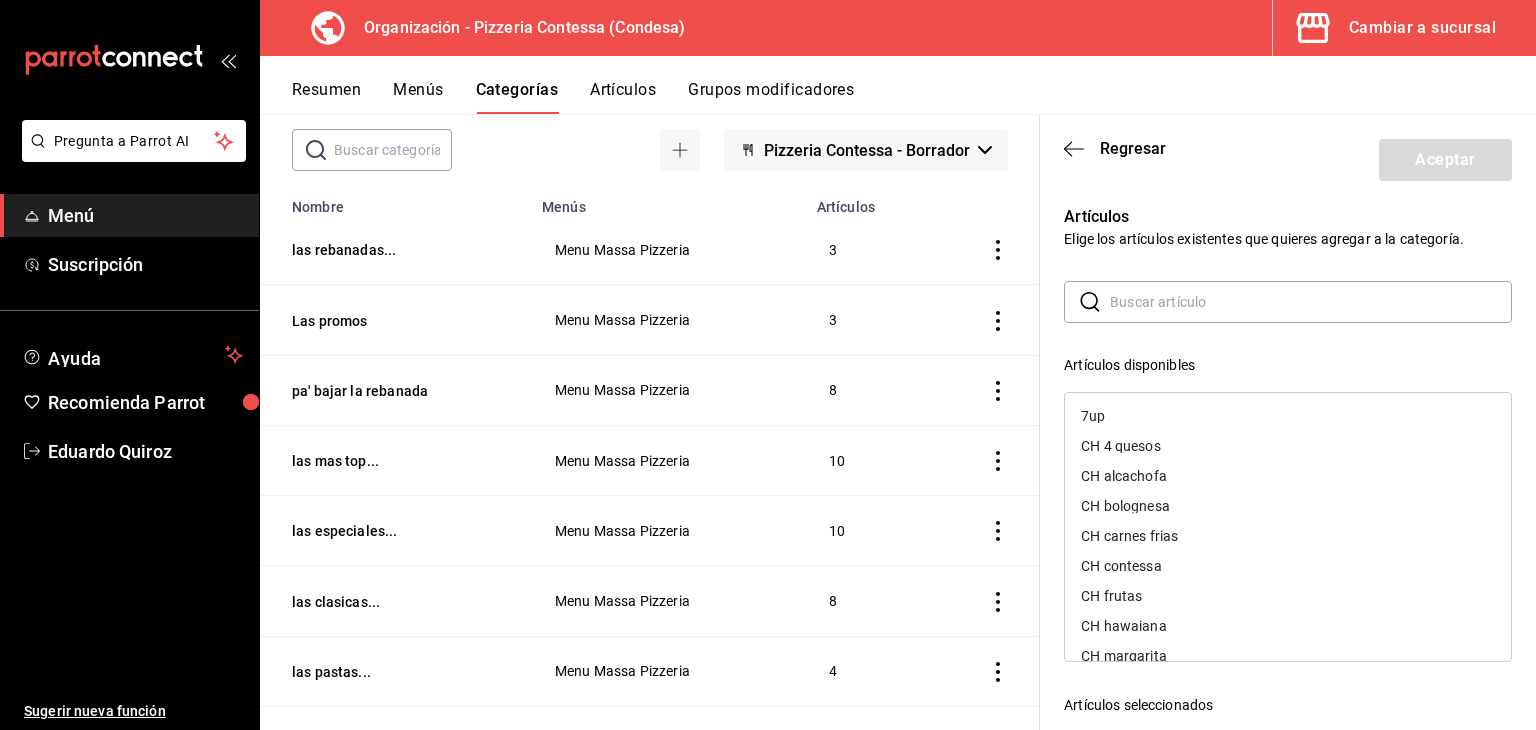 click at bounding box center (1311, 302) 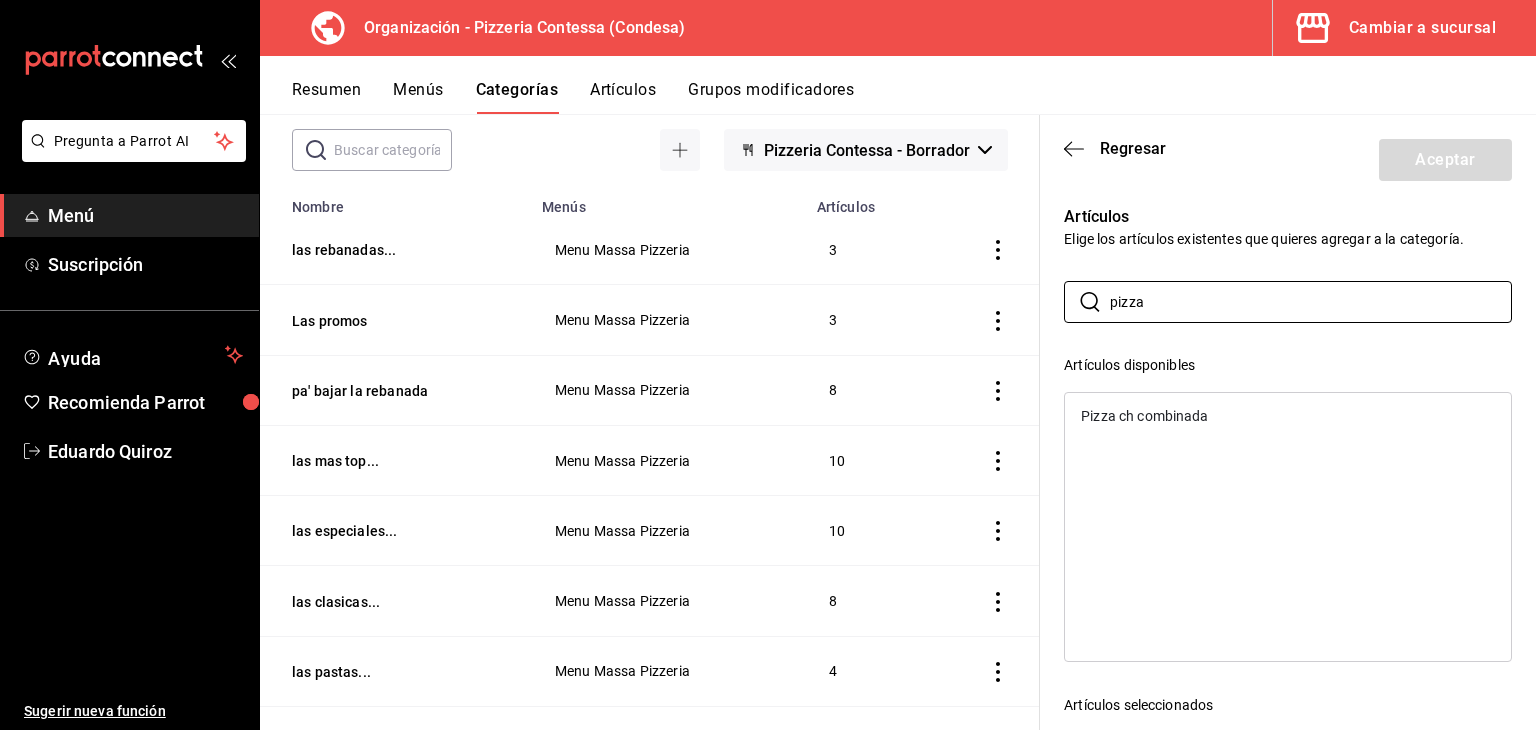 type on "pizza" 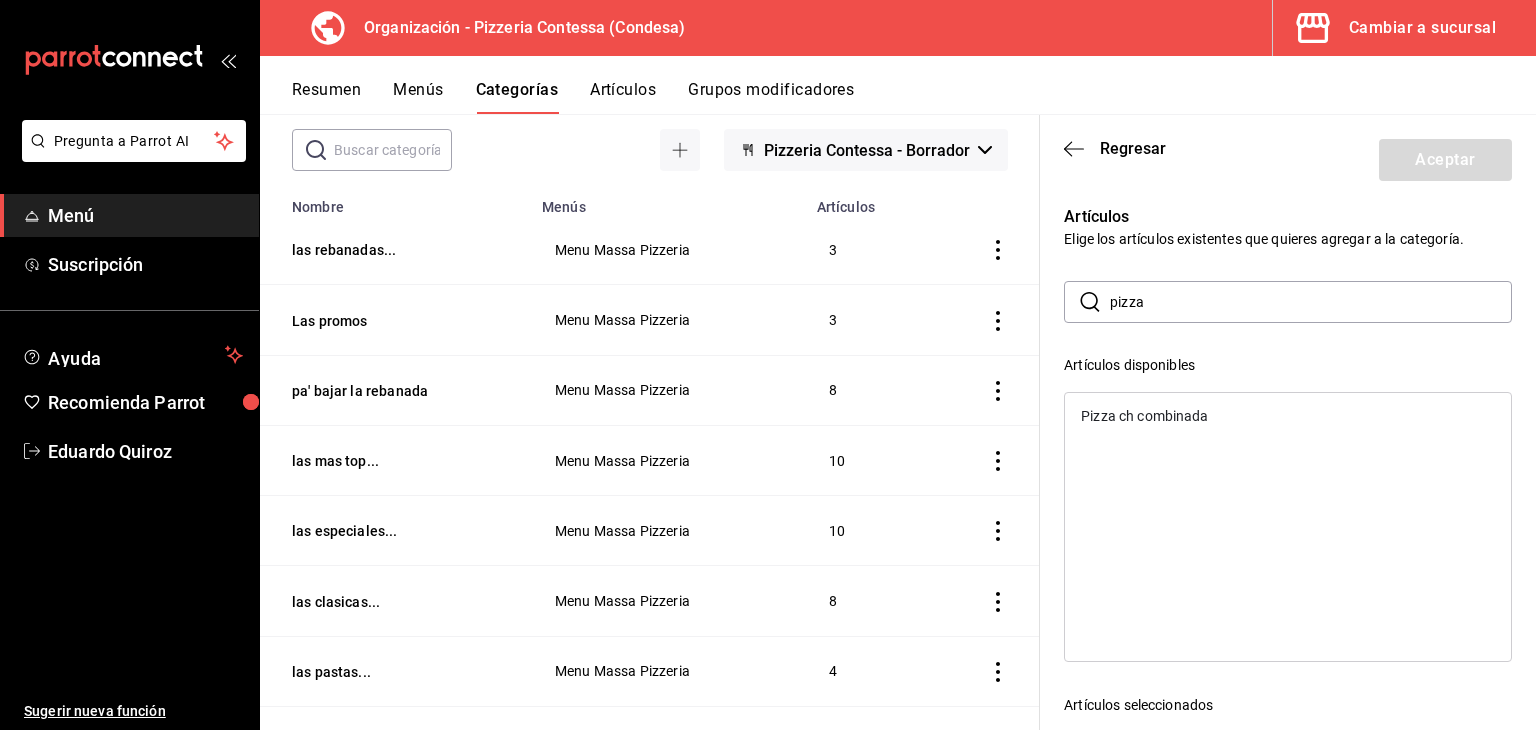 click on "Pizza ch combinada" at bounding box center [1144, 416] 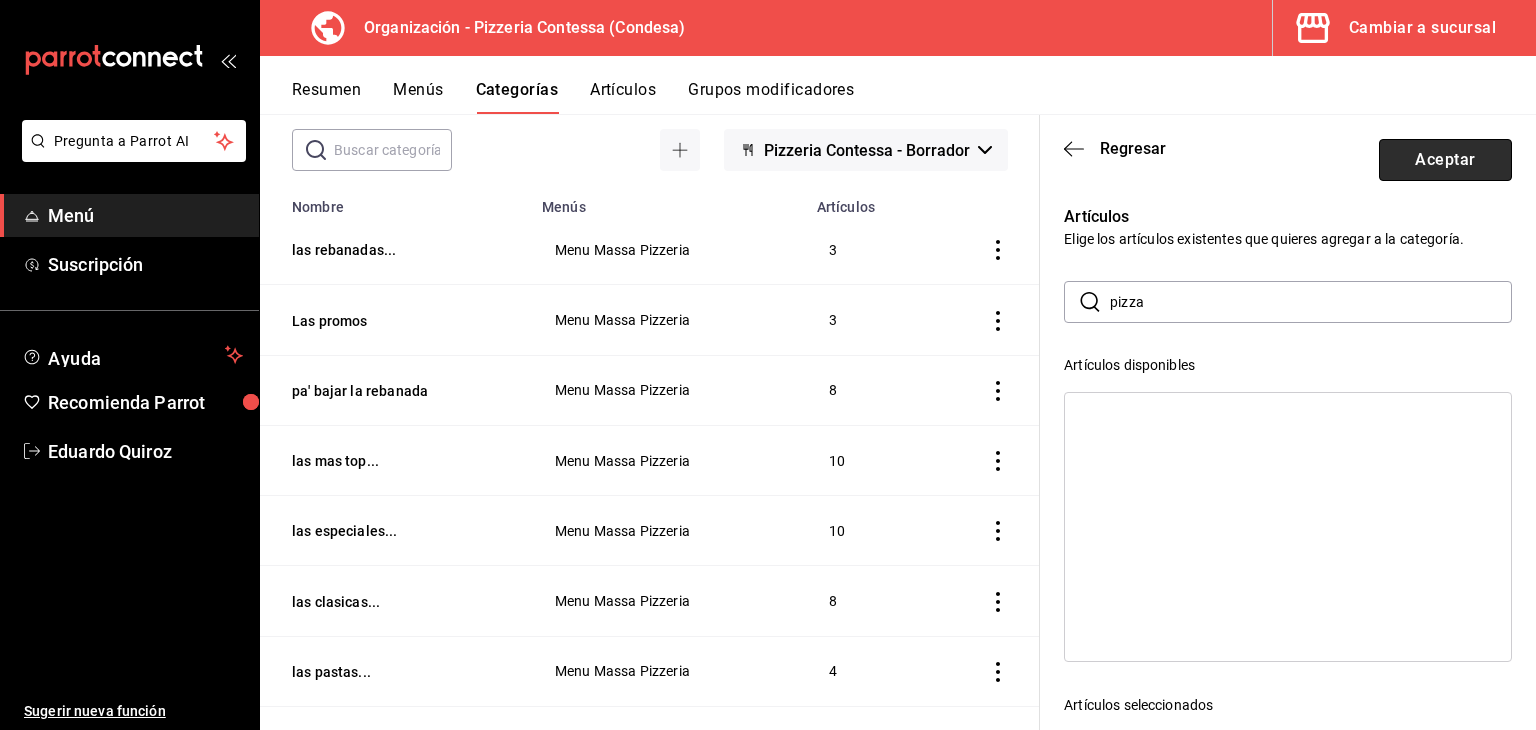click on "Aceptar" at bounding box center (1445, 160) 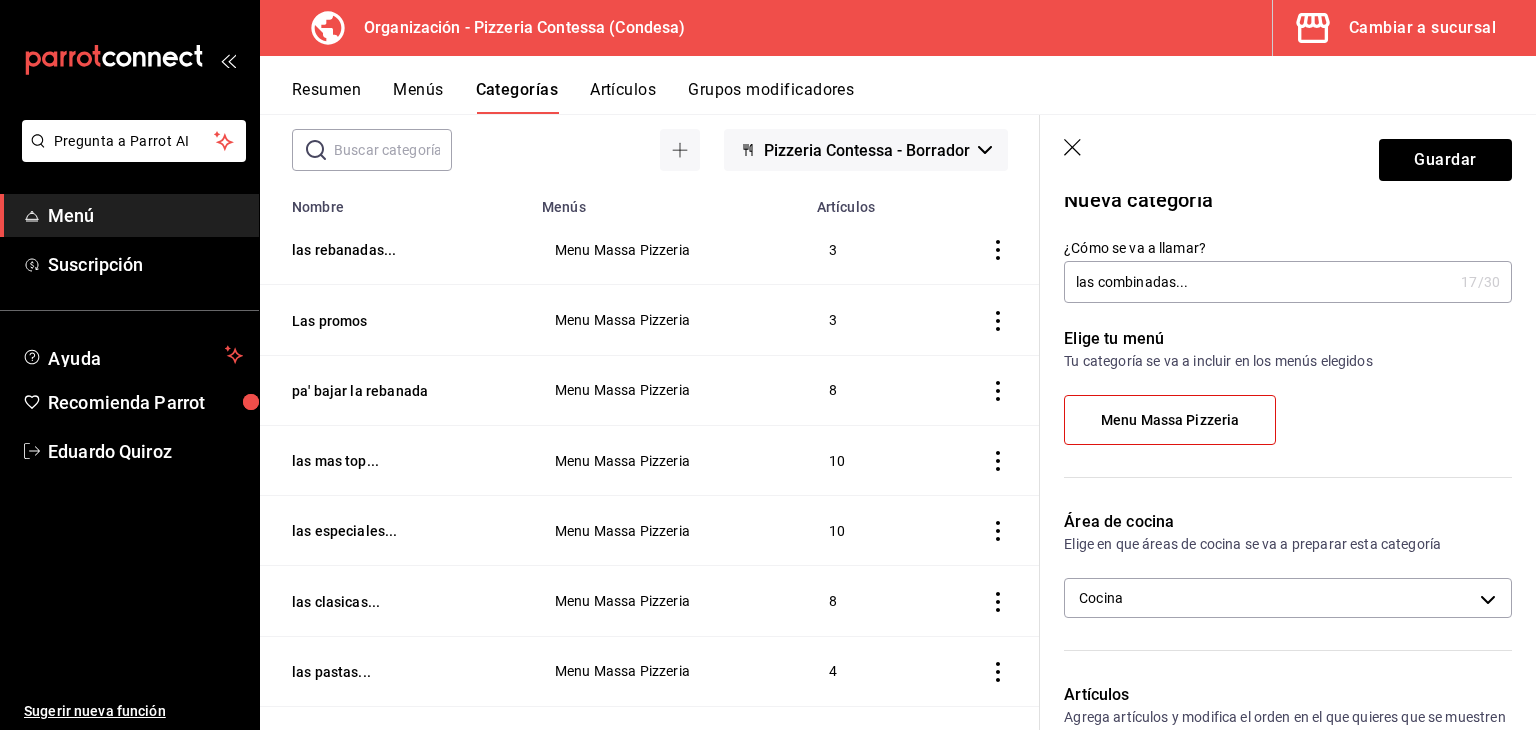 scroll, scrollTop: 0, scrollLeft: 0, axis: both 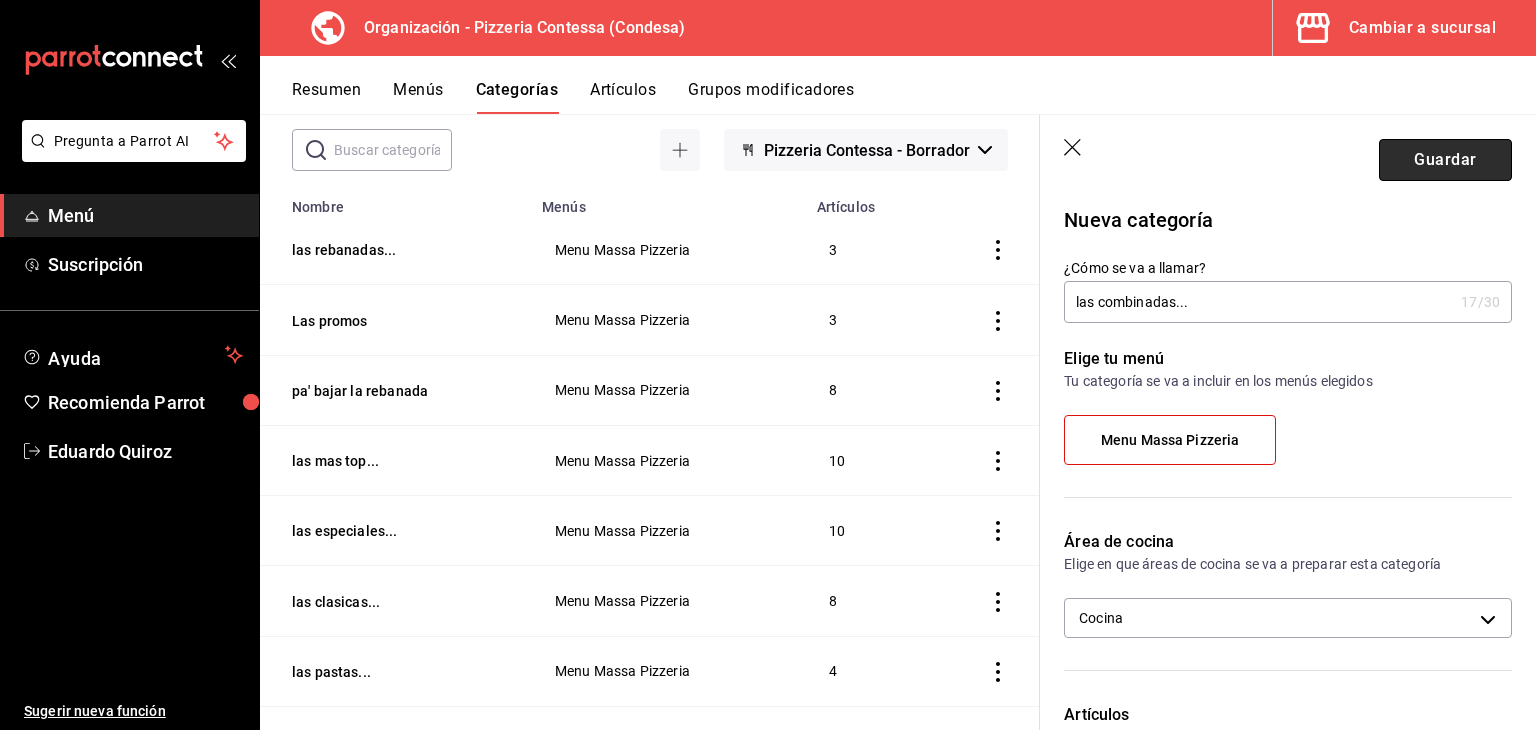 click on "Guardar" at bounding box center [1445, 160] 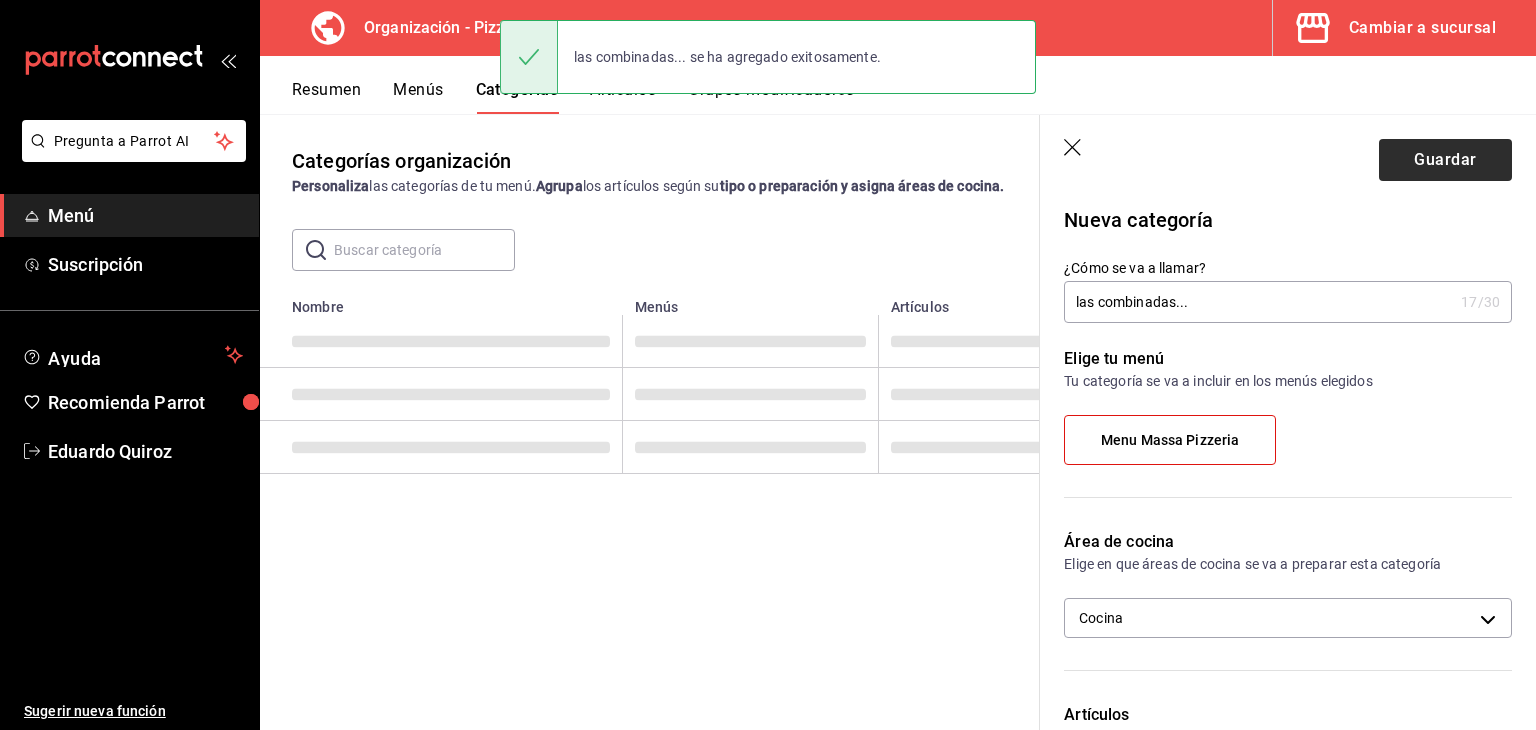 scroll, scrollTop: 0, scrollLeft: 0, axis: both 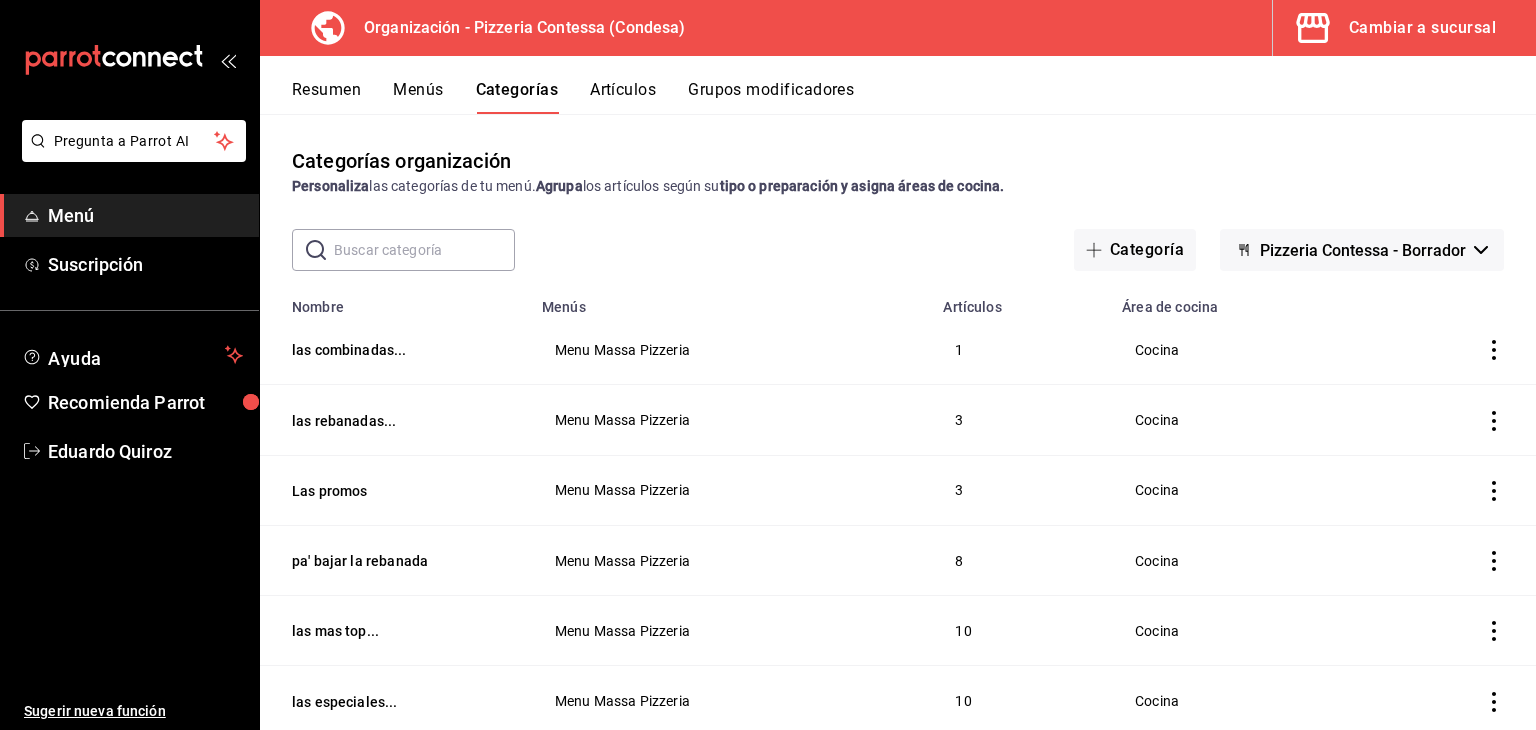 click on "Artículos" at bounding box center [623, 97] 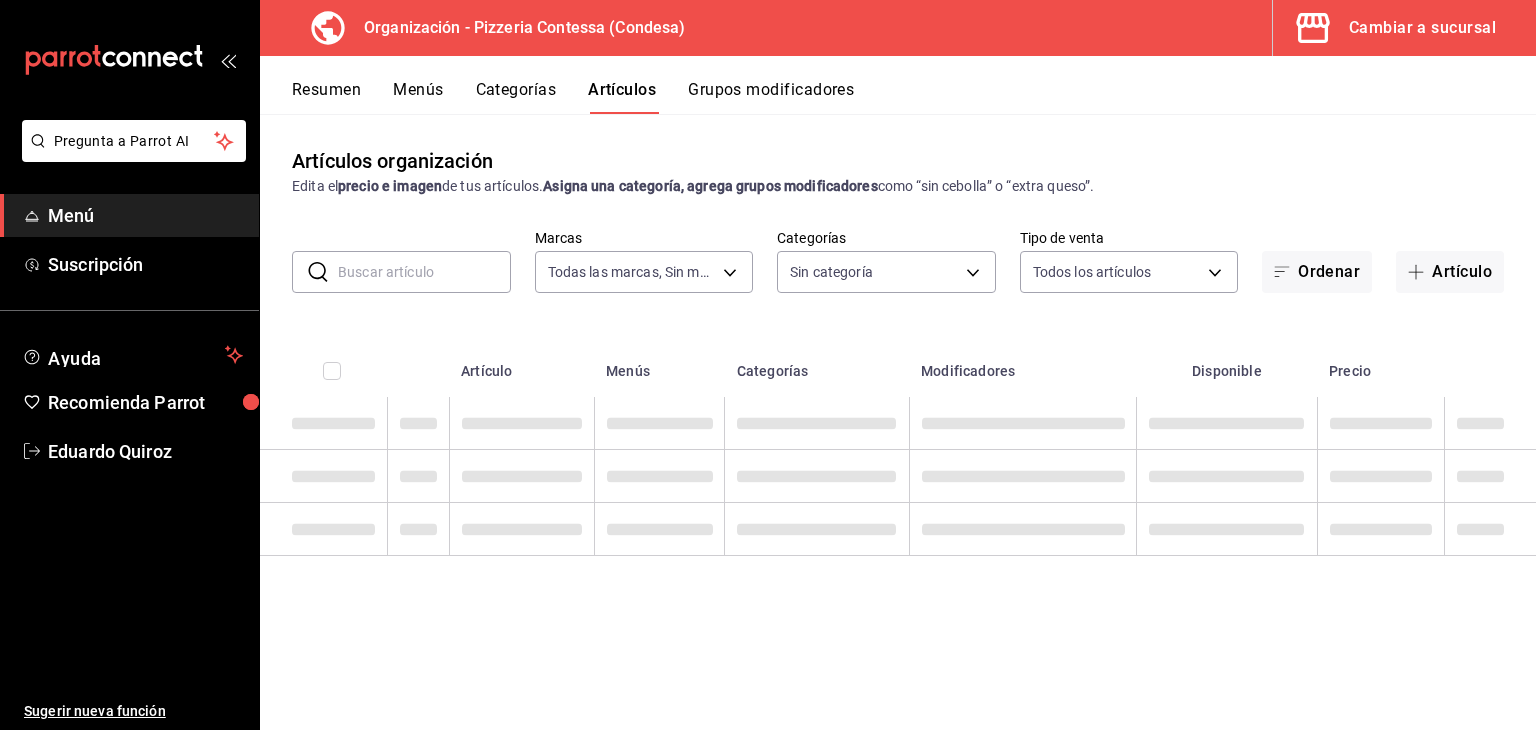 type on "[UUID]" 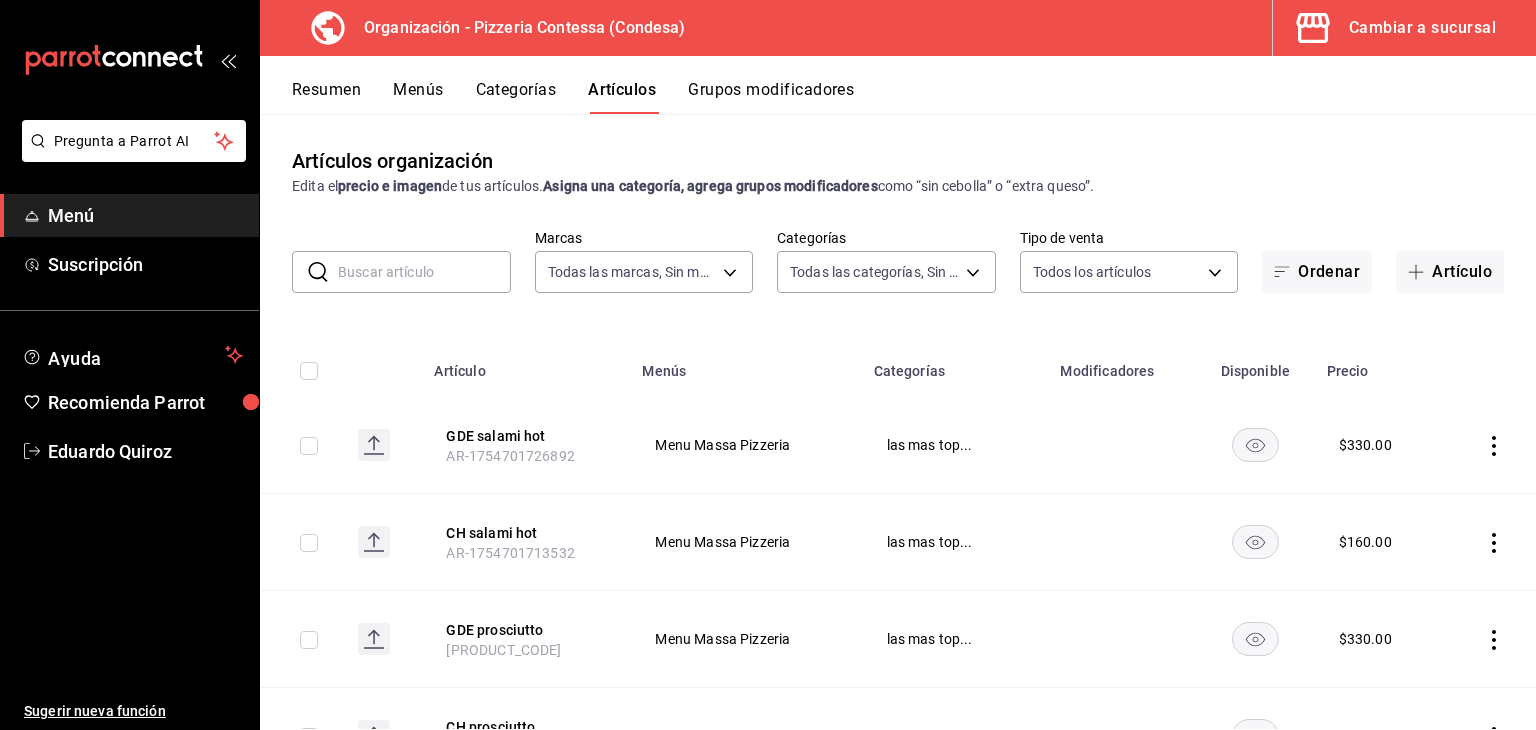 type on "6abfdec0-6ccc-4227-b426-75f71d0ed556,9a5f5337-cc5f-4888-a4af-a93cb9ccf859,cd37cac2-c4c9-49a6-ae30-1d7a3cd4d3f2,cf877e83-9796-43f3-b994-a5e9562efdd4,bb0b1c16-f8b7-4da8-9d10-5addaf872379,6311a80c-1f67-4a66-89da-f50c66b758ca,b44dbd63-a331-4d81-83cd-3a8867acfc41,68a05afc-51e1-43d5-a706-86ca35d8873f,b3647eab-4677-4bfb-81e1-f18eaaddc35a,ba246a2e-3d57-42fa-bf0b-fee00fcabe1d" 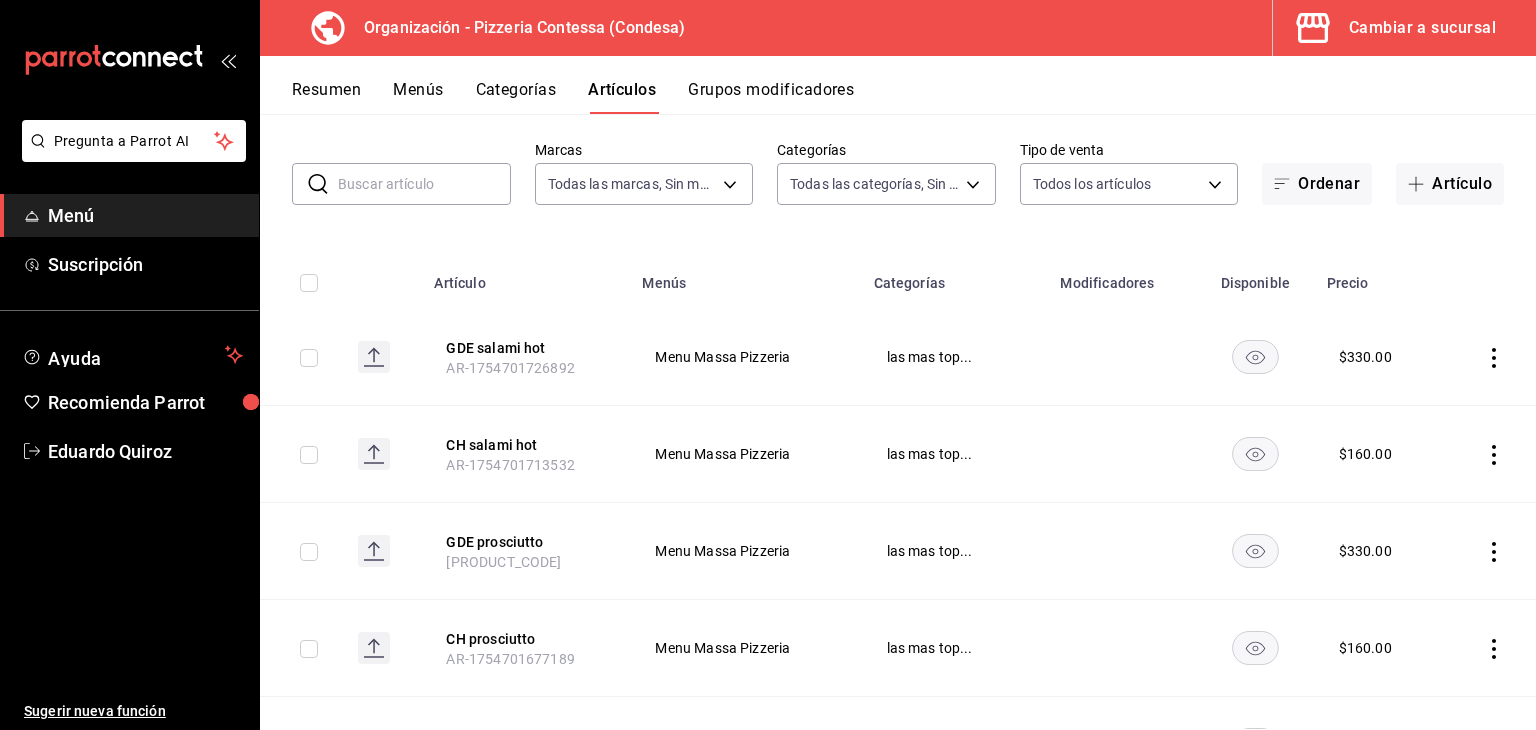 scroll, scrollTop: 0, scrollLeft: 0, axis: both 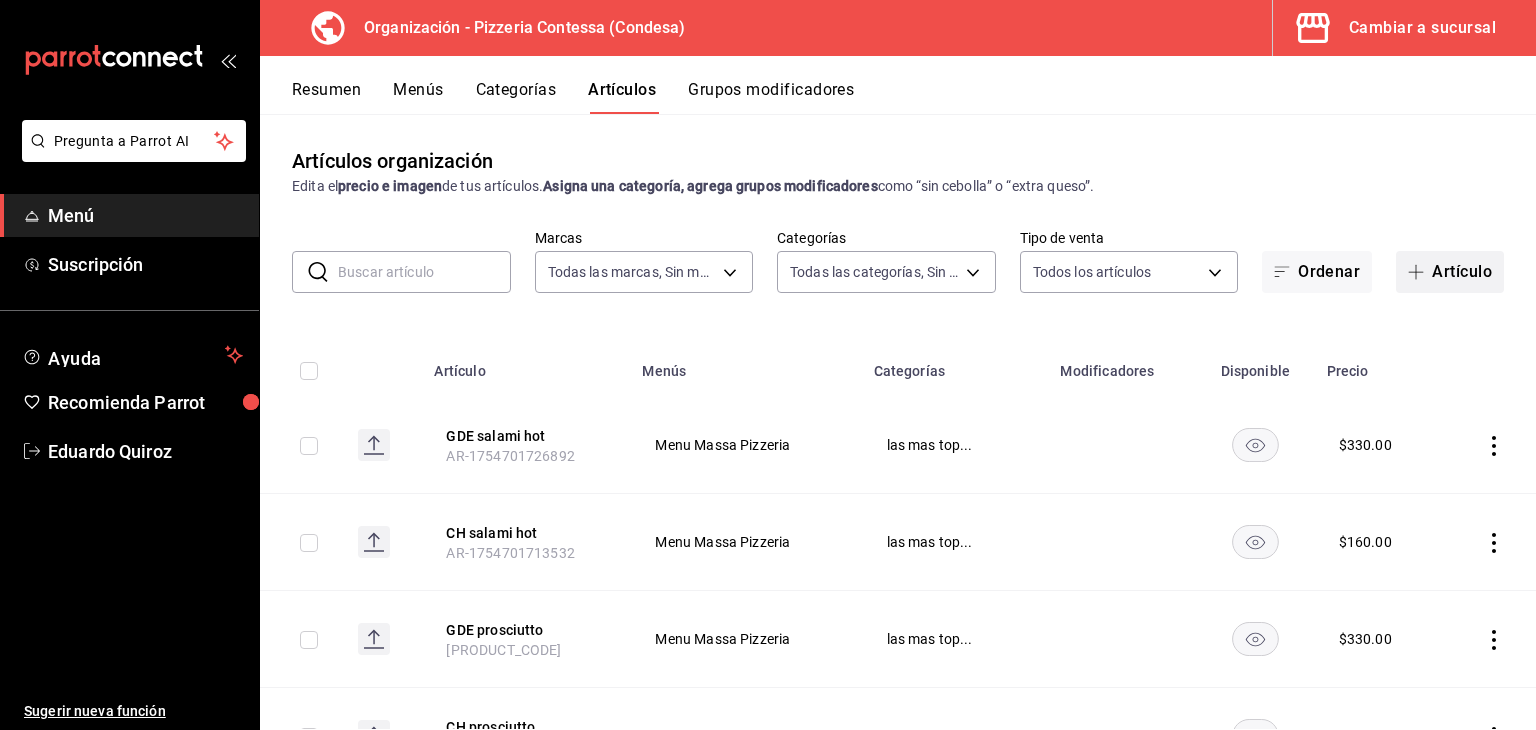 click on "Artículo" at bounding box center [1450, 272] 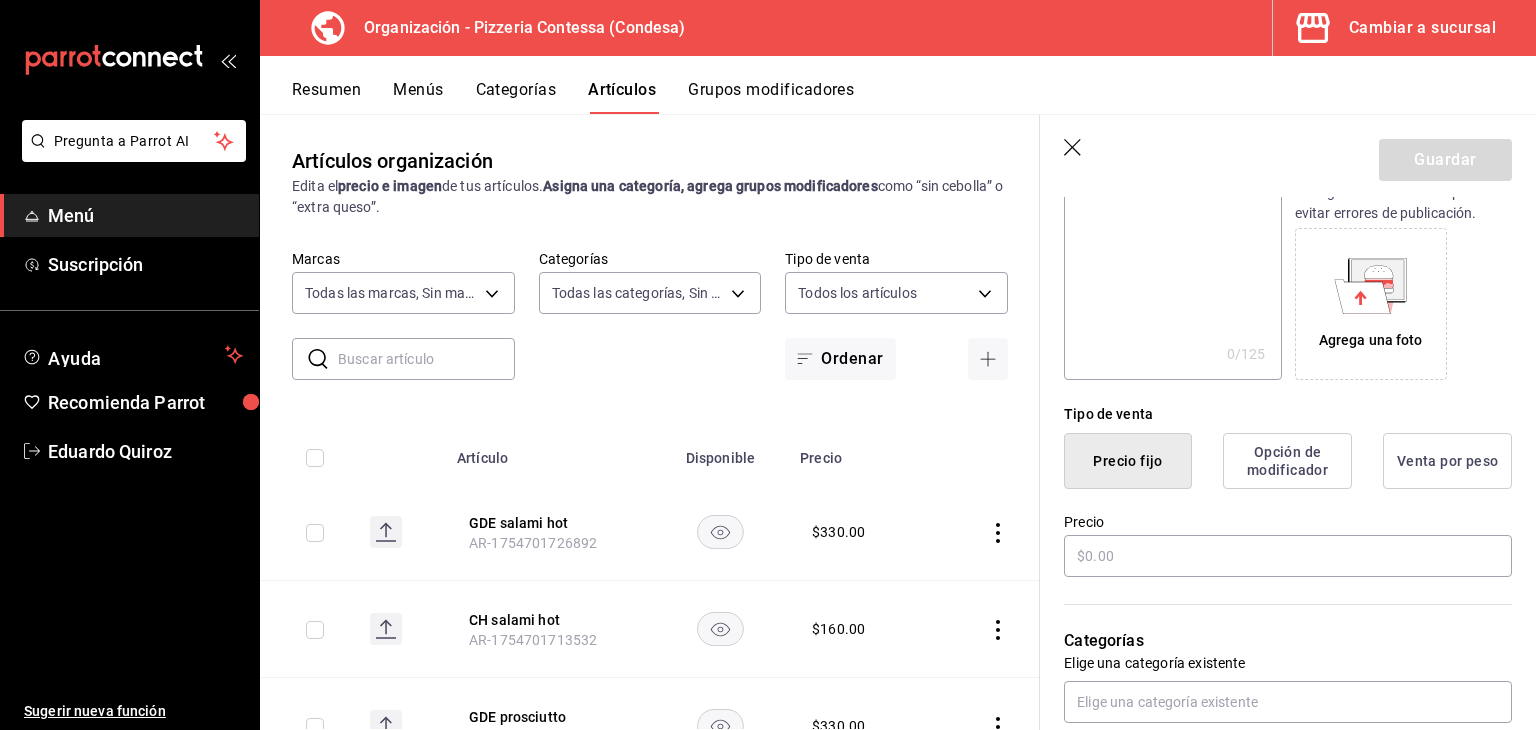 scroll, scrollTop: 300, scrollLeft: 0, axis: vertical 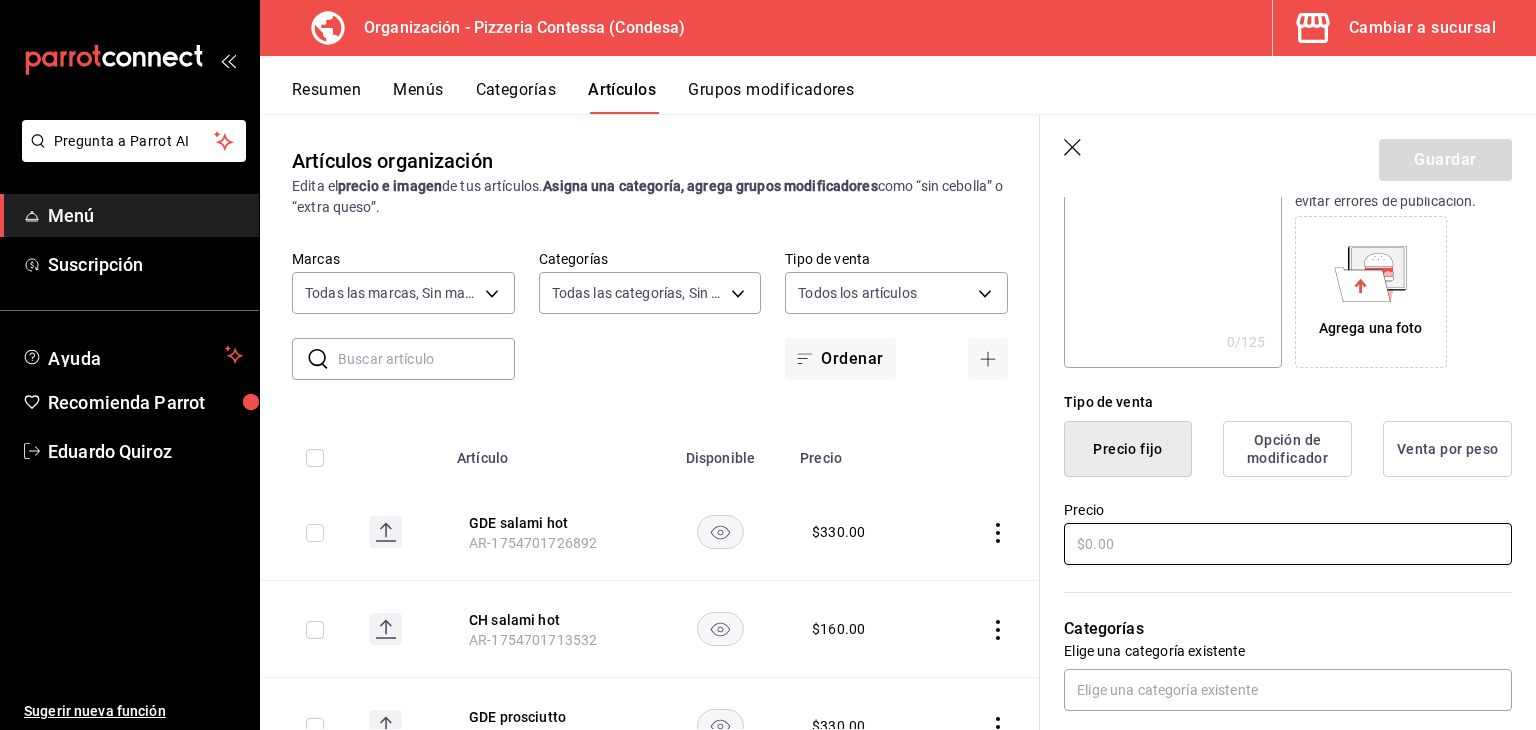 type on "Pizza gde combinada" 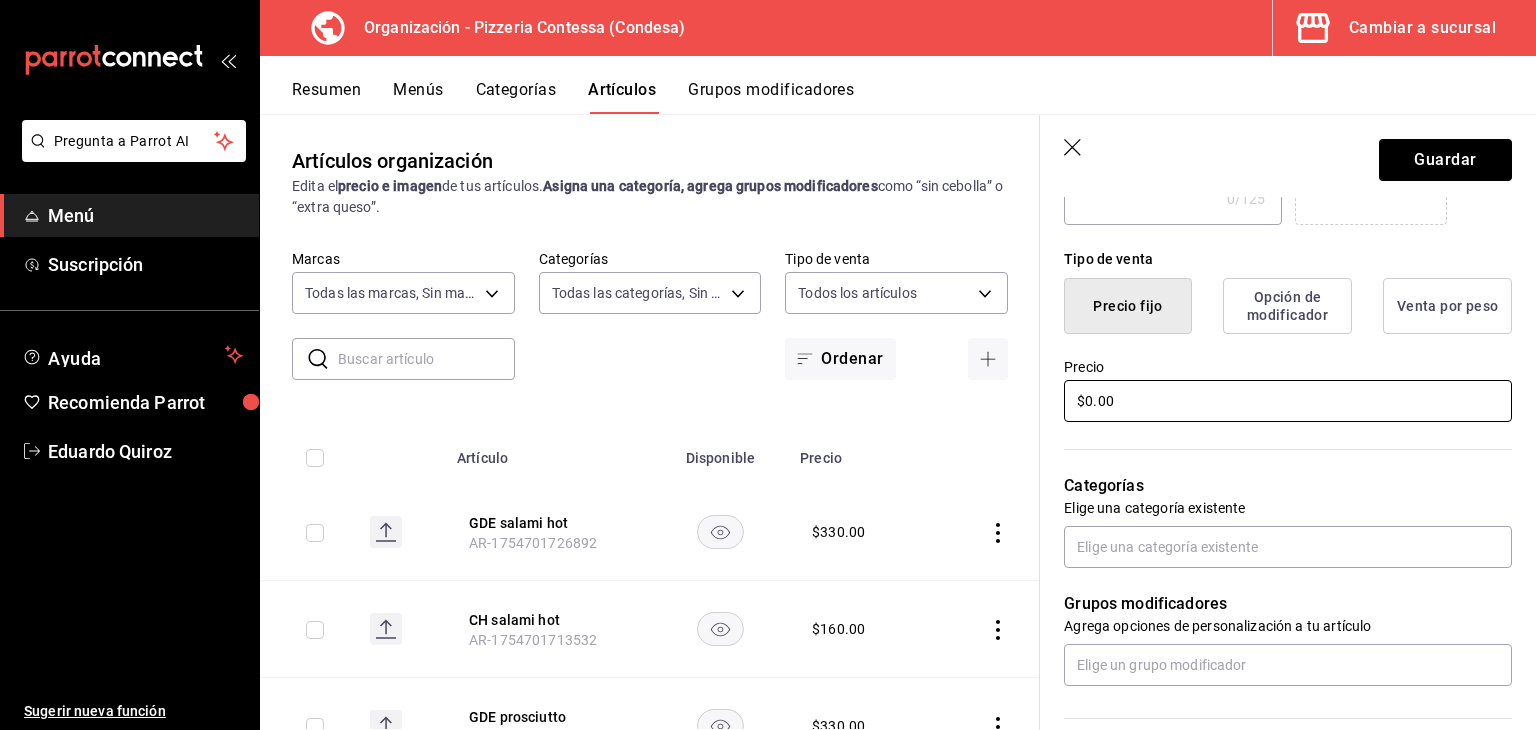 scroll, scrollTop: 500, scrollLeft: 0, axis: vertical 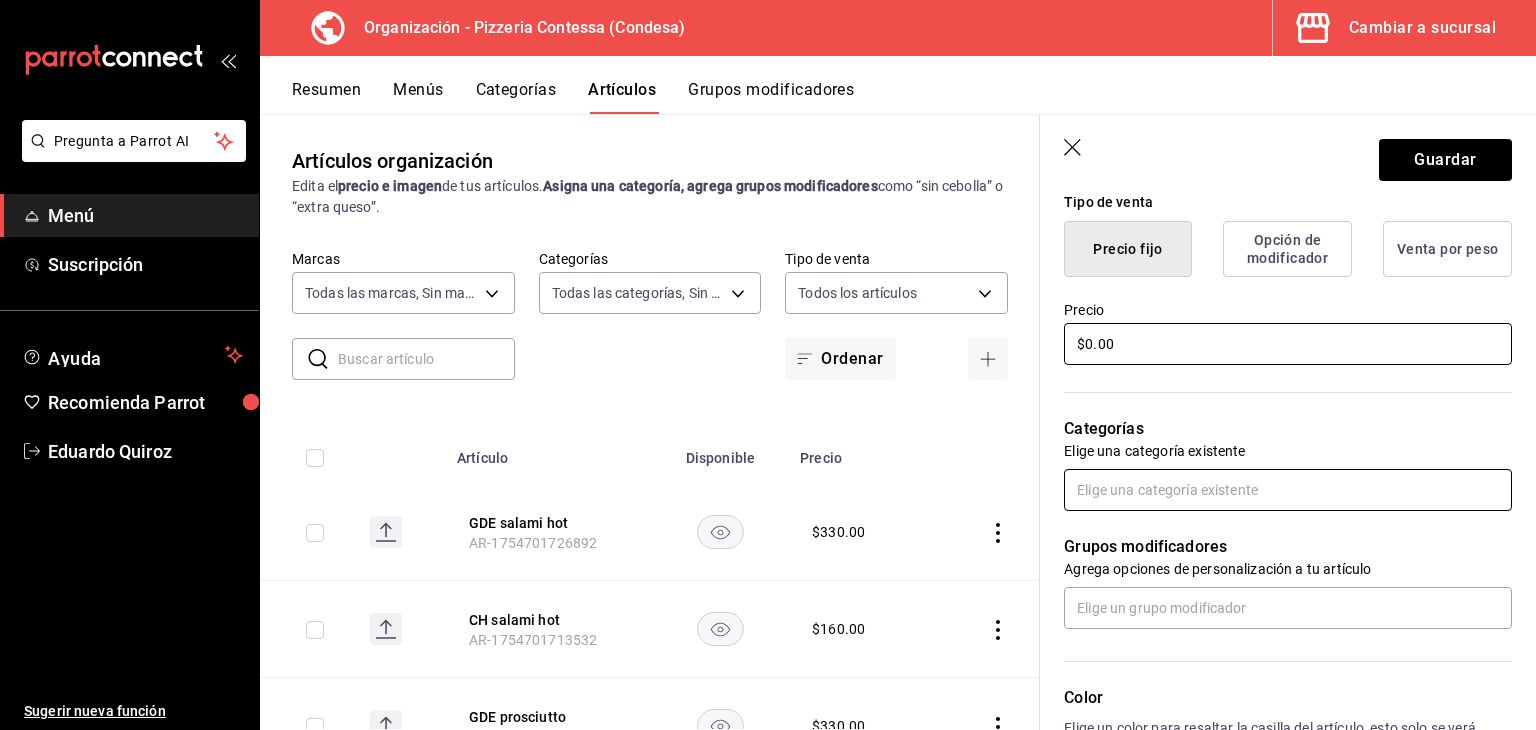 type on "$0.00" 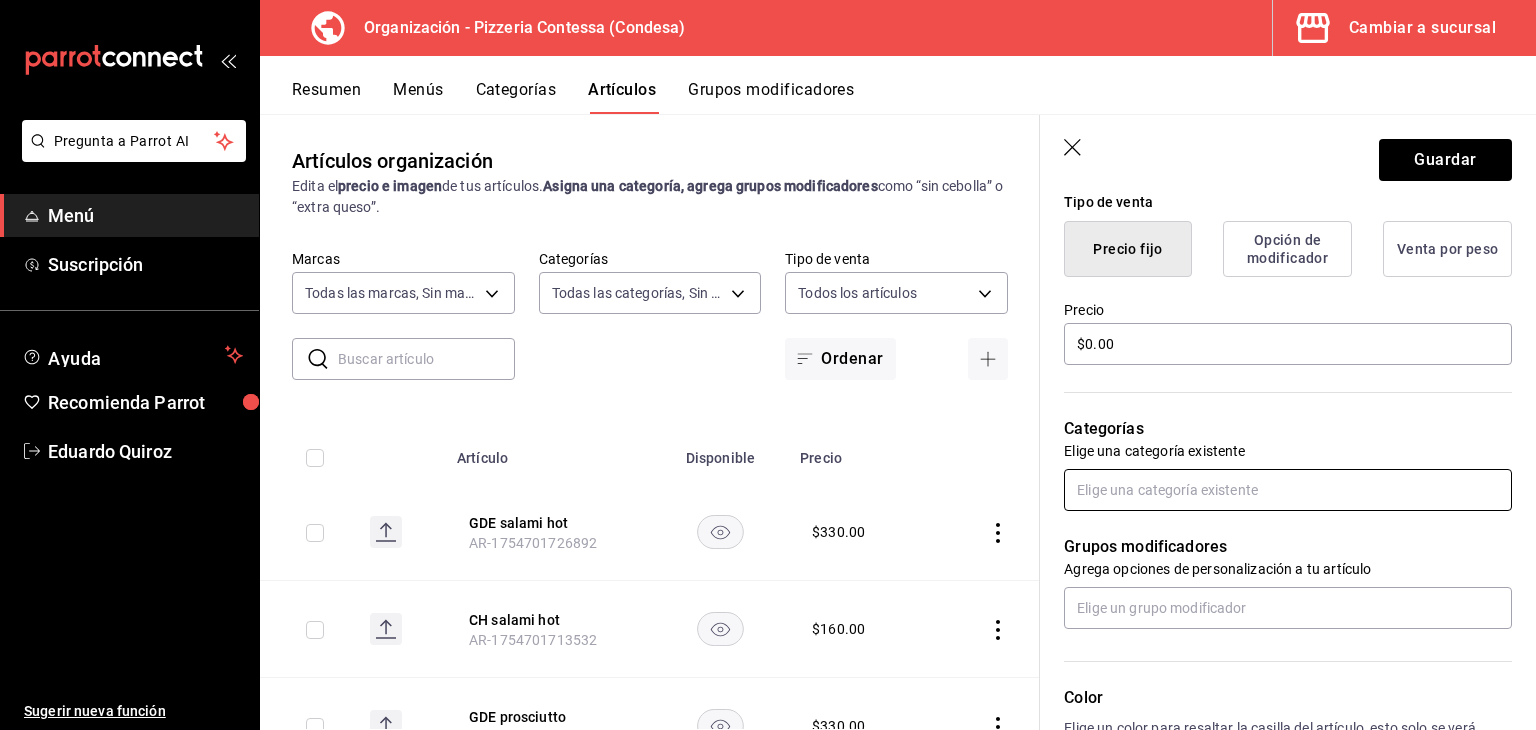click at bounding box center [1288, 490] 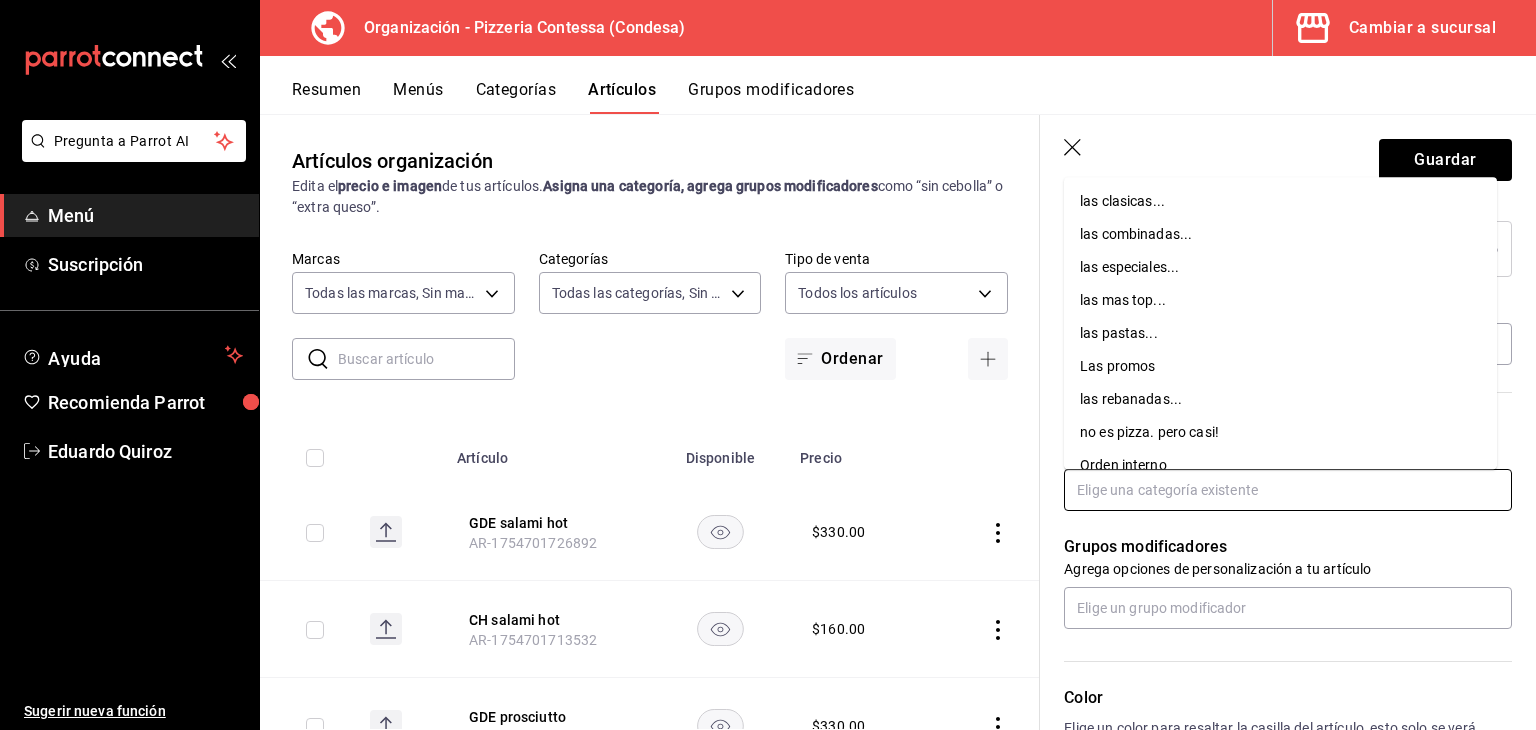 click on "las combinadas..." at bounding box center (1280, 234) 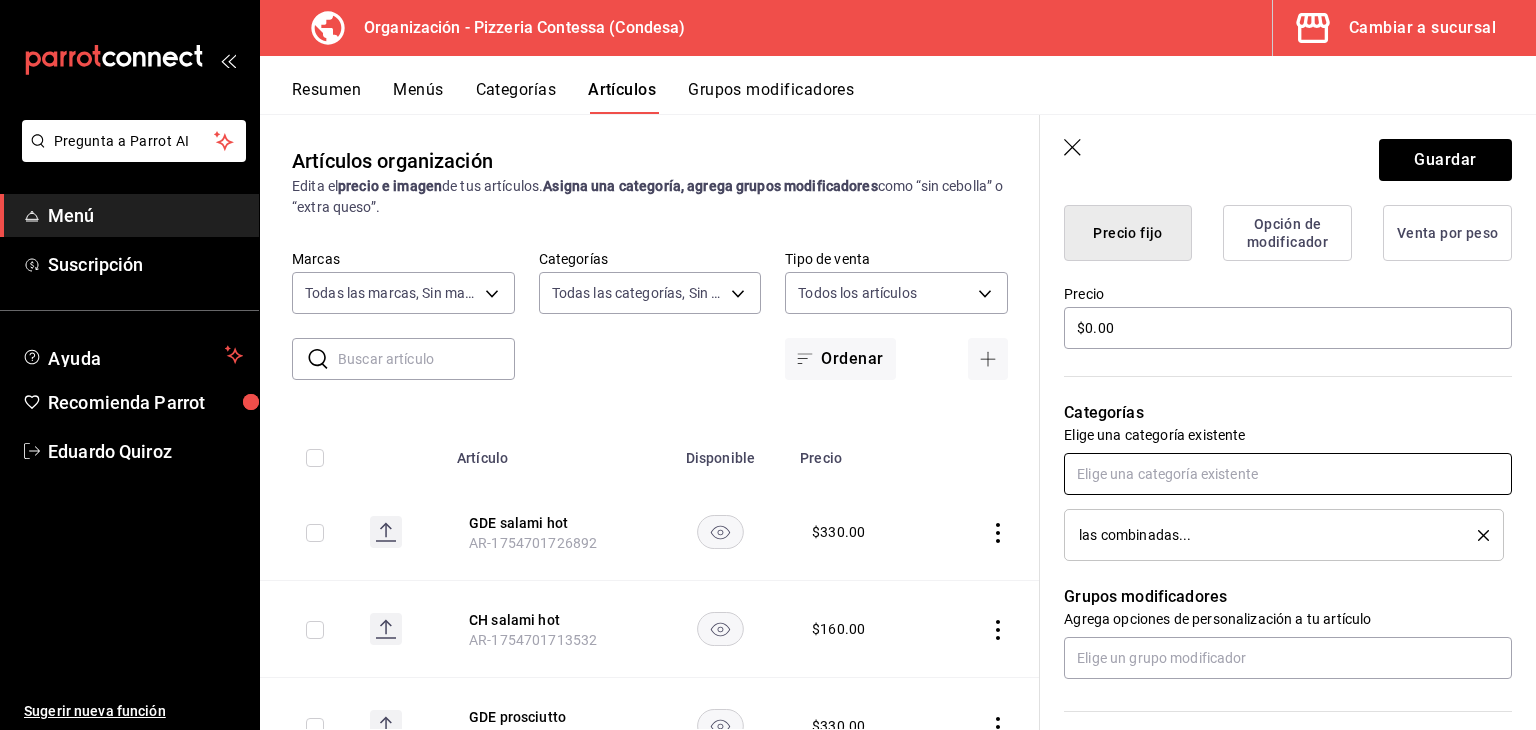 scroll, scrollTop: 700, scrollLeft: 0, axis: vertical 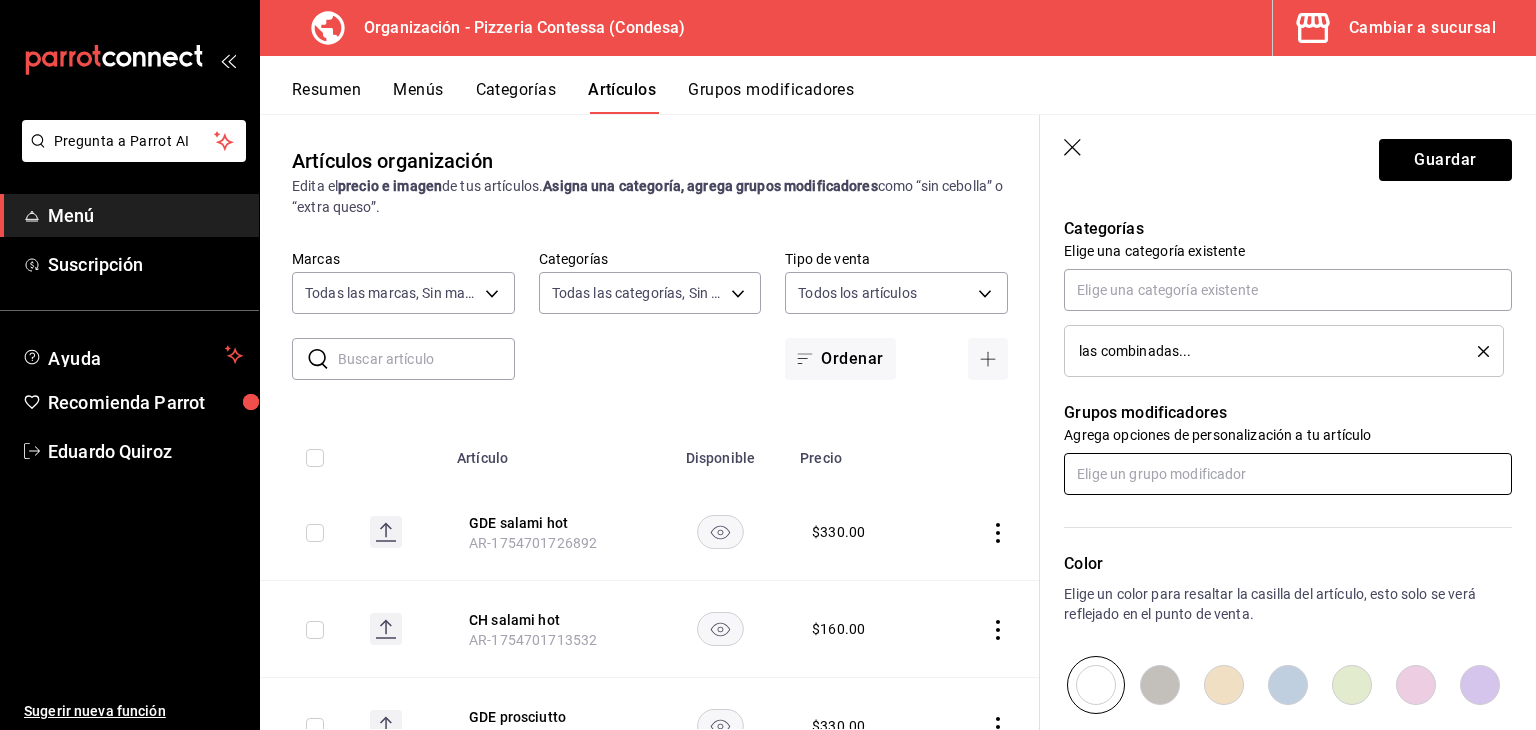 click at bounding box center [1288, 474] 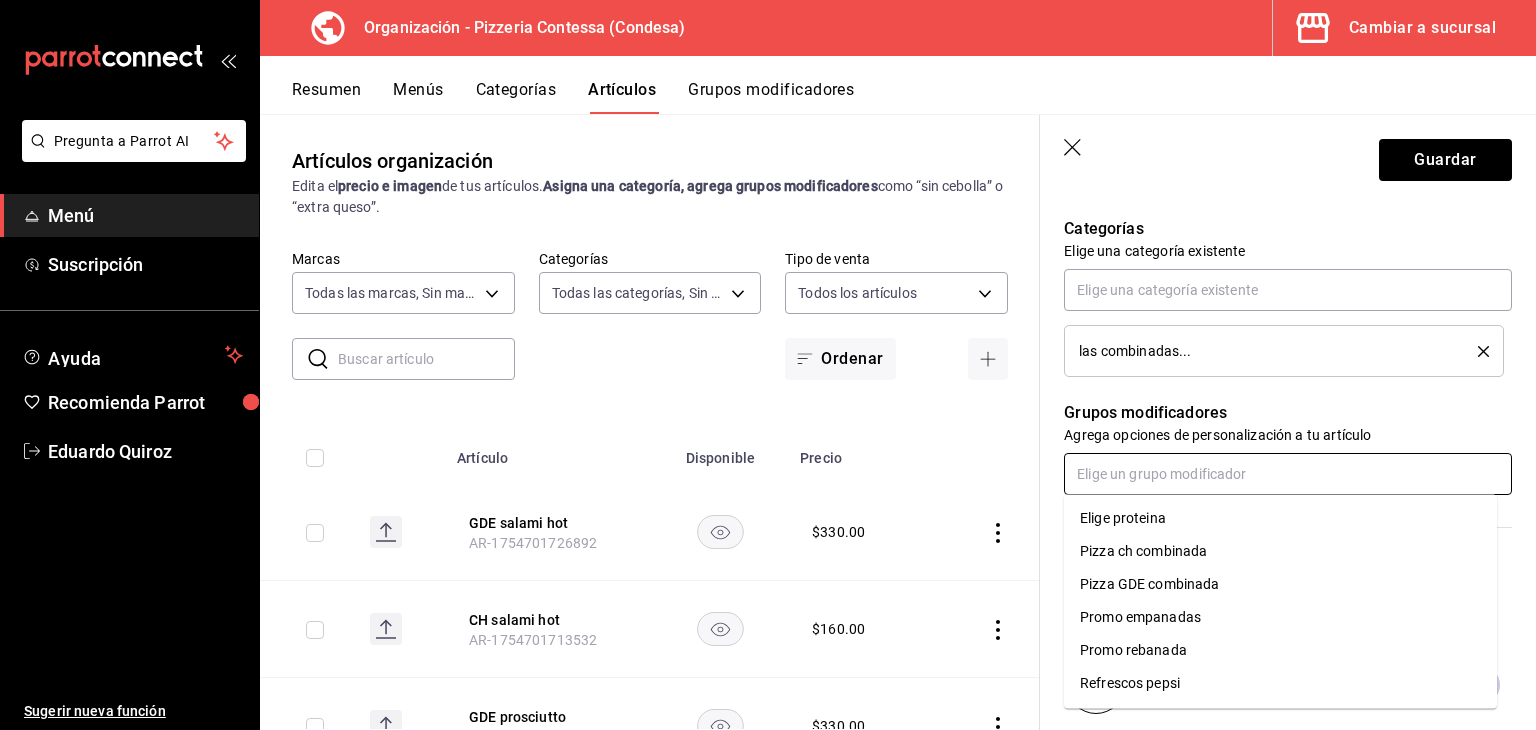 click on "Pizza GDE combinada" at bounding box center (1150, 584) 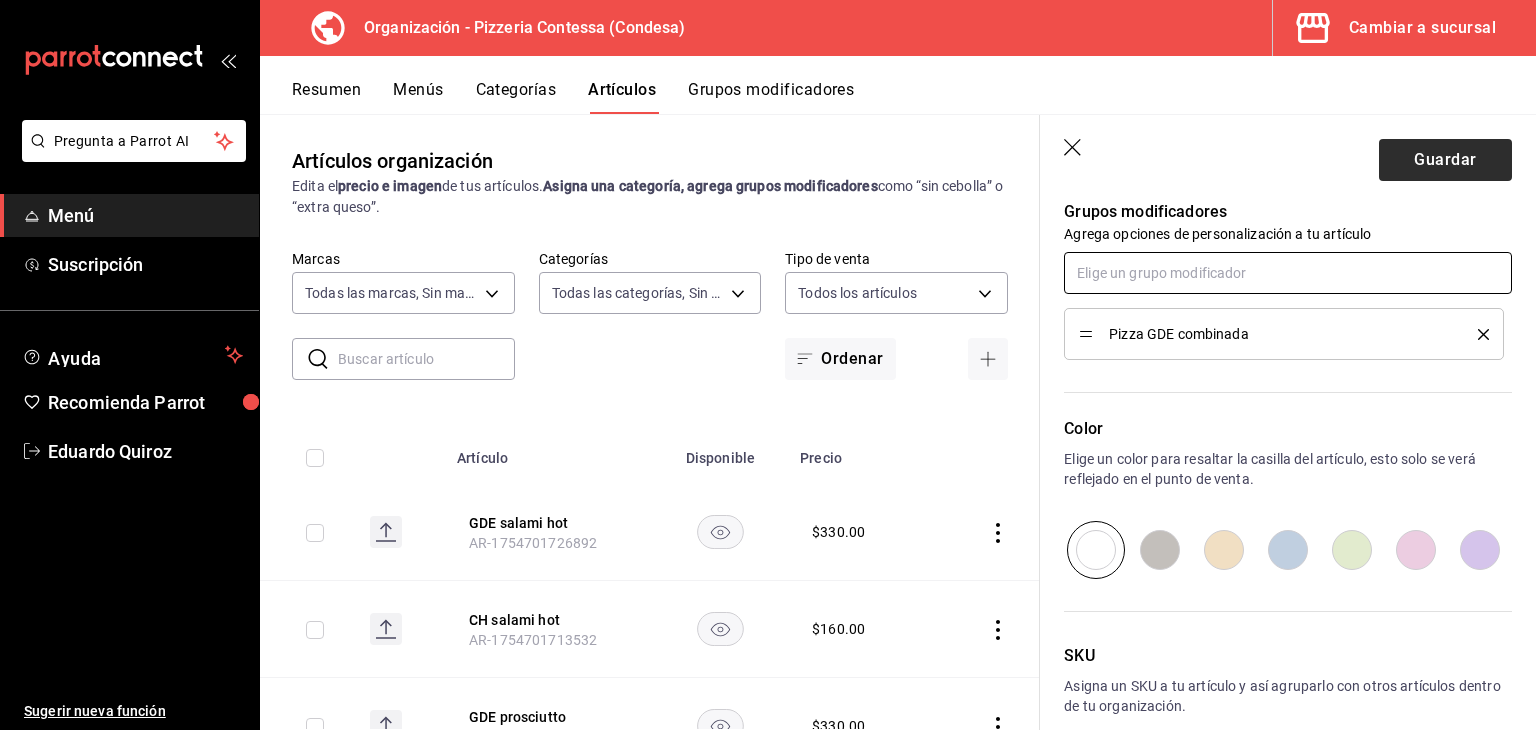 scroll, scrollTop: 900, scrollLeft: 0, axis: vertical 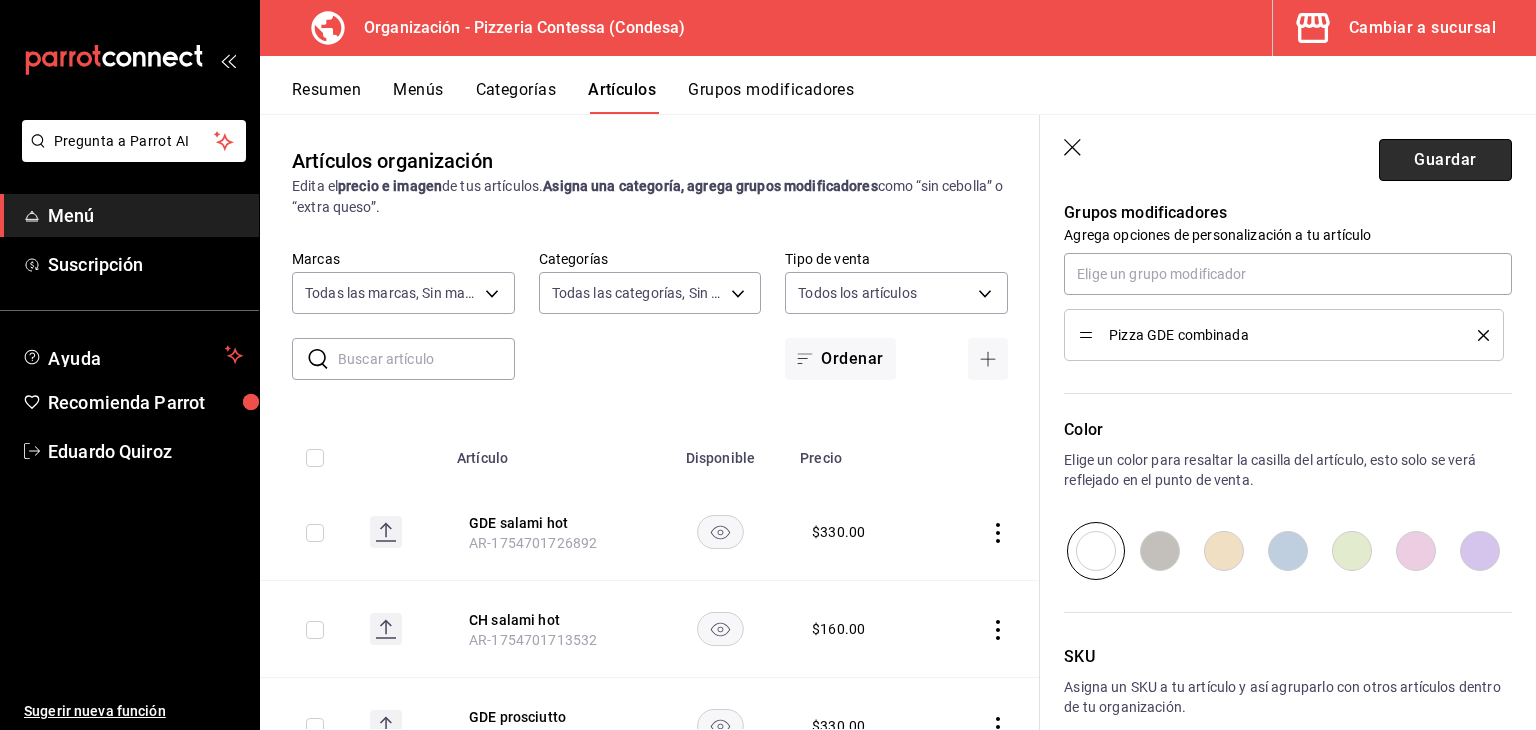 click on "Guardar" at bounding box center (1445, 160) 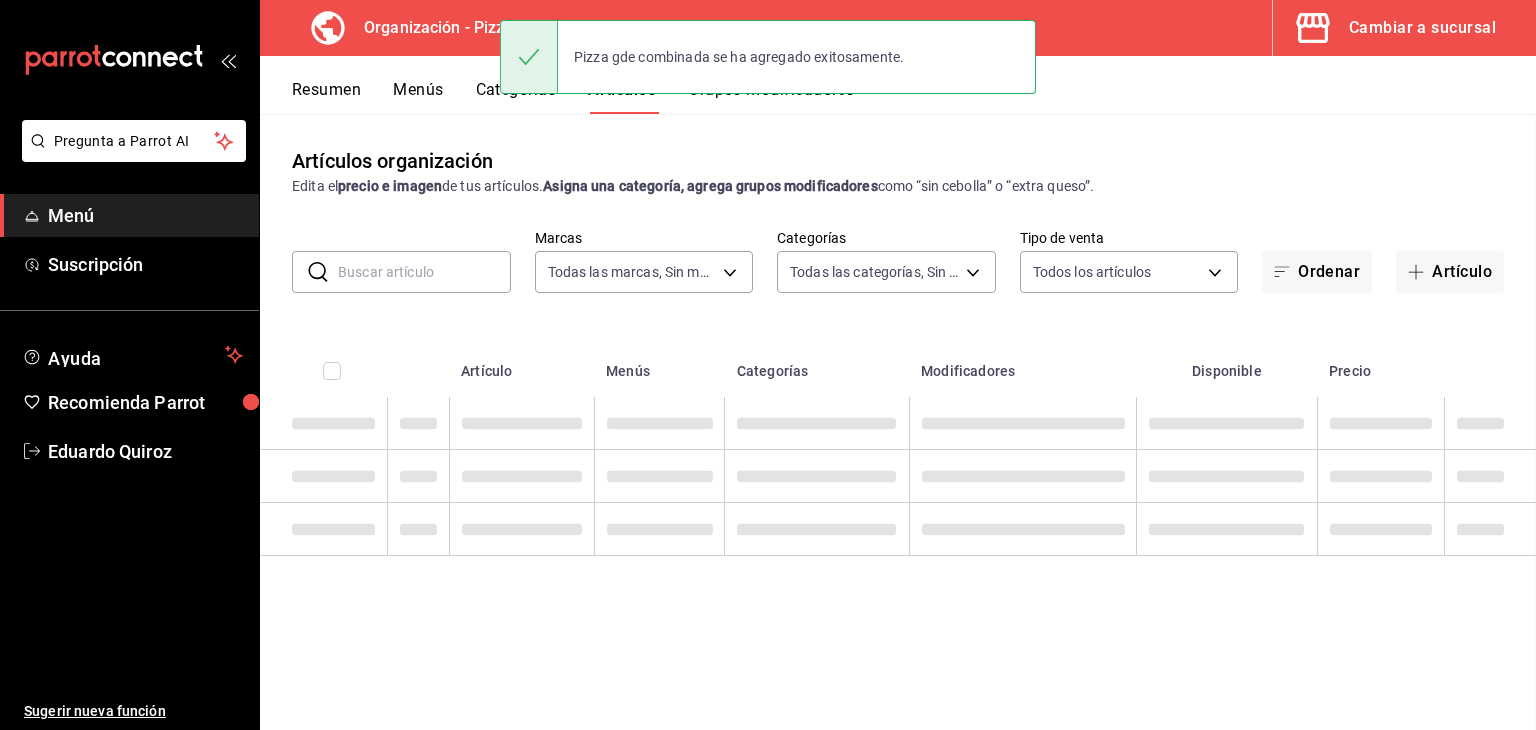 scroll, scrollTop: 0, scrollLeft: 0, axis: both 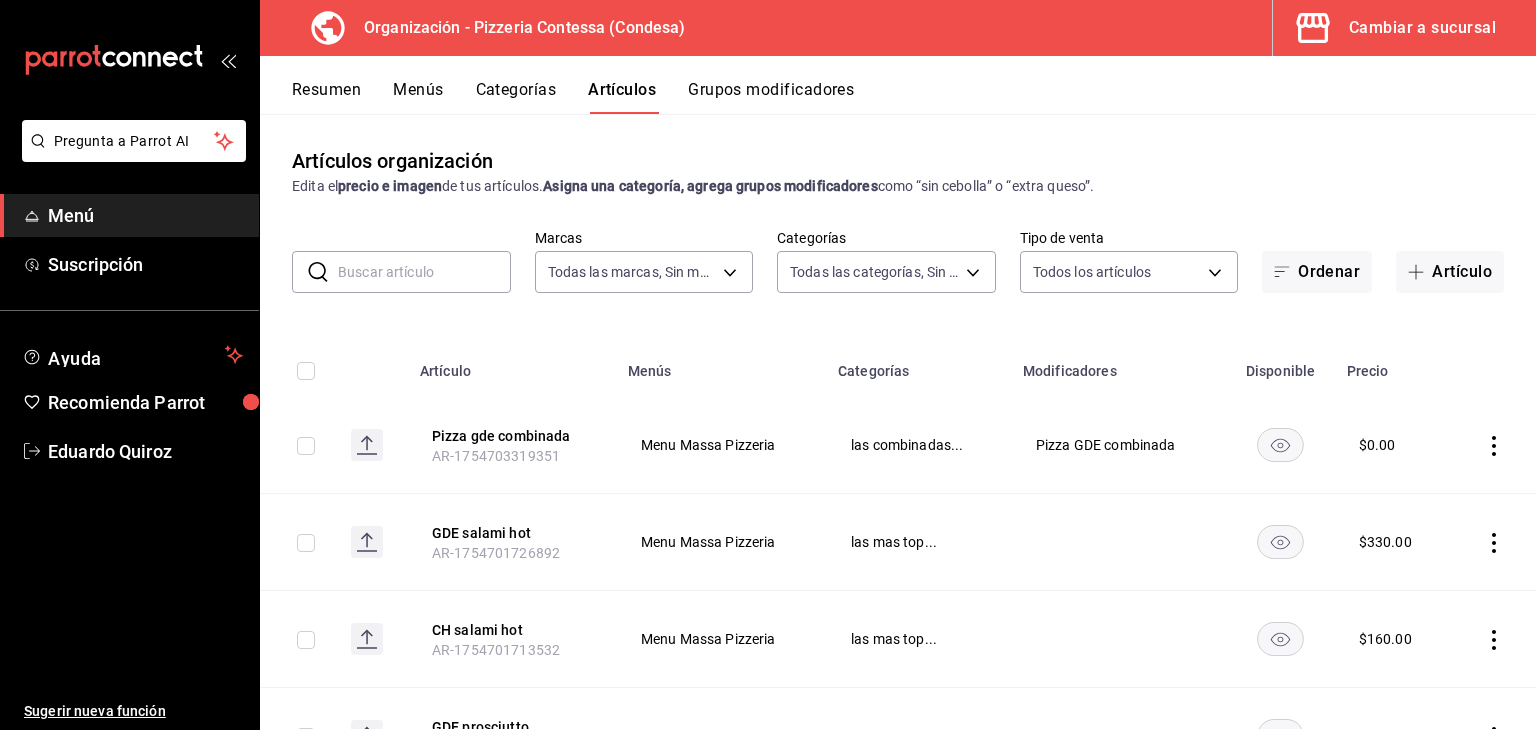 click on "Menús" at bounding box center (418, 97) 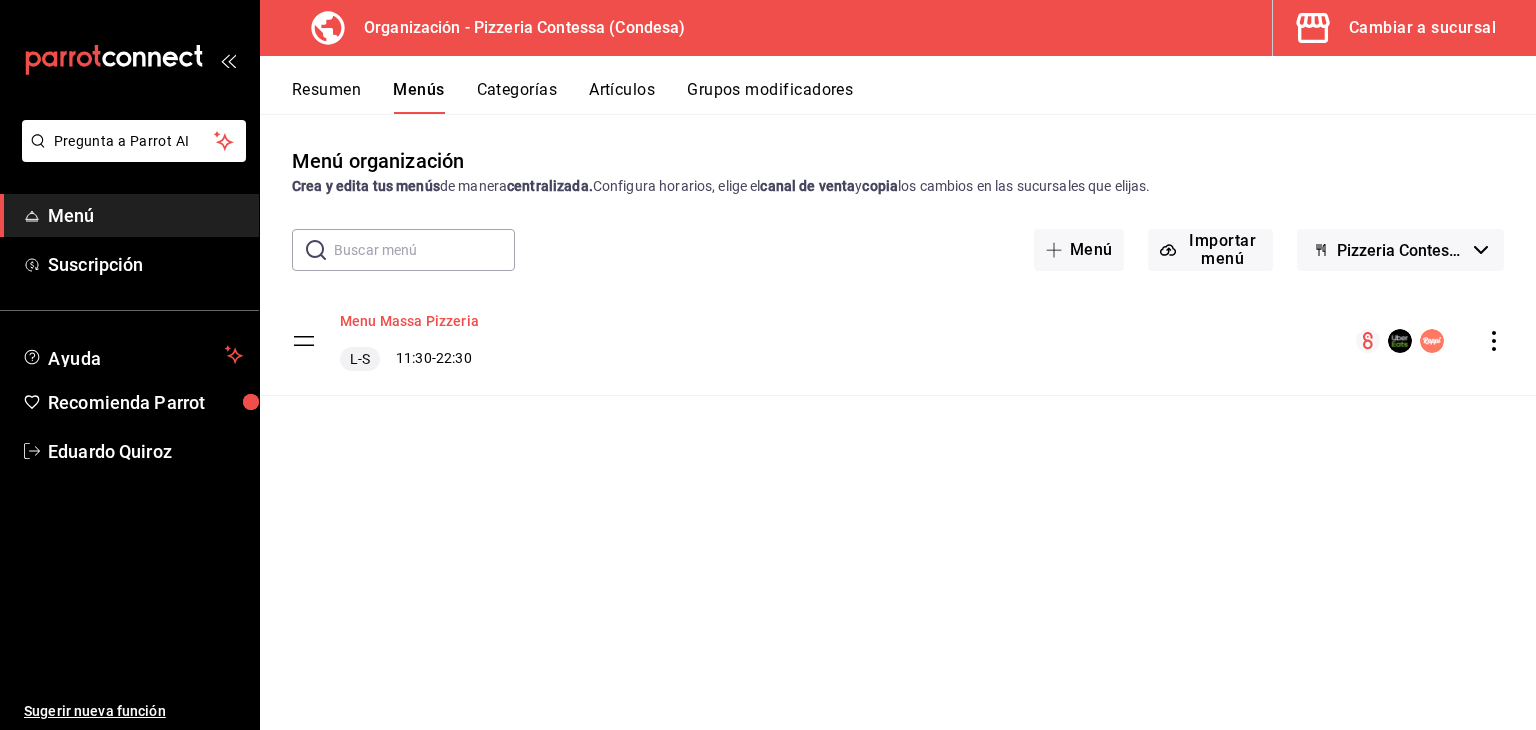 click on "Menu Massa Pizzeria" at bounding box center (409, 321) 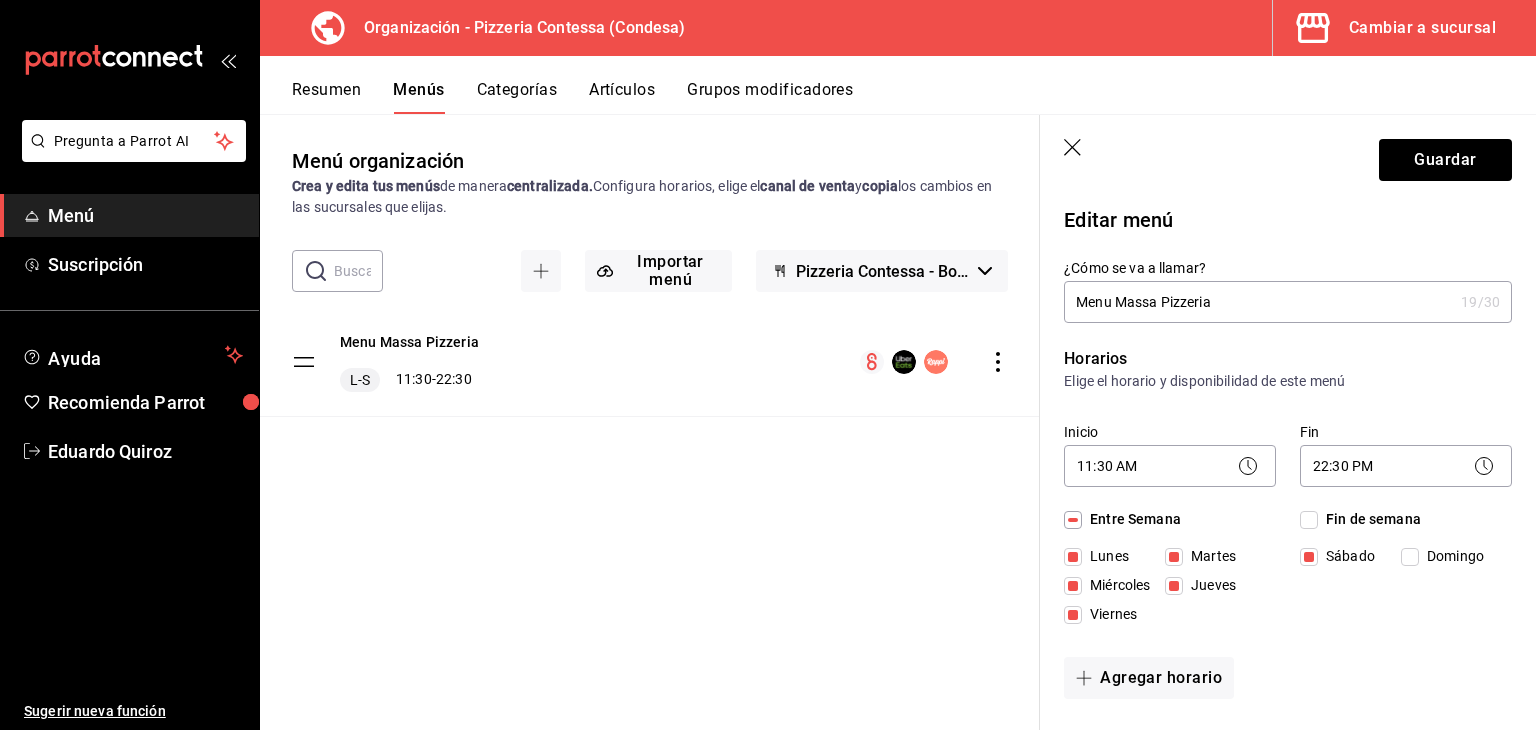 click on "Guardar" at bounding box center [1288, 156] 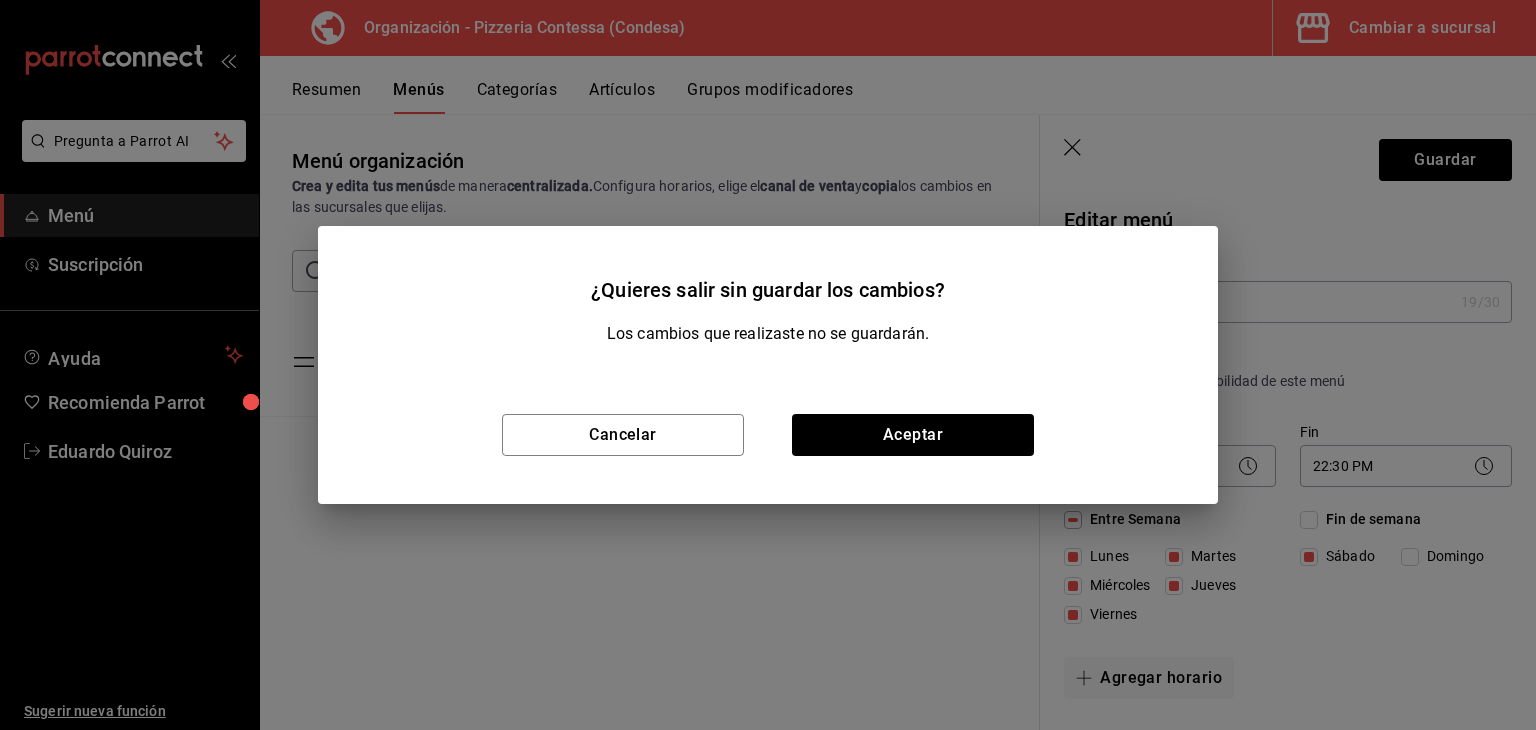 click on "Cancelar Aceptar" at bounding box center [768, 435] 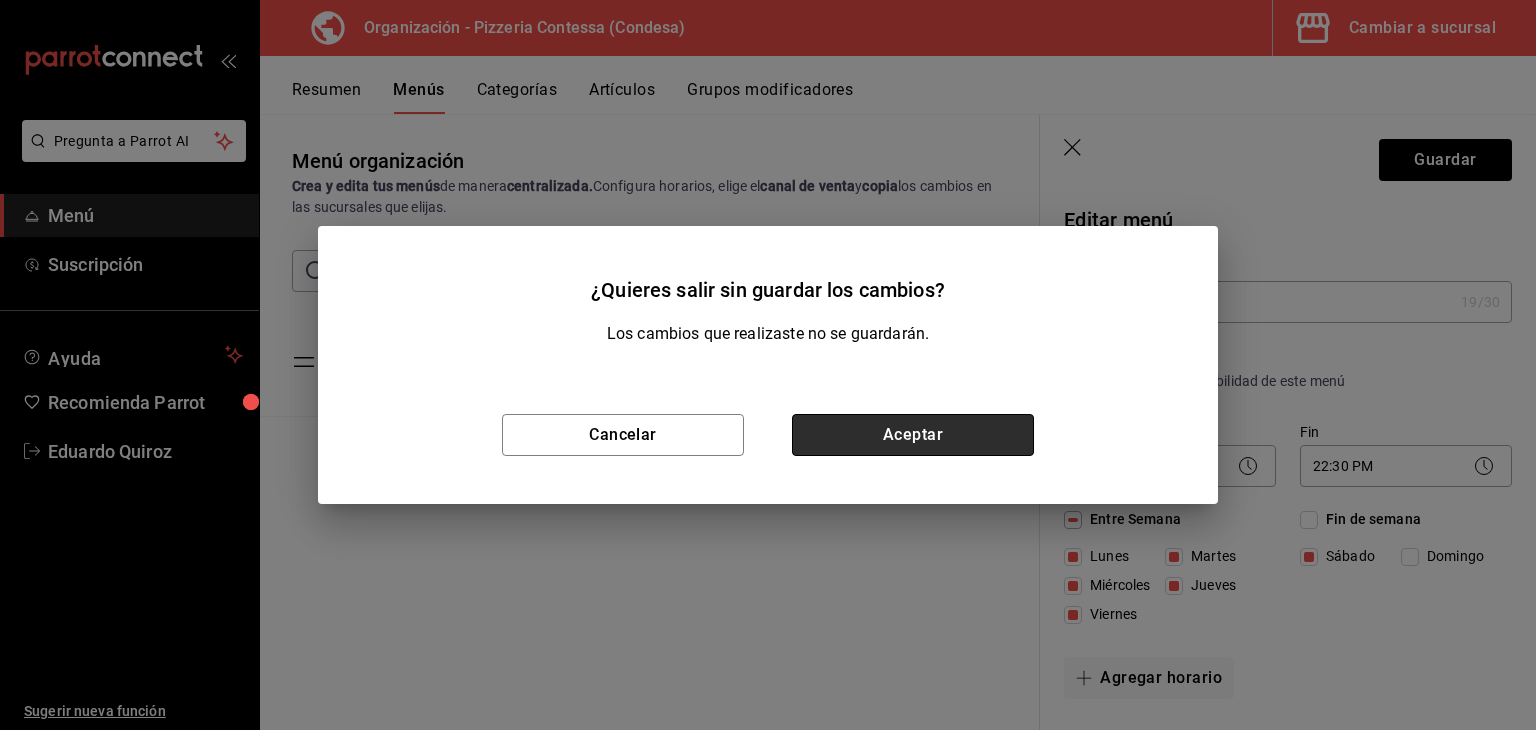click on "Aceptar" at bounding box center [913, 435] 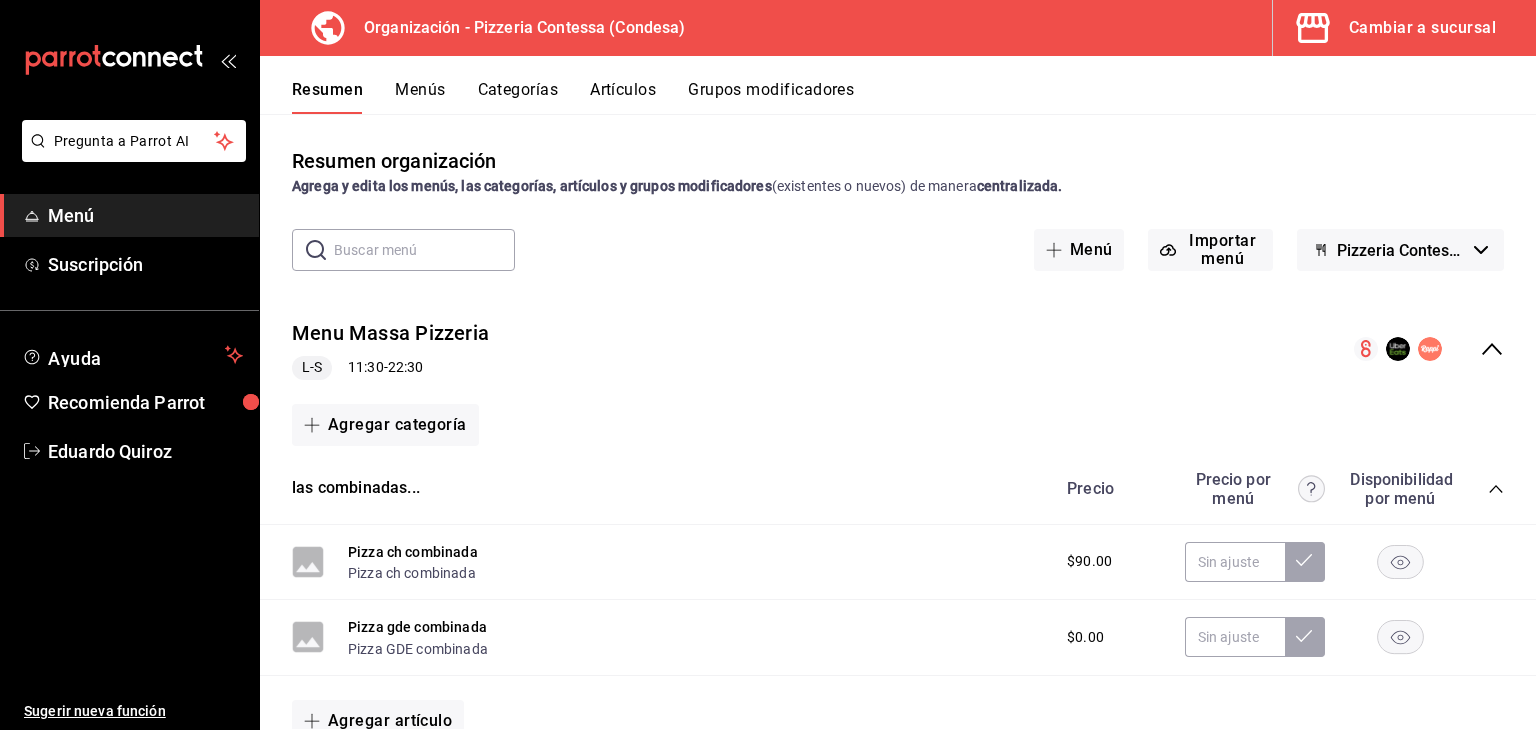 click on "$0.00" at bounding box center [1085, 637] 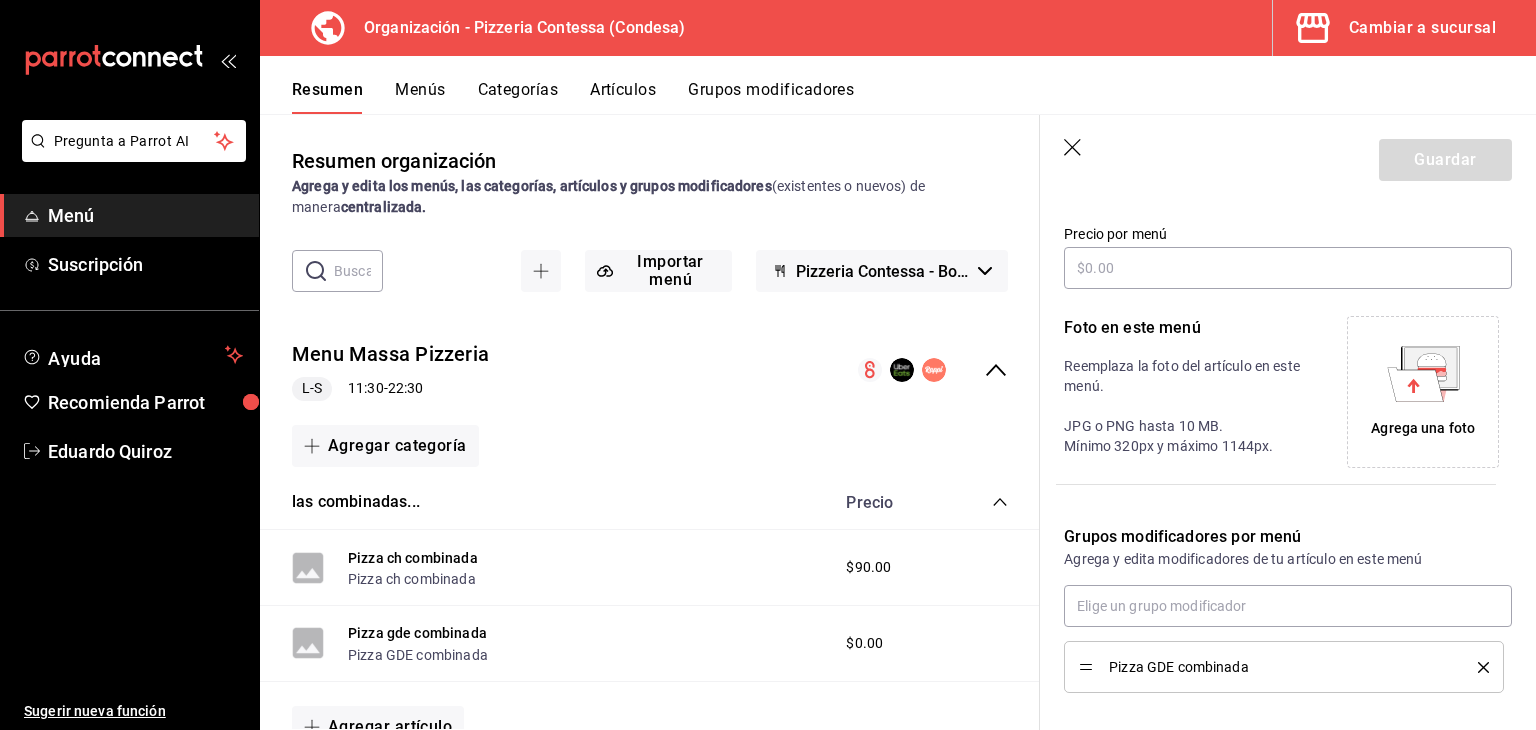 scroll, scrollTop: 200, scrollLeft: 0, axis: vertical 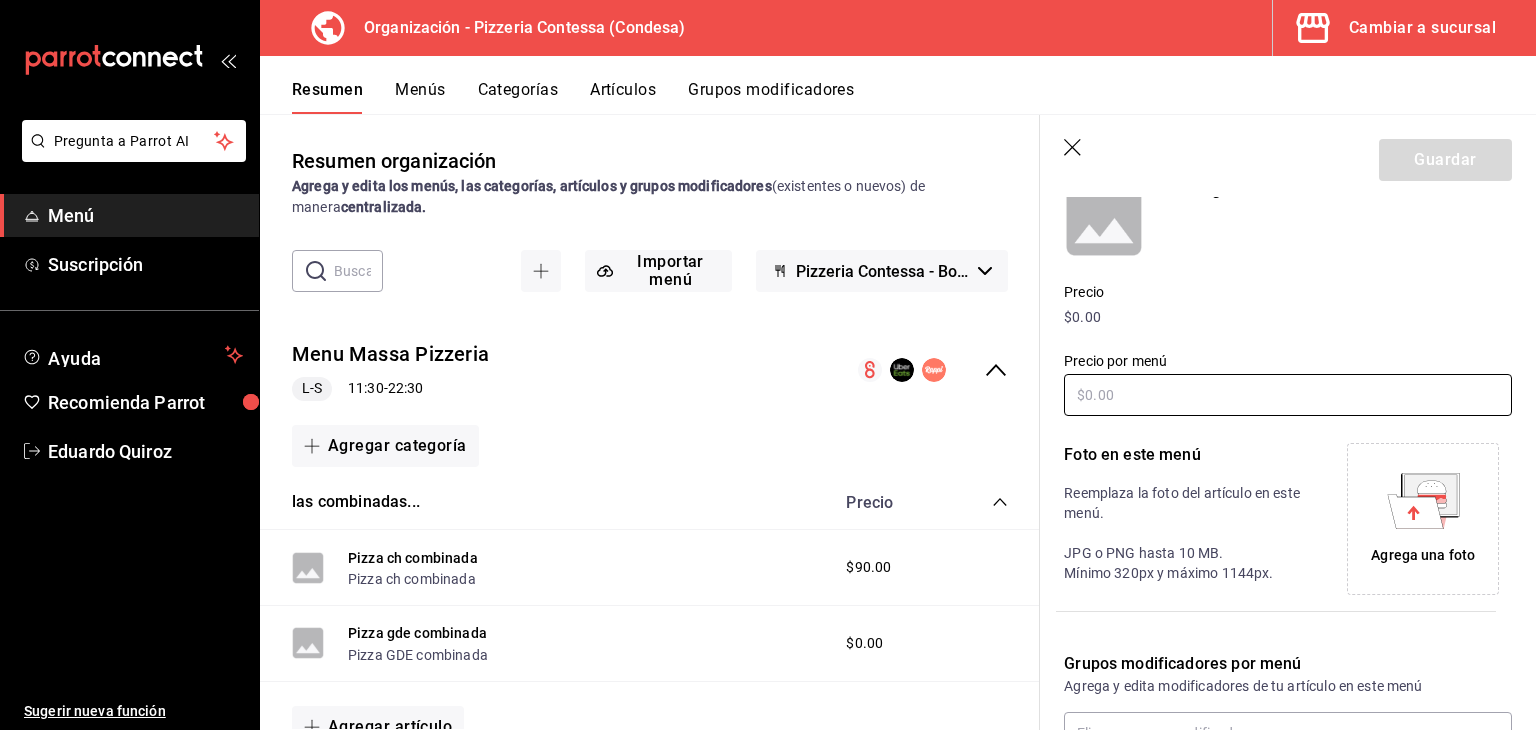 click at bounding box center [1288, 395] 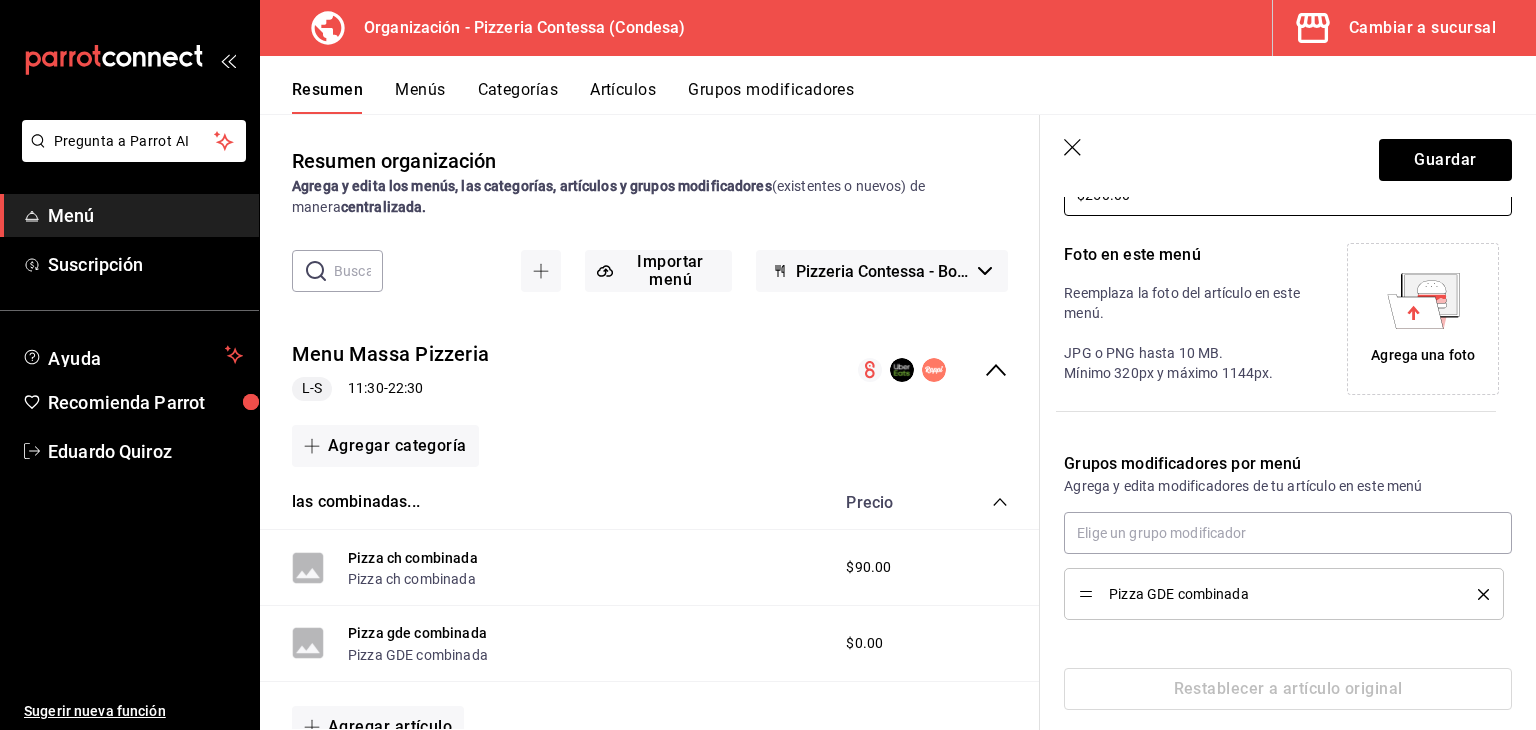 scroll, scrollTop: 420, scrollLeft: 0, axis: vertical 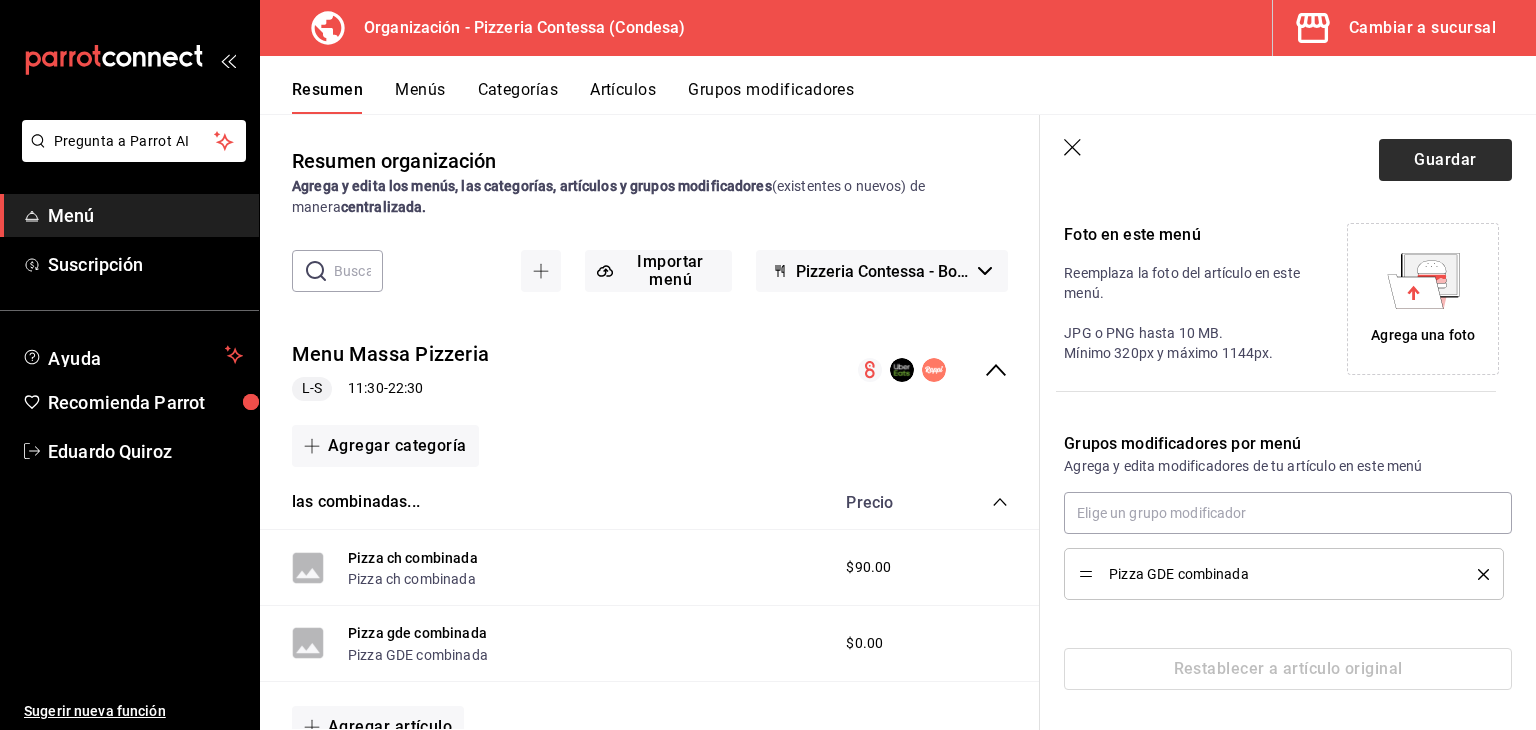 type on "$250.00" 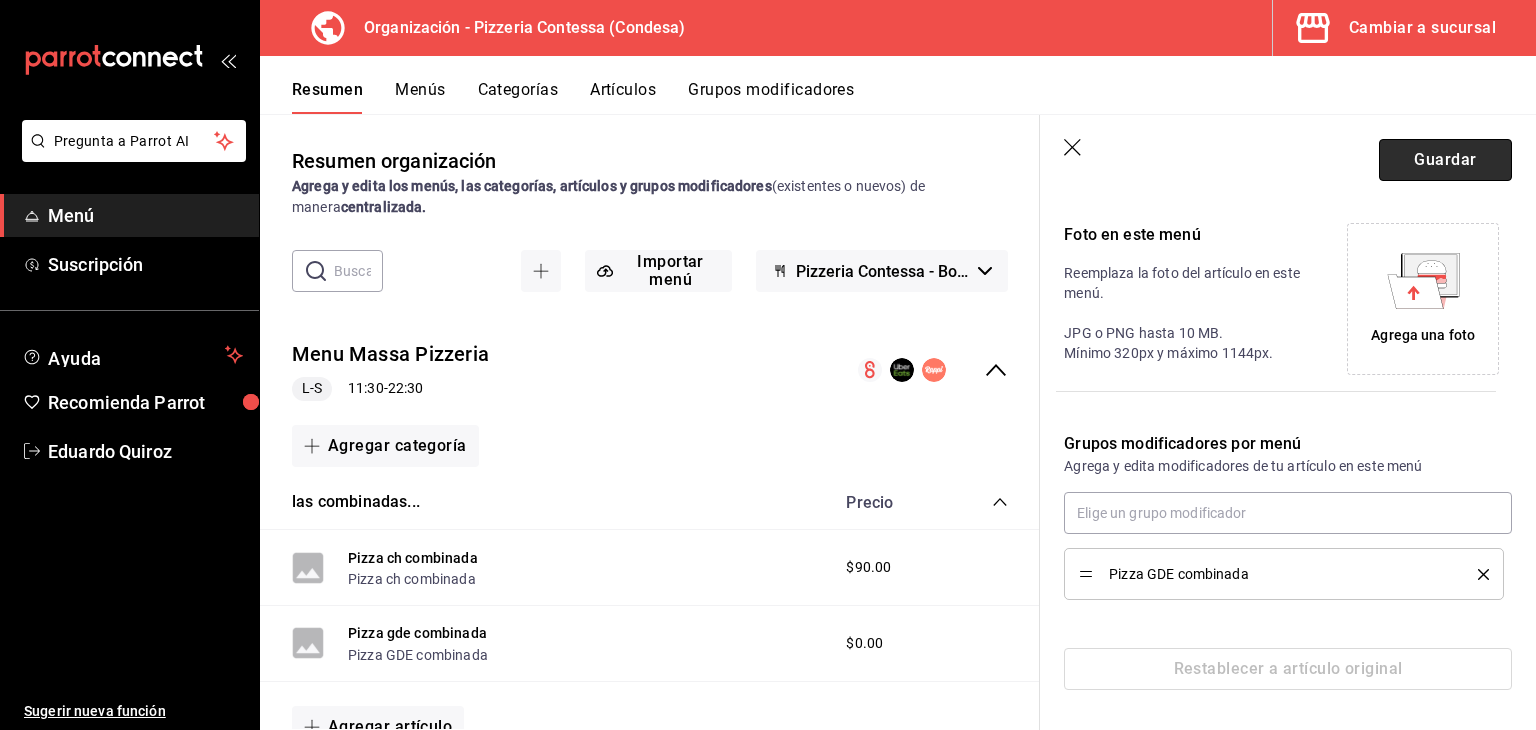 click on "Guardar" at bounding box center [1445, 160] 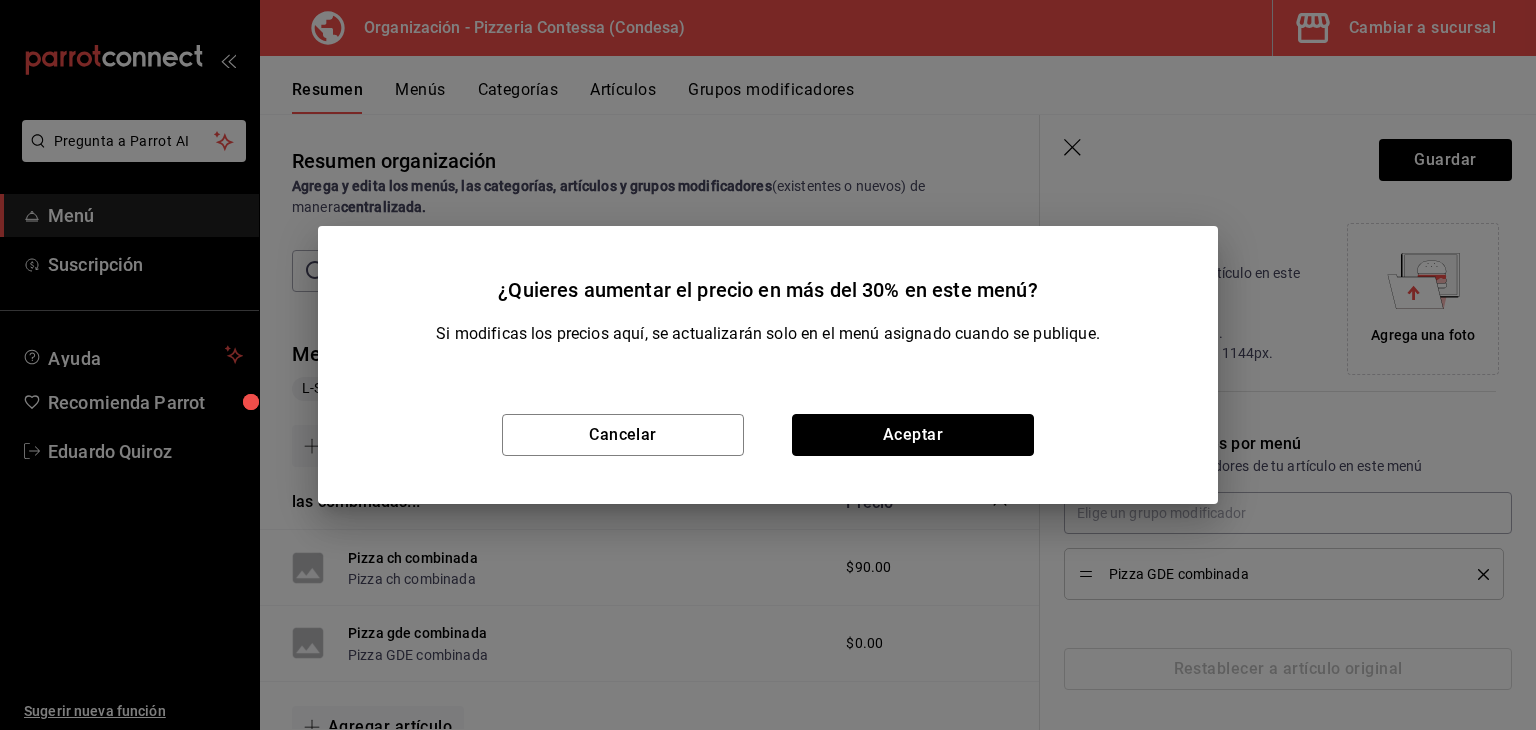 click on "Aceptar" at bounding box center [913, 435] 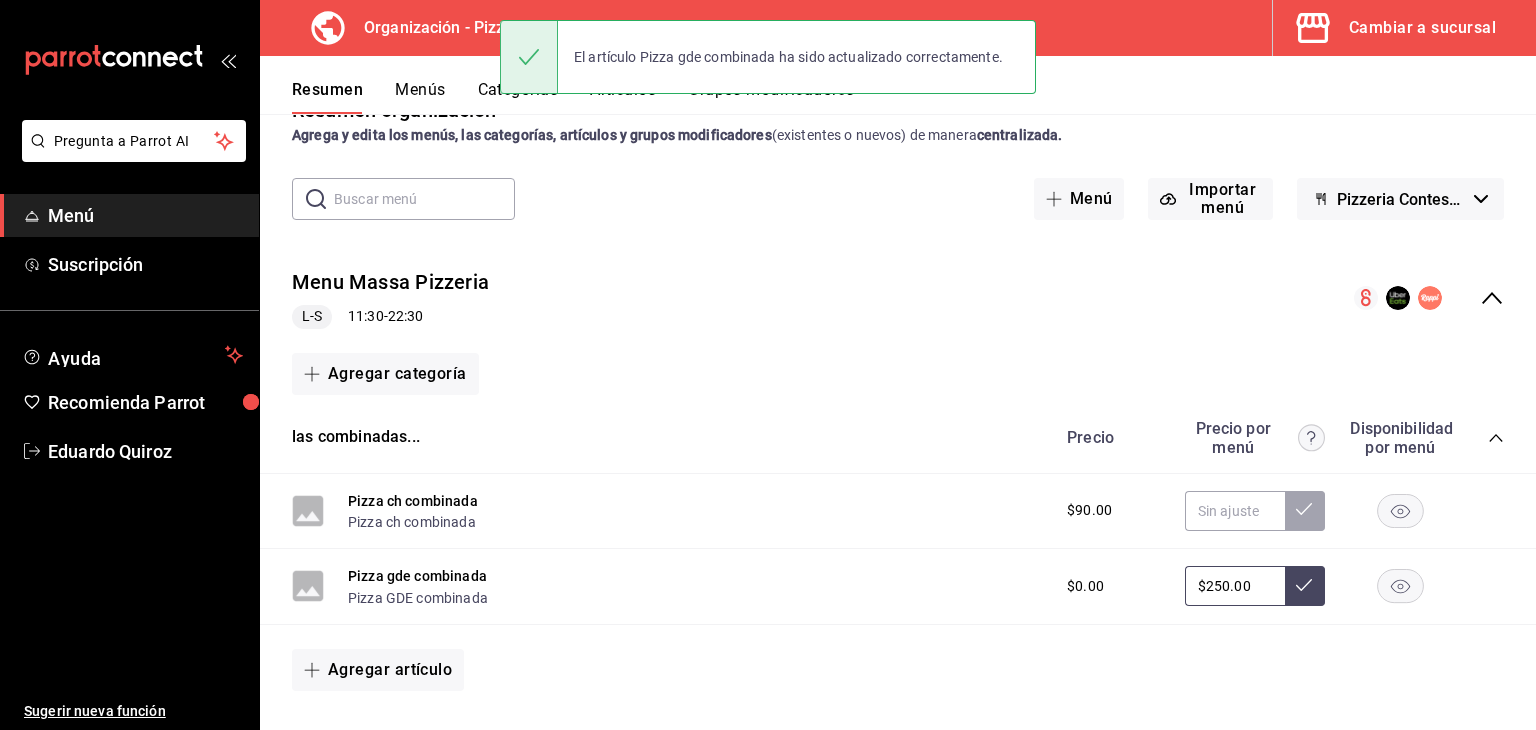 scroll, scrollTop: 100, scrollLeft: 0, axis: vertical 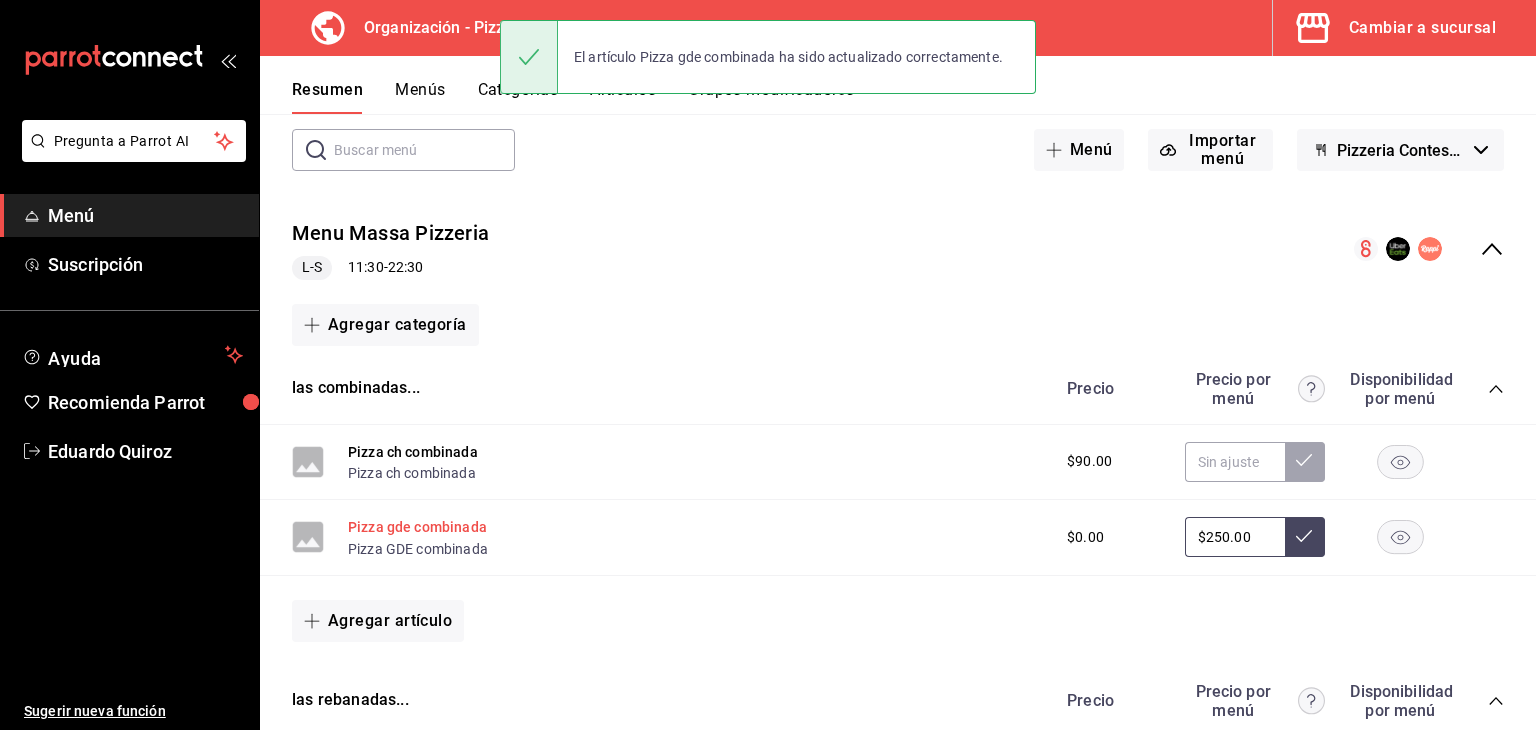 click on "Pizza gde combinada" at bounding box center [417, 527] 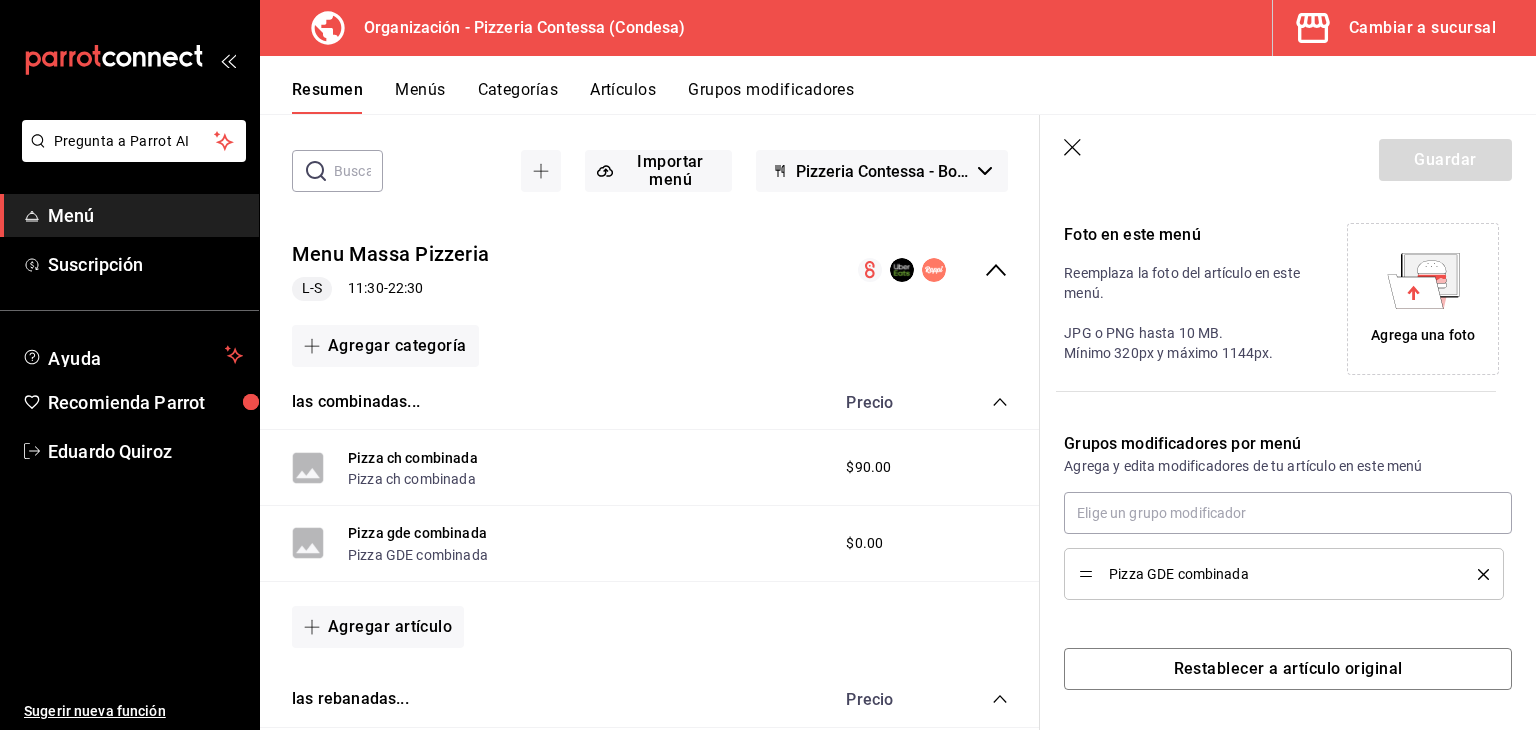 type on "$250.00" 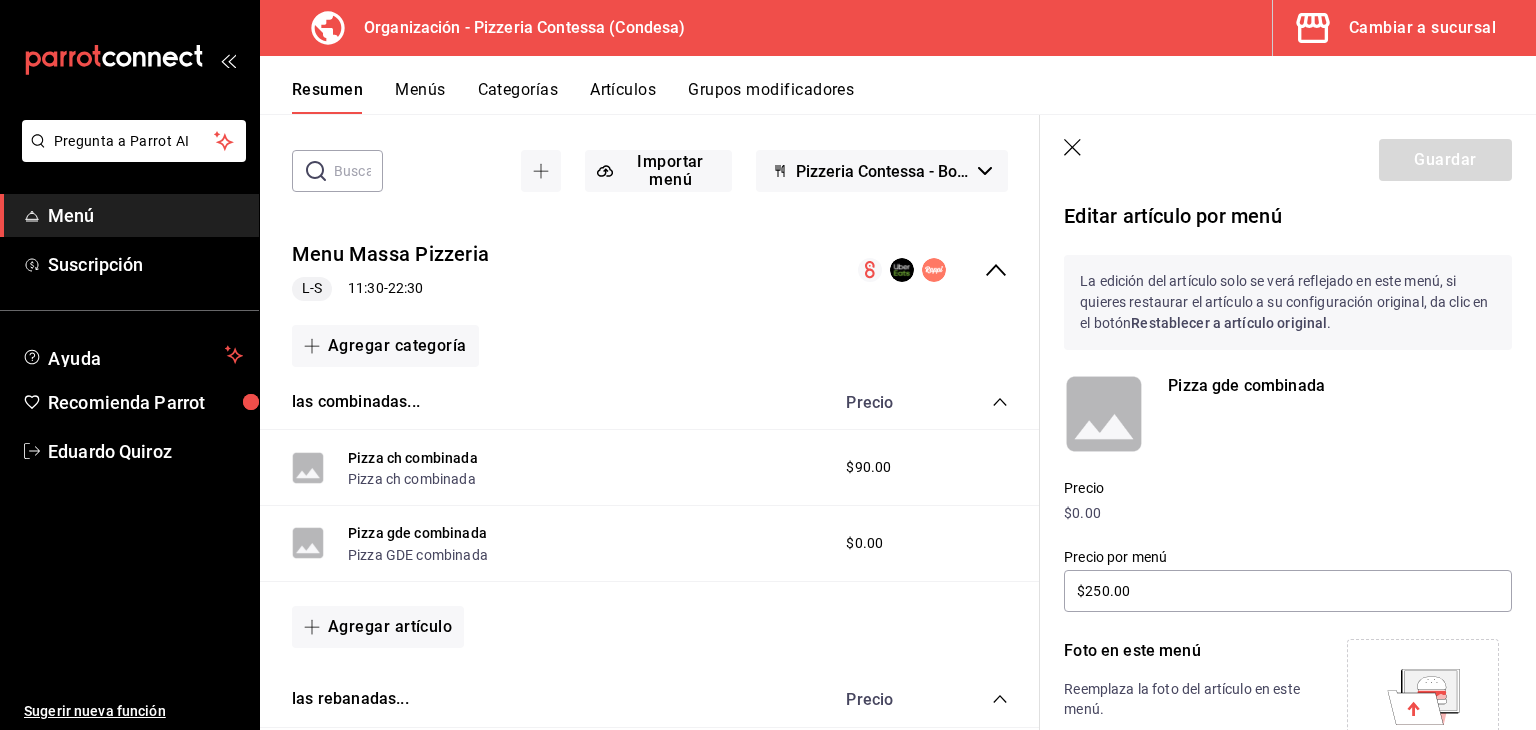 scroll, scrollTop: 0, scrollLeft: 0, axis: both 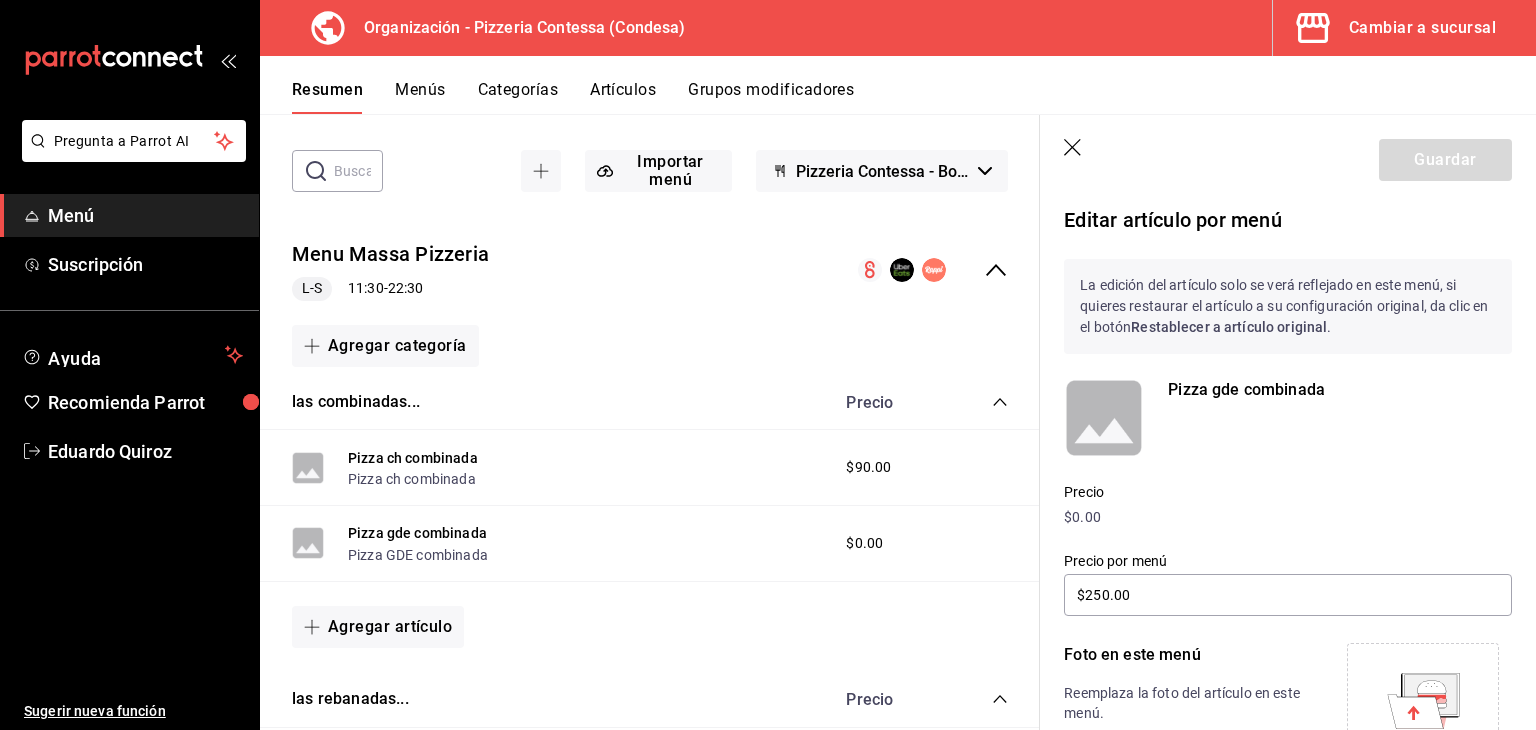 click on "Precio $0.00" at bounding box center [1276, 493] 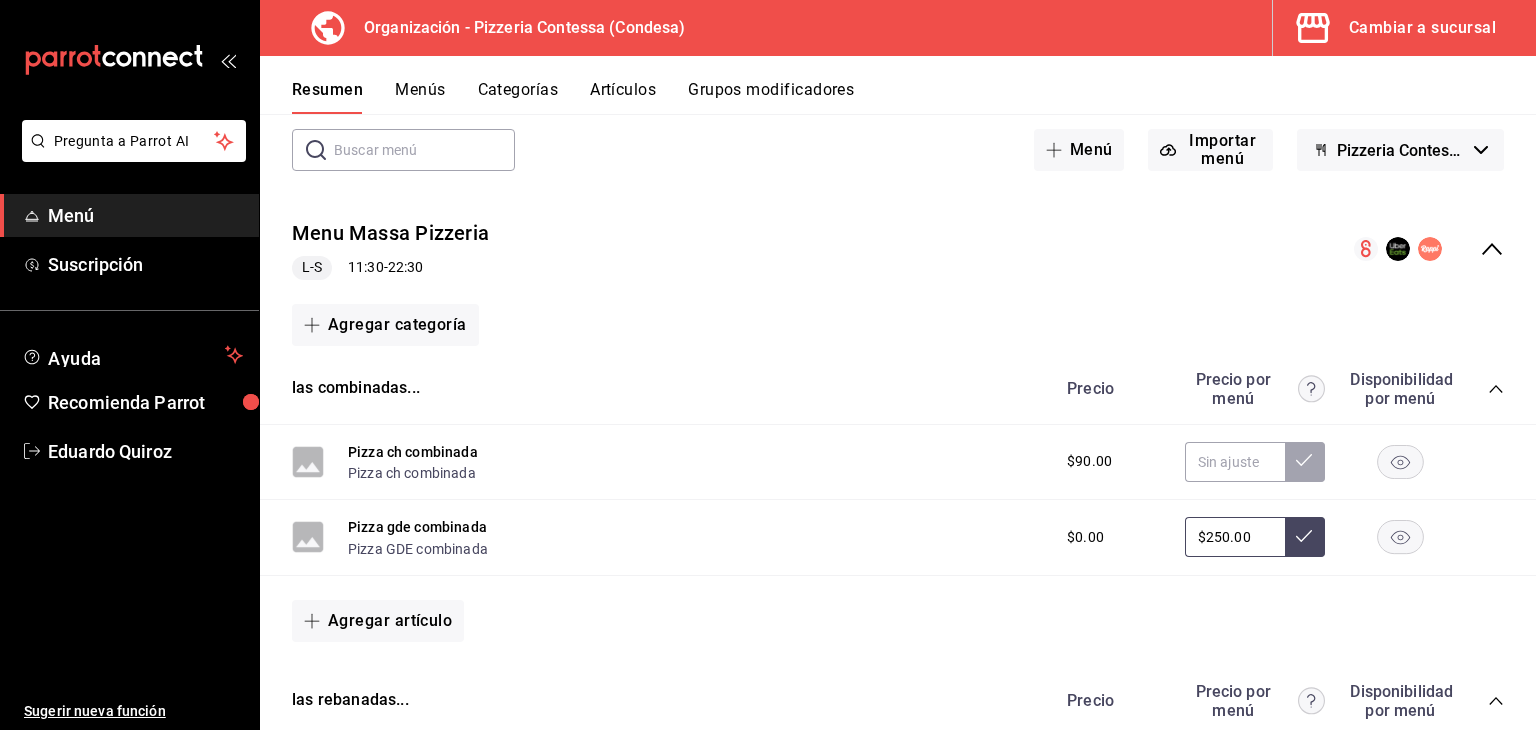 drag, startPoint x: 1192, startPoint y: 537, endPoint x: 1165, endPoint y: 537, distance: 27 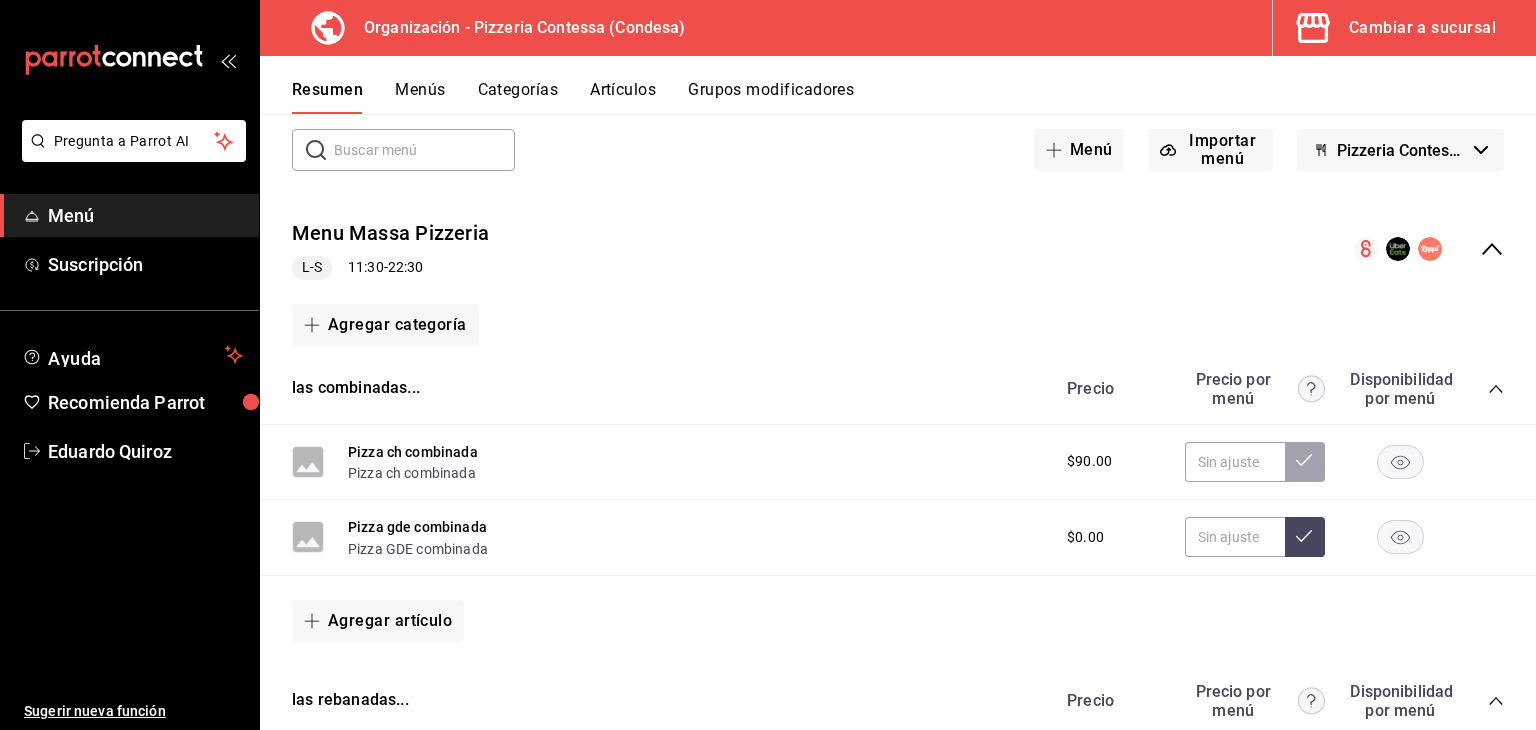 click on "Agregar artículo" at bounding box center (898, 621) 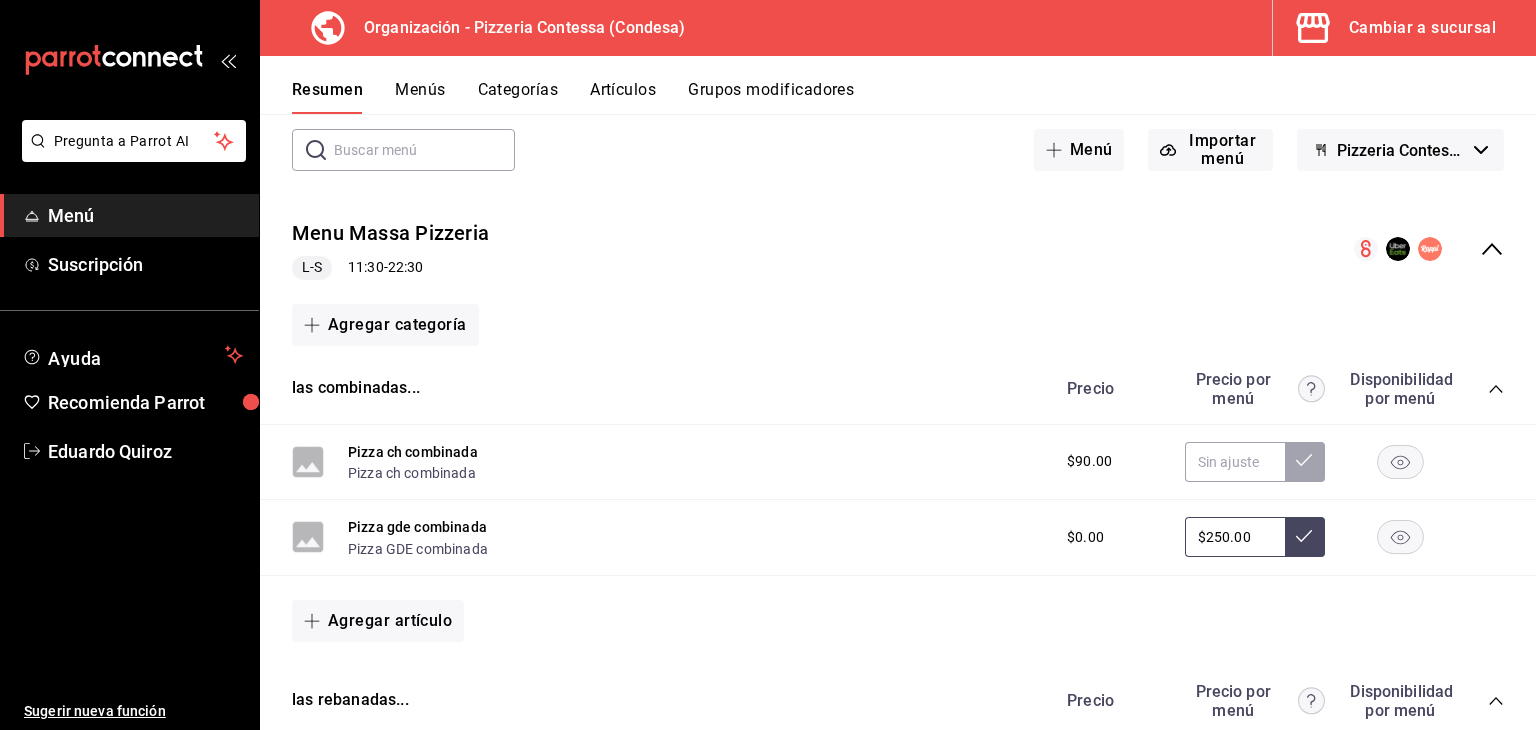 click on "Artículos" at bounding box center (623, 97) 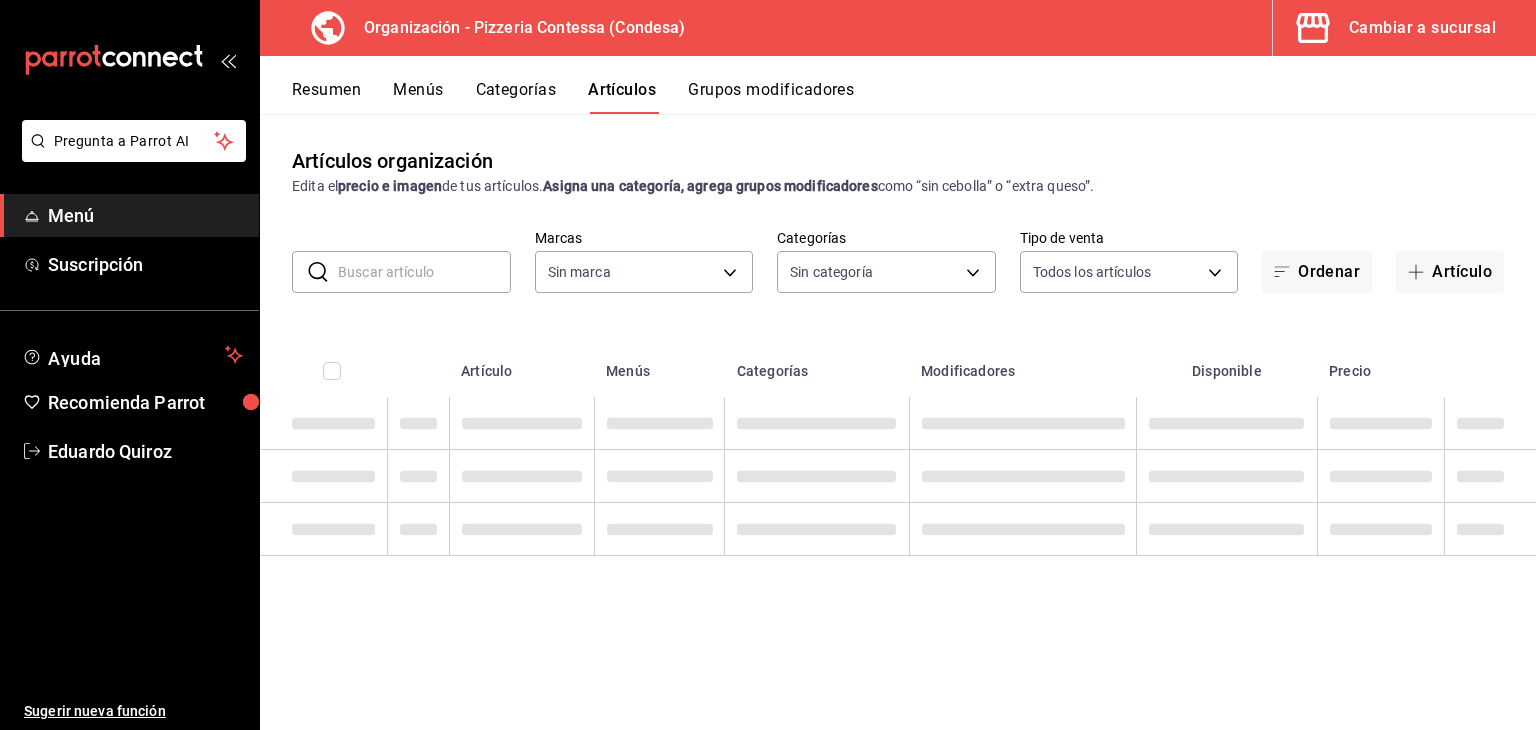 type on "[UUID]" 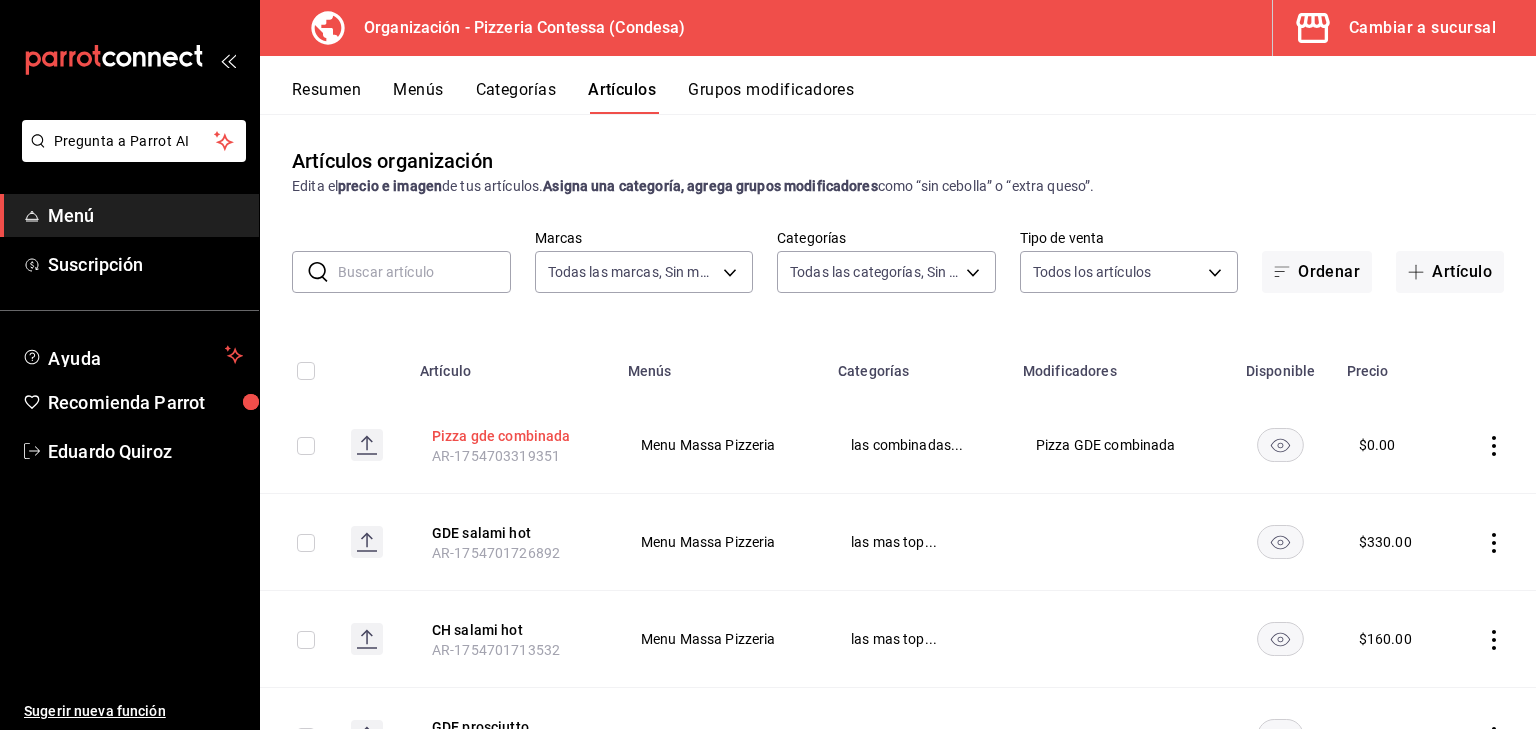click on "Pizza gde combinada" at bounding box center [512, 436] 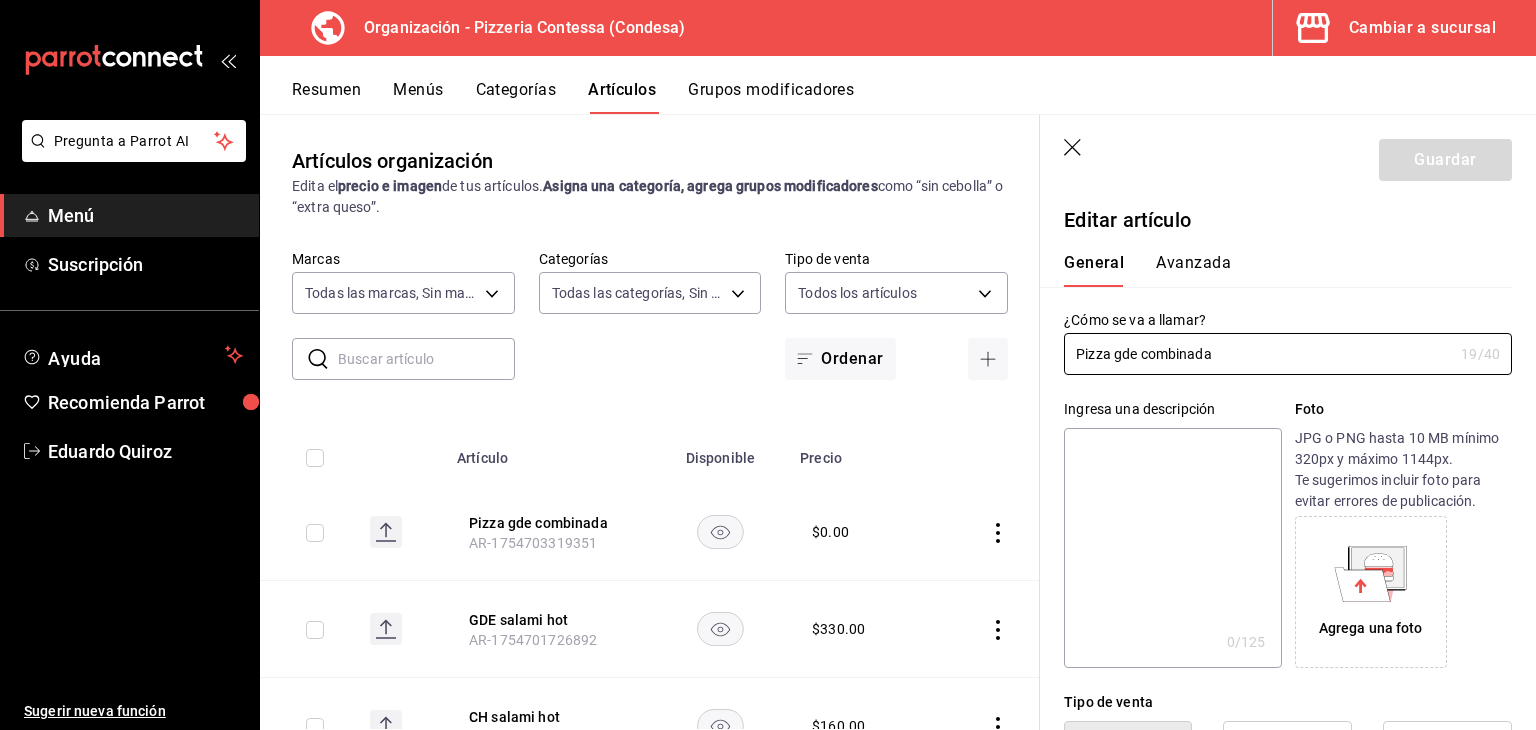 type on "$0.00" 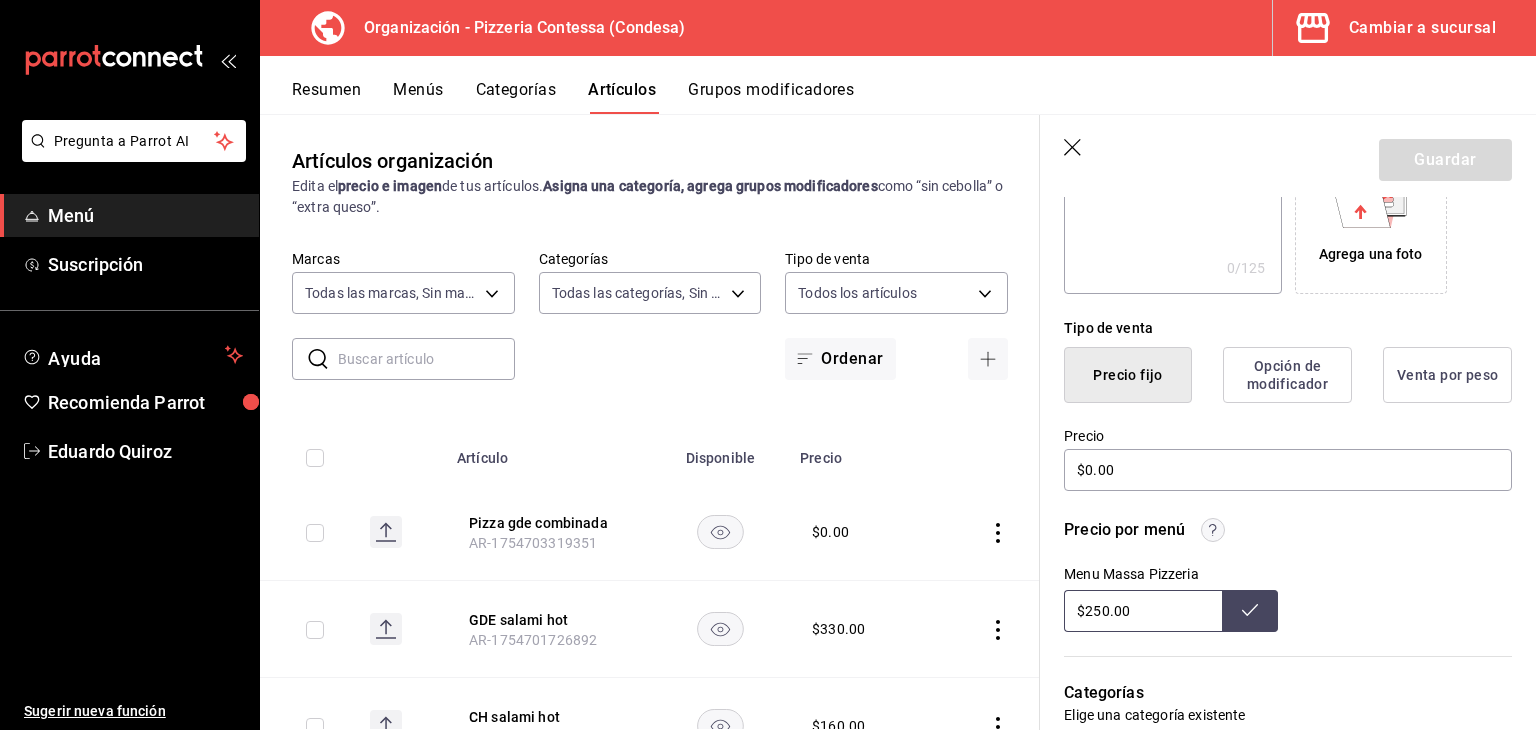 scroll, scrollTop: 500, scrollLeft: 0, axis: vertical 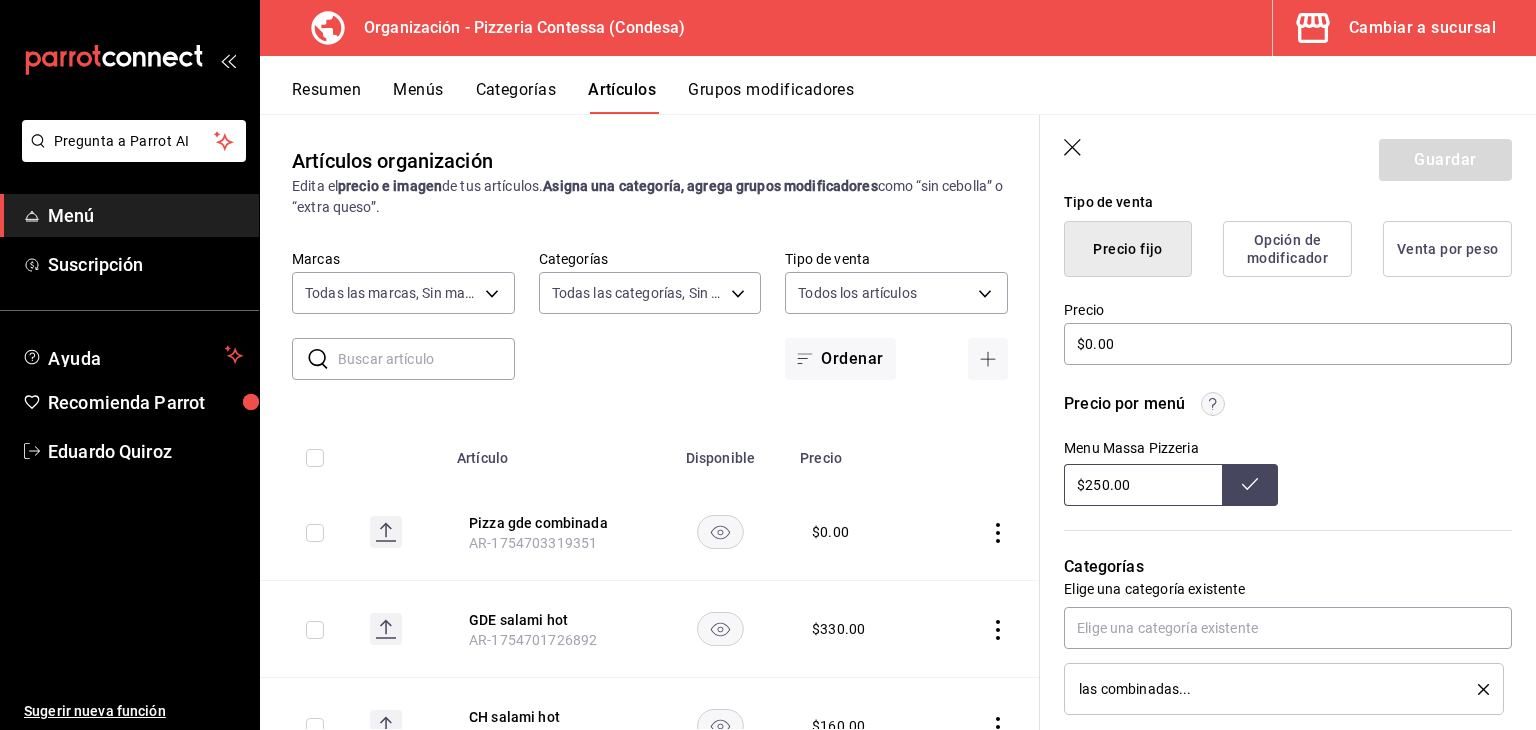 drag, startPoint x: 1121, startPoint y: 486, endPoint x: 1067, endPoint y: 491, distance: 54.230988 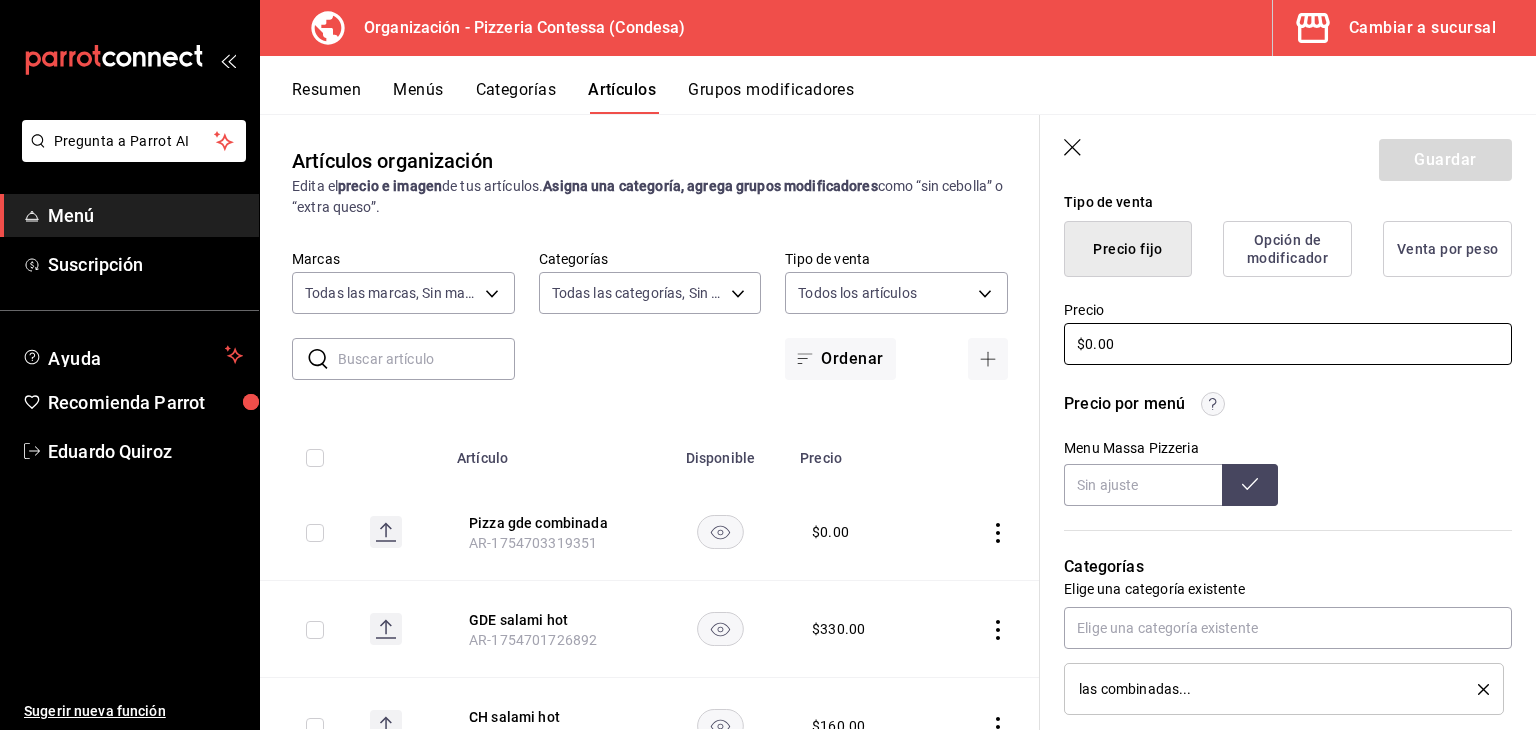 drag, startPoint x: 1122, startPoint y: 337, endPoint x: 1042, endPoint y: 345, distance: 80.399 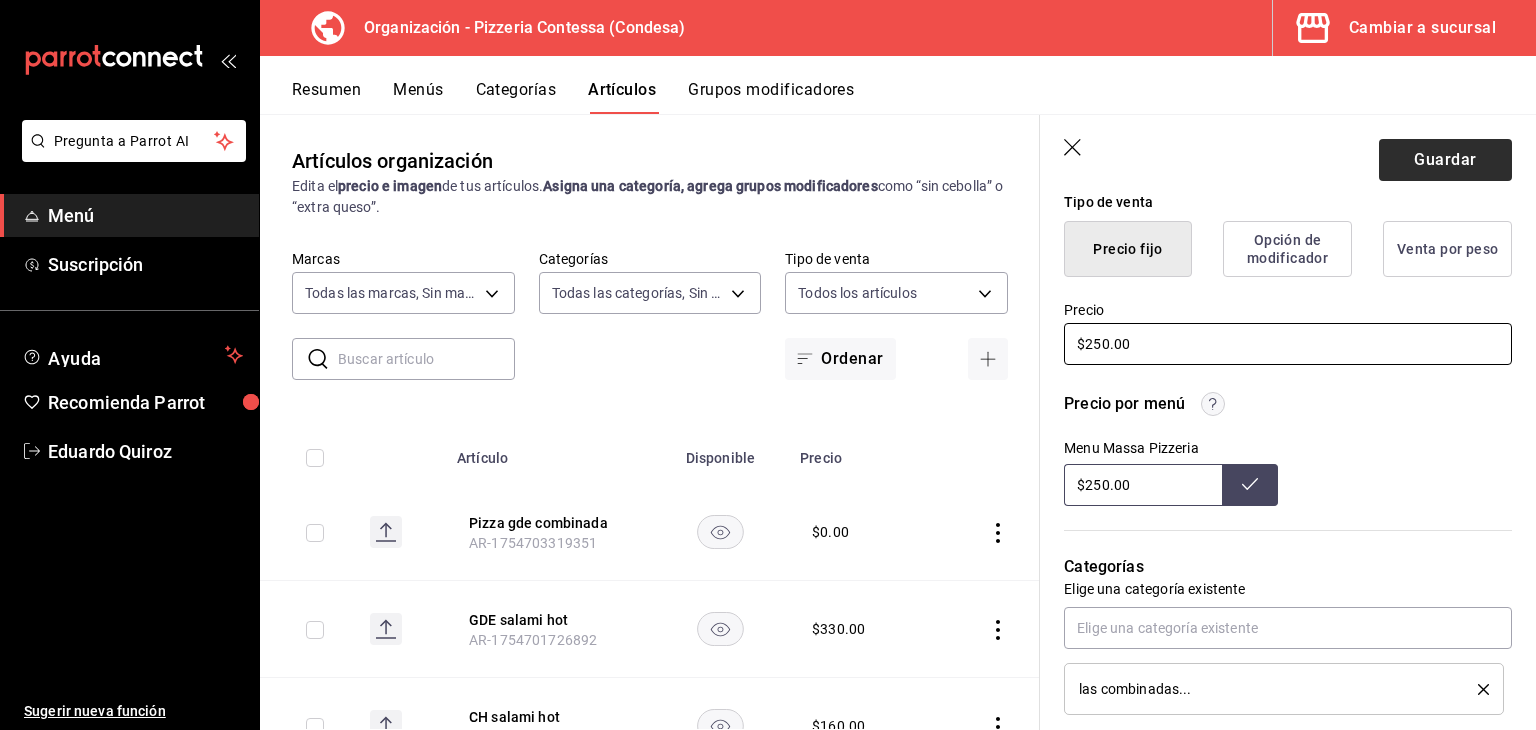 type on "$250.00" 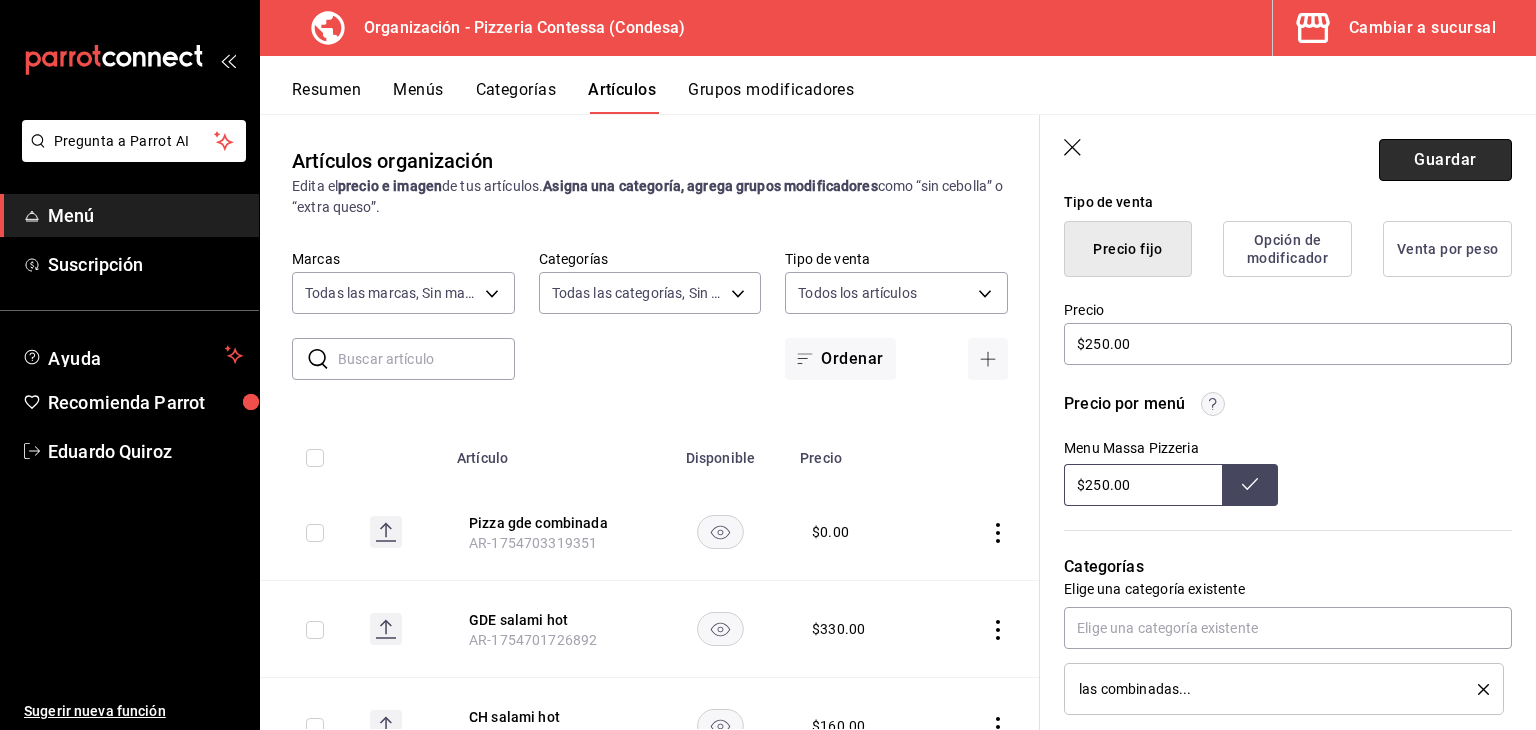 click on "Guardar" at bounding box center (1445, 160) 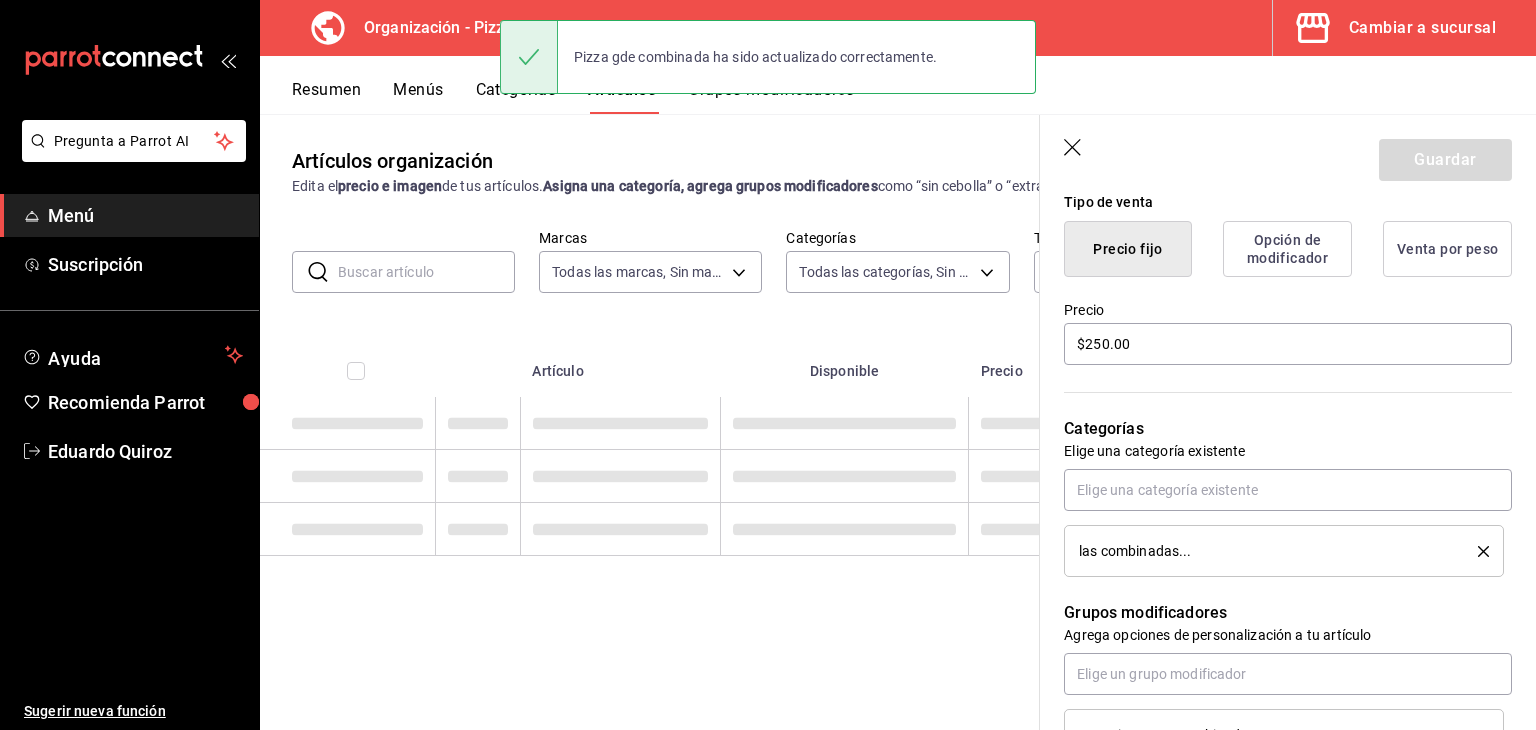 scroll, scrollTop: 0, scrollLeft: 0, axis: both 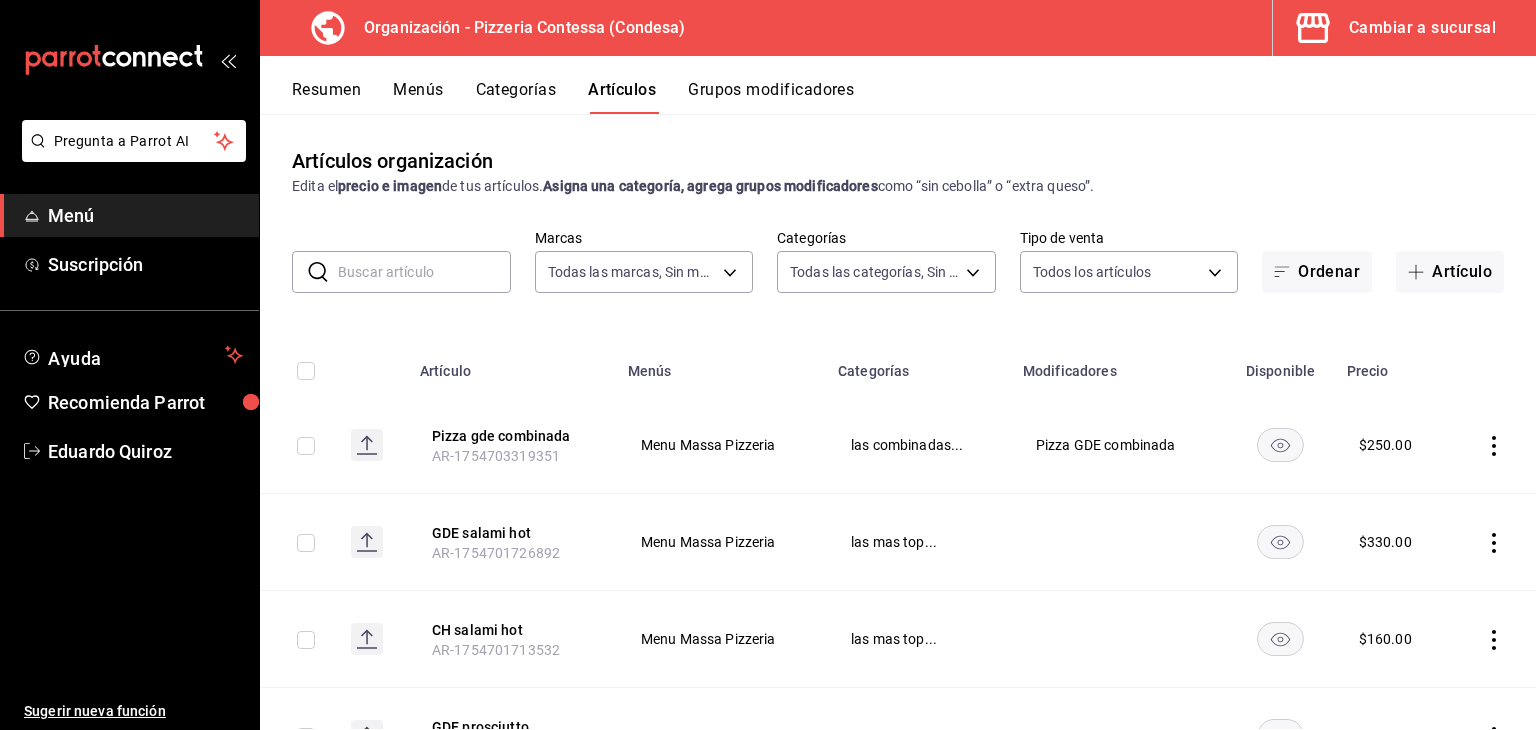 click on "Resumen" at bounding box center (326, 97) 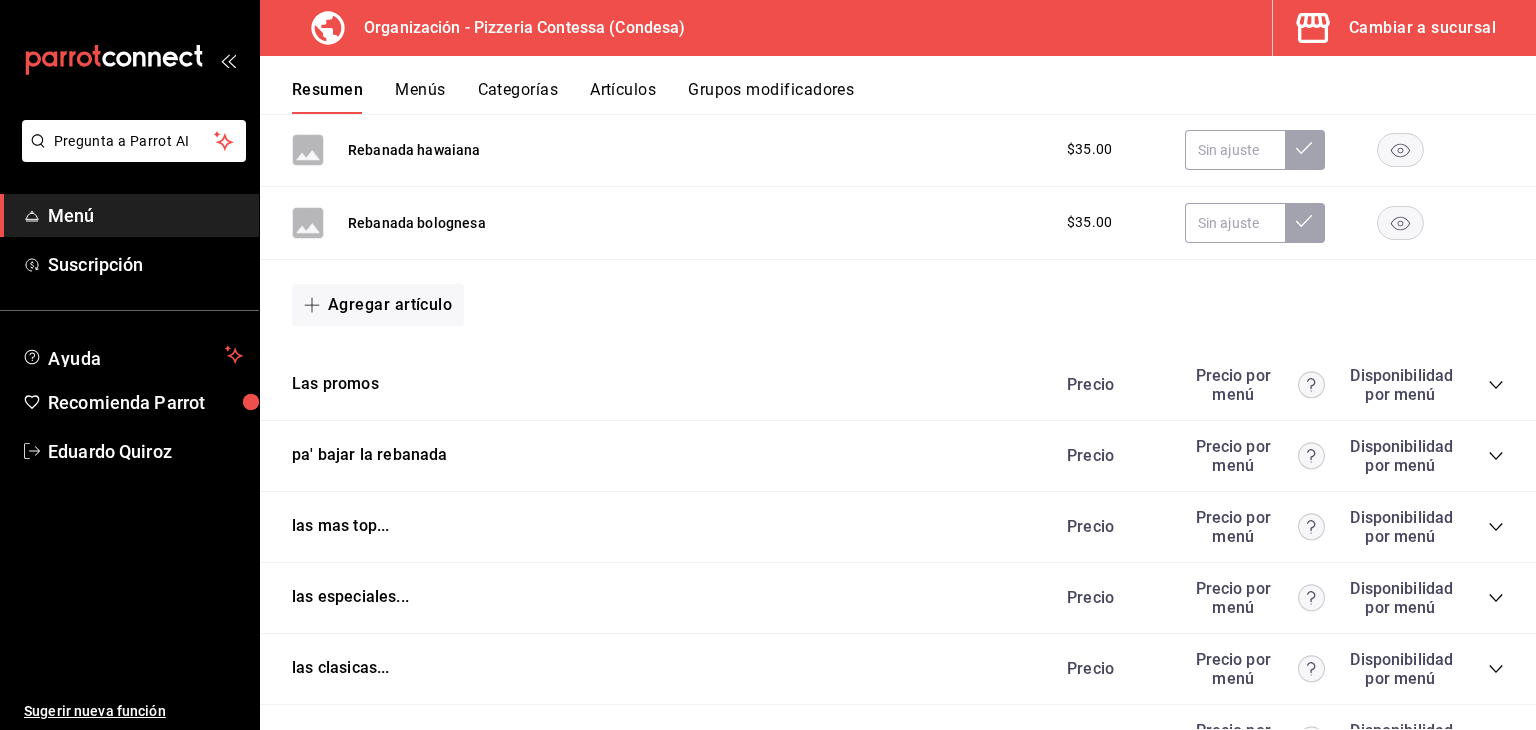 scroll, scrollTop: 800, scrollLeft: 0, axis: vertical 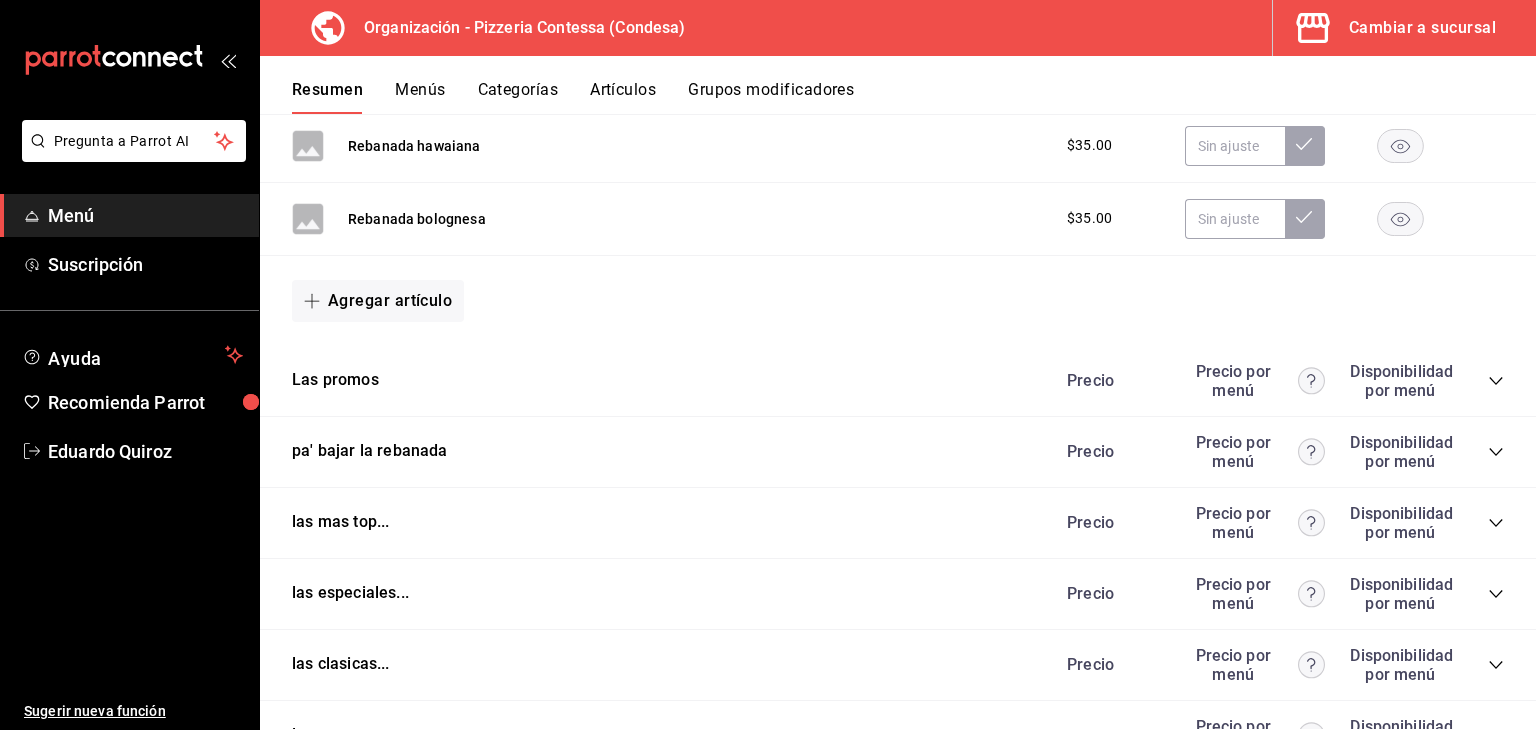 click 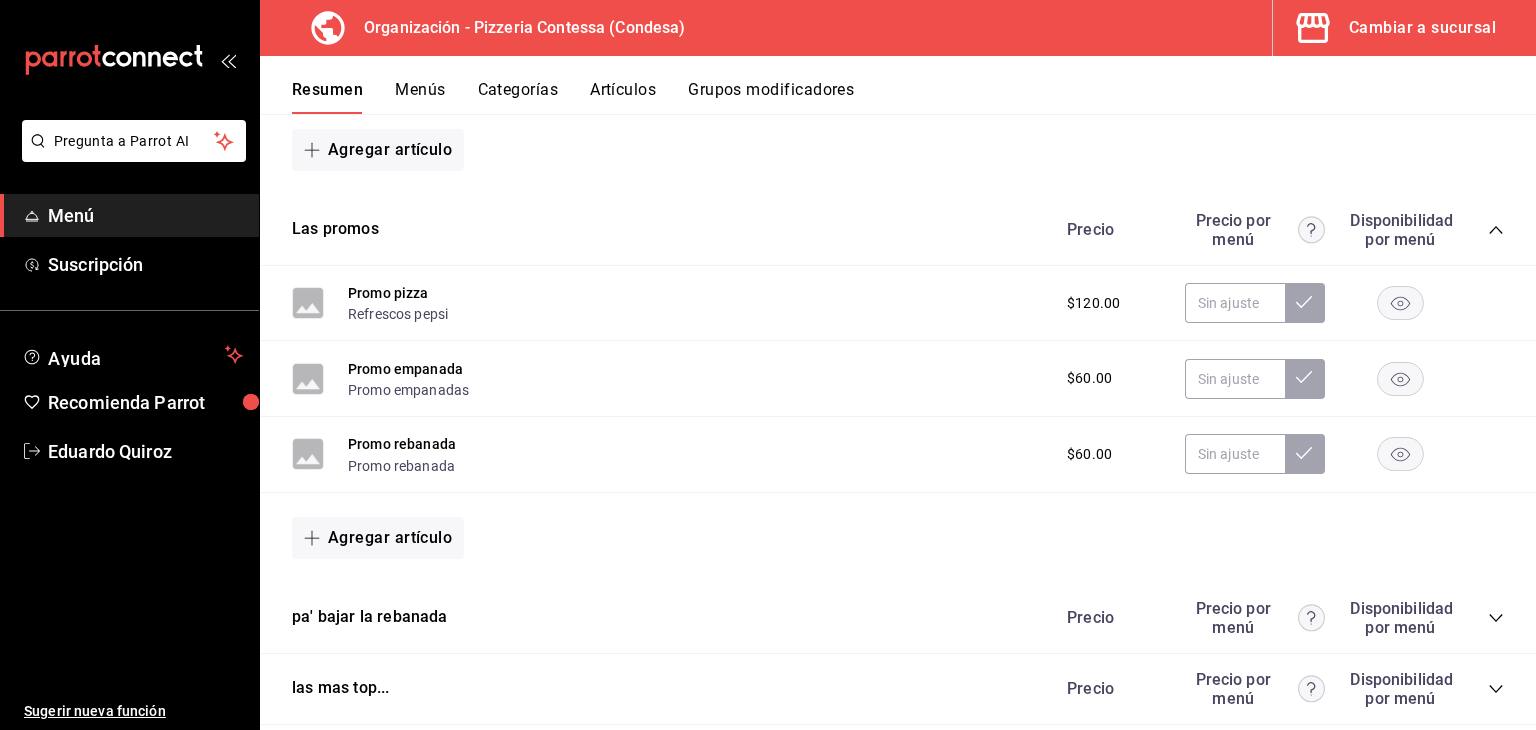 scroll, scrollTop: 1000, scrollLeft: 0, axis: vertical 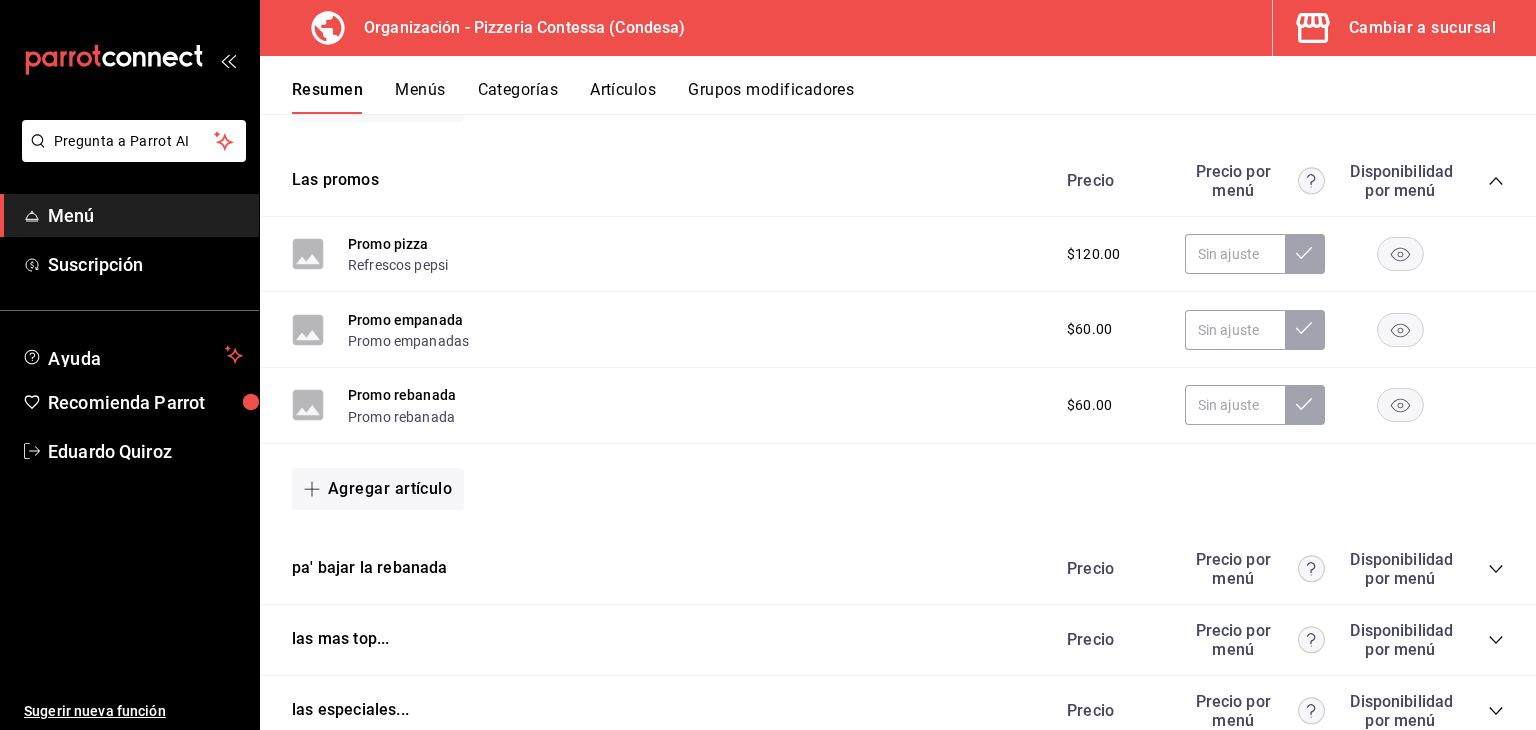 click 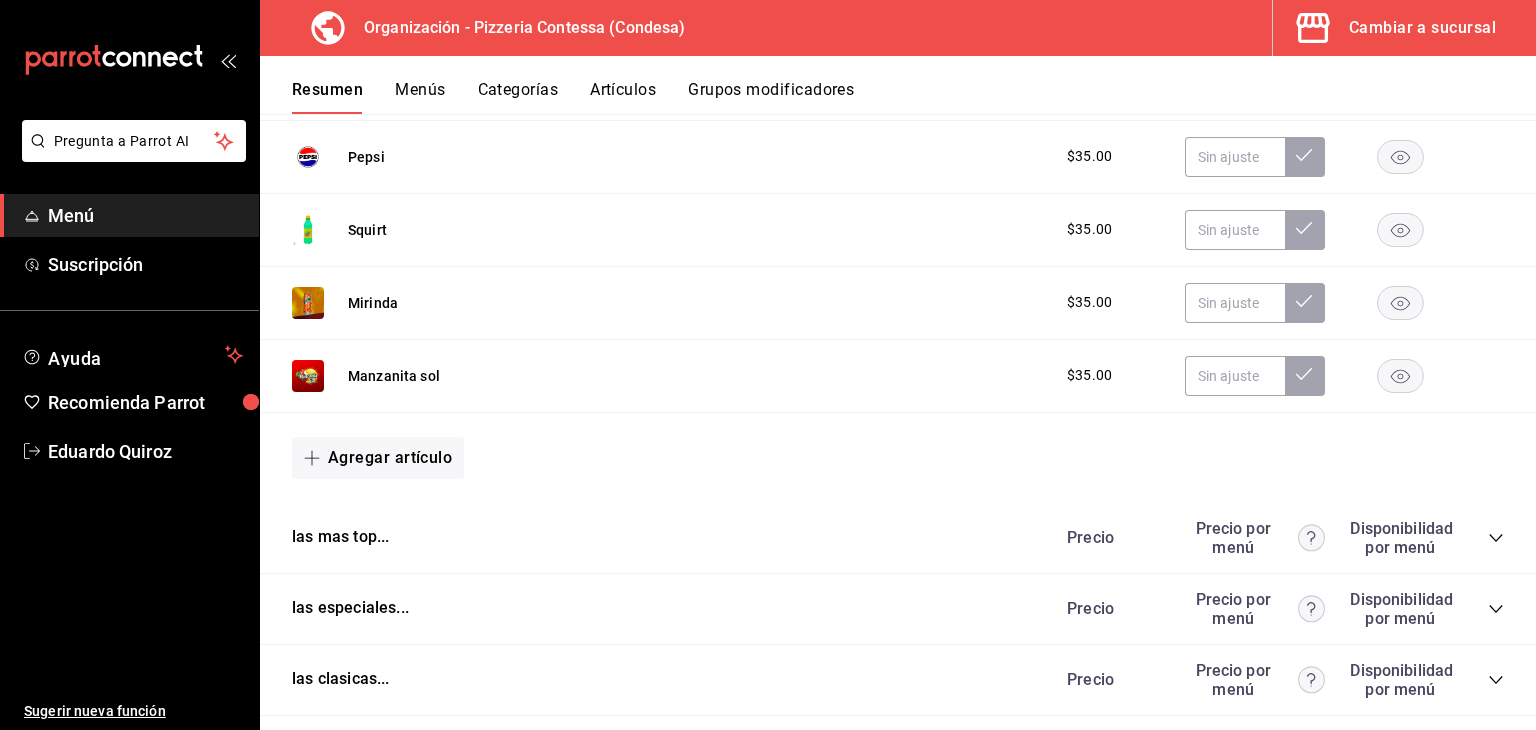 scroll, scrollTop: 1800, scrollLeft: 0, axis: vertical 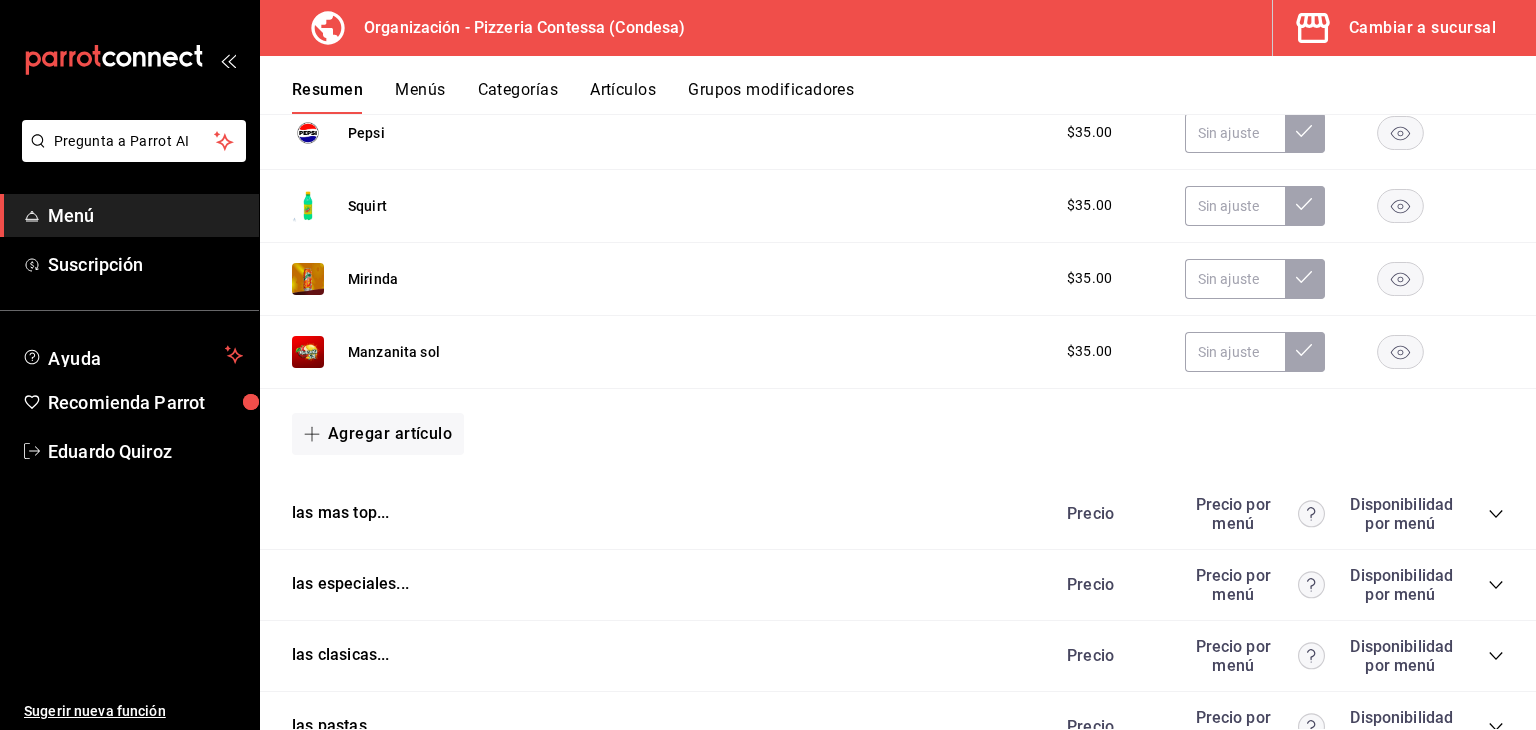 click 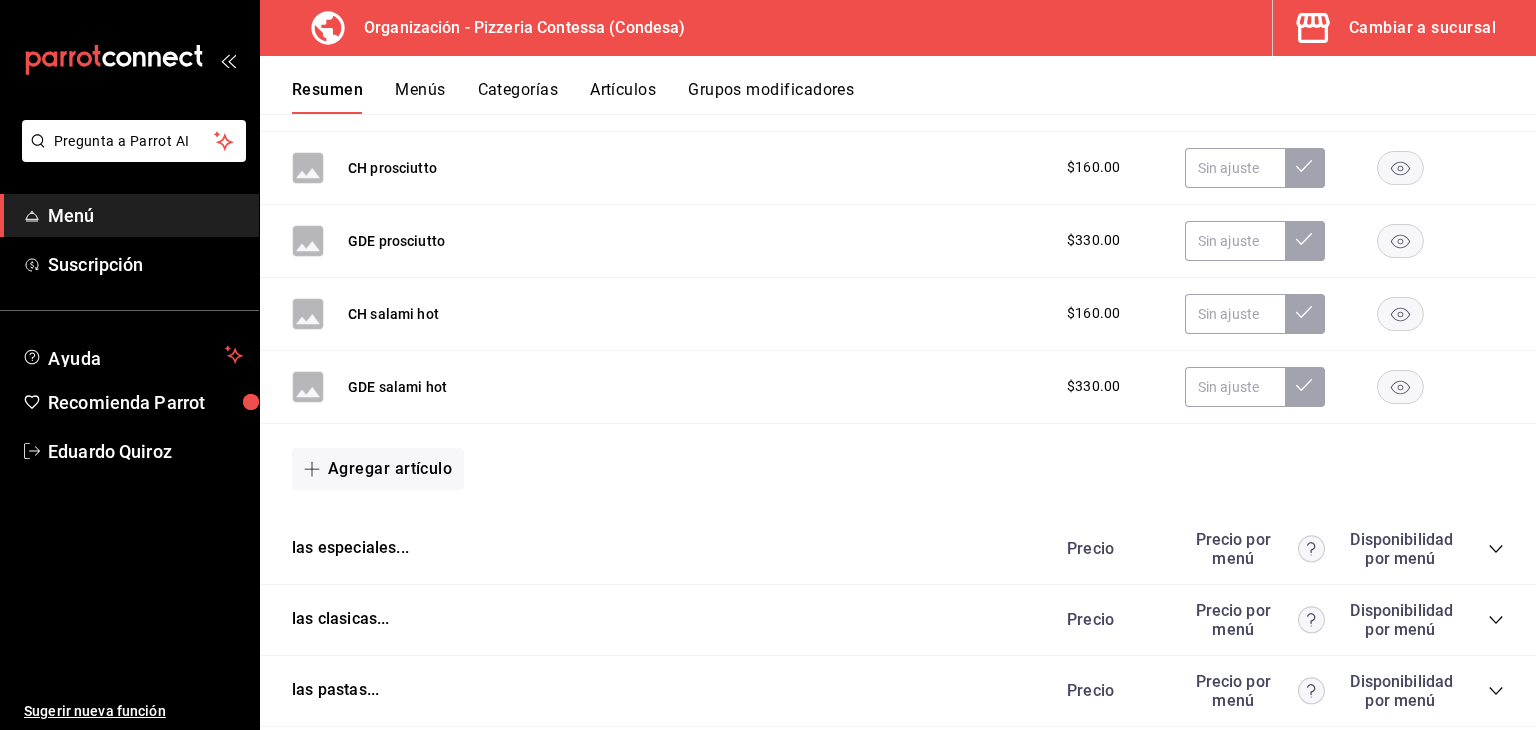 scroll, scrollTop: 2700, scrollLeft: 0, axis: vertical 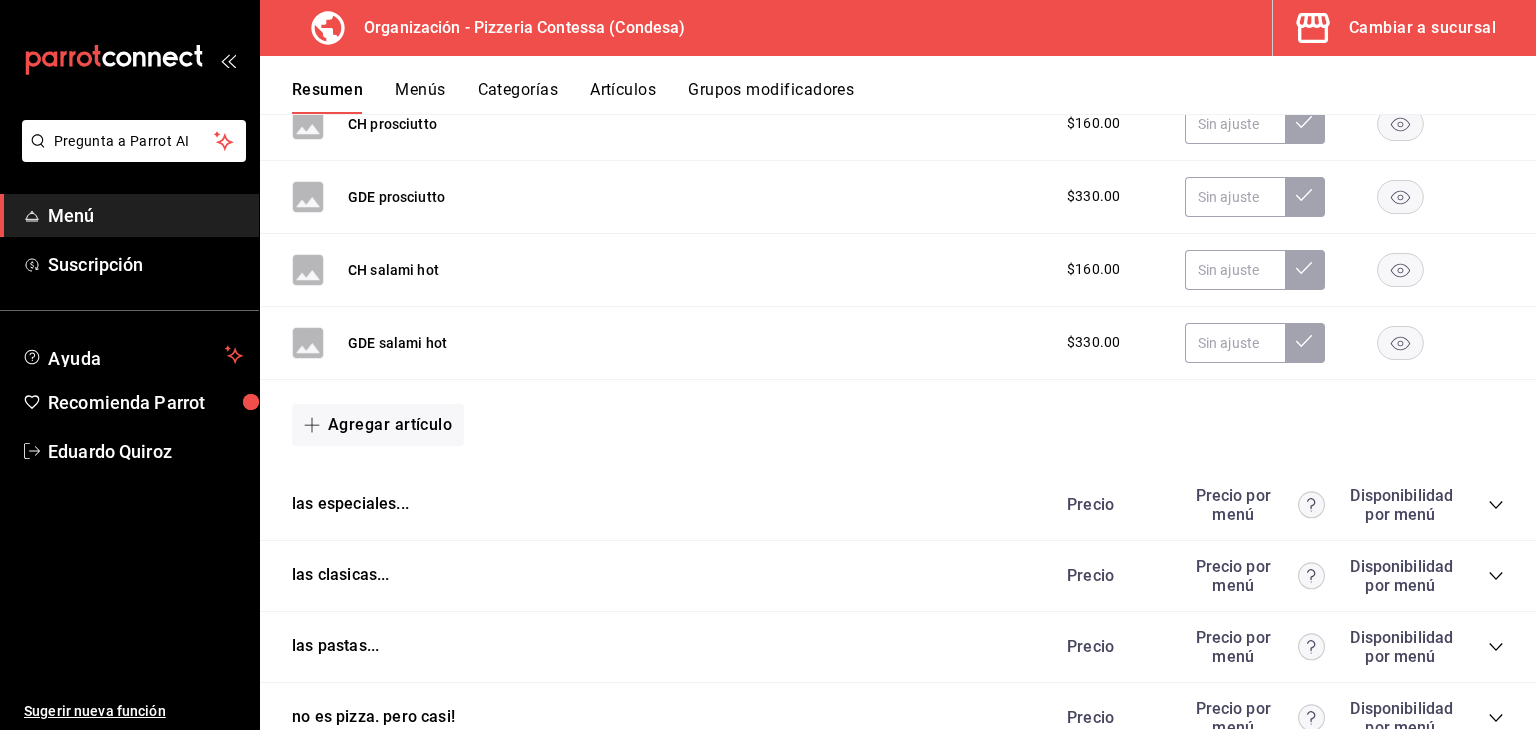 click 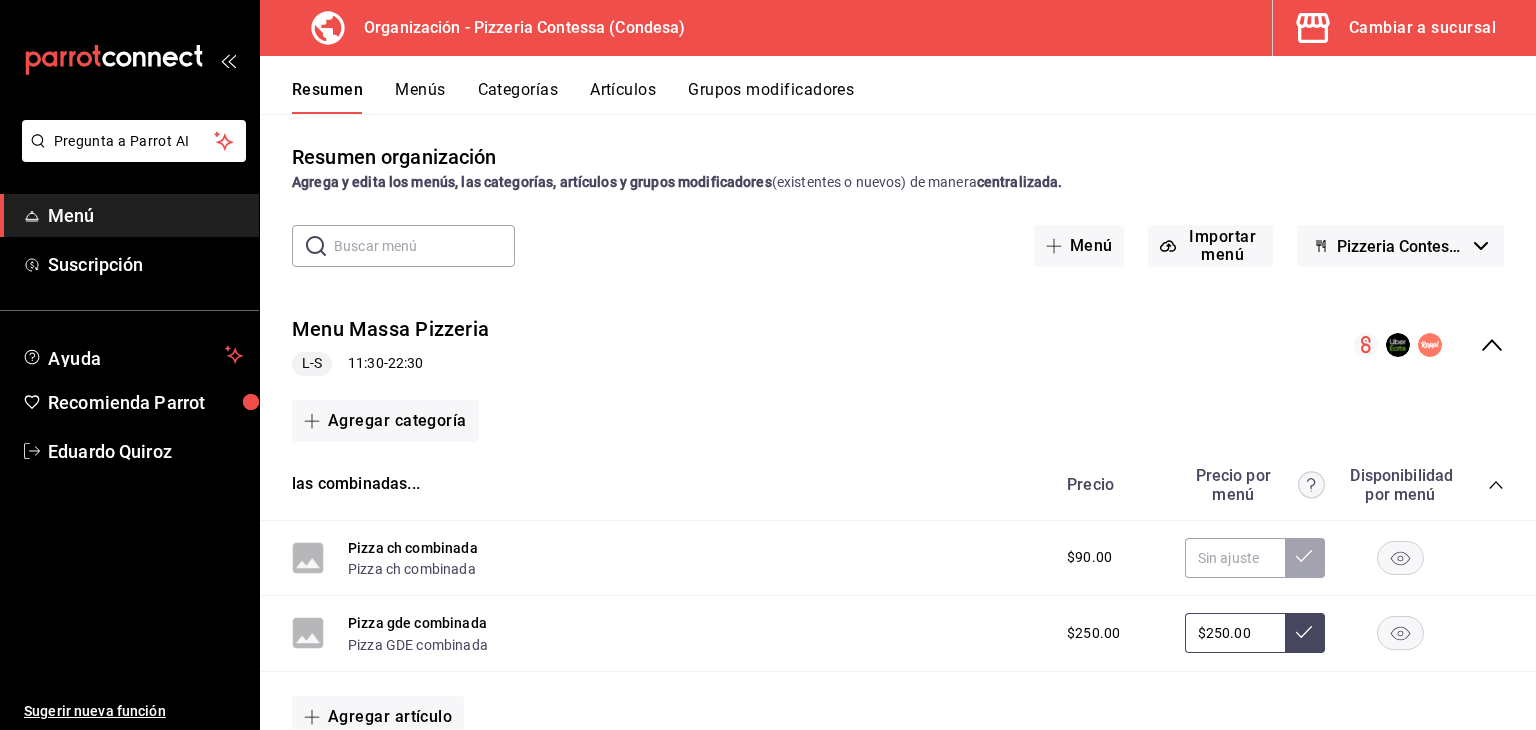 scroll, scrollTop: 0, scrollLeft: 0, axis: both 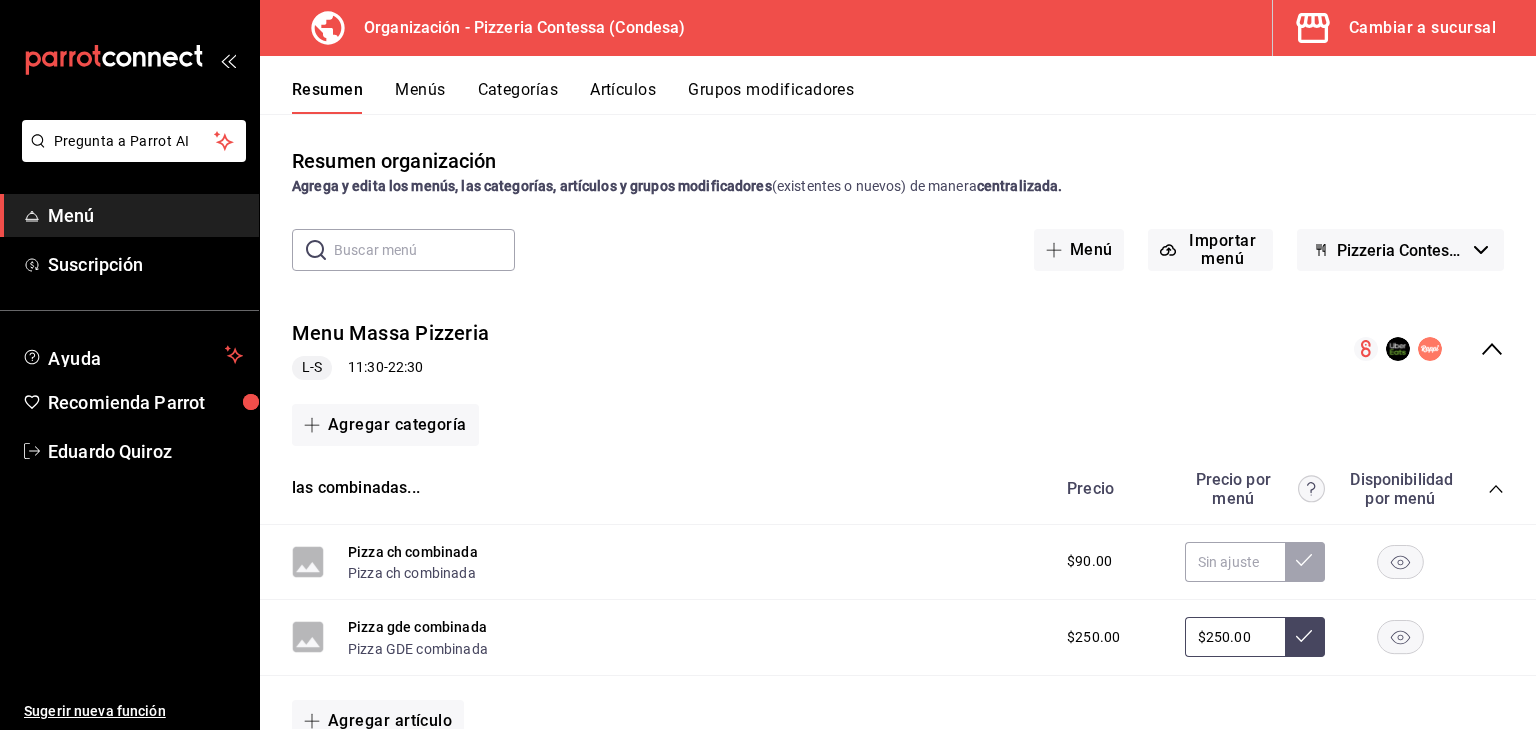 click on "Grupos modificadores" at bounding box center [771, 97] 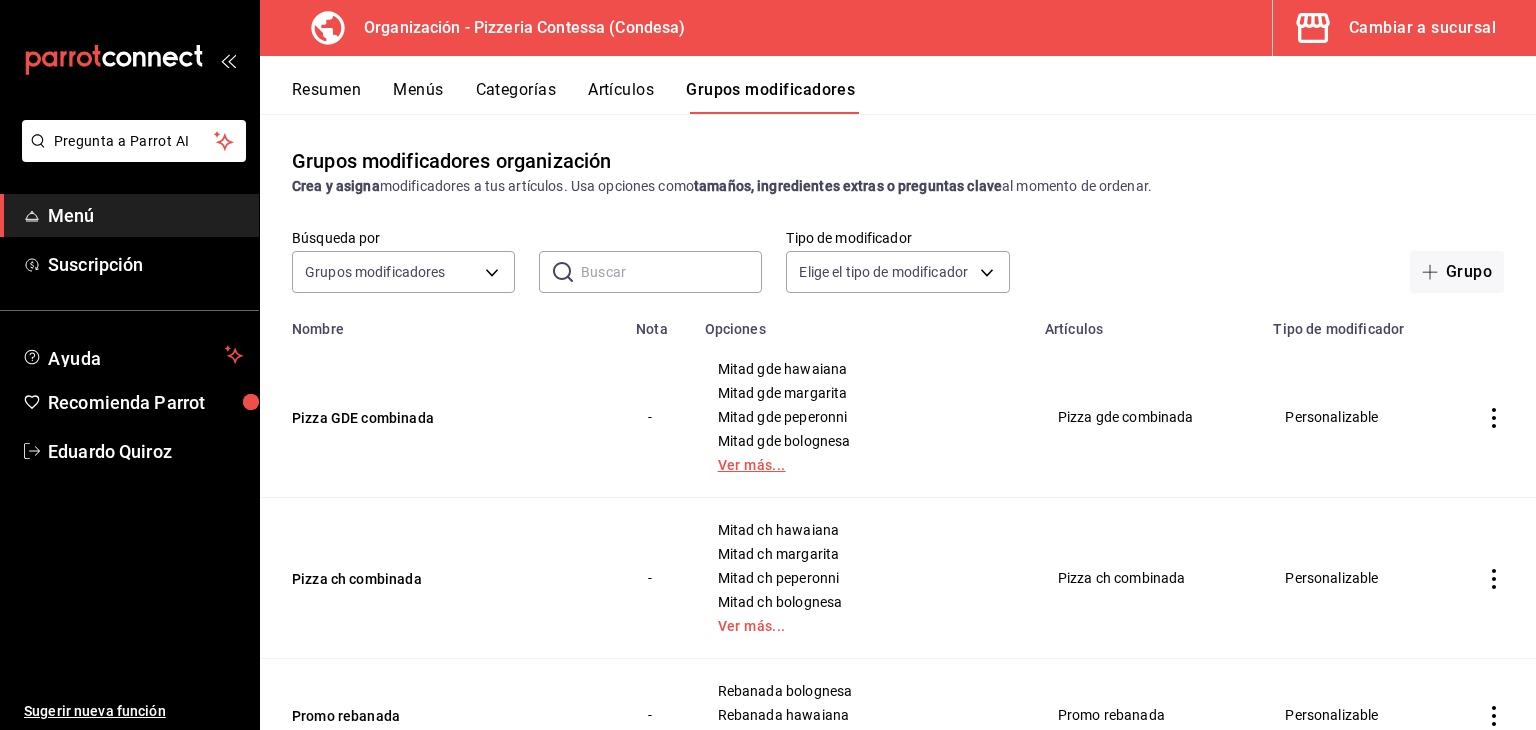click on "Ver más..." at bounding box center (863, 465) 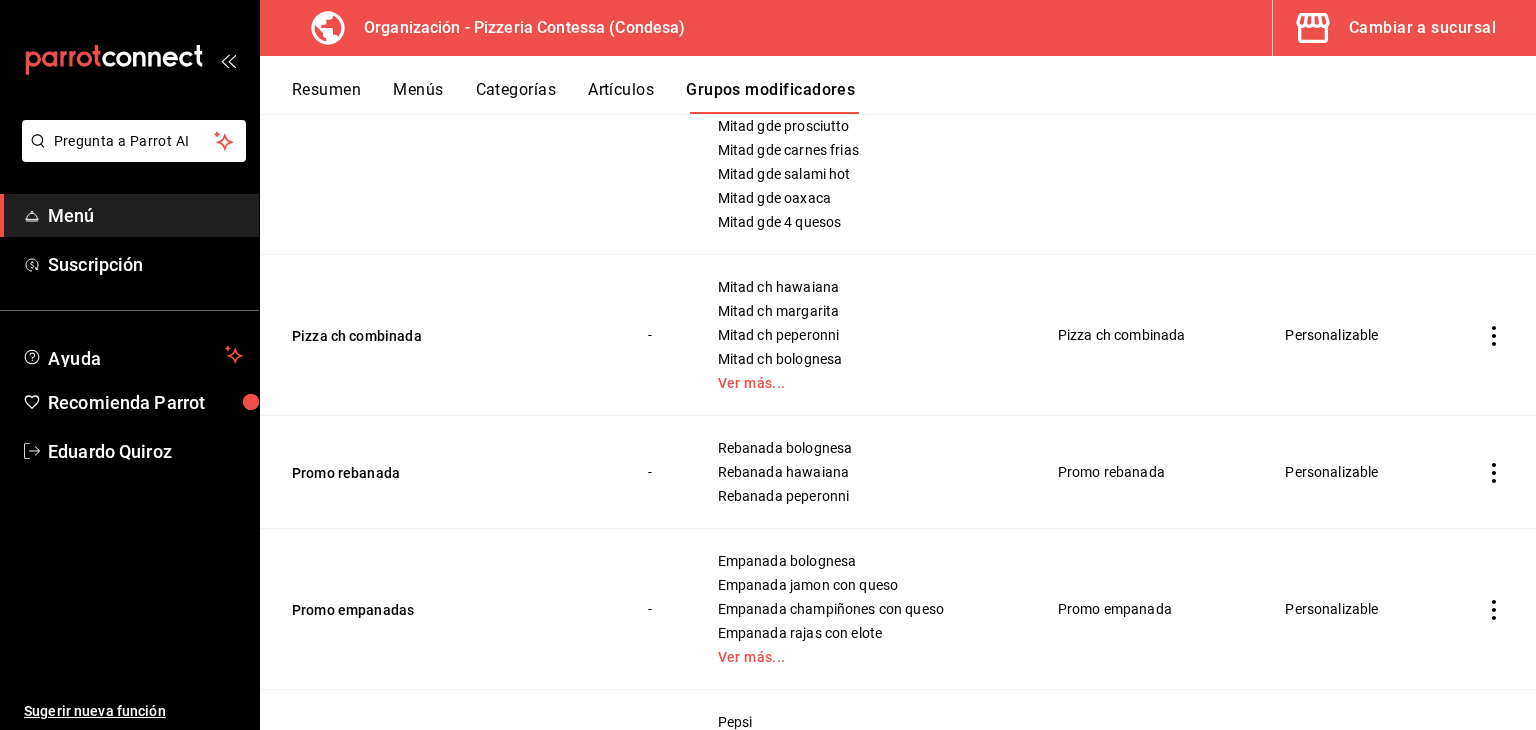 scroll, scrollTop: 500, scrollLeft: 0, axis: vertical 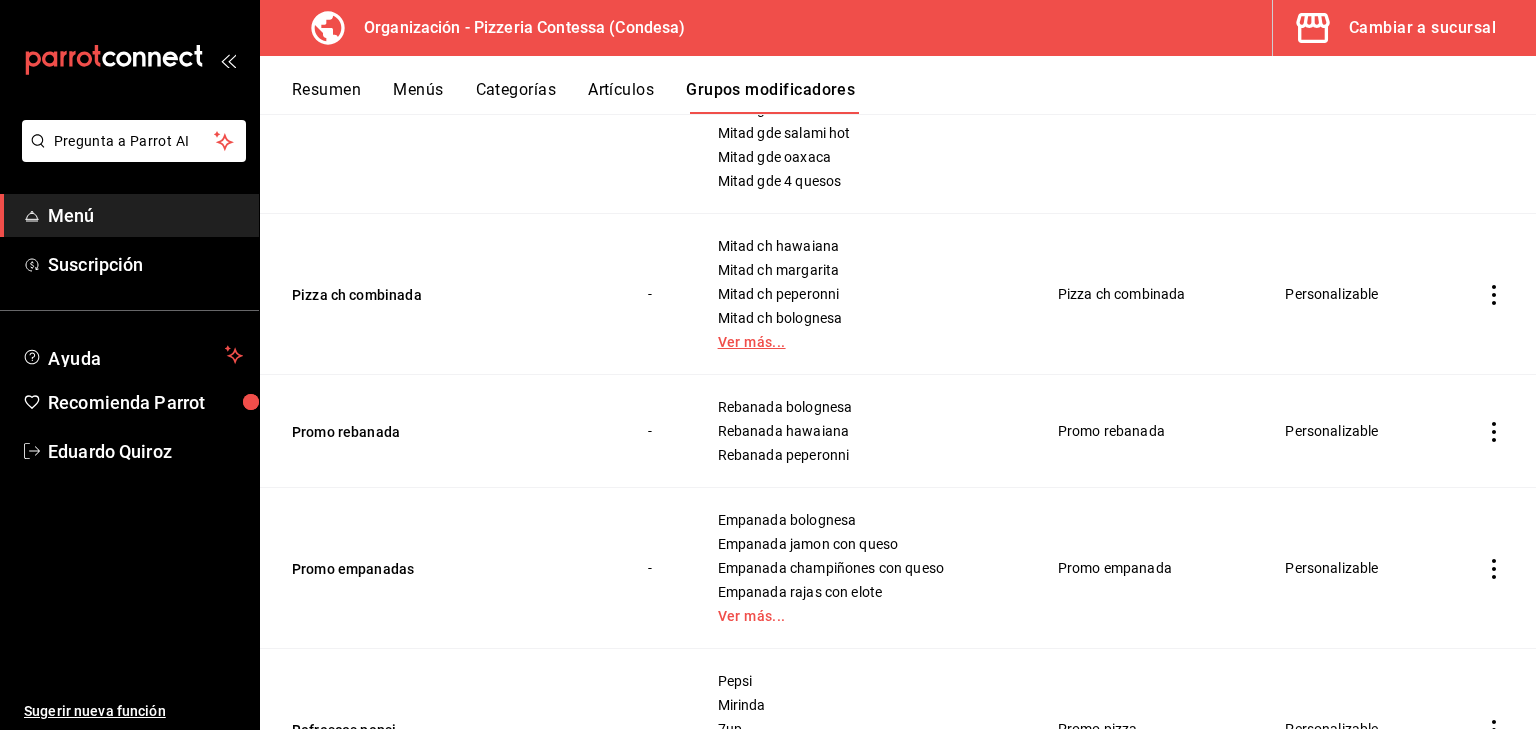 click on "Ver más..." at bounding box center (863, 342) 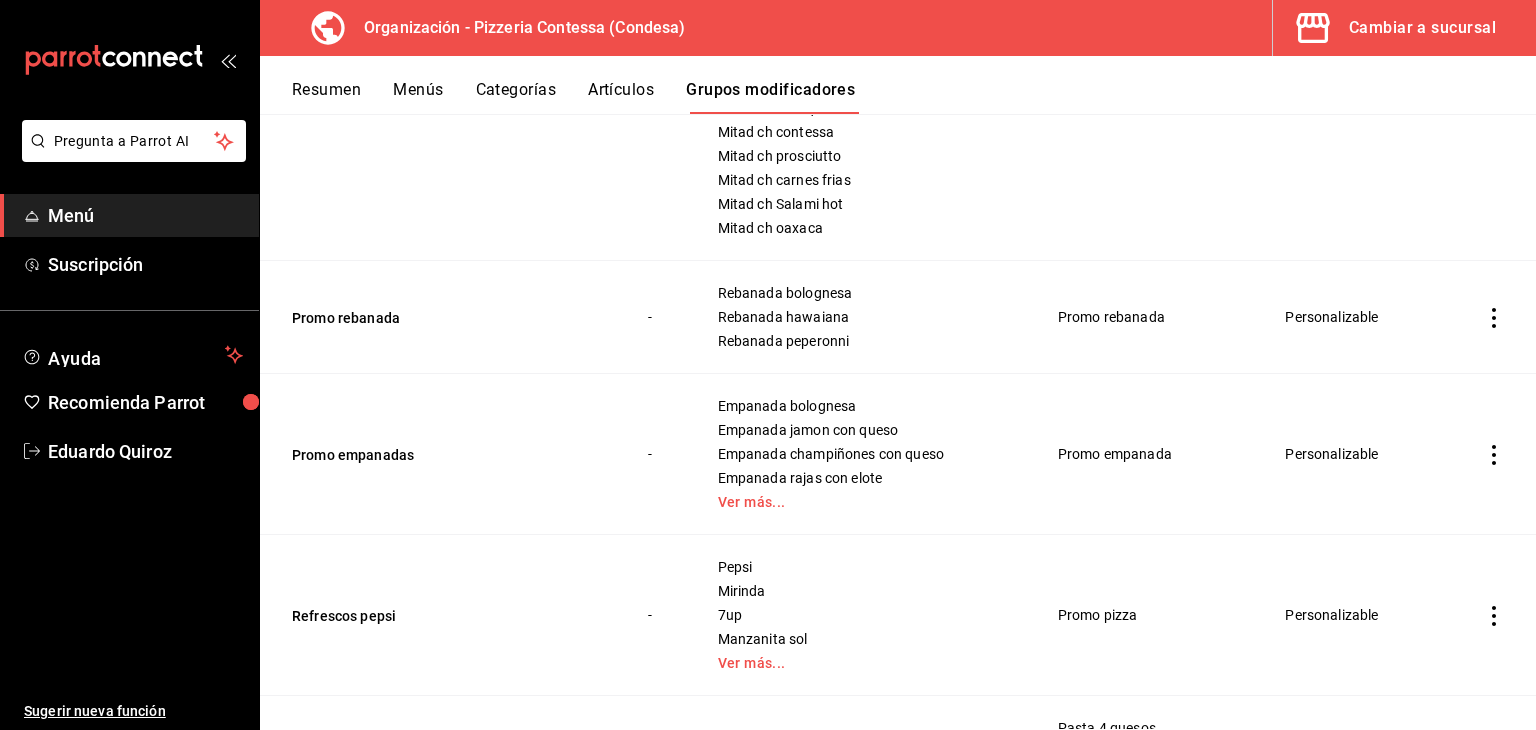 scroll, scrollTop: 900, scrollLeft: 0, axis: vertical 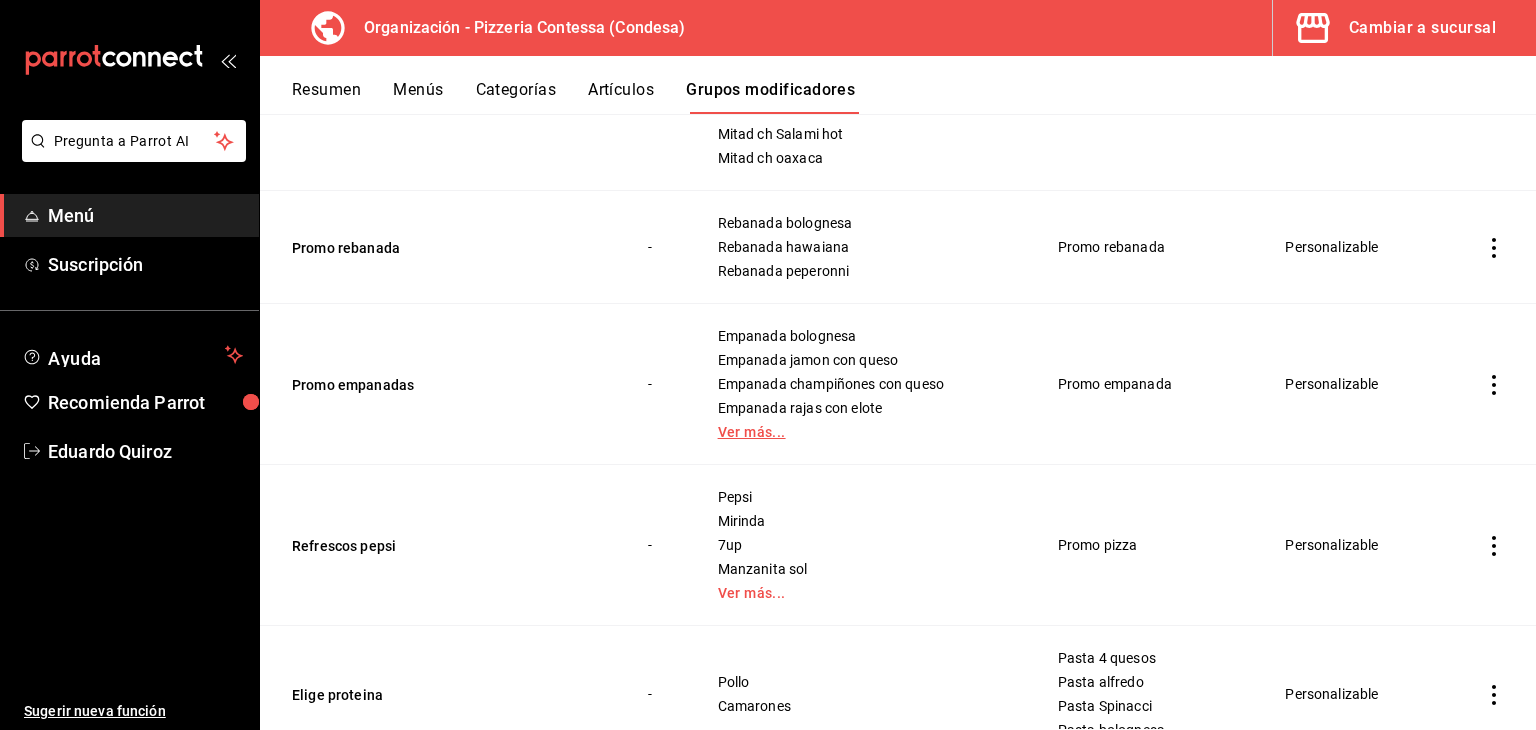 click on "Ver más..." at bounding box center [863, 432] 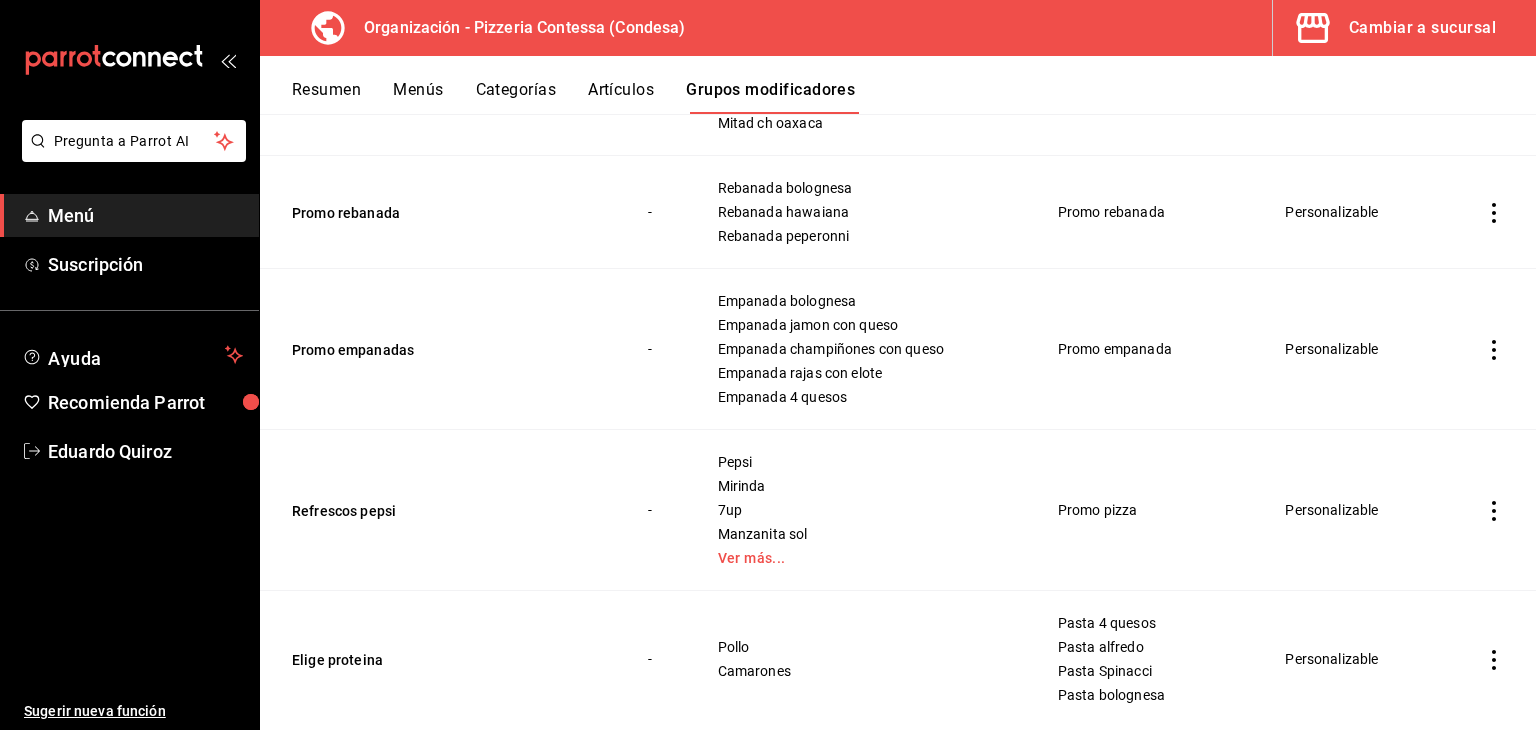 scroll, scrollTop: 980, scrollLeft: 0, axis: vertical 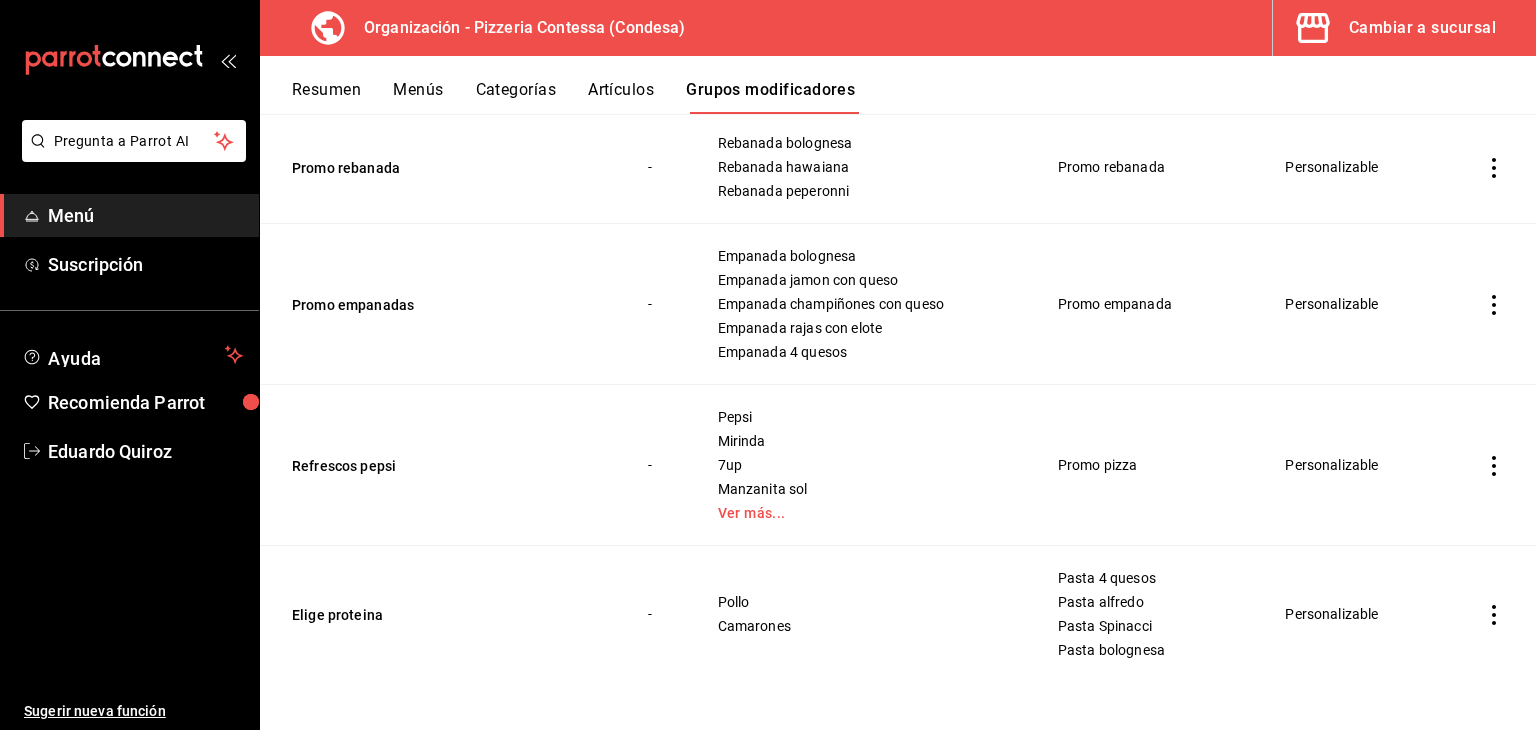 click on "Pepsi Mirinda 7up Manzanita sol Ver más..." at bounding box center [863, 465] 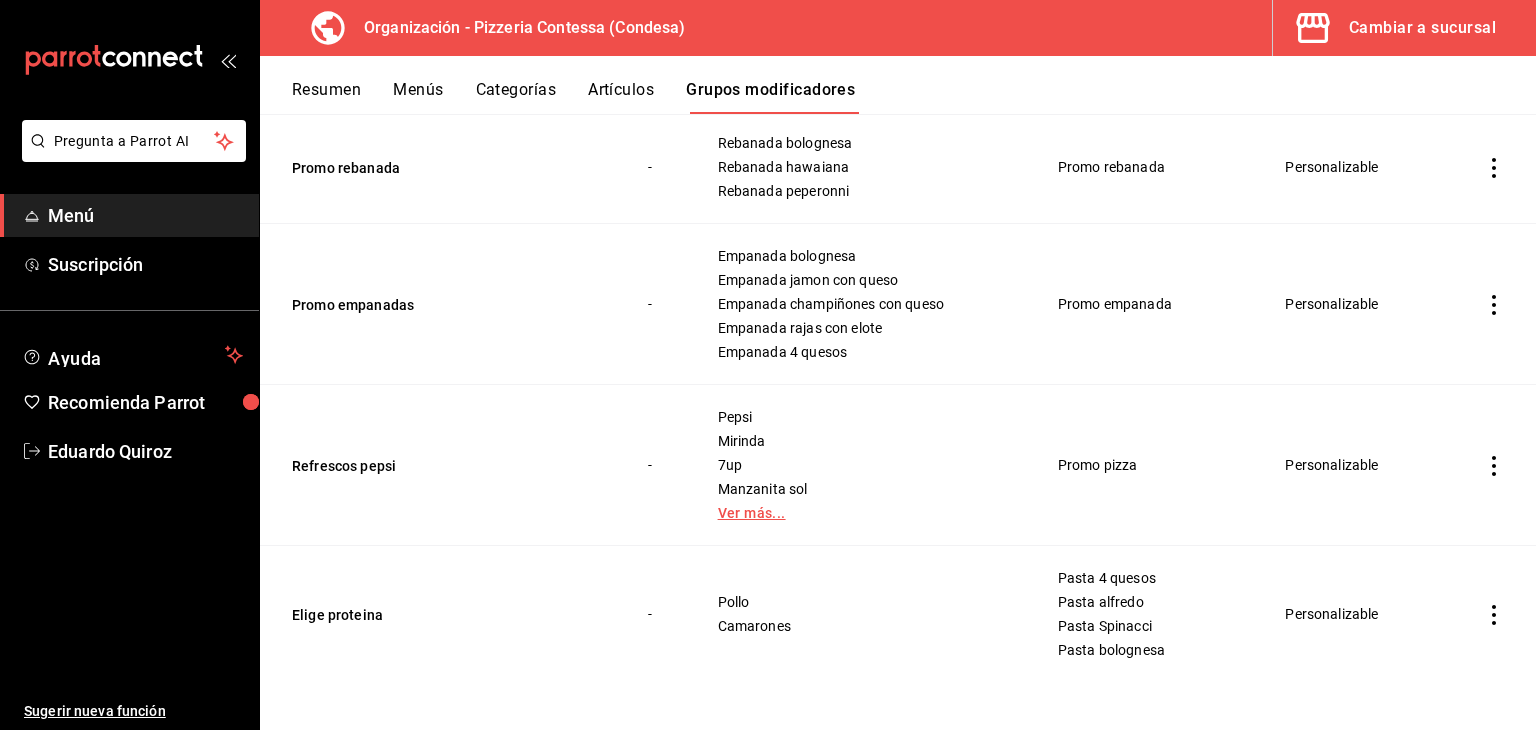 click on "Ver más..." at bounding box center (863, 513) 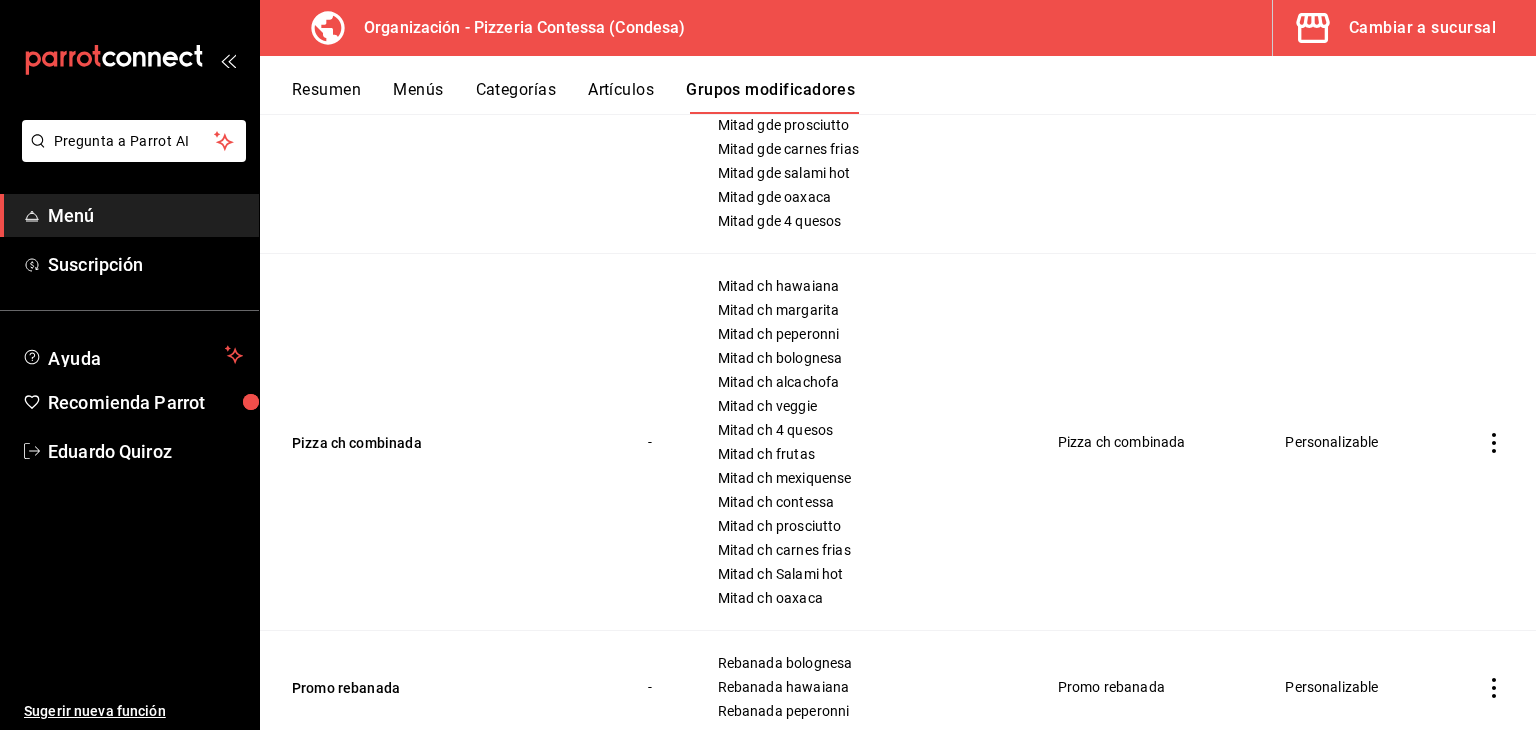 scroll, scrollTop: 500, scrollLeft: 0, axis: vertical 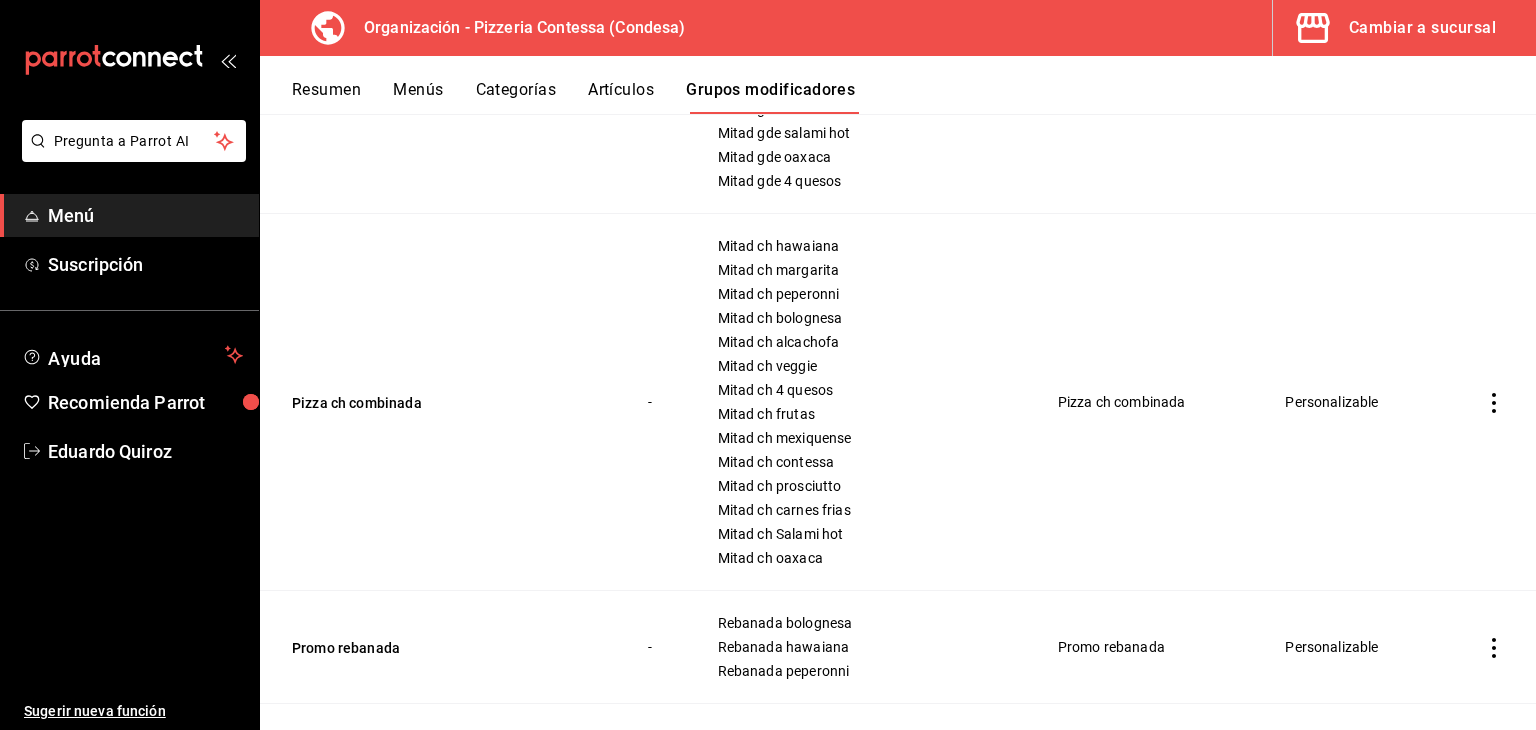 click on "Resumen" at bounding box center [326, 97] 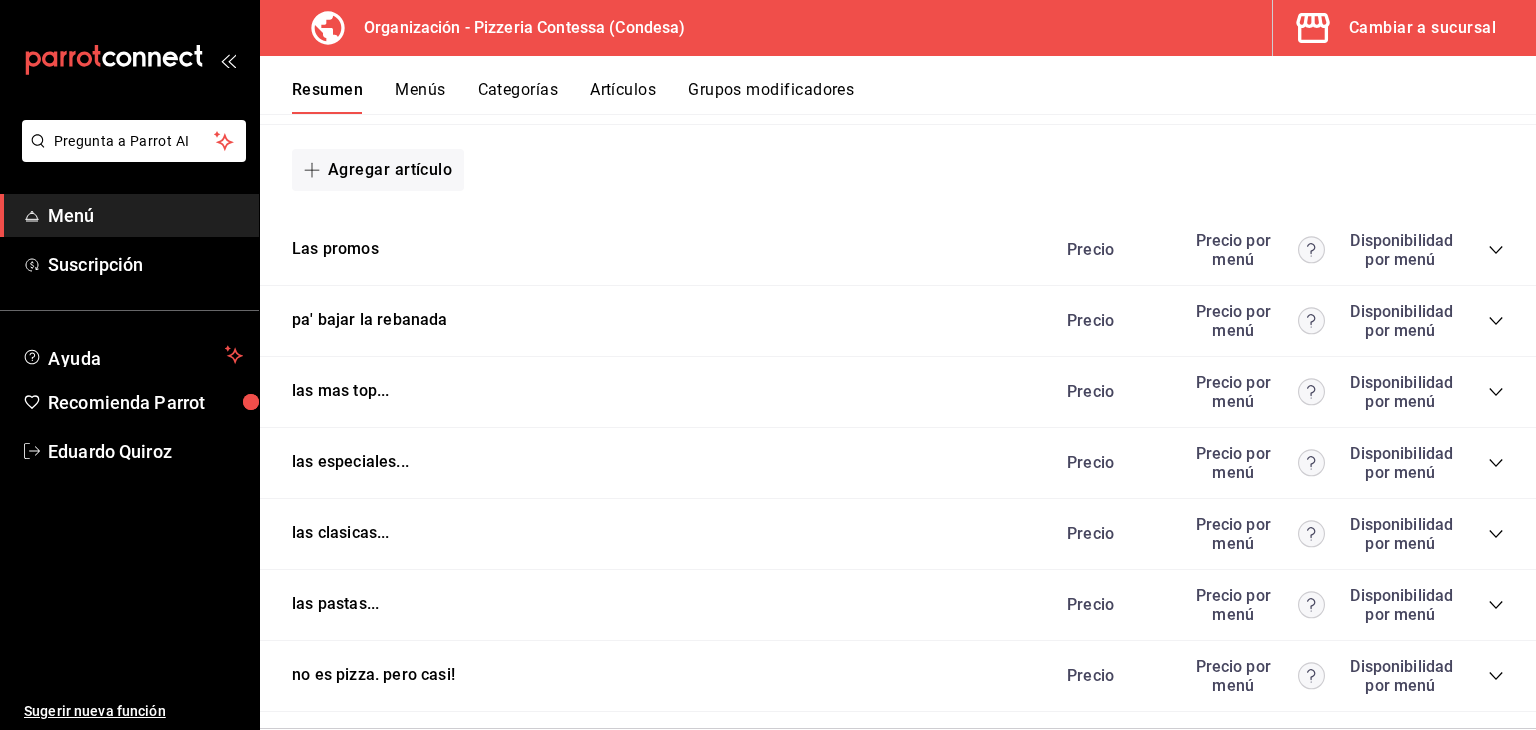 scroll, scrollTop: 972, scrollLeft: 0, axis: vertical 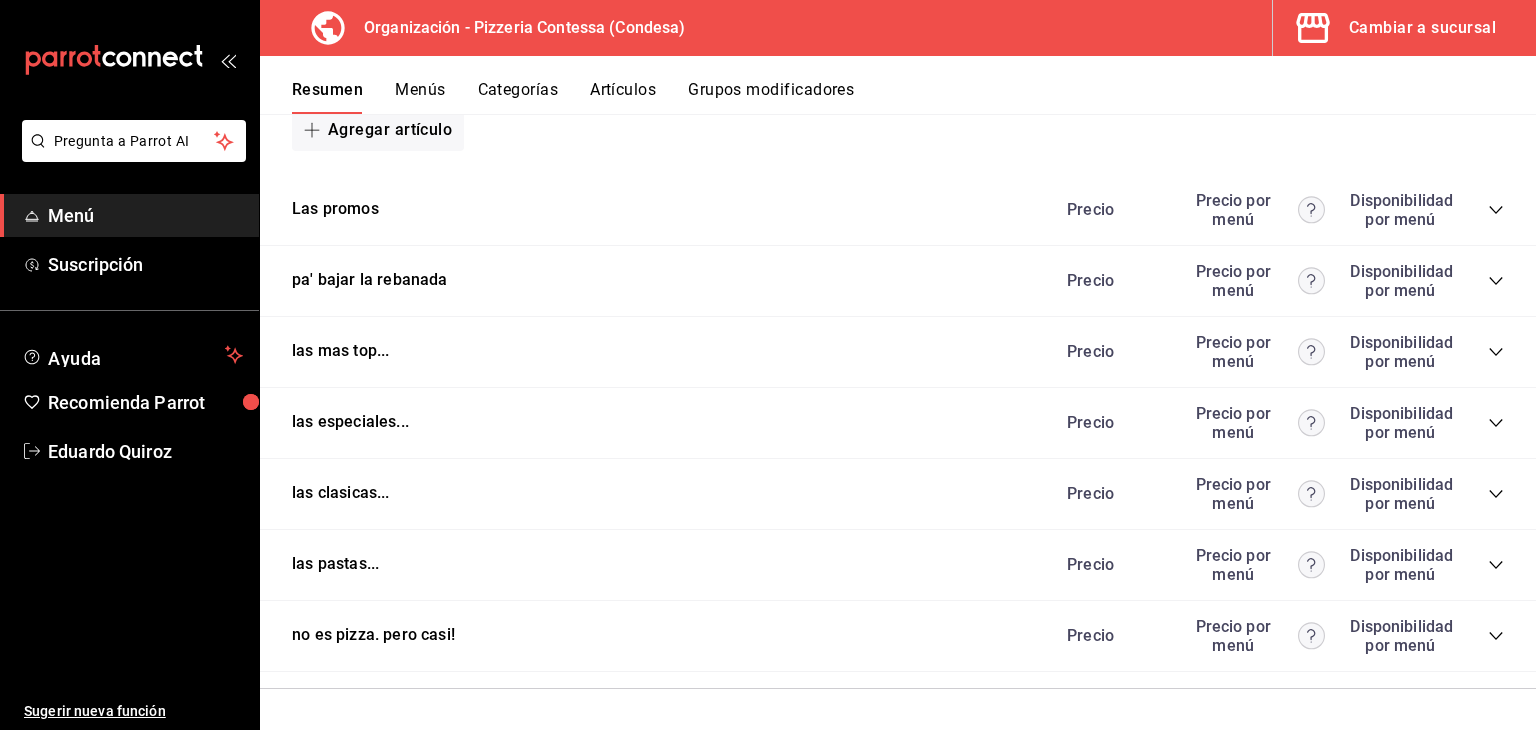 click 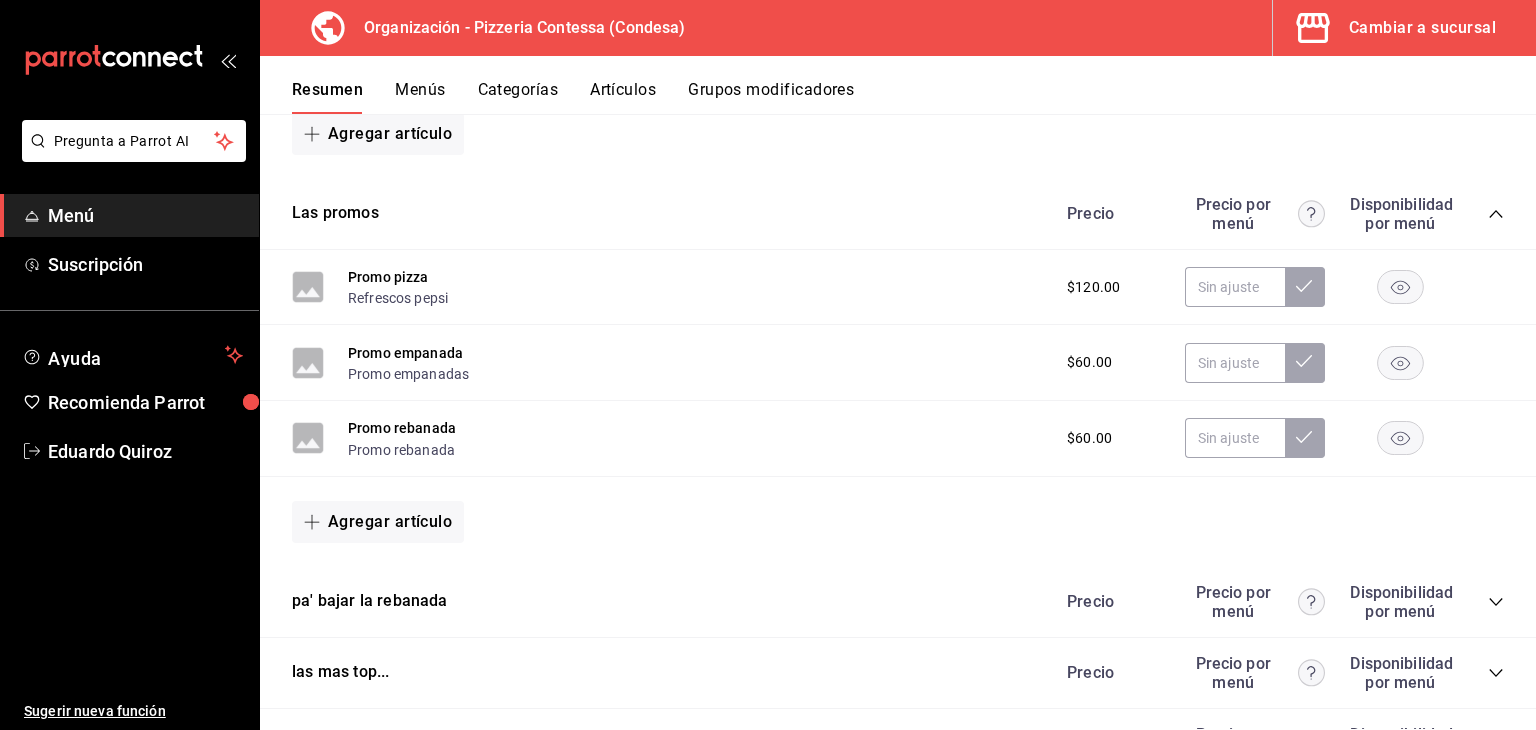 scroll, scrollTop: 872, scrollLeft: 0, axis: vertical 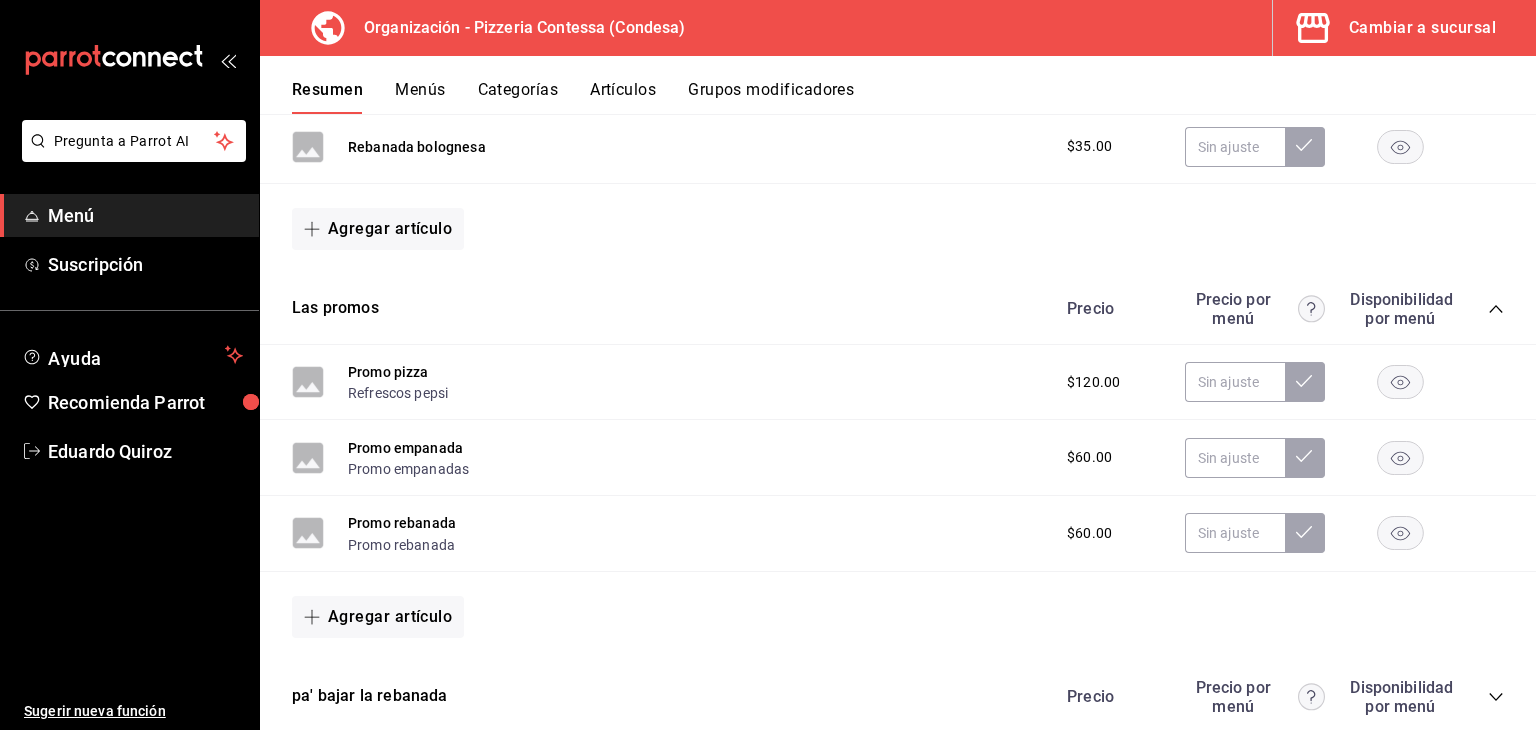 click on "Grupos modificadores" at bounding box center [771, 97] 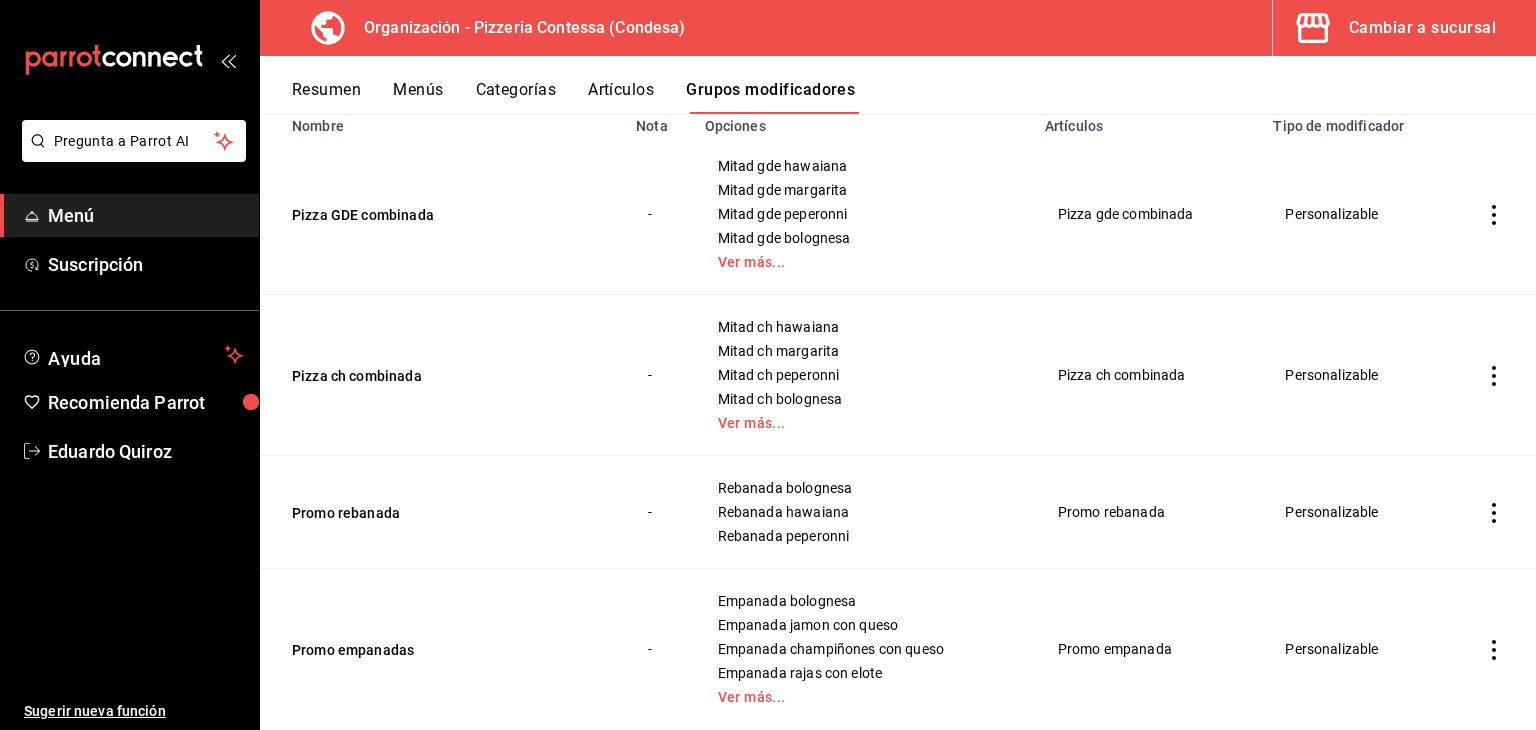 scroll, scrollTop: 200, scrollLeft: 0, axis: vertical 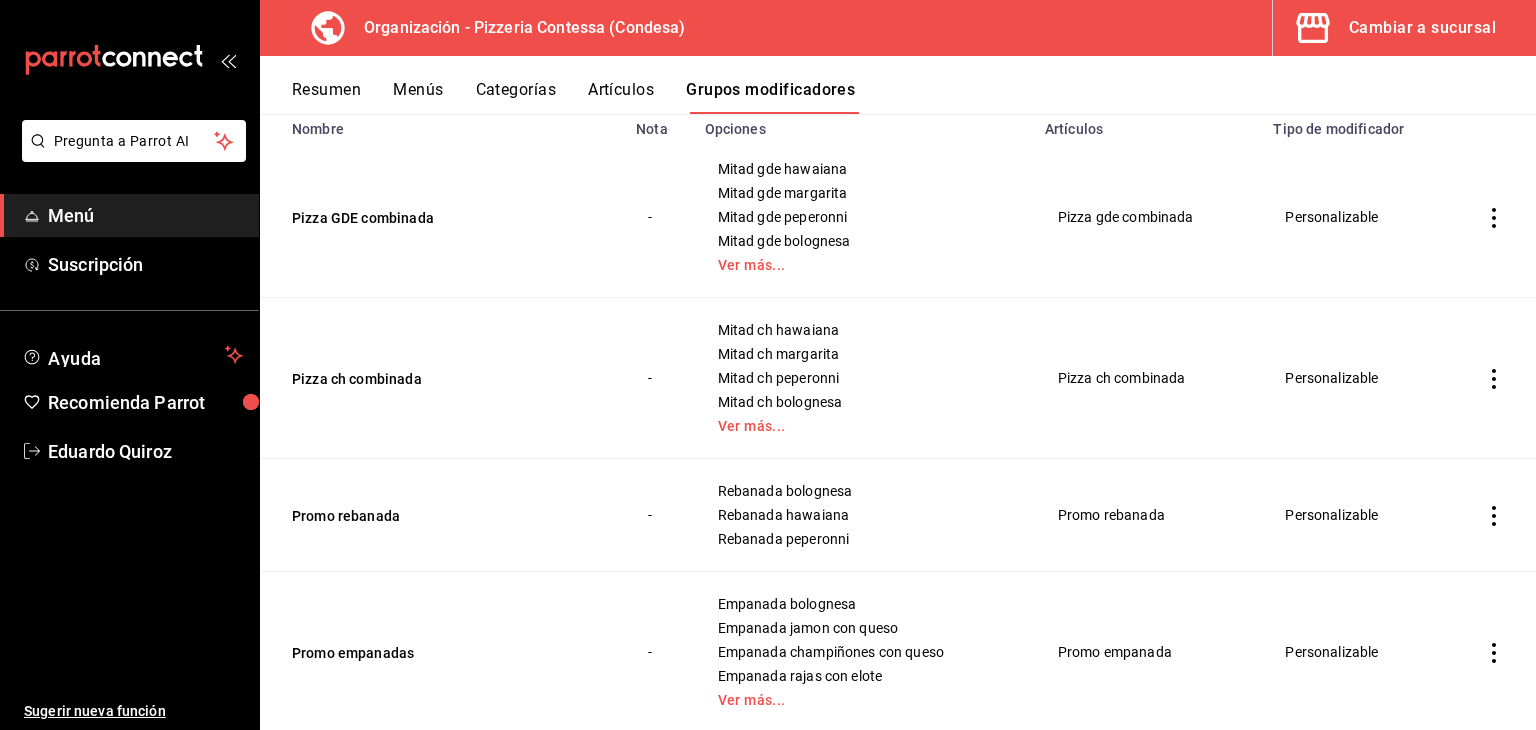 click on "Resumen" at bounding box center (326, 97) 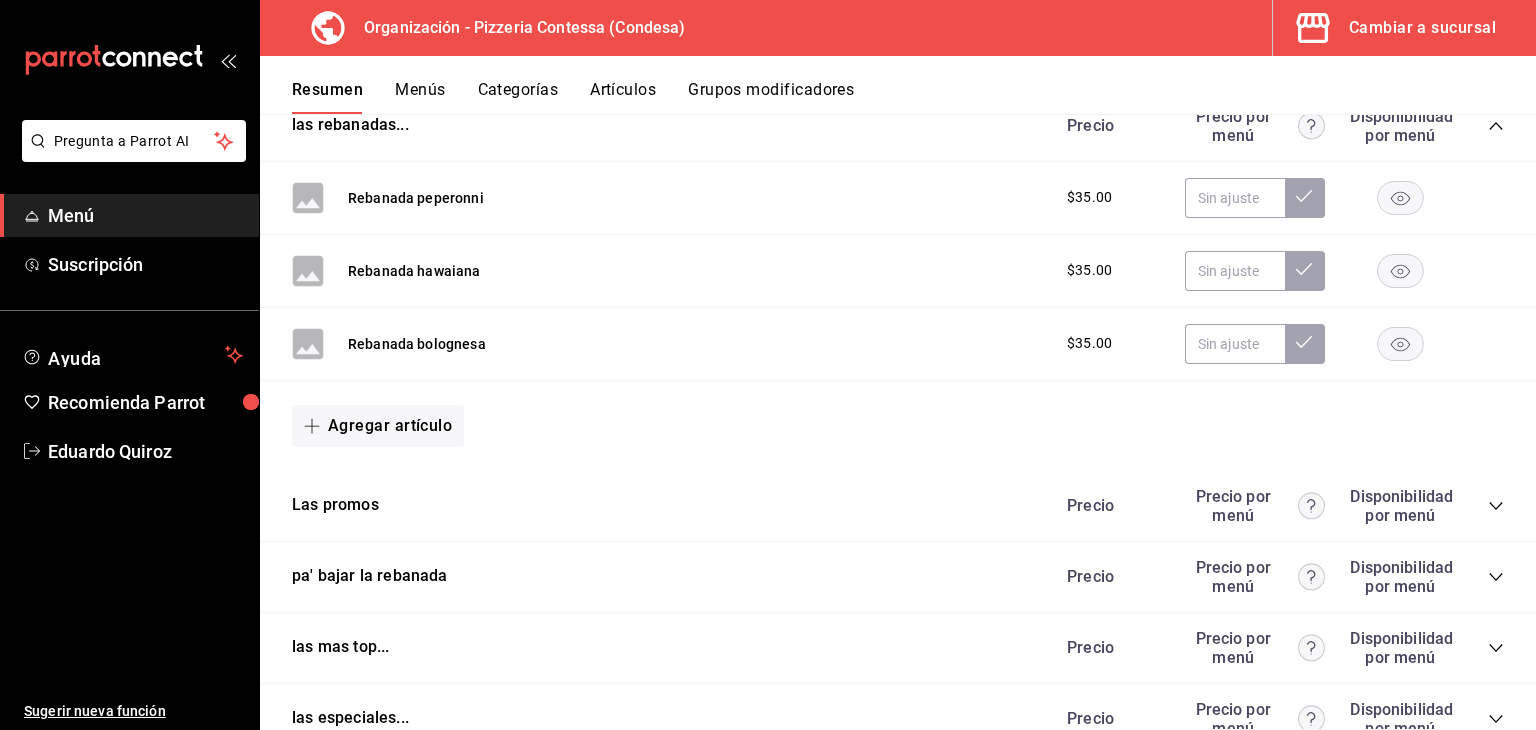 scroll, scrollTop: 700, scrollLeft: 0, axis: vertical 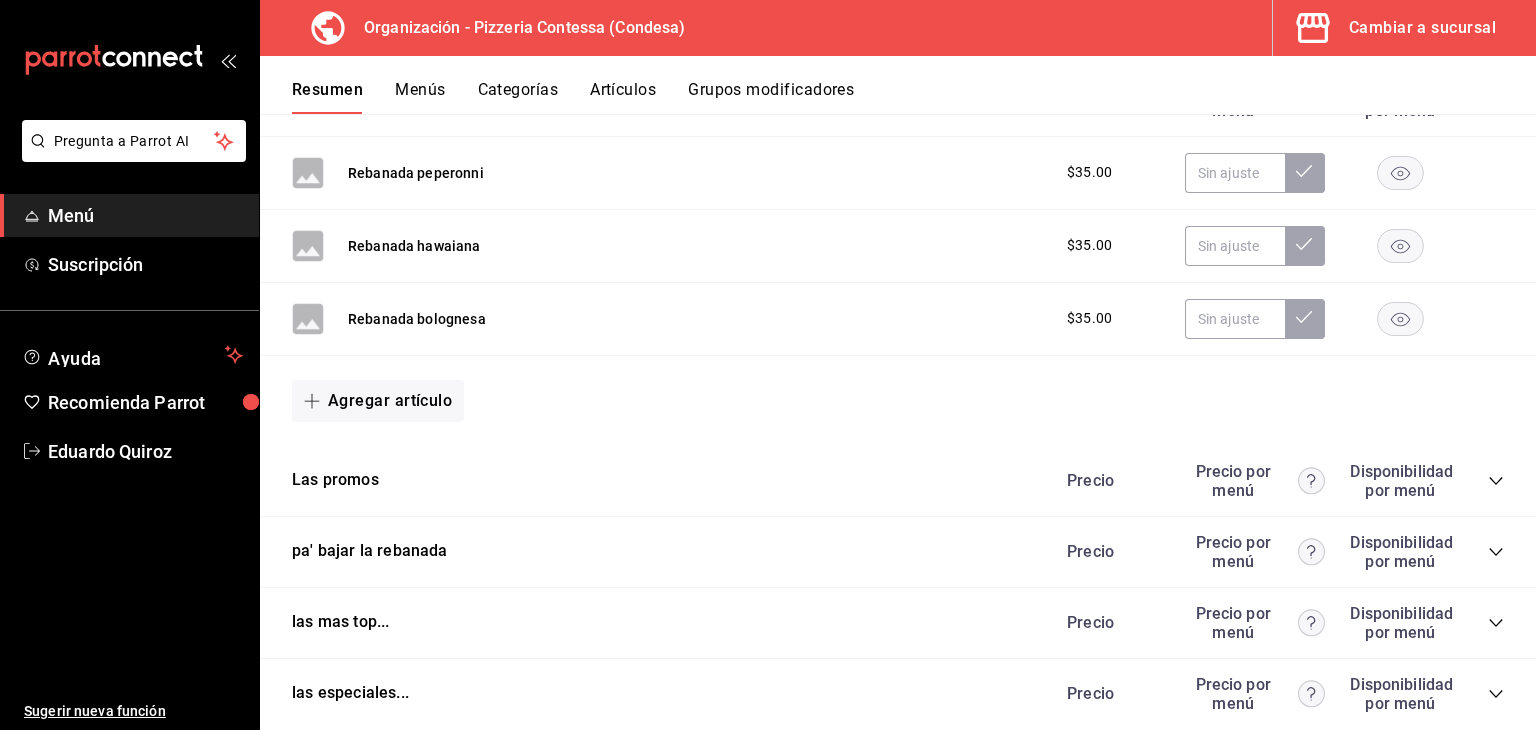 click 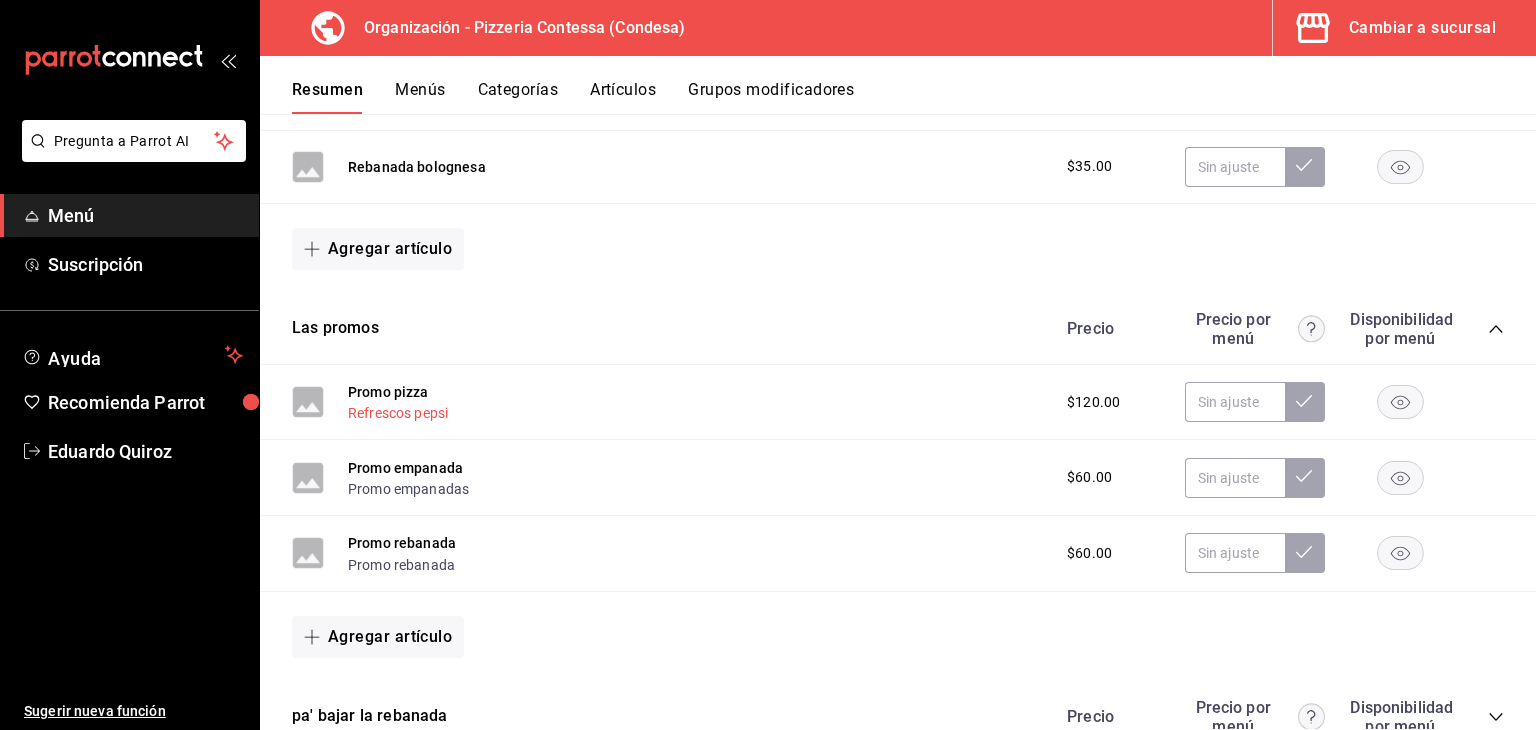 scroll, scrollTop: 800, scrollLeft: 0, axis: vertical 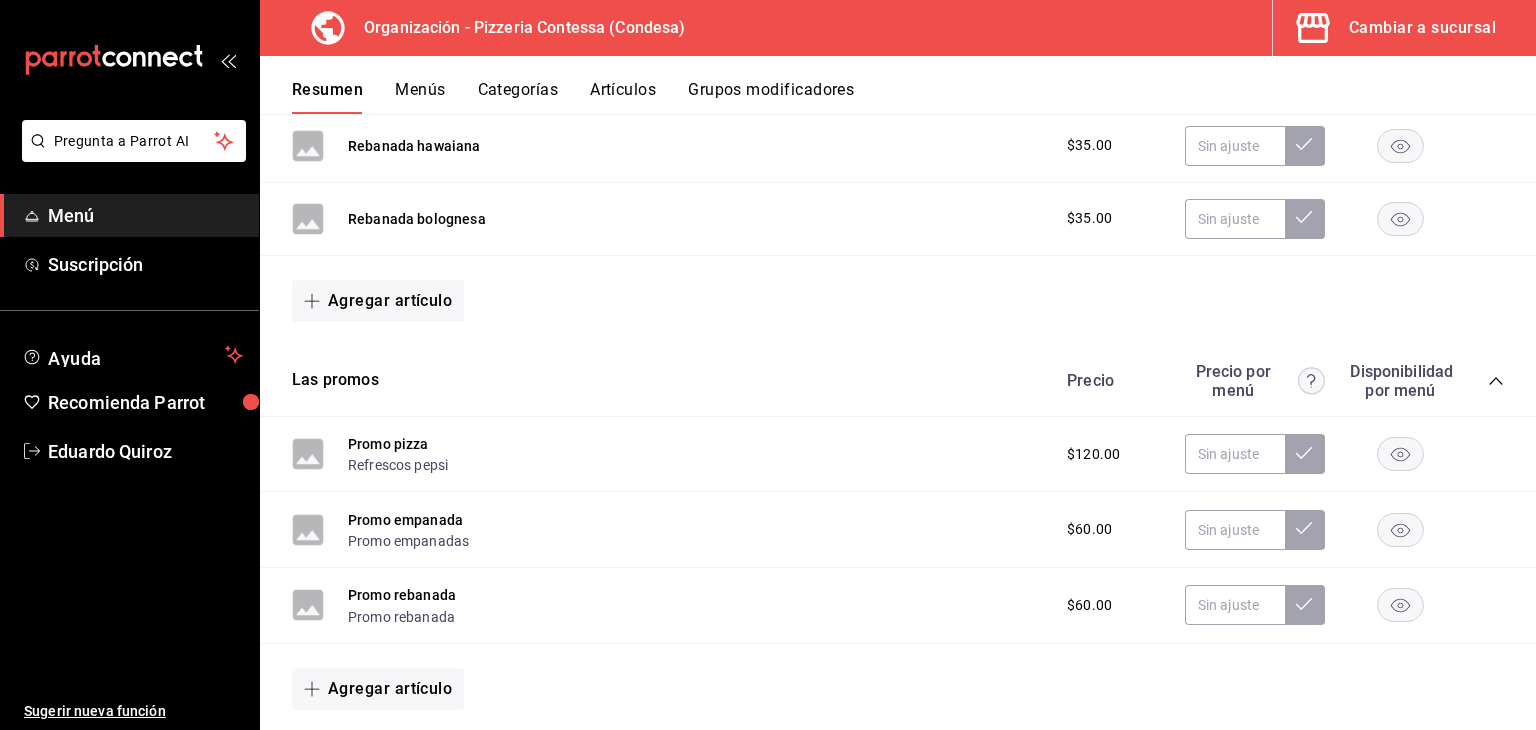 click on "Grupos modificadores" at bounding box center (771, 97) 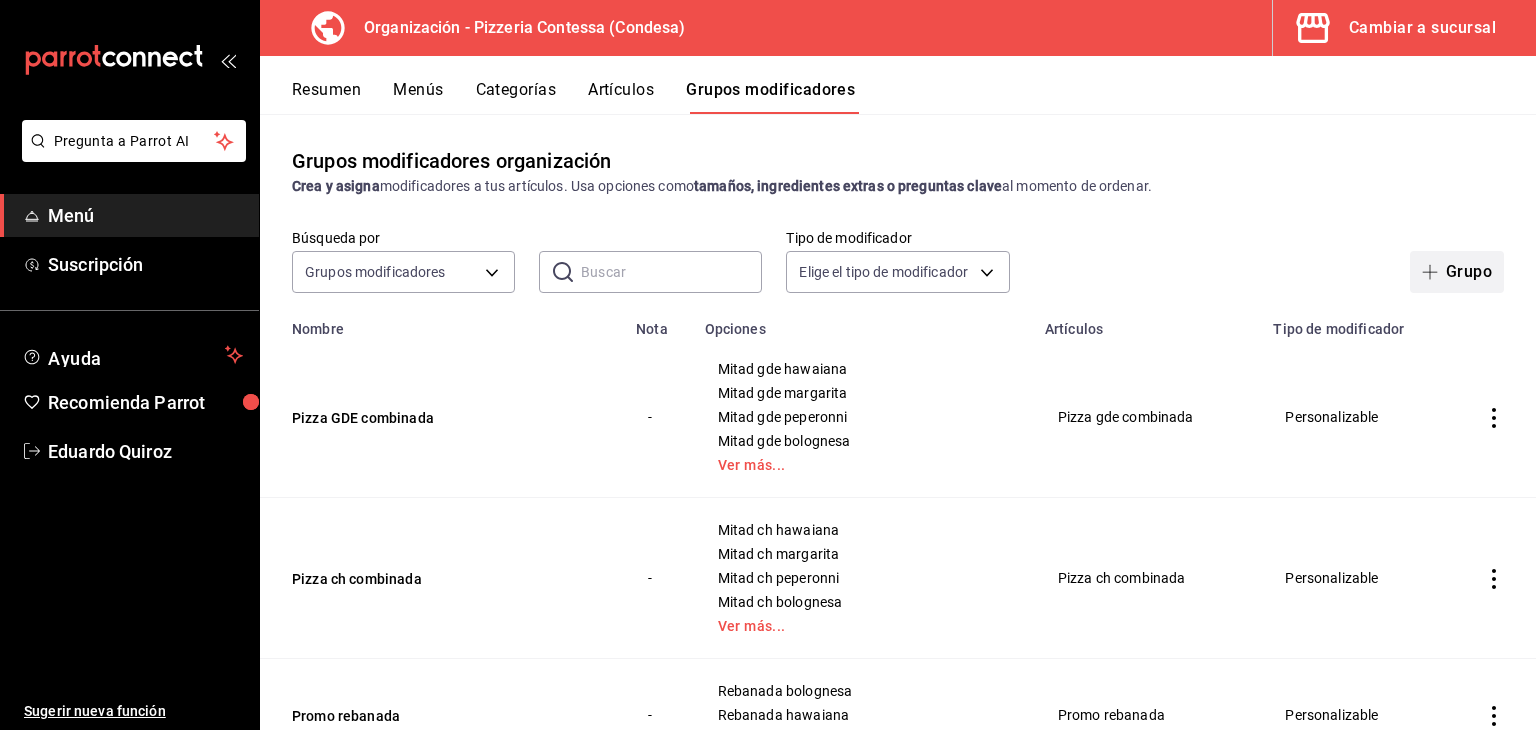click at bounding box center (1434, 272) 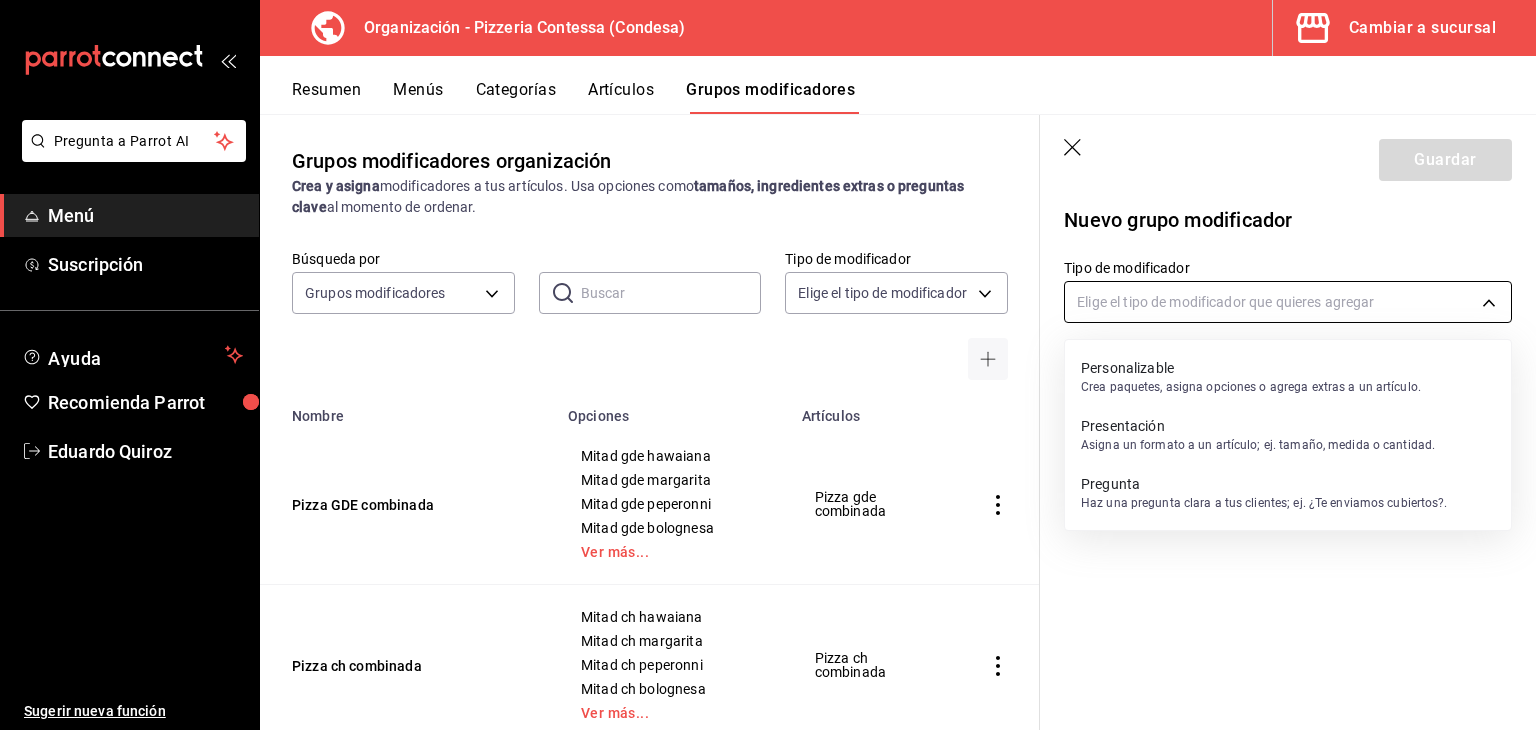 click on "Pregunta a Parrot AI Menú   Suscripción   Ayuda Recomienda Parrot   Eduardo Quiroz   Sugerir nueva función   Organización - Pizzeria Contessa (Condesa) Cambiar a sucursal Resumen Menús Categorías Artículos Grupos modificadores Grupos modificadores organización Crea y asigna  modificadores a tus artículos. Usa opciones como  tamaños, ingredientes extras o preguntas clave  al momento de ordenar. Búsqueda por Grupos modificadores GROUP ​ ​ Tipo de modificador Elige el tipo de modificador Nombre Opciones Artículos Pizza GDE combinada Mitad gde hawaiana Mitad gde margarita Mitad gde peperonni Mitad gde bolognesa Ver más... Pizza gde combinada Pizza ch combinada Mitad ch hawaiana Mitad ch margarita Mitad ch peperonni Mitad ch bolognesa Ver más... Pizza ch combinada Promo rebanada Rebanada bolognesa Rebanada hawaiana Rebanada peperonni Promo rebanada Promo empanadas Empanada bolognesa Empanada jamon con queso Empanada champiñones con queso Empanada rajas con elote Ver más... Promo empanada Pepsi" at bounding box center (768, 365) 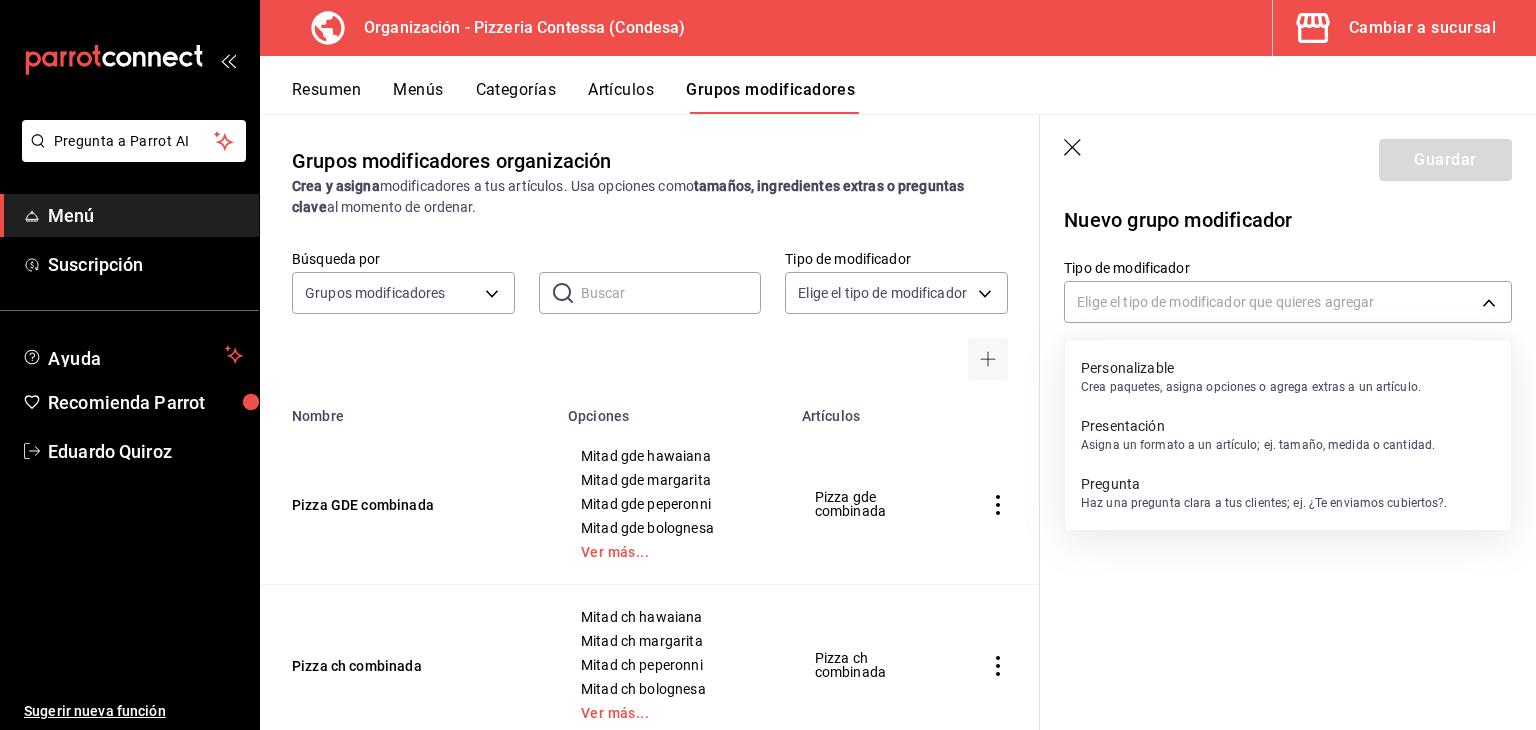 click on "Crea paquetes, asigna opciones o agrega extras a un artículo." at bounding box center (1251, 387) 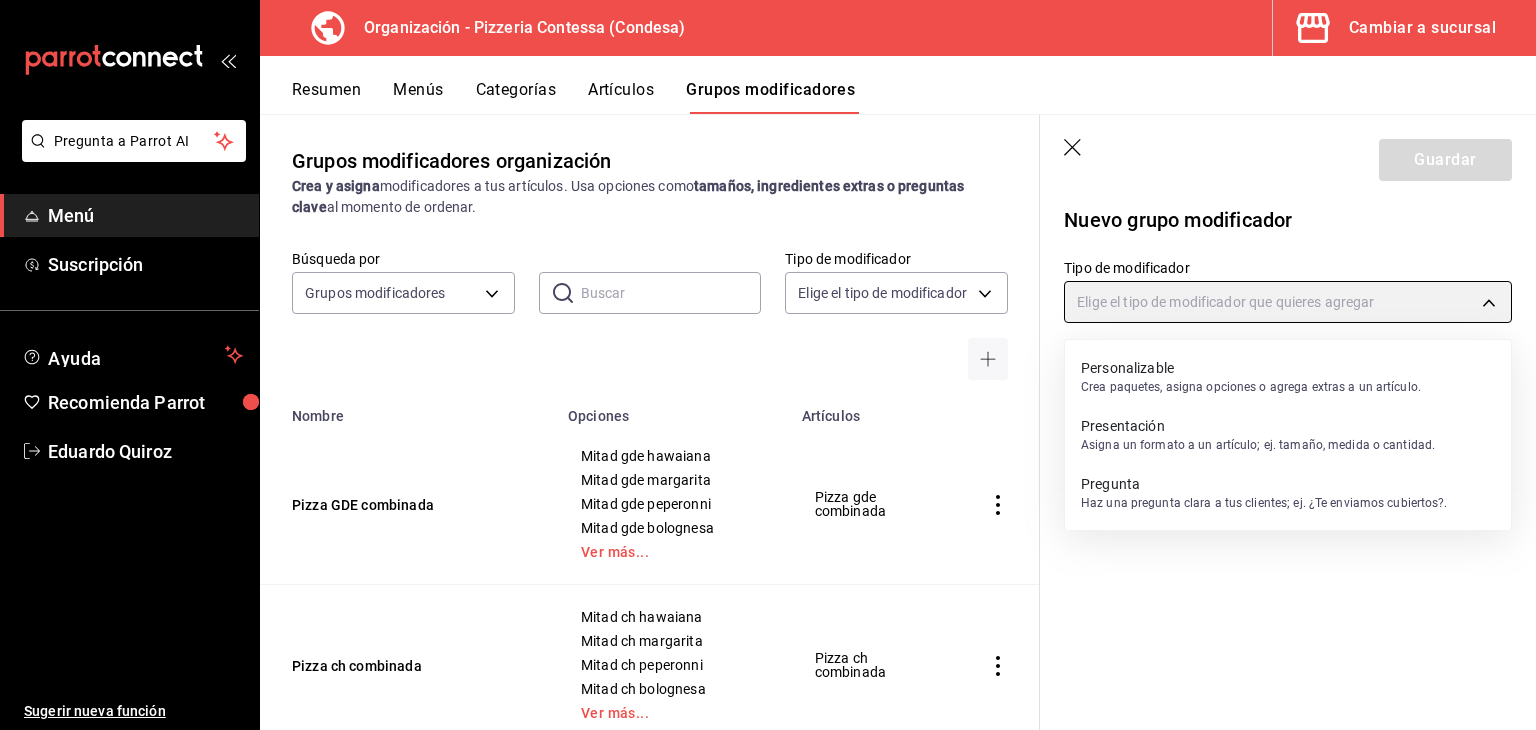 type on "CUSTOMIZABLE" 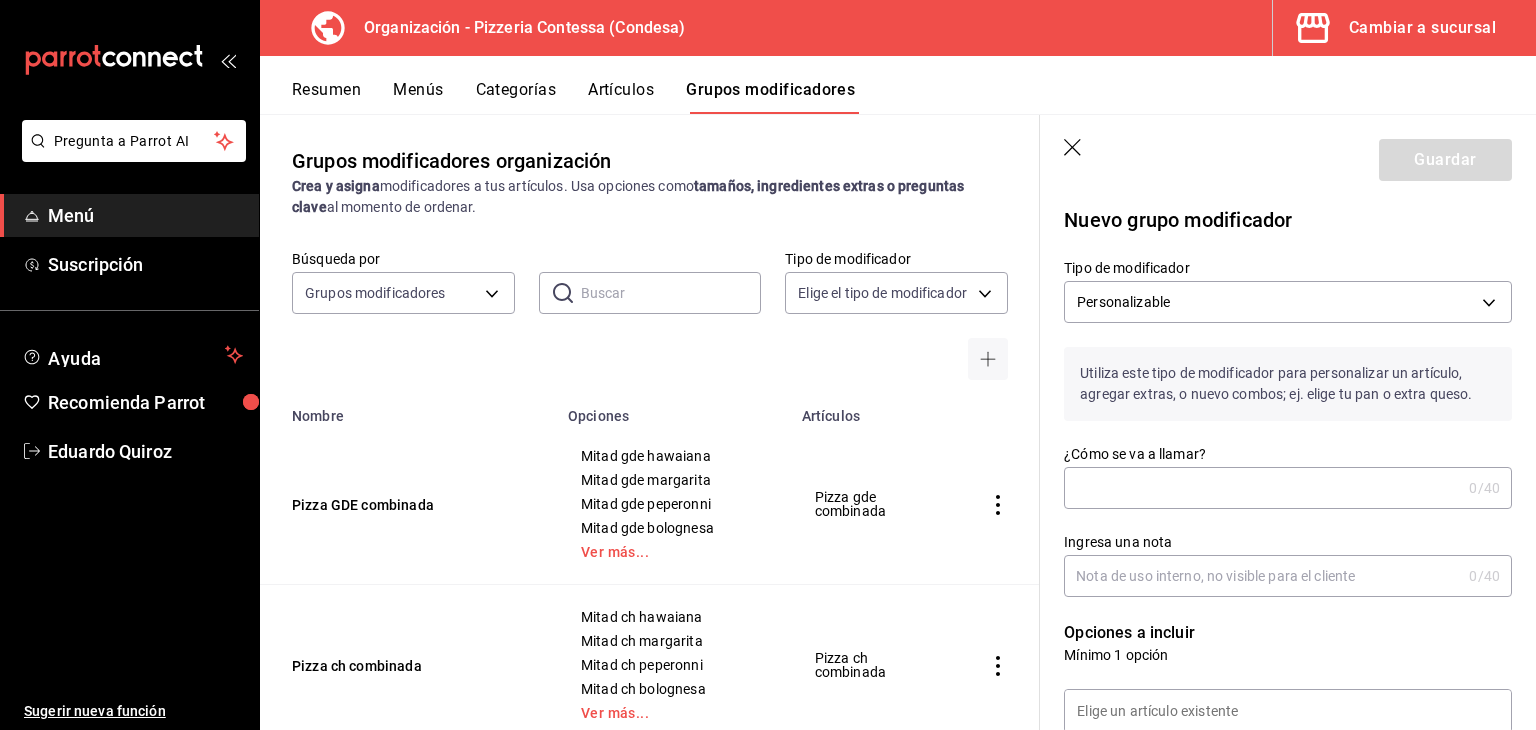 click on "¿Cómo se va a llamar?" at bounding box center [1262, 488] 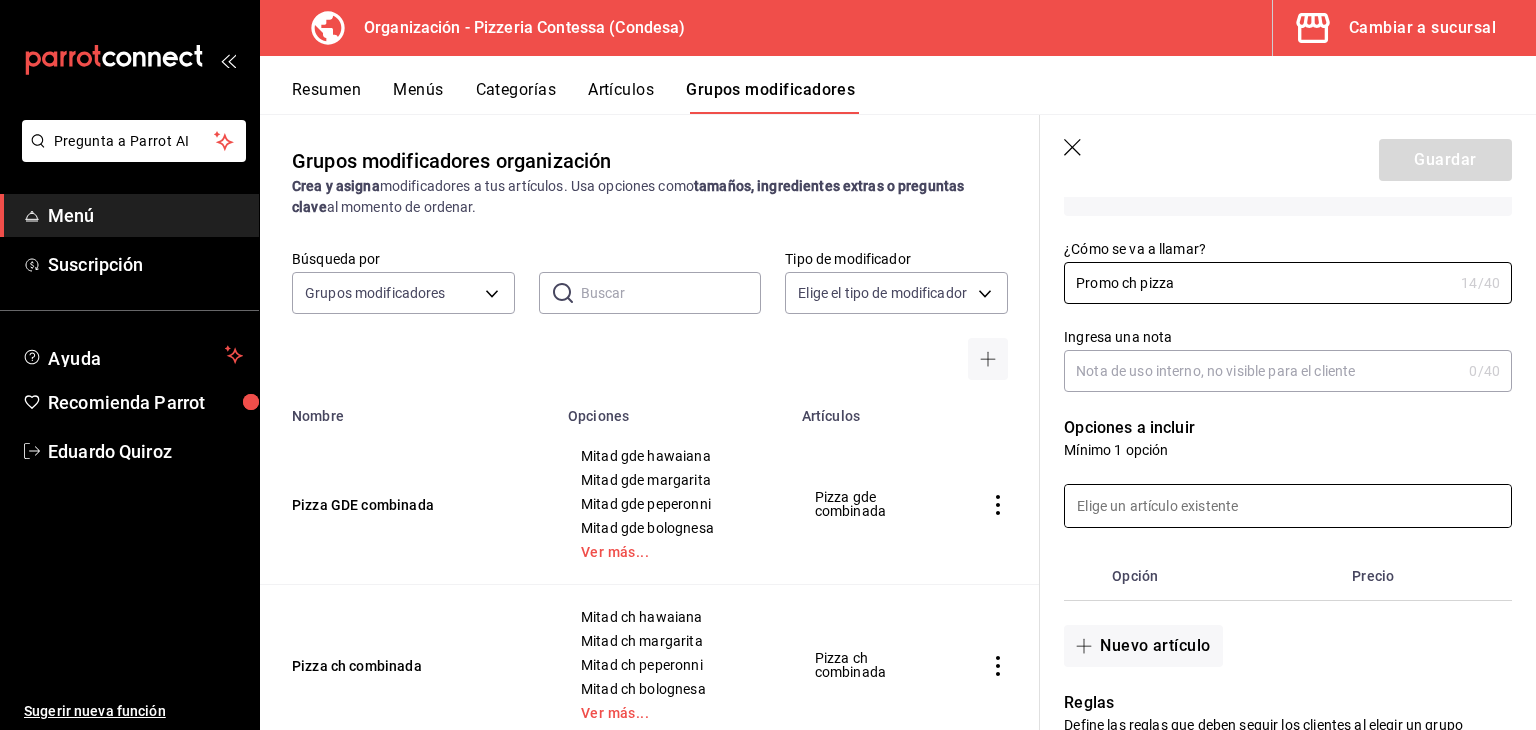 scroll, scrollTop: 200, scrollLeft: 0, axis: vertical 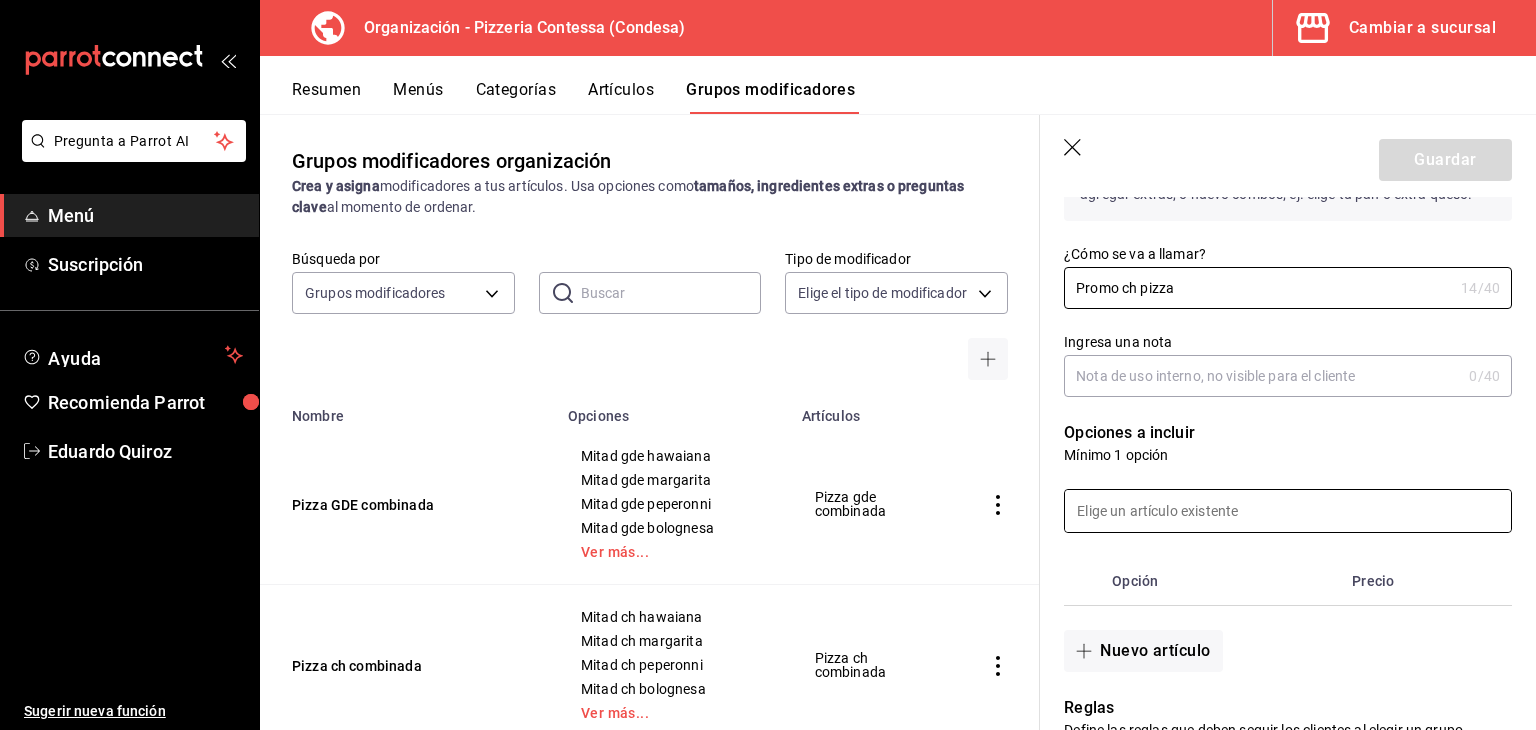 type on "Promo ch pizza" 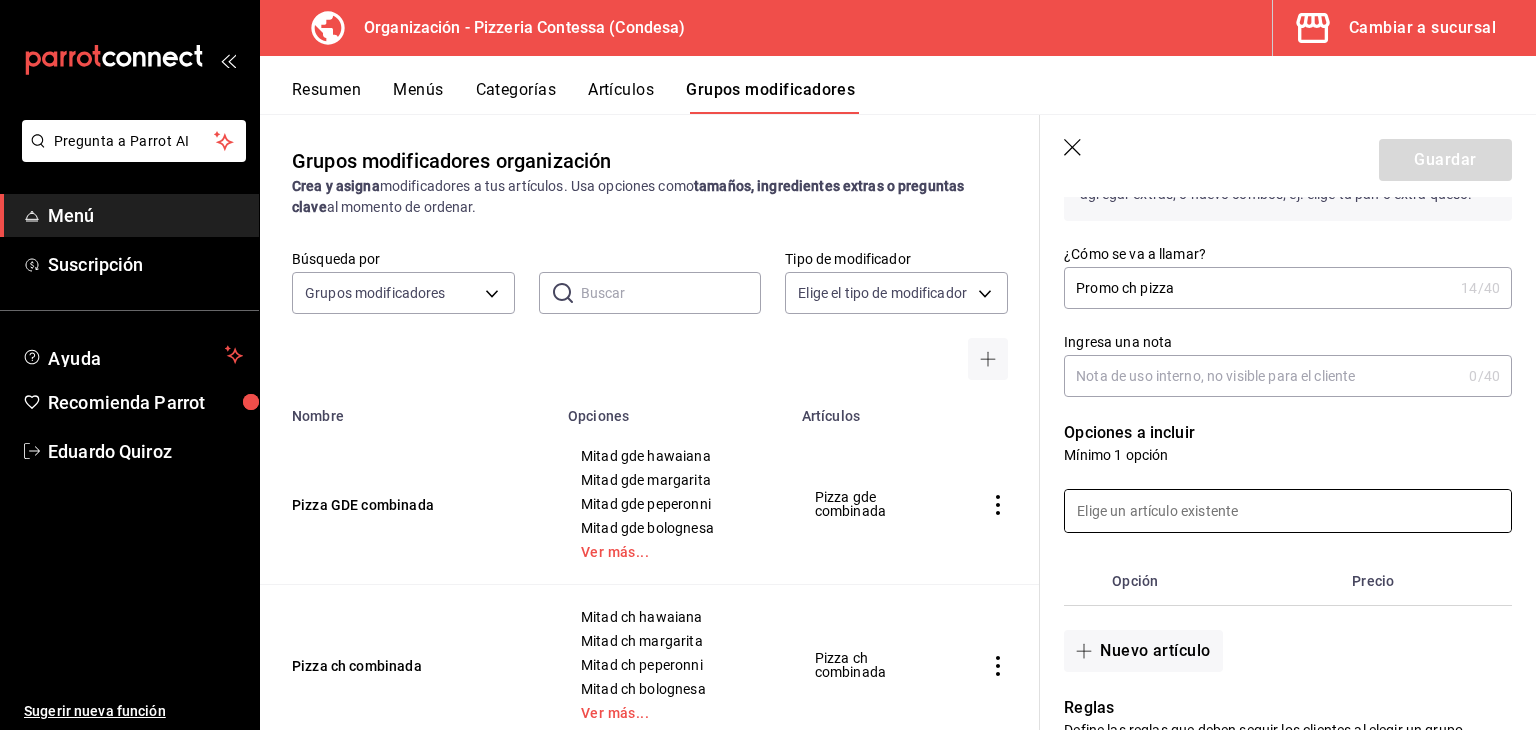 click at bounding box center (1288, 511) 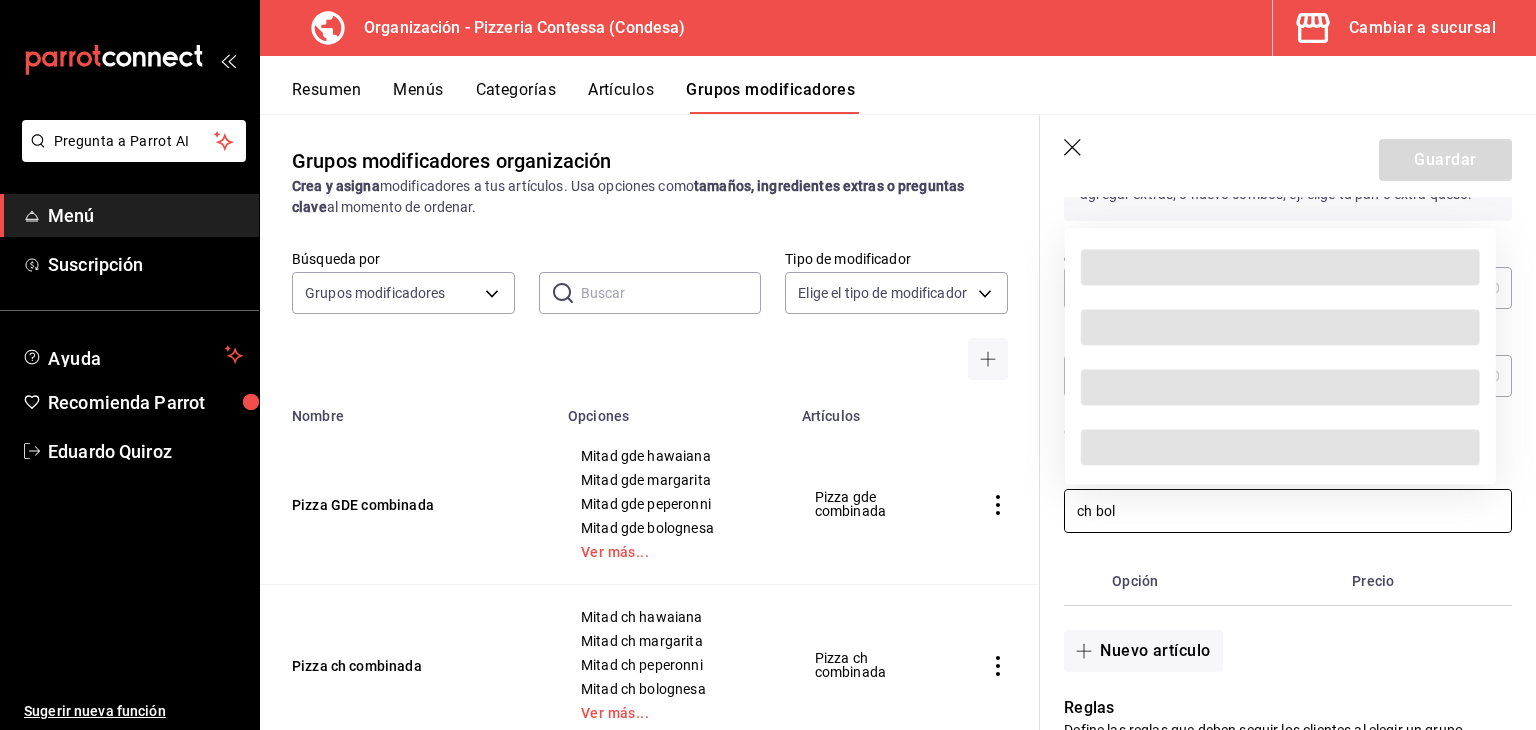scroll, scrollTop: 0, scrollLeft: 0, axis: both 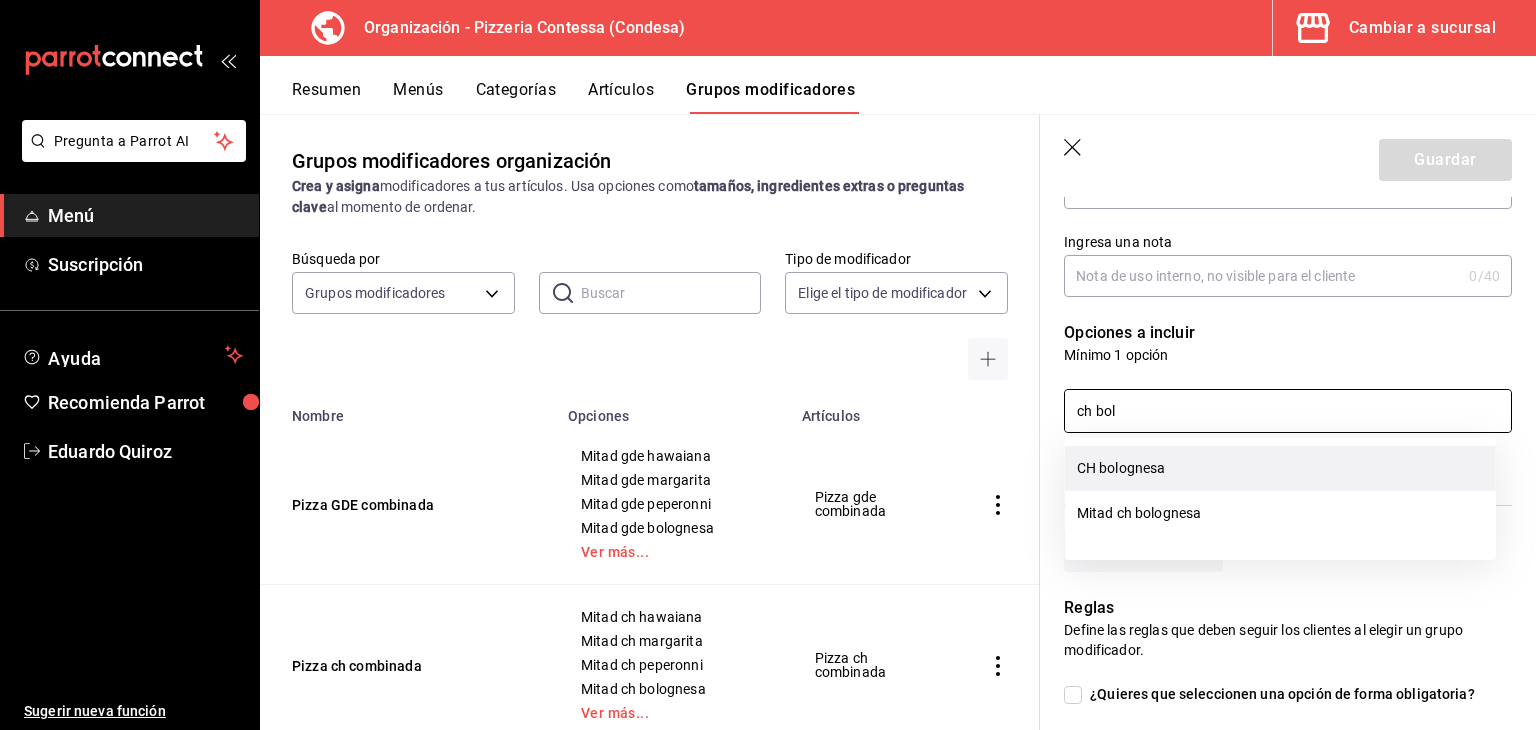 click on "CH bolognesa" at bounding box center (1280, 468) 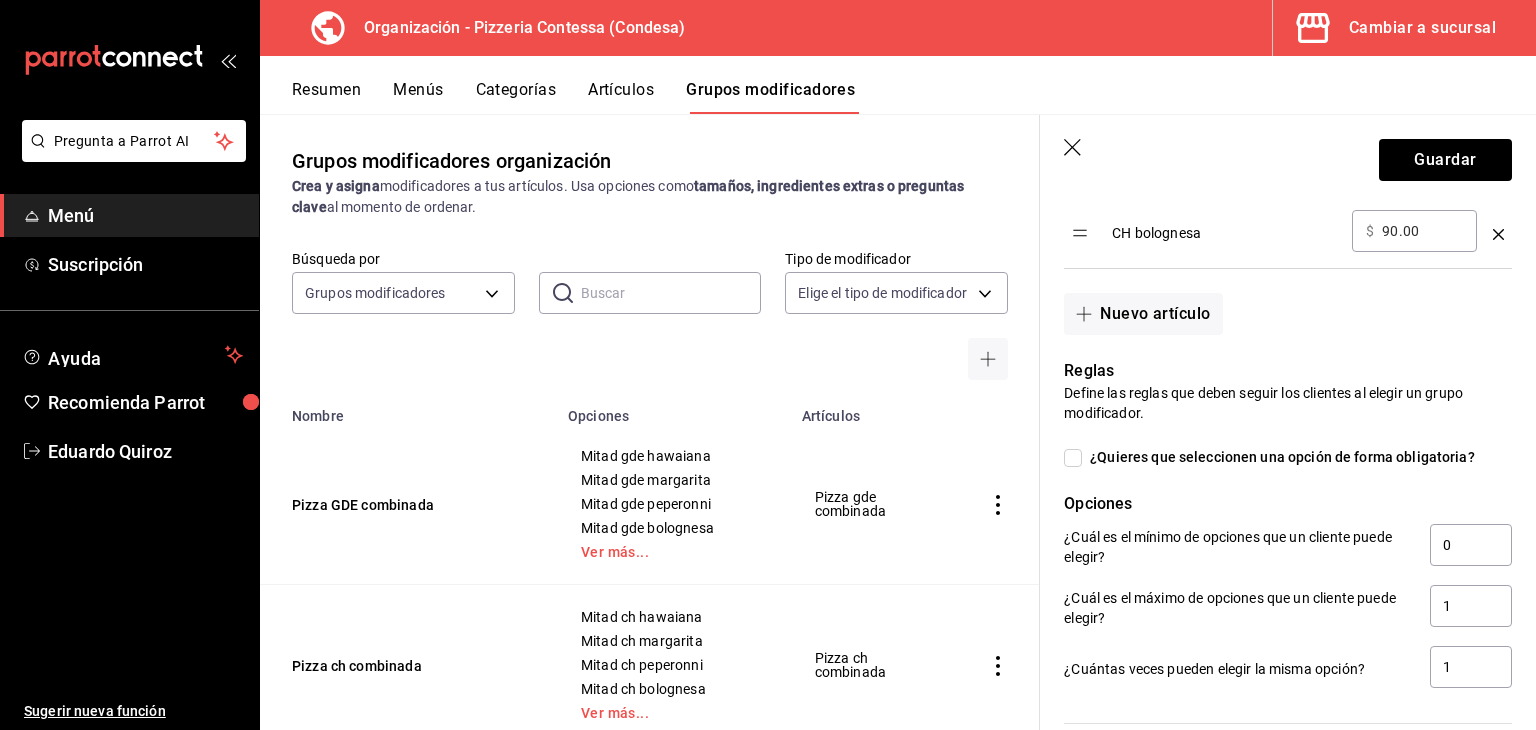scroll, scrollTop: 500, scrollLeft: 0, axis: vertical 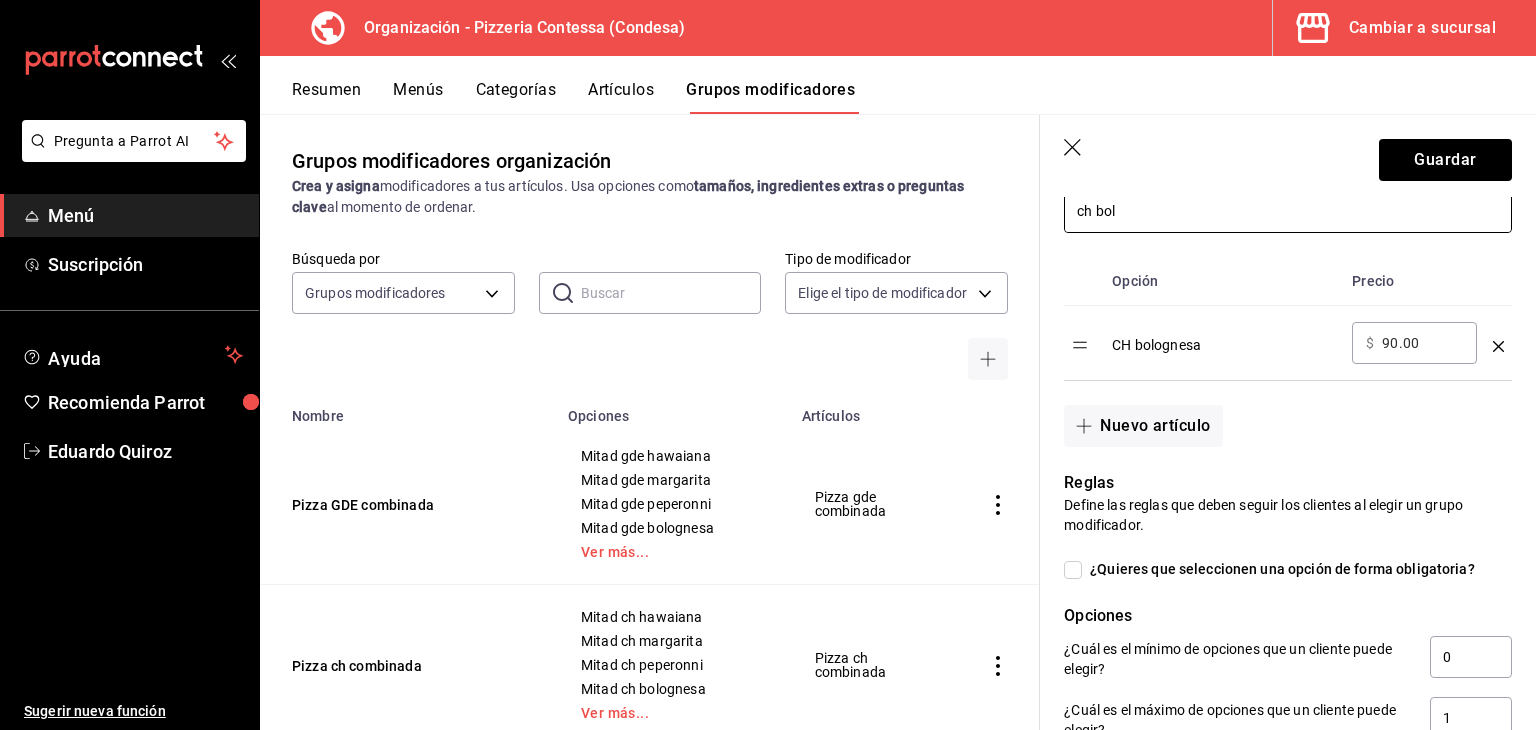type on "ch bol" 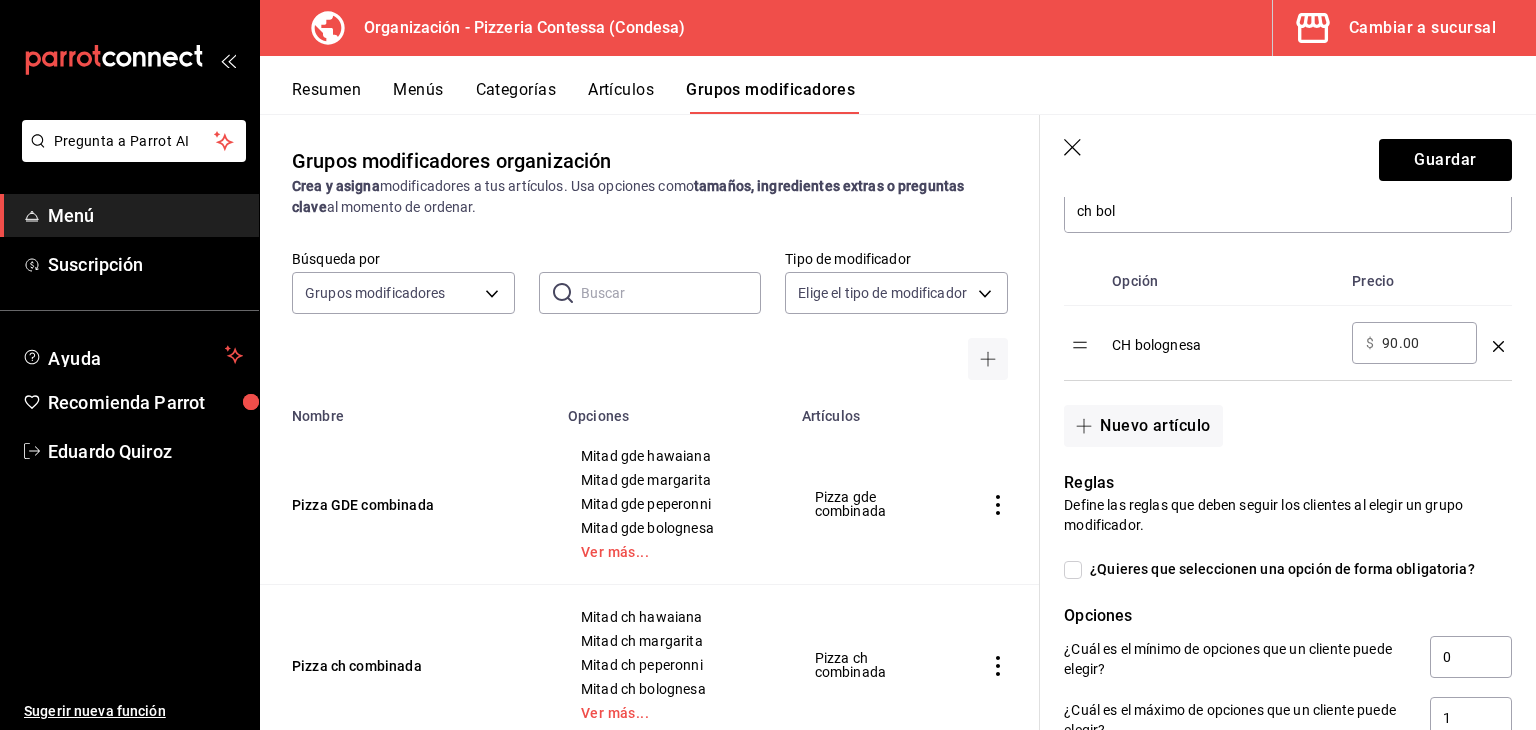 drag, startPoint x: 1428, startPoint y: 349, endPoint x: 1364, endPoint y: 350, distance: 64.00781 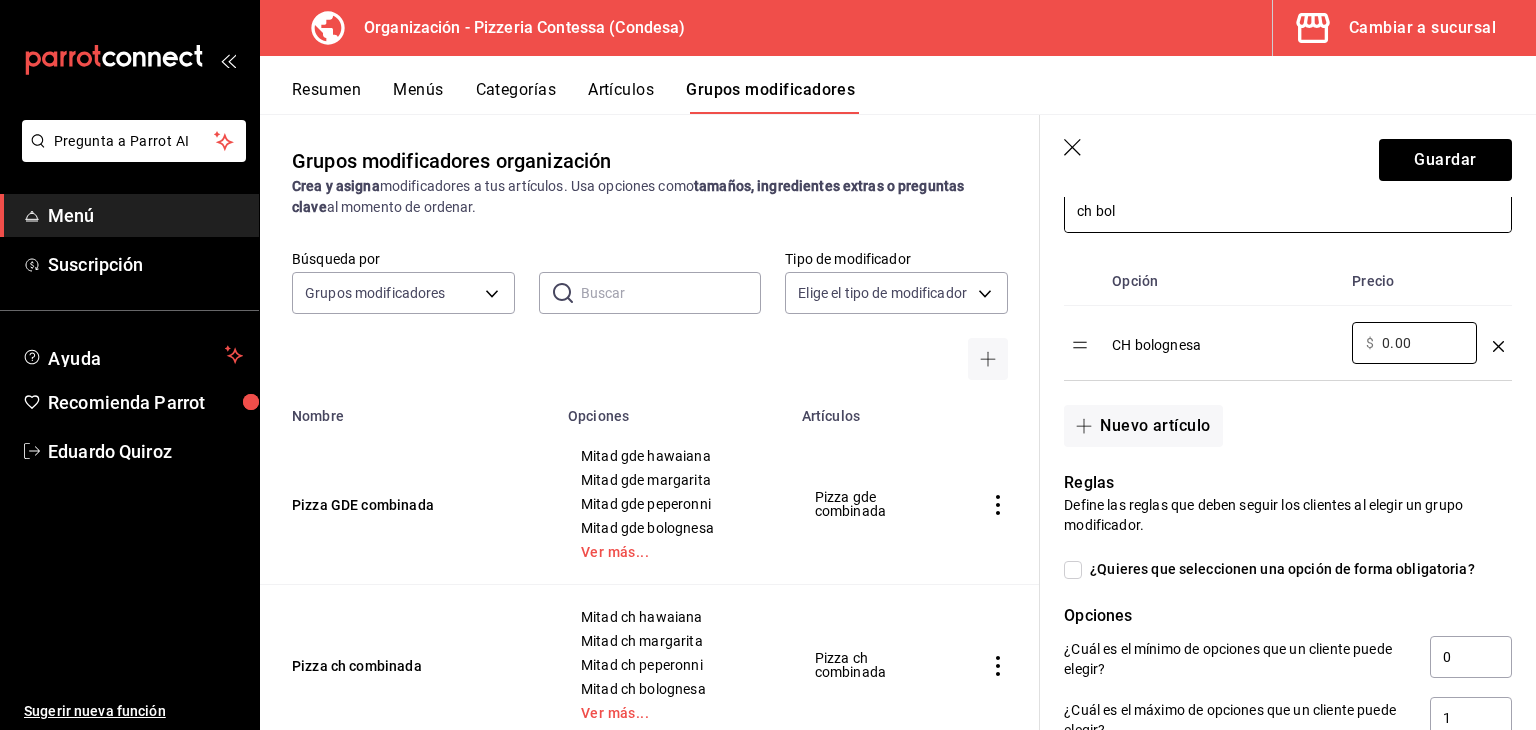 type on "0.00" 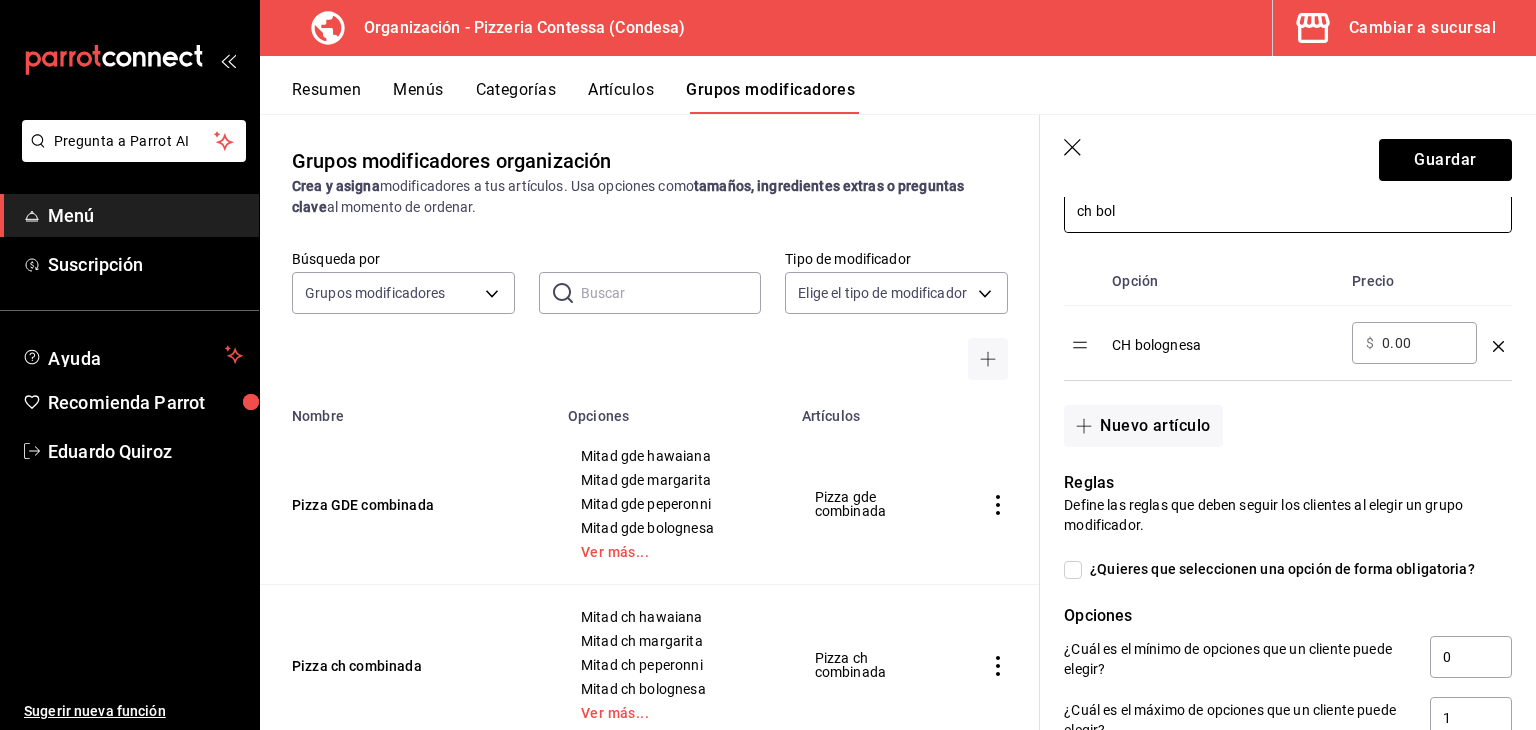drag, startPoint x: 1096, startPoint y: 214, endPoint x: 1212, endPoint y: 214, distance: 116 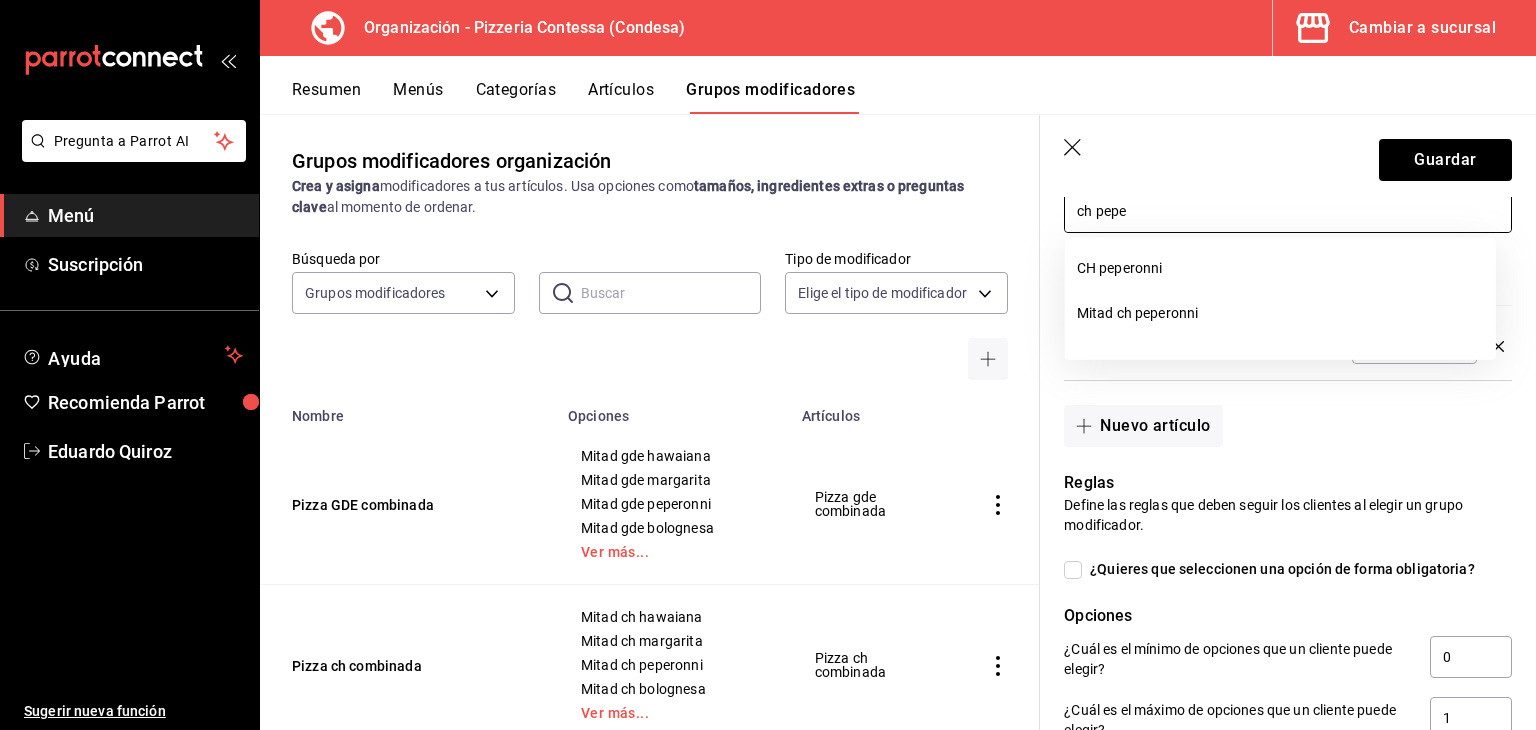 click on "CH peperonni" at bounding box center (1280, 268) 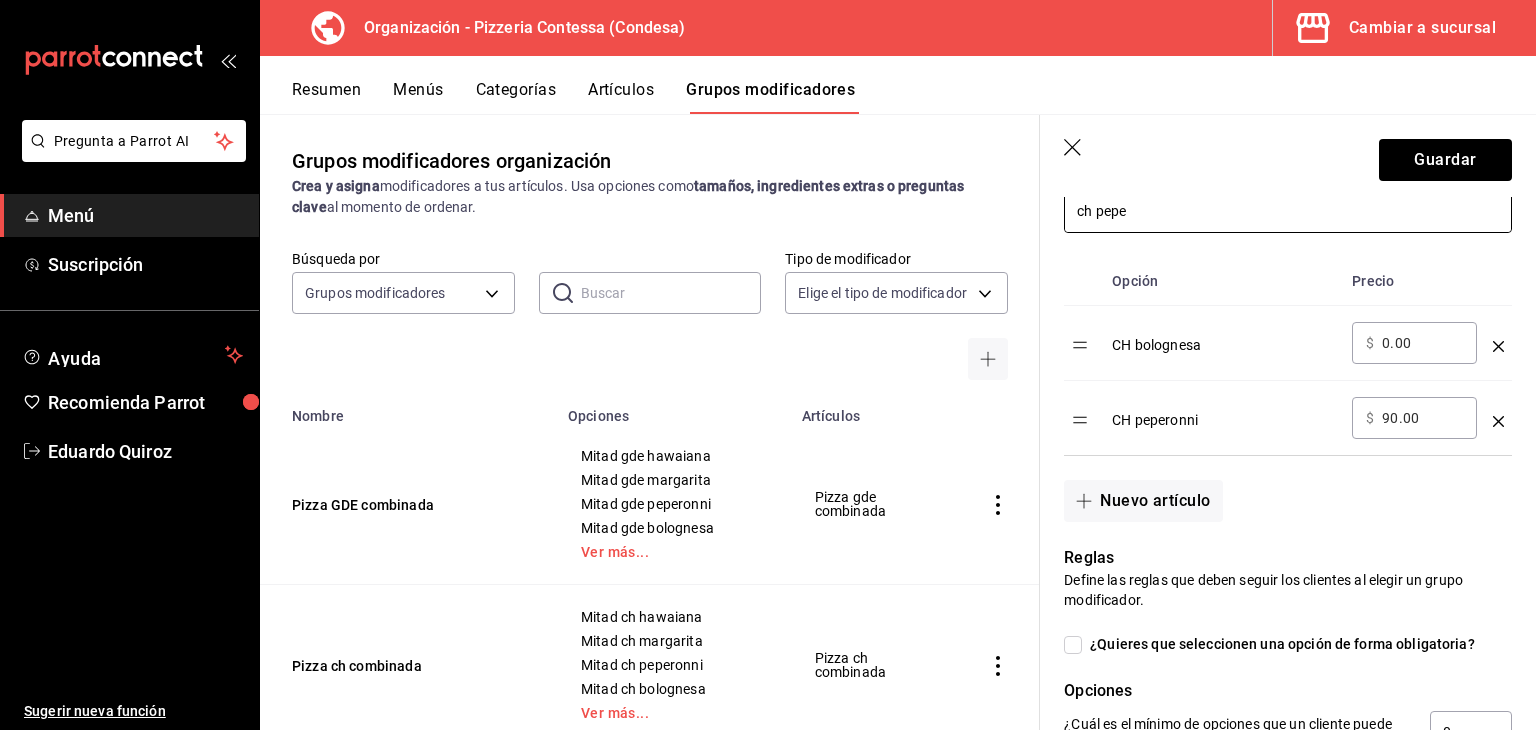 drag, startPoint x: 1096, startPoint y: 213, endPoint x: 1203, endPoint y: 215, distance: 107.01869 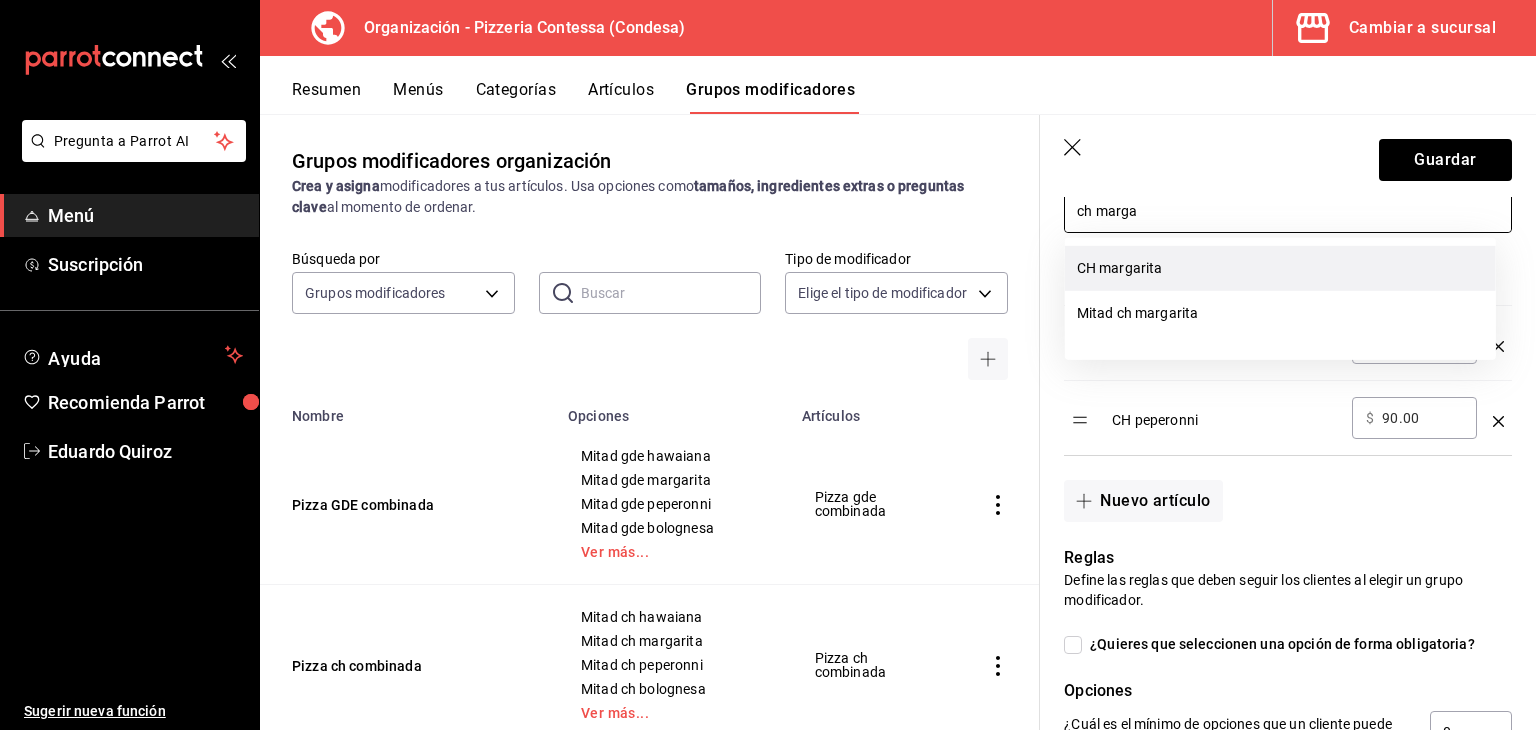 click on "CH margarita" at bounding box center (1280, 268) 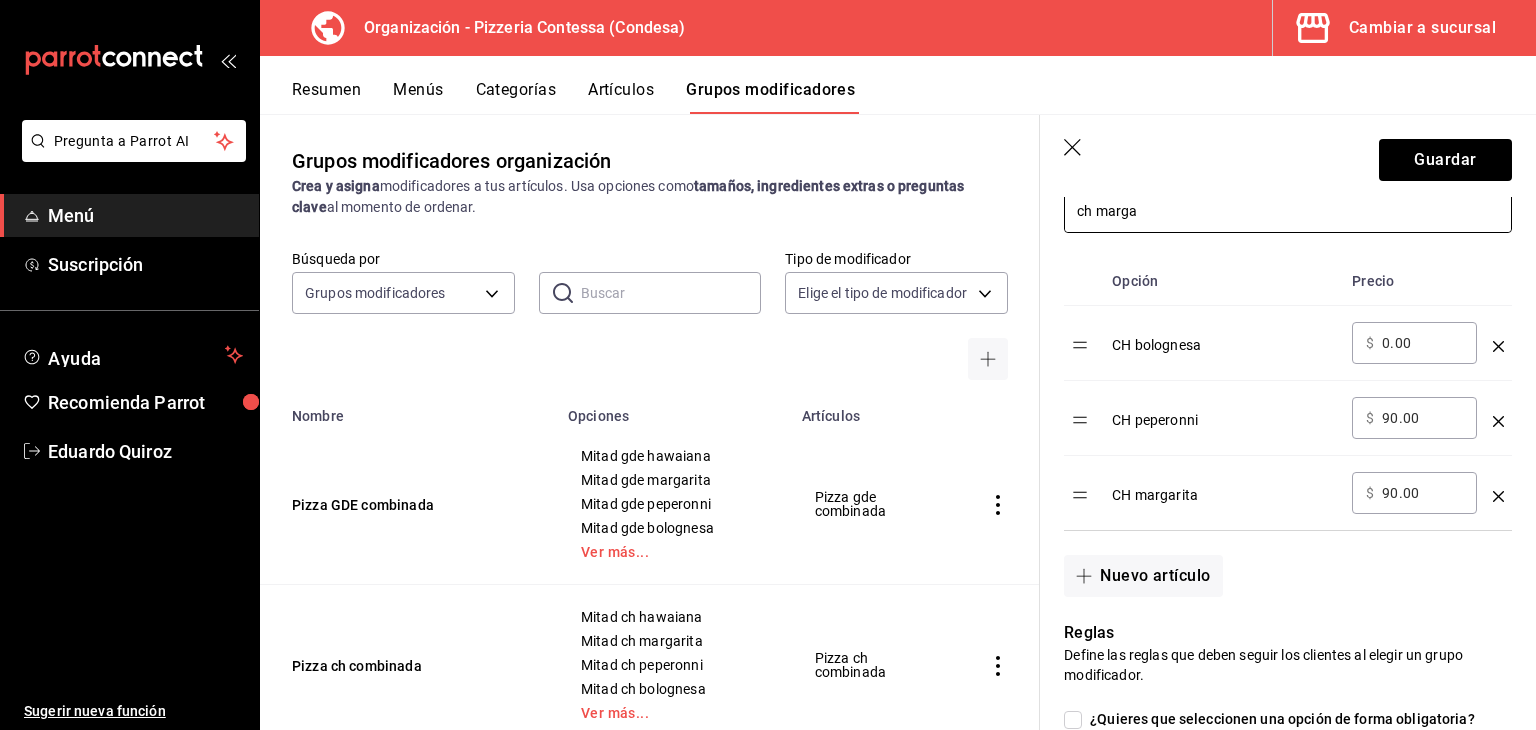 drag, startPoint x: 1100, startPoint y: 212, endPoint x: 1199, endPoint y: 212, distance: 99 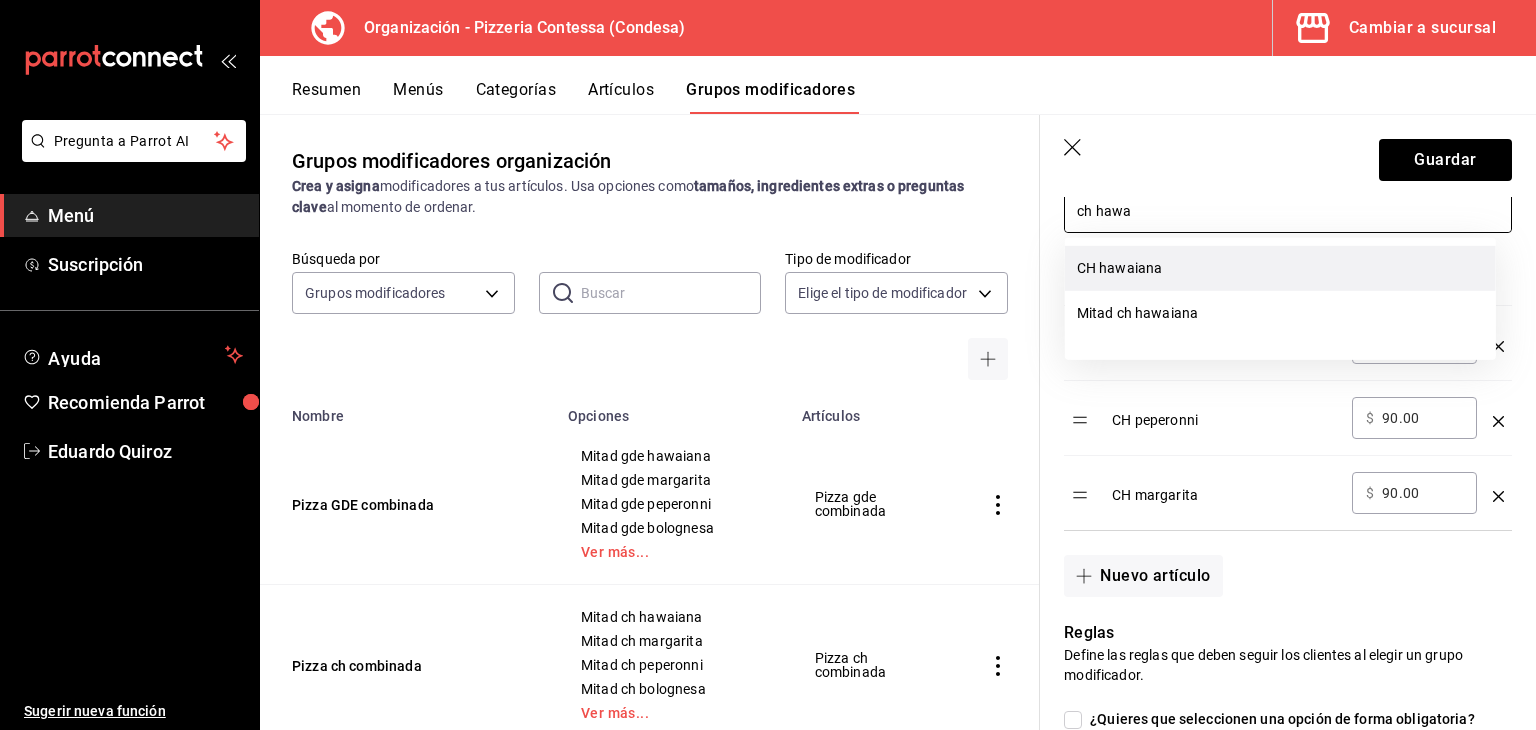 click on "CH hawaiana" at bounding box center [1280, 268] 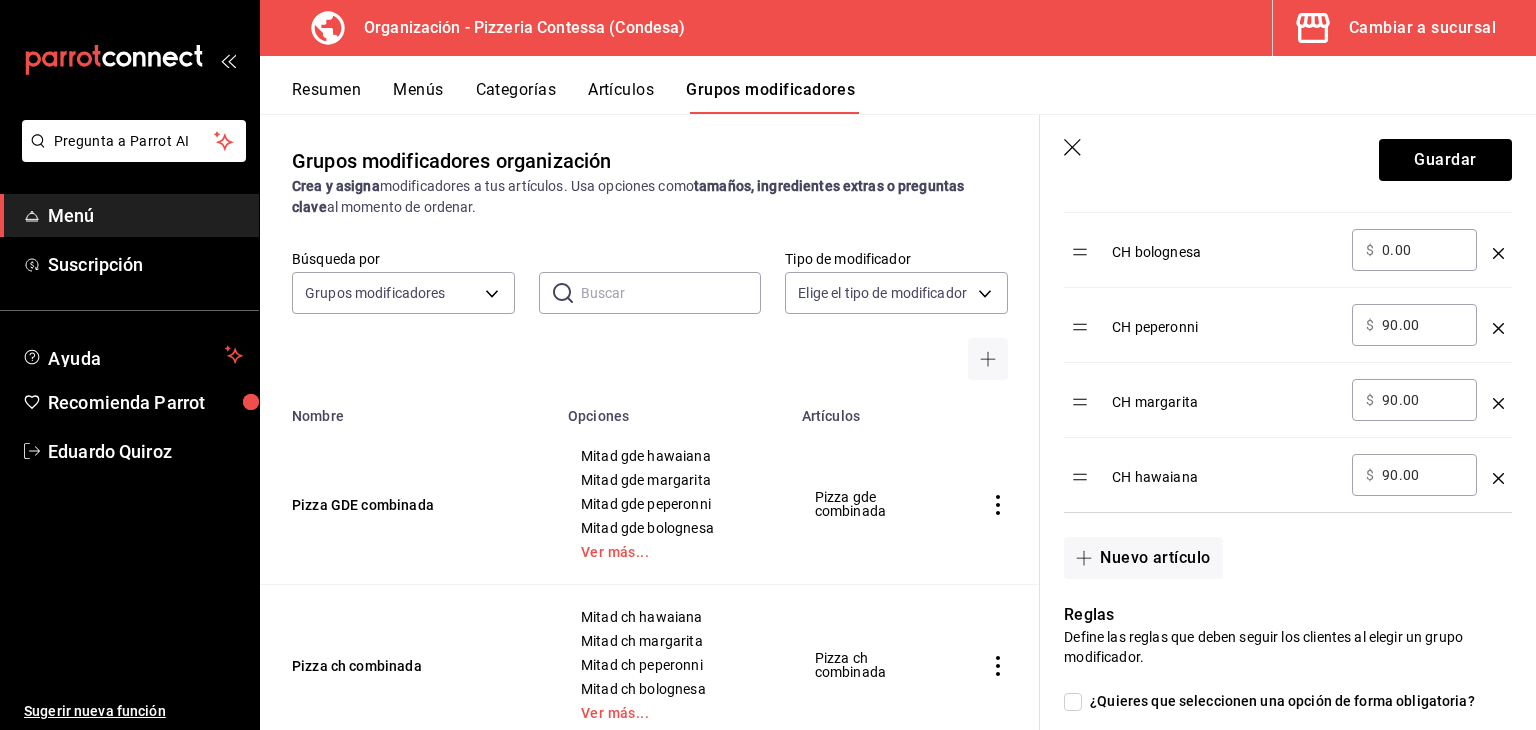 scroll, scrollTop: 600, scrollLeft: 0, axis: vertical 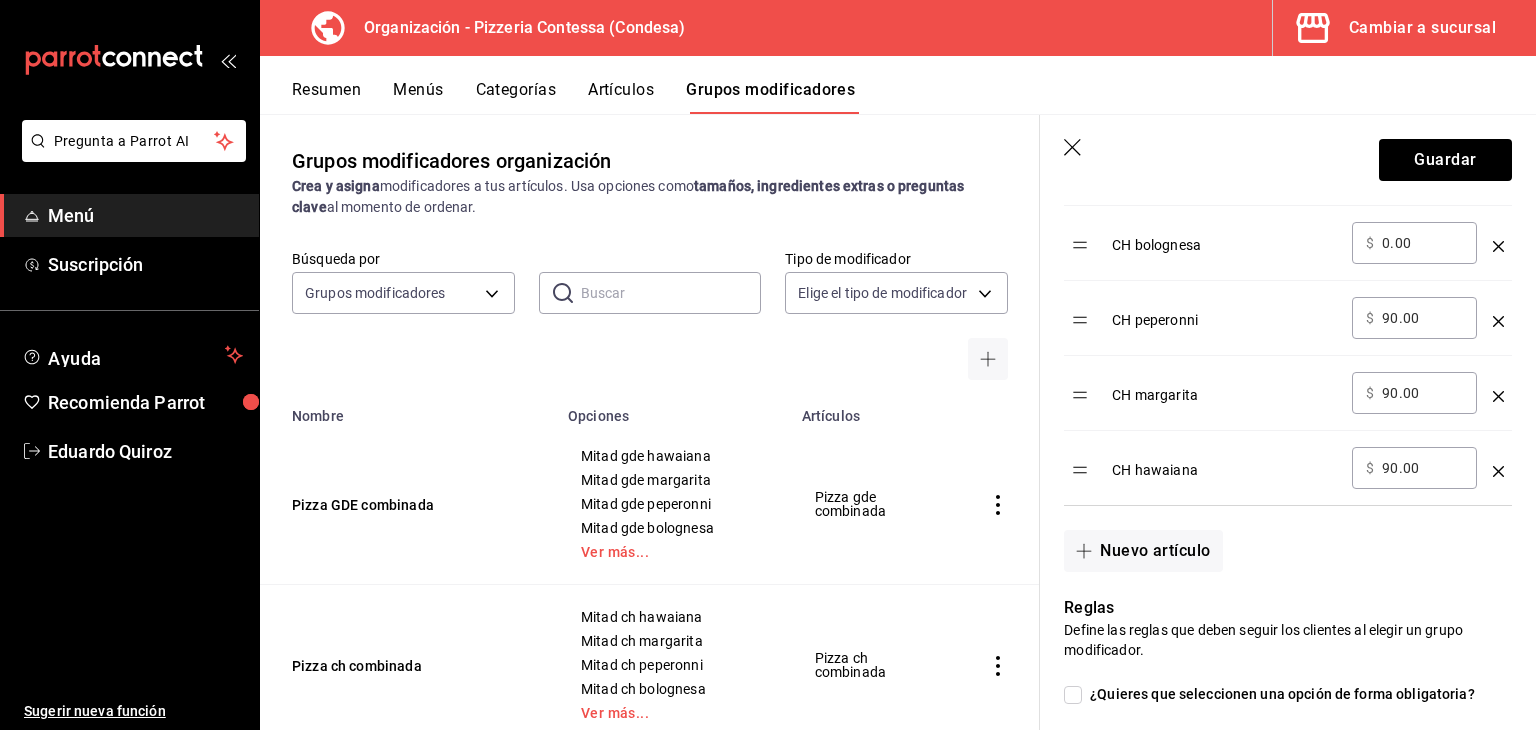 type on "ch hawa" 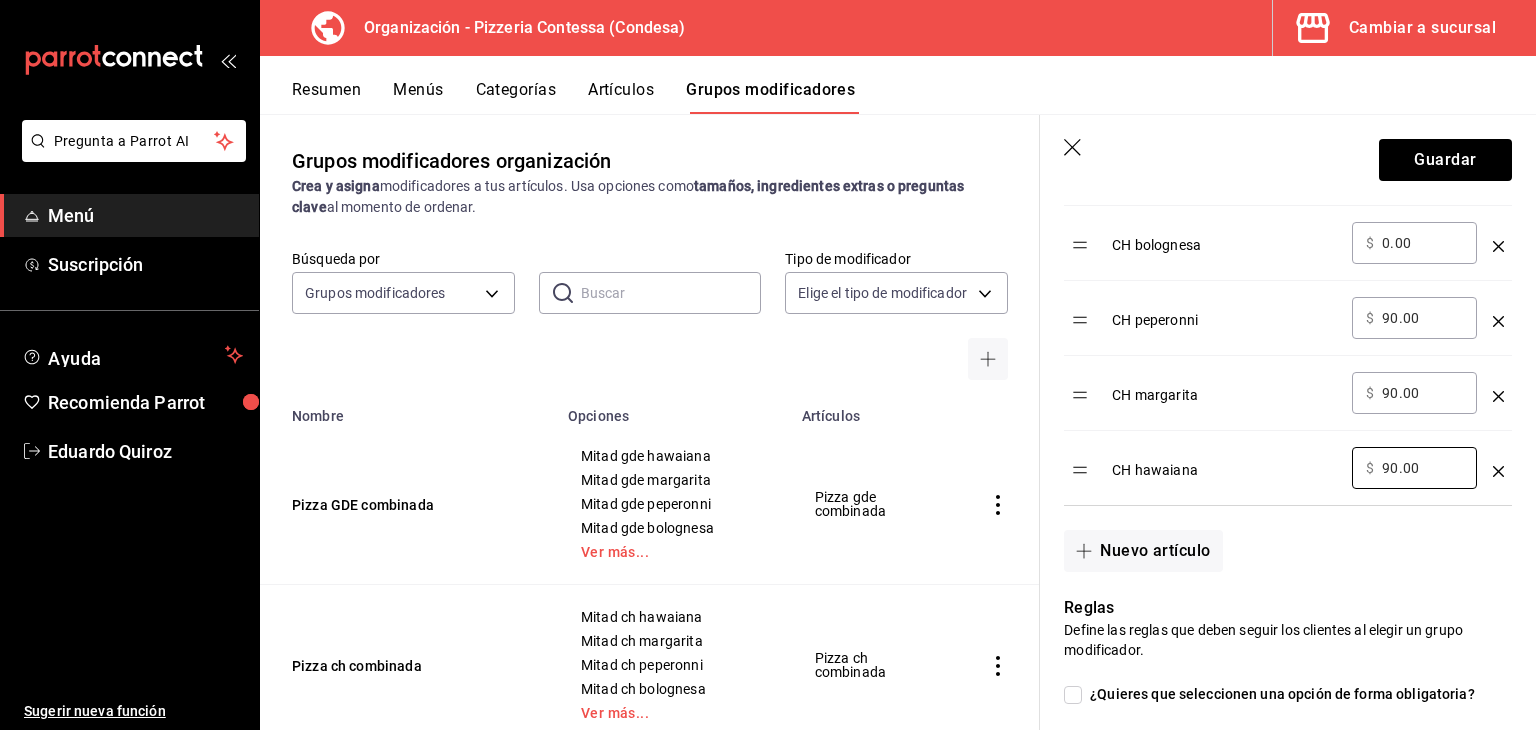 drag, startPoint x: 1422, startPoint y: 462, endPoint x: 1346, endPoint y: 462, distance: 76 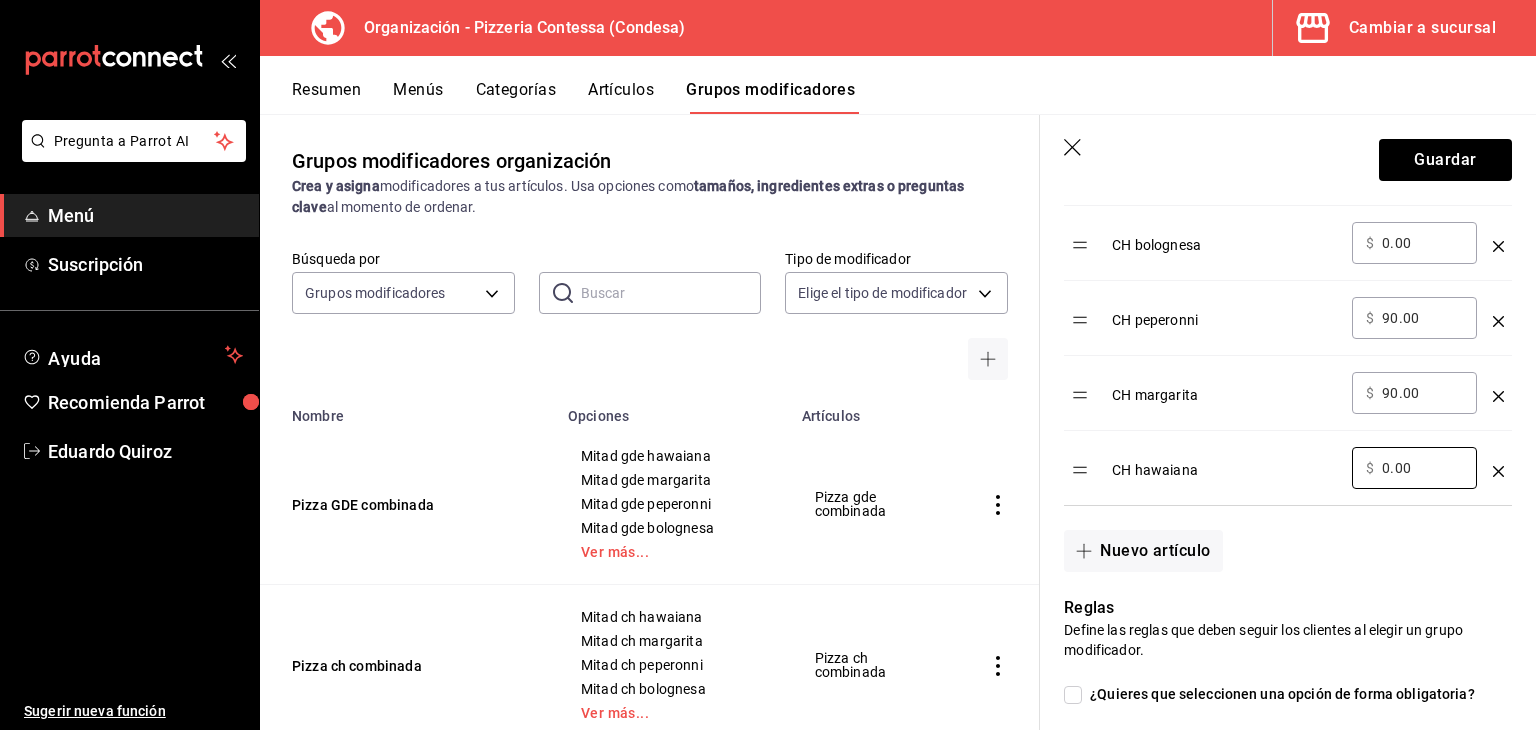 type on "0.00" 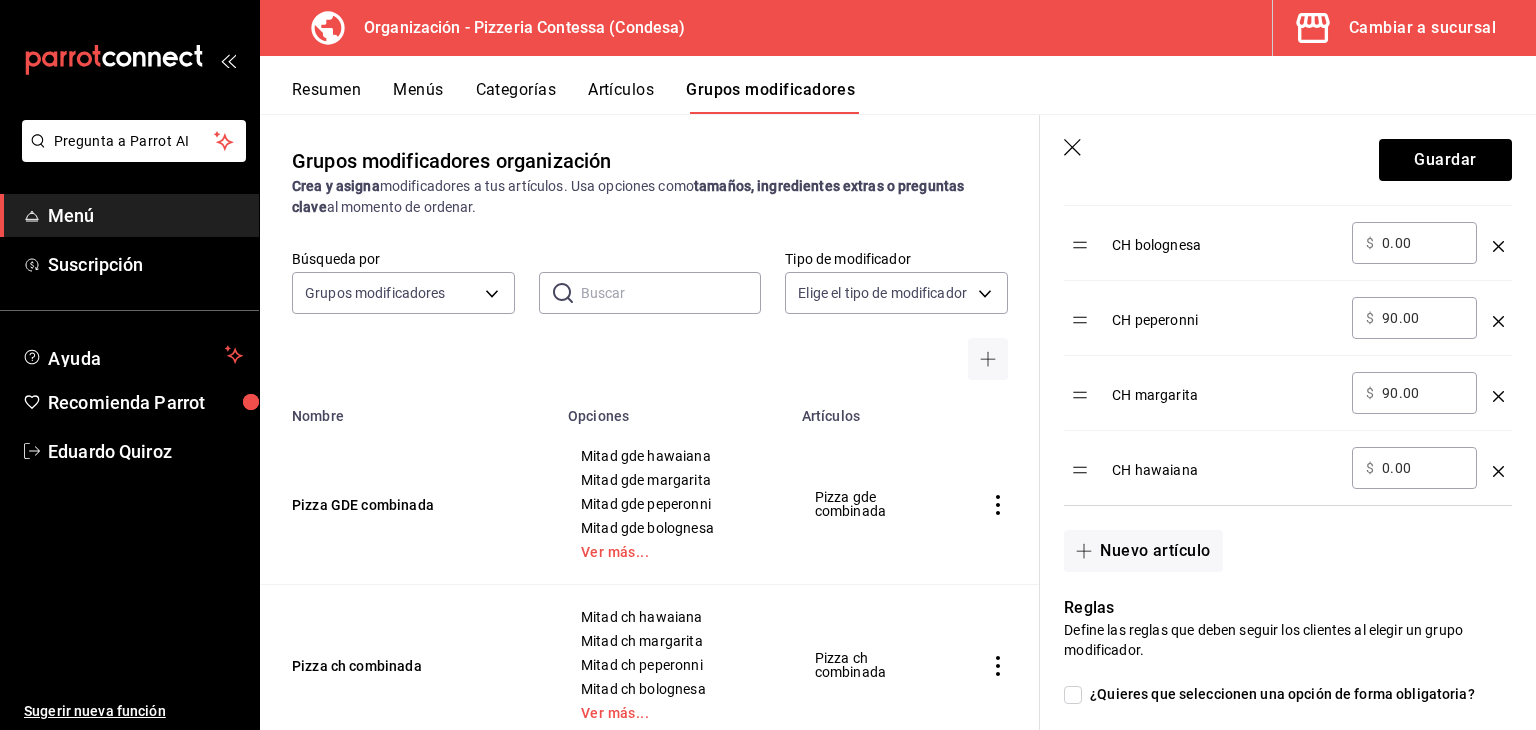 drag, startPoint x: 1424, startPoint y: 387, endPoint x: 1352, endPoint y: 380, distance: 72.33948 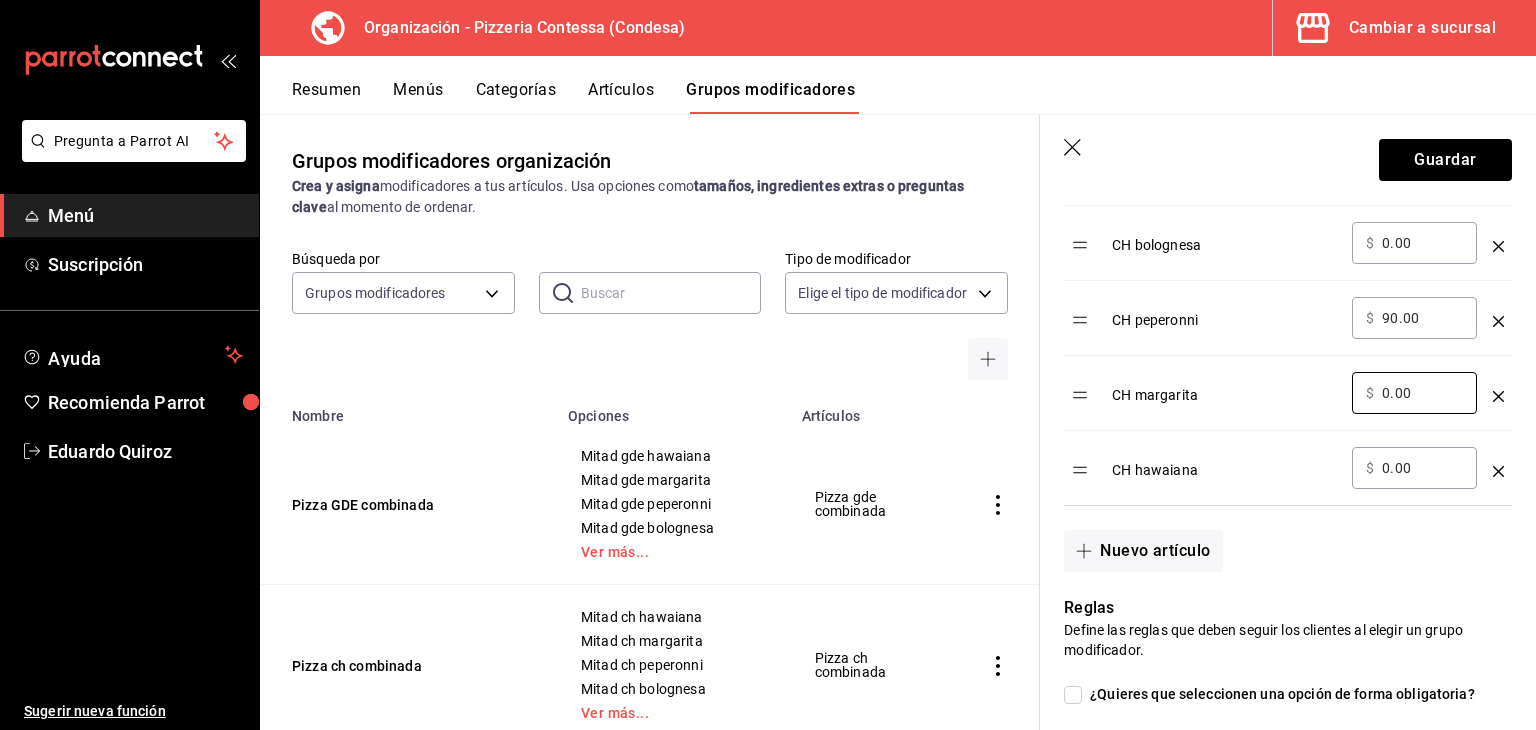 type on "0.00" 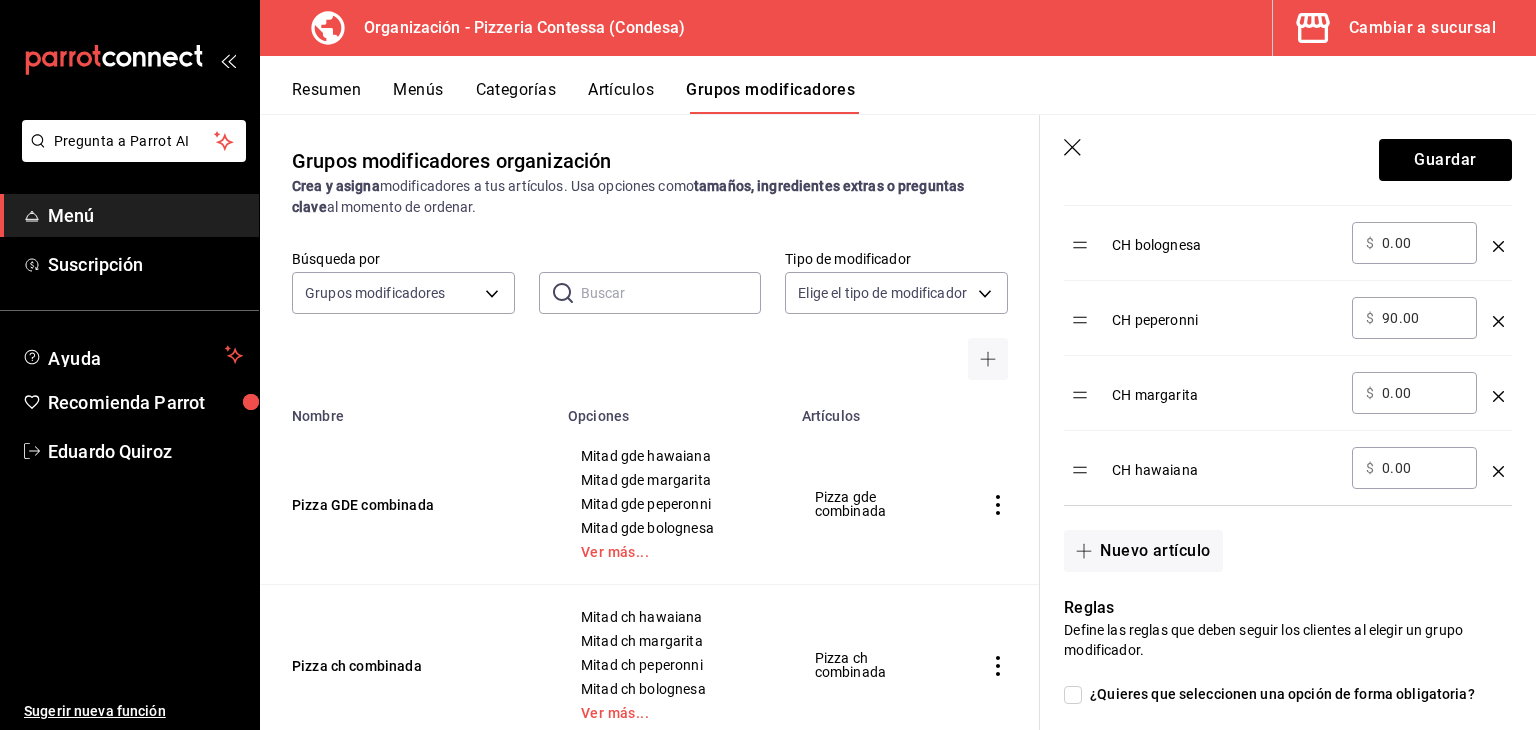 drag, startPoint x: 1412, startPoint y: 314, endPoint x: 1385, endPoint y: 315, distance: 27.018513 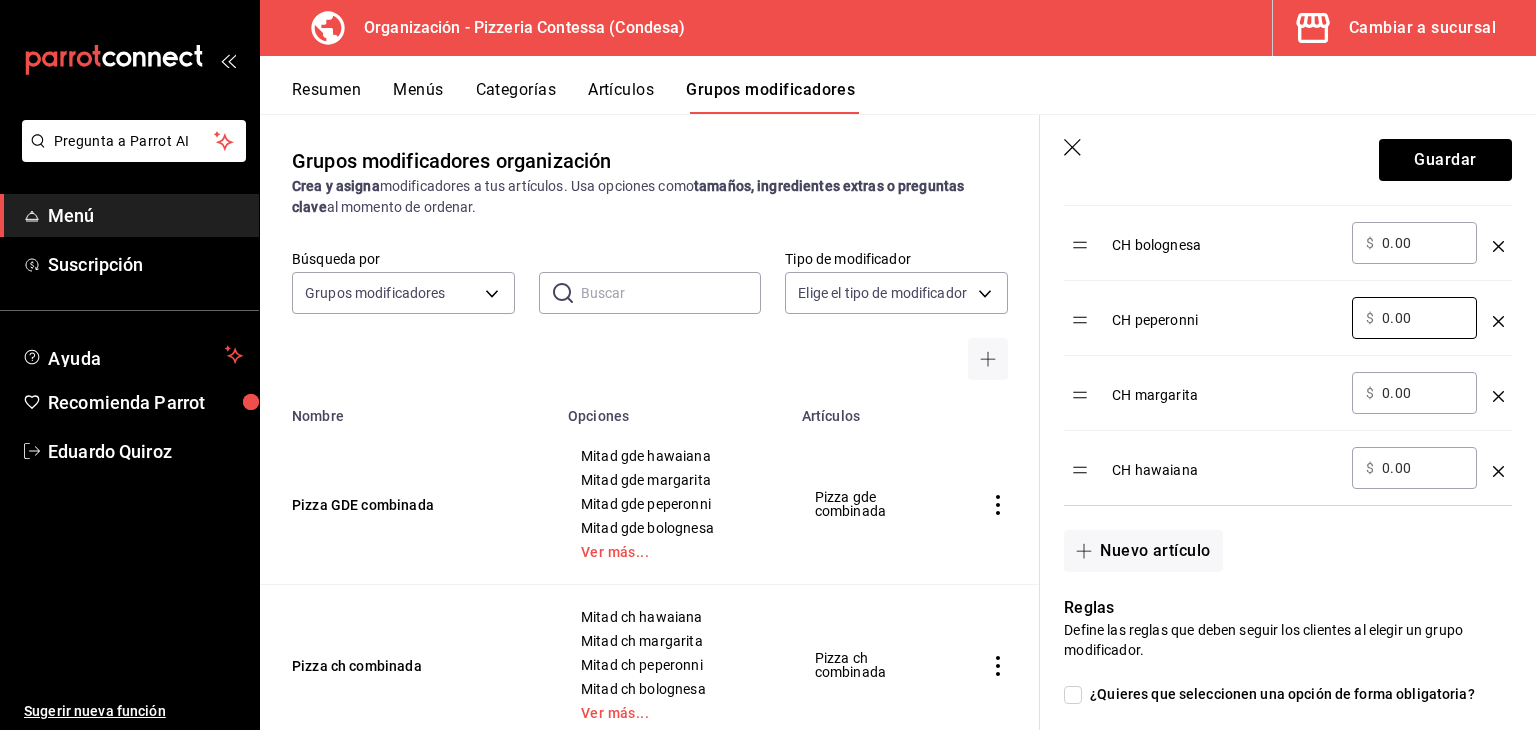 type on "0.00" 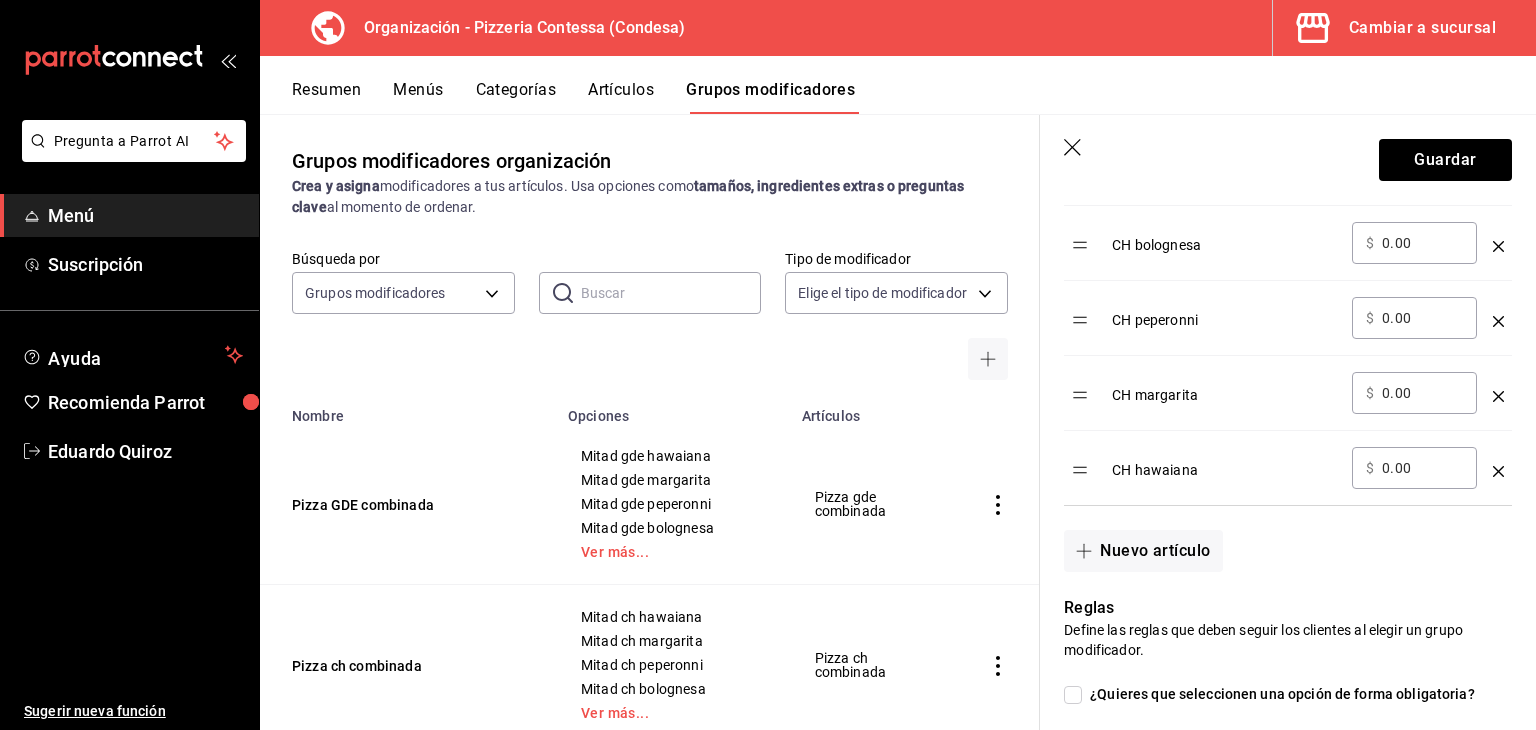 drag, startPoint x: 1425, startPoint y: 238, endPoint x: 1373, endPoint y: 237, distance: 52.009613 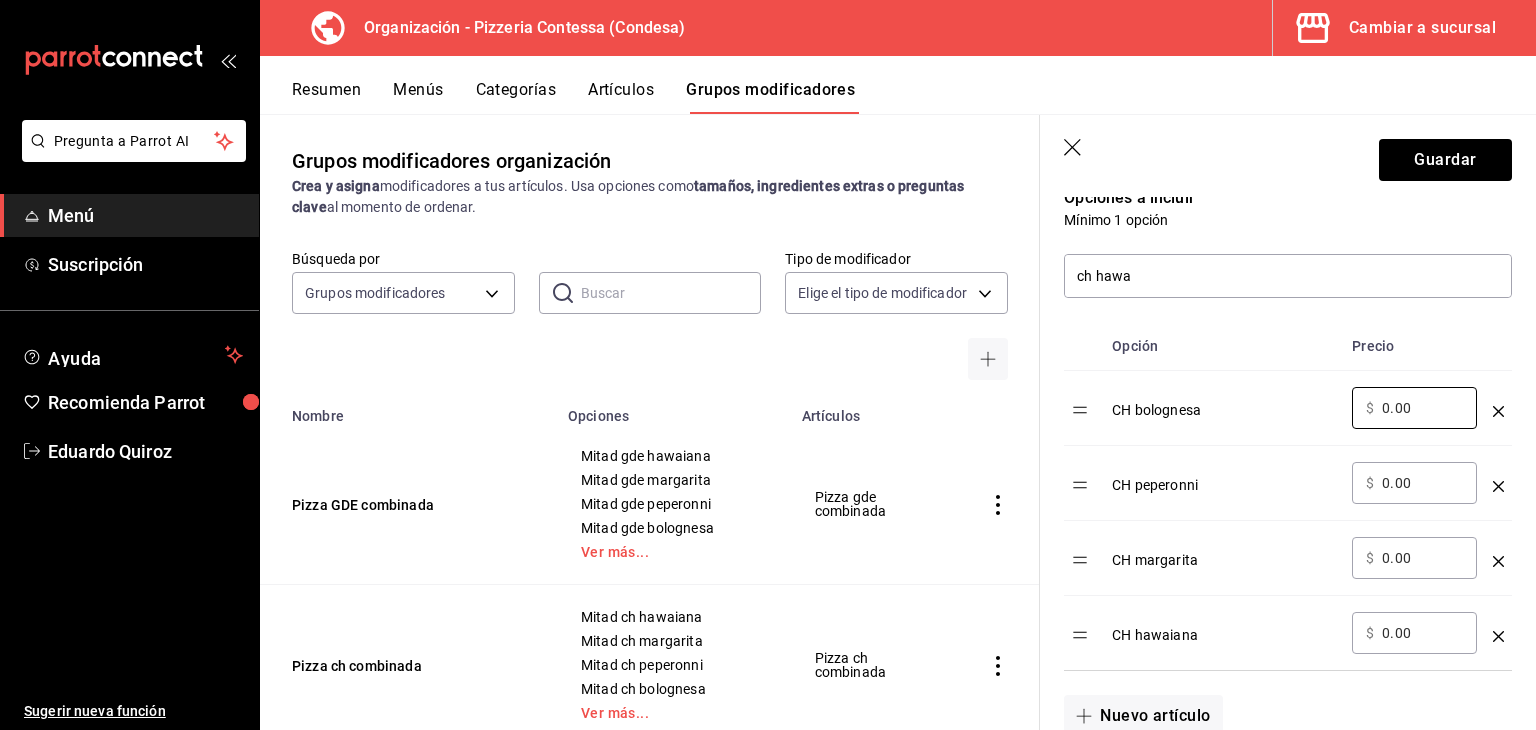 scroll, scrollTop: 400, scrollLeft: 0, axis: vertical 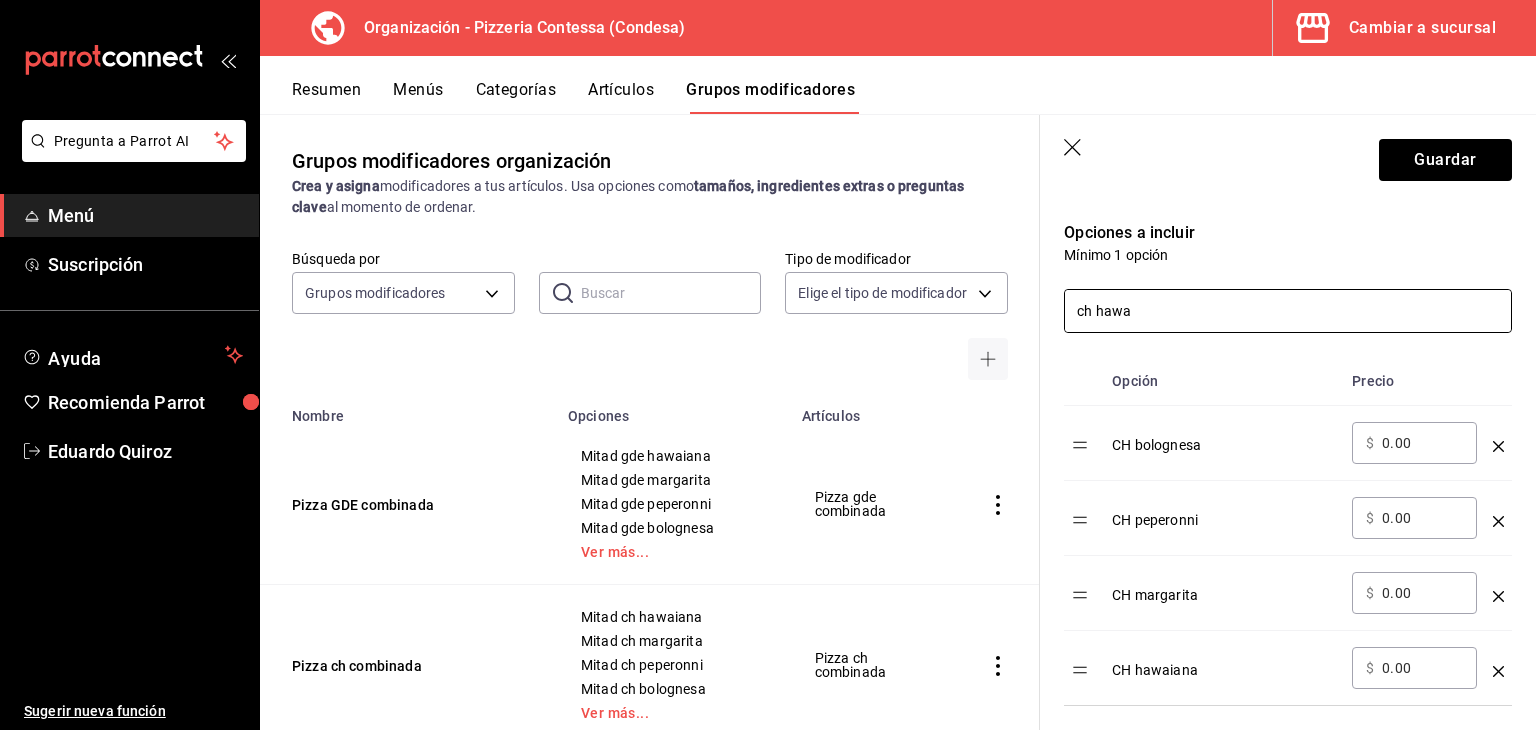 drag, startPoint x: 1143, startPoint y: 315, endPoint x: 988, endPoint y: 316, distance: 155.00322 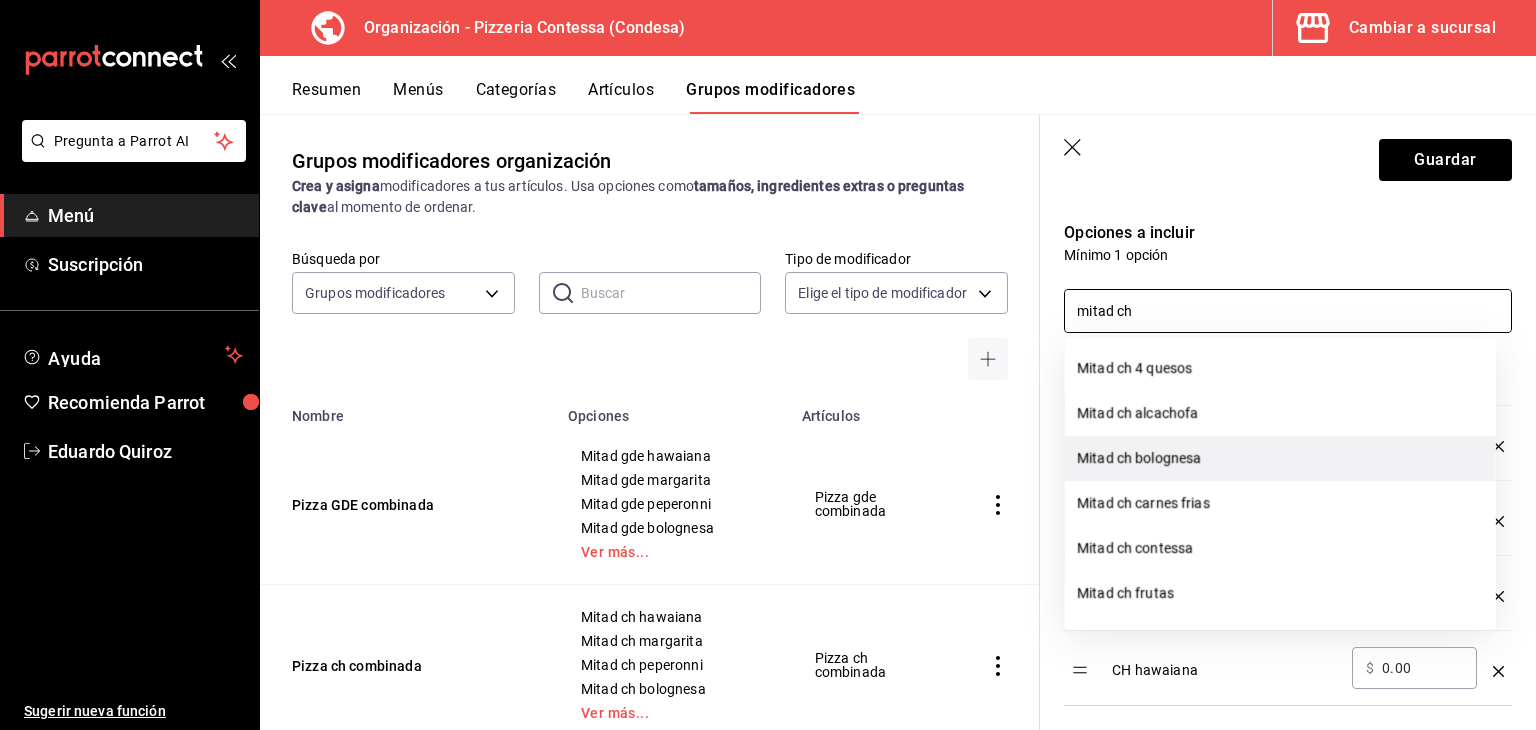 click on "Mitad ch bolognesa" at bounding box center [1280, 458] 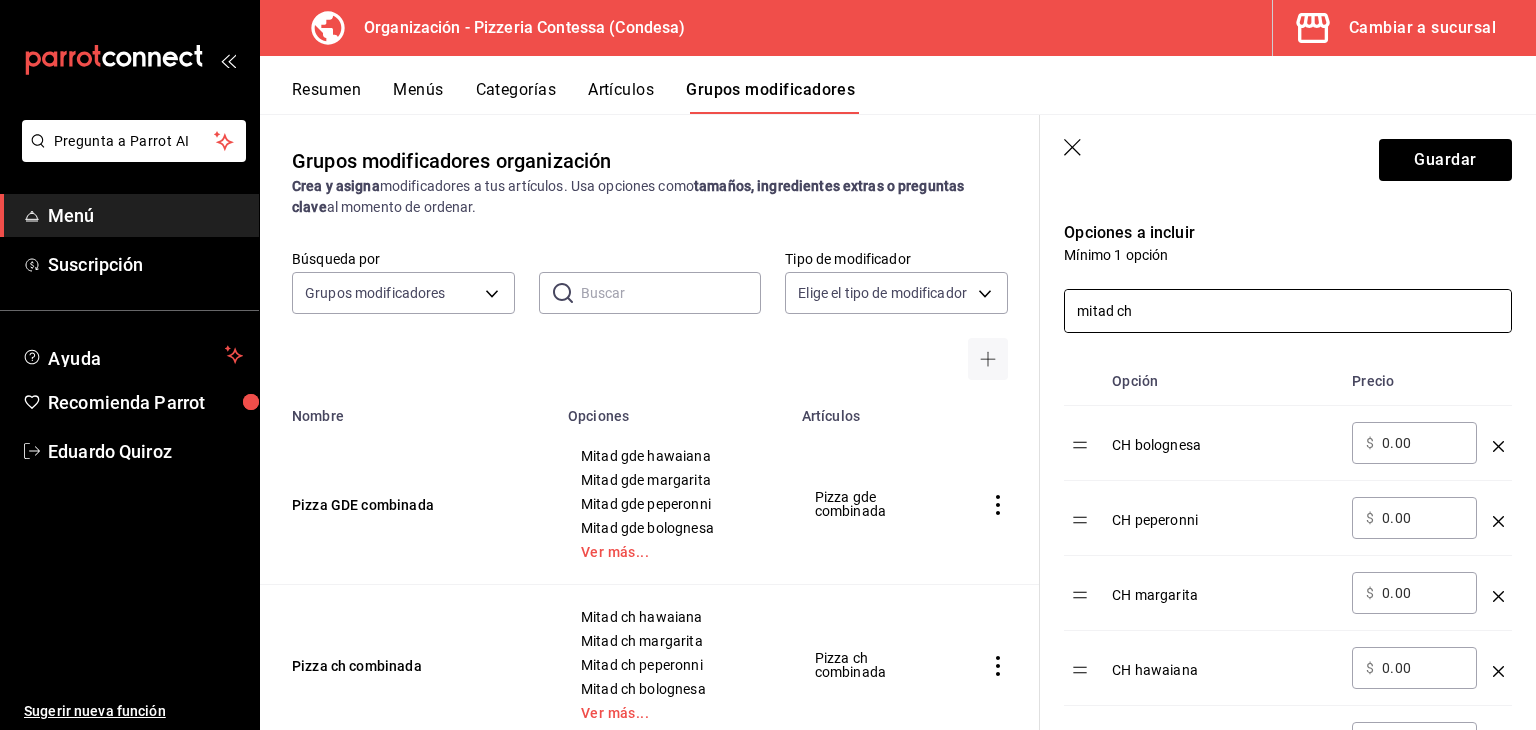 click on "mitad ch" at bounding box center [1288, 311] 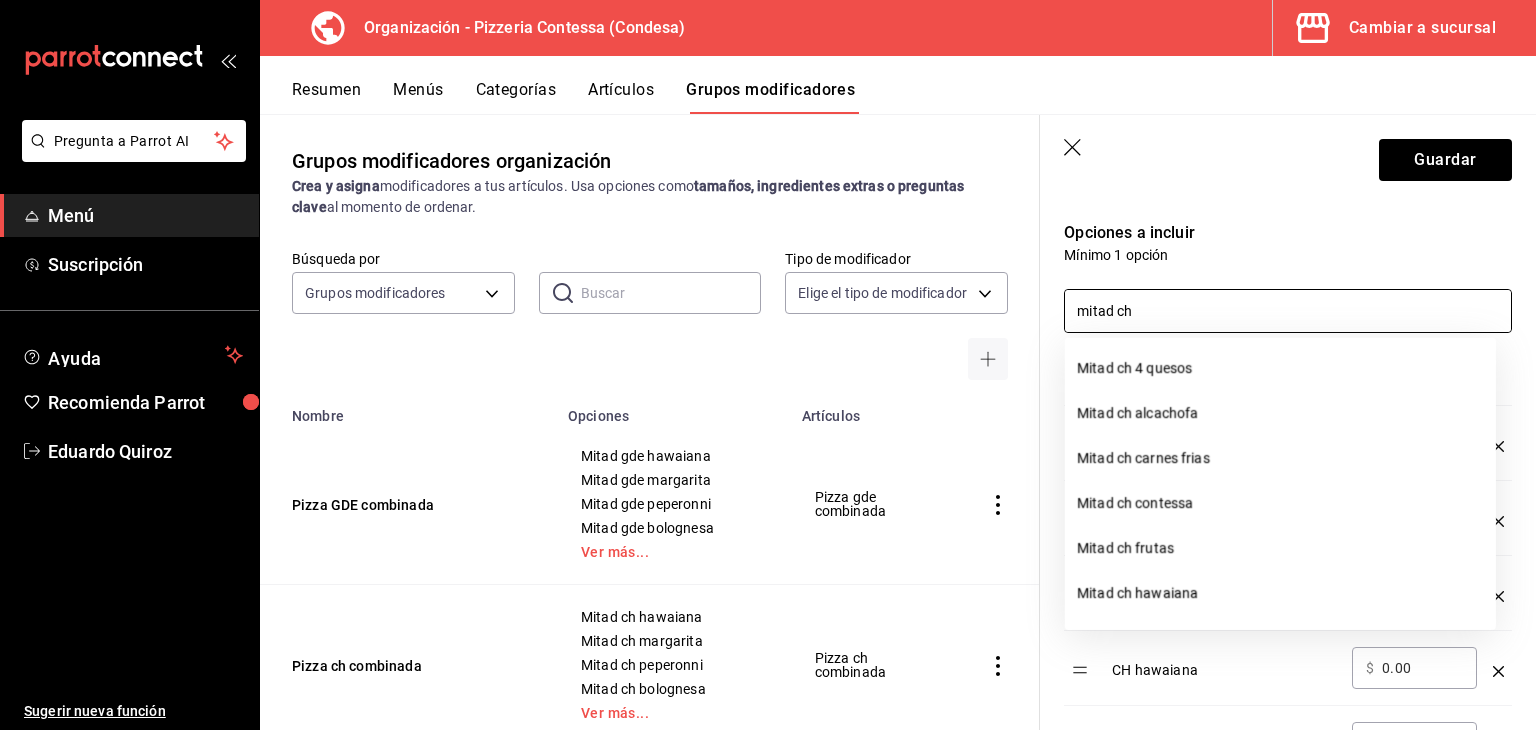 type on "mitad ch" 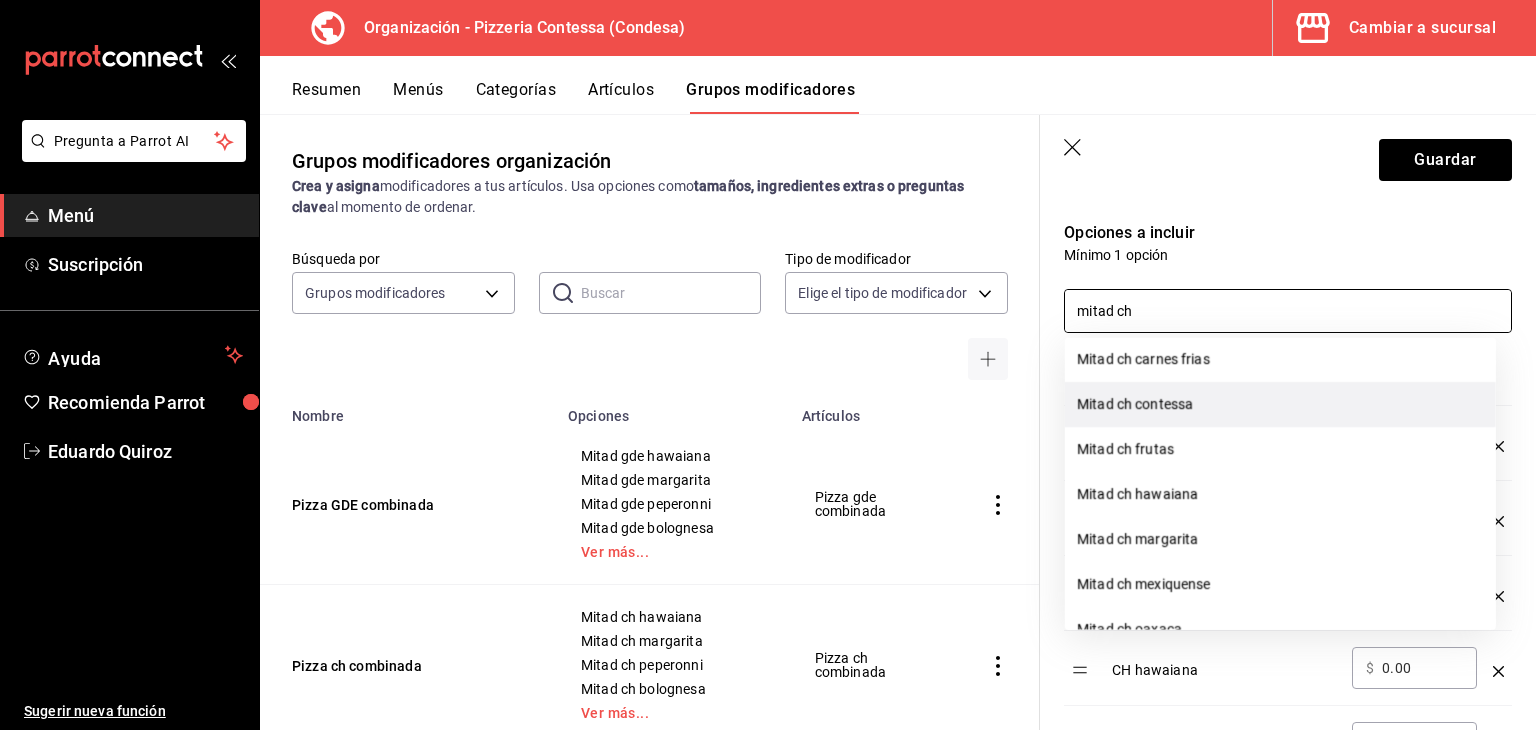 scroll, scrollTop: 100, scrollLeft: 0, axis: vertical 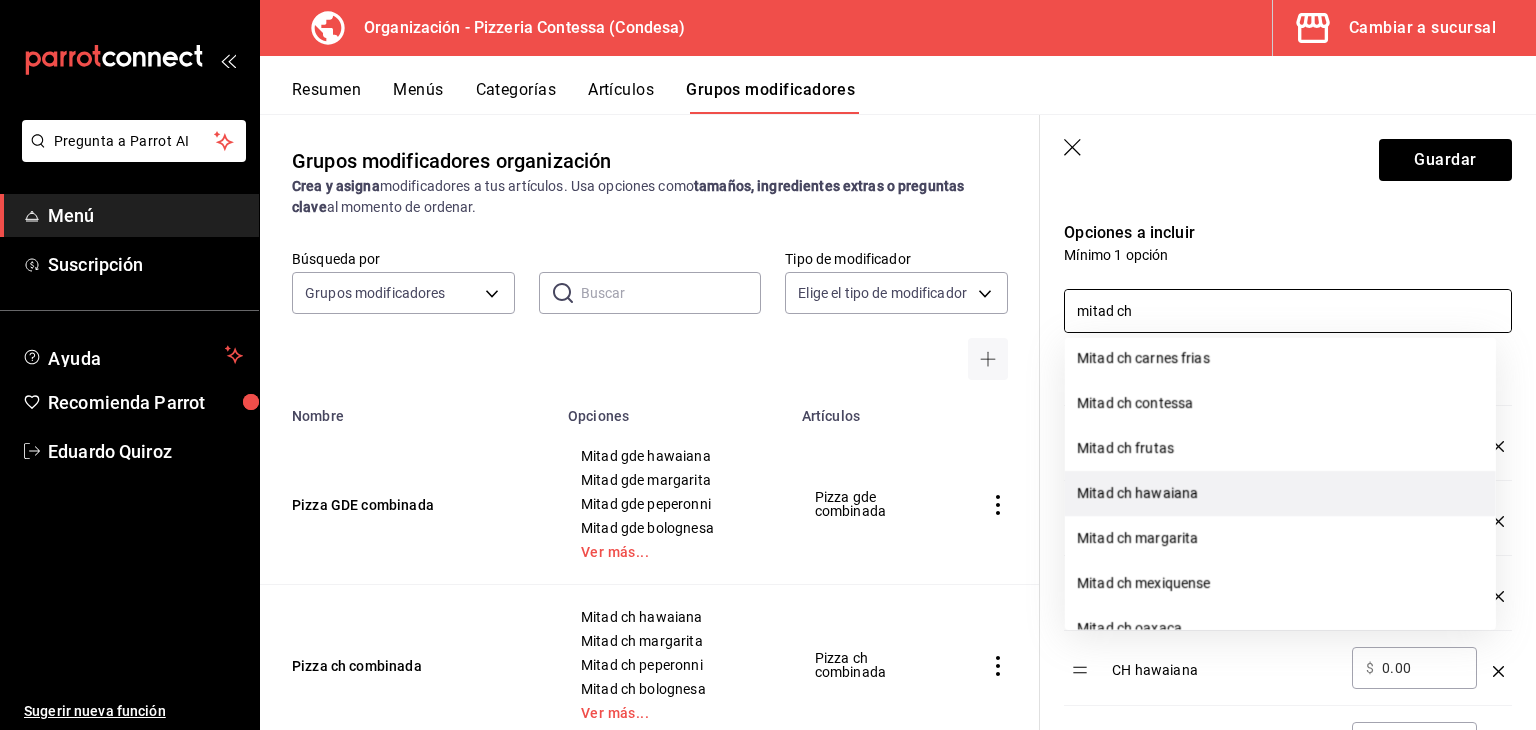 click on "Mitad ch hawaiana" at bounding box center [1280, 493] 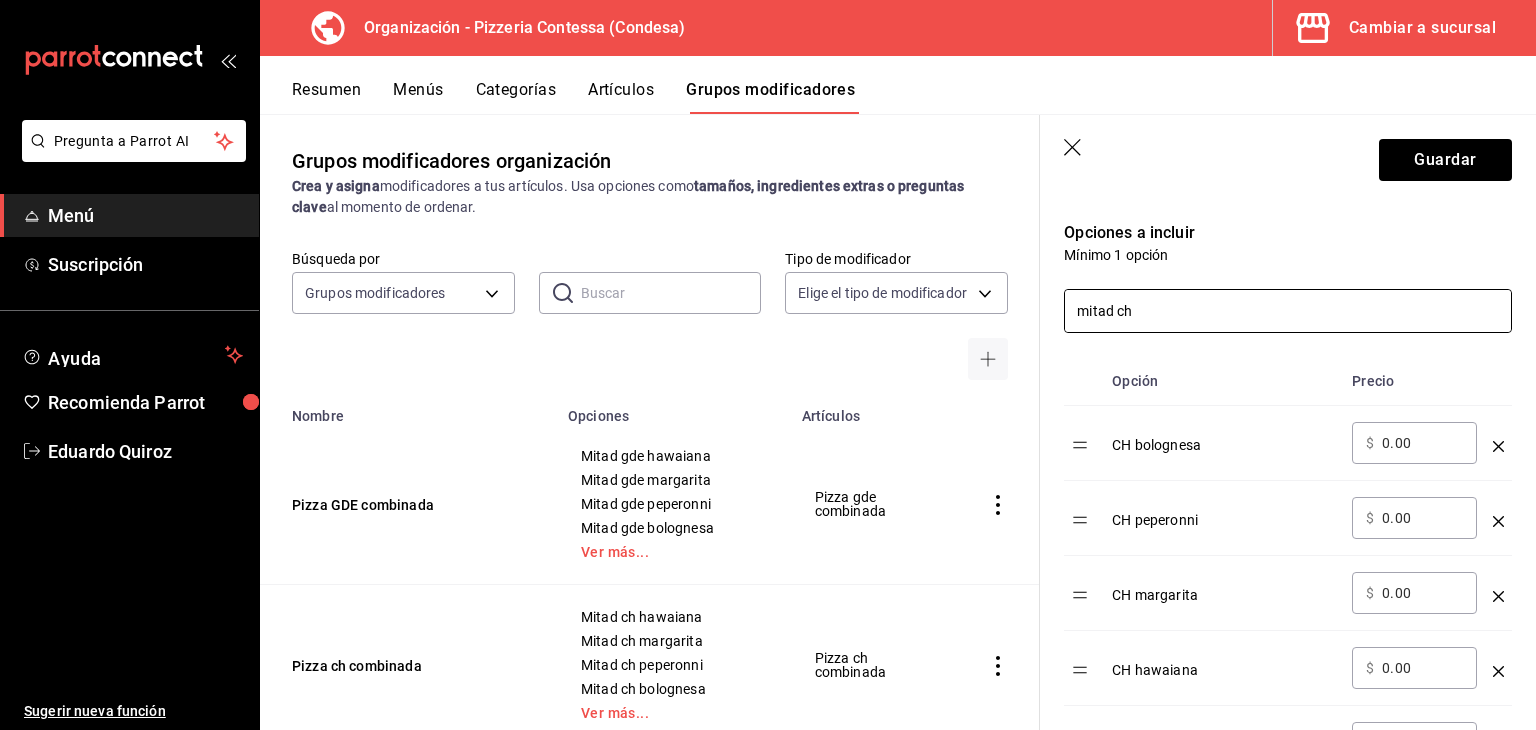 click on "mitad ch" at bounding box center (1288, 311) 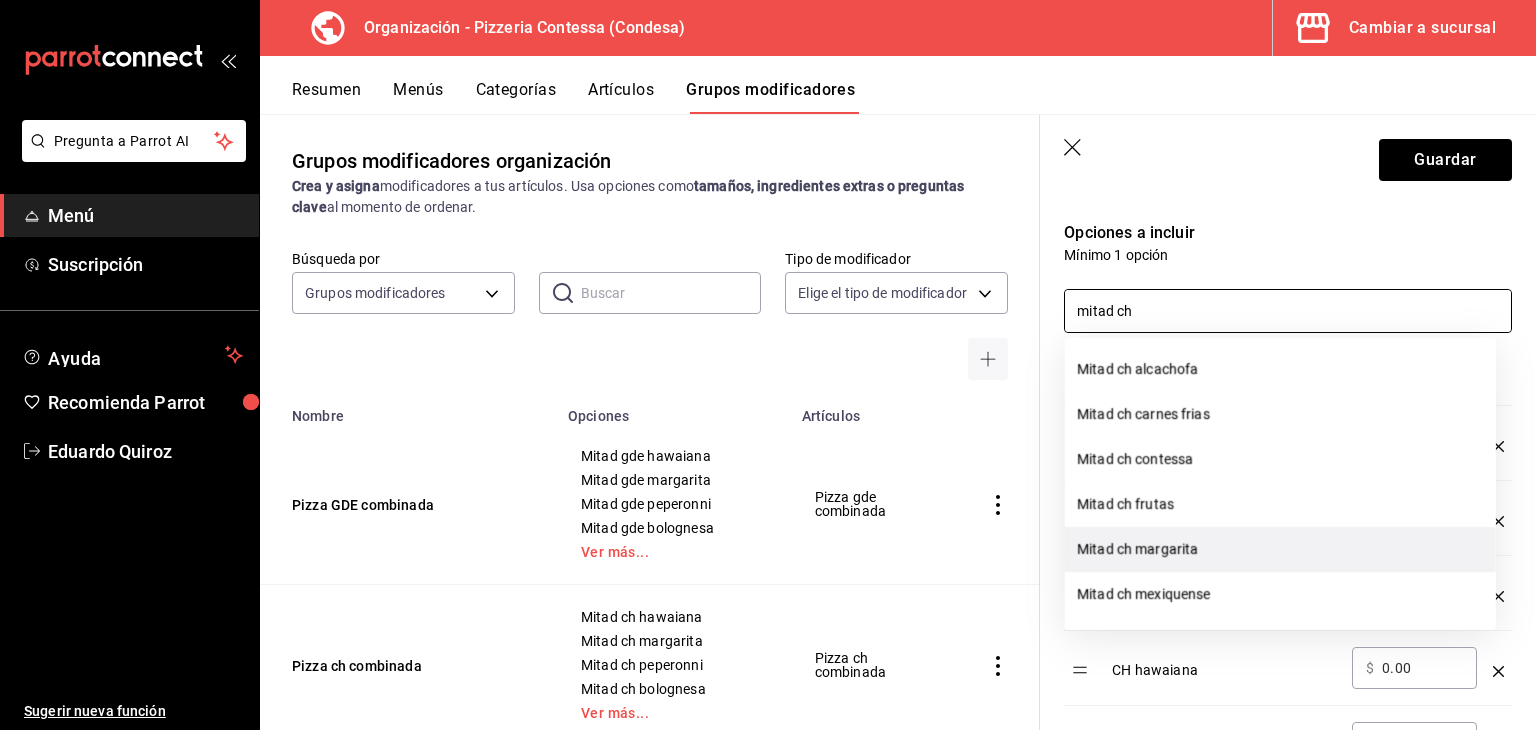 scroll, scrollTop: 100, scrollLeft: 0, axis: vertical 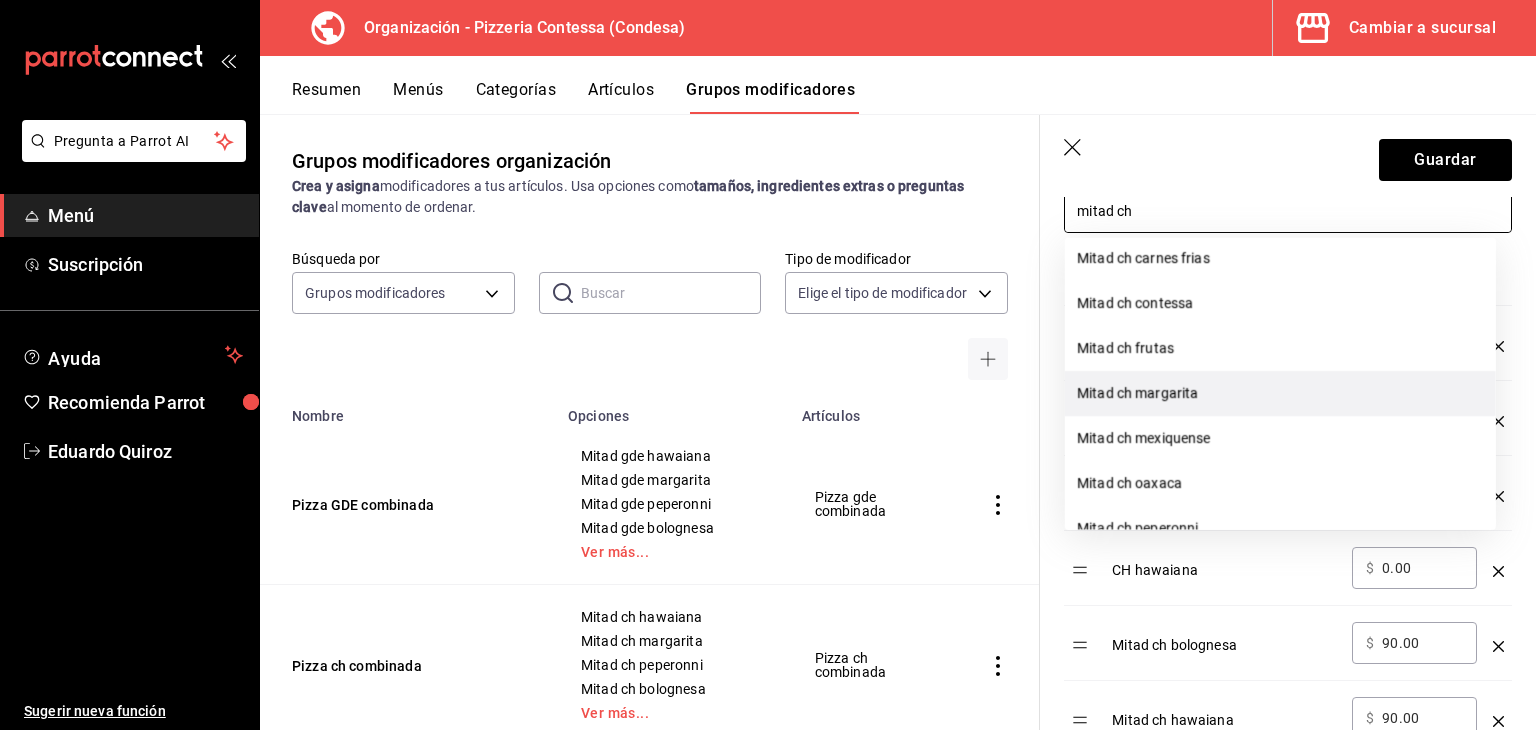click on "Mitad ch margarita" at bounding box center [1280, 393] 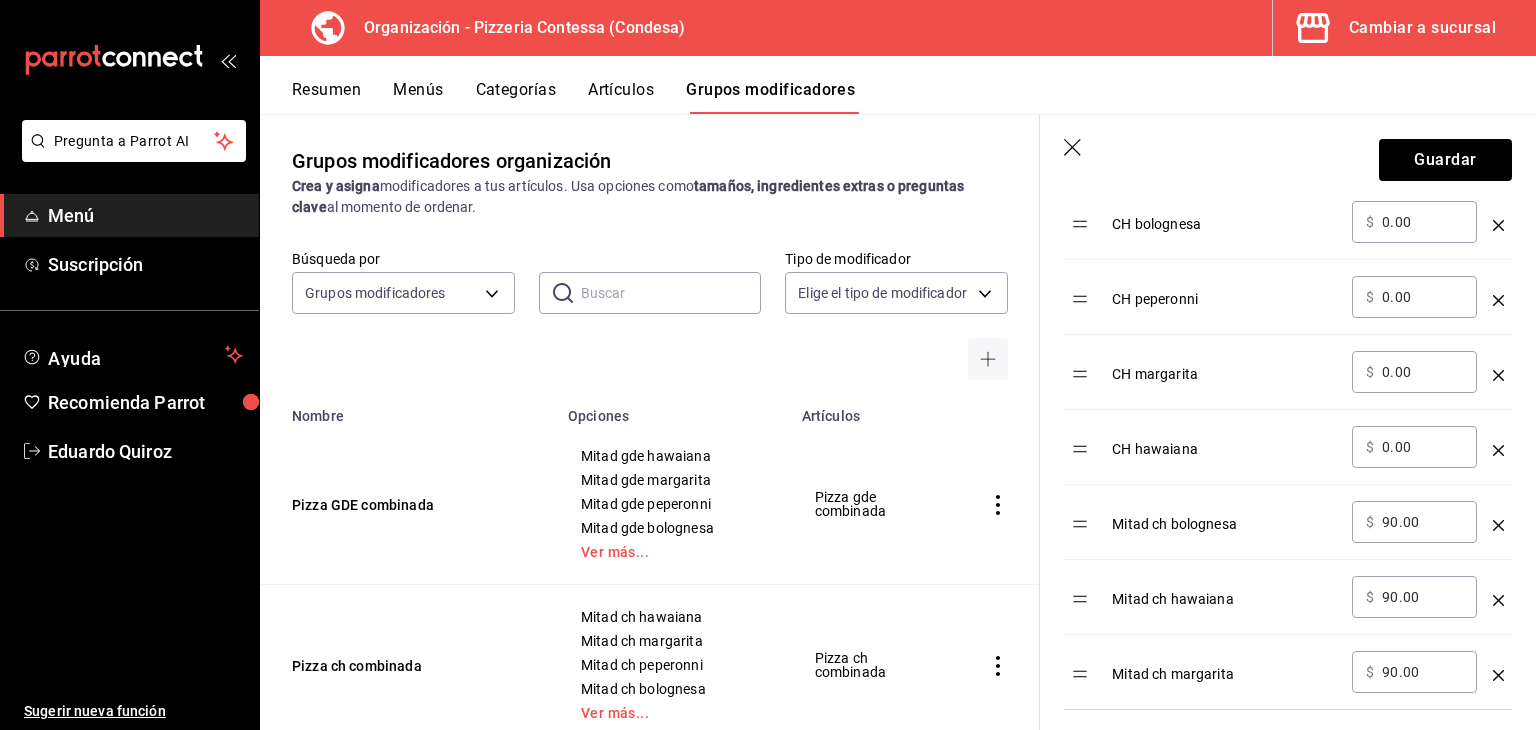 scroll, scrollTop: 500, scrollLeft: 0, axis: vertical 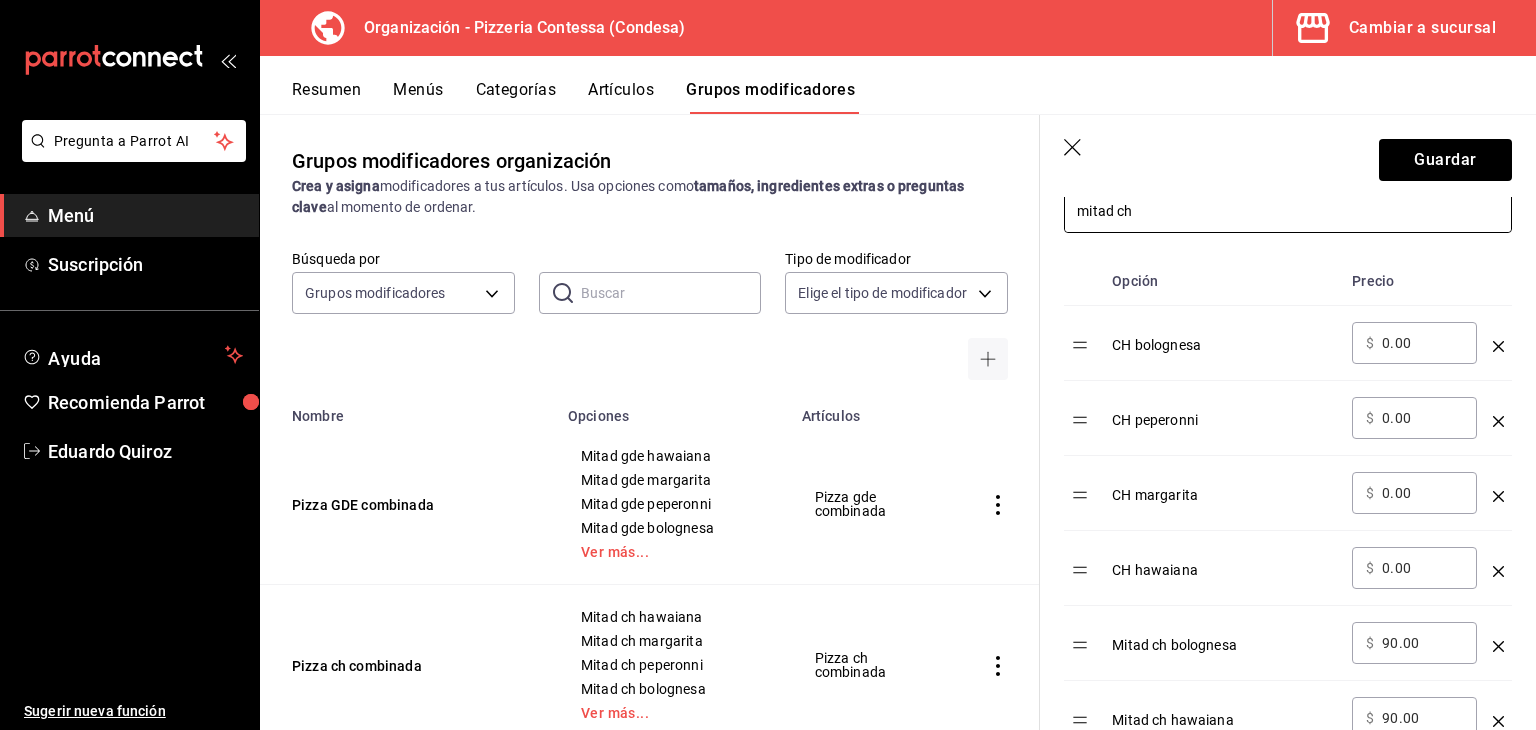 click on "mitad ch" at bounding box center (1288, 211) 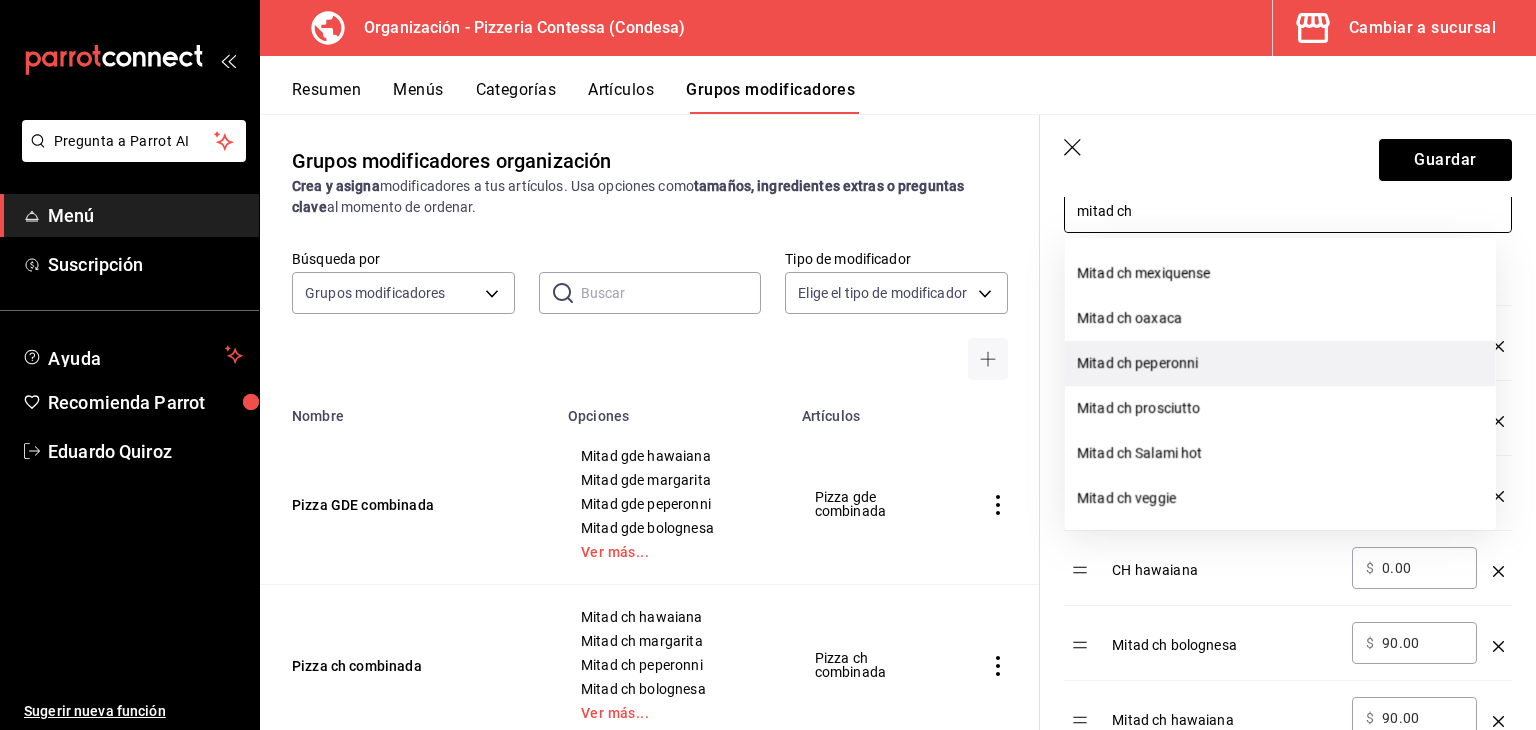 scroll, scrollTop: 235, scrollLeft: 0, axis: vertical 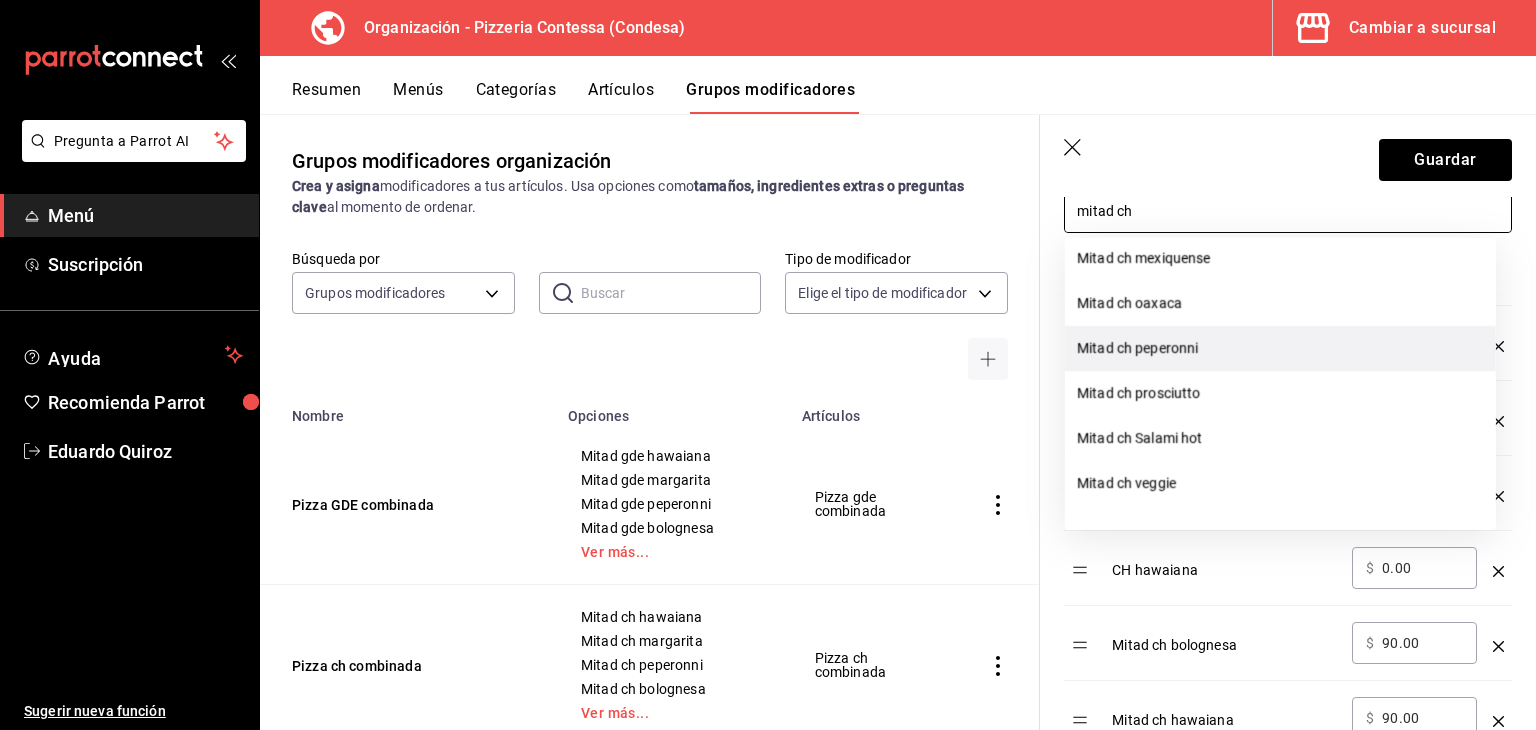 click on "Mitad ch peperonni" at bounding box center (1280, 348) 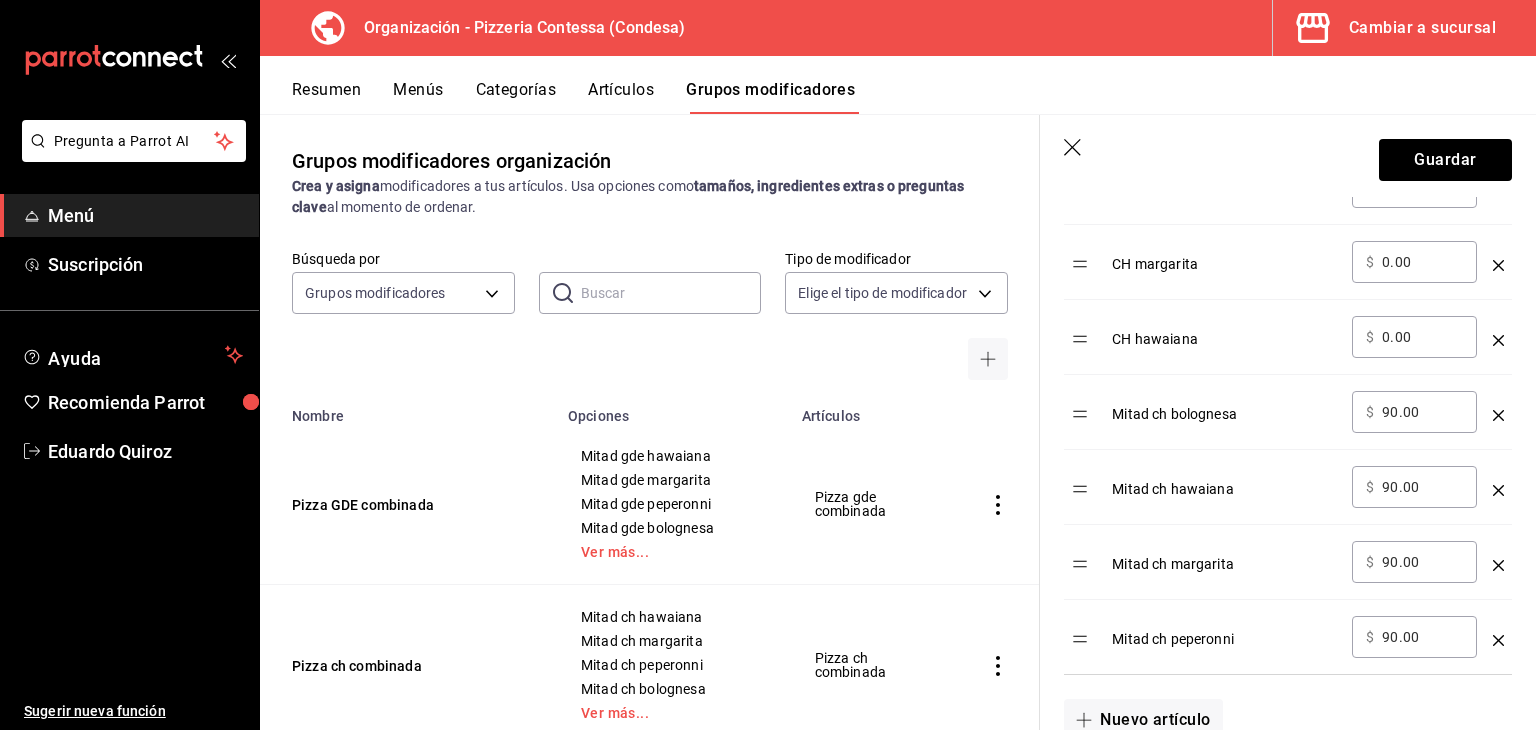 scroll, scrollTop: 800, scrollLeft: 0, axis: vertical 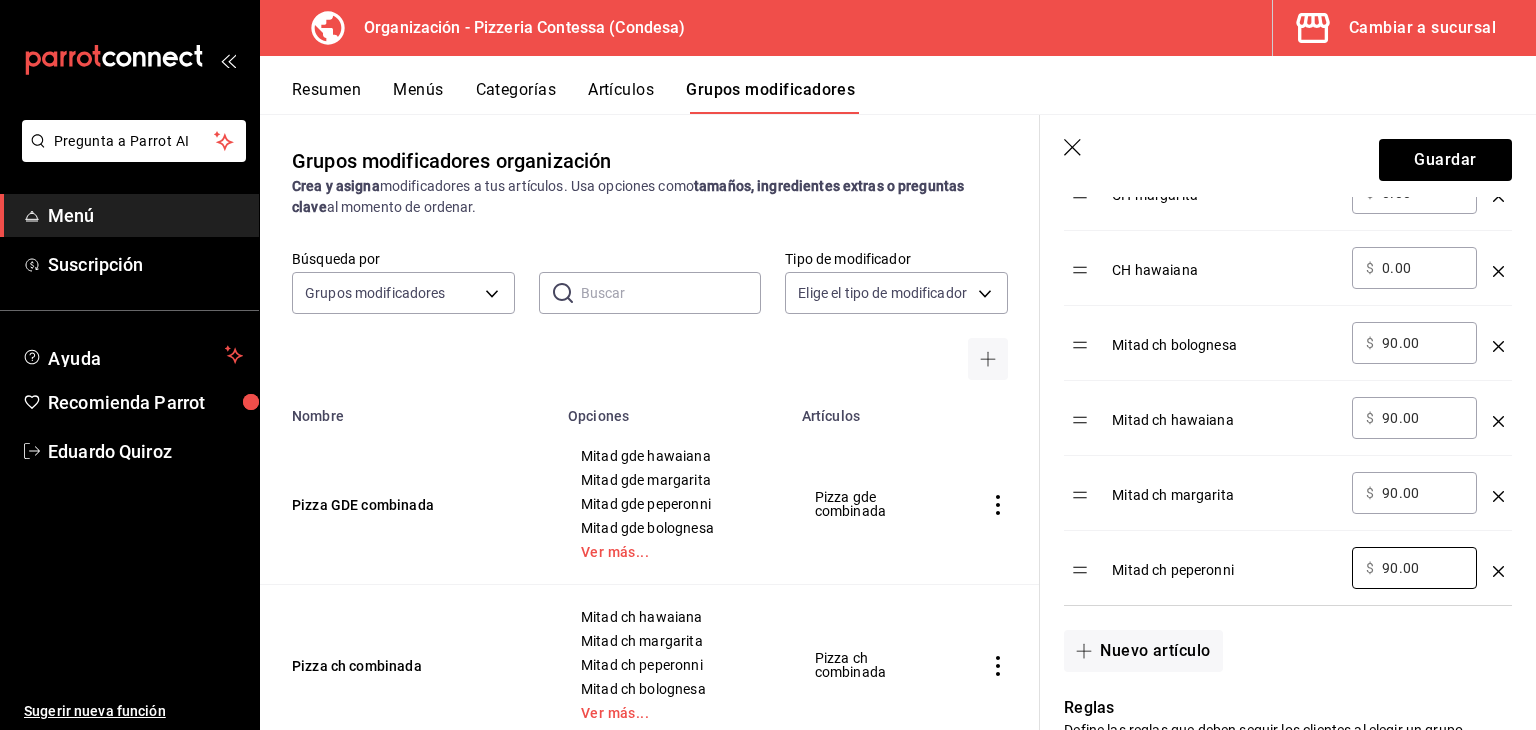 drag, startPoint x: 1431, startPoint y: 568, endPoint x: 1313, endPoint y: 569, distance: 118.004234 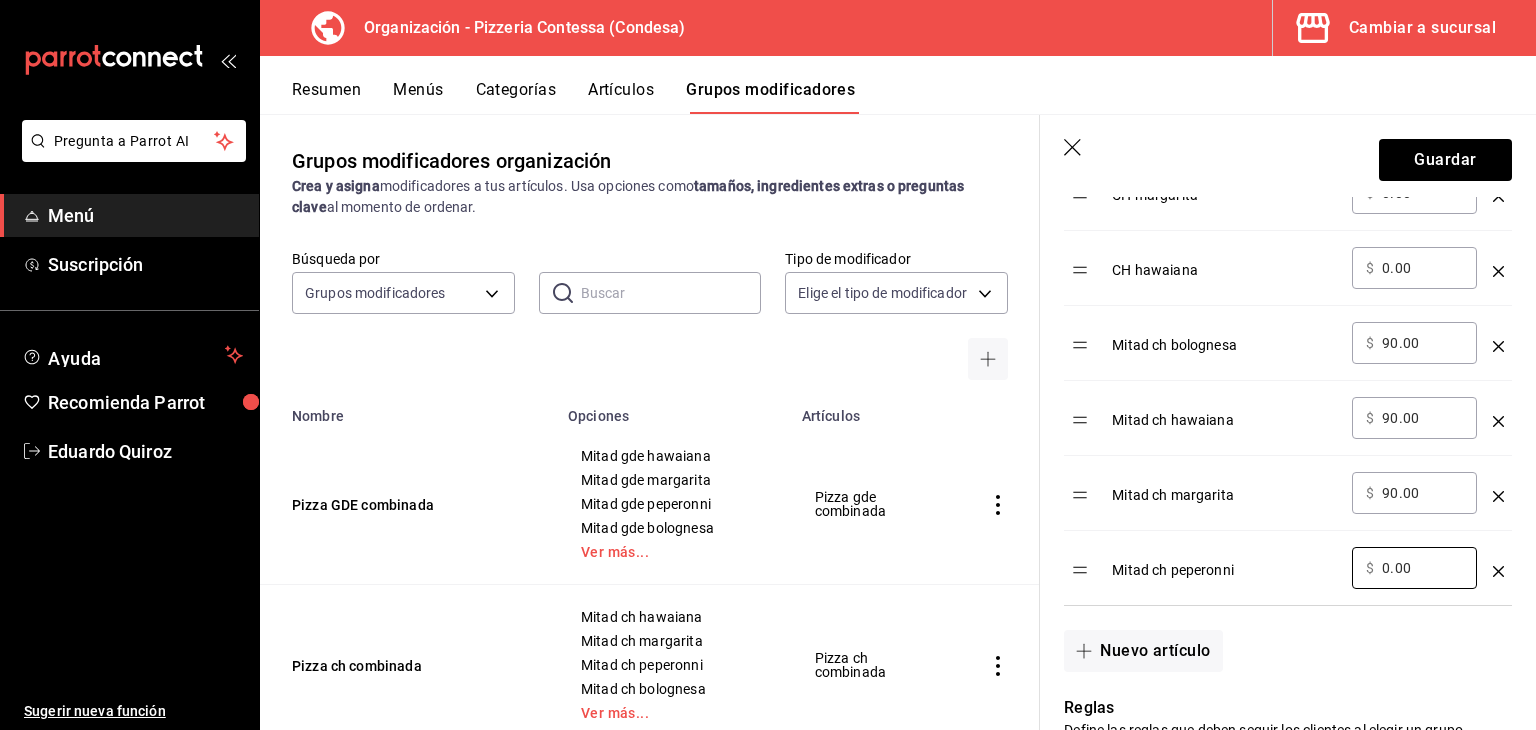 type on "0.00" 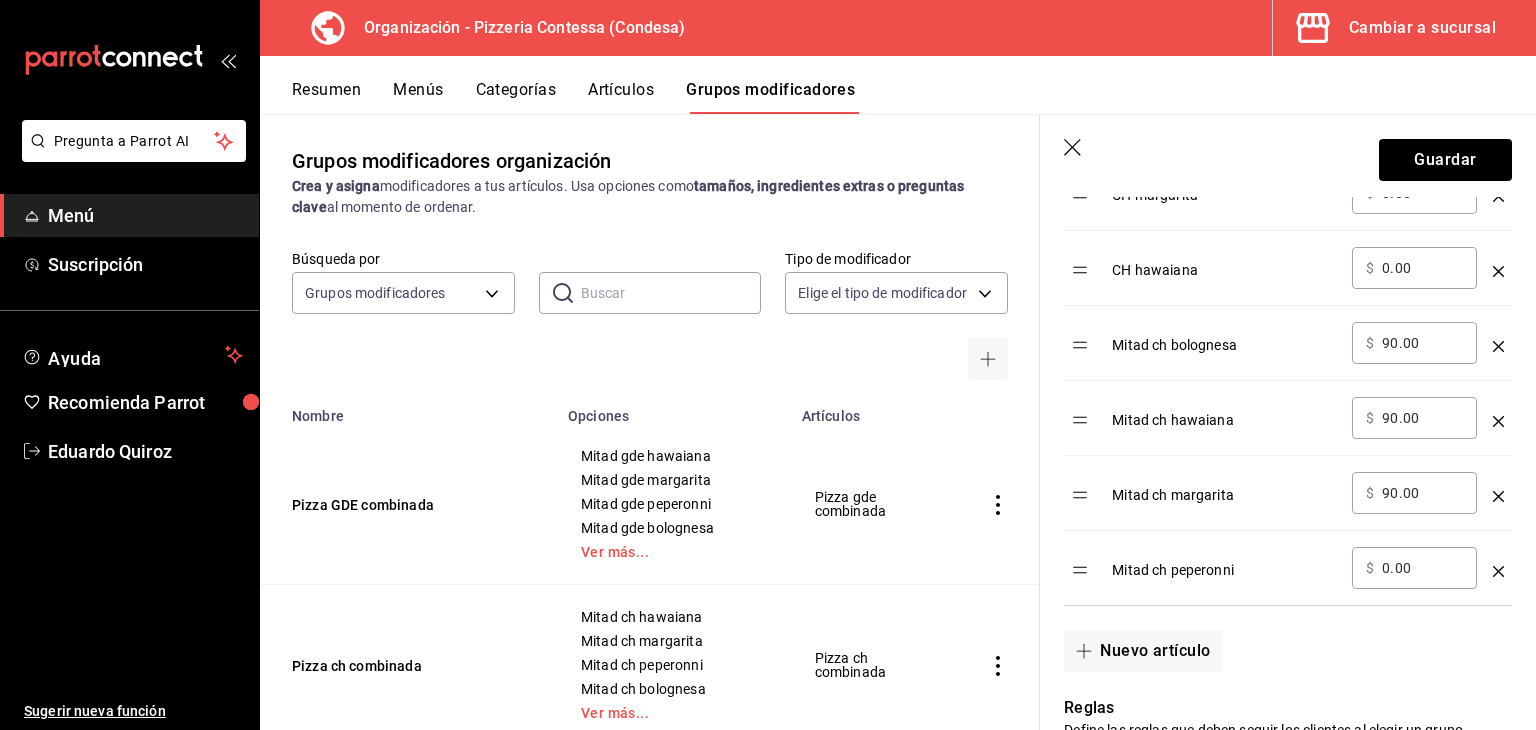 drag, startPoint x: 1416, startPoint y: 496, endPoint x: 1356, endPoint y: 493, distance: 60.074955 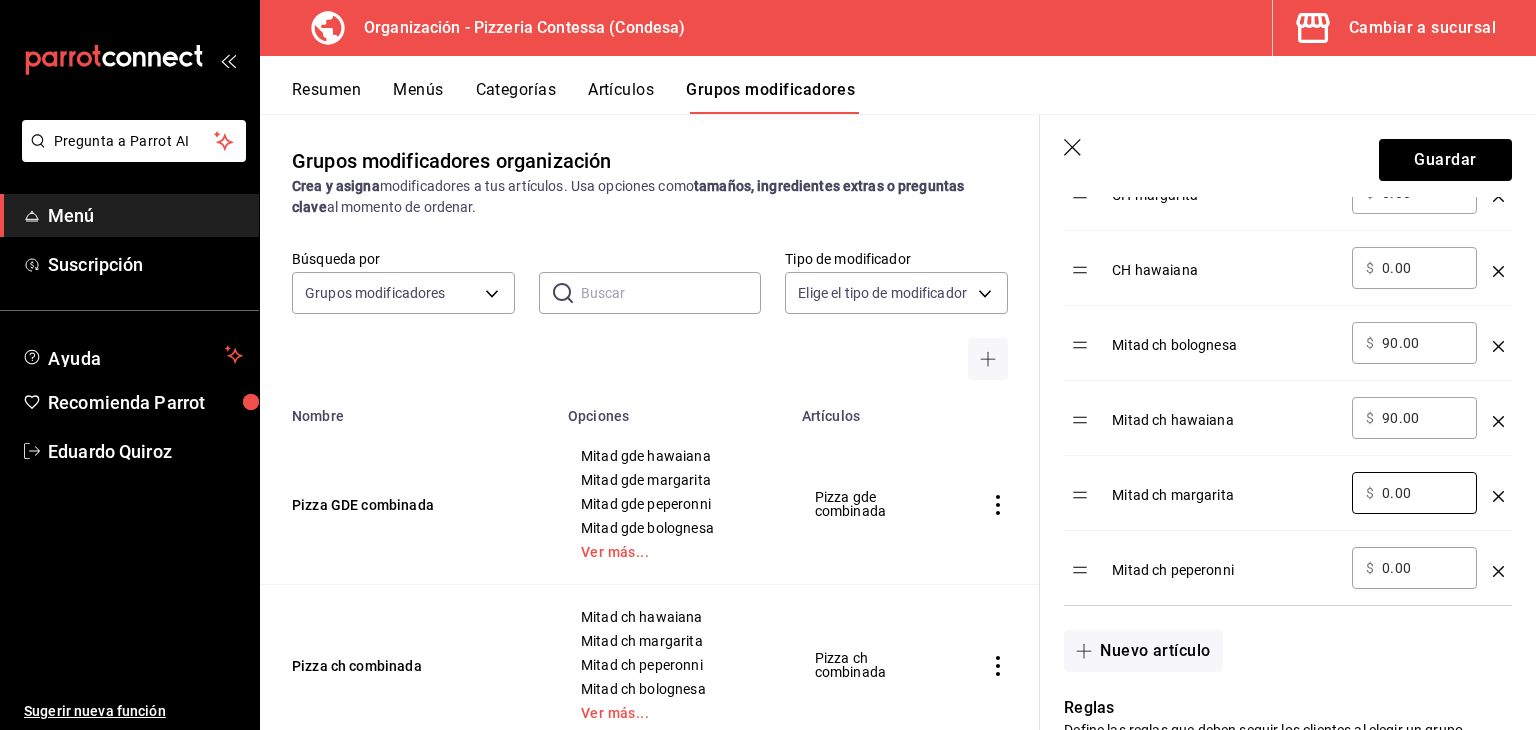 type on "0.00" 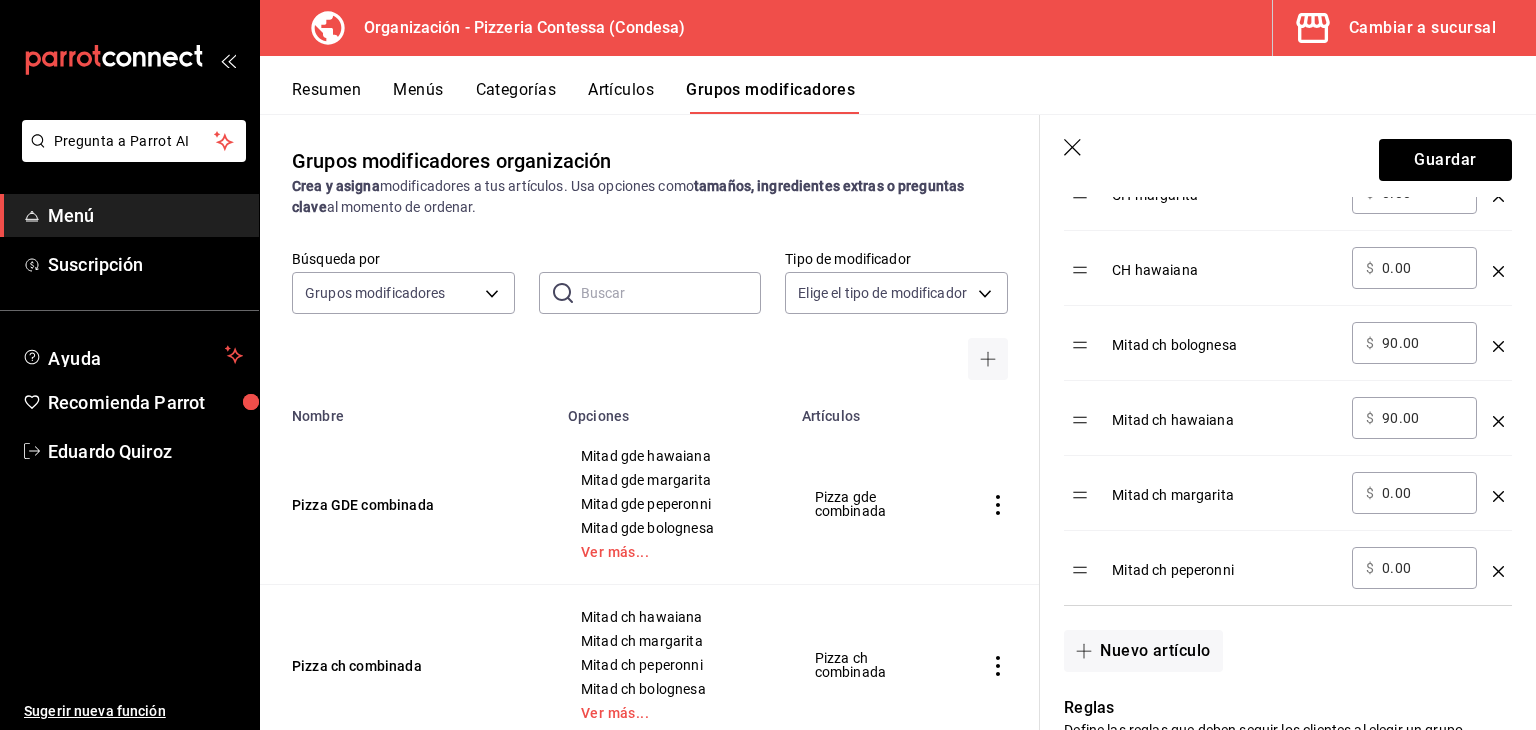 drag, startPoint x: 1418, startPoint y: 418, endPoint x: 1352, endPoint y: 418, distance: 66 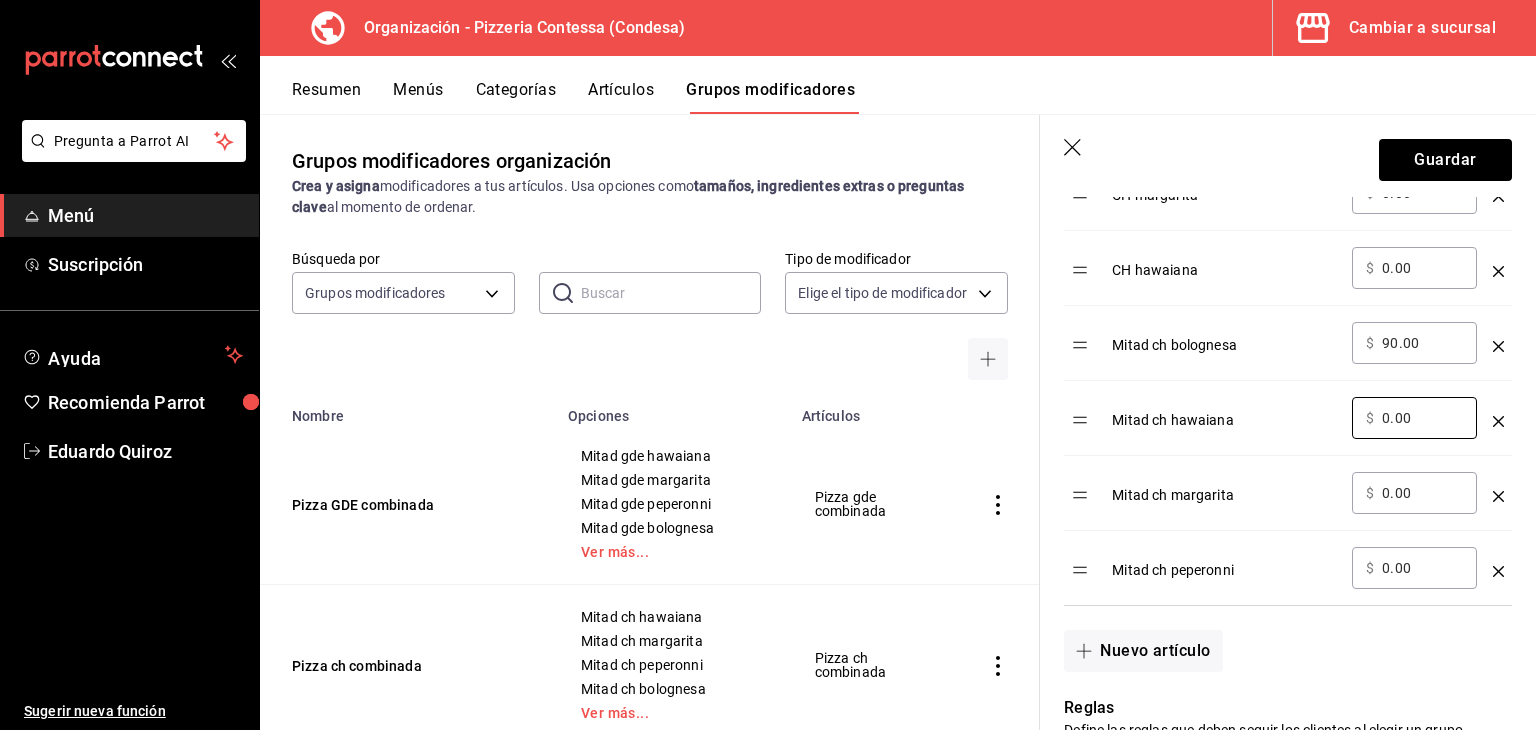 type on "0.00" 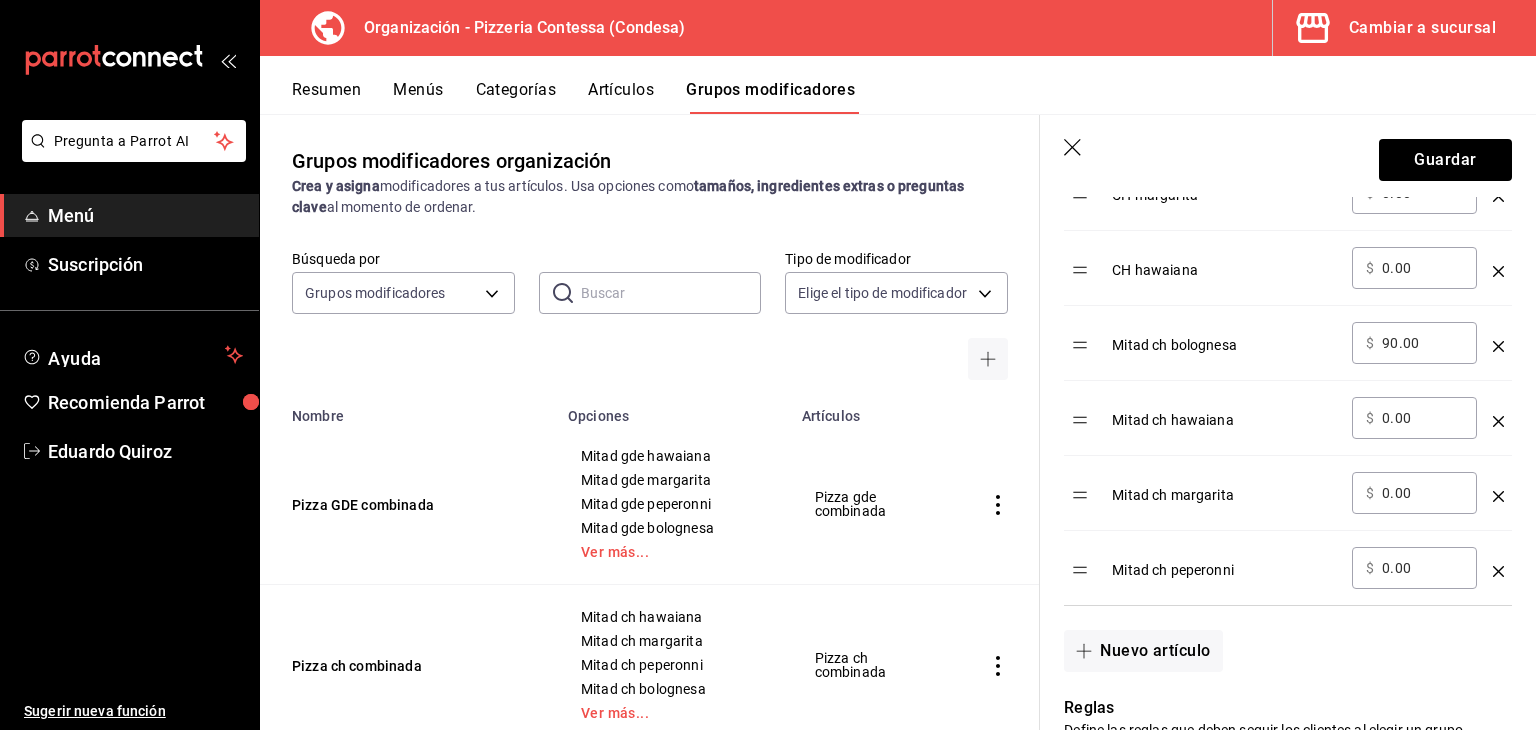 drag, startPoint x: 1406, startPoint y: 334, endPoint x: 1358, endPoint y: 334, distance: 48 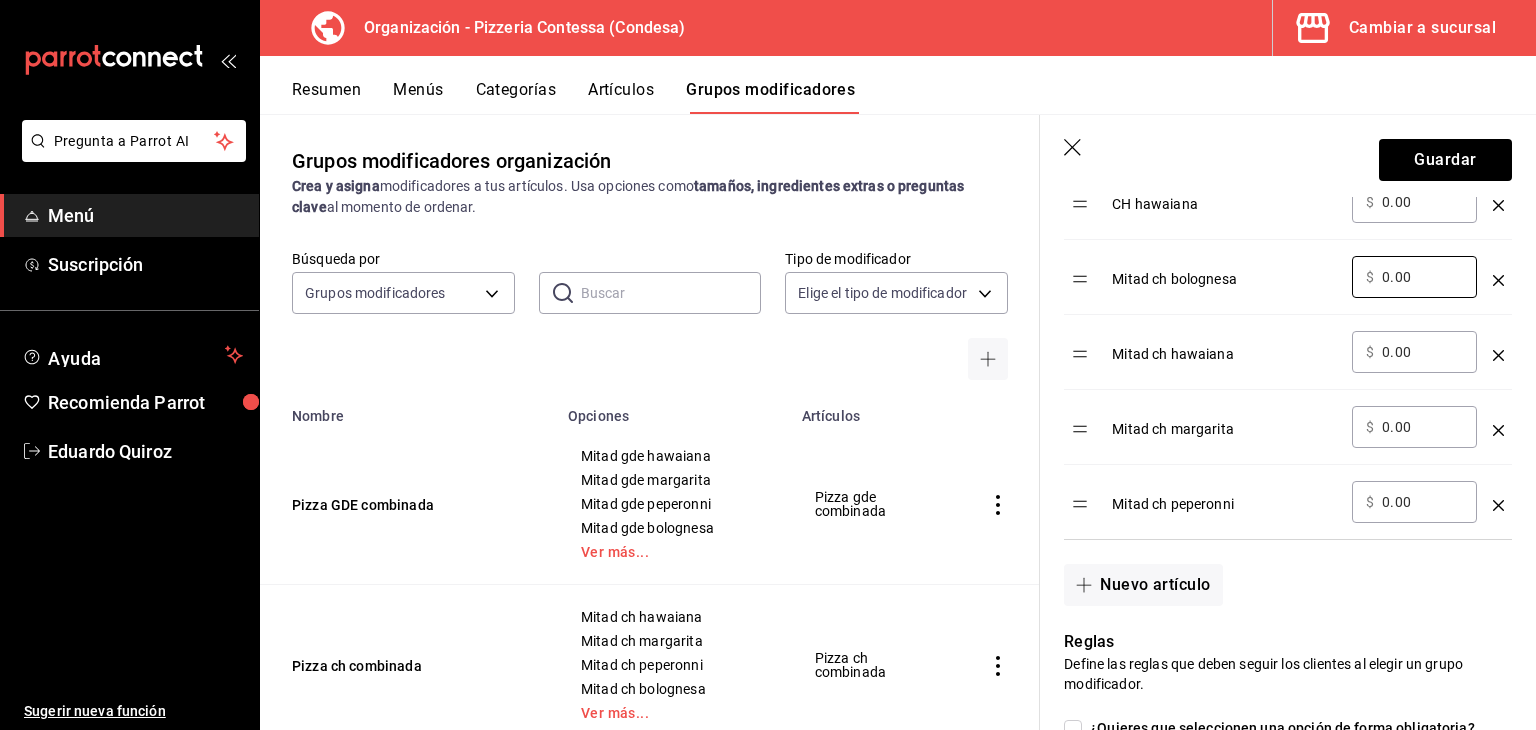 scroll, scrollTop: 1100, scrollLeft: 0, axis: vertical 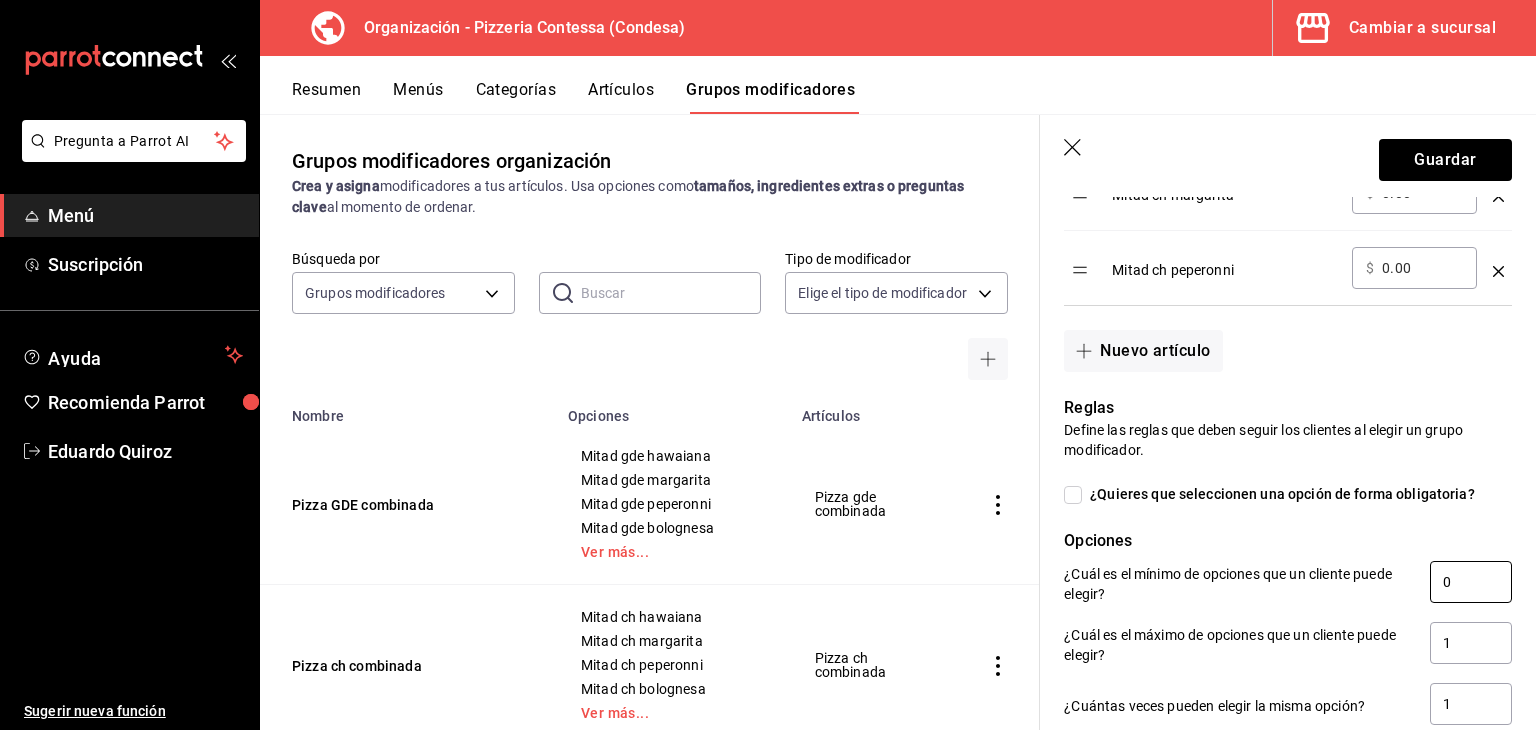 type on "0.00" 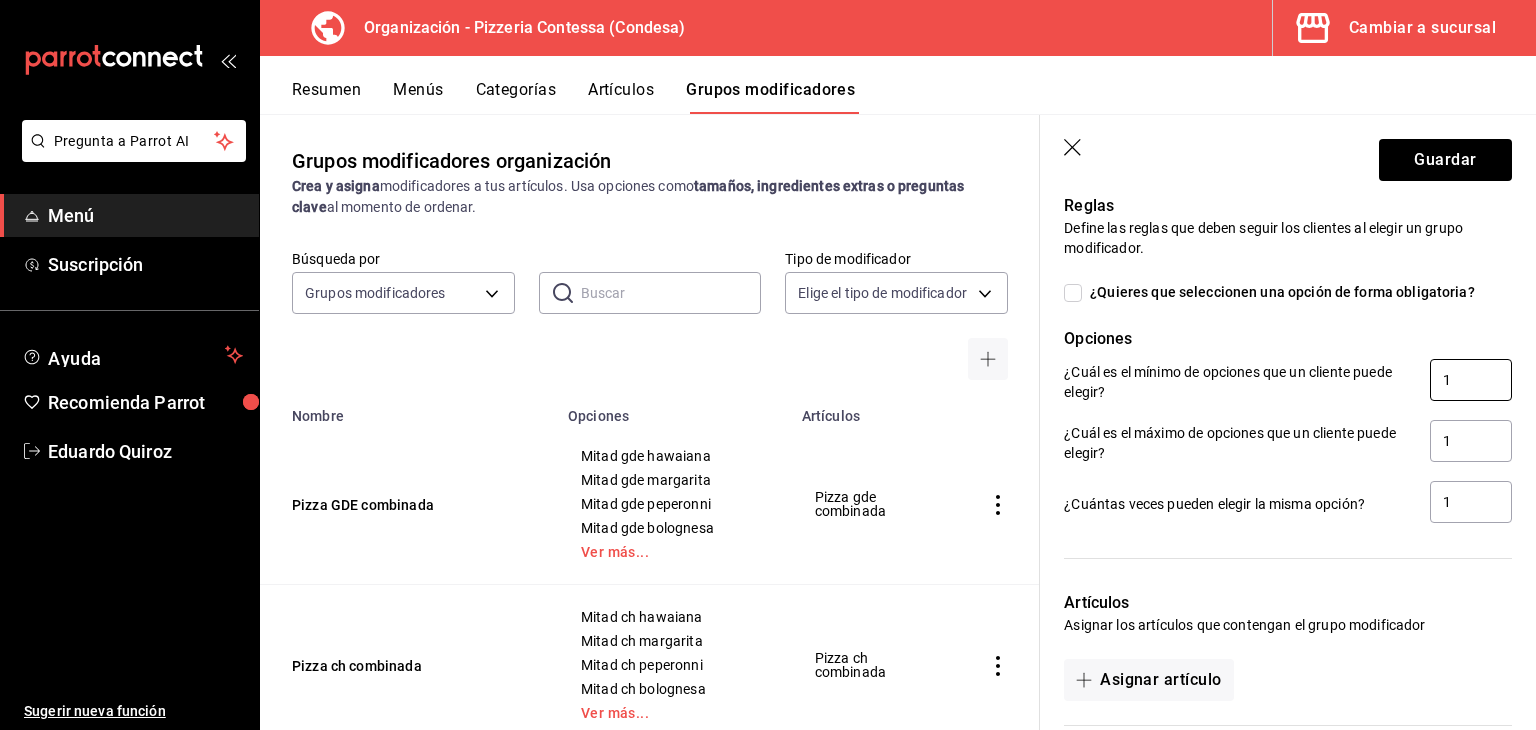 scroll, scrollTop: 1300, scrollLeft: 0, axis: vertical 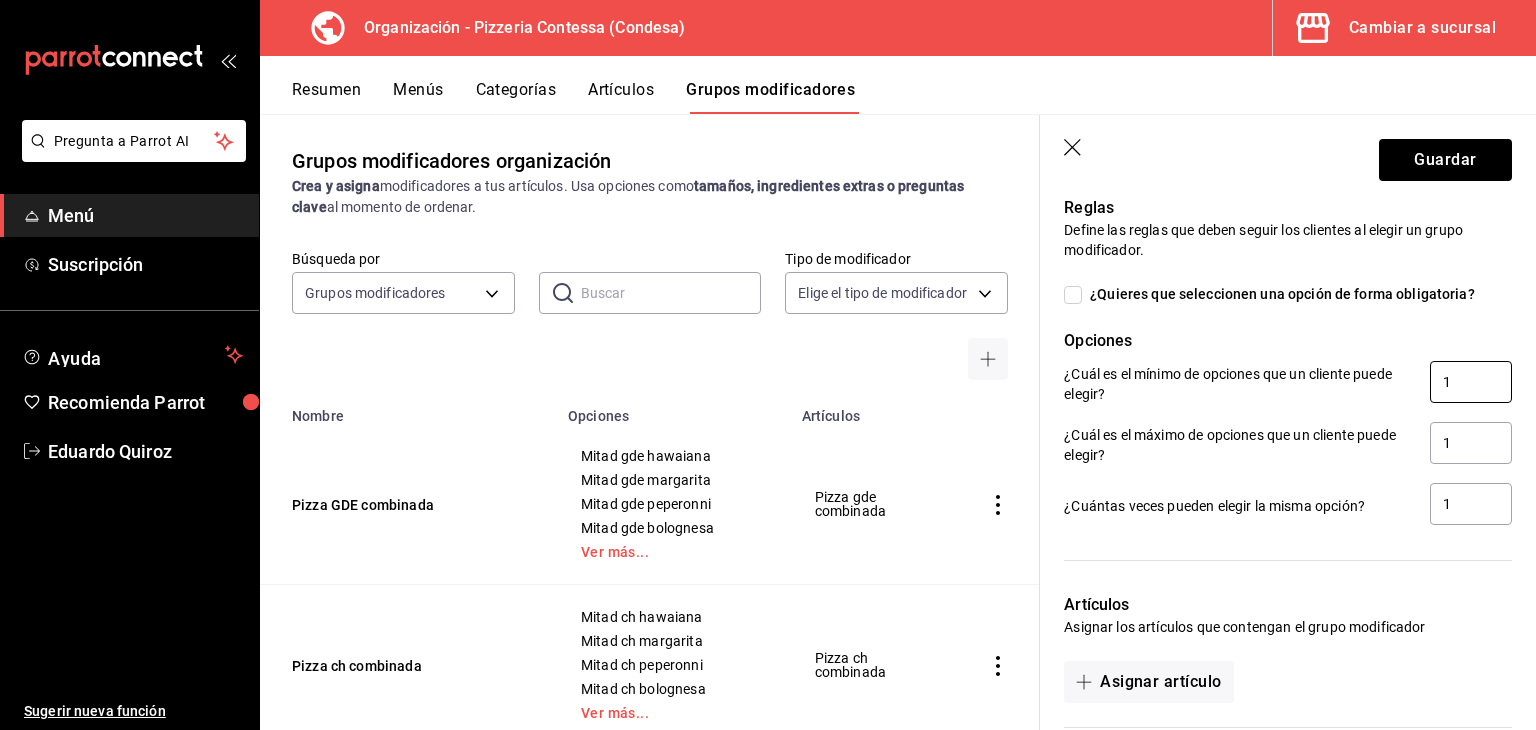 type on "1" 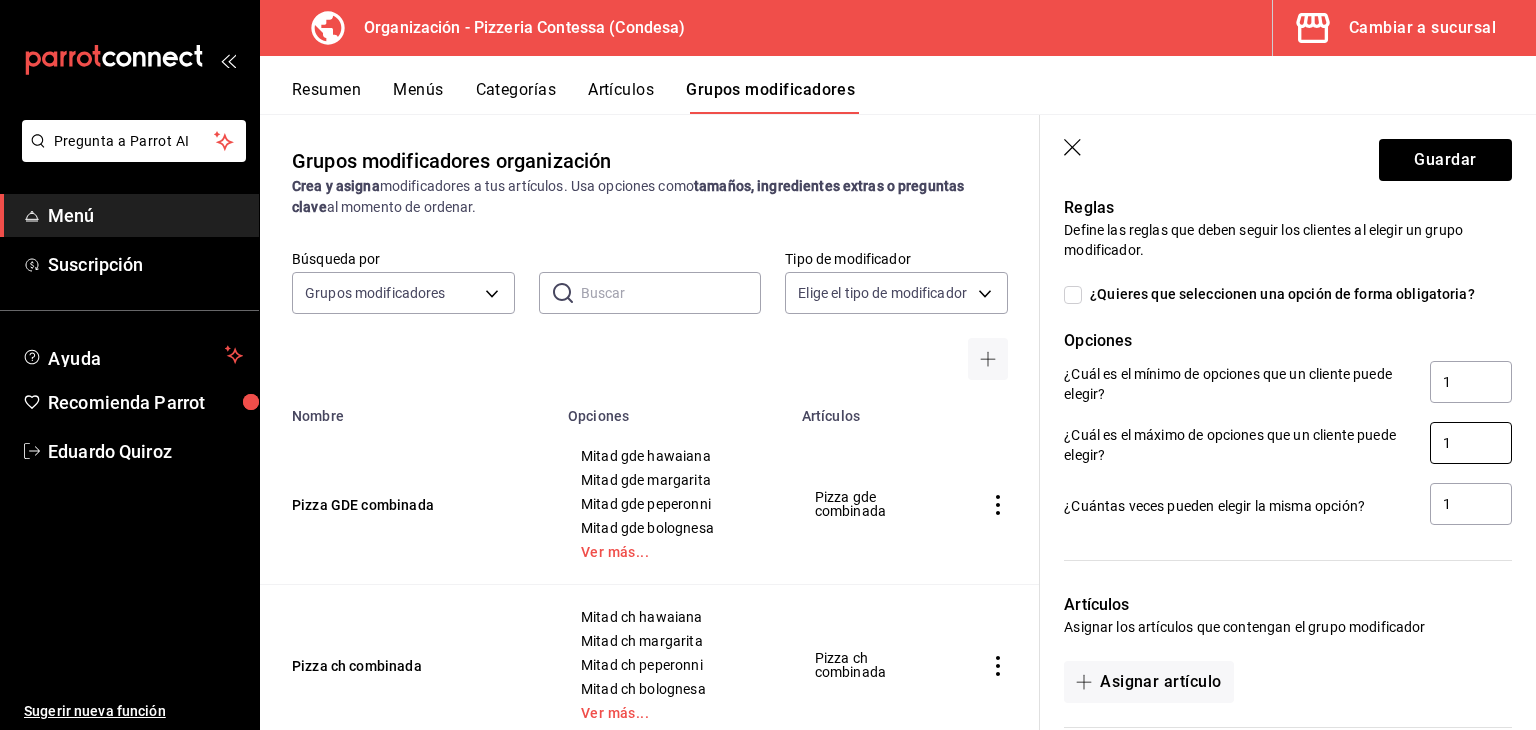 click on "¿Cuál es el máximo de opciones que un cliente puede elegir? 1" at bounding box center (1288, 444) 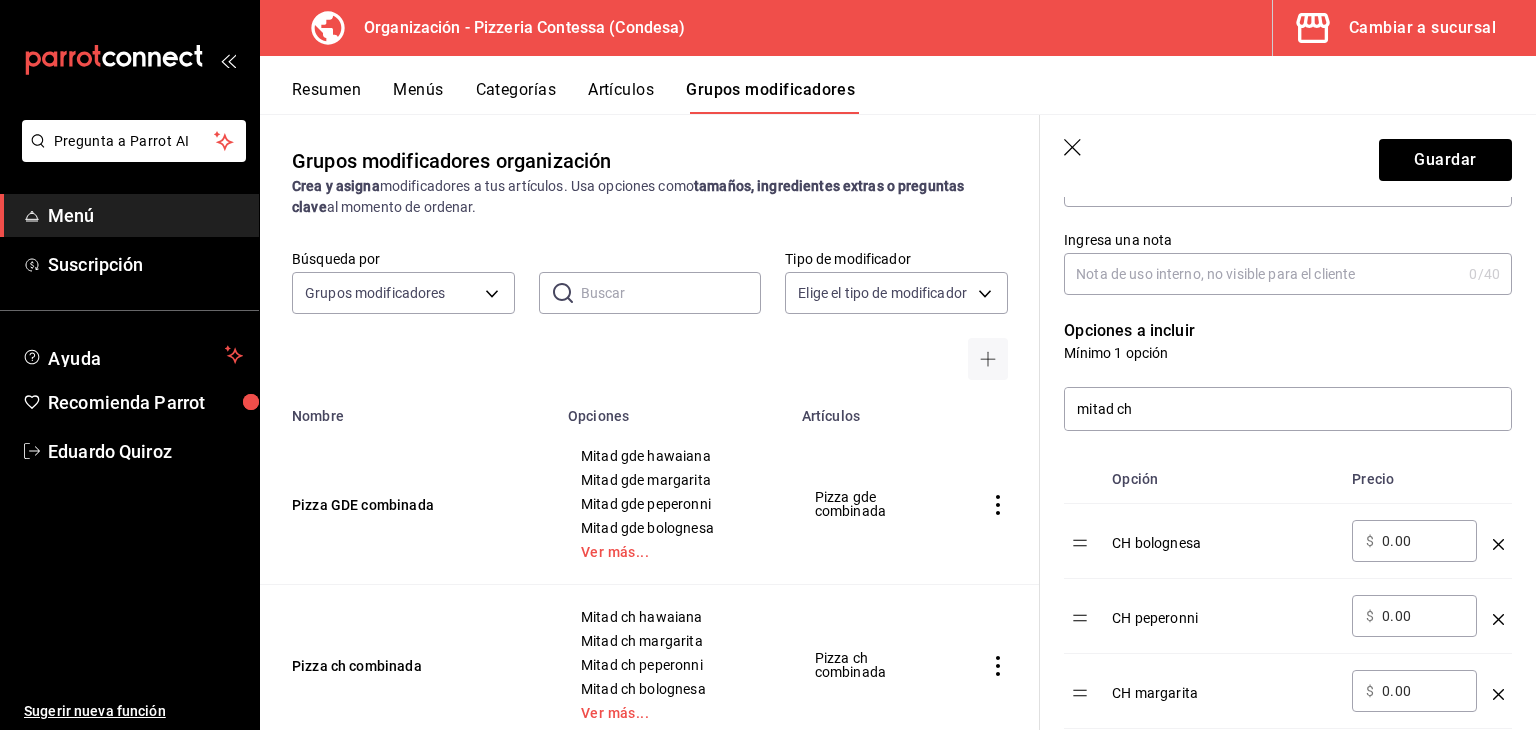 scroll, scrollTop: 300, scrollLeft: 0, axis: vertical 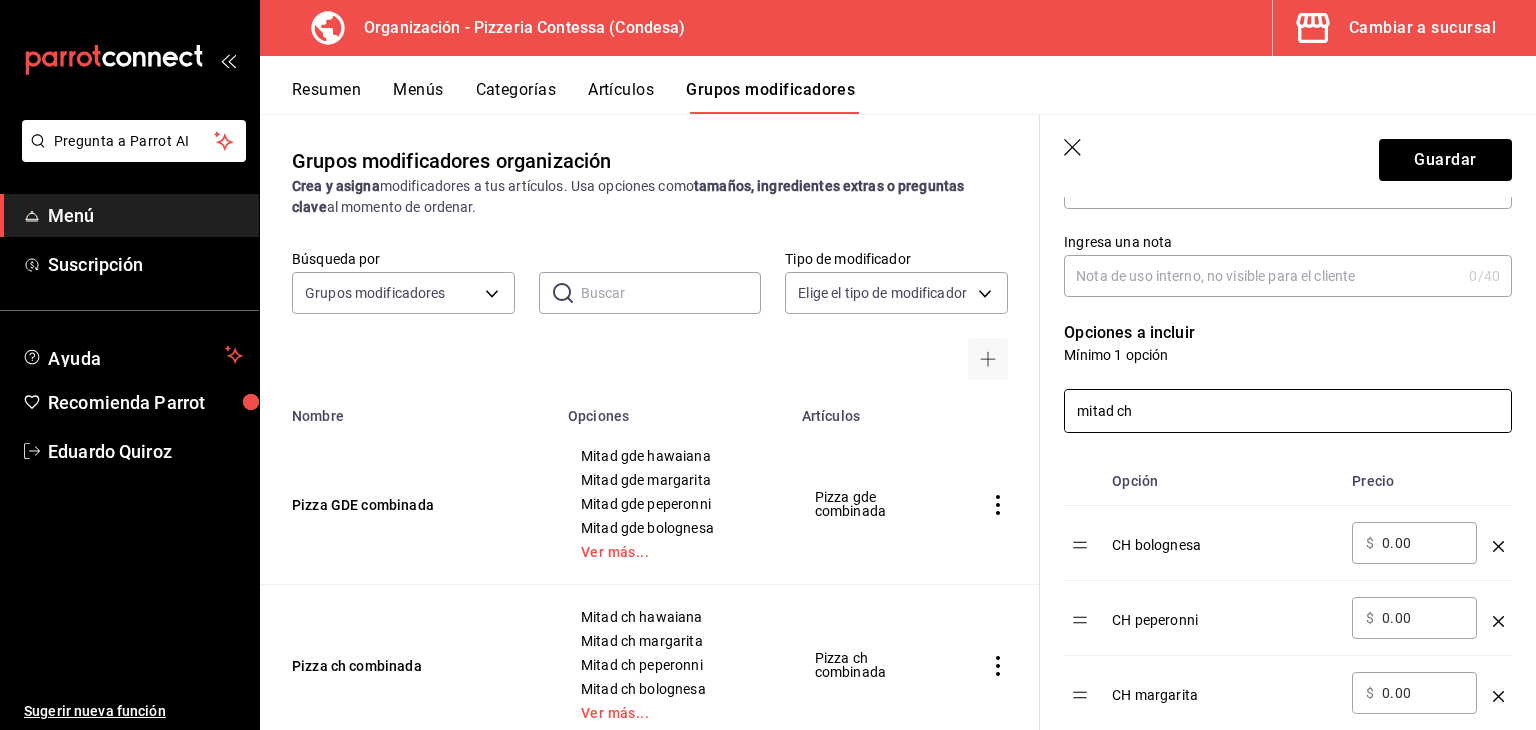 type on "2" 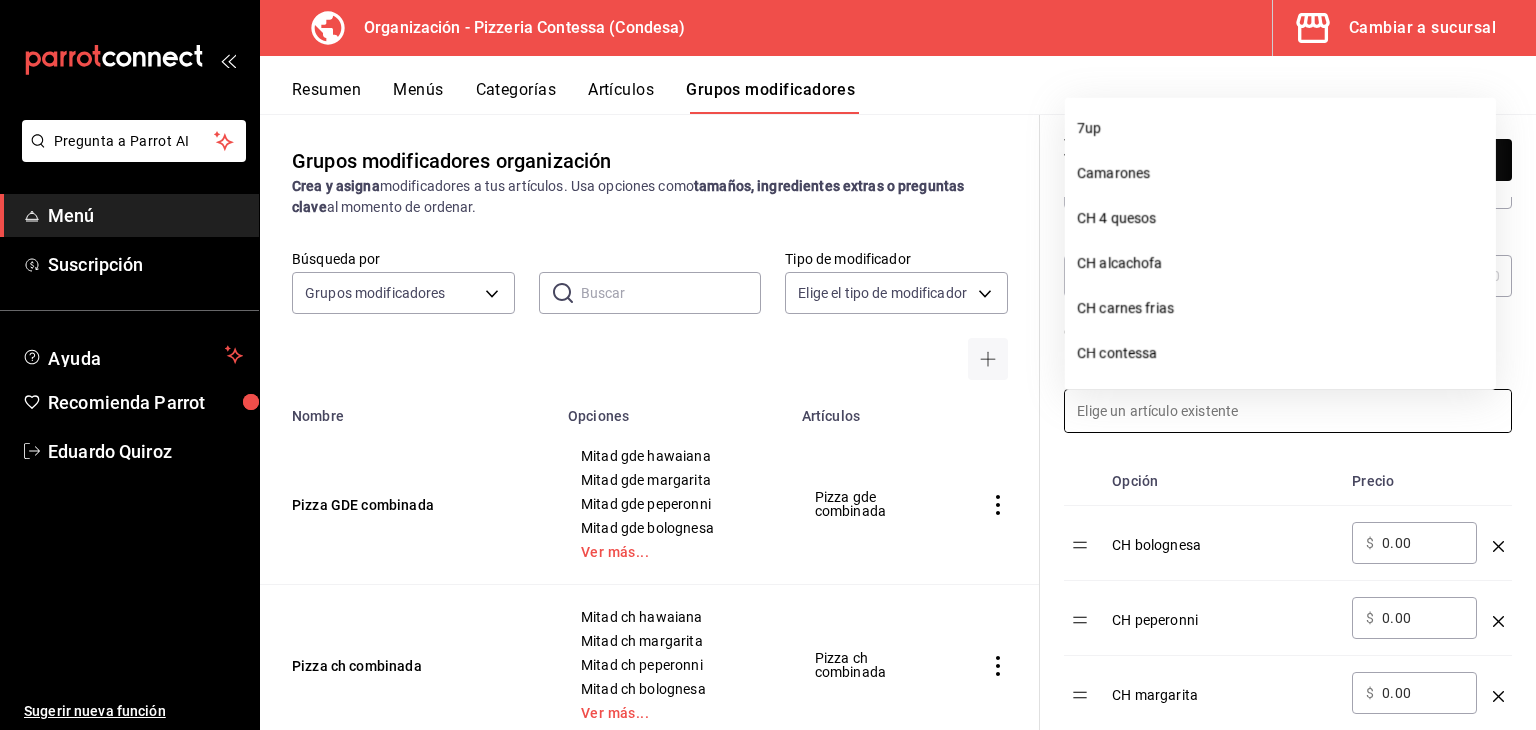 scroll, scrollTop: 200, scrollLeft: 0, axis: vertical 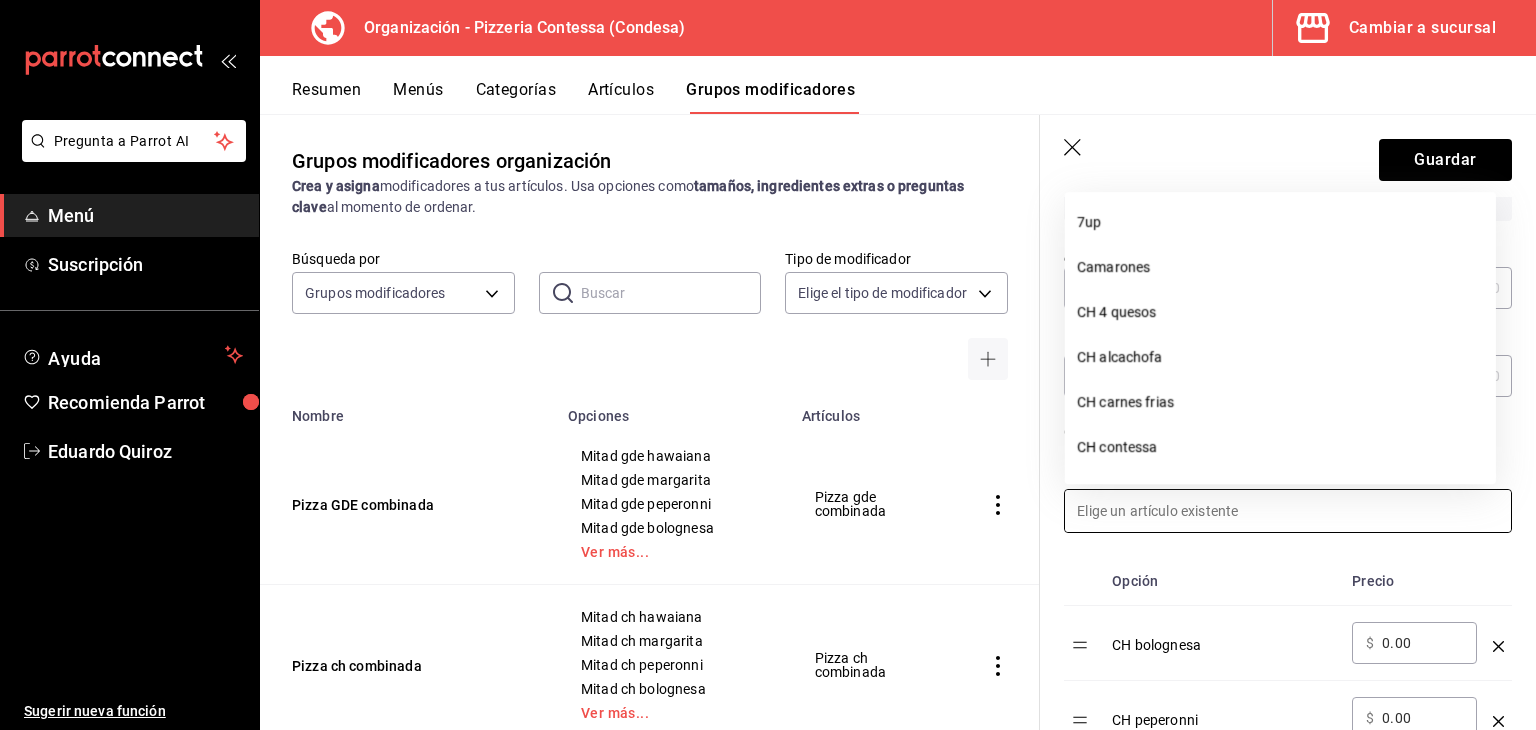 type 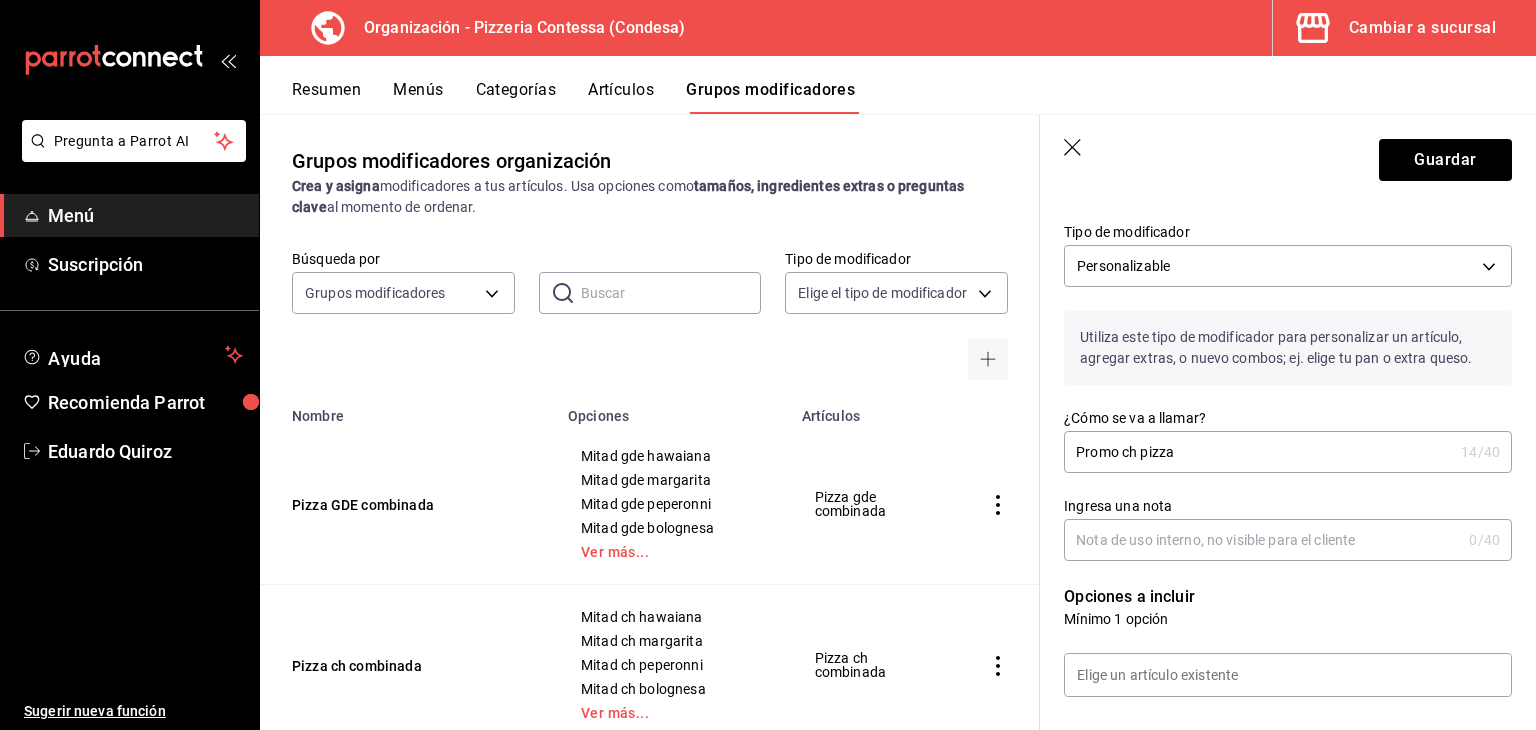 scroll, scrollTop: 0, scrollLeft: 0, axis: both 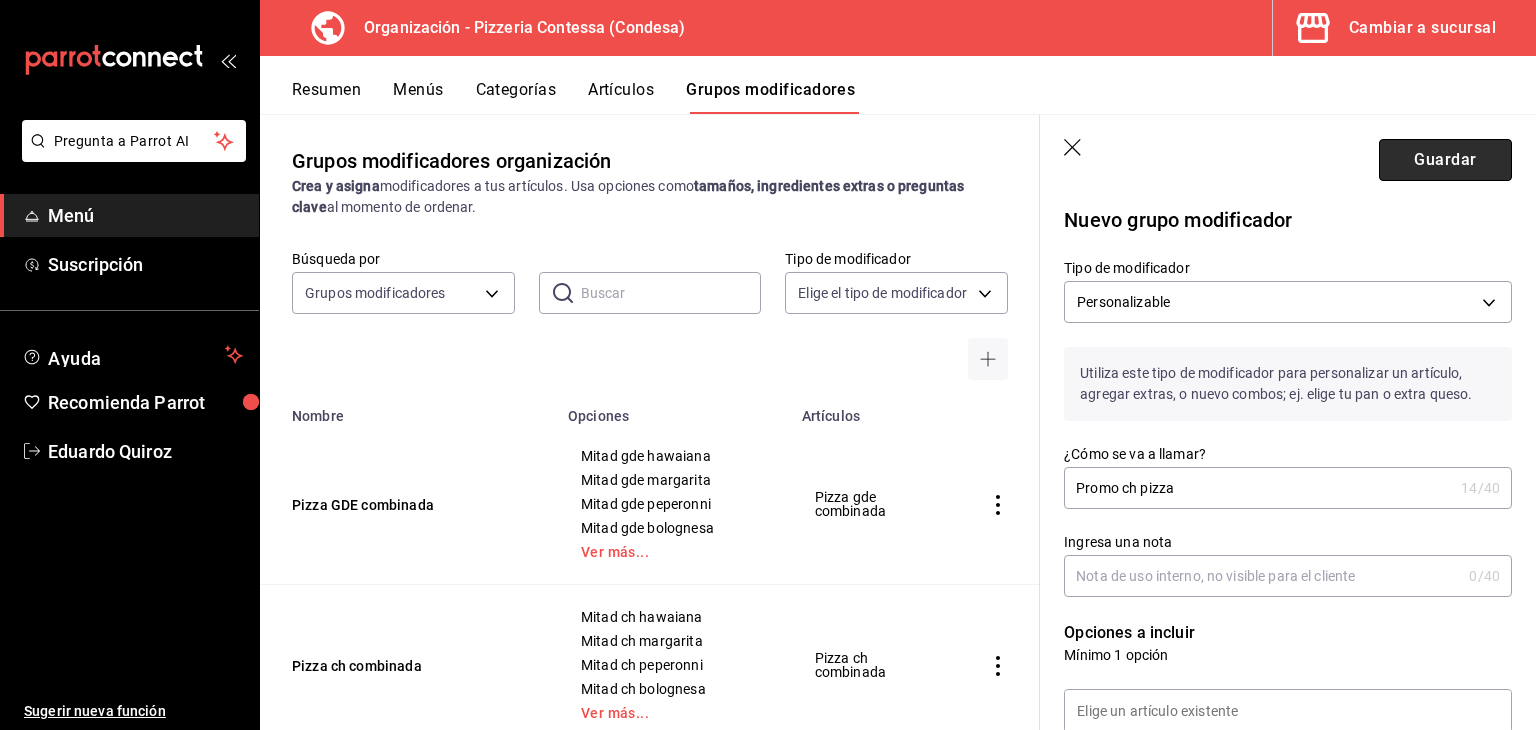 click on "Guardar" at bounding box center (1445, 160) 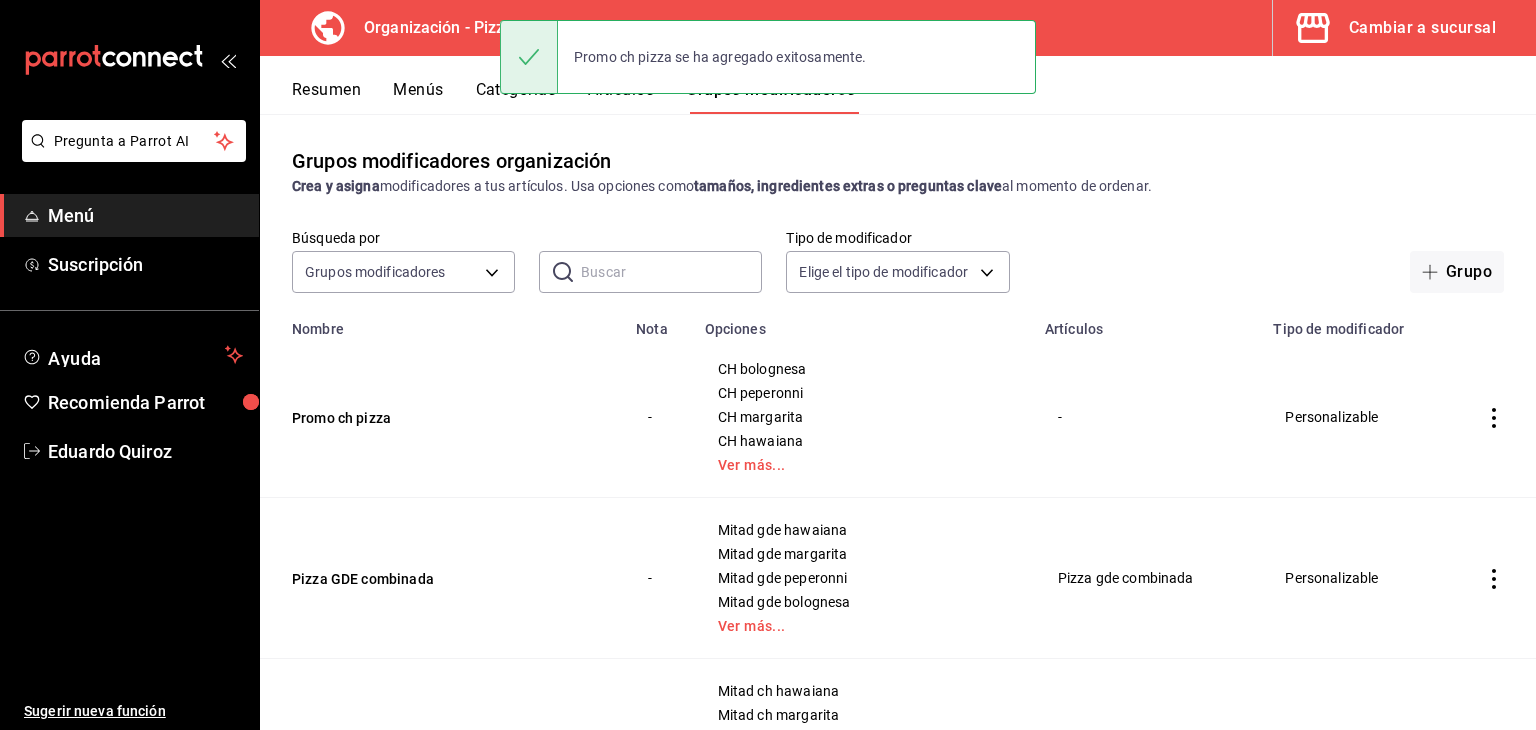 scroll, scrollTop: 100, scrollLeft: 0, axis: vertical 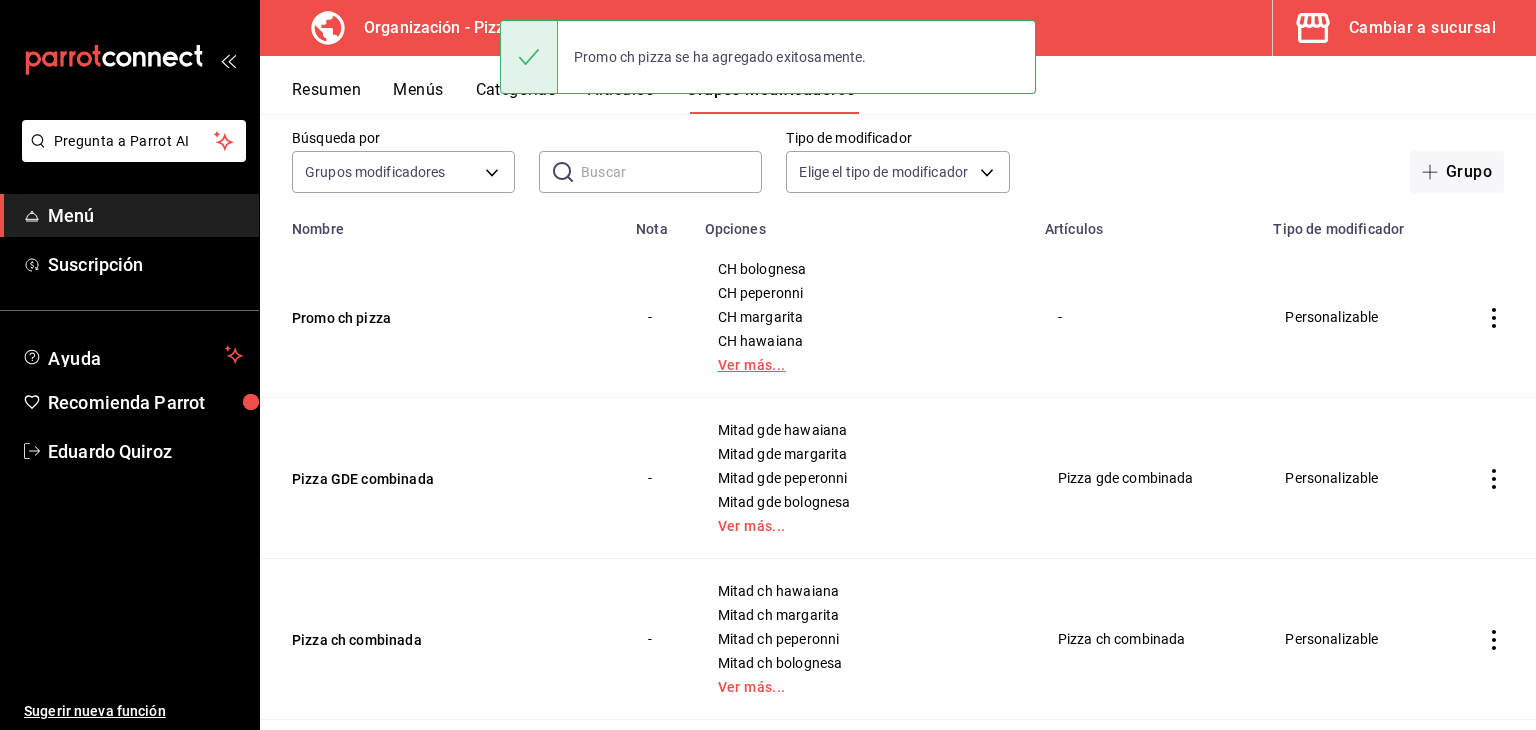 click on "Ver más..." at bounding box center (863, 365) 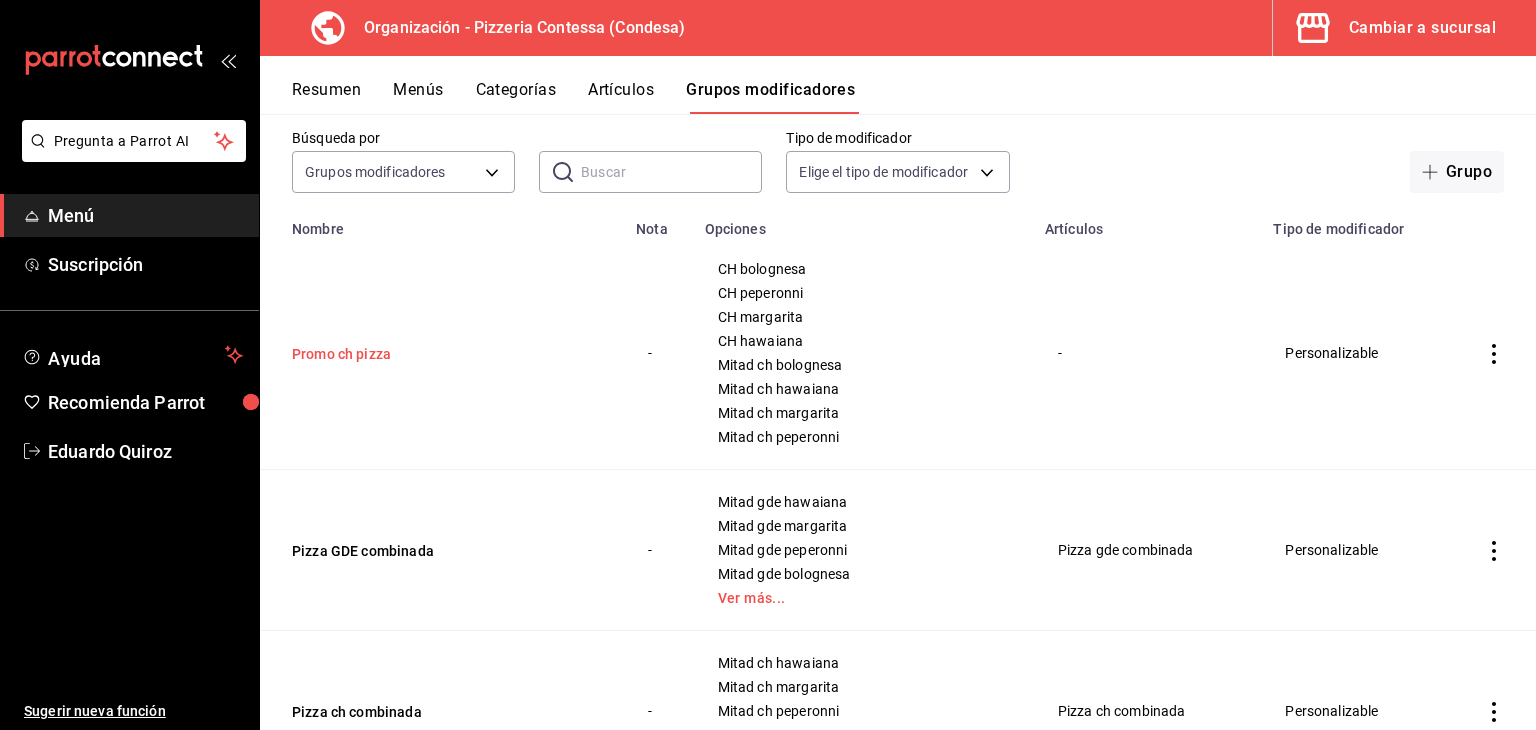click on "Promo ch pizza" at bounding box center [412, 354] 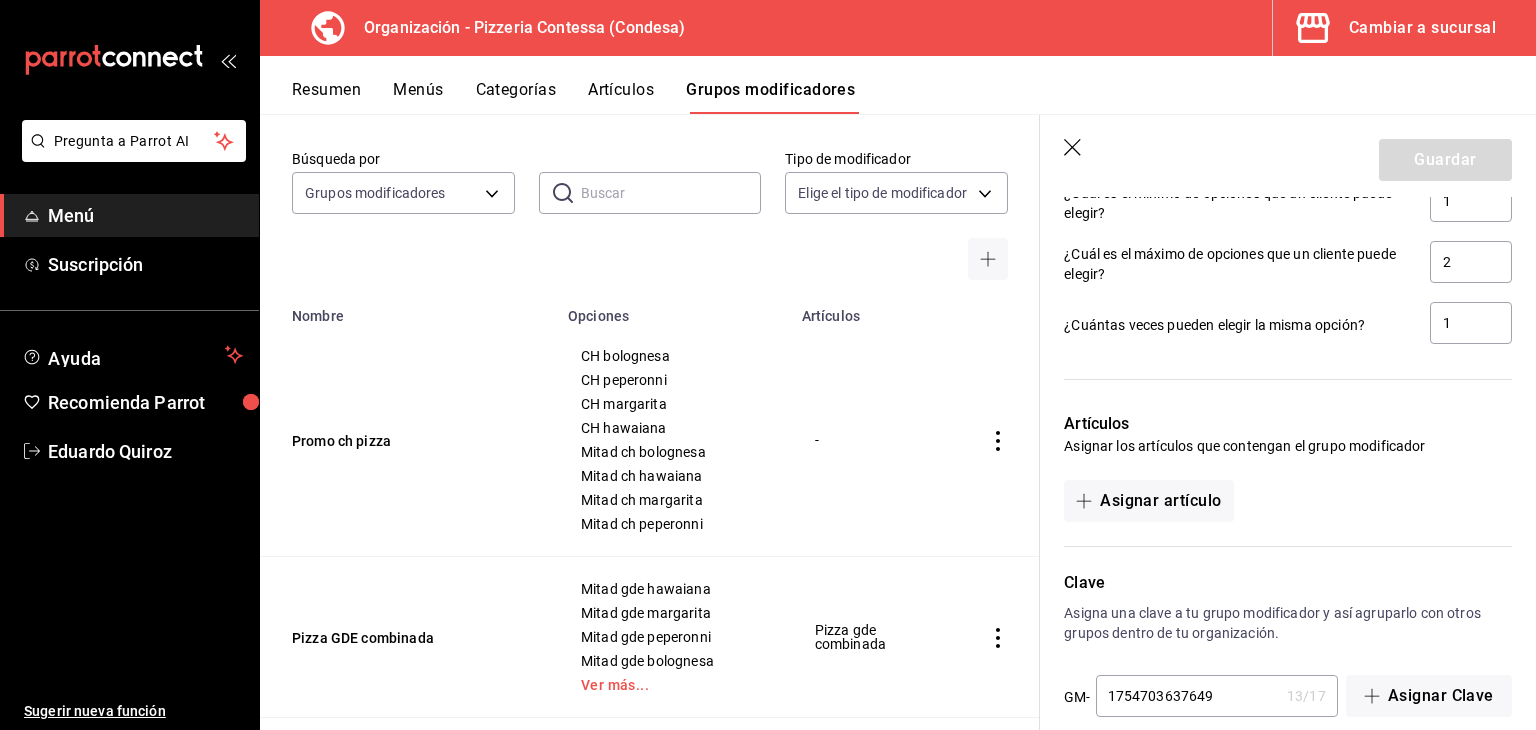scroll, scrollTop: 1600, scrollLeft: 0, axis: vertical 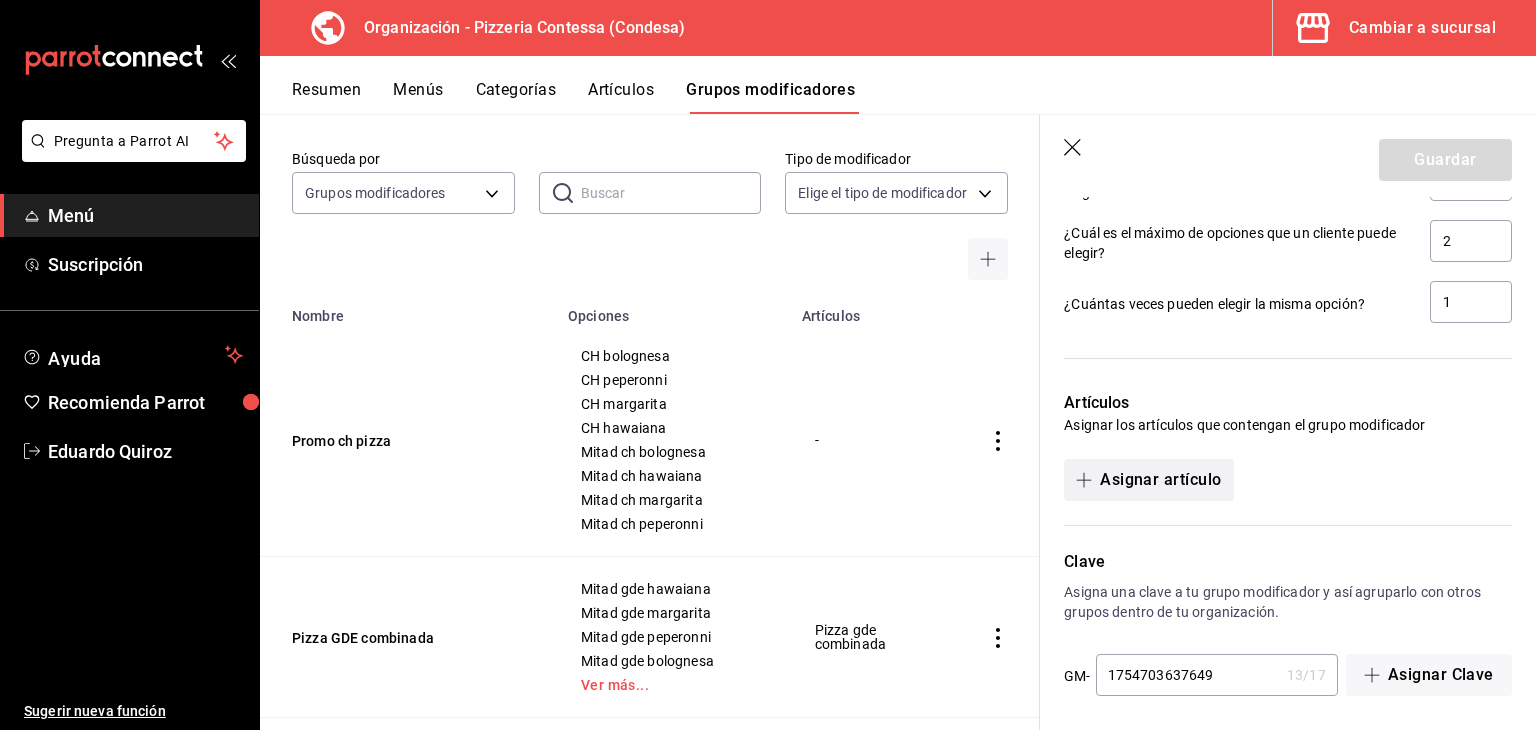 click on "Asignar artículo" at bounding box center [1148, 480] 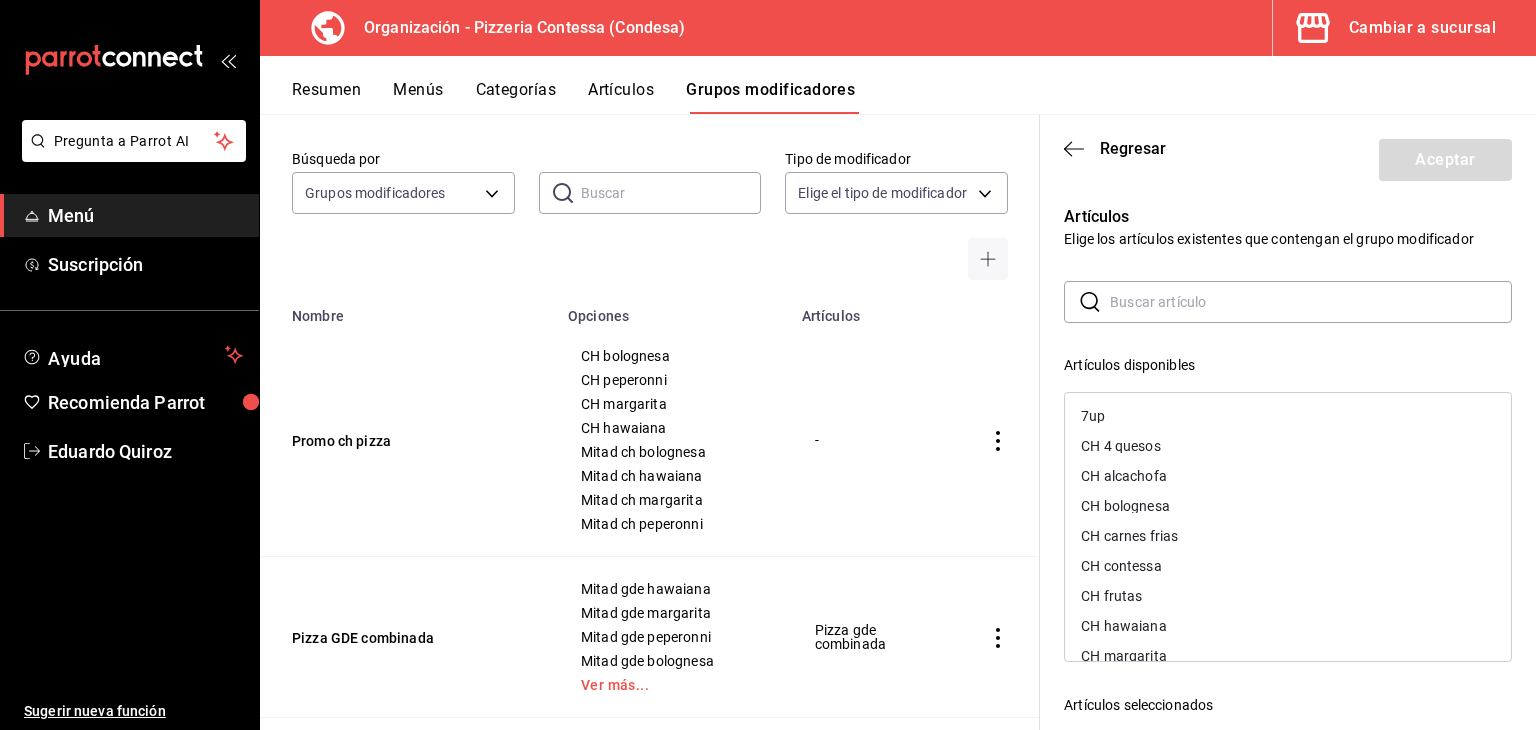 click at bounding box center (1311, 302) 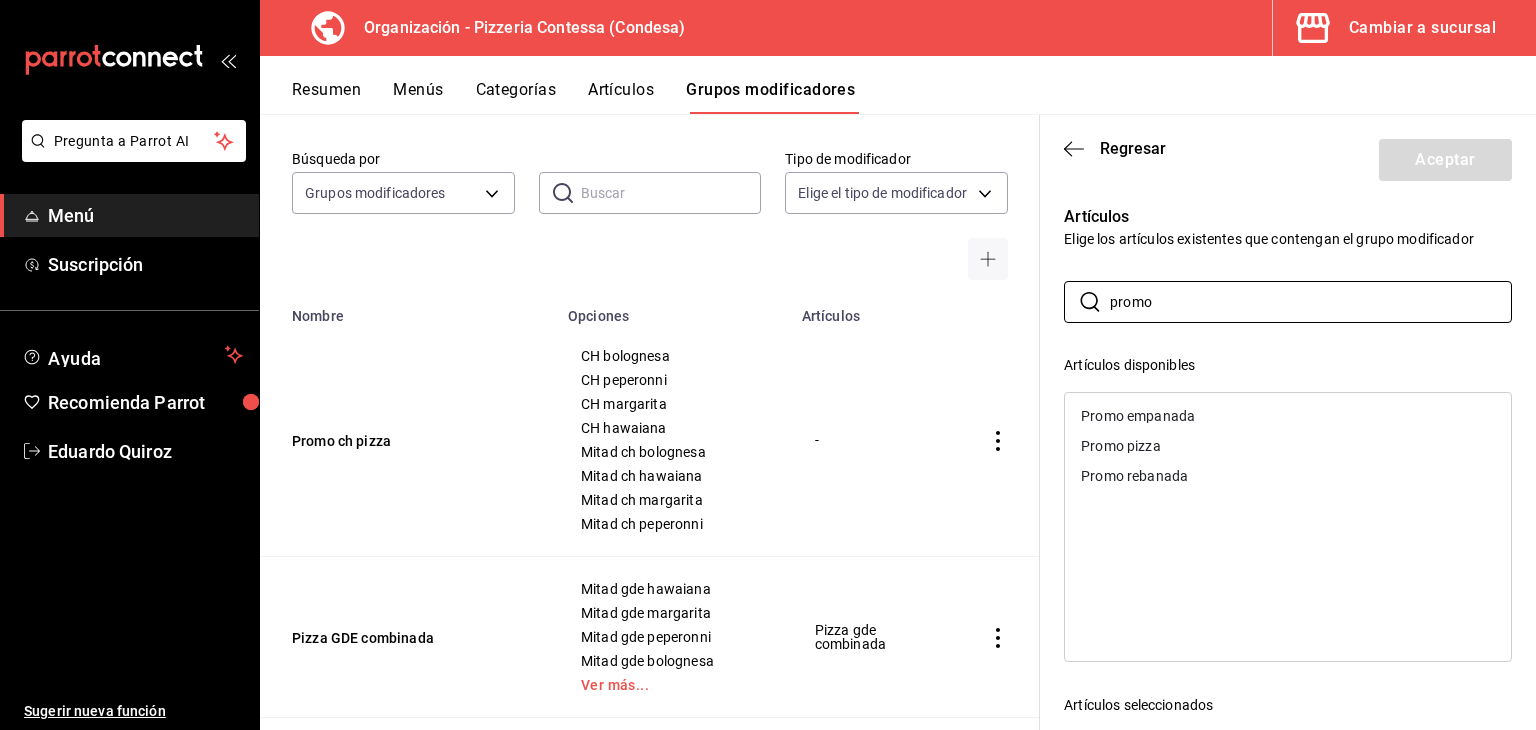 type on "promo" 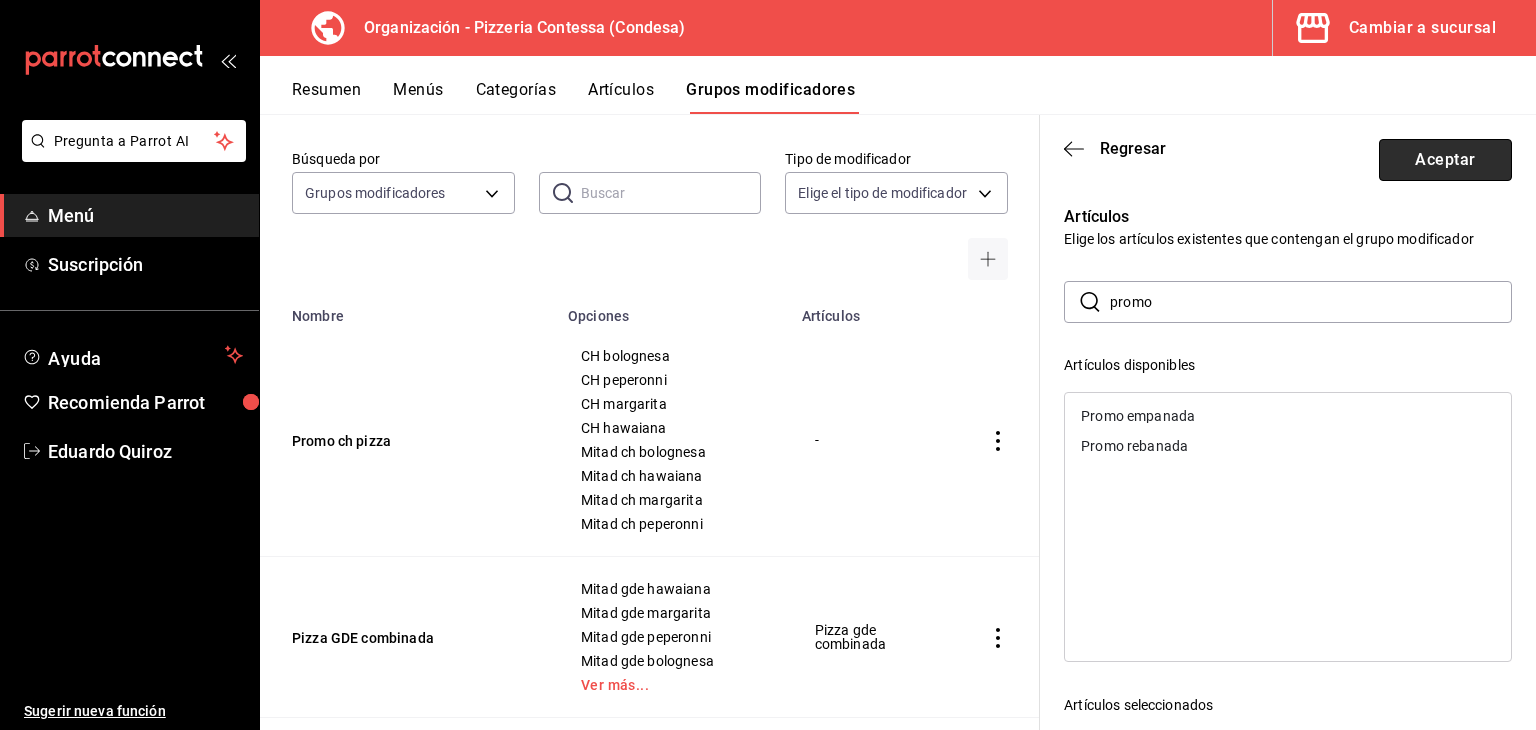 click on "Aceptar" at bounding box center [1445, 160] 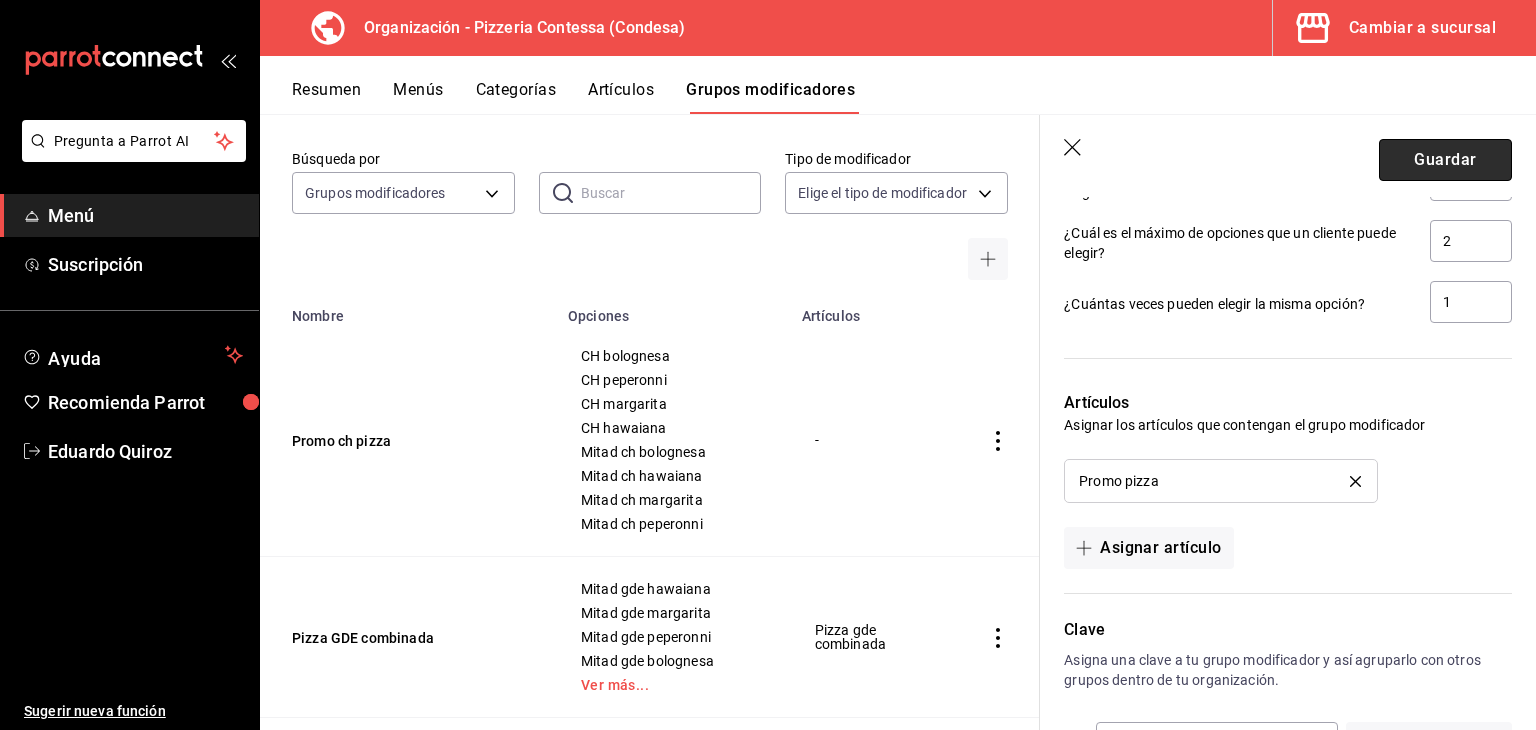 click on "Guardar" at bounding box center [1445, 160] 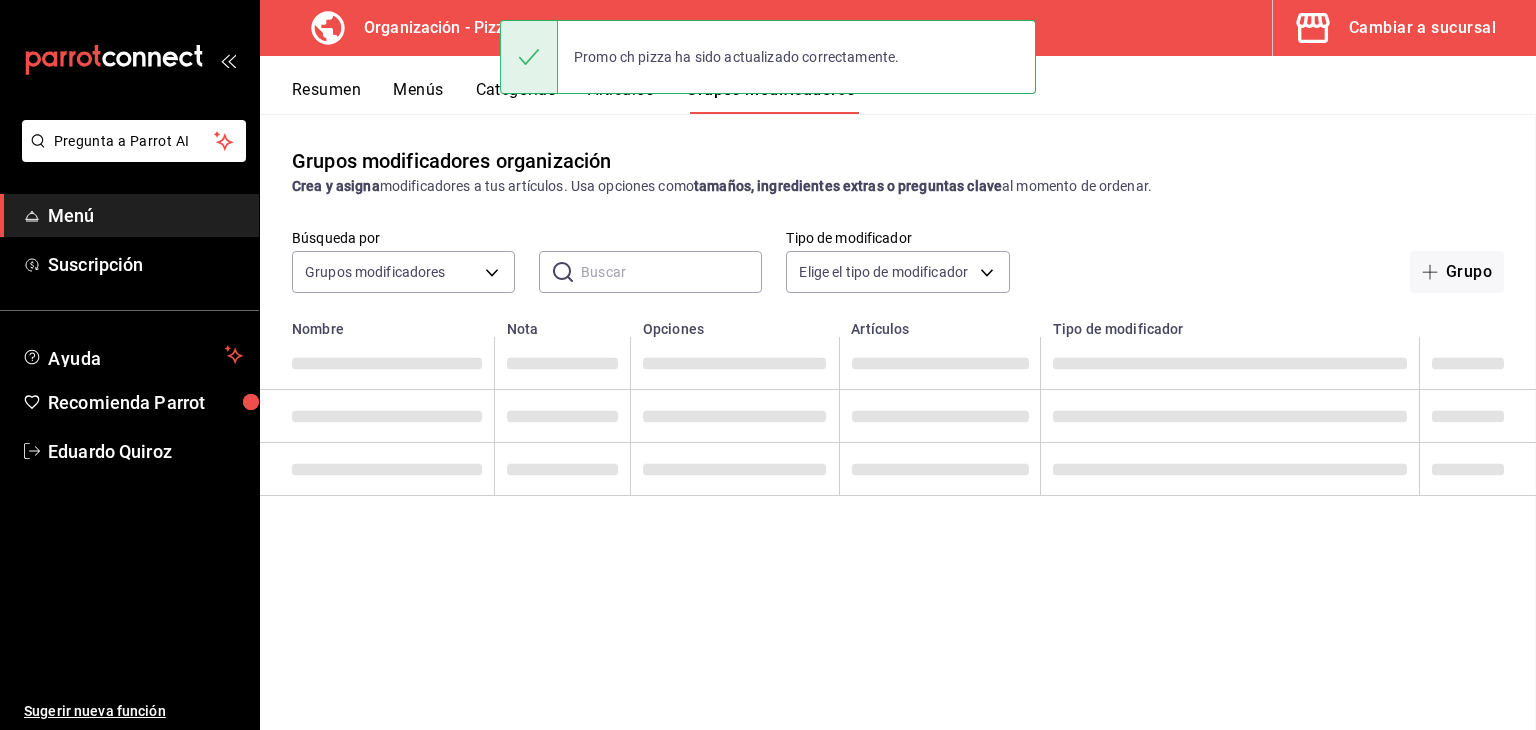 scroll, scrollTop: 0, scrollLeft: 0, axis: both 